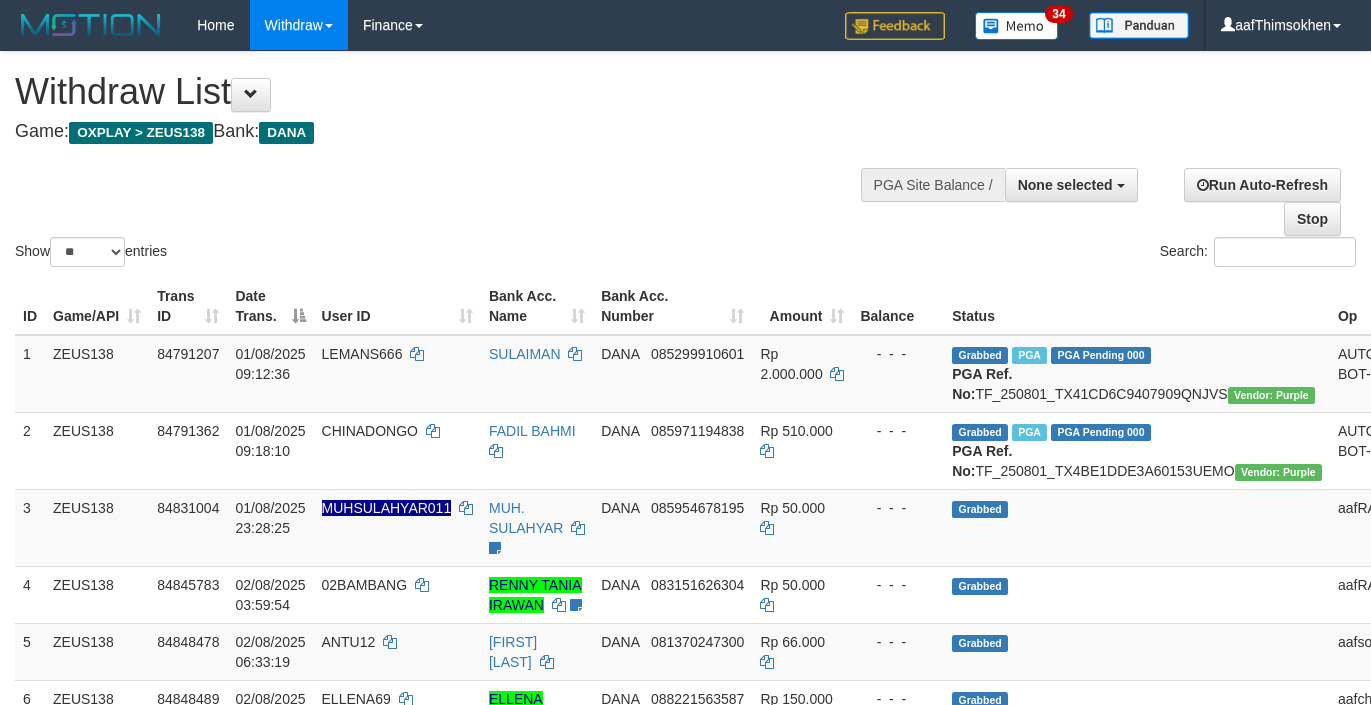 select 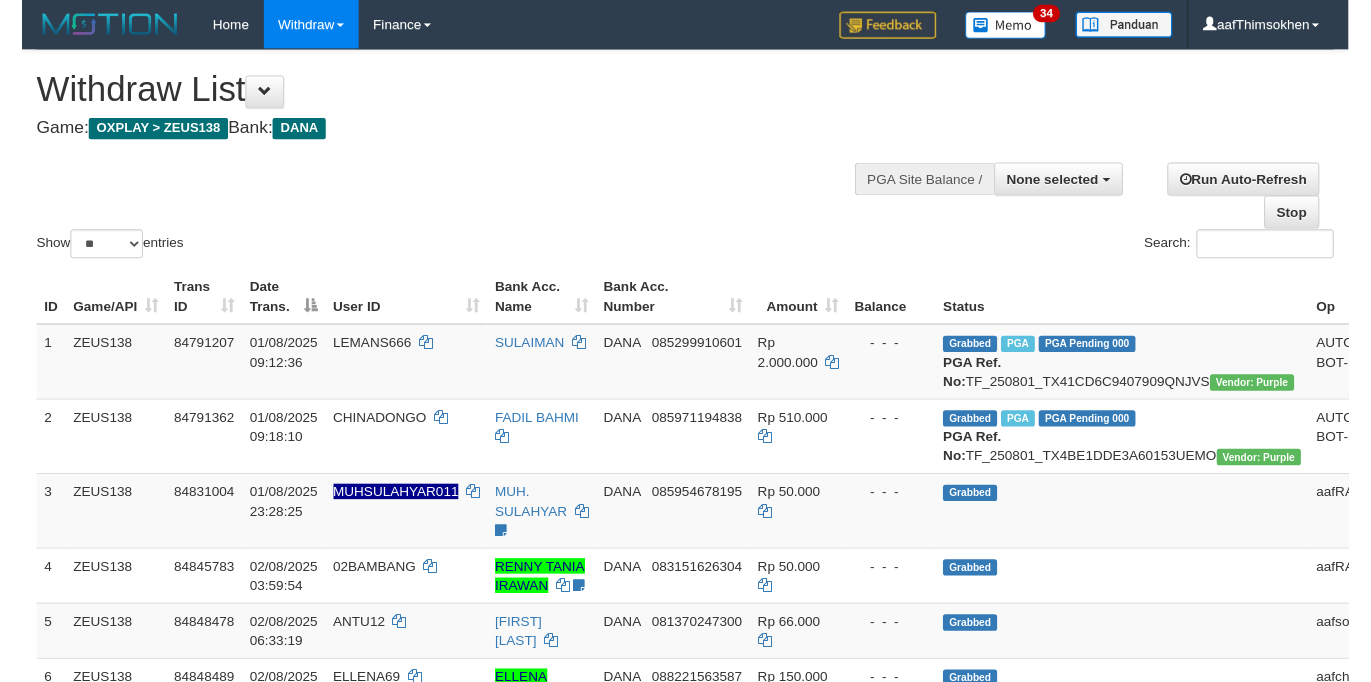 scroll, scrollTop: 349, scrollLeft: 0, axis: vertical 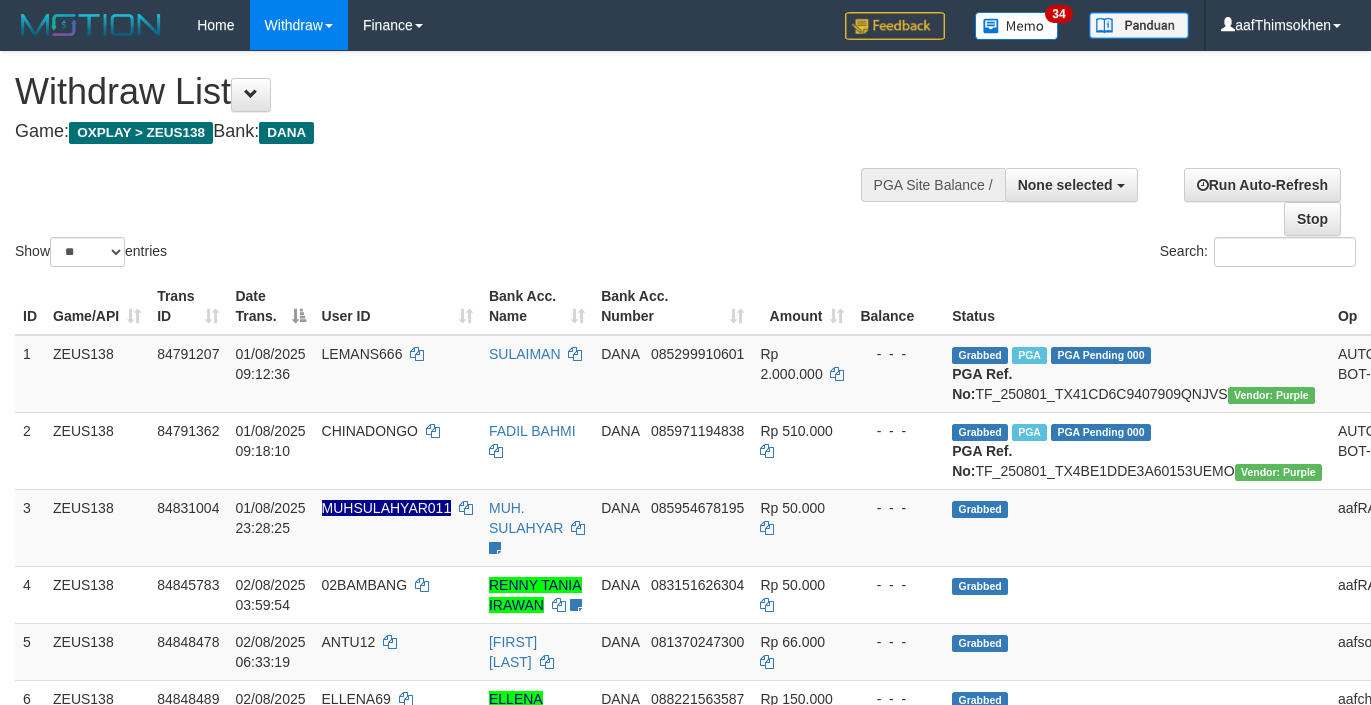 select 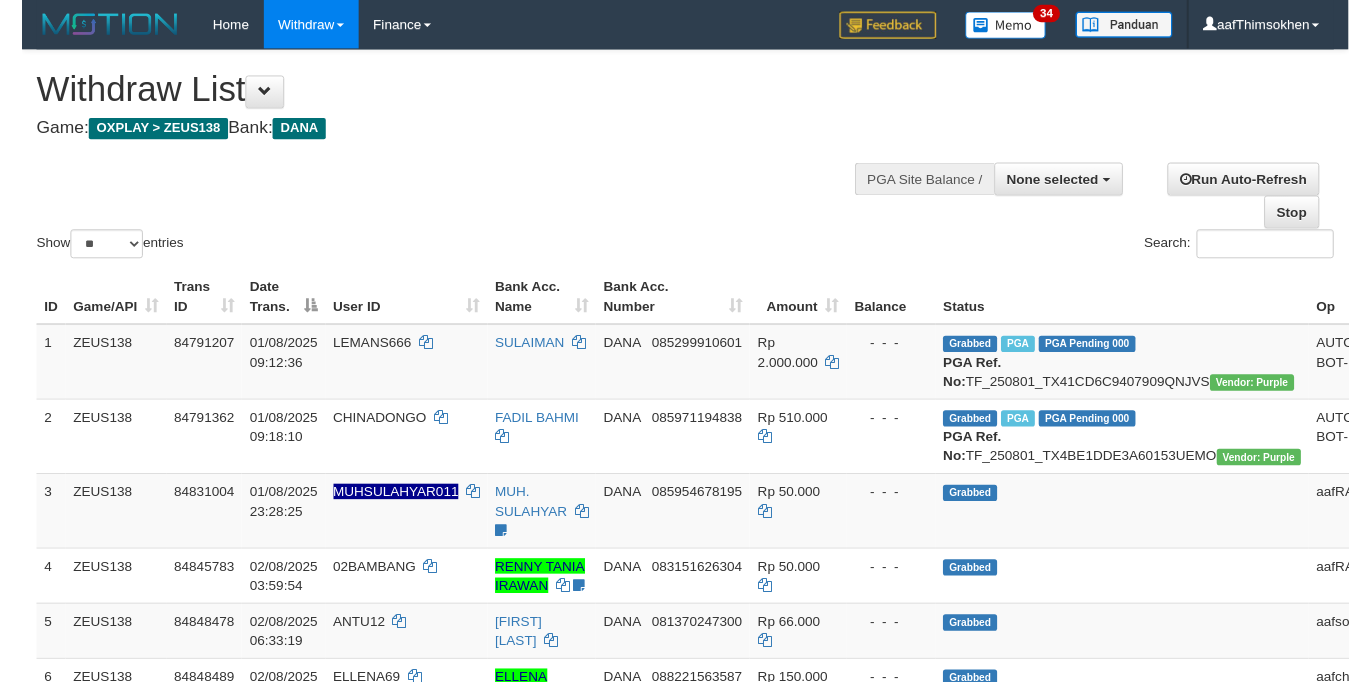 scroll, scrollTop: 349, scrollLeft: 0, axis: vertical 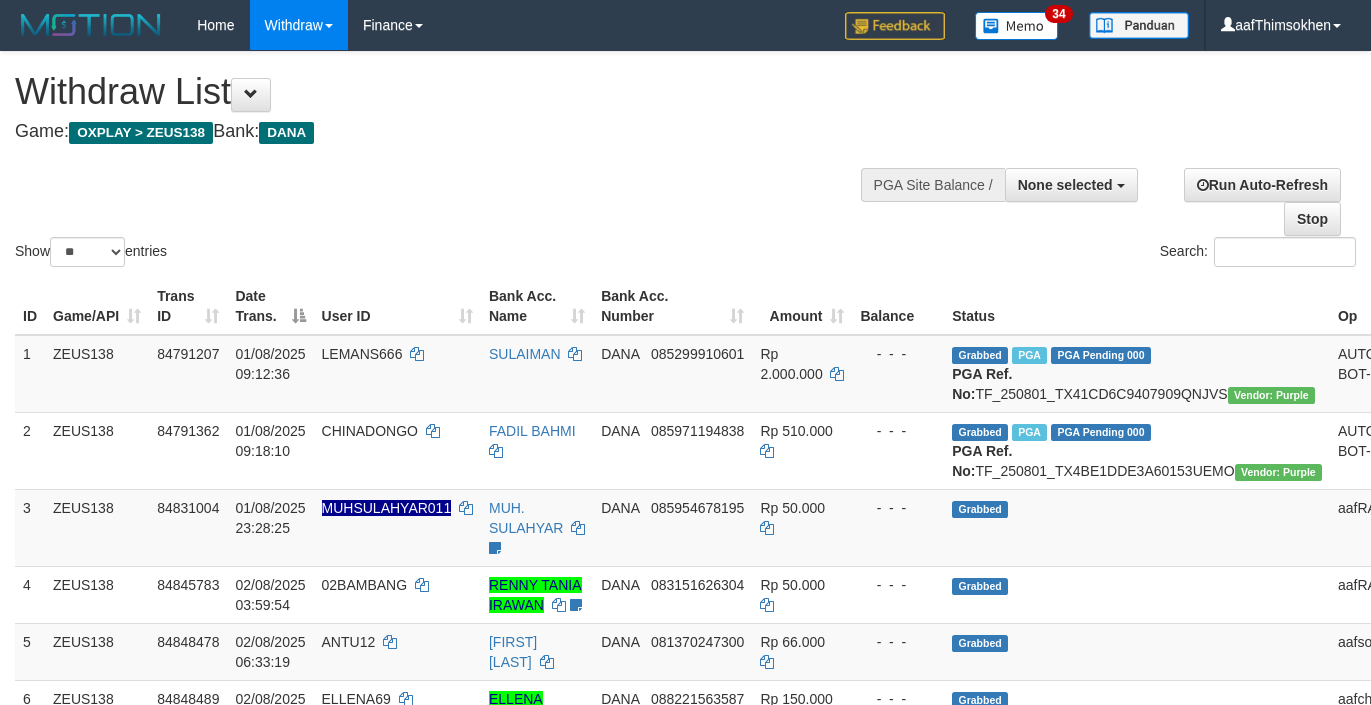 select 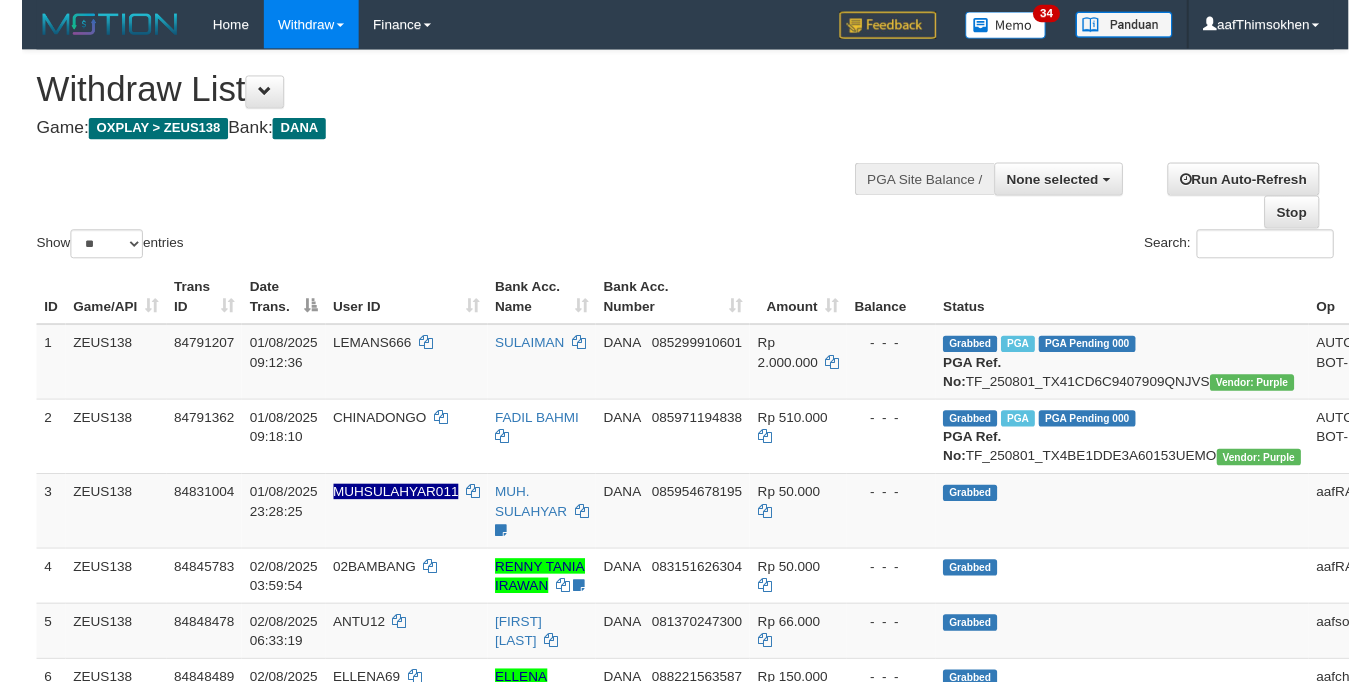scroll, scrollTop: 349, scrollLeft: 0, axis: vertical 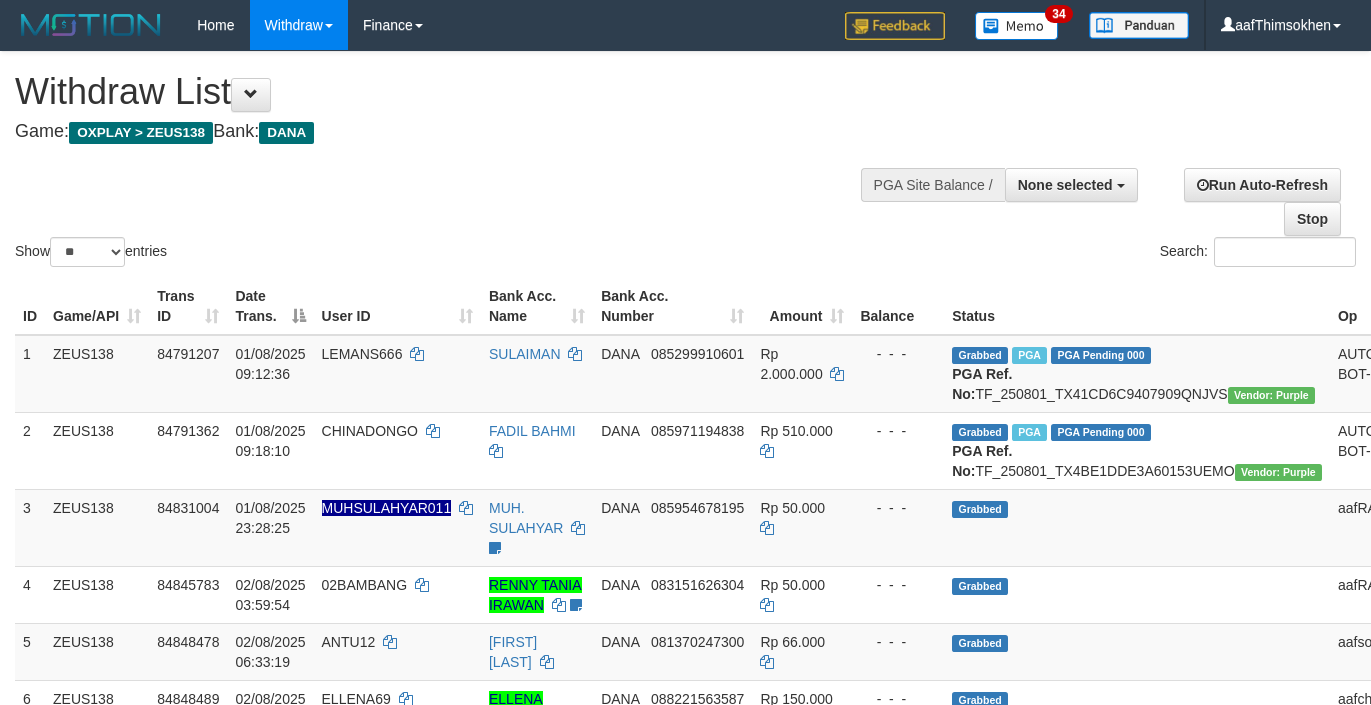 select 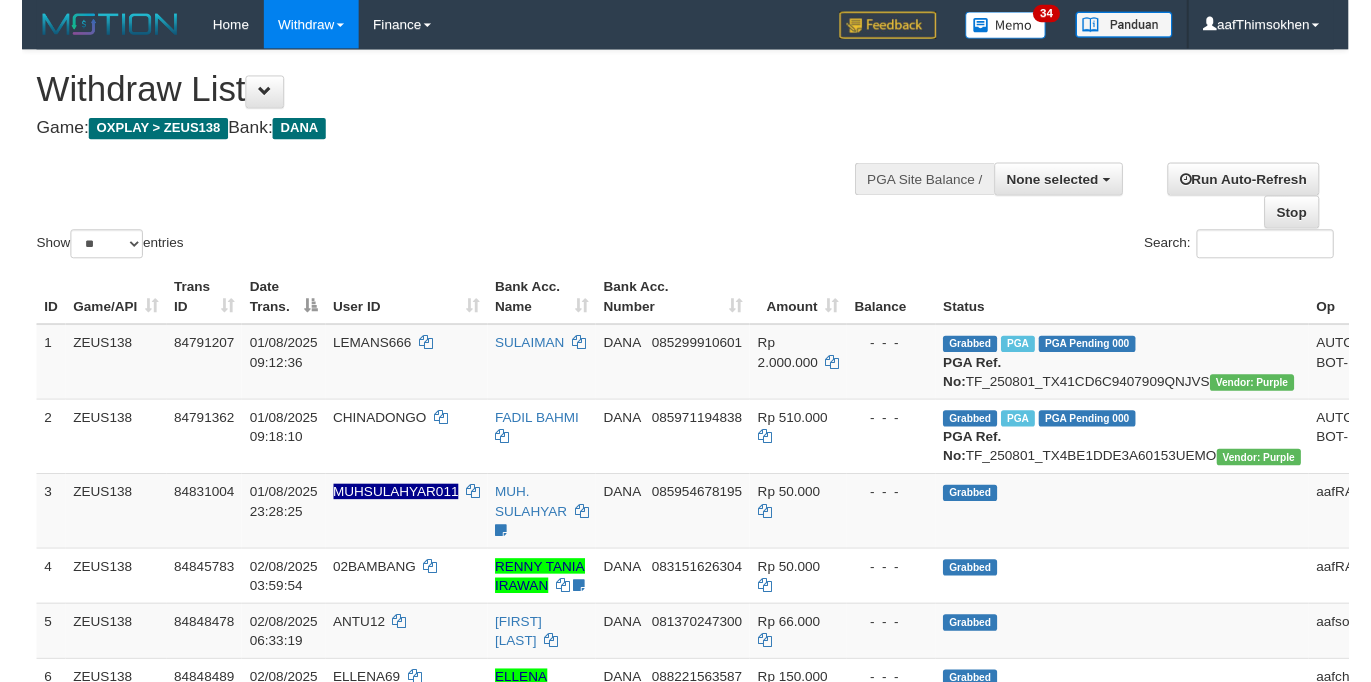 scroll, scrollTop: 349, scrollLeft: 0, axis: vertical 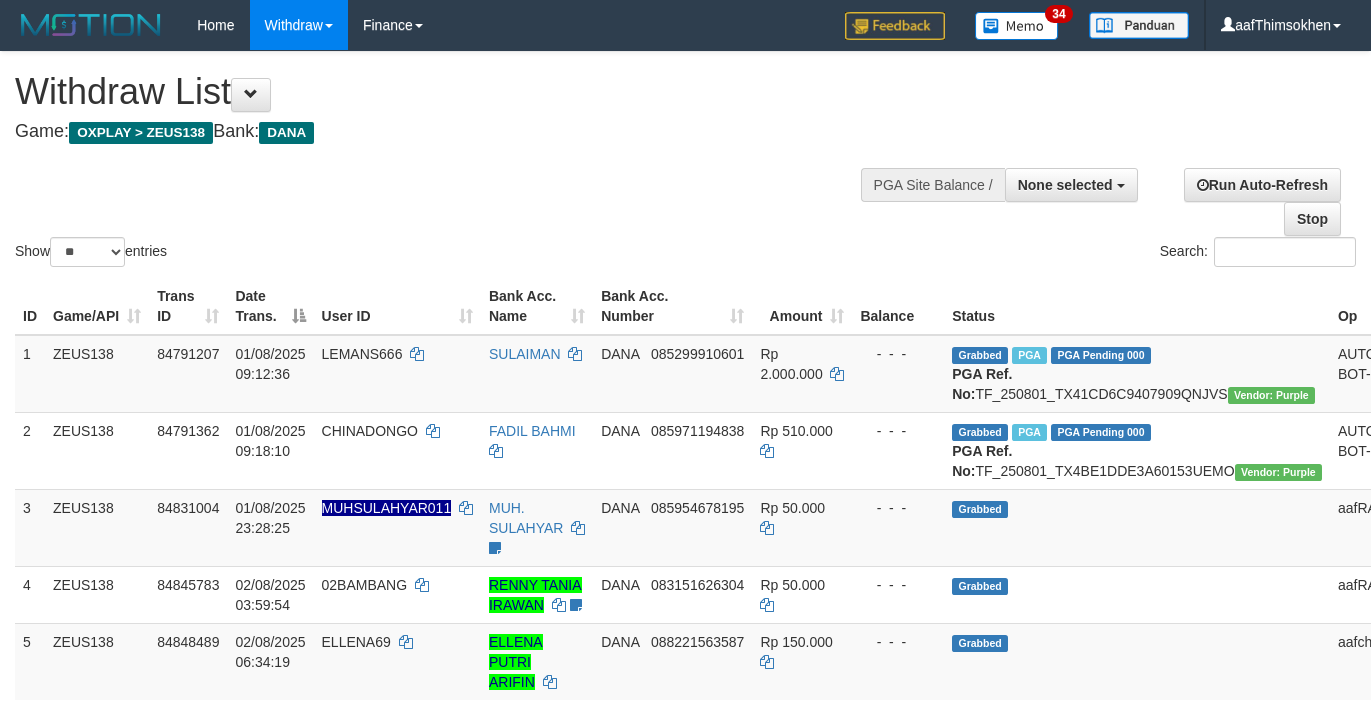 select 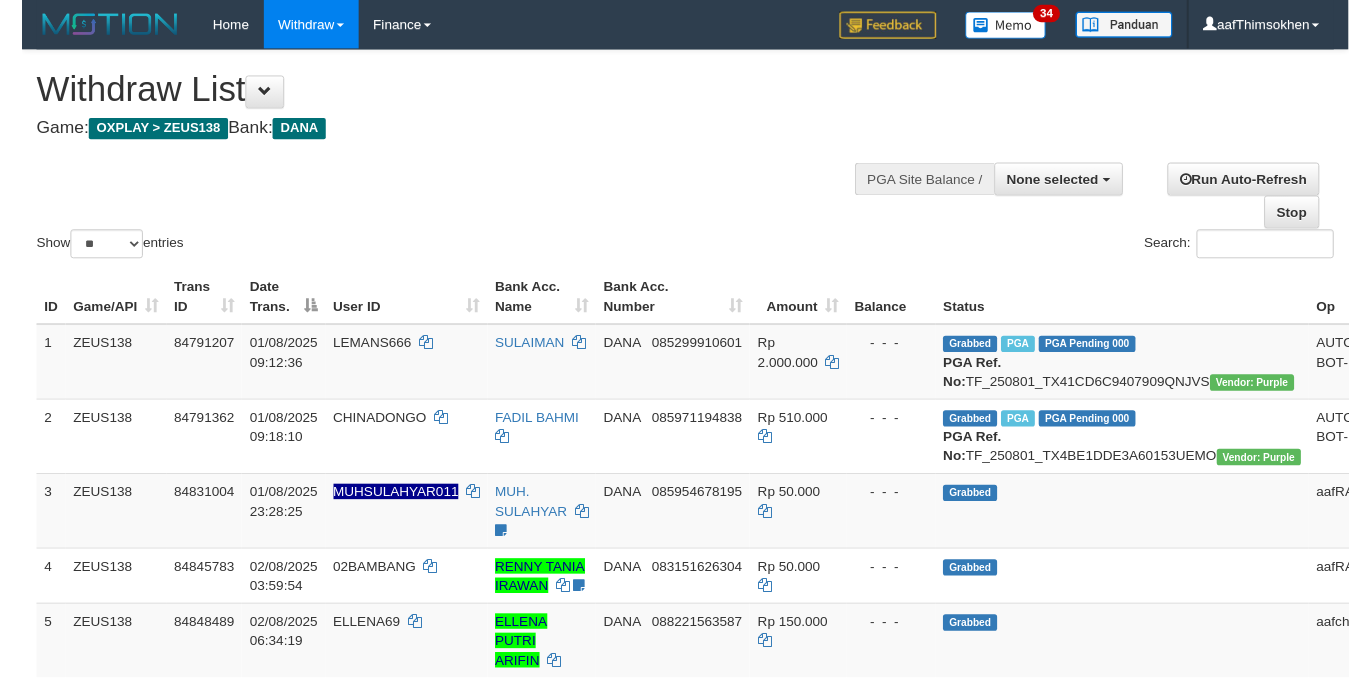 scroll, scrollTop: 349, scrollLeft: 0, axis: vertical 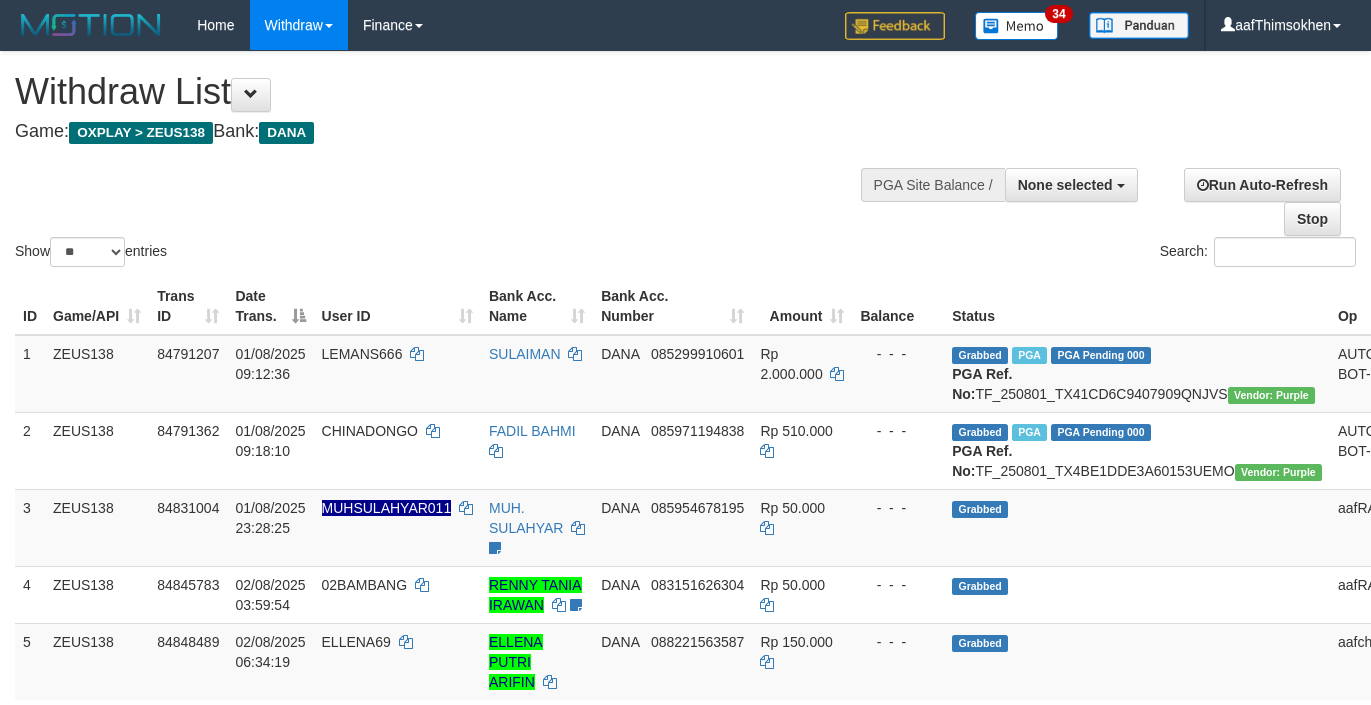 select 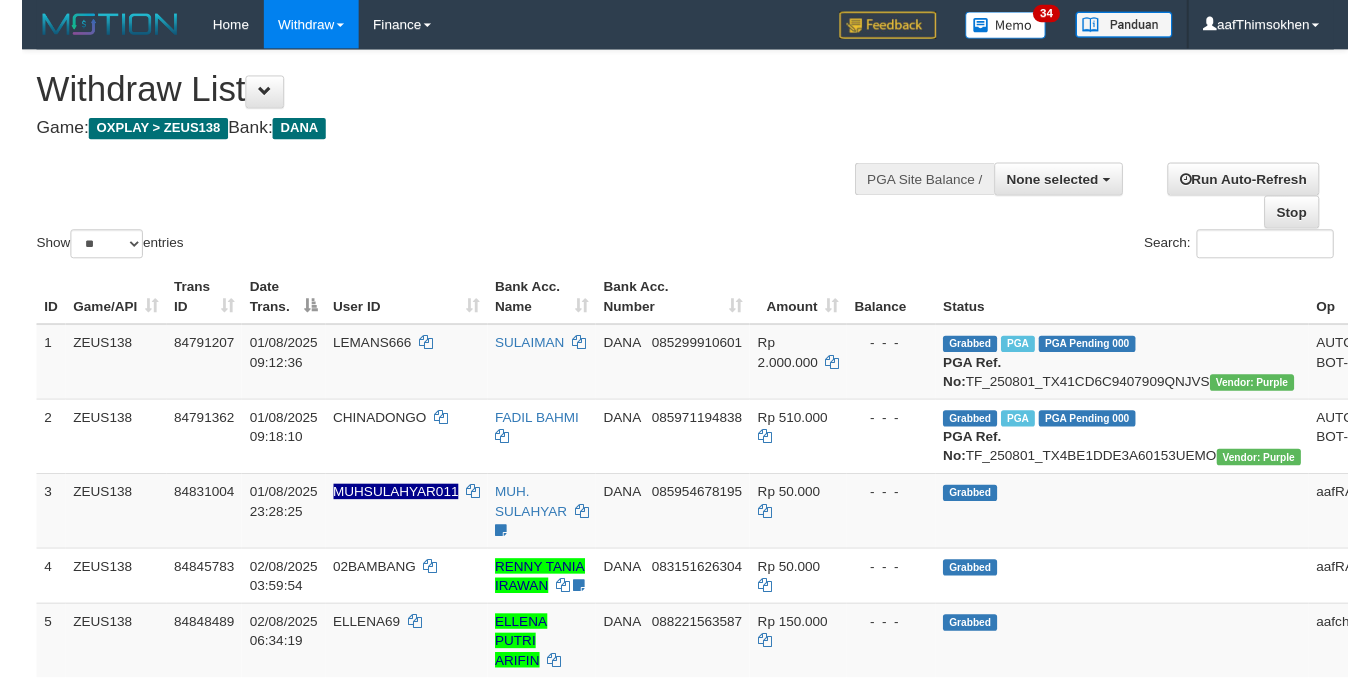 scroll, scrollTop: 349, scrollLeft: 0, axis: vertical 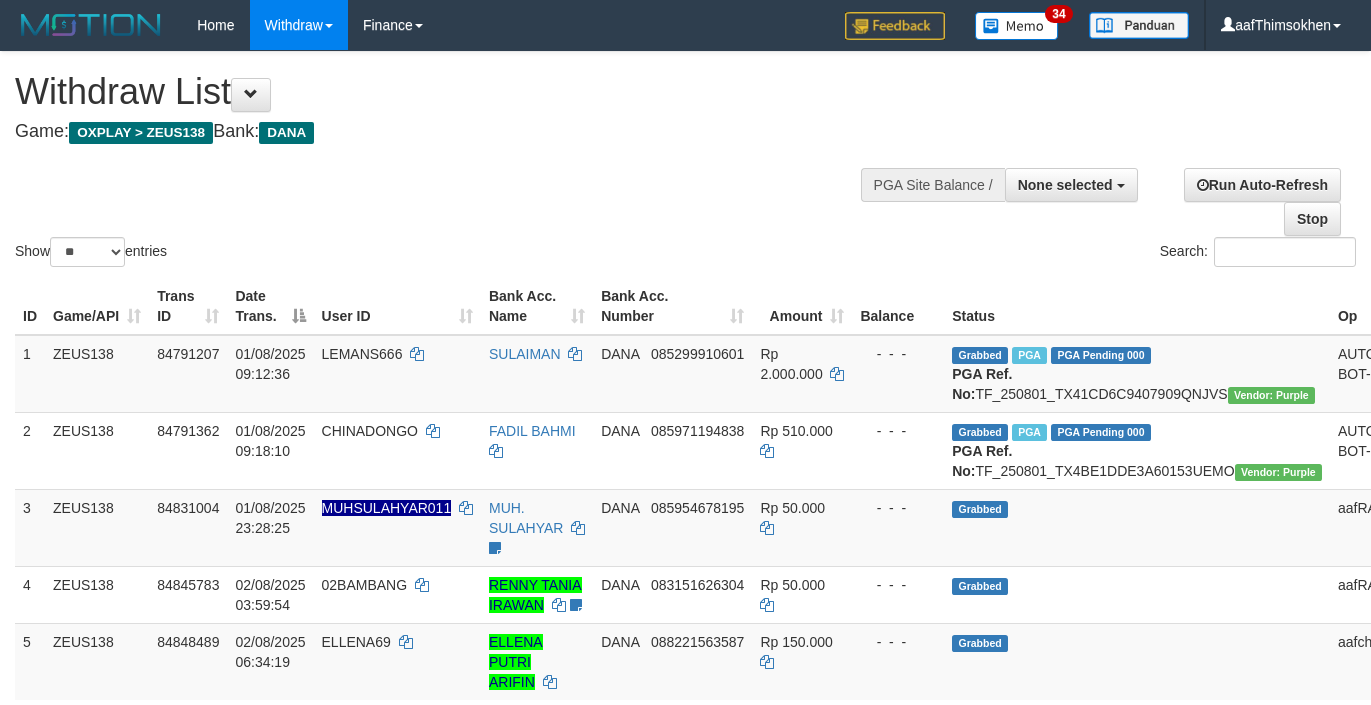 select 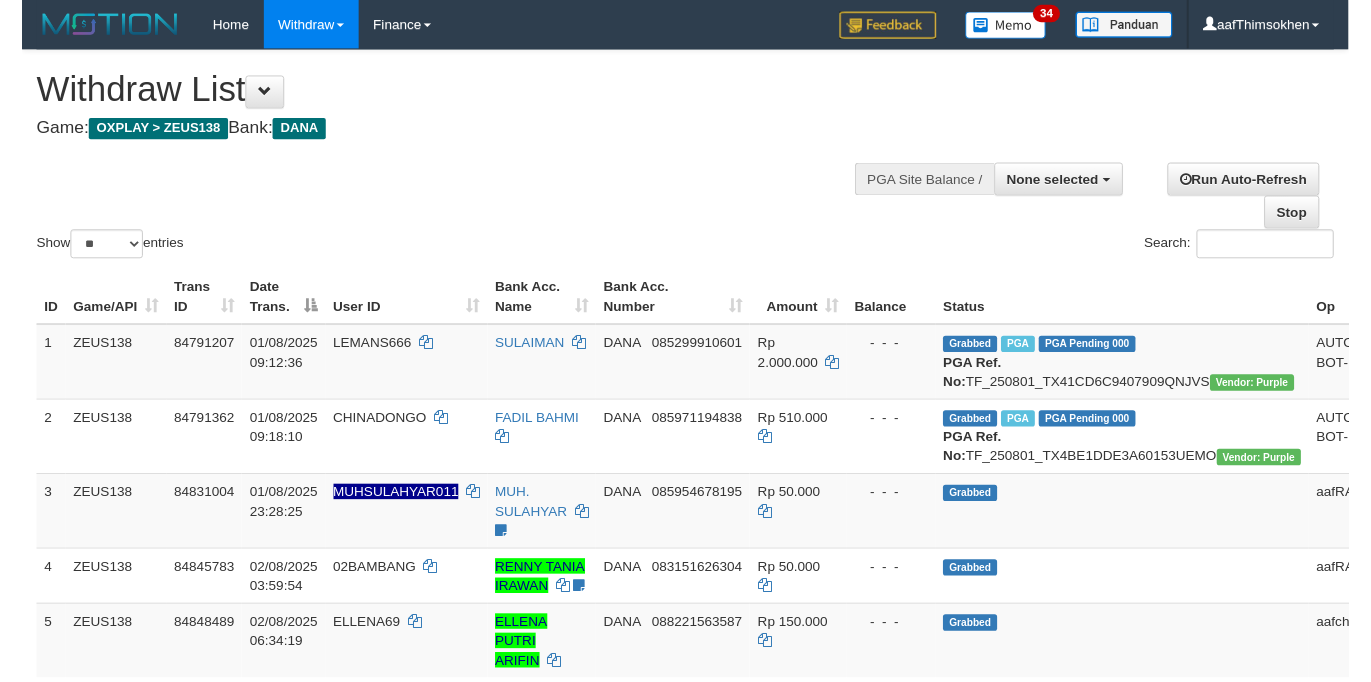 scroll, scrollTop: 349, scrollLeft: 0, axis: vertical 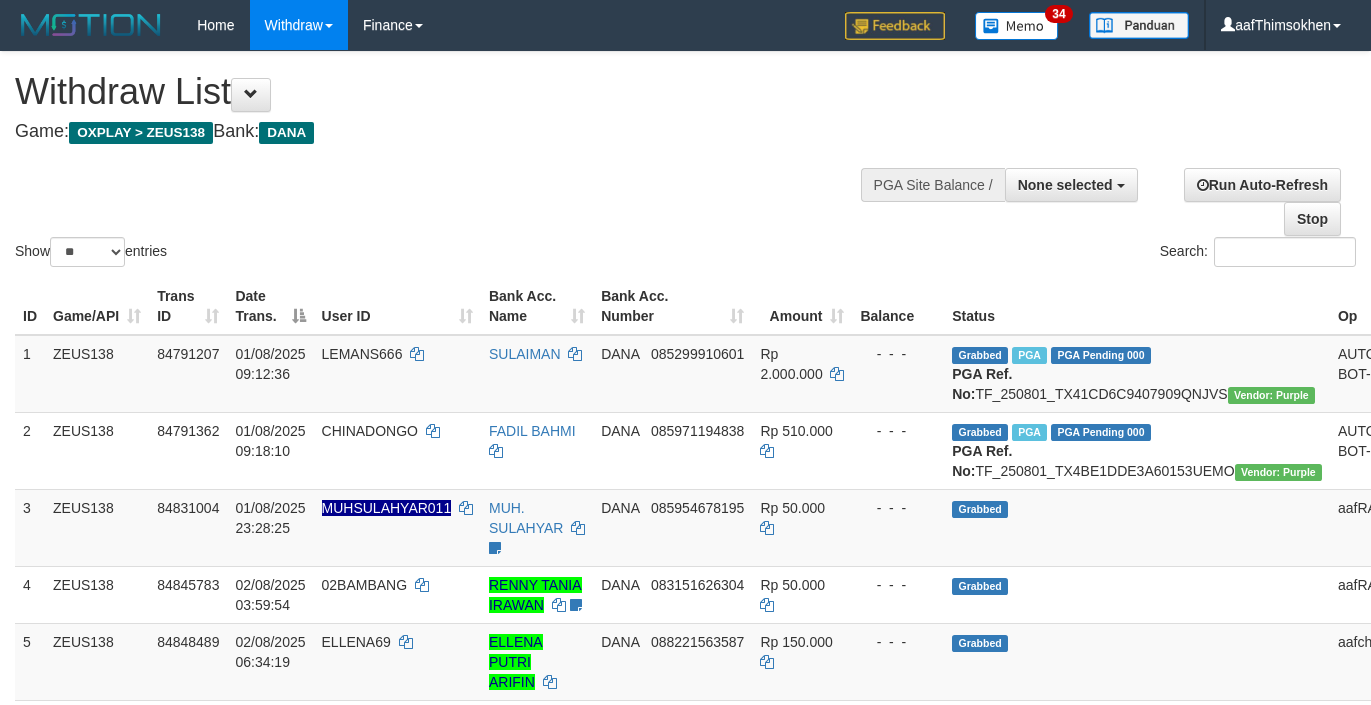 select 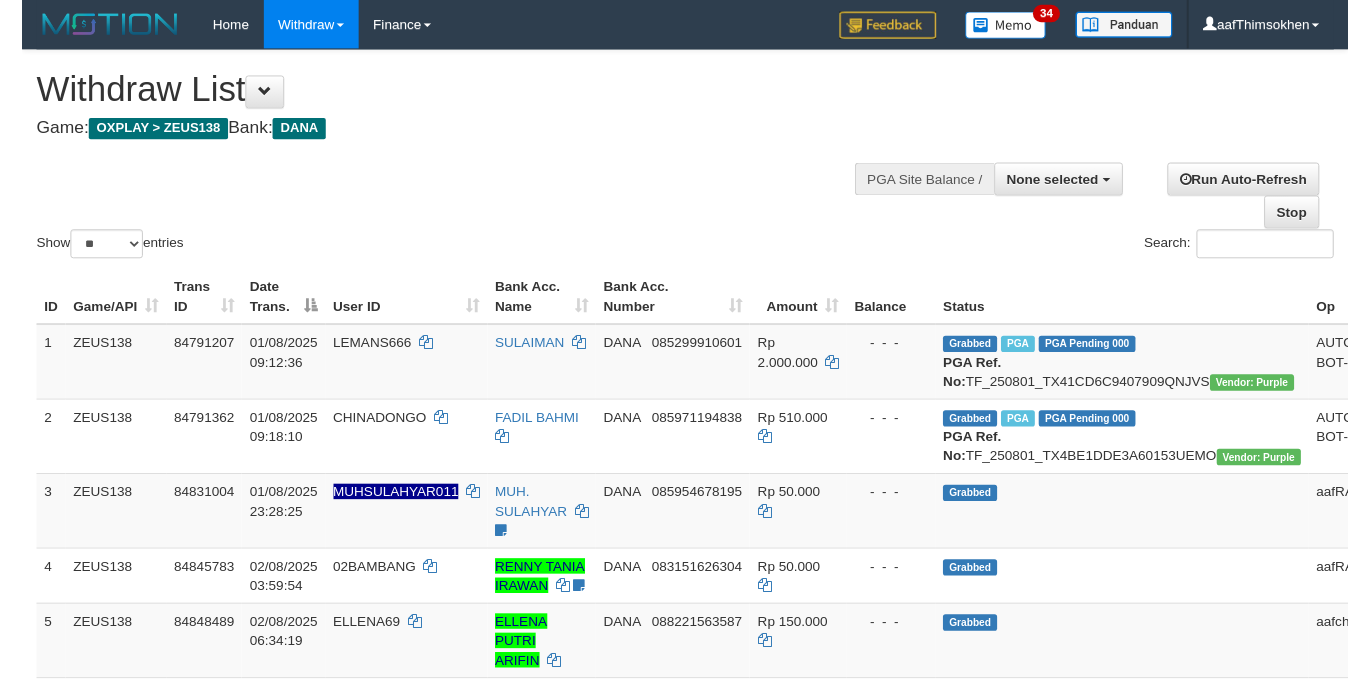 scroll, scrollTop: 349, scrollLeft: 0, axis: vertical 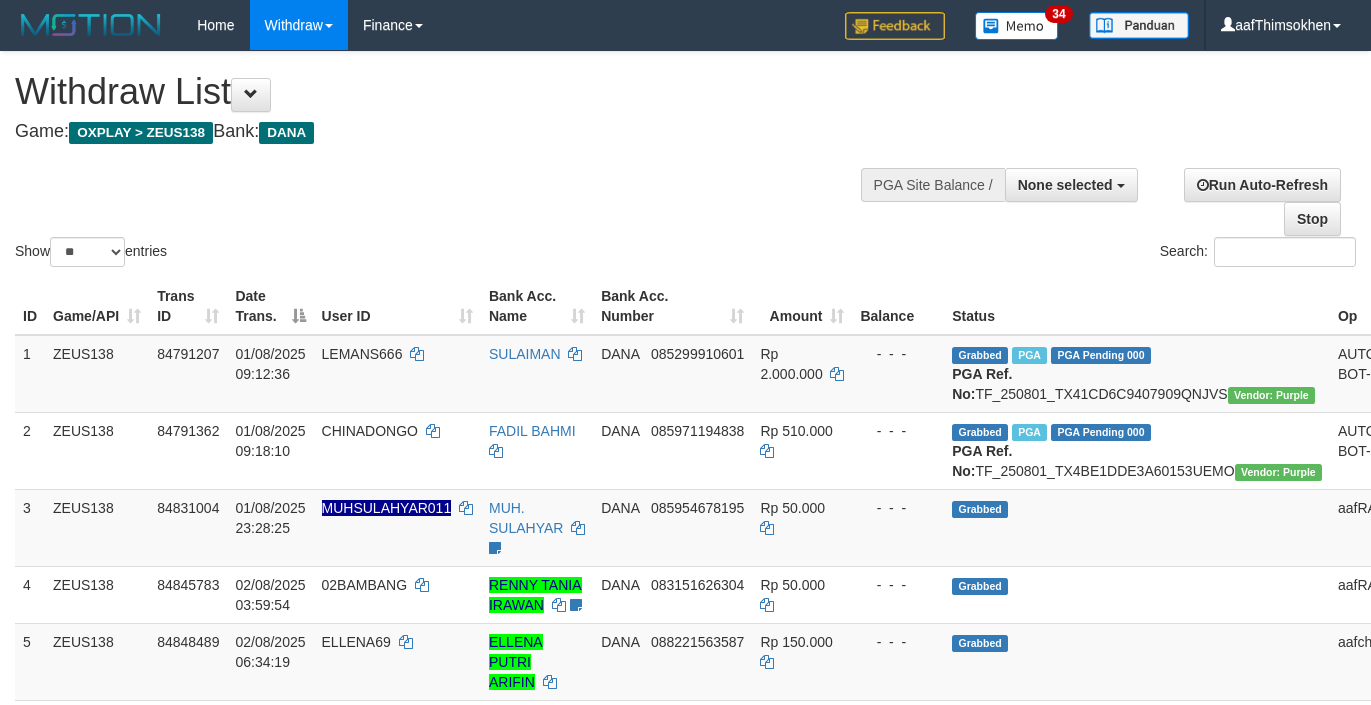 select 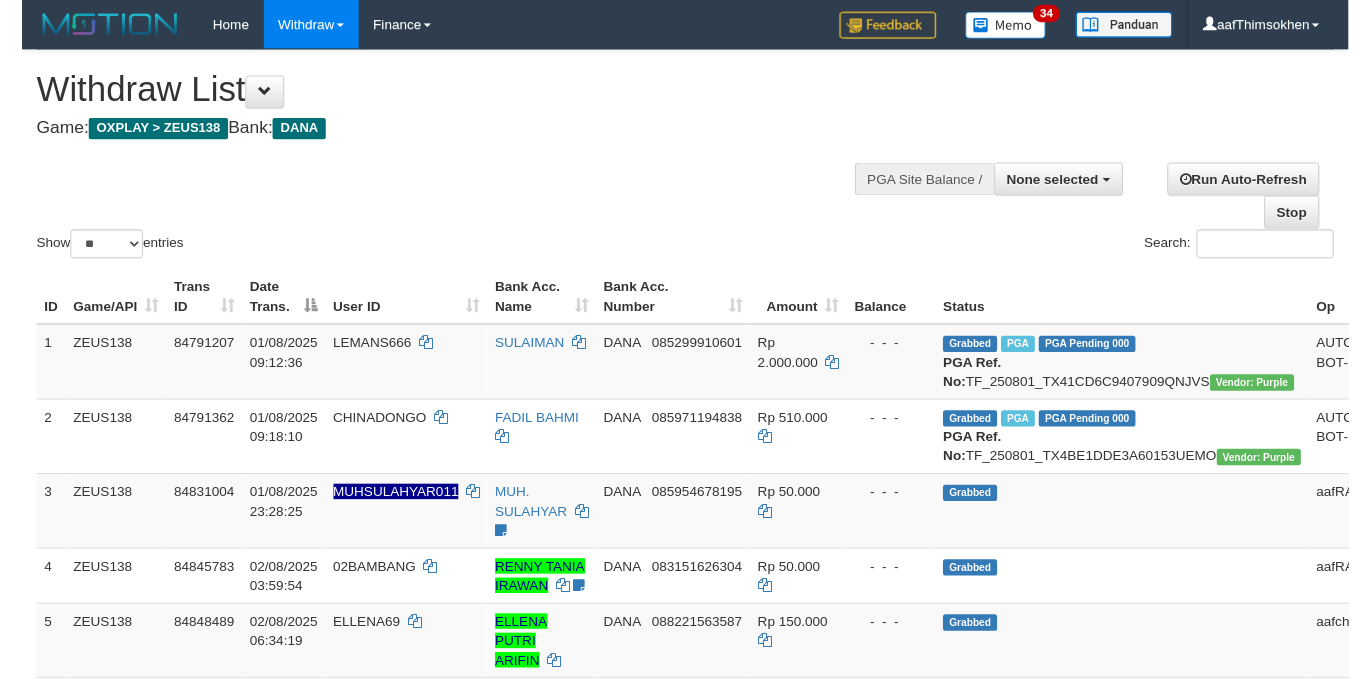 scroll, scrollTop: 349, scrollLeft: 0, axis: vertical 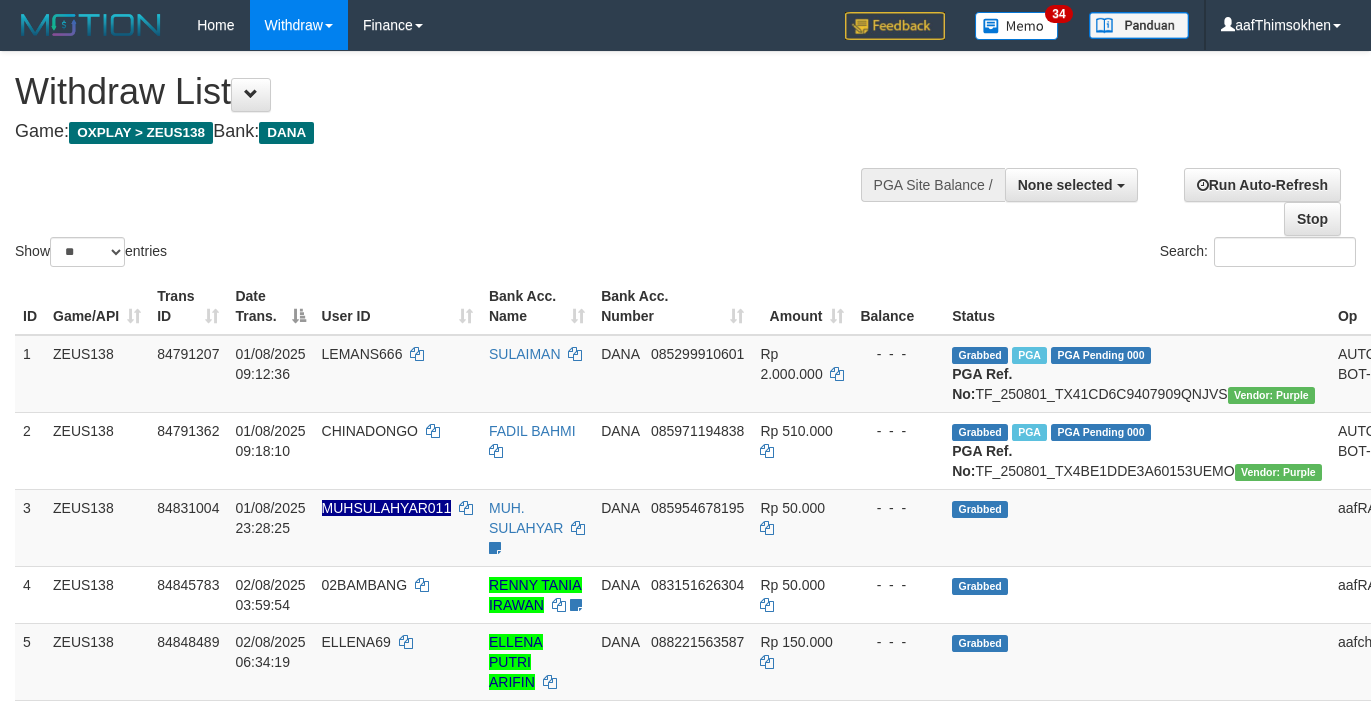 select 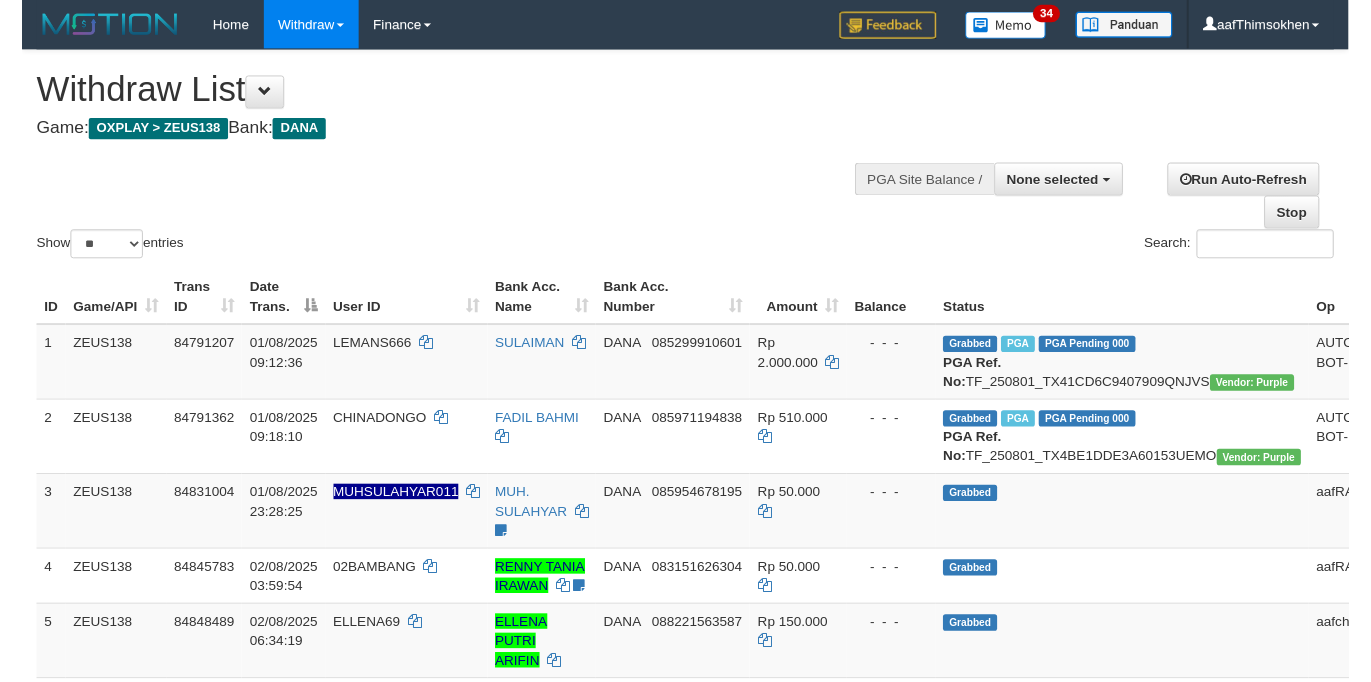 scroll, scrollTop: 349, scrollLeft: 0, axis: vertical 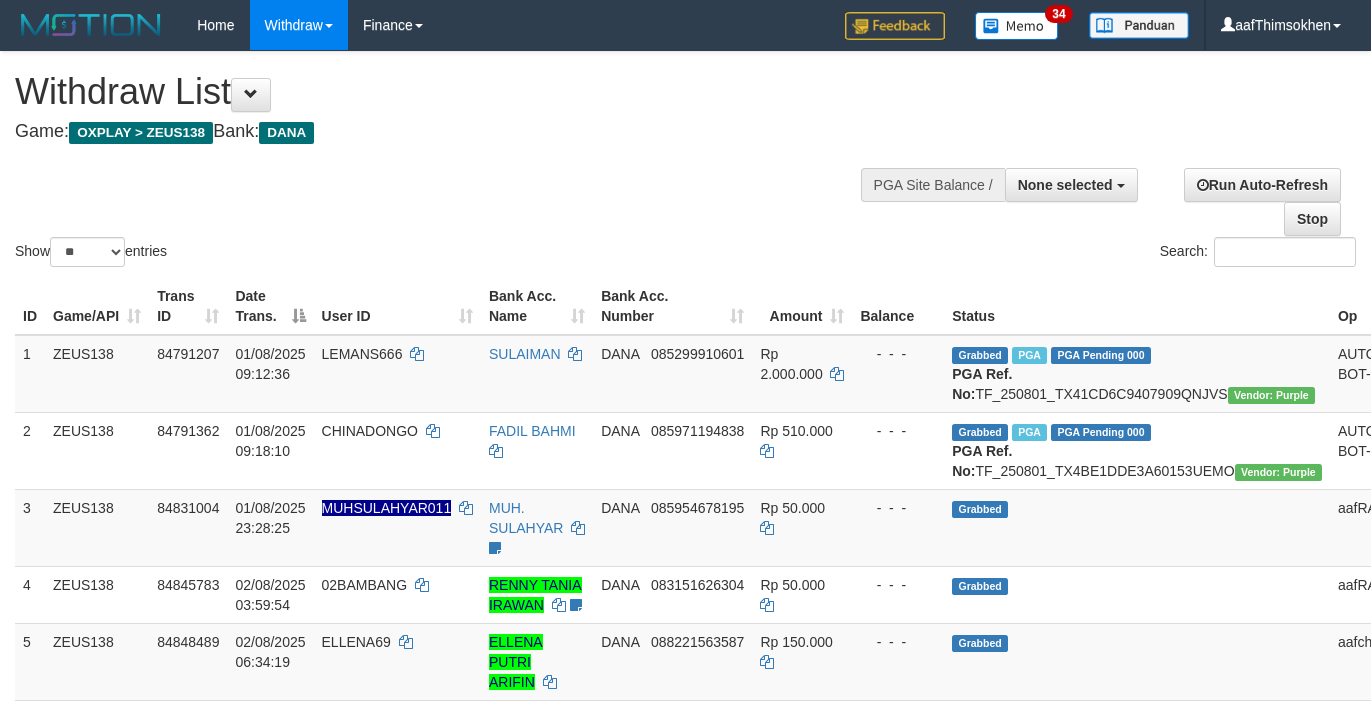 select 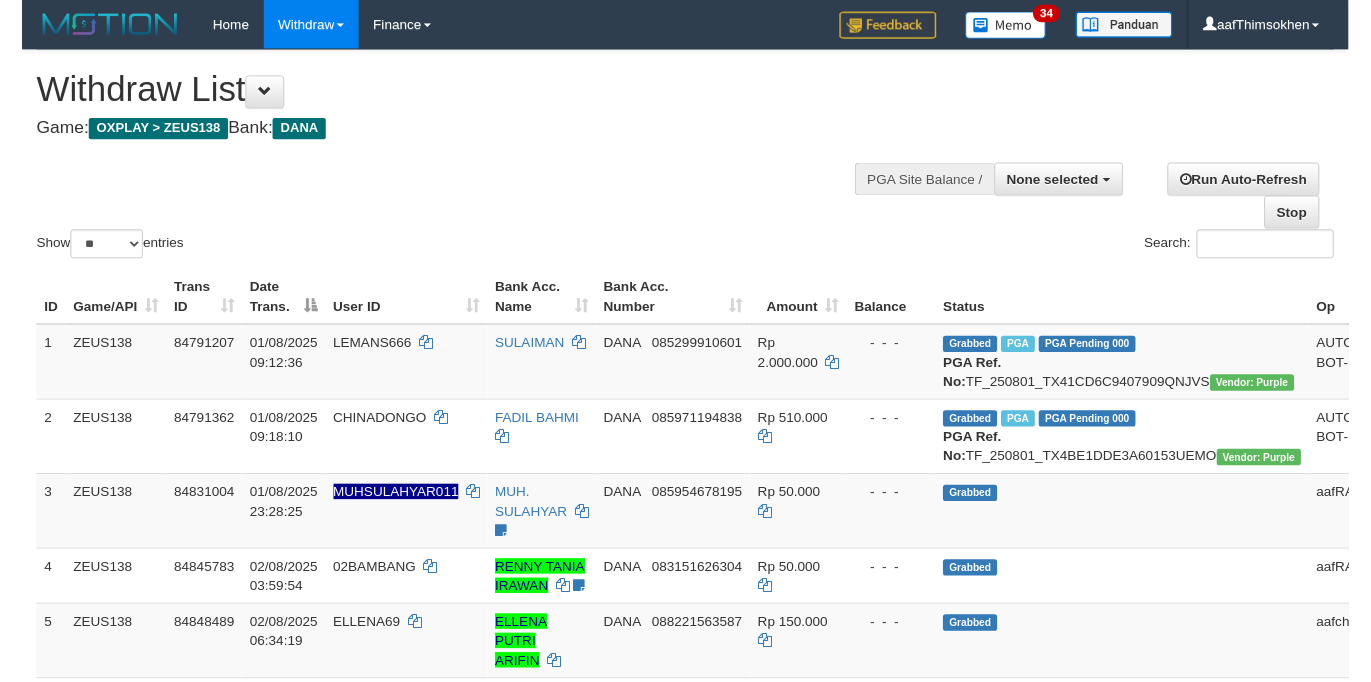 scroll, scrollTop: 349, scrollLeft: 0, axis: vertical 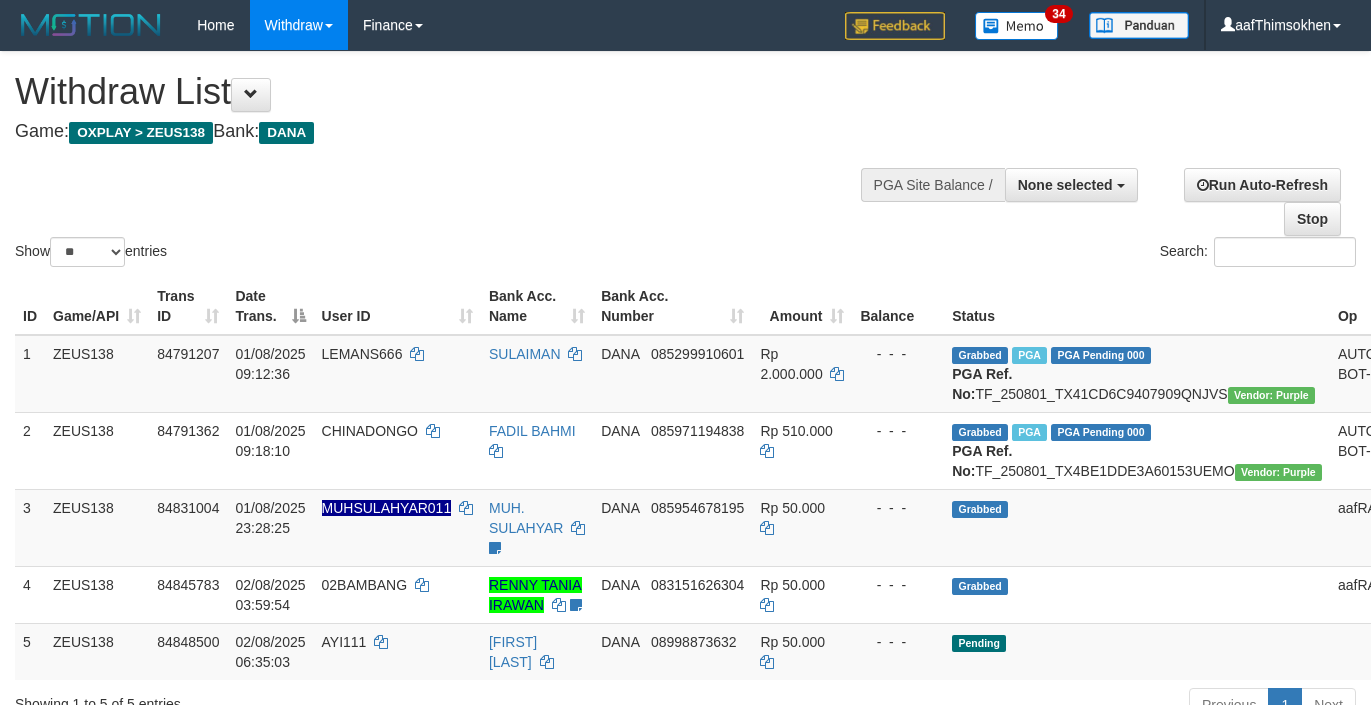 select 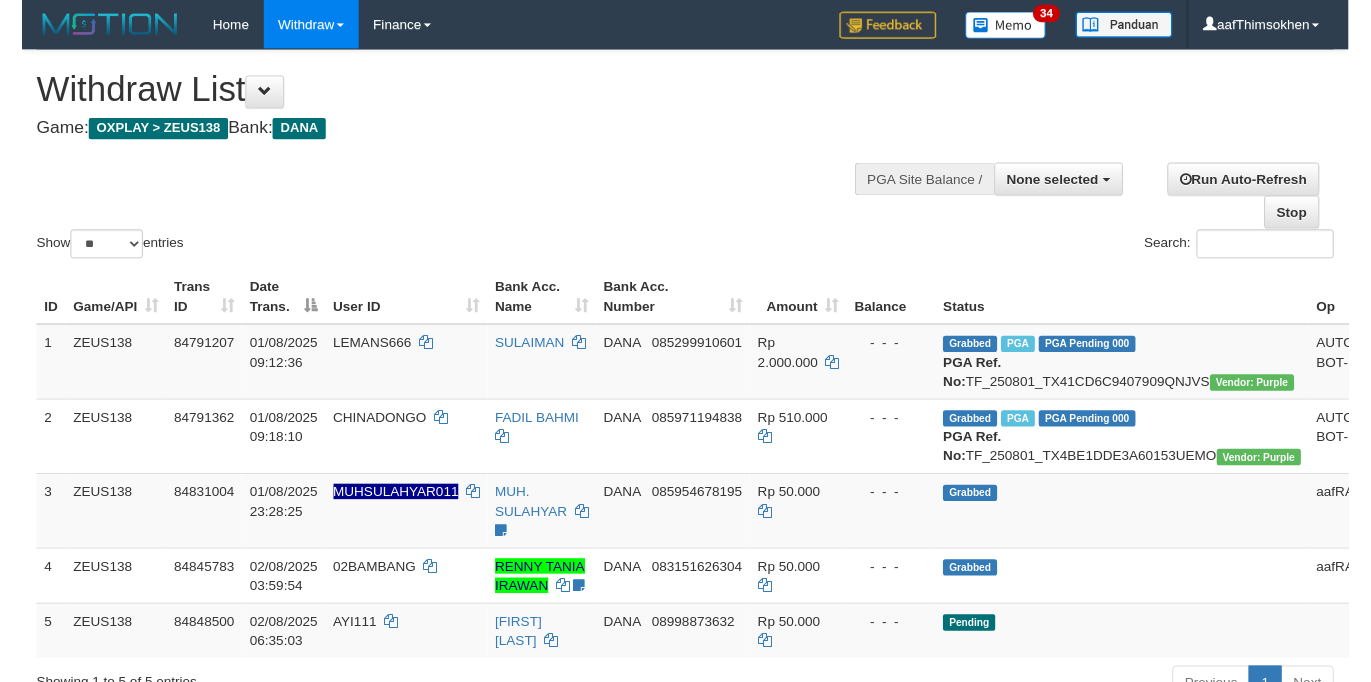 scroll, scrollTop: 349, scrollLeft: 0, axis: vertical 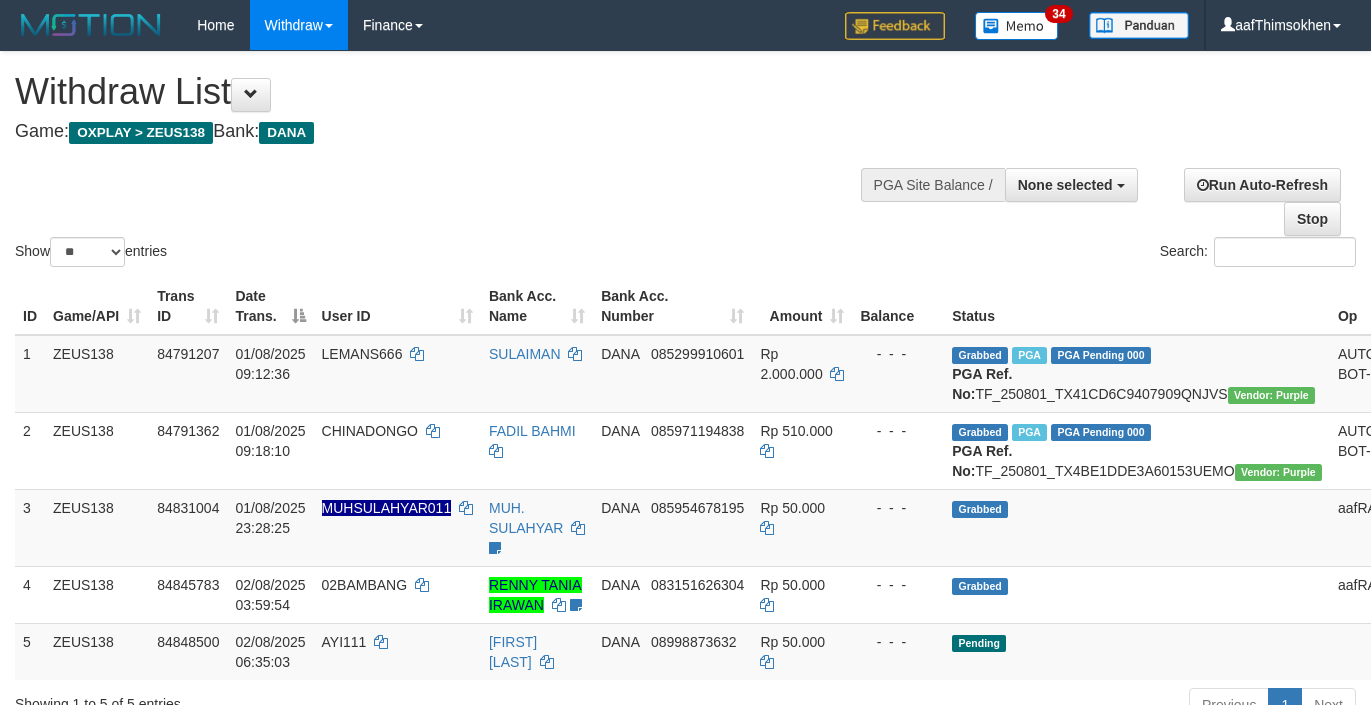 select 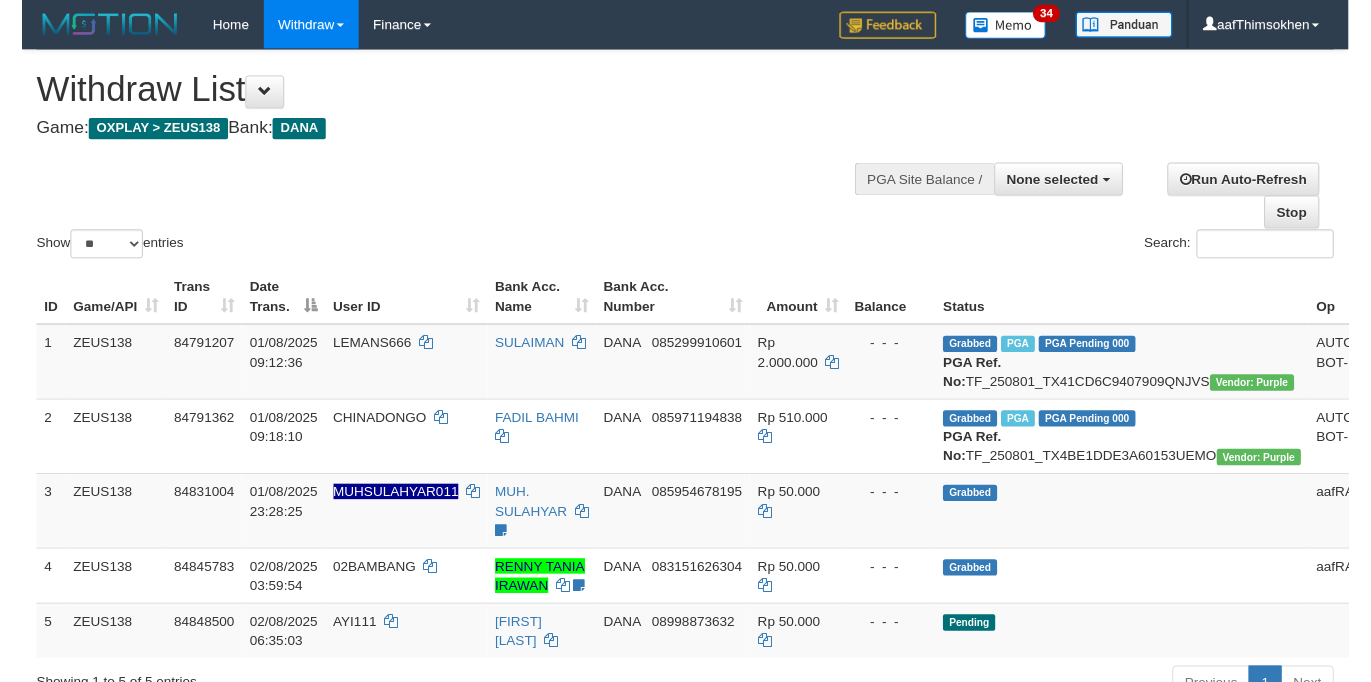 scroll, scrollTop: 349, scrollLeft: 0, axis: vertical 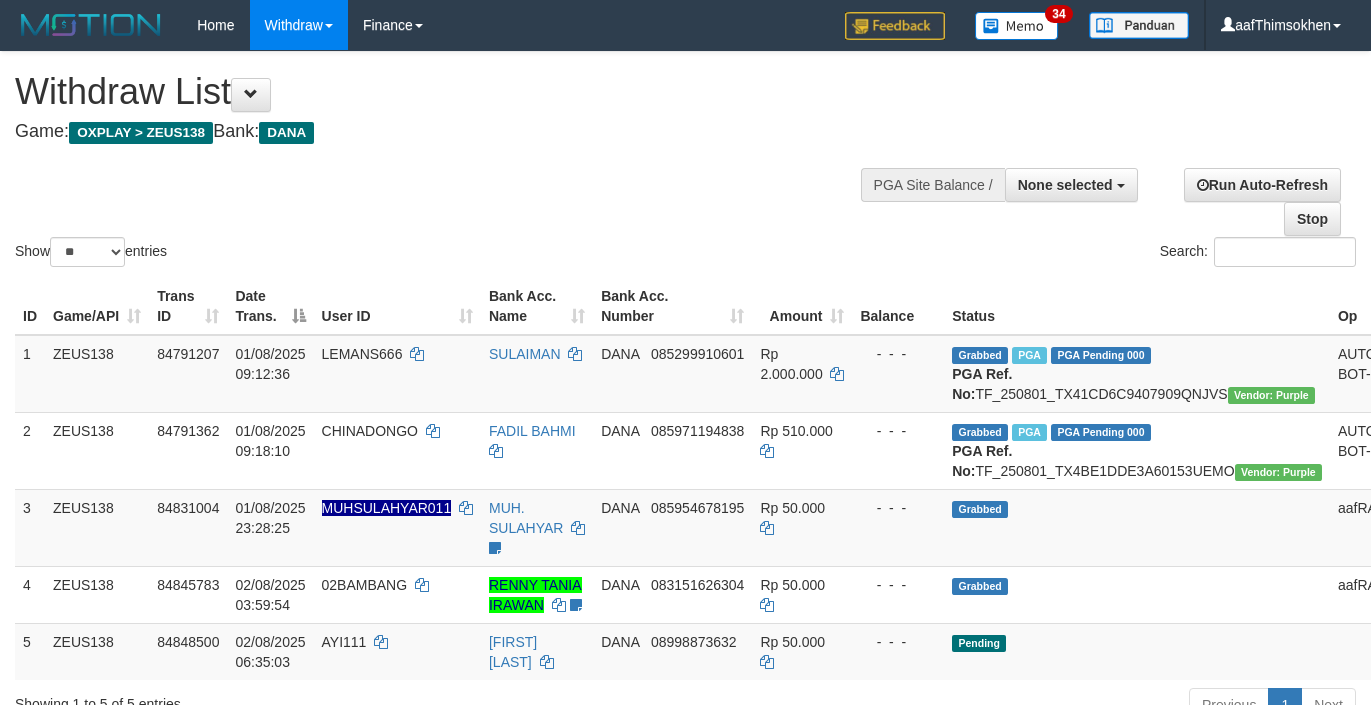 select 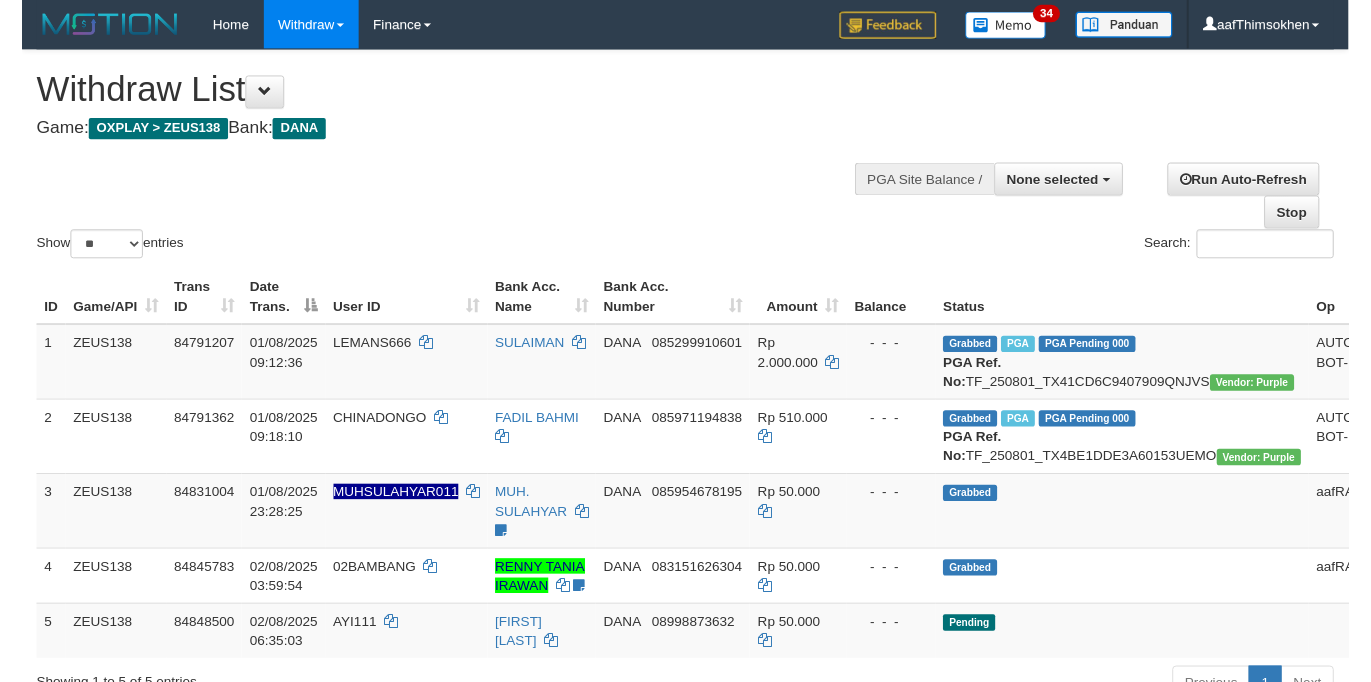 scroll, scrollTop: 349, scrollLeft: 0, axis: vertical 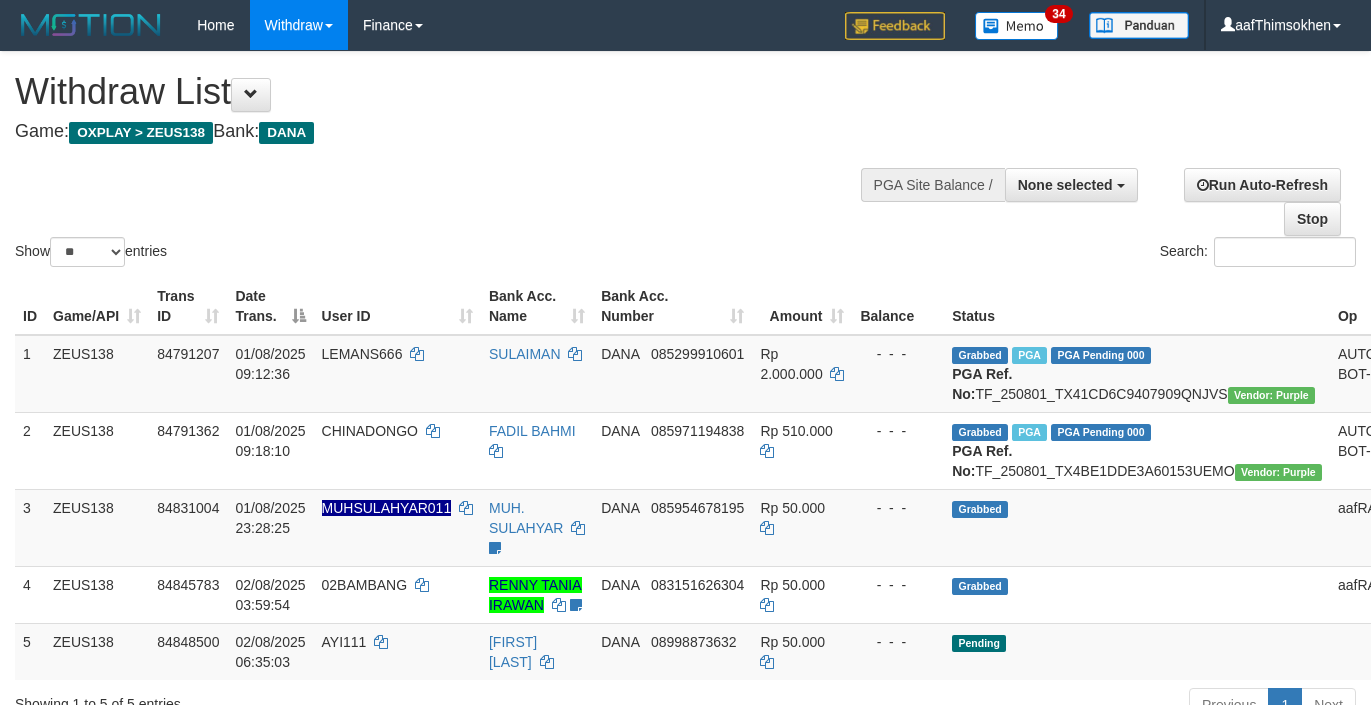 select 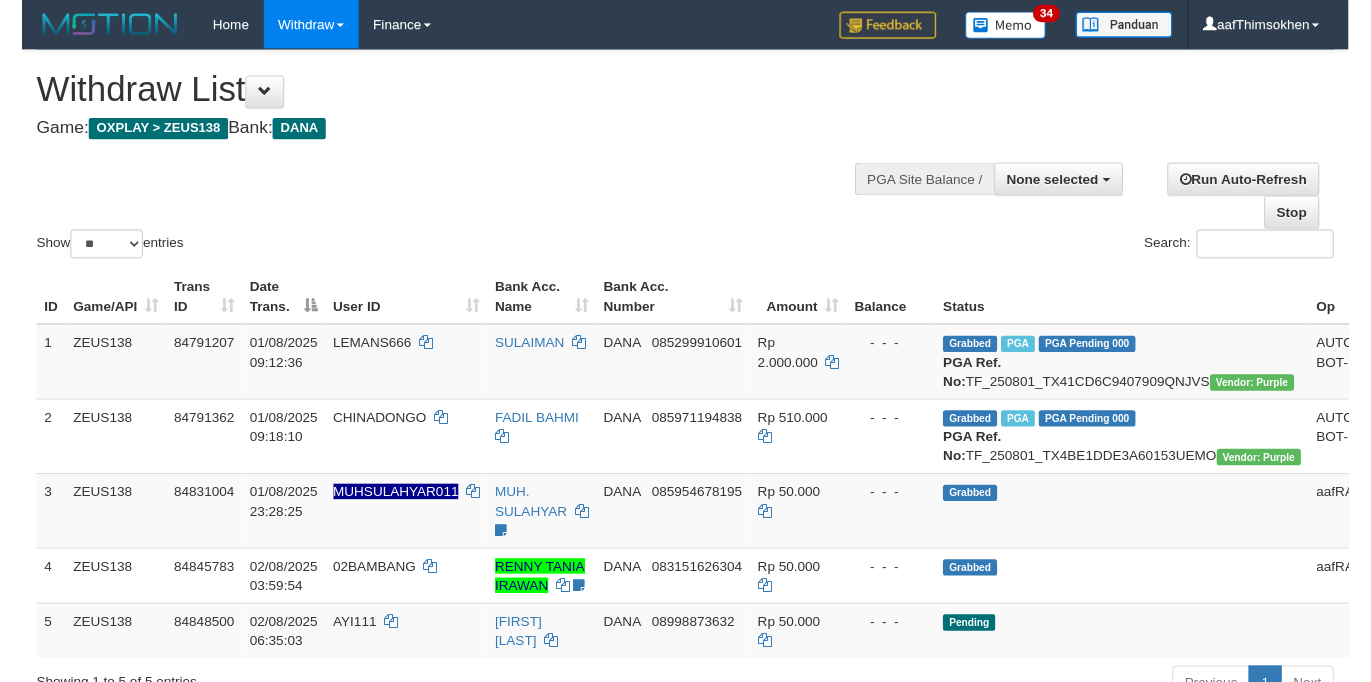 scroll, scrollTop: 349, scrollLeft: 0, axis: vertical 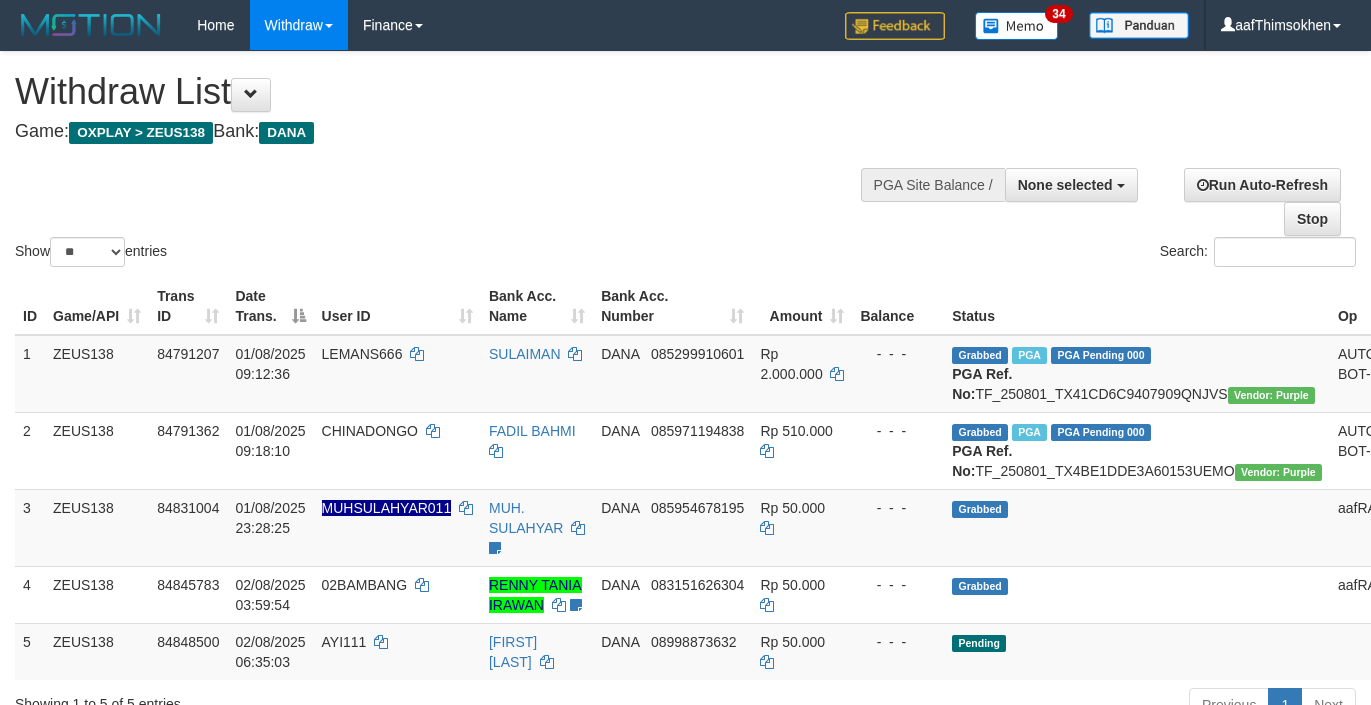select 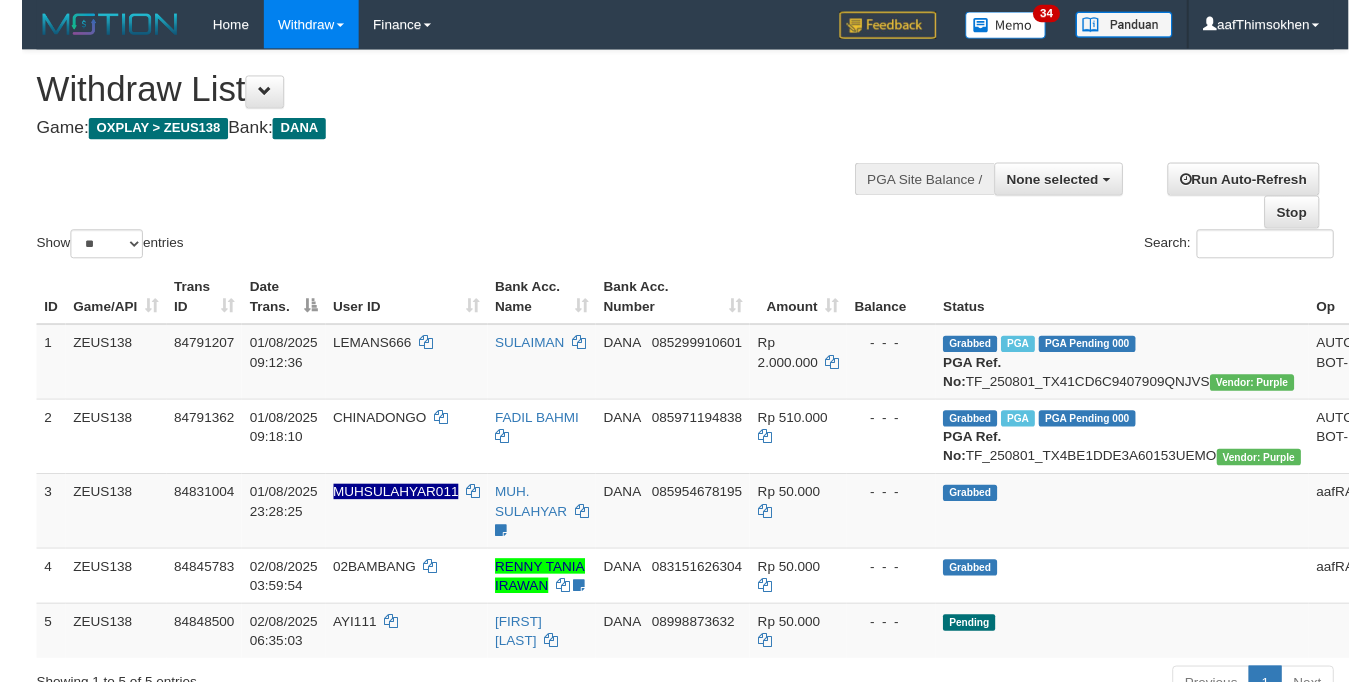 scroll, scrollTop: 349, scrollLeft: 0, axis: vertical 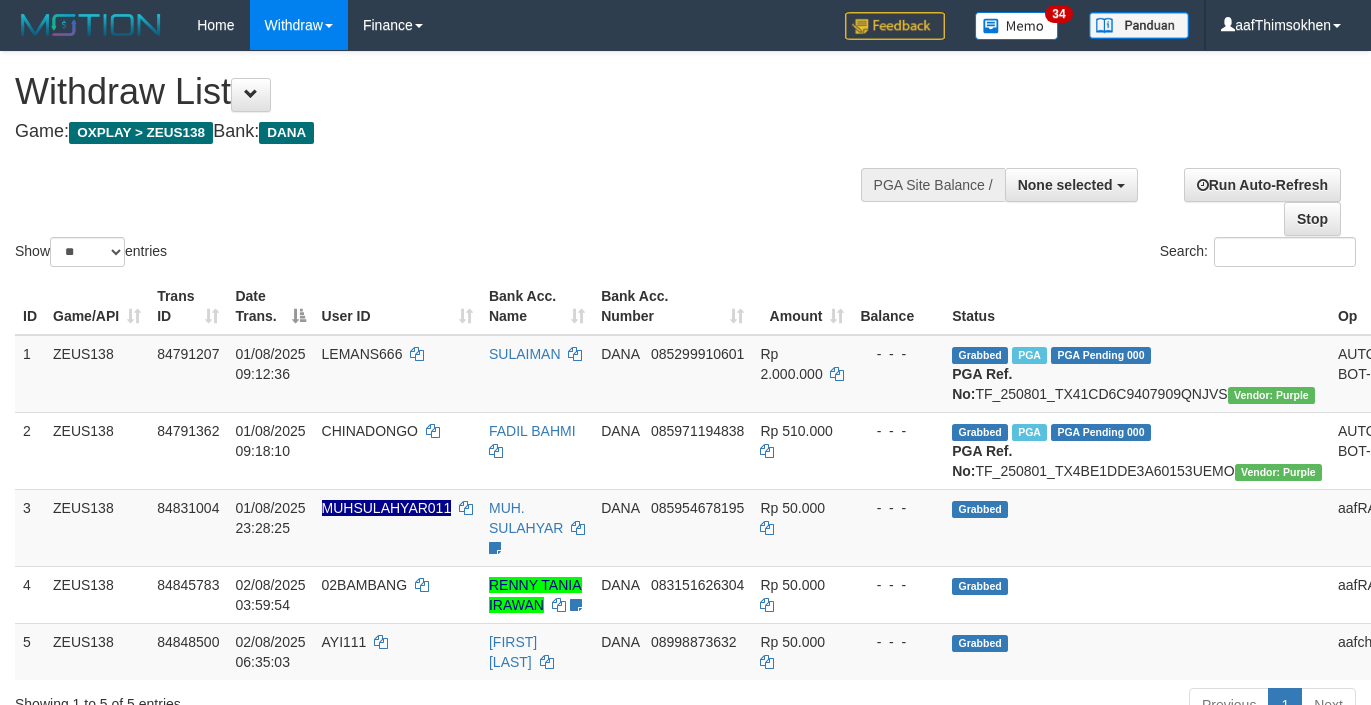 select 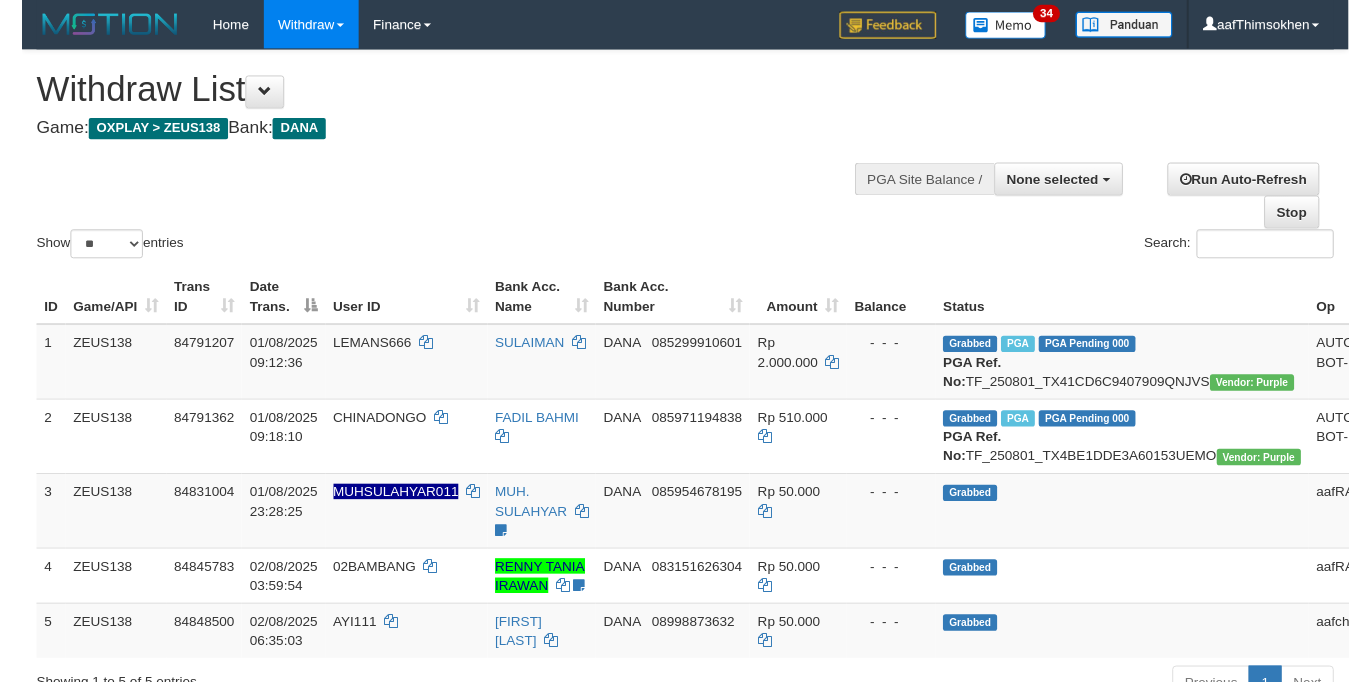 scroll, scrollTop: 349, scrollLeft: 0, axis: vertical 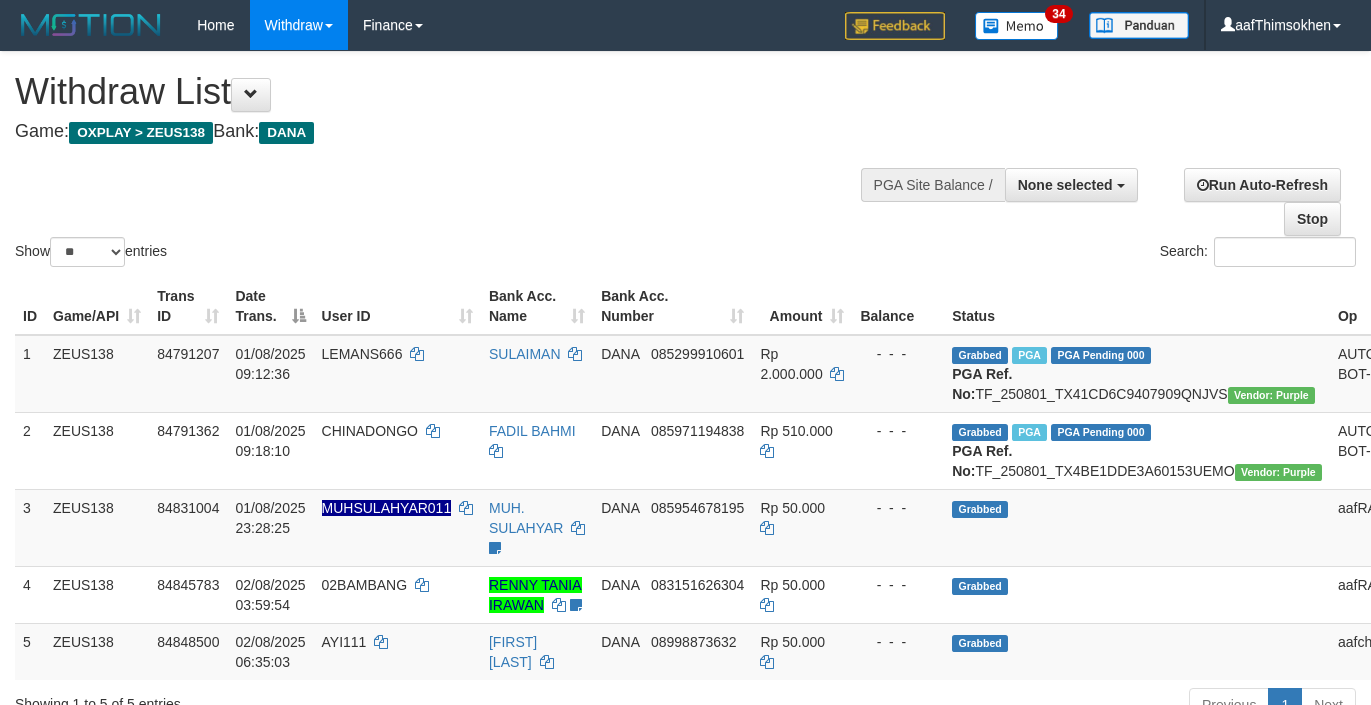 select 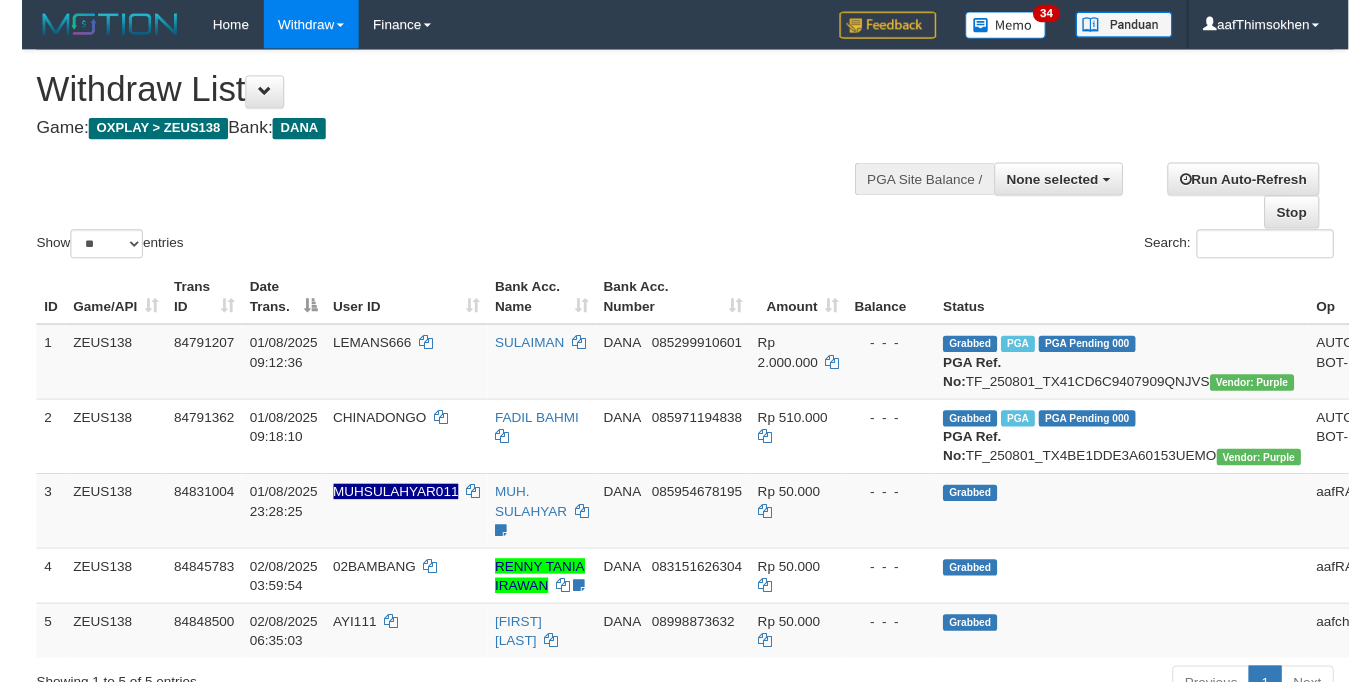 scroll, scrollTop: 349, scrollLeft: 0, axis: vertical 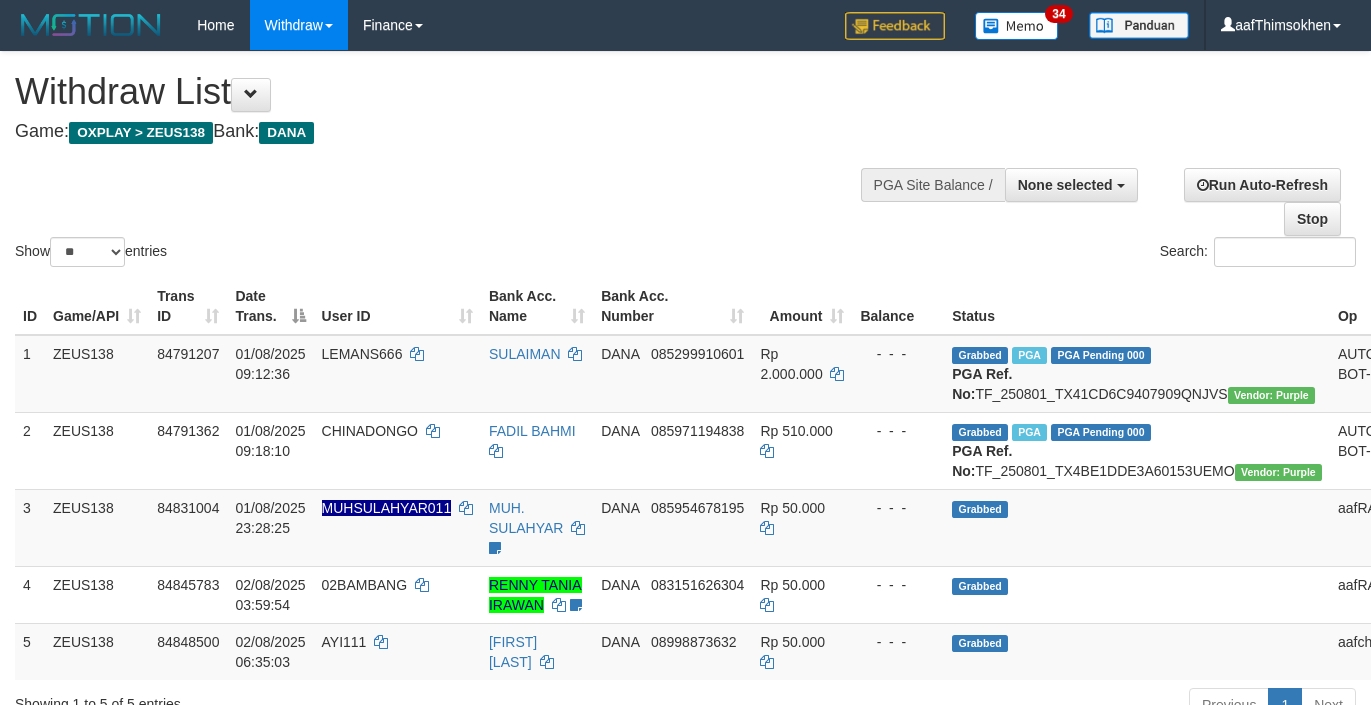 select 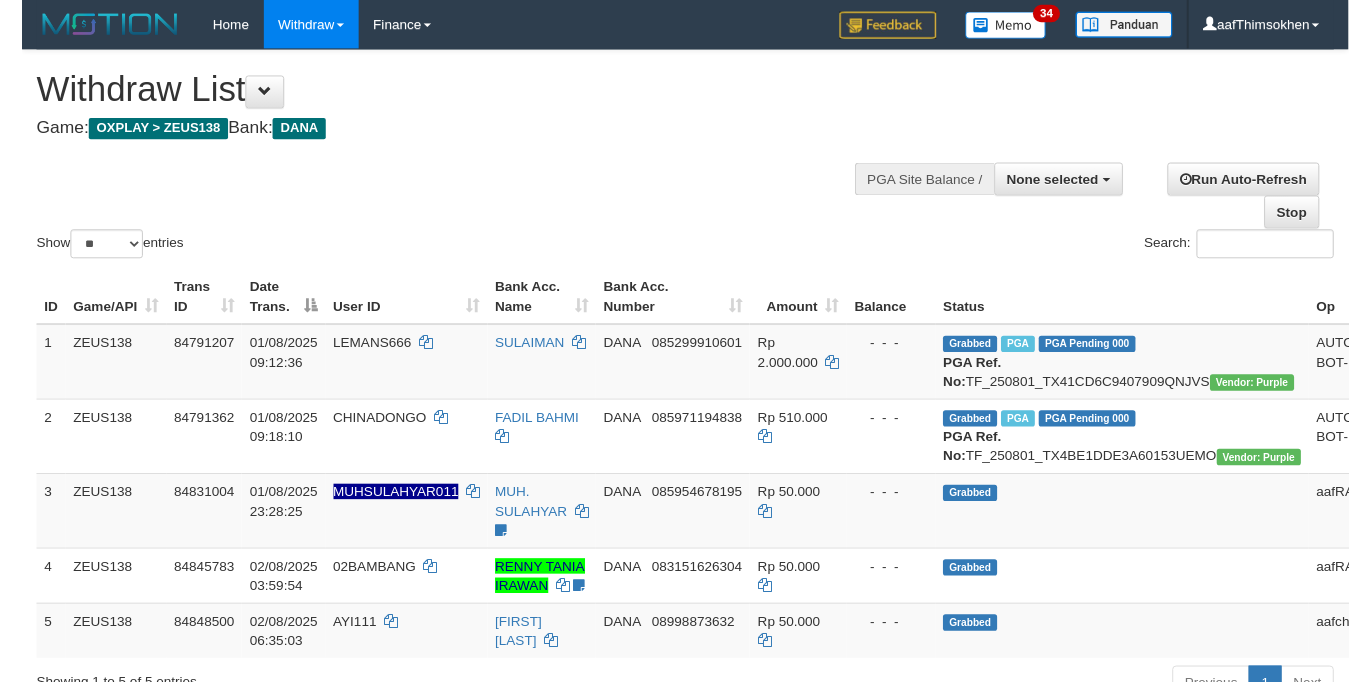 scroll, scrollTop: 349, scrollLeft: 0, axis: vertical 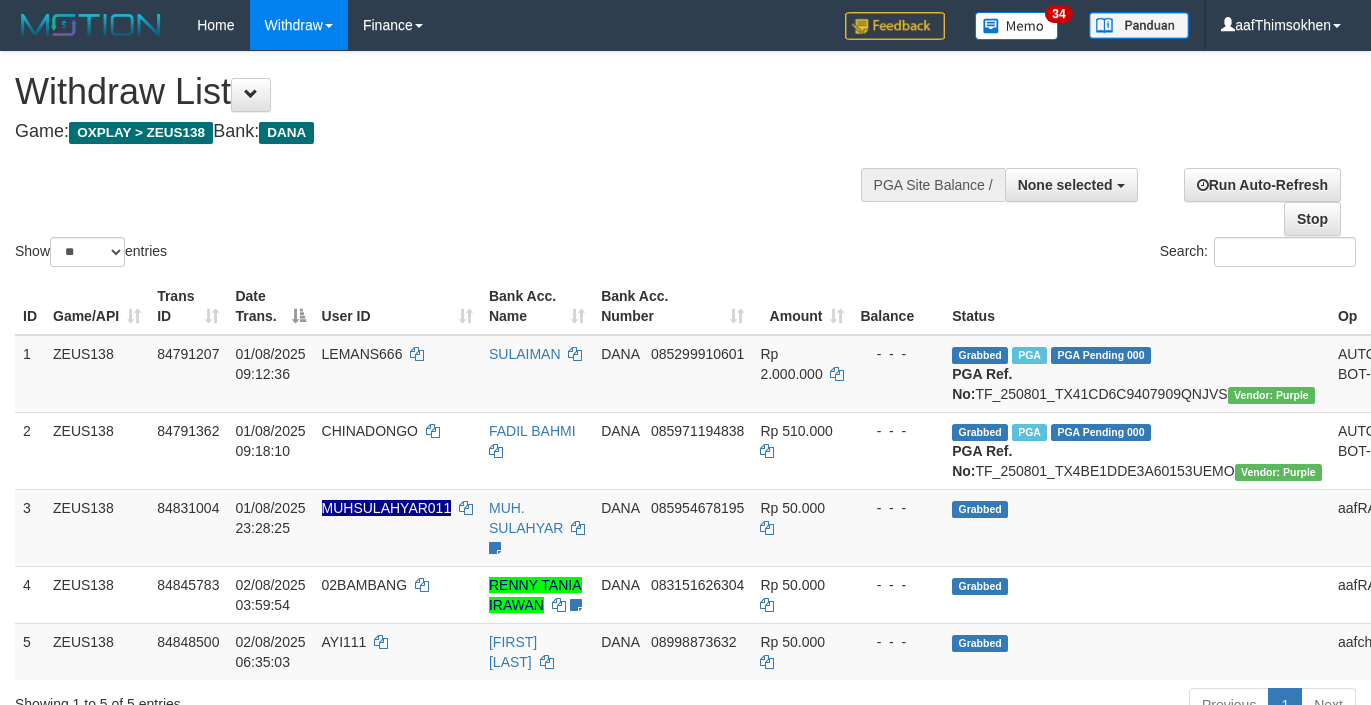 select 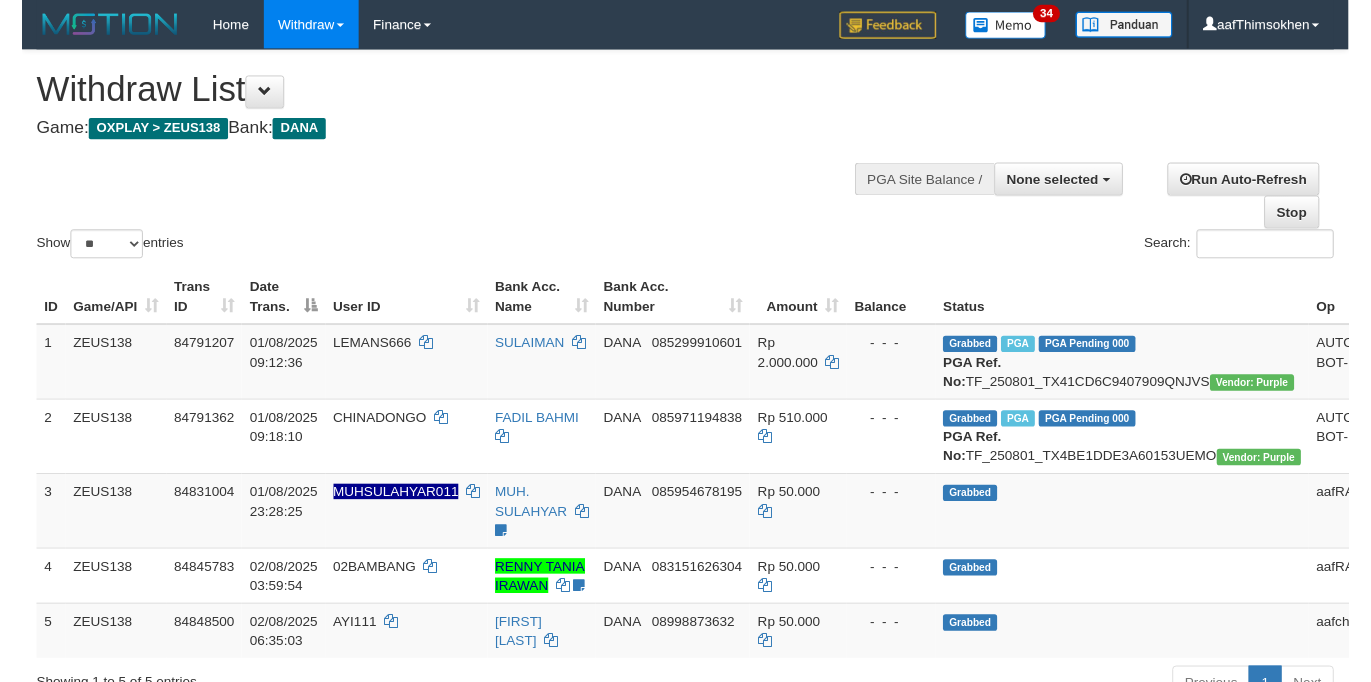 scroll, scrollTop: 349, scrollLeft: 0, axis: vertical 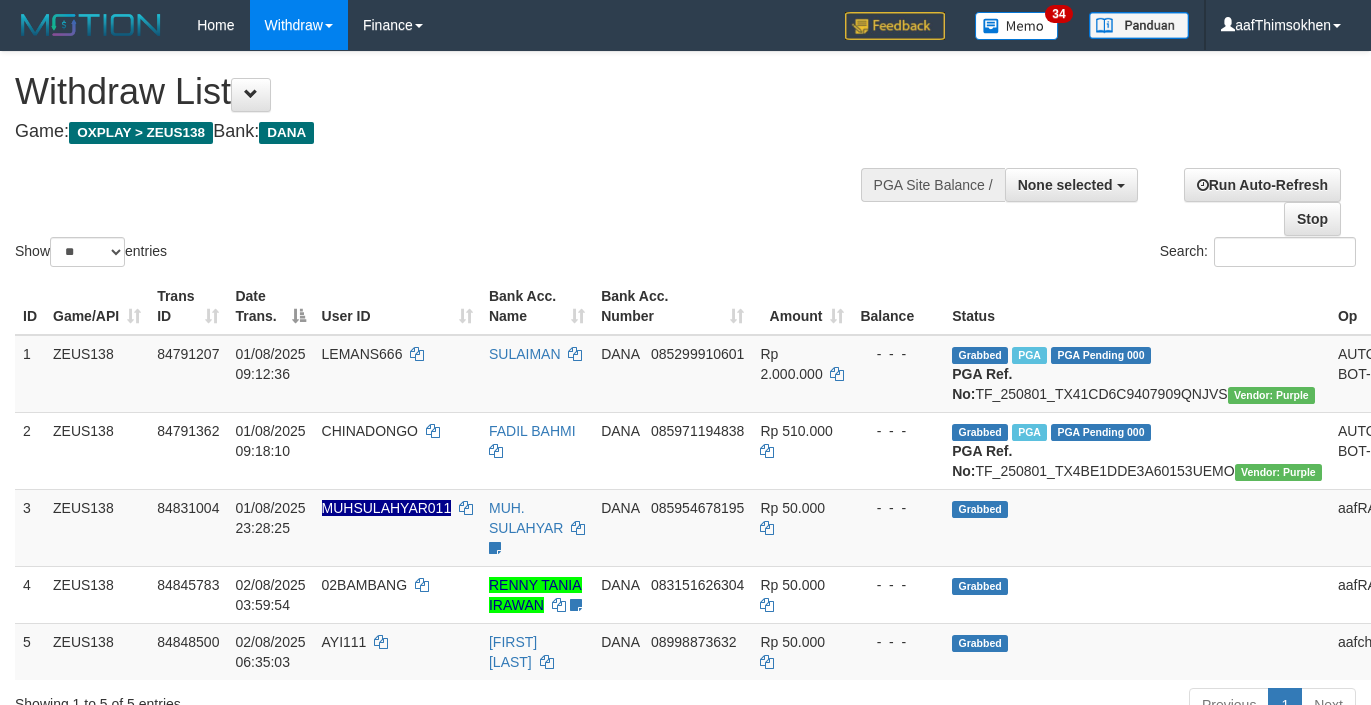 select 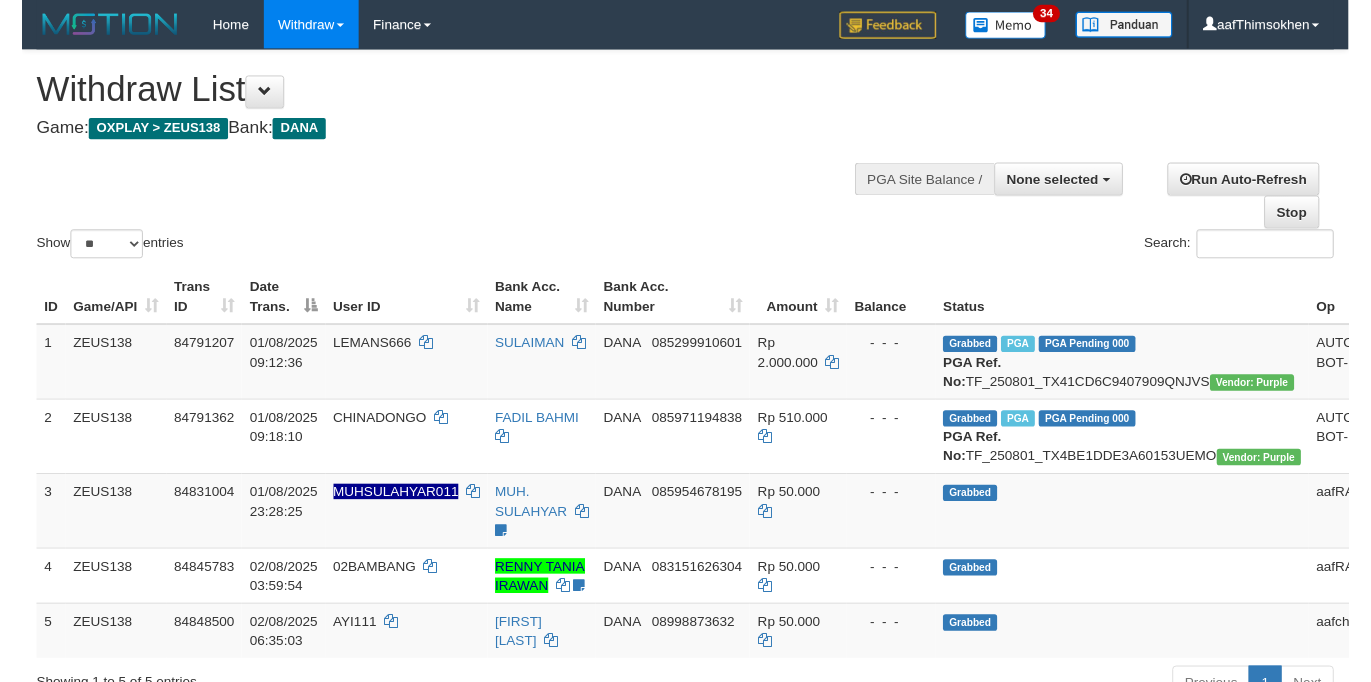 scroll, scrollTop: 349, scrollLeft: 0, axis: vertical 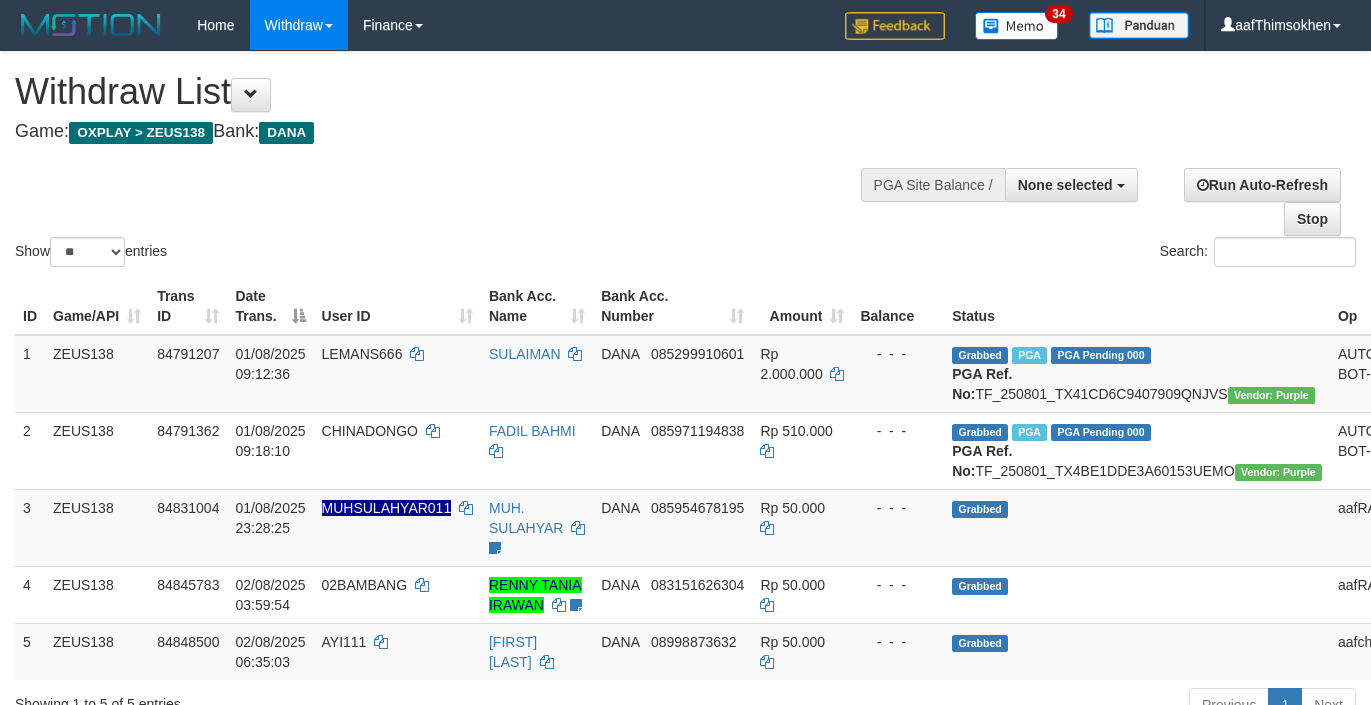 select 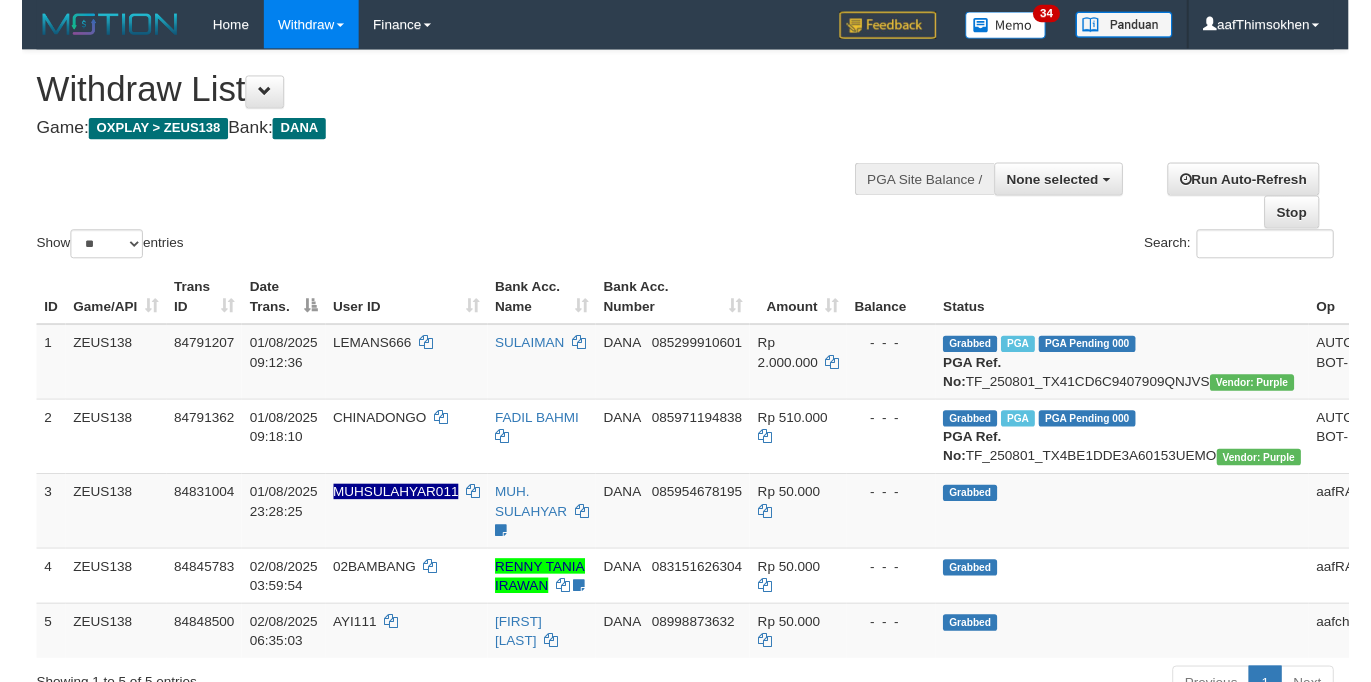 scroll, scrollTop: 349, scrollLeft: 0, axis: vertical 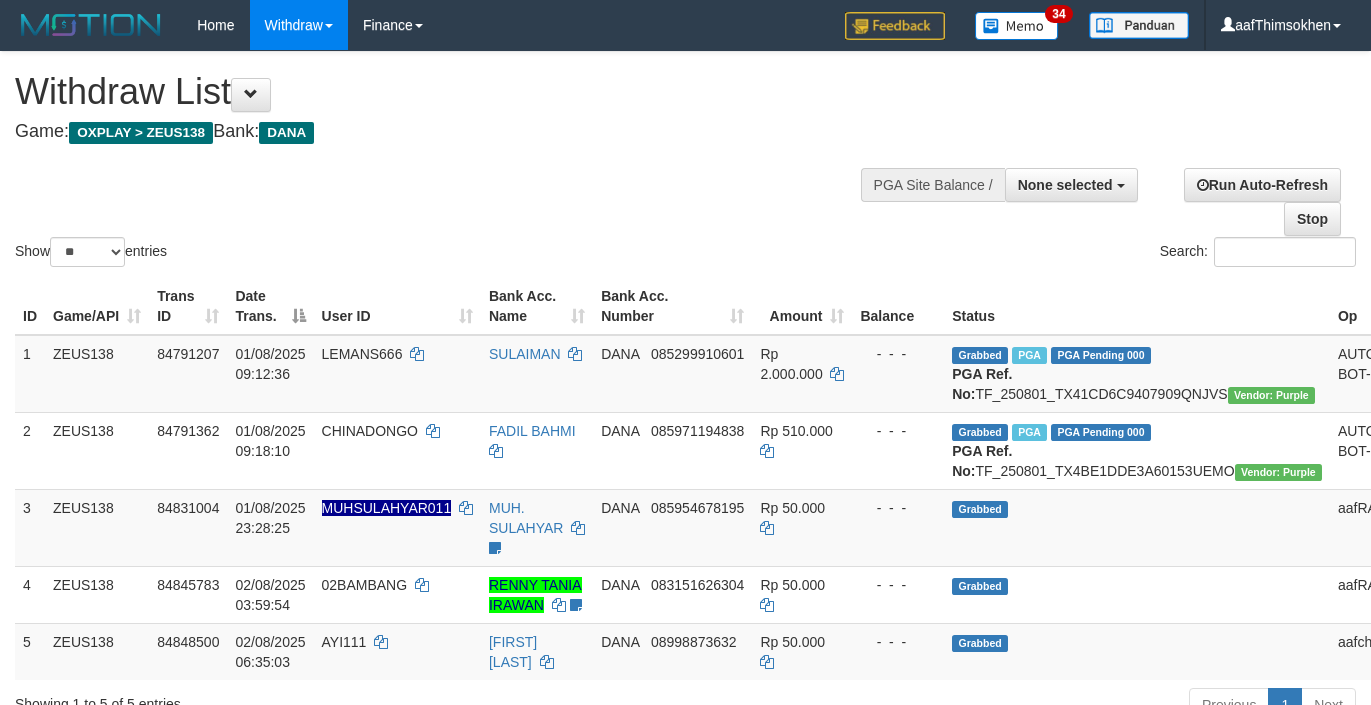 select 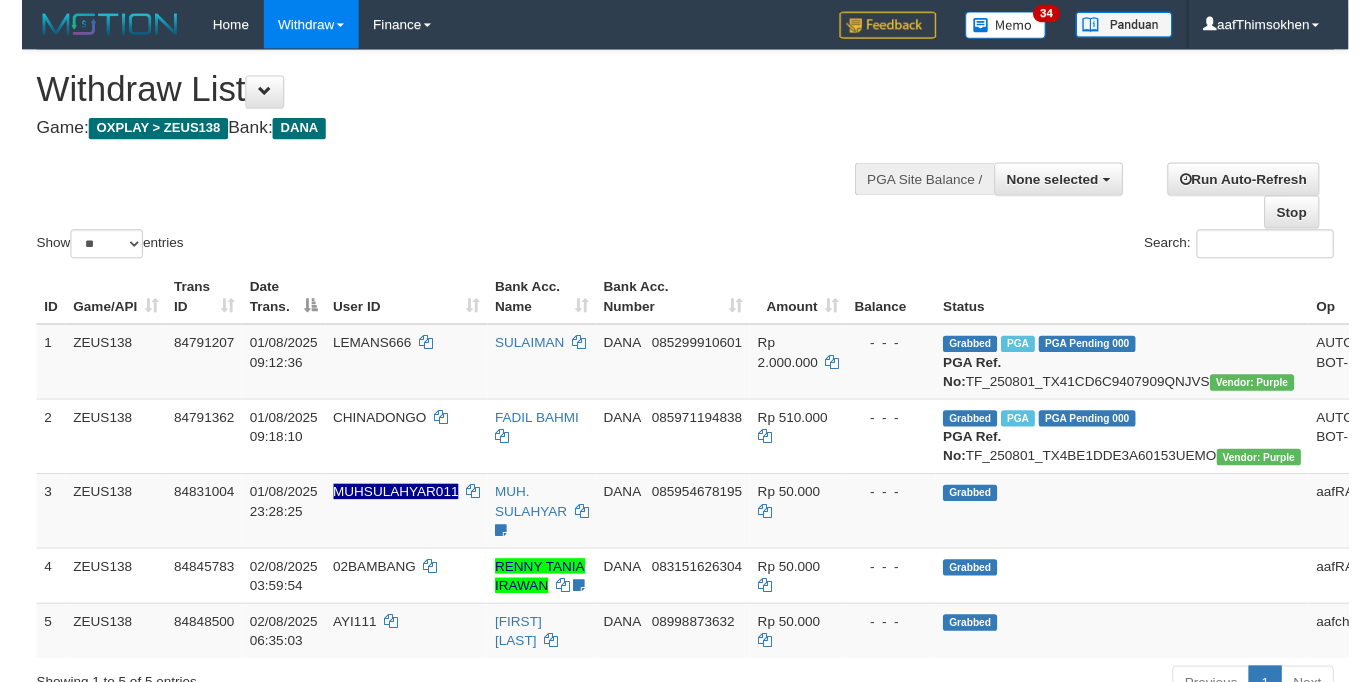 scroll, scrollTop: 349, scrollLeft: 0, axis: vertical 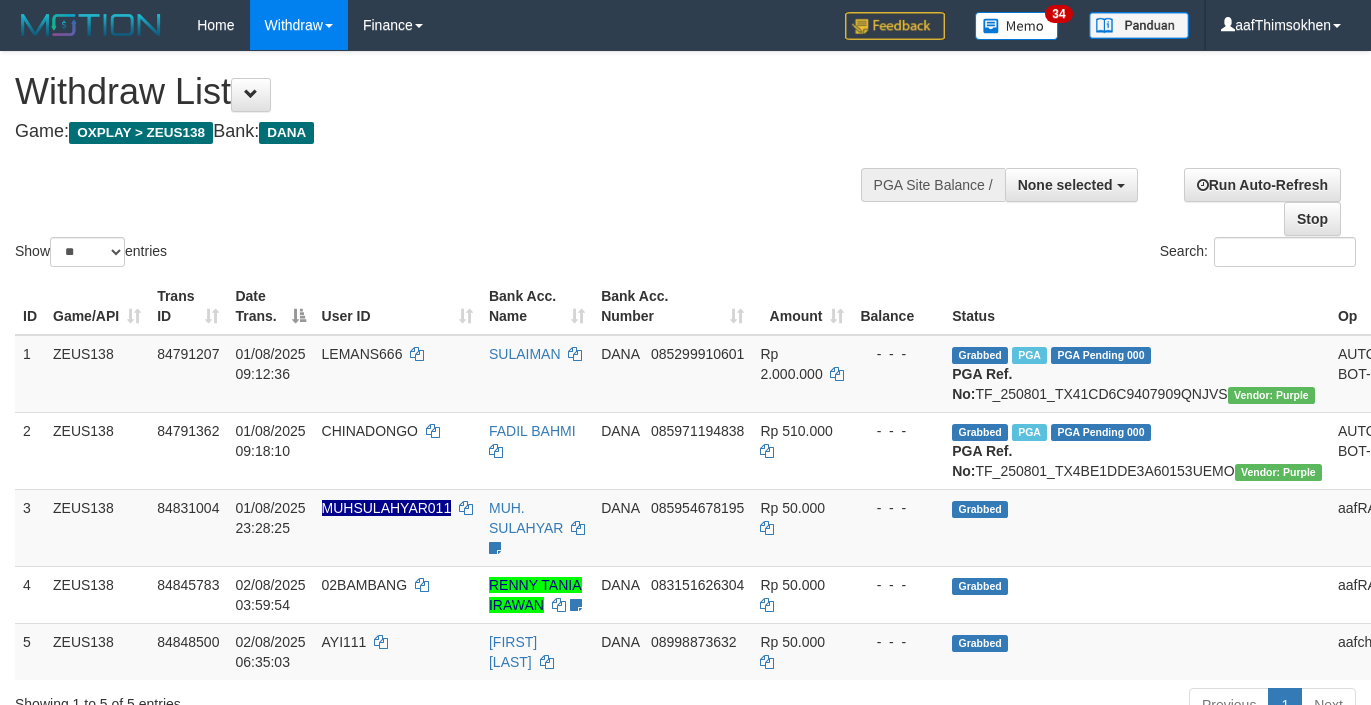 select 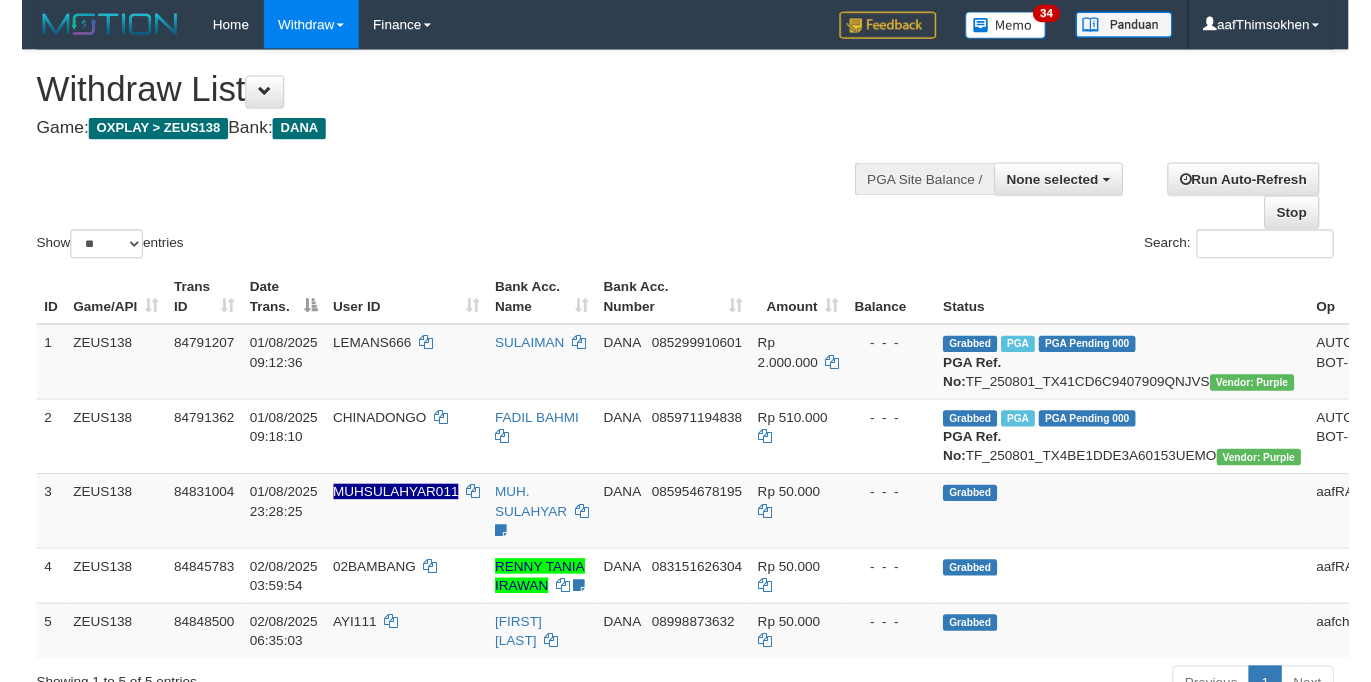 scroll, scrollTop: 349, scrollLeft: 0, axis: vertical 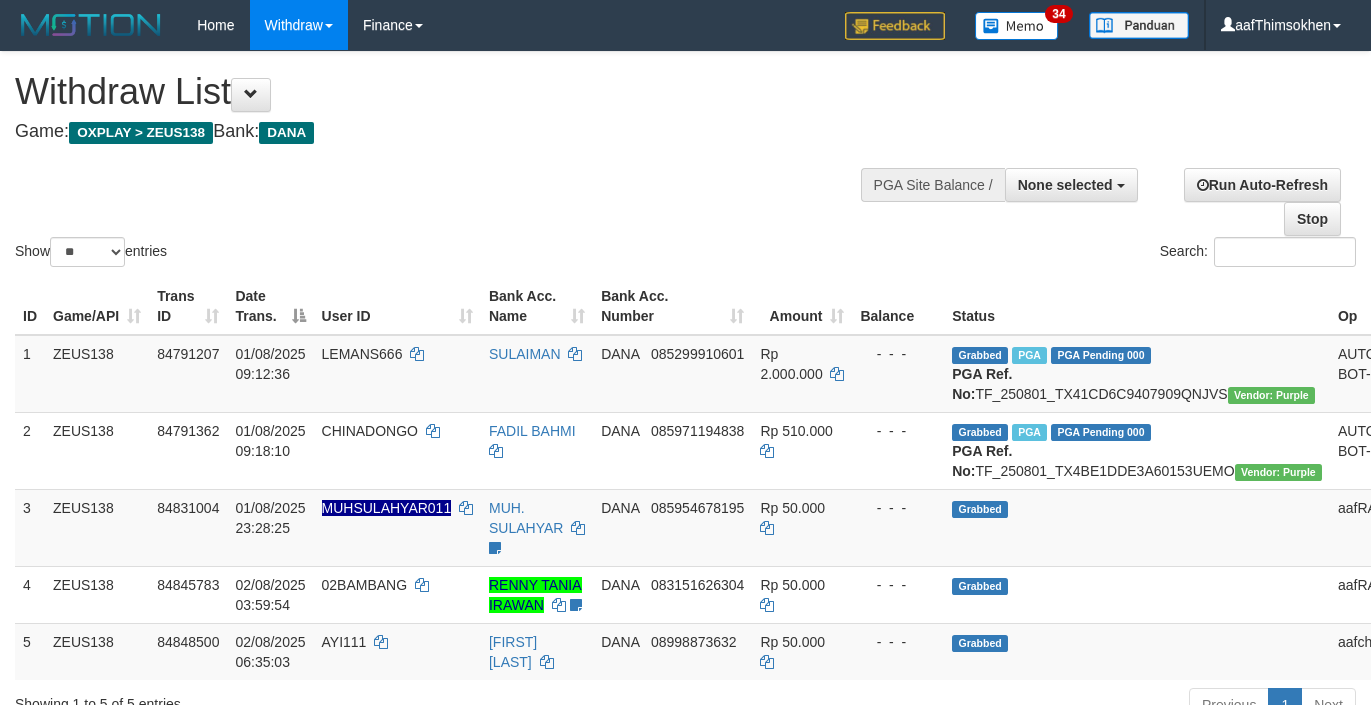select 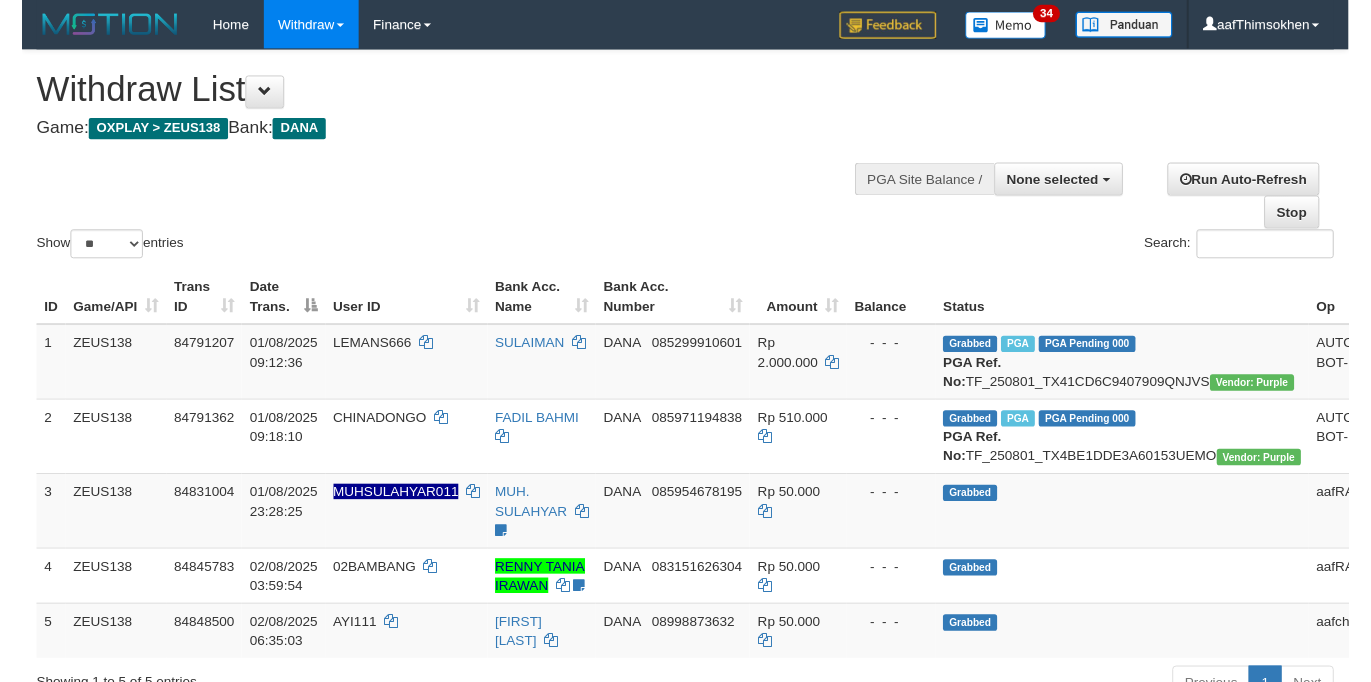 scroll, scrollTop: 349, scrollLeft: 0, axis: vertical 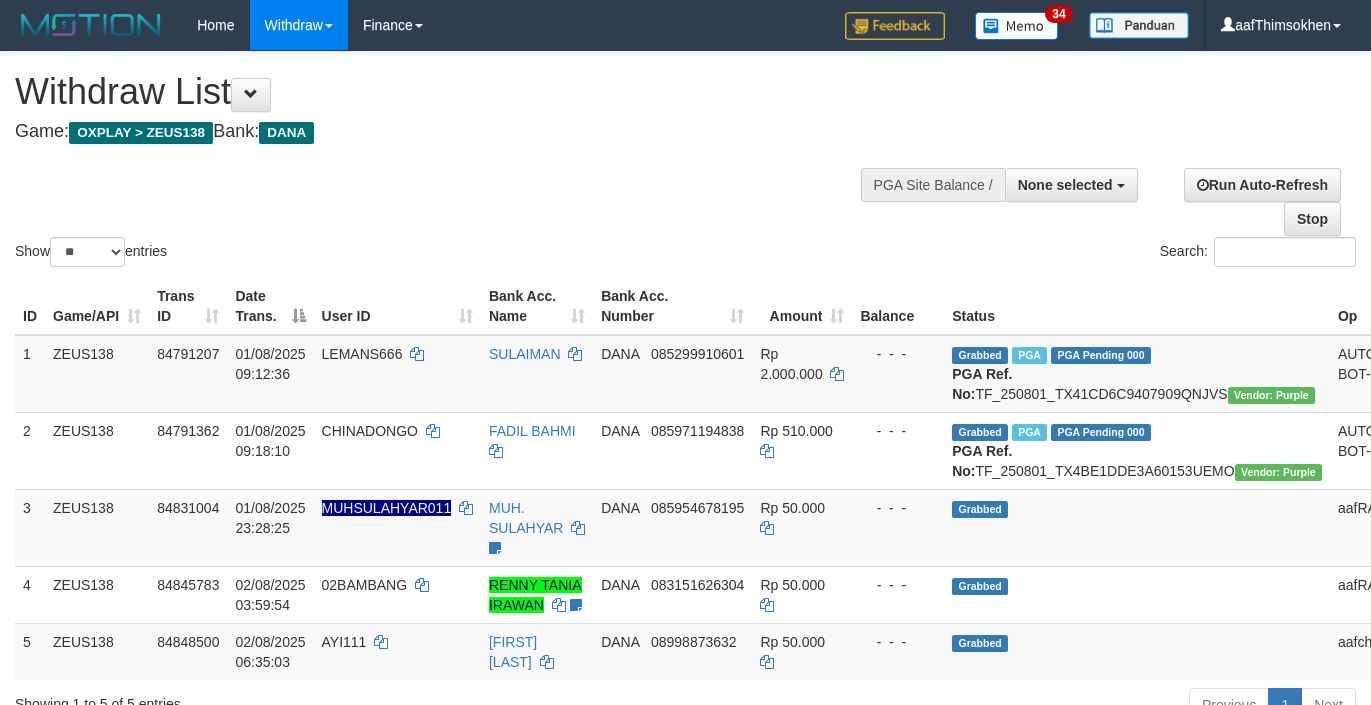 select 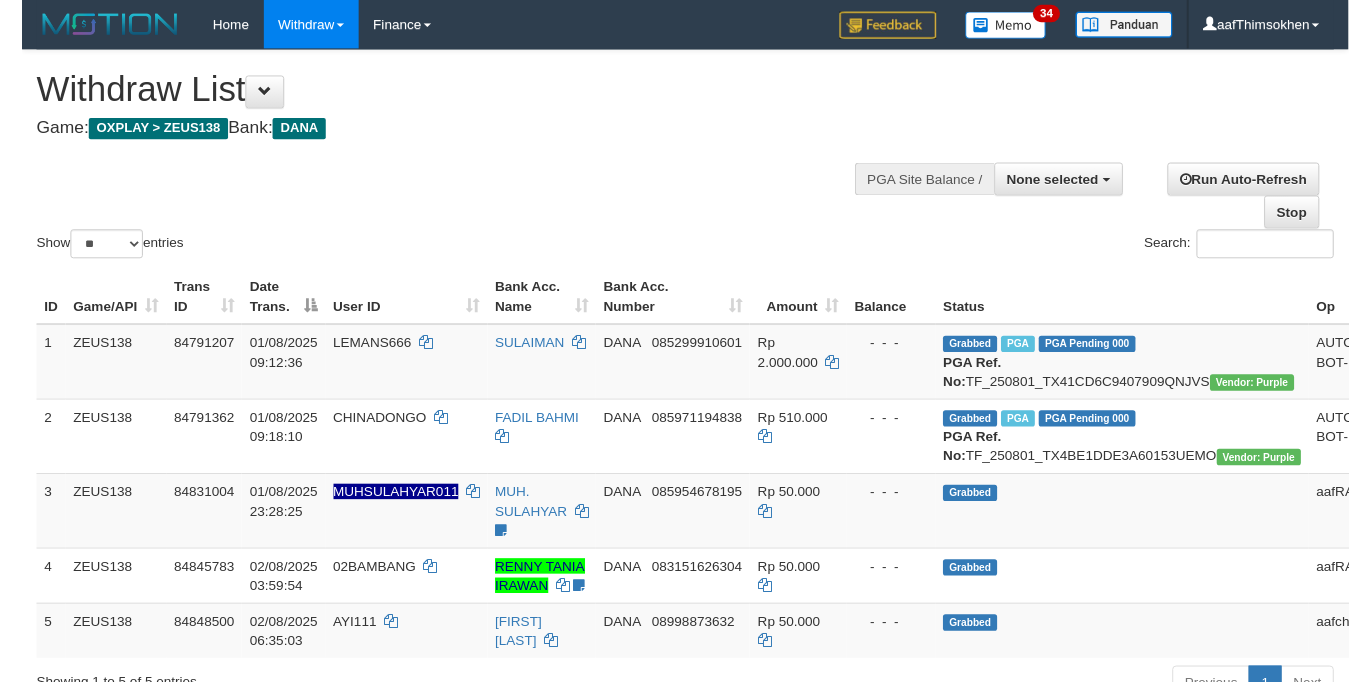 scroll, scrollTop: 349, scrollLeft: 0, axis: vertical 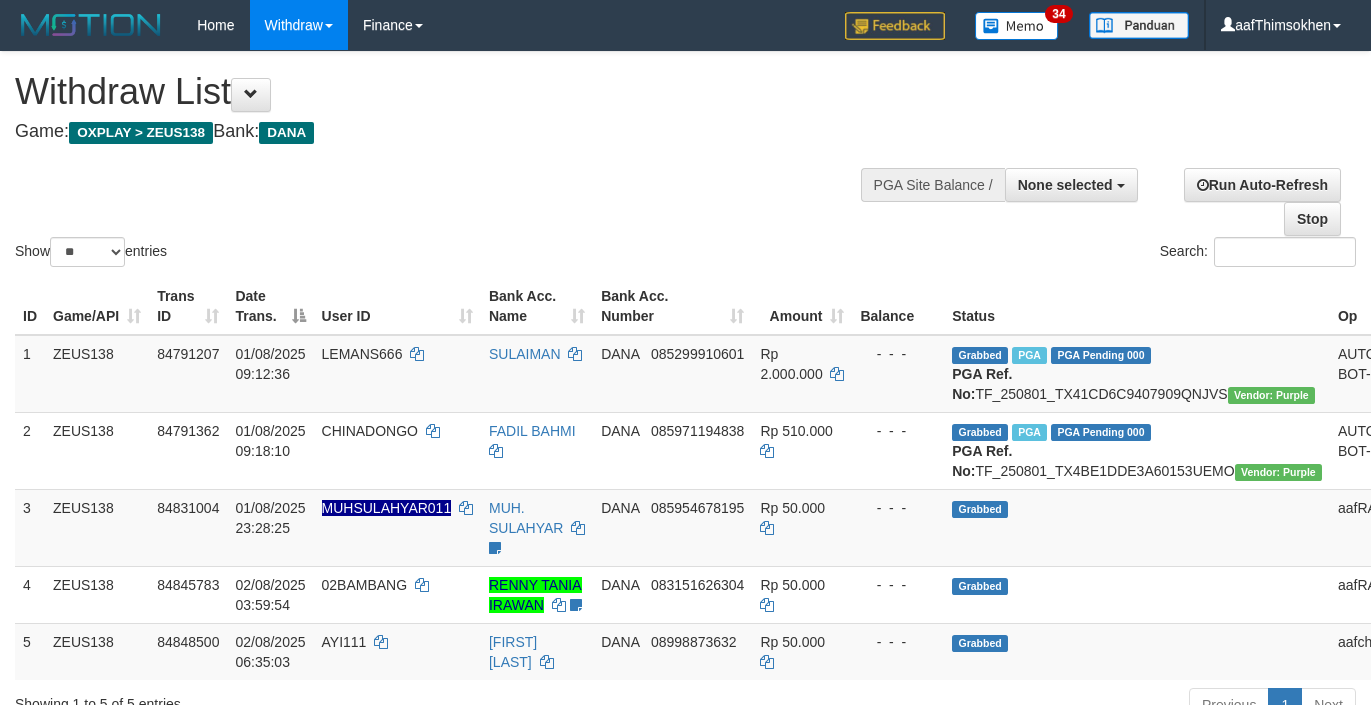 select 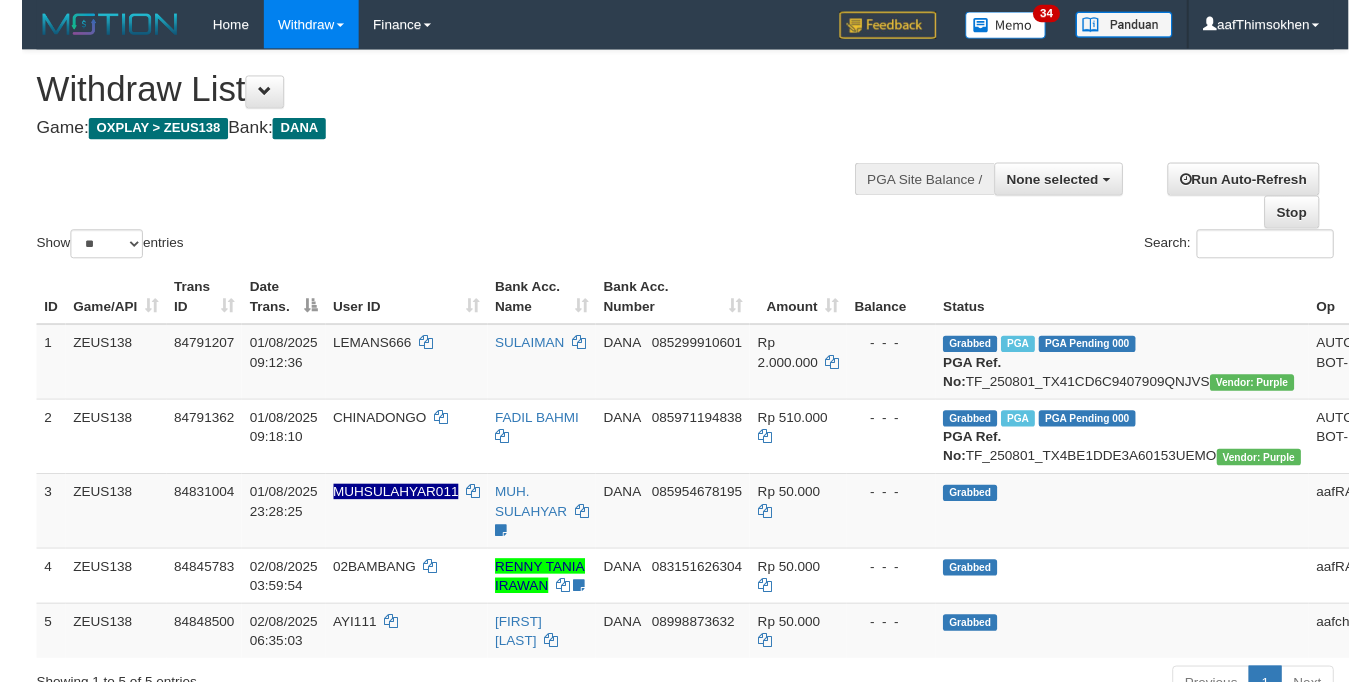 scroll, scrollTop: 349, scrollLeft: 0, axis: vertical 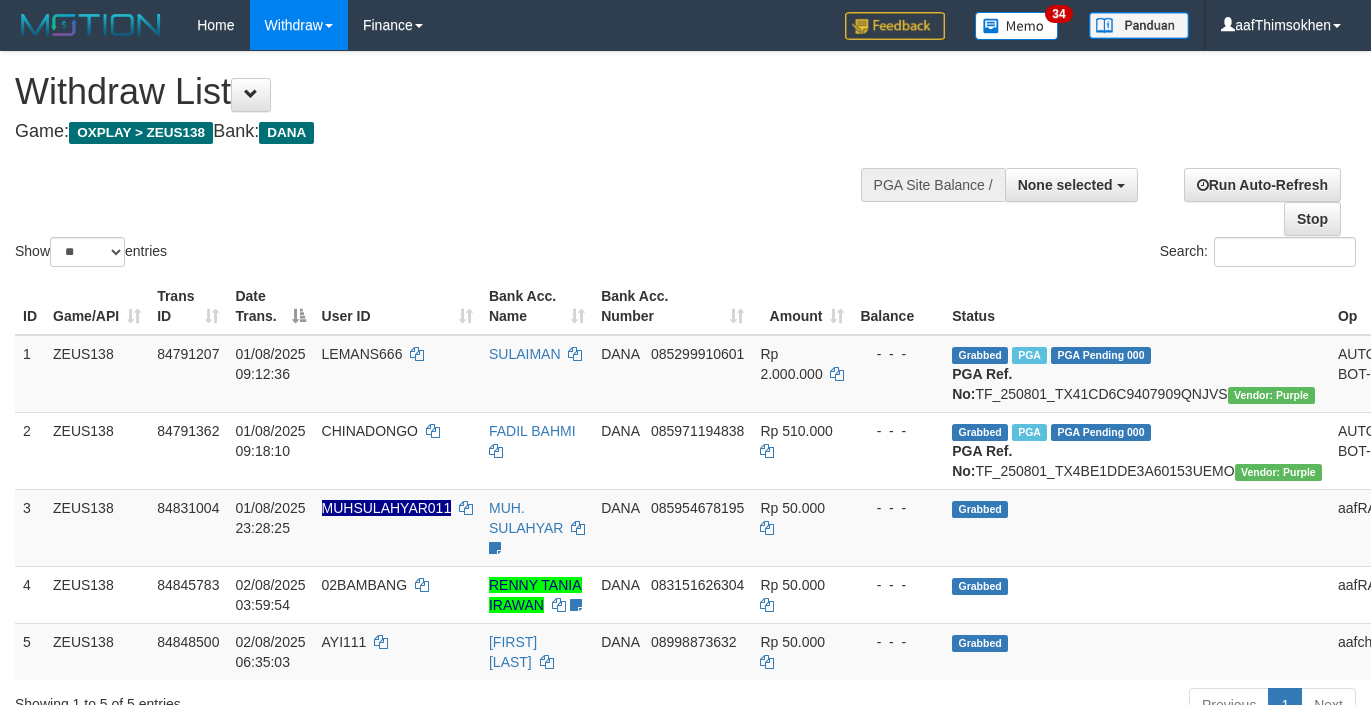 select 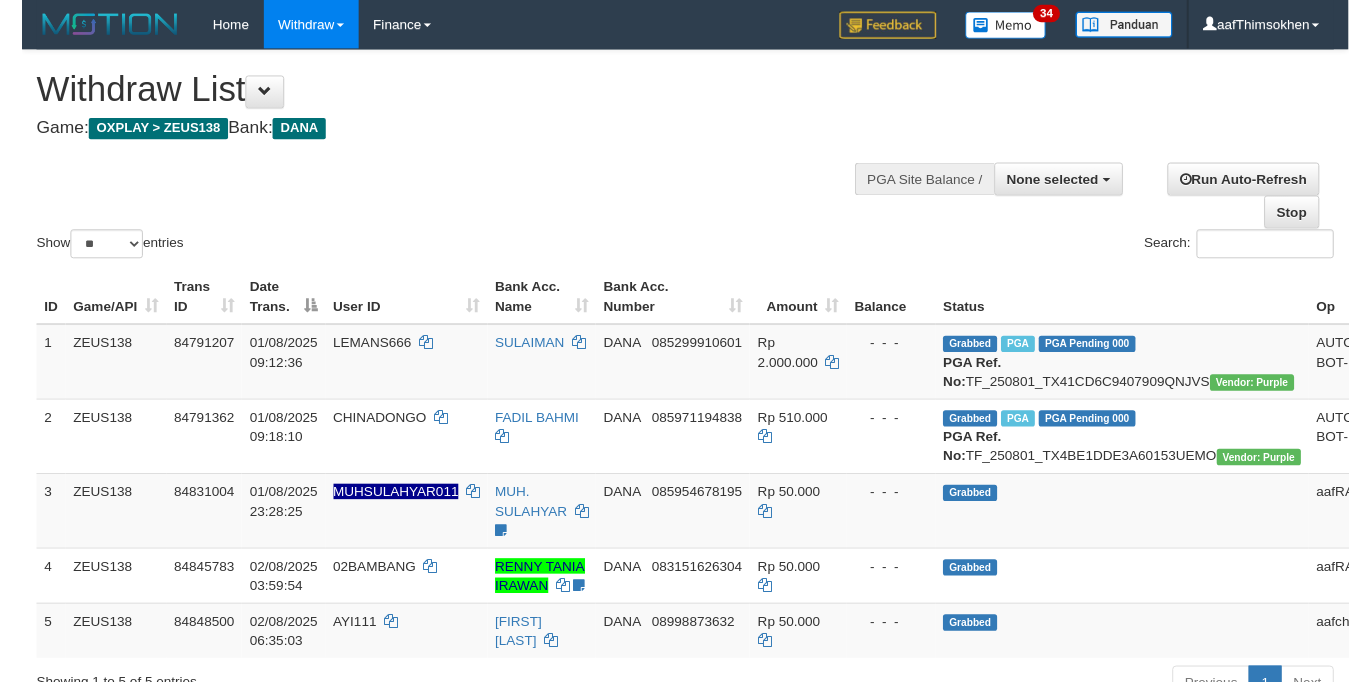 scroll, scrollTop: 349, scrollLeft: 0, axis: vertical 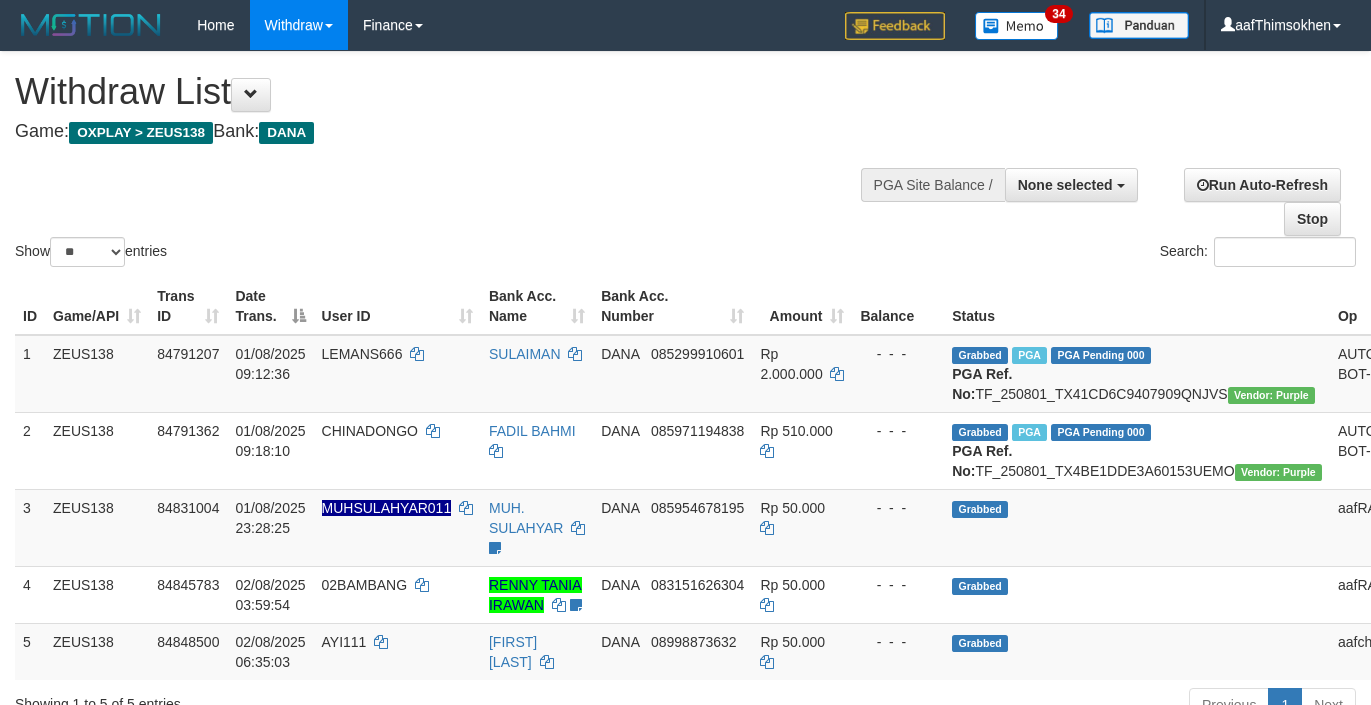 select 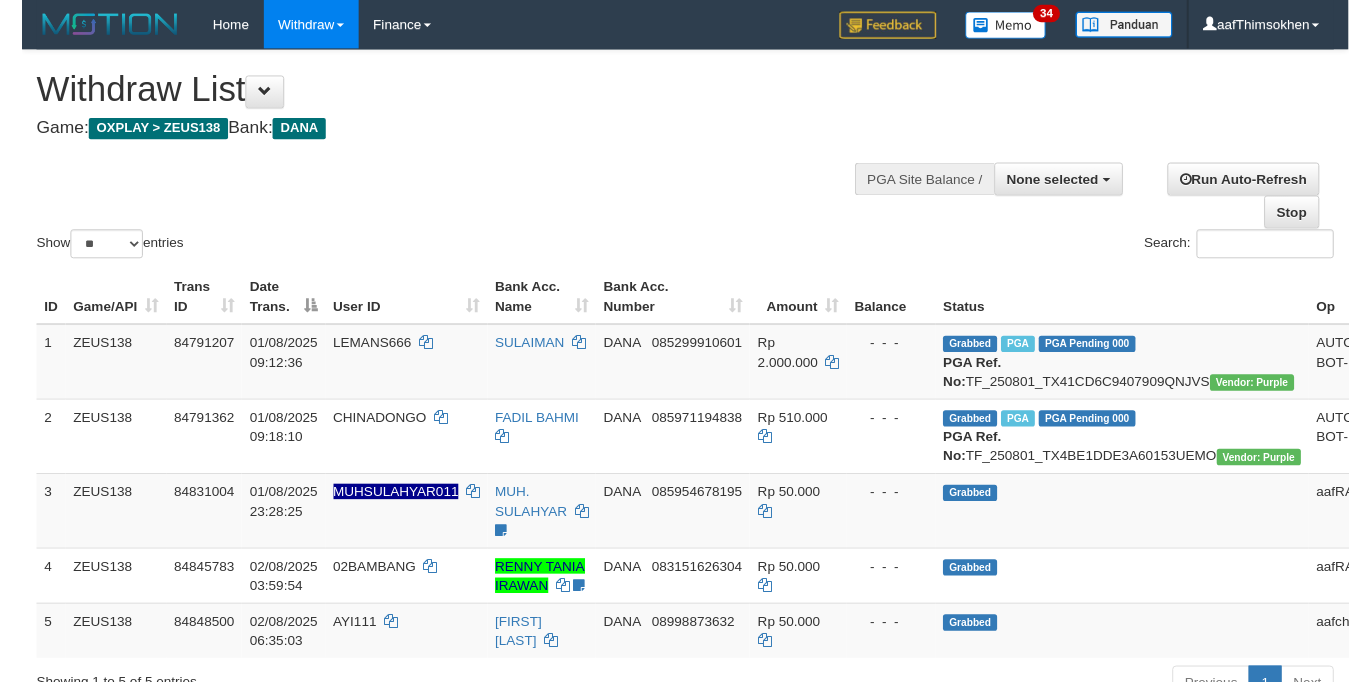 scroll, scrollTop: 349, scrollLeft: 0, axis: vertical 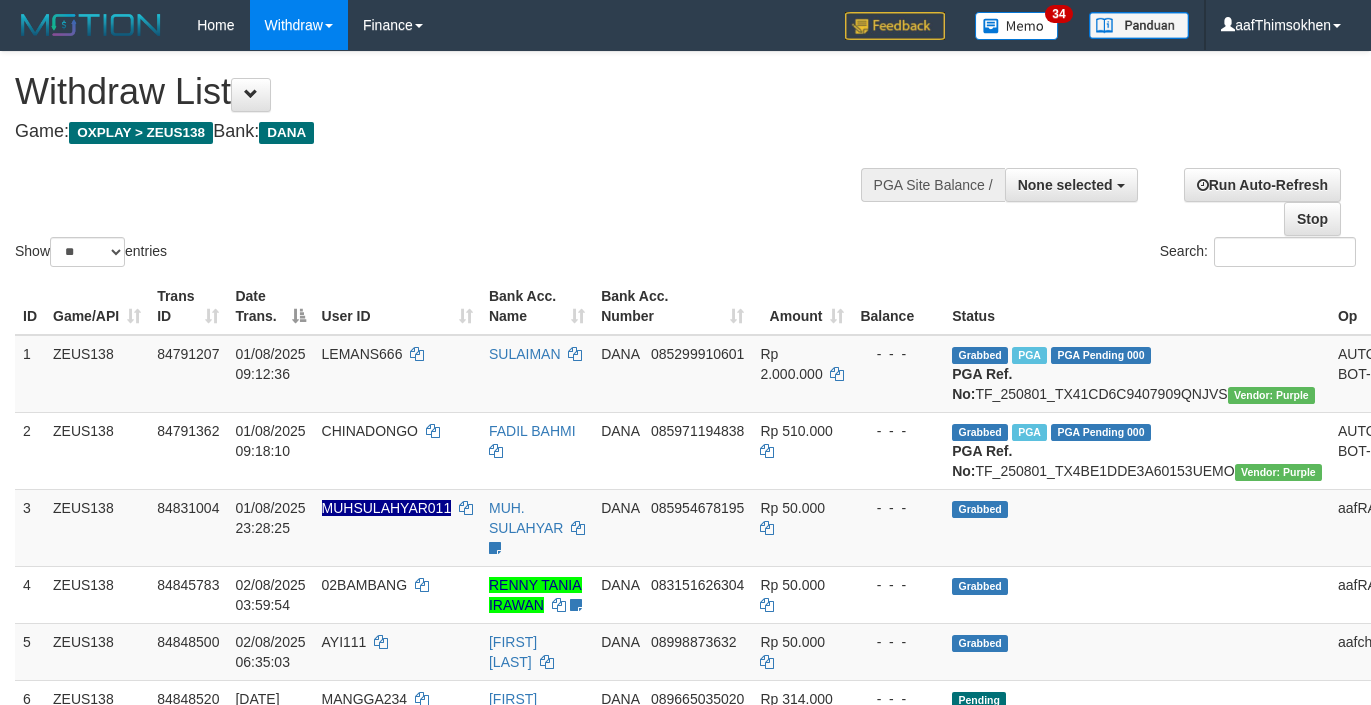 select 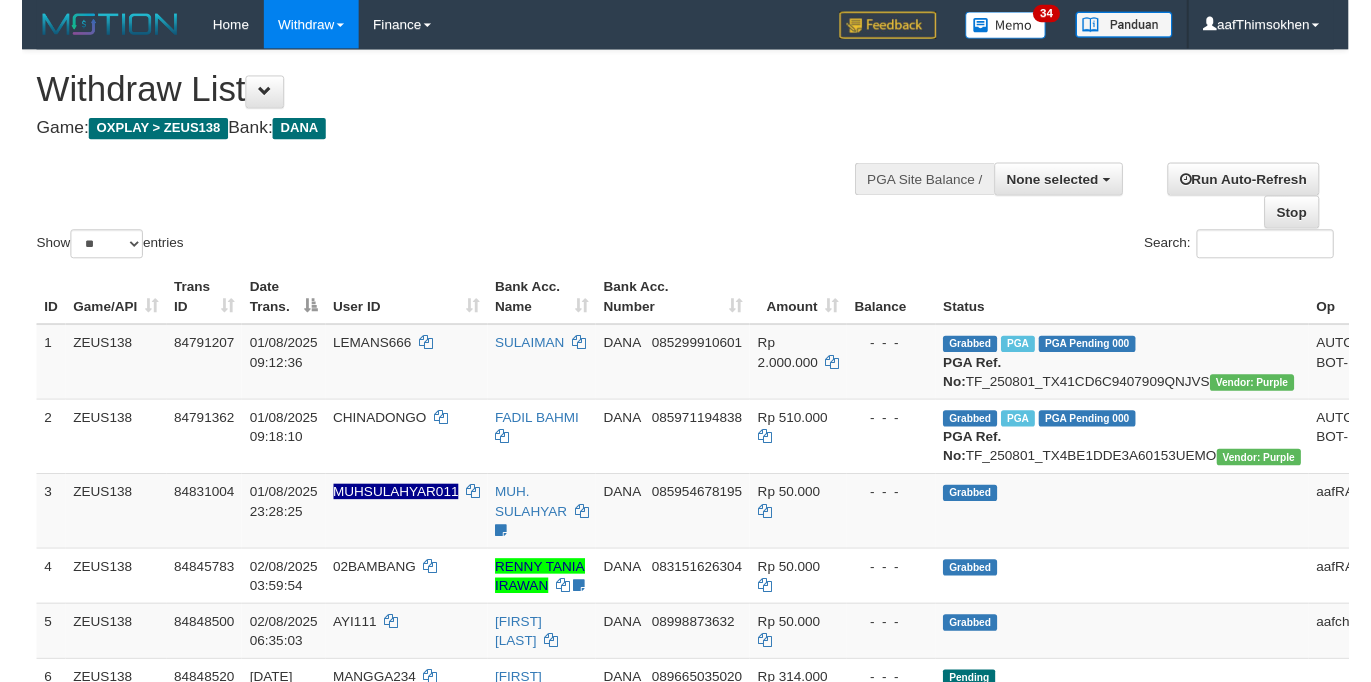 scroll, scrollTop: 349, scrollLeft: 0, axis: vertical 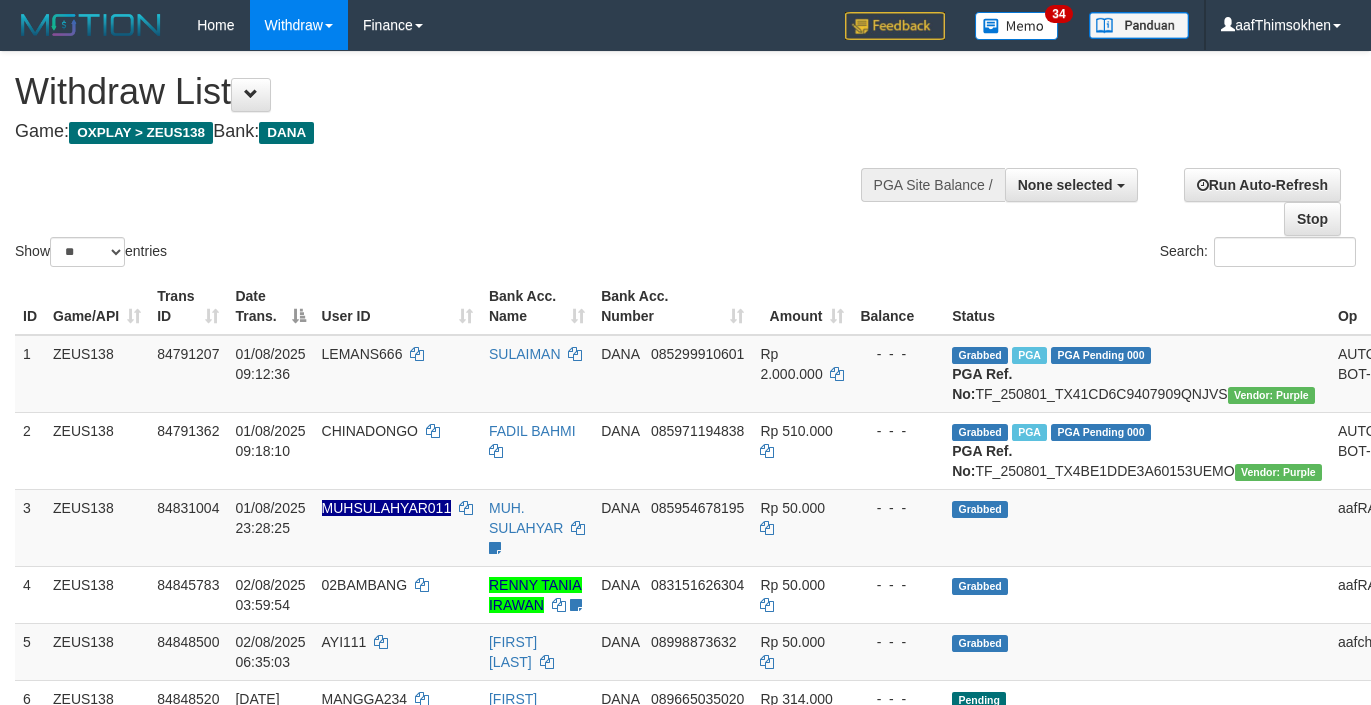 select 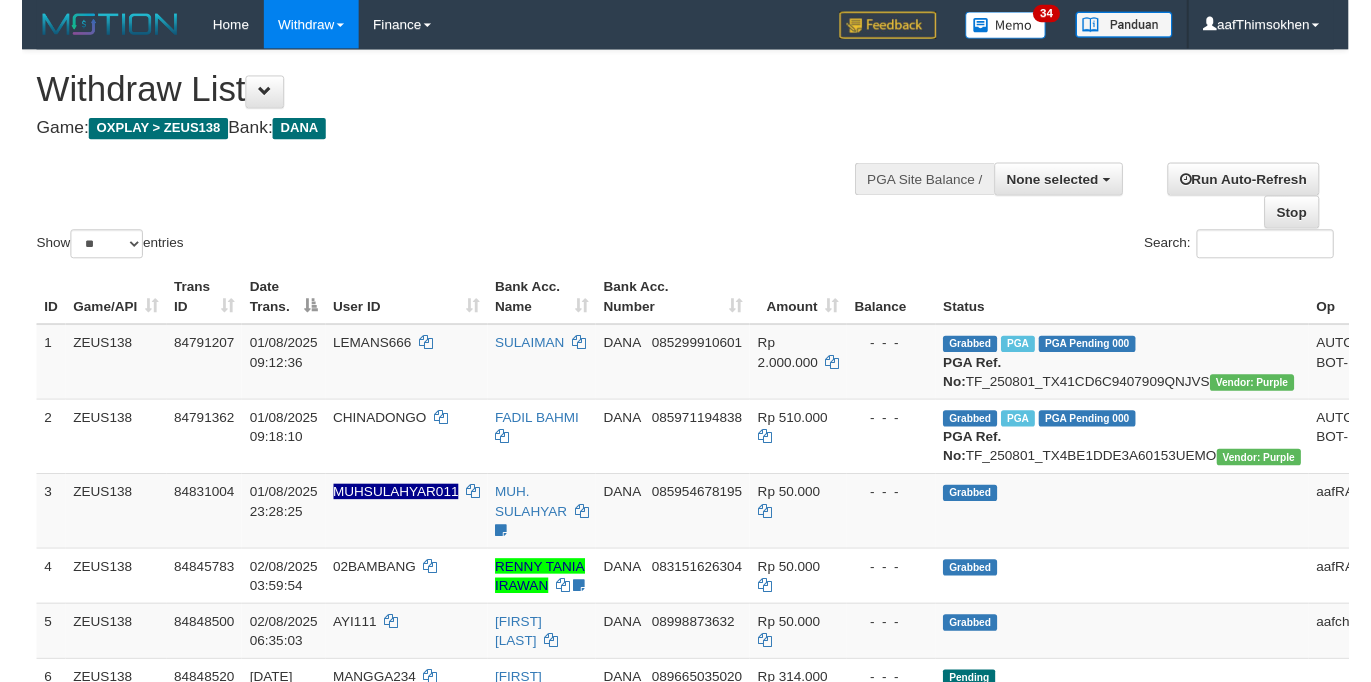 scroll, scrollTop: 349, scrollLeft: 0, axis: vertical 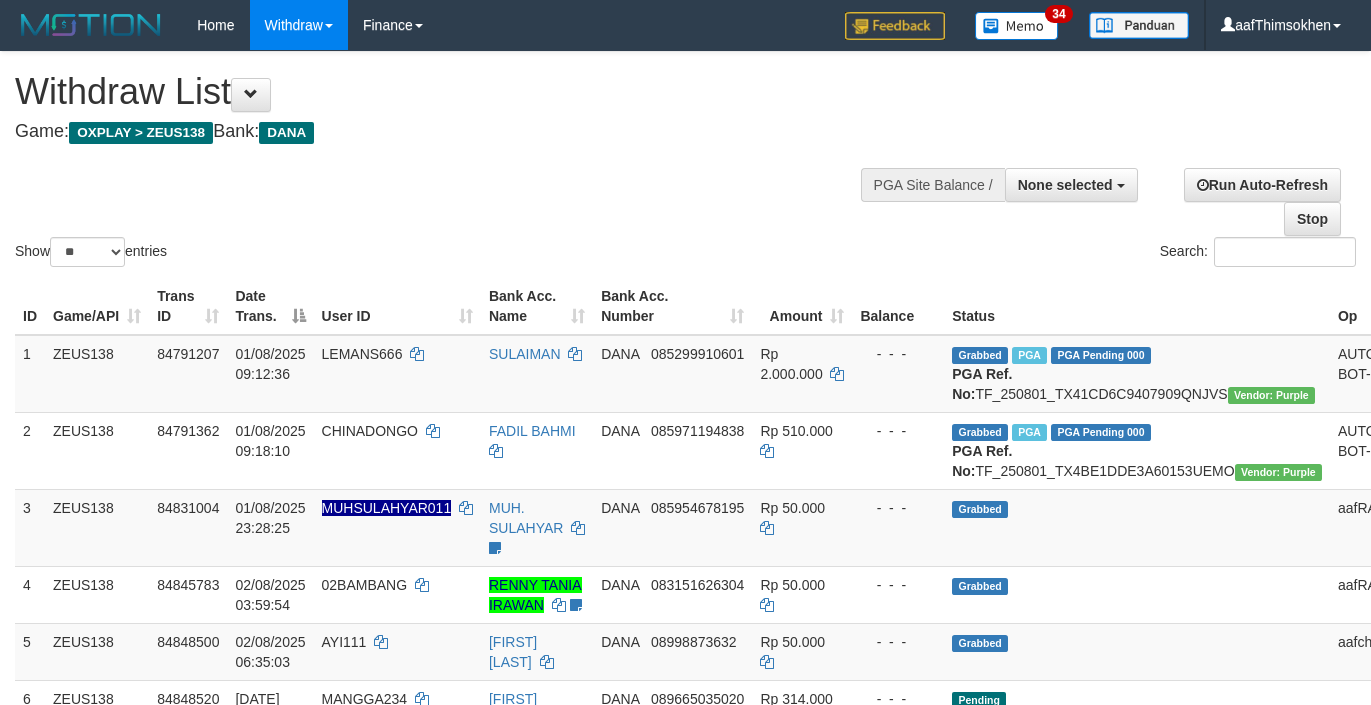select 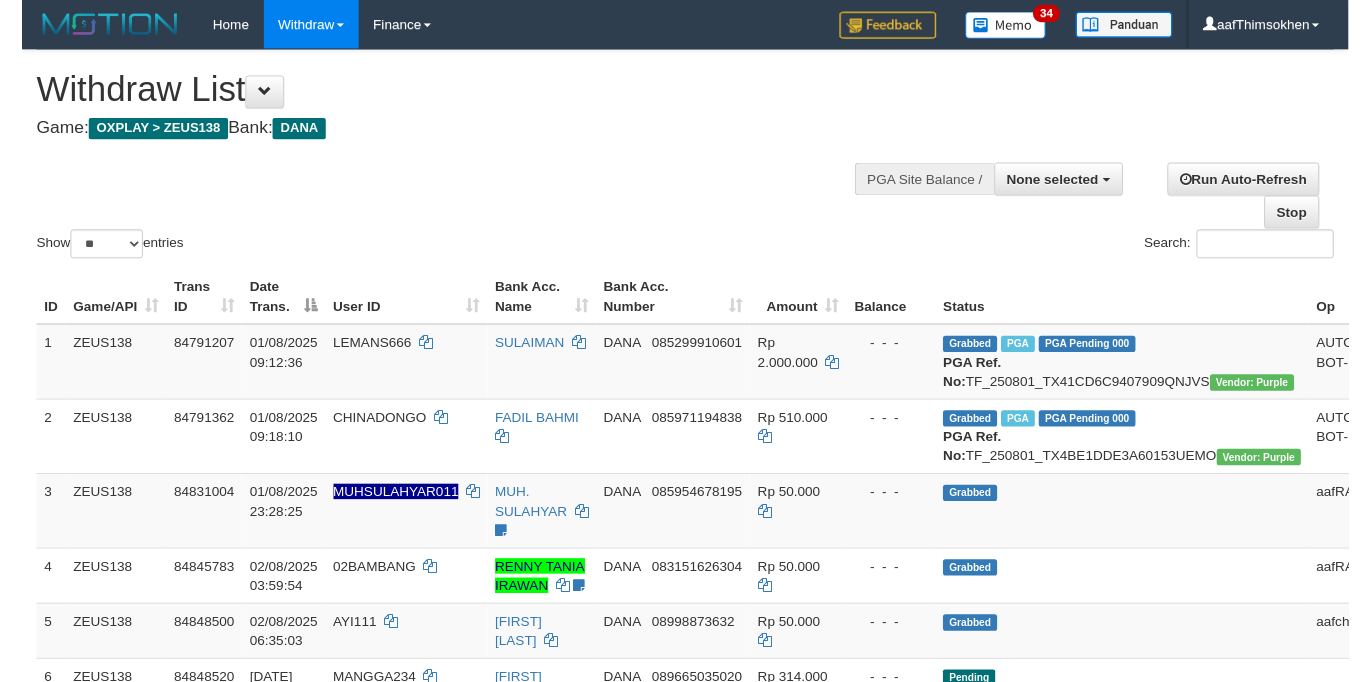 scroll, scrollTop: 349, scrollLeft: 0, axis: vertical 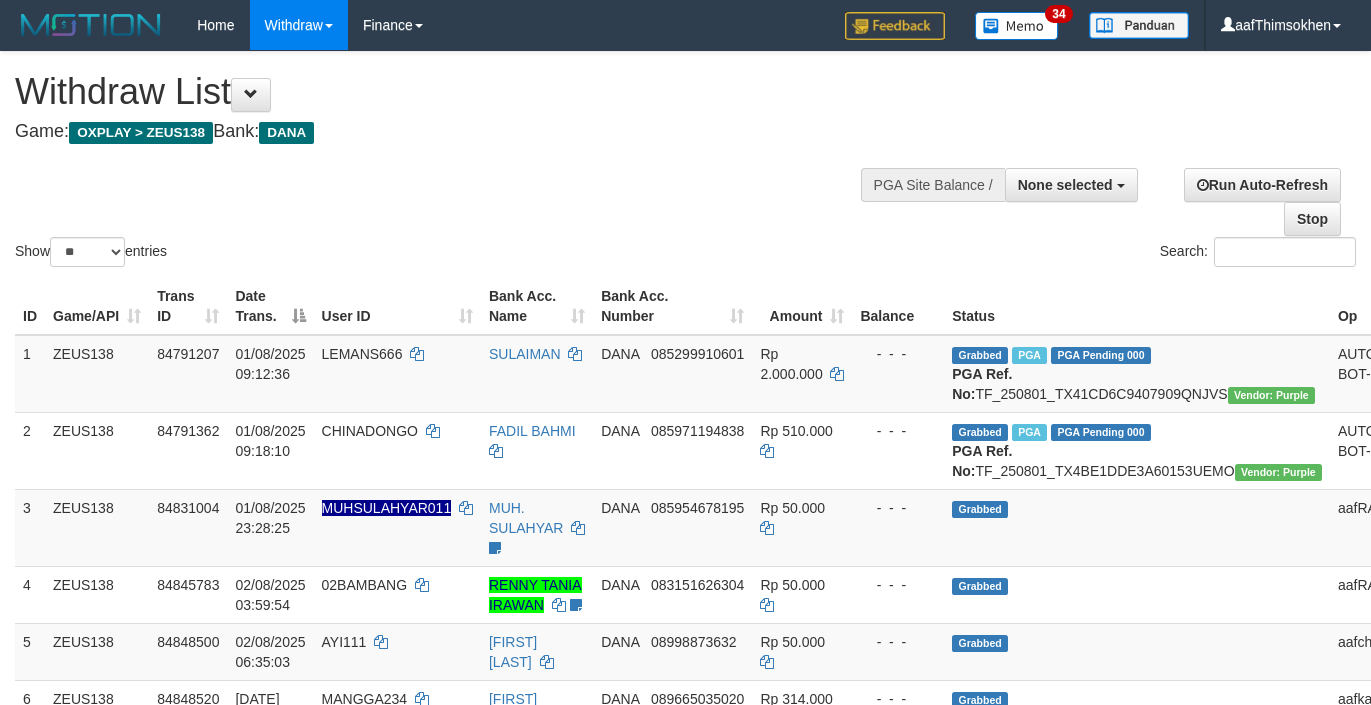 select 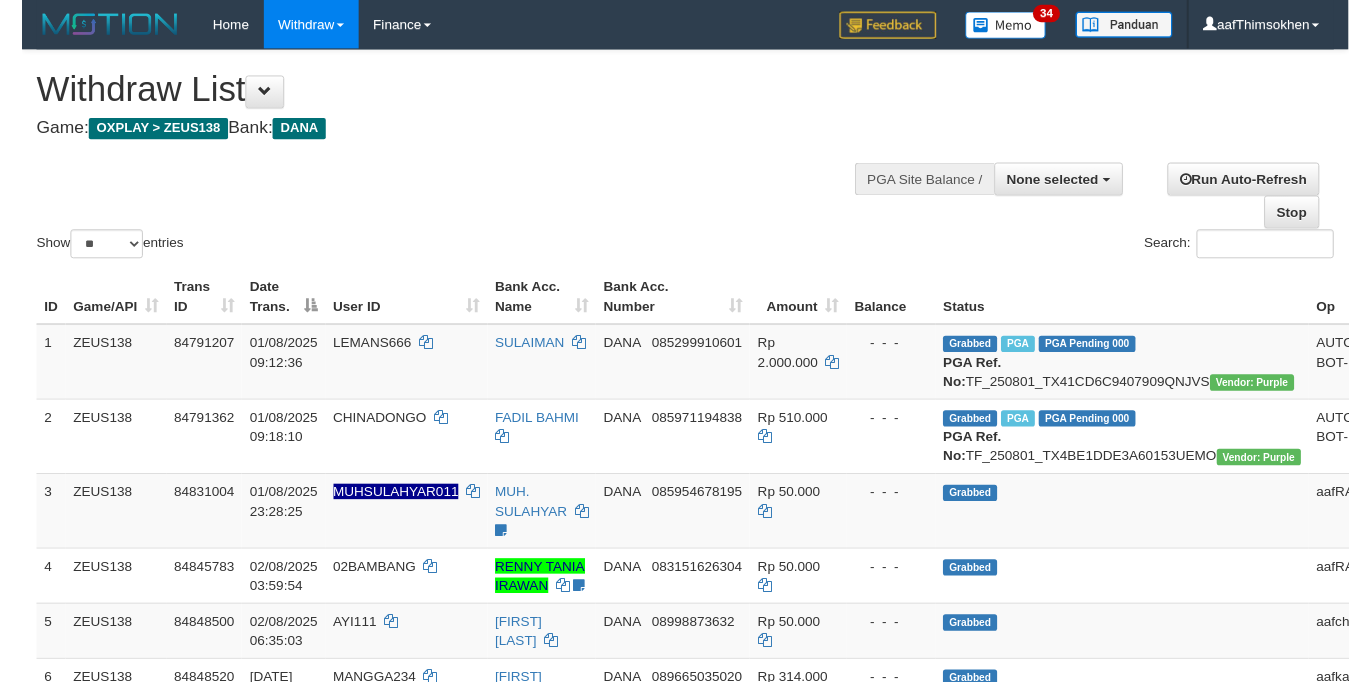 scroll, scrollTop: 349, scrollLeft: 0, axis: vertical 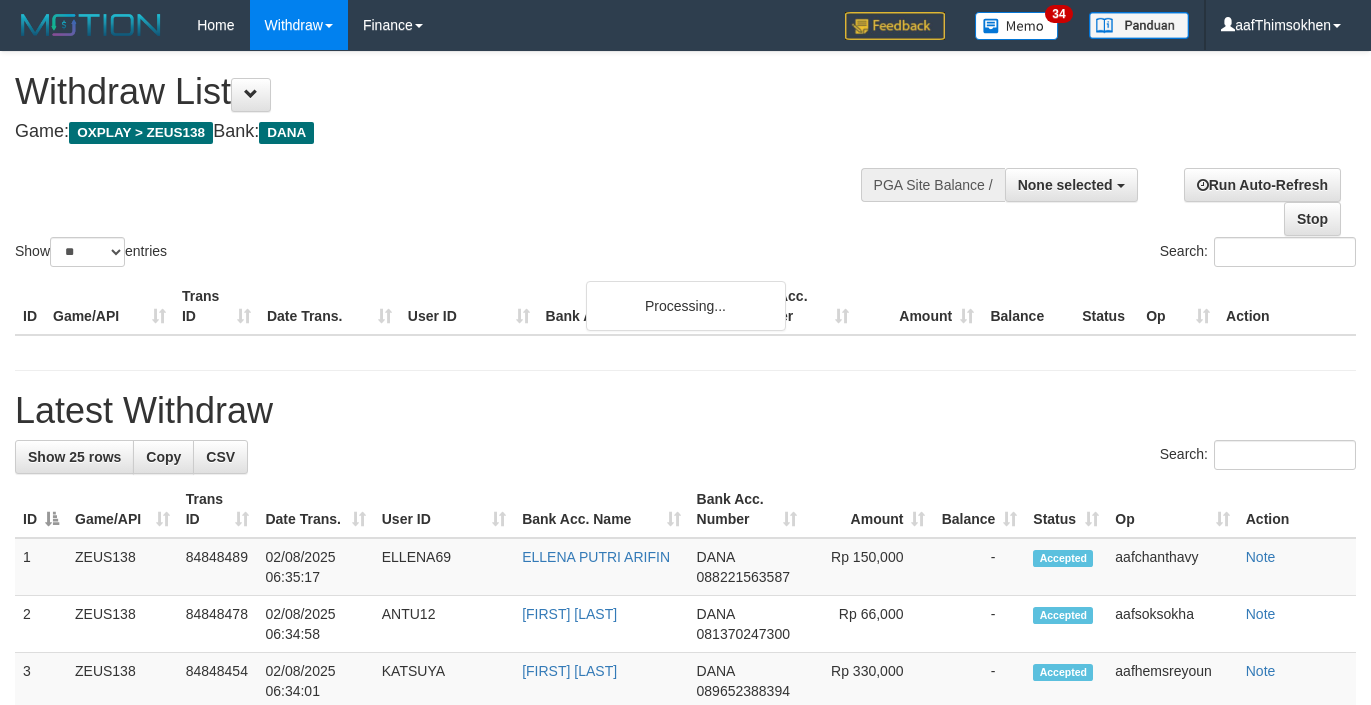 select 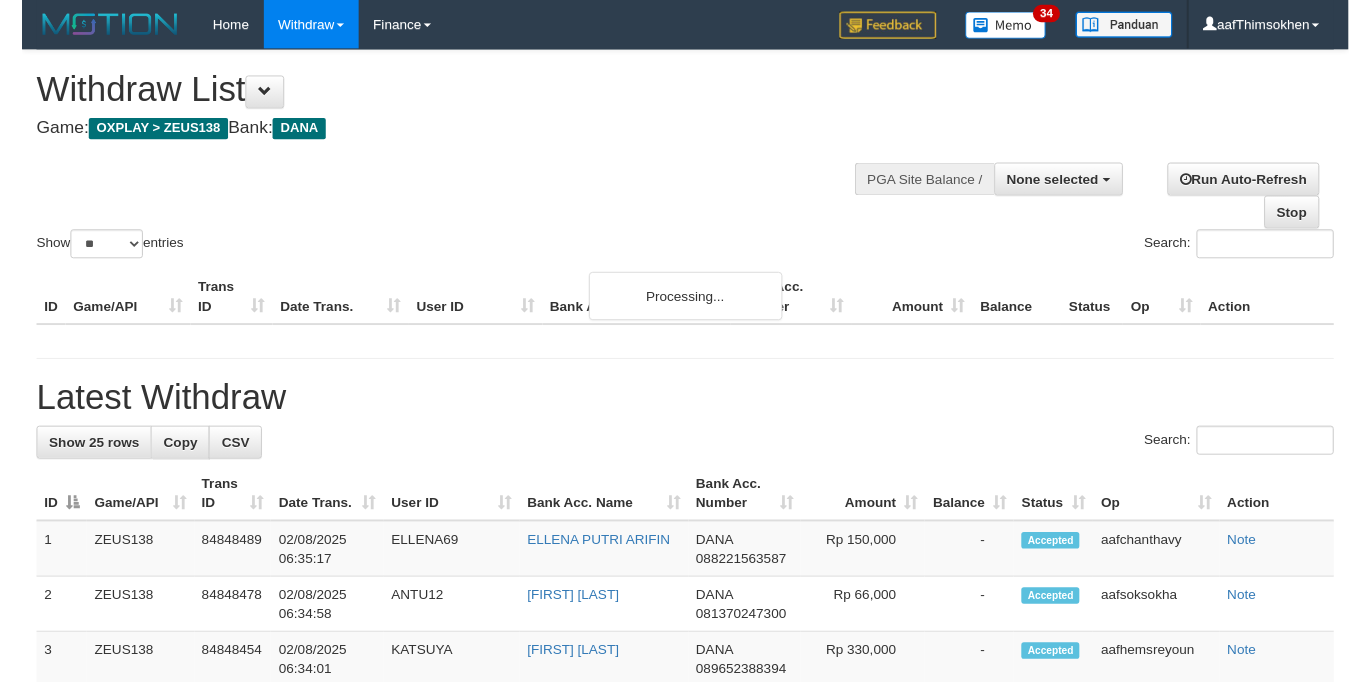 scroll, scrollTop: 349, scrollLeft: 0, axis: vertical 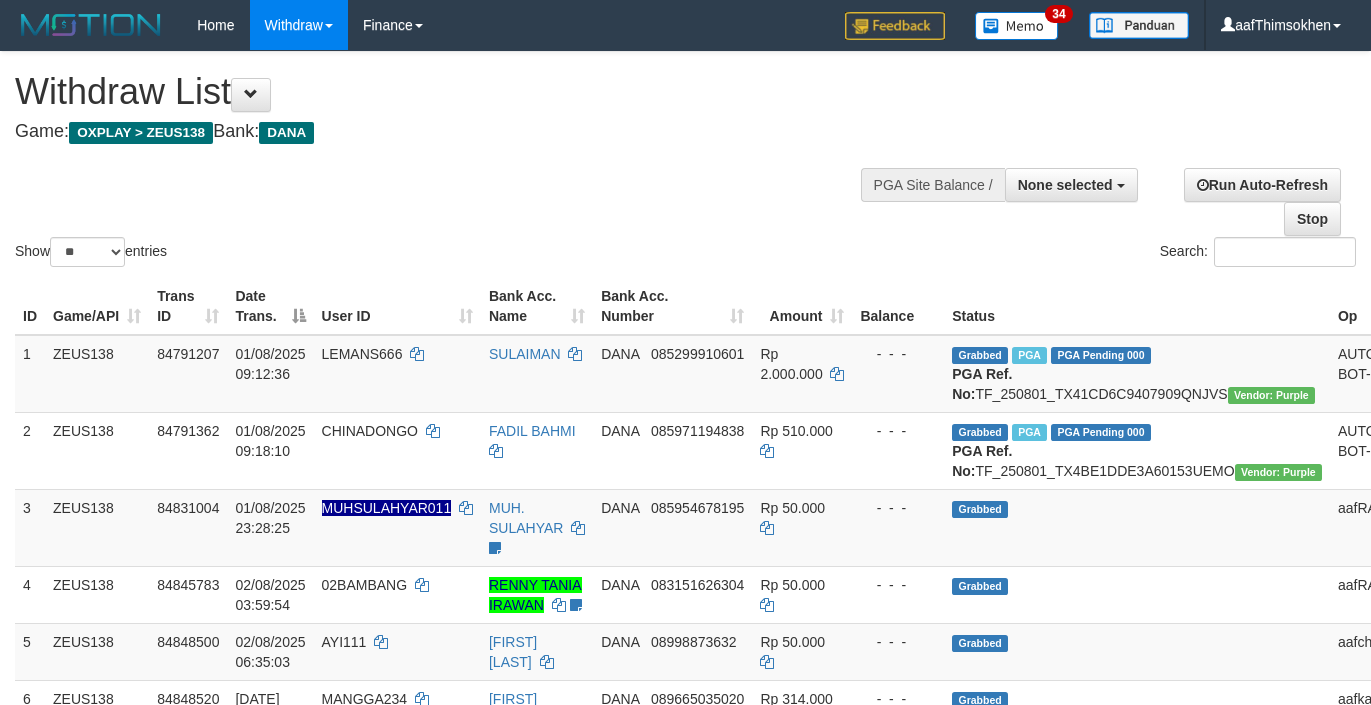 select 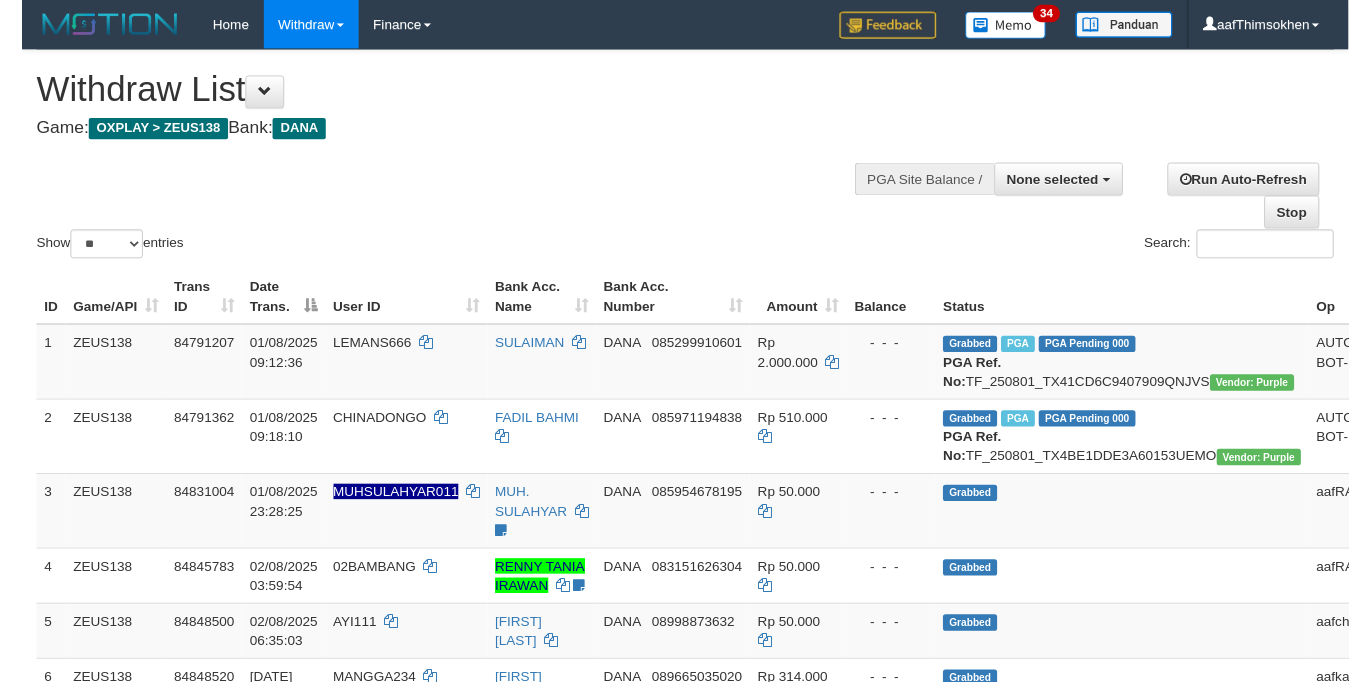scroll, scrollTop: 349, scrollLeft: 0, axis: vertical 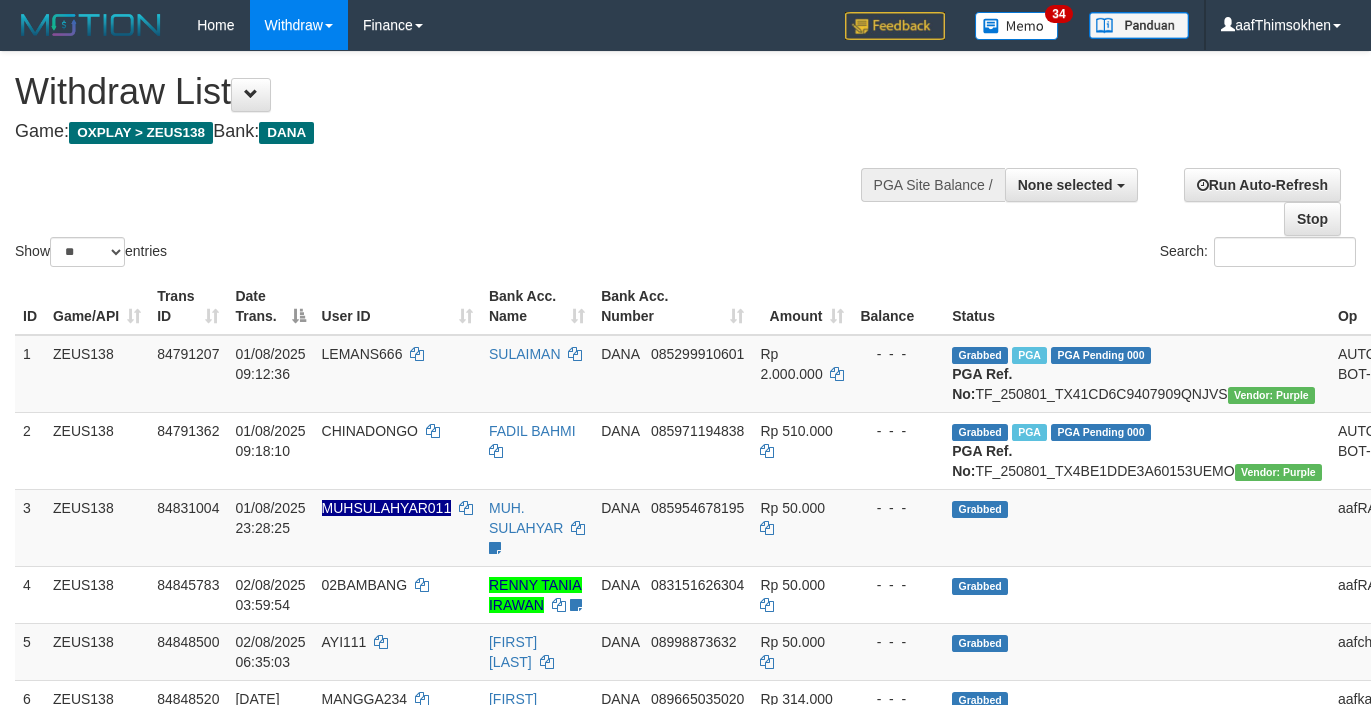 select 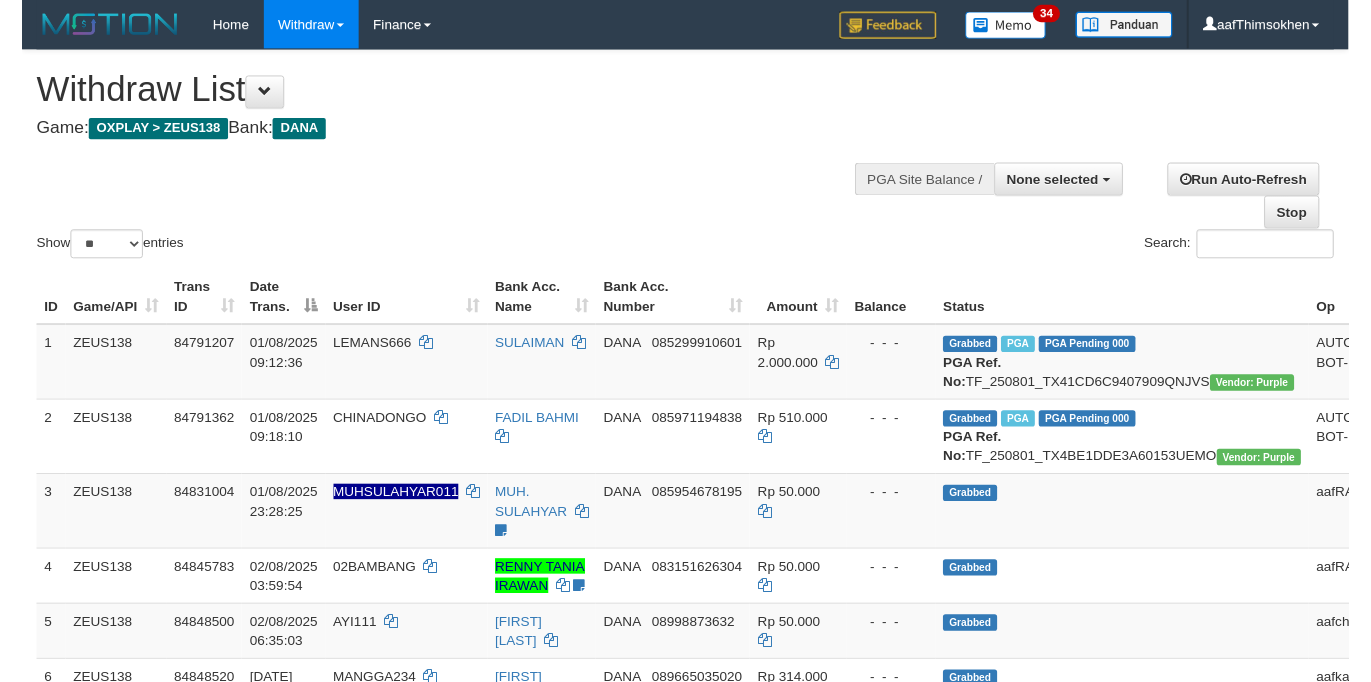 scroll, scrollTop: 349, scrollLeft: 0, axis: vertical 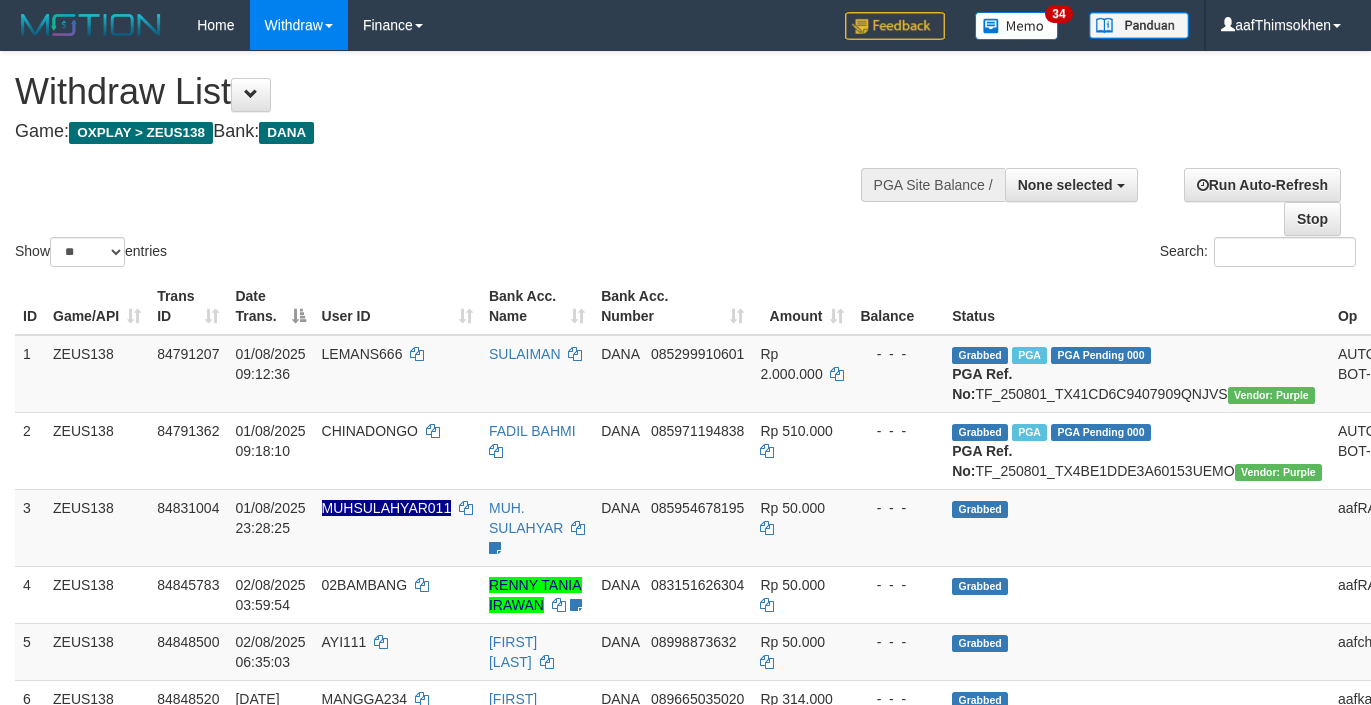 select 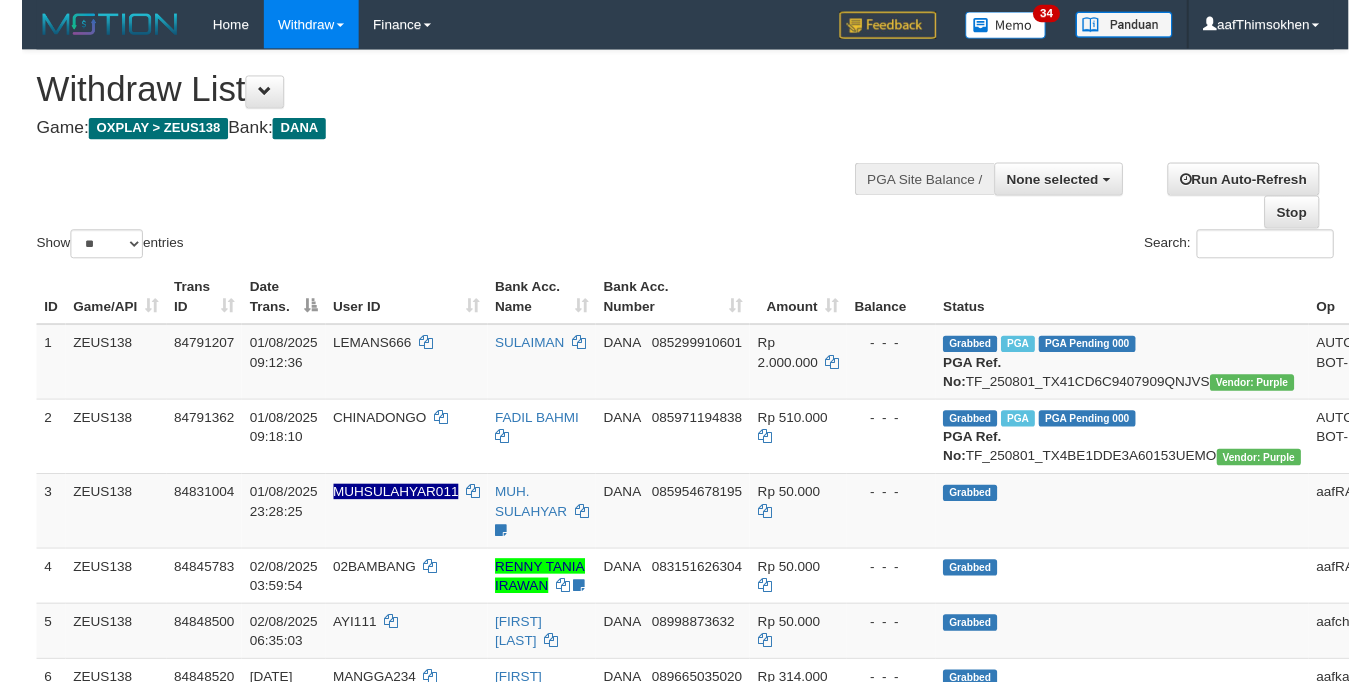 scroll, scrollTop: 349, scrollLeft: 0, axis: vertical 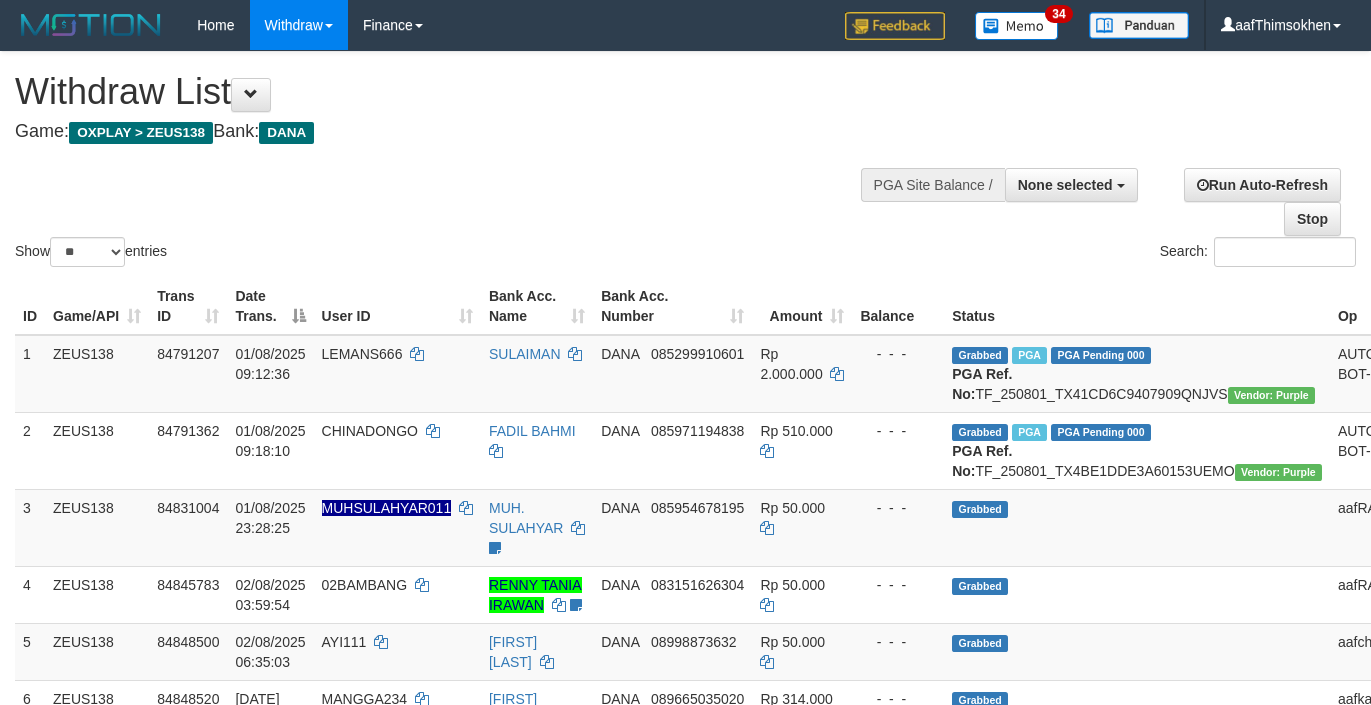 select 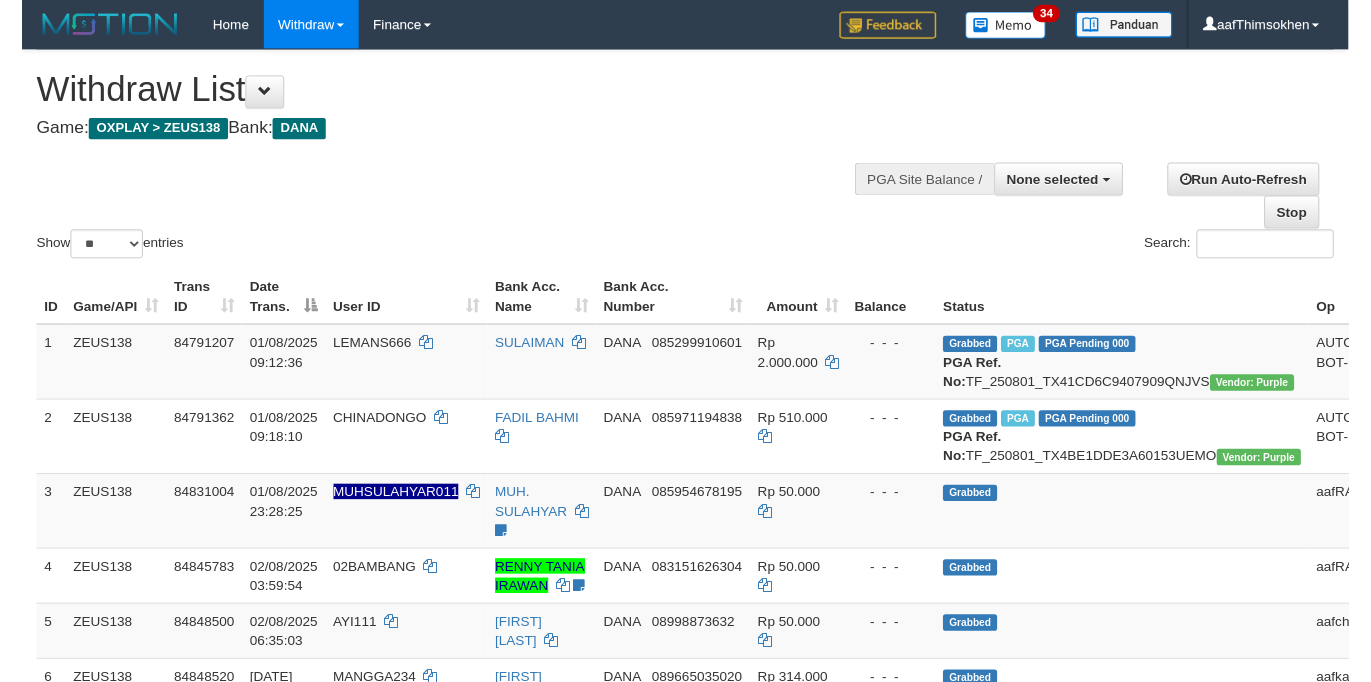 scroll, scrollTop: 349, scrollLeft: 0, axis: vertical 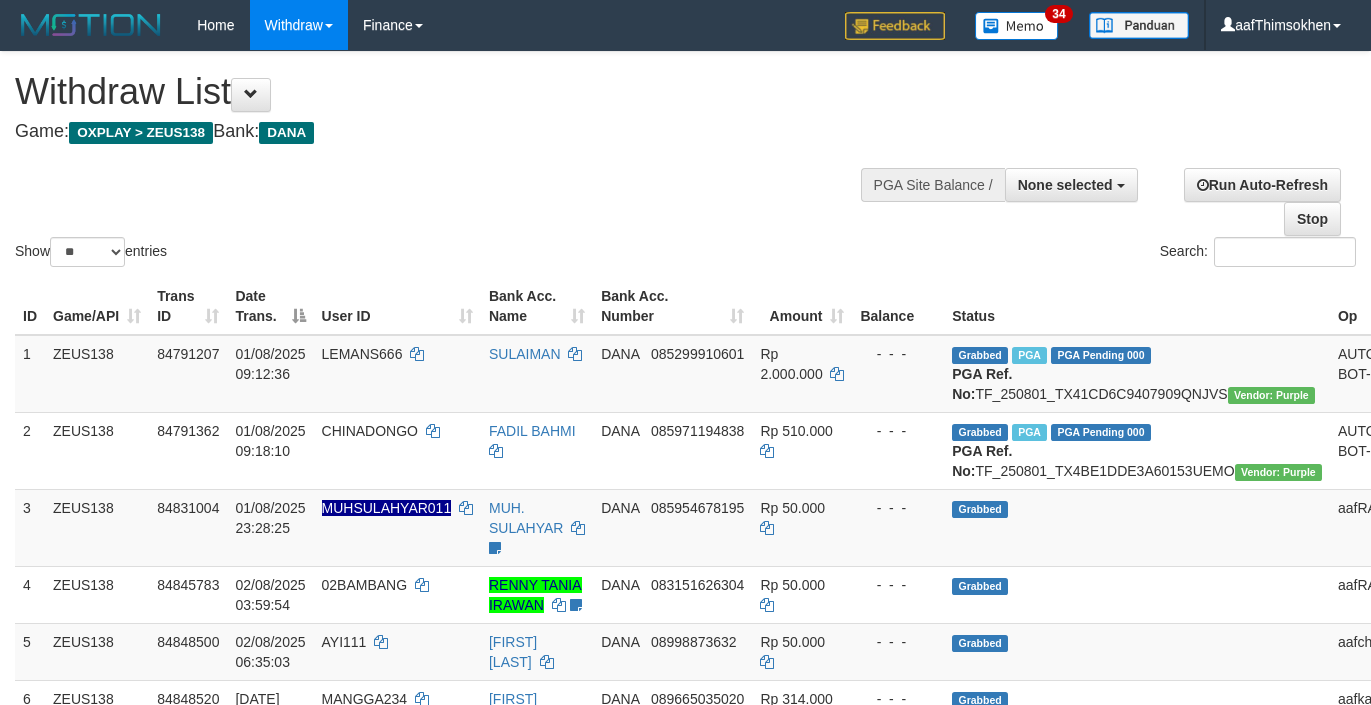 select 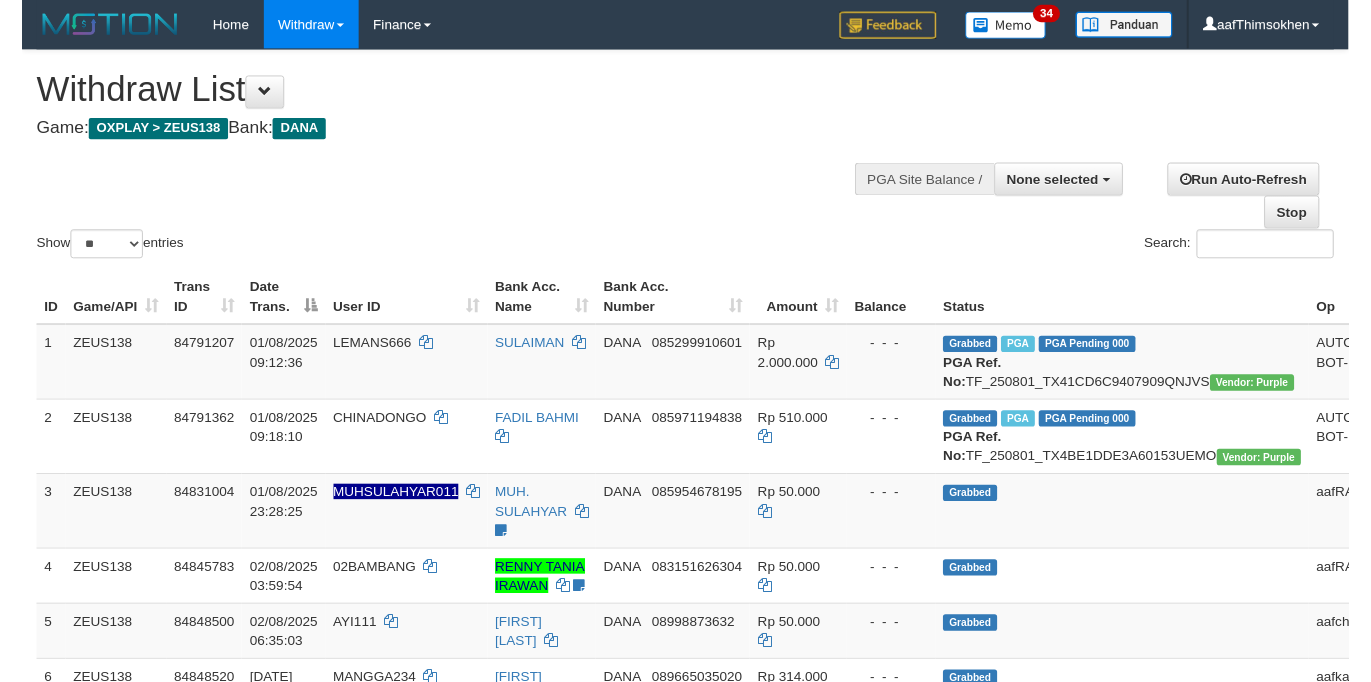 scroll, scrollTop: 349, scrollLeft: 0, axis: vertical 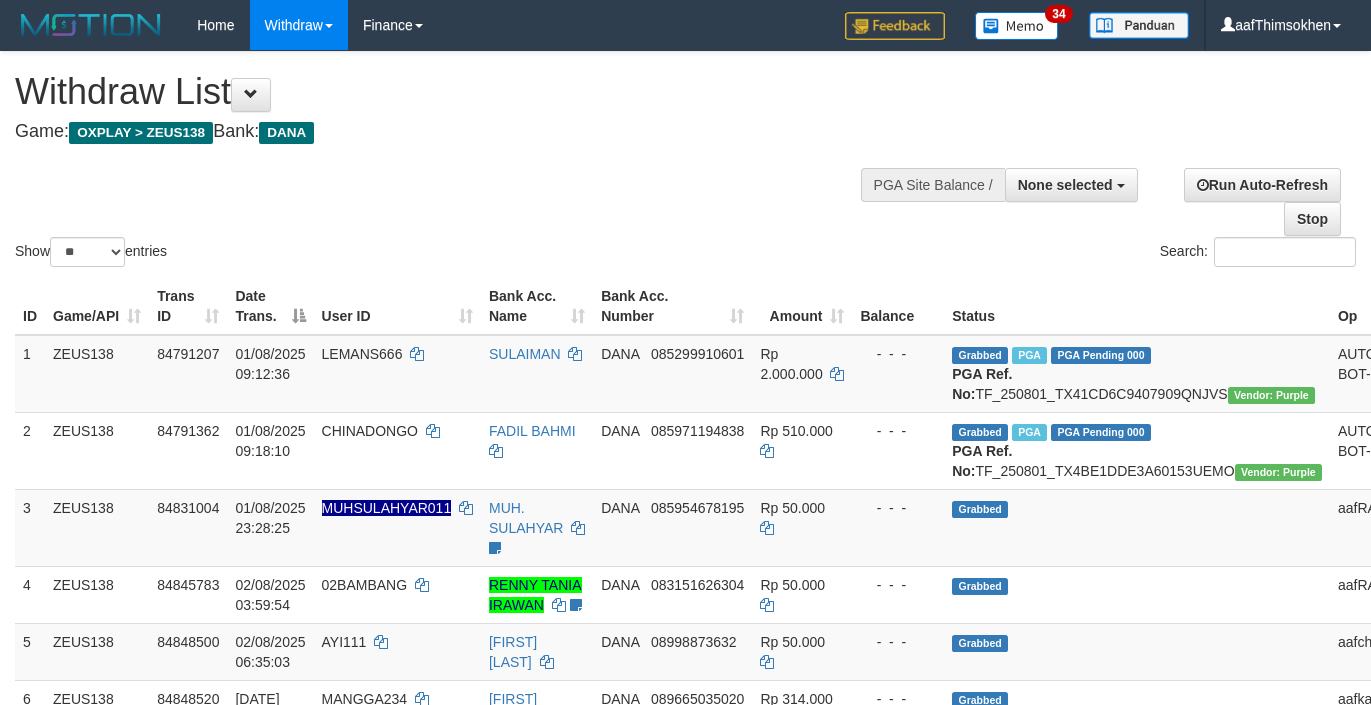 select 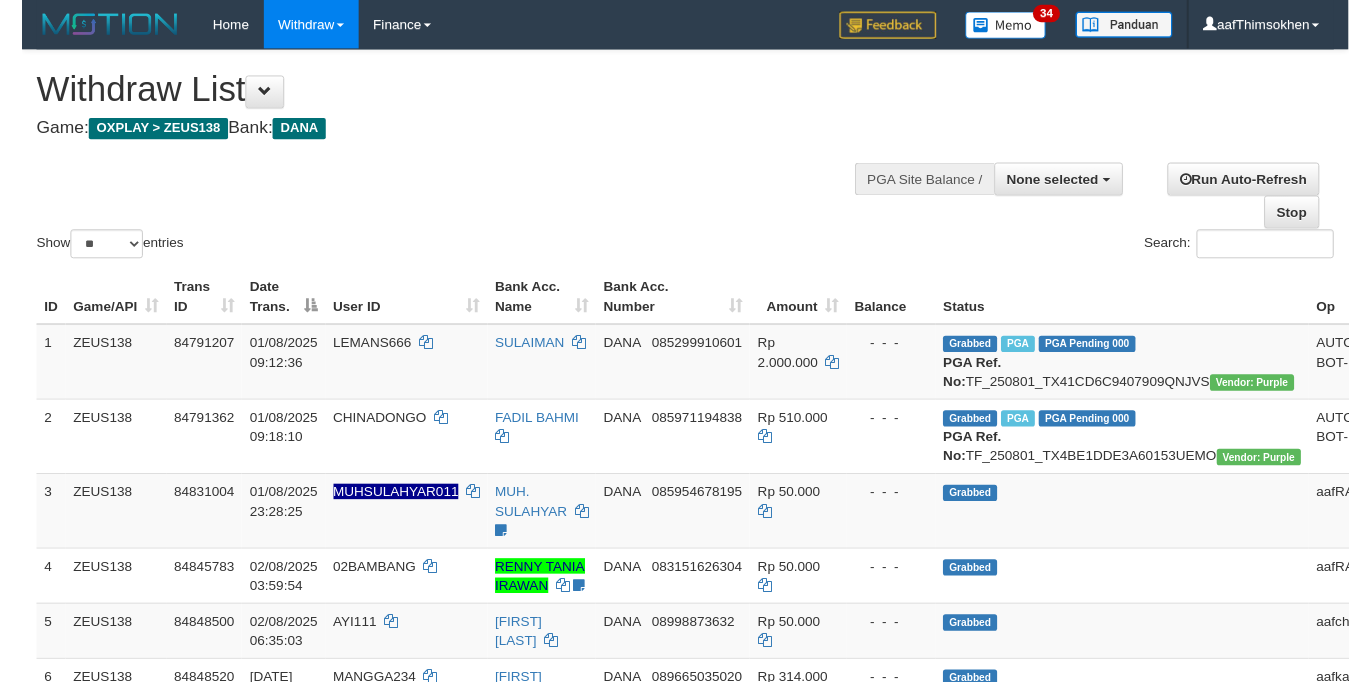 scroll, scrollTop: 349, scrollLeft: 0, axis: vertical 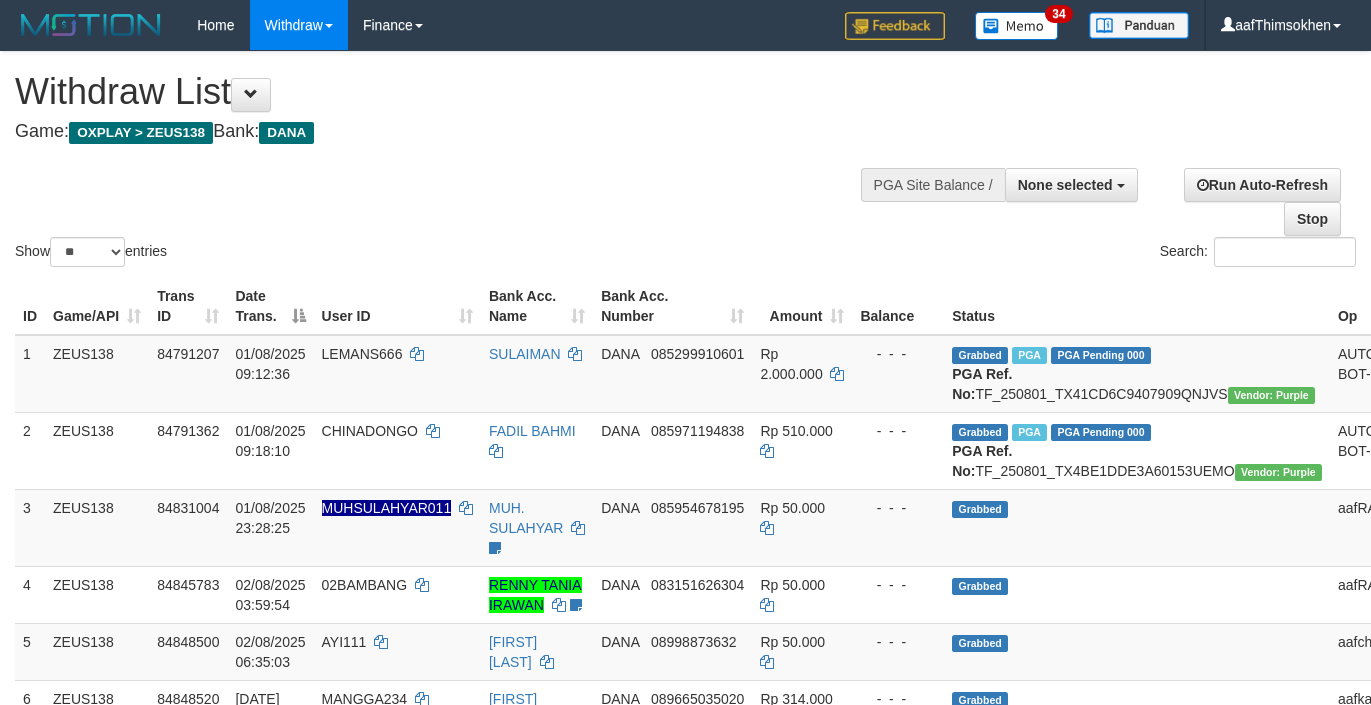 select 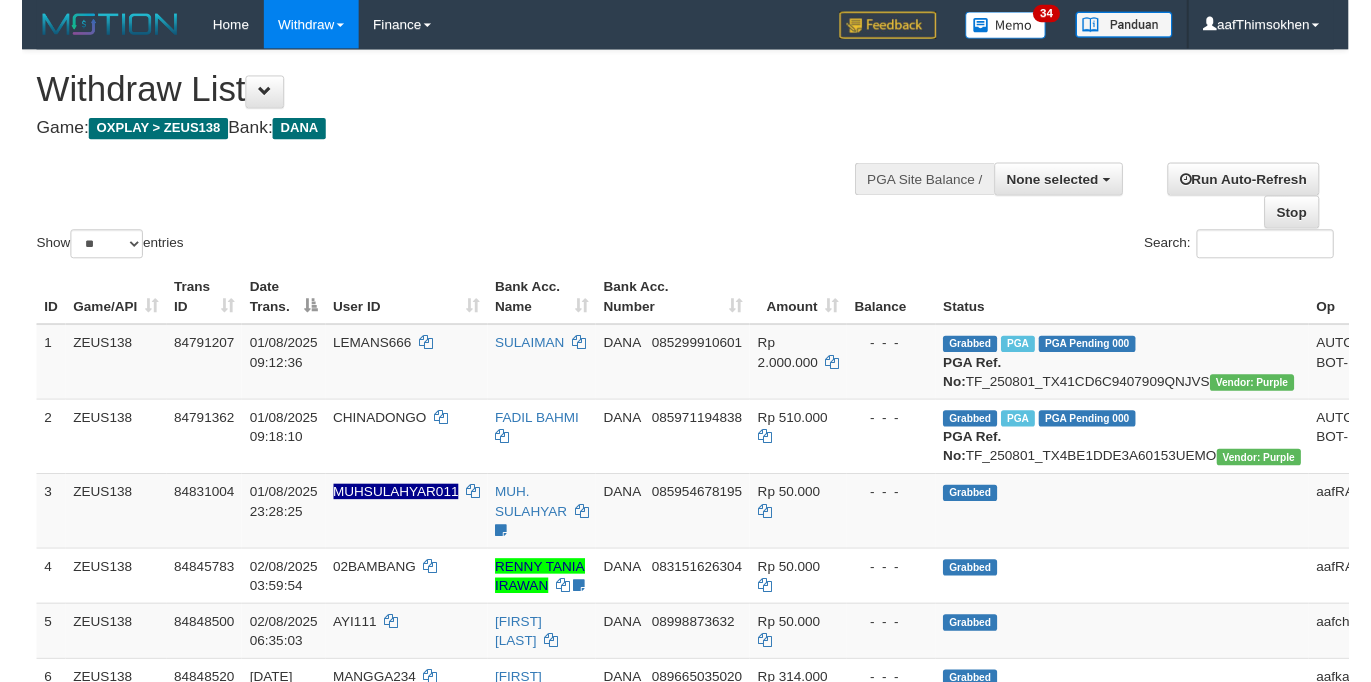 scroll, scrollTop: 349, scrollLeft: 0, axis: vertical 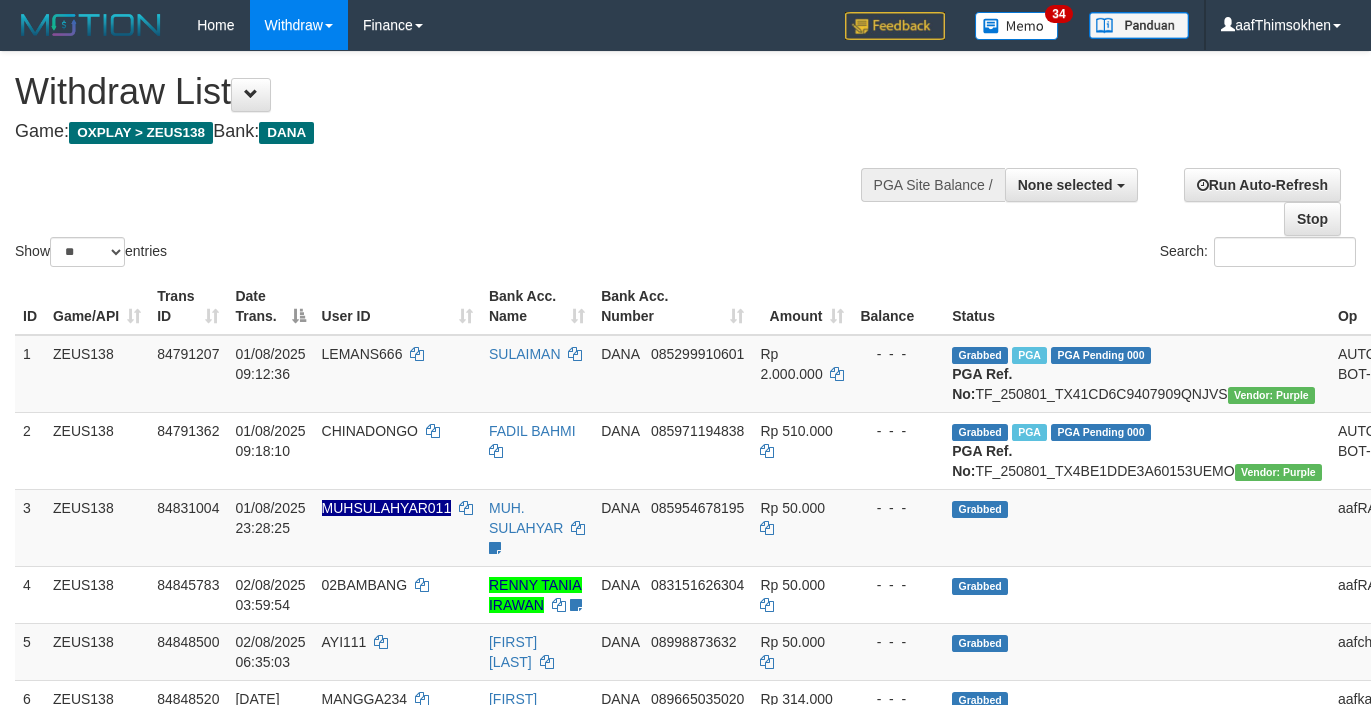 select 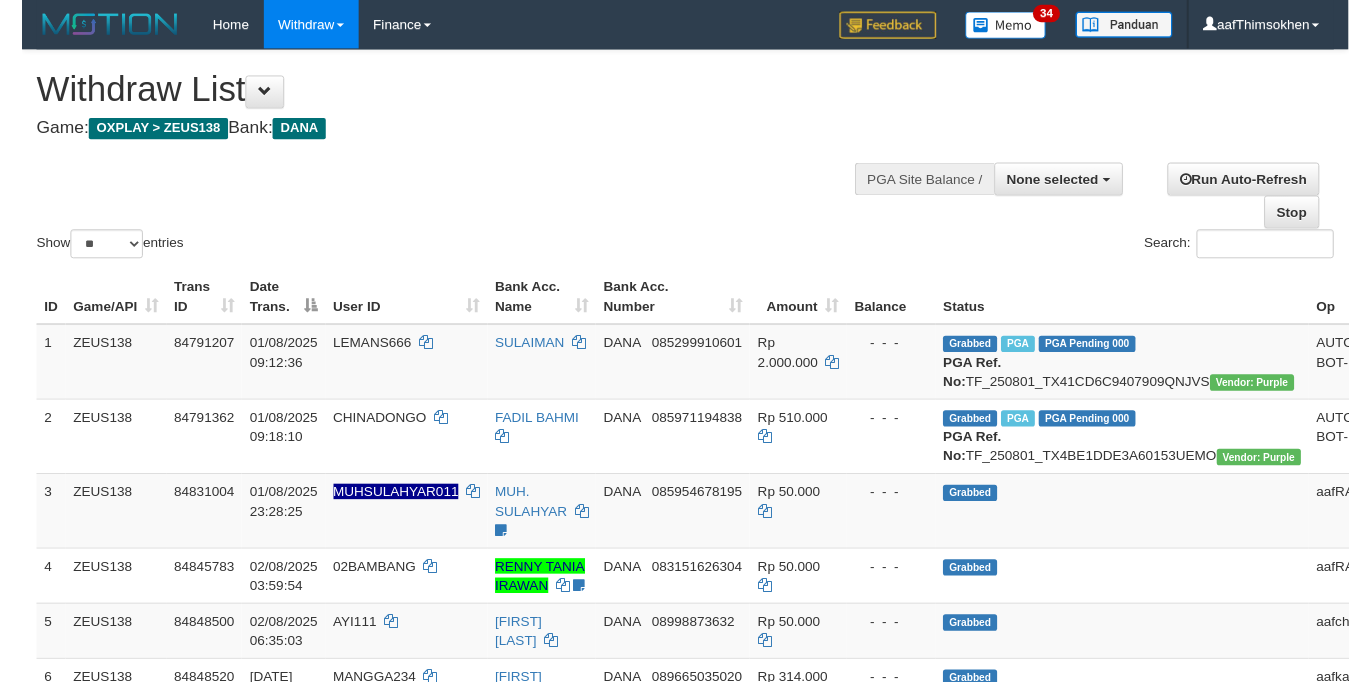 scroll, scrollTop: 349, scrollLeft: 0, axis: vertical 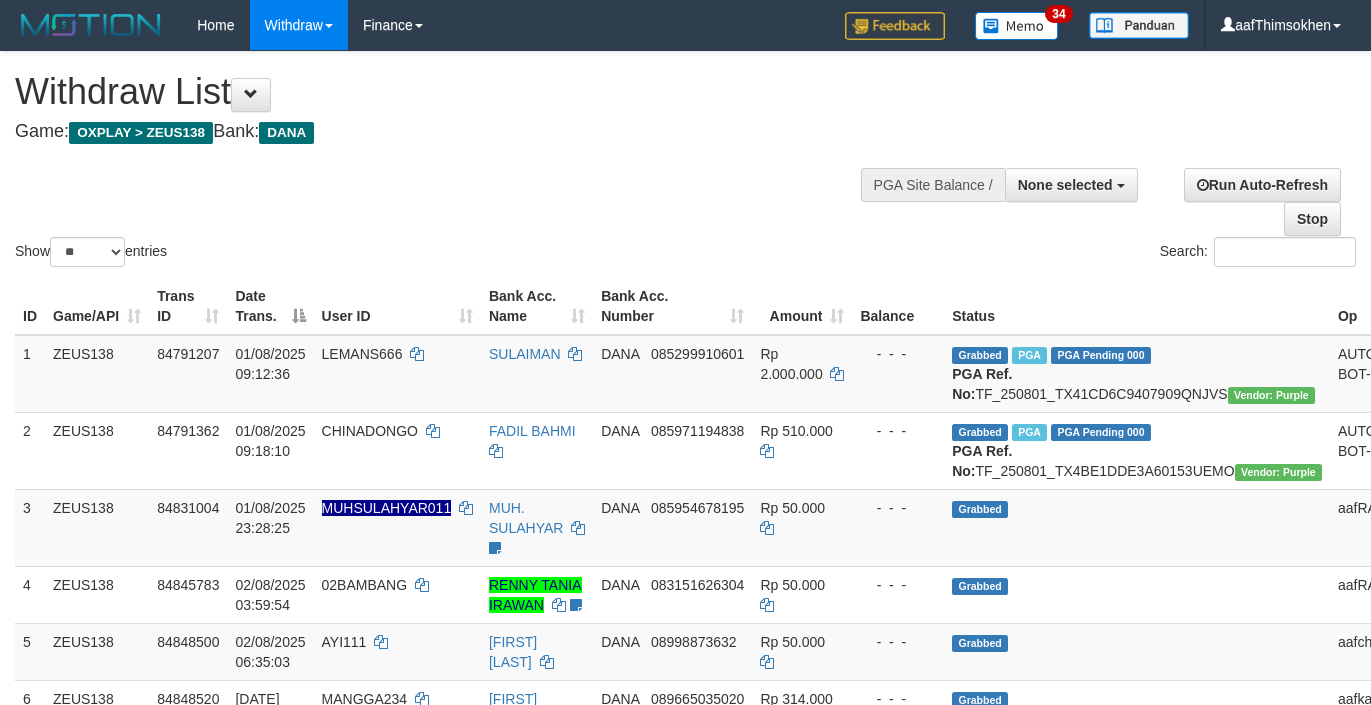 select 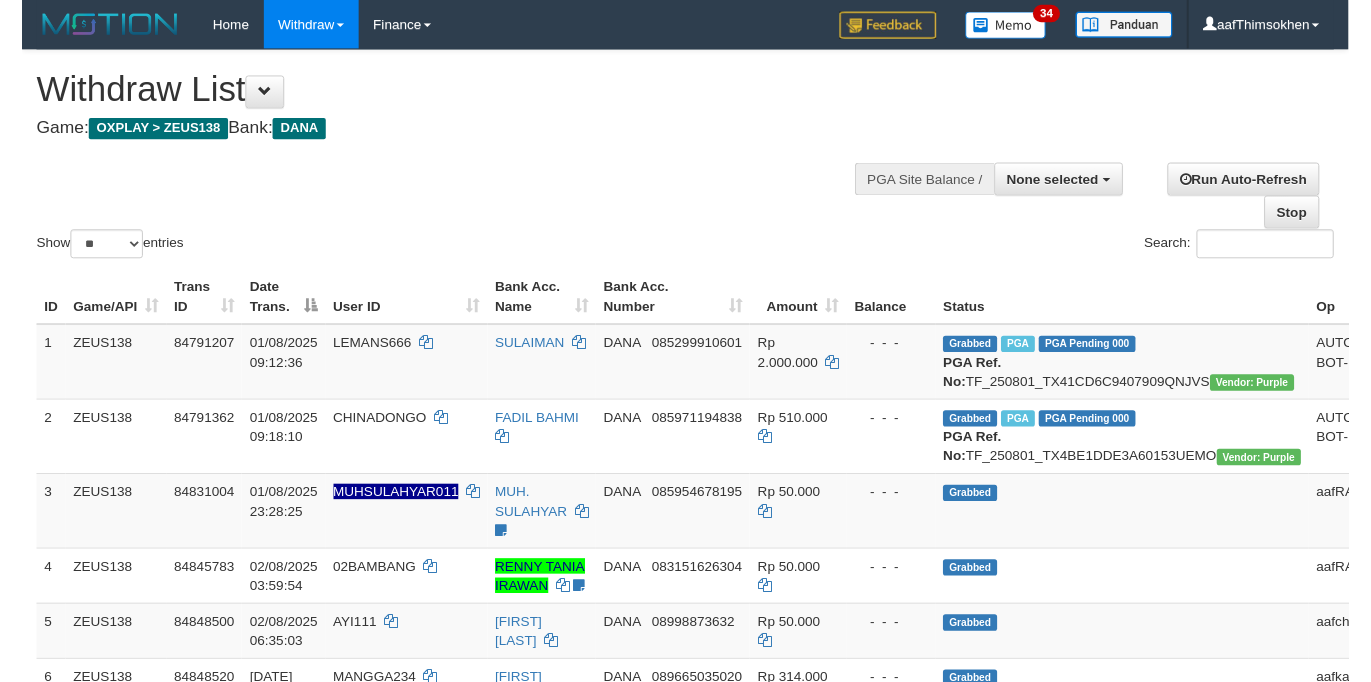 scroll, scrollTop: 349, scrollLeft: 0, axis: vertical 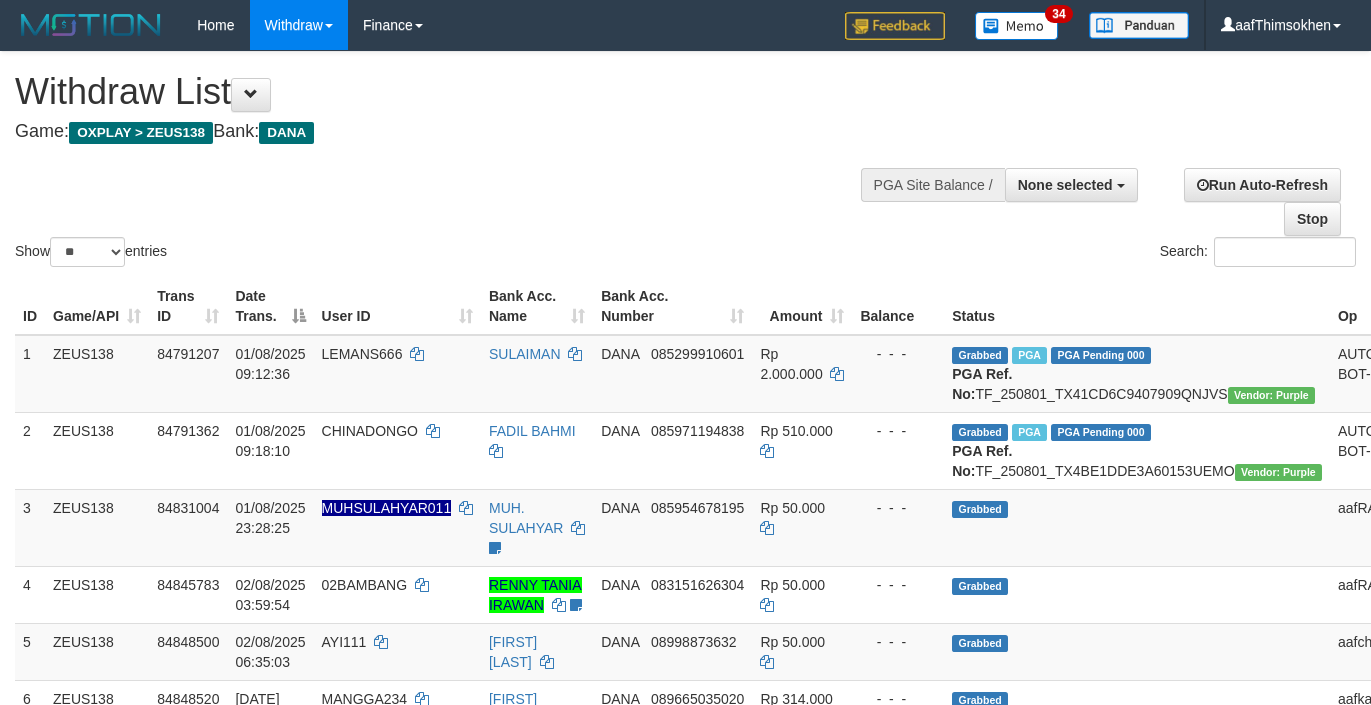 select 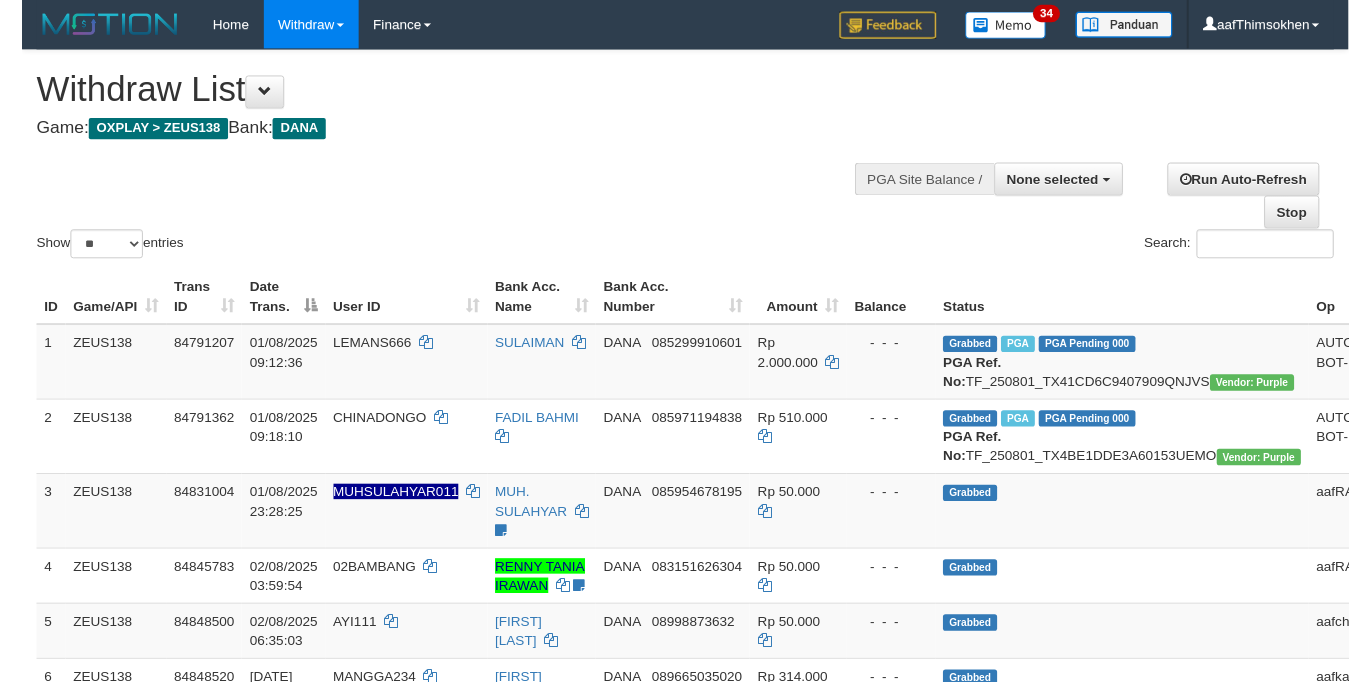 scroll, scrollTop: 349, scrollLeft: 0, axis: vertical 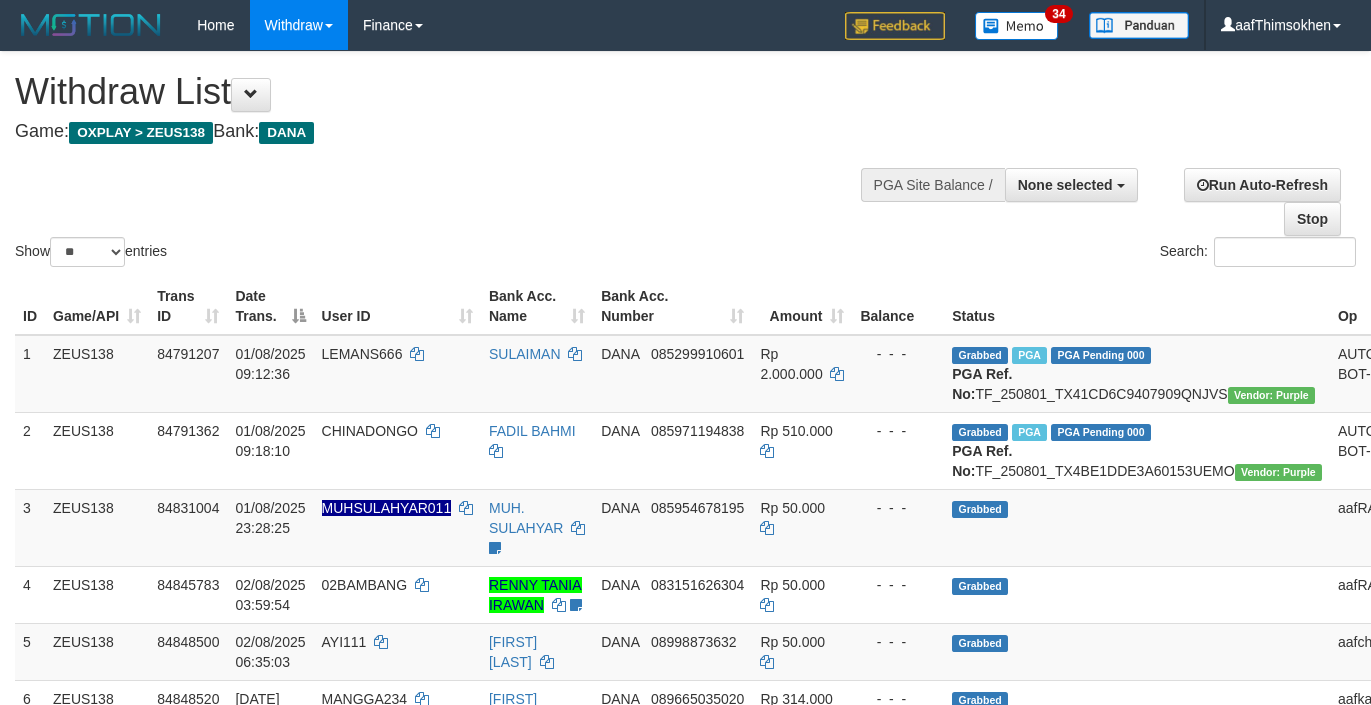 select 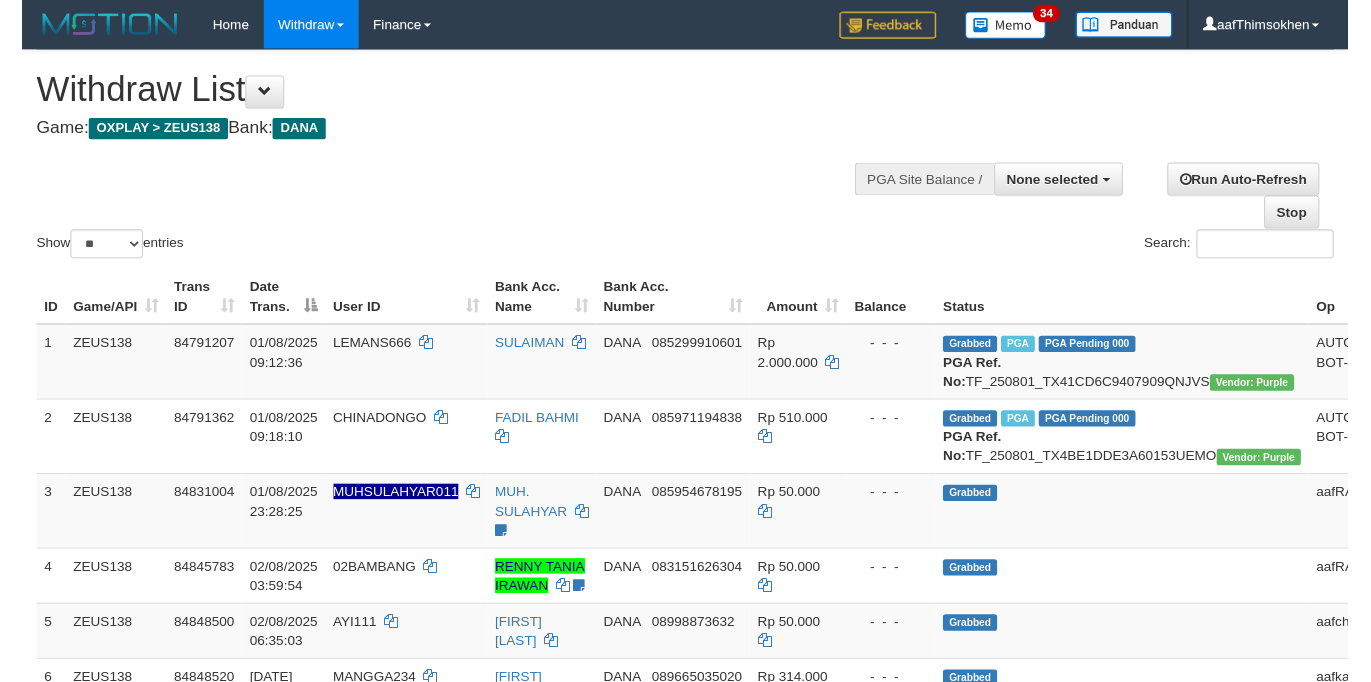 scroll, scrollTop: 349, scrollLeft: 0, axis: vertical 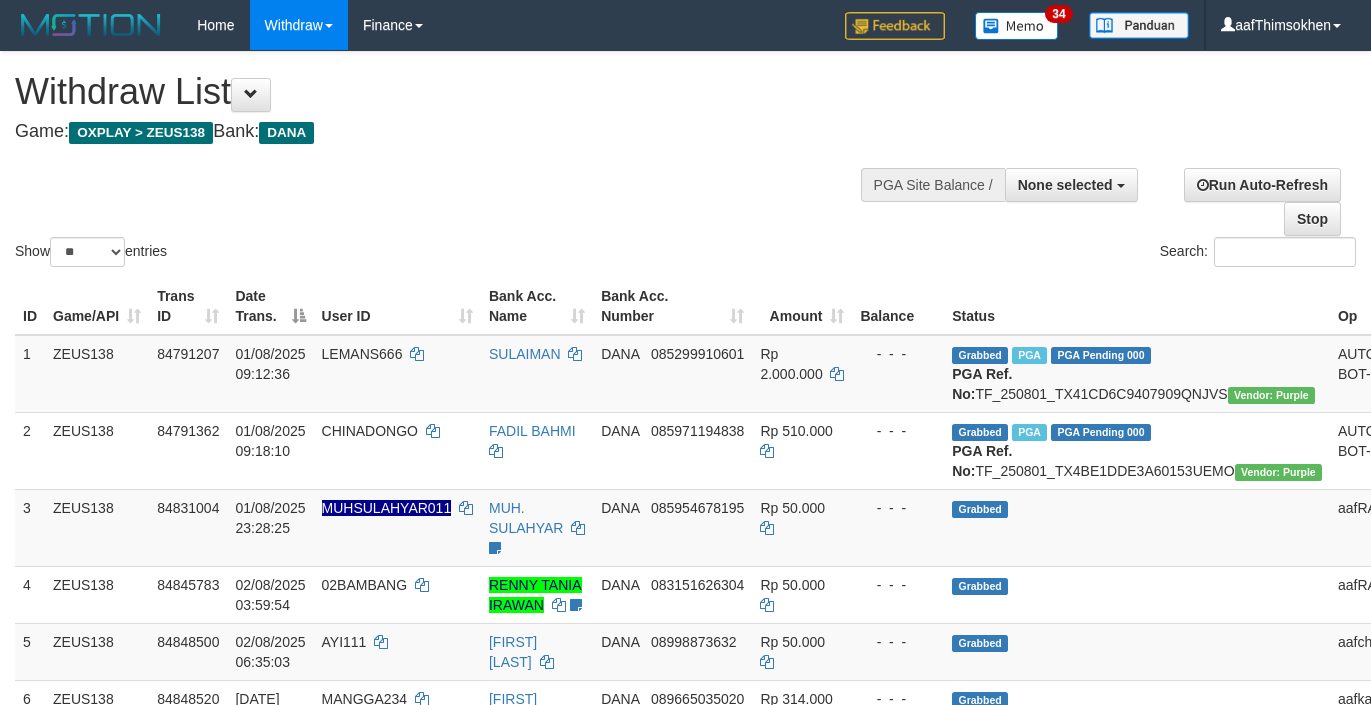 select 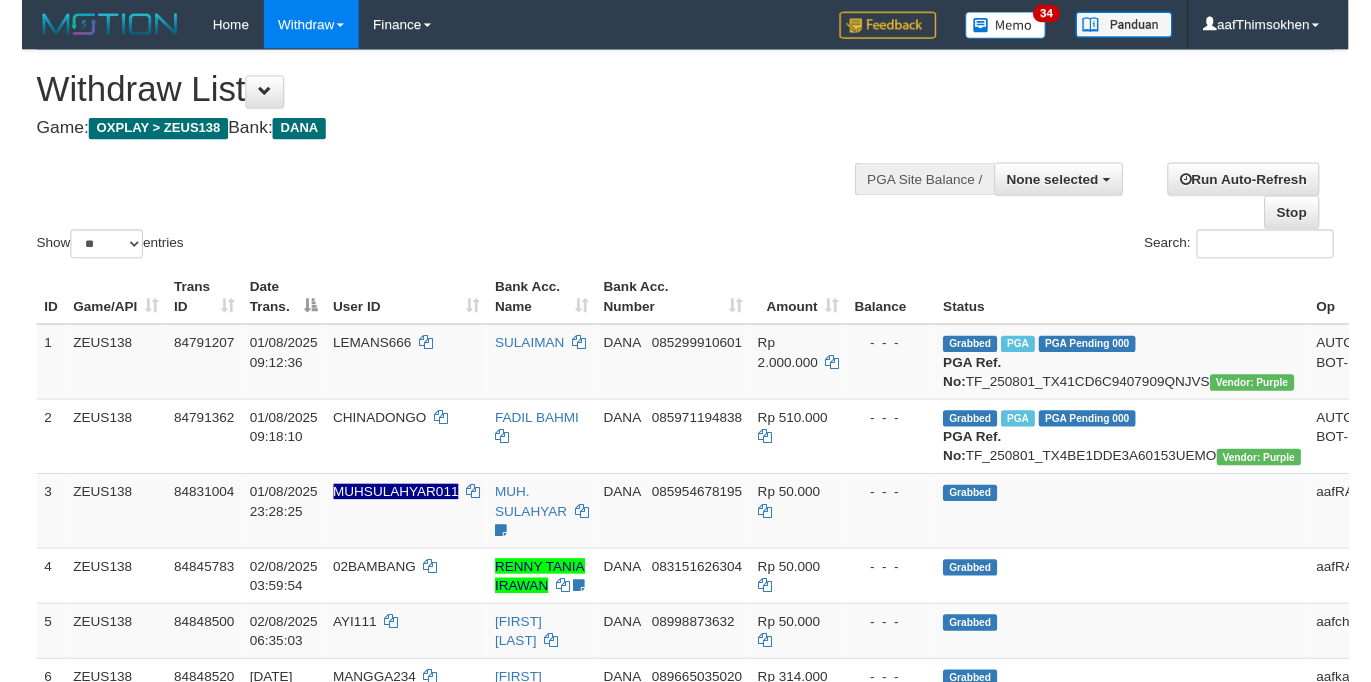 scroll, scrollTop: 349, scrollLeft: 0, axis: vertical 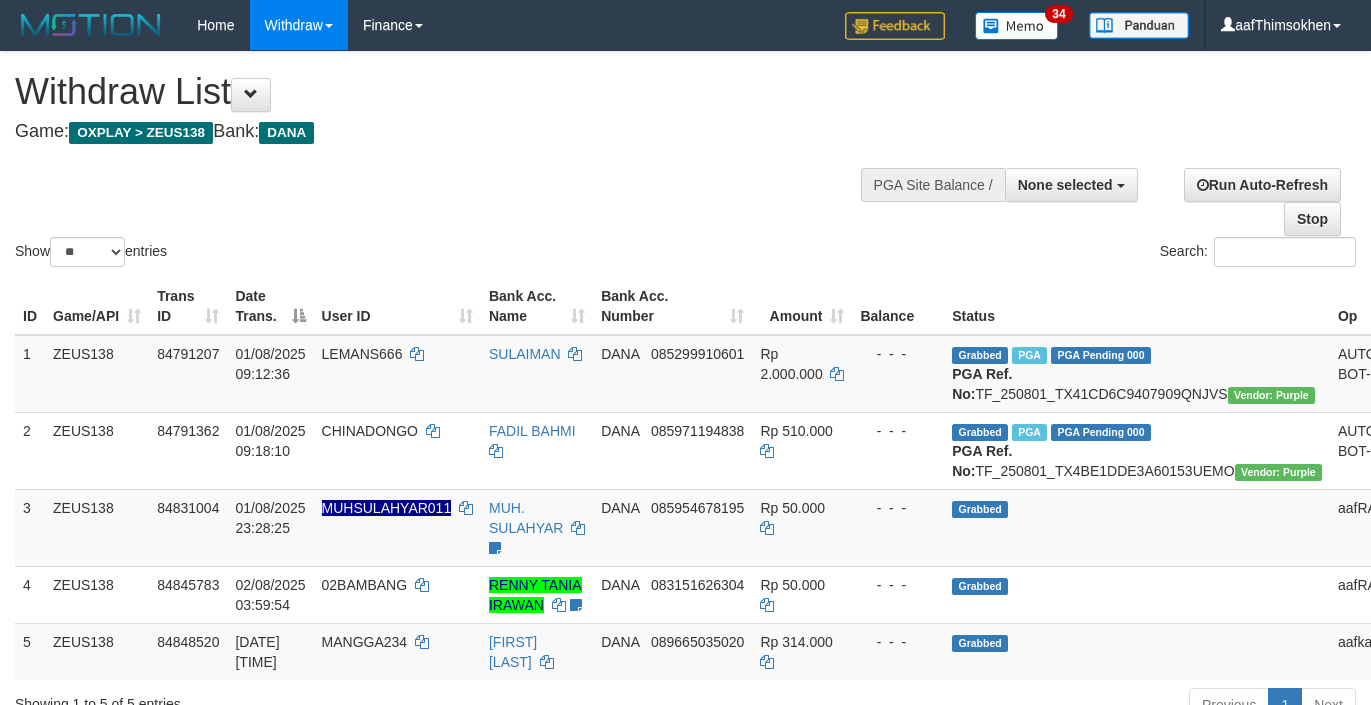 select 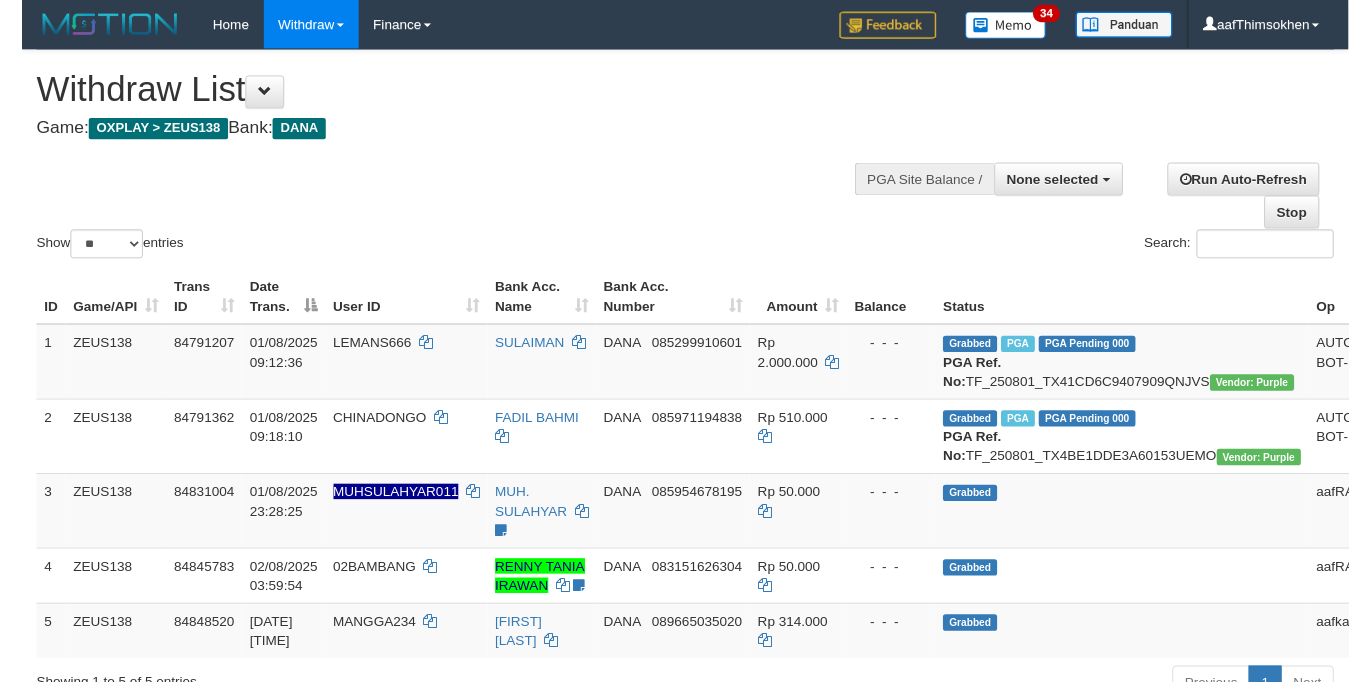 scroll, scrollTop: 349, scrollLeft: 0, axis: vertical 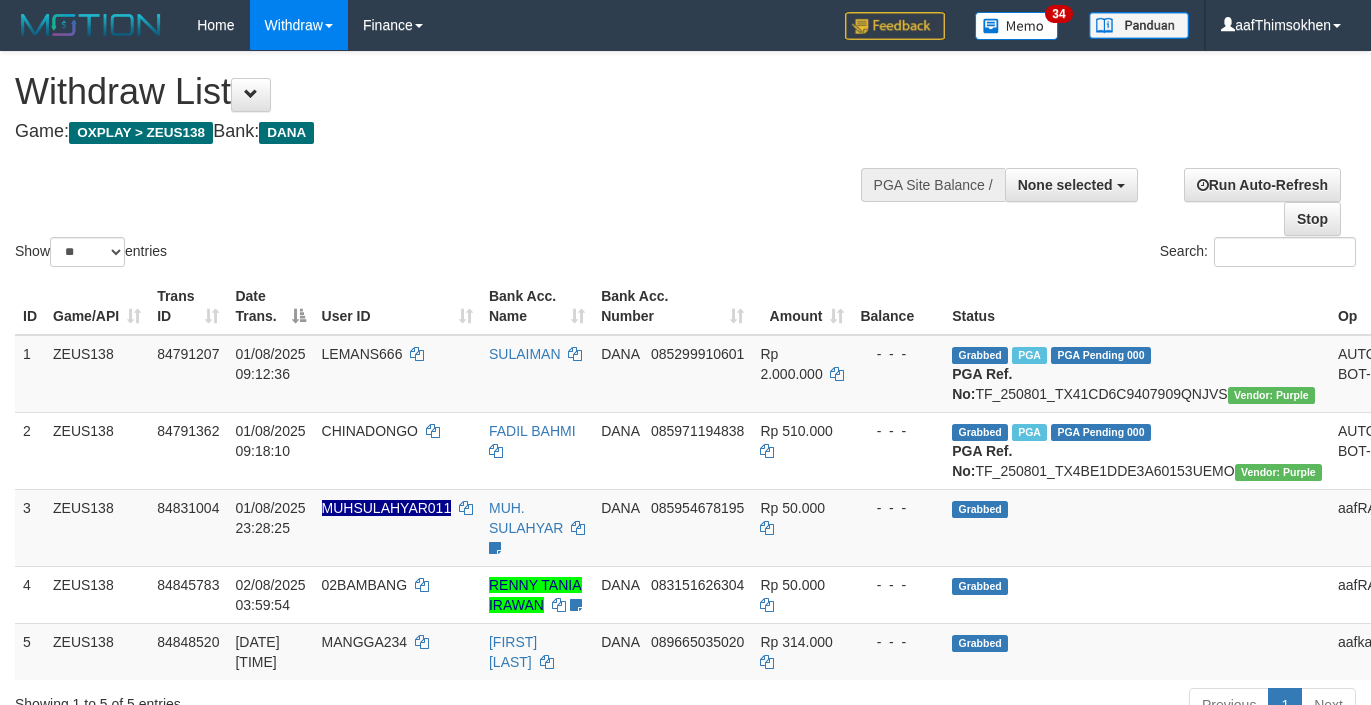 select 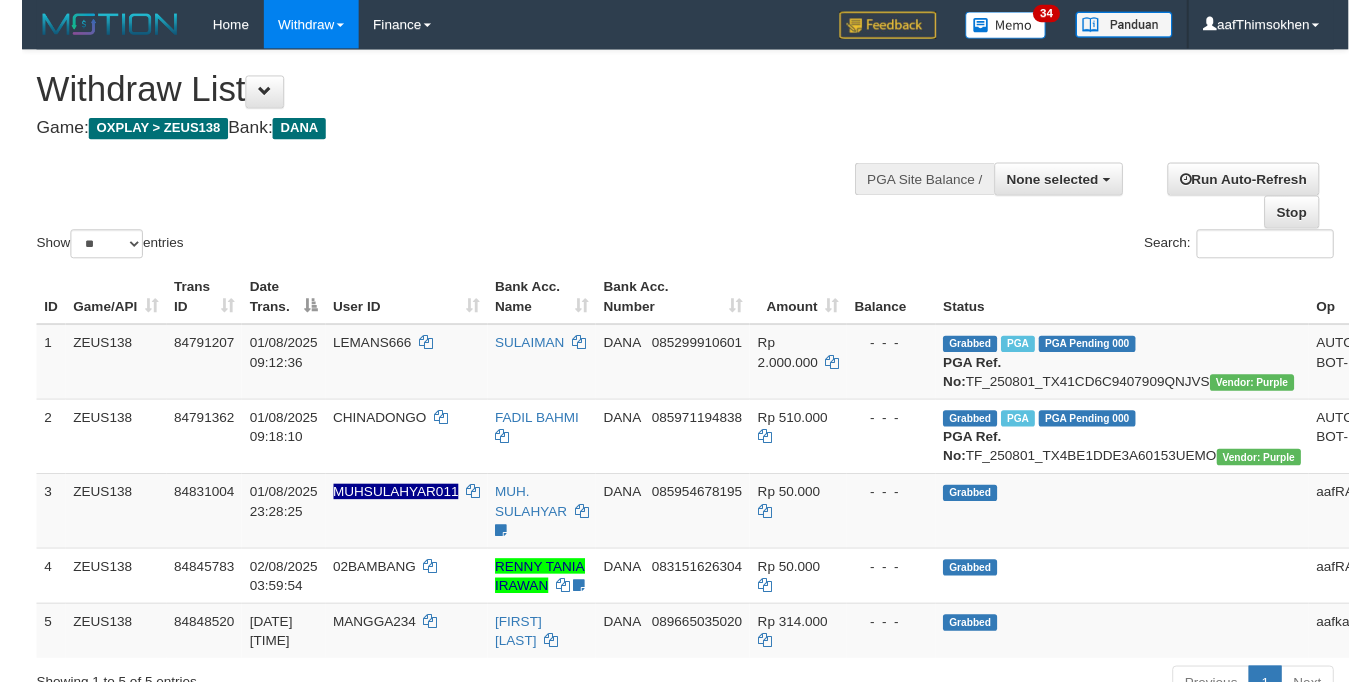 scroll, scrollTop: 349, scrollLeft: 0, axis: vertical 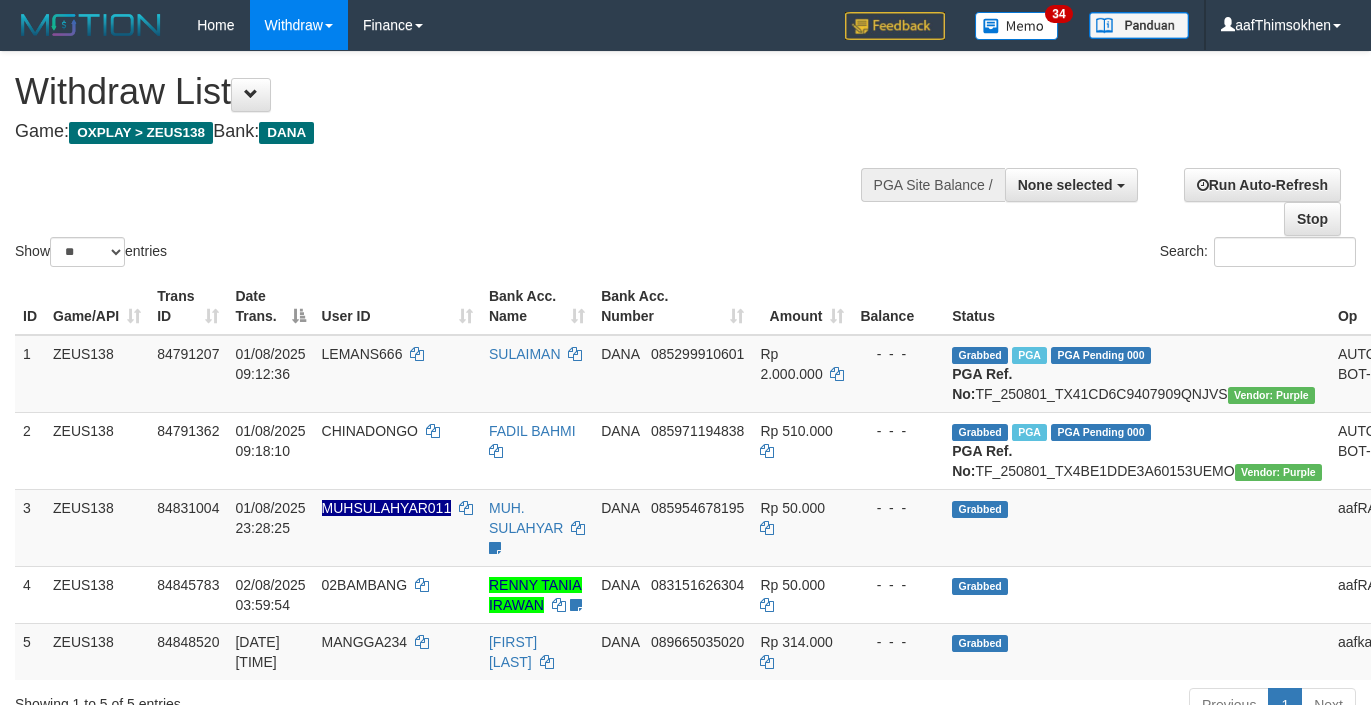 select 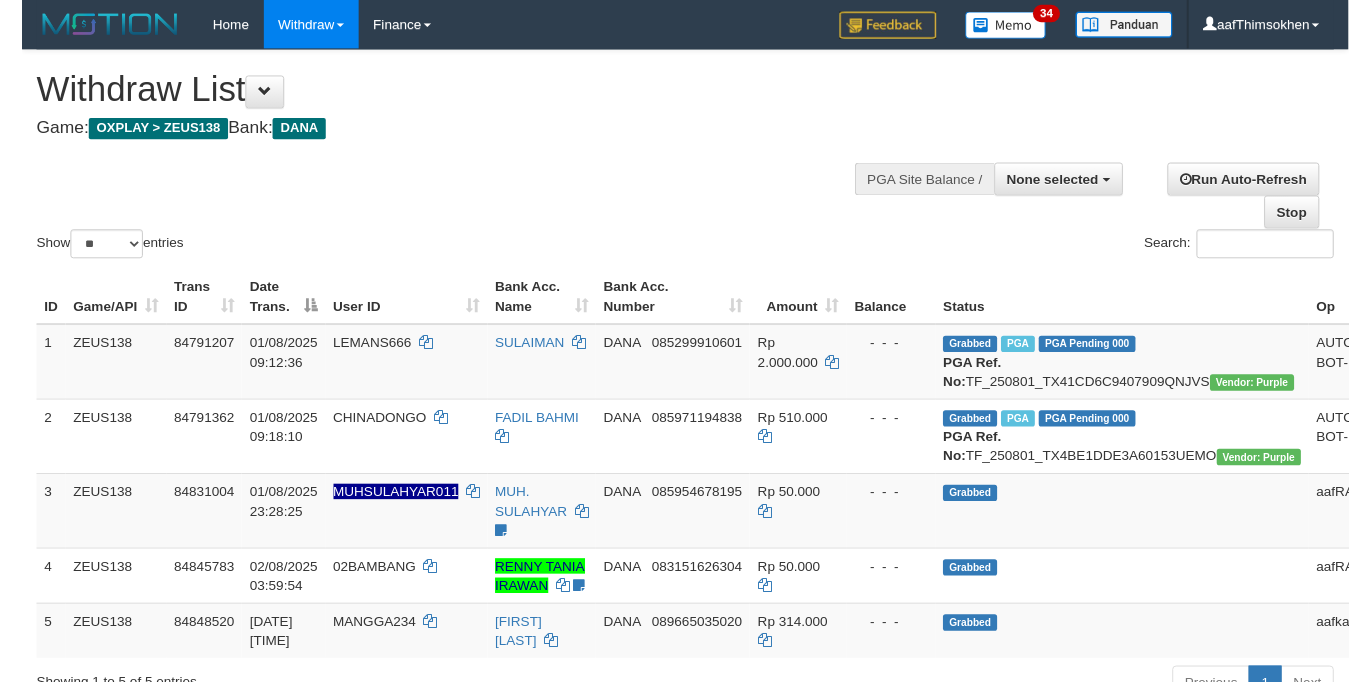 scroll, scrollTop: 349, scrollLeft: 0, axis: vertical 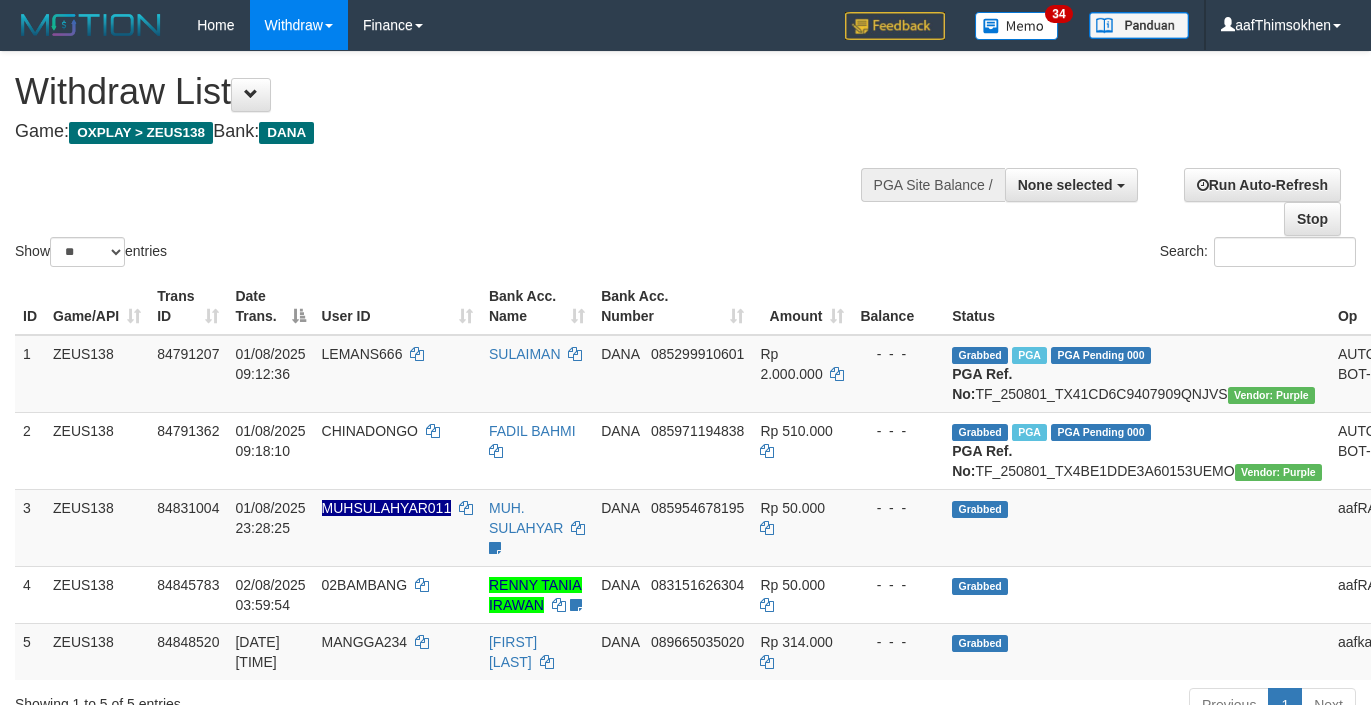 select 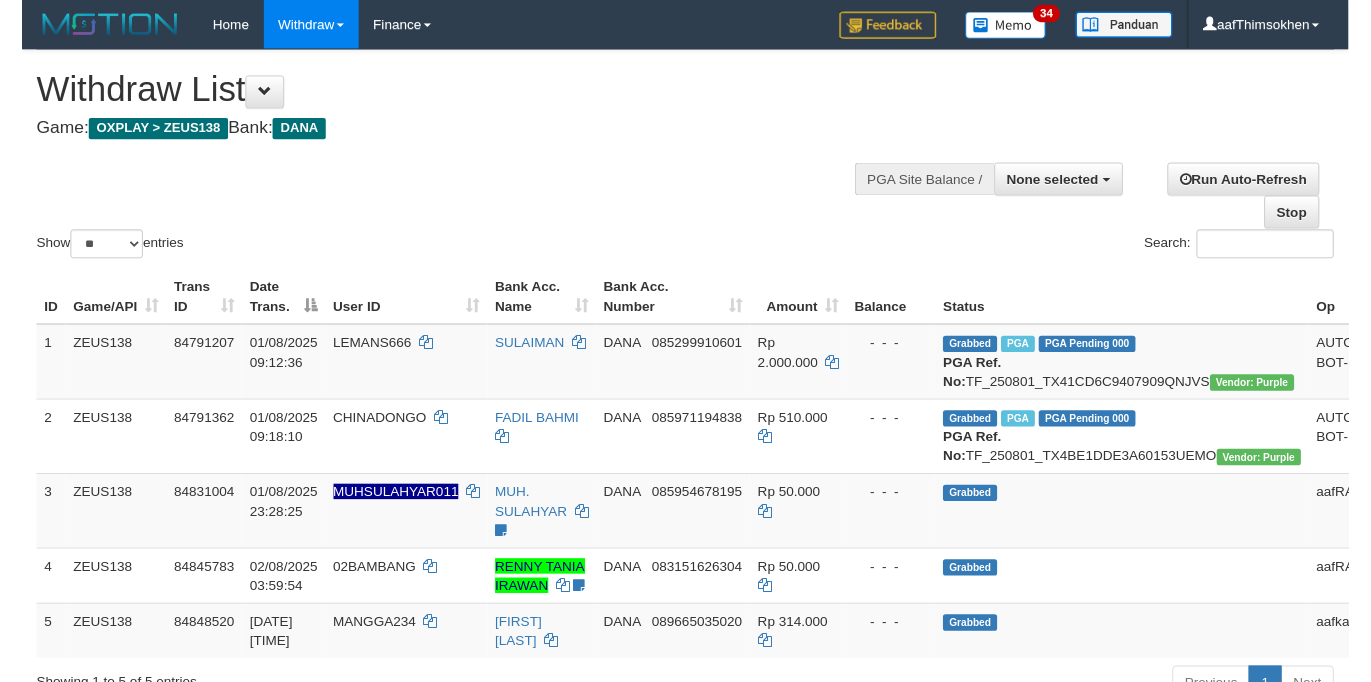 scroll, scrollTop: 349, scrollLeft: 0, axis: vertical 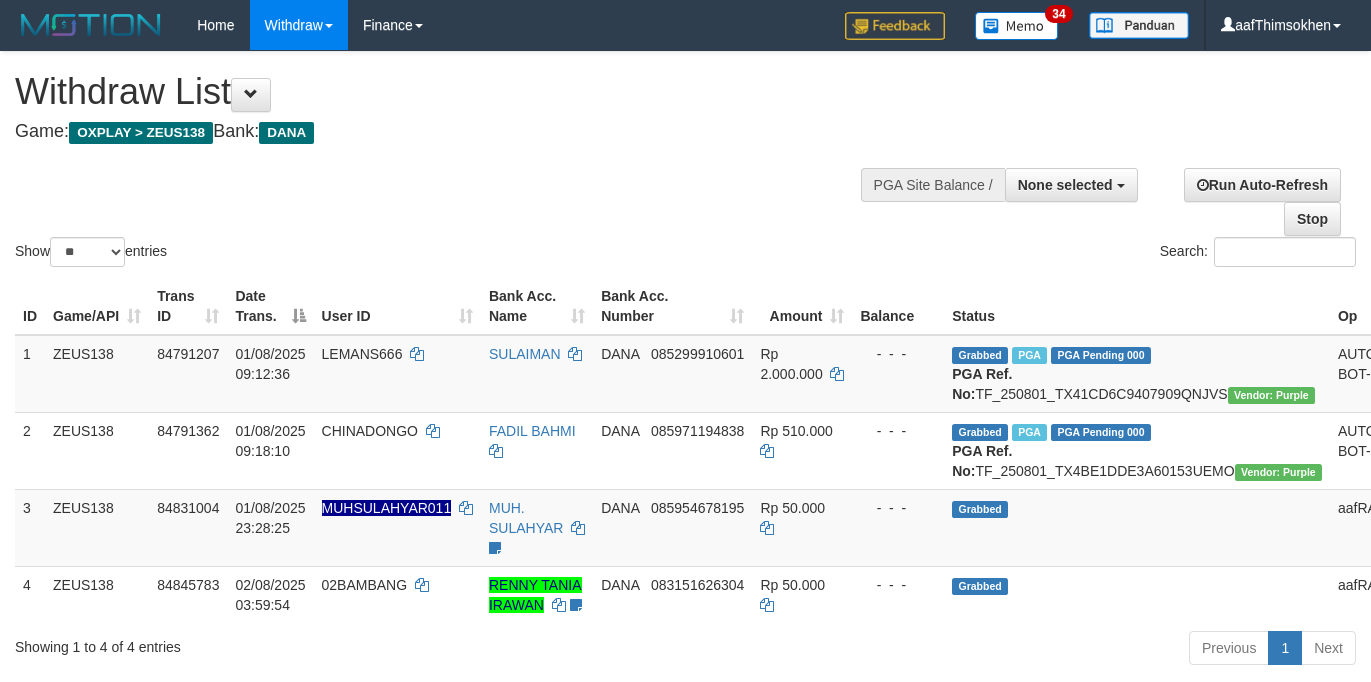 select 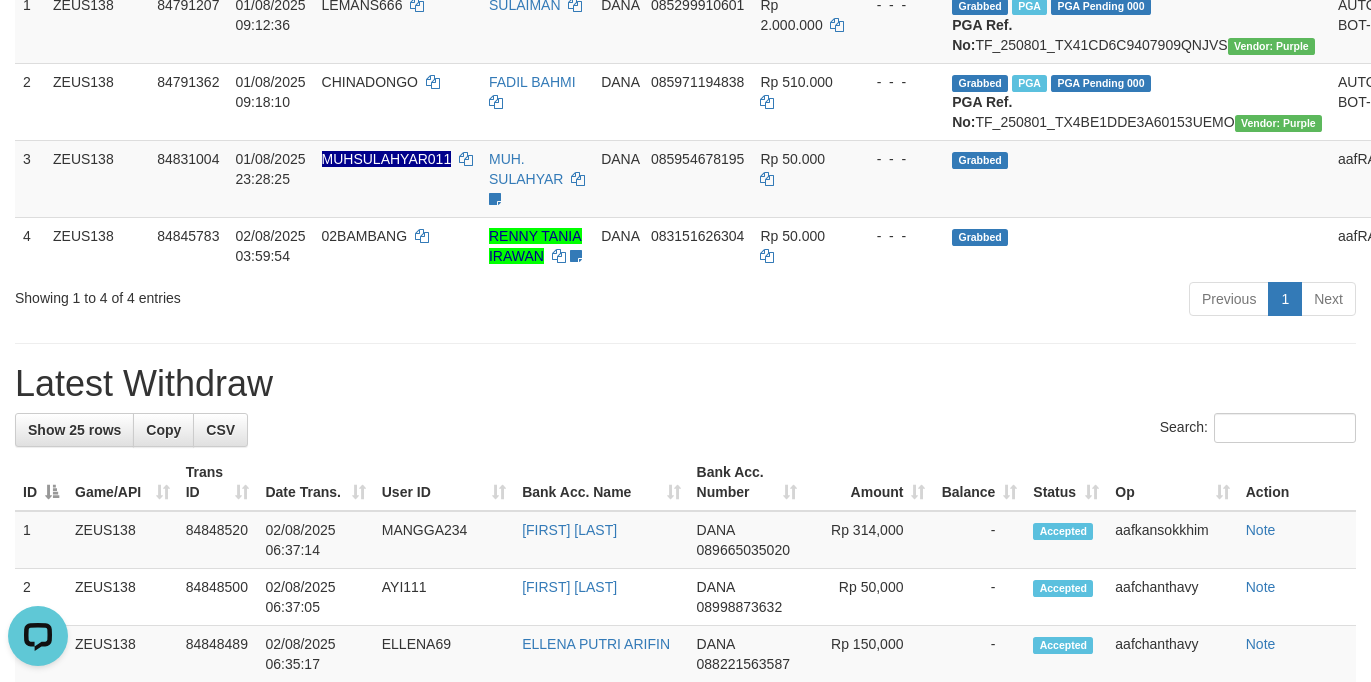 scroll, scrollTop: 0, scrollLeft: 0, axis: both 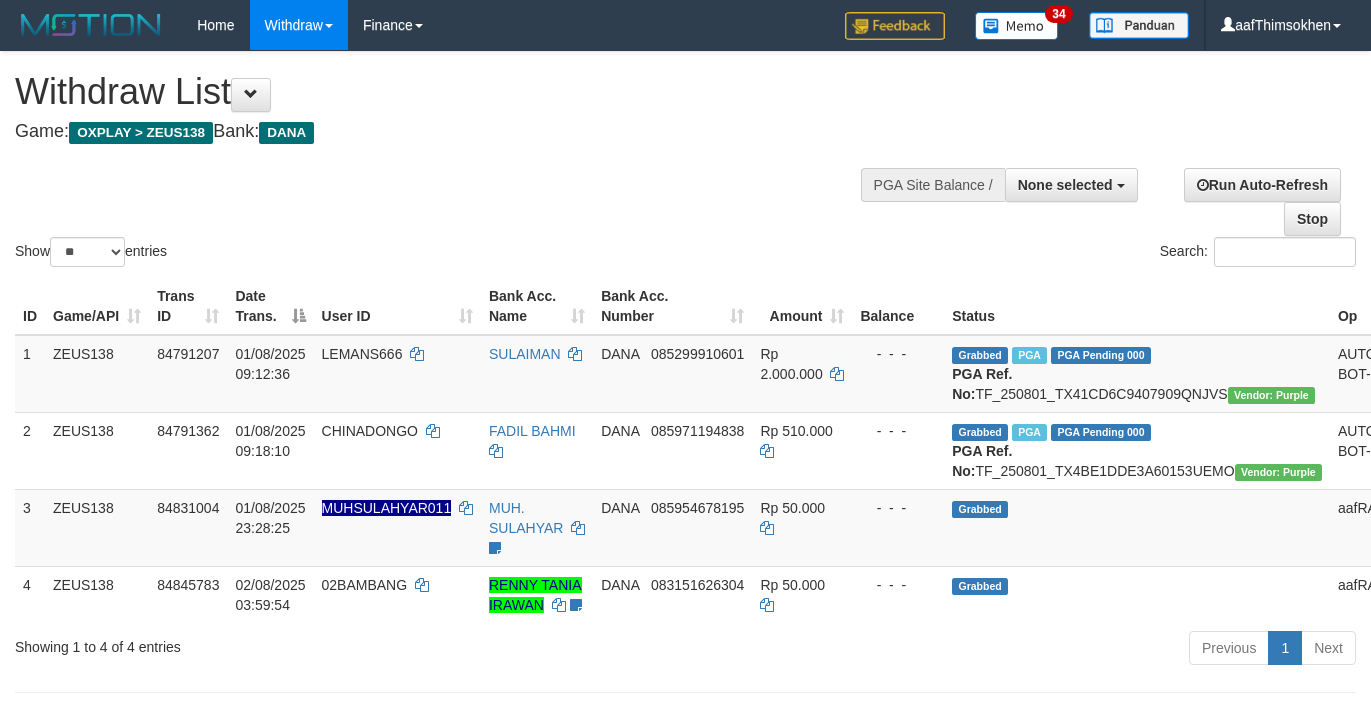 select 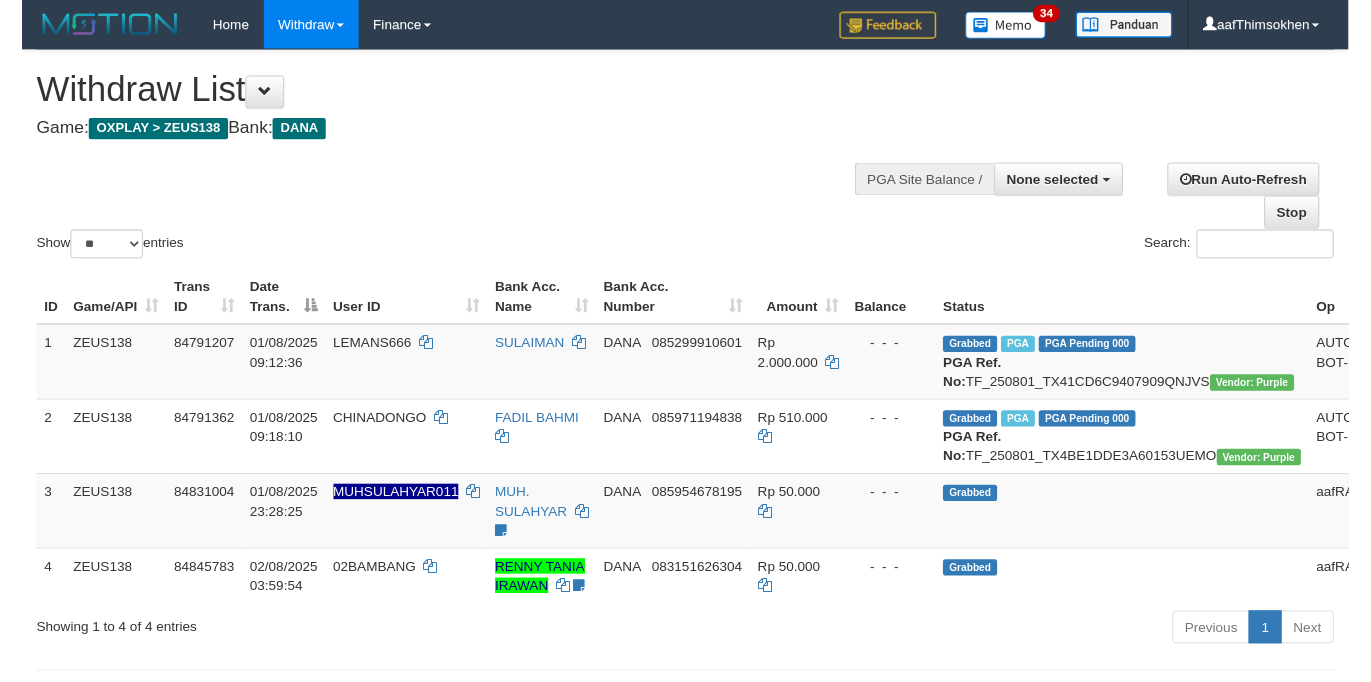 scroll, scrollTop: 349, scrollLeft: 0, axis: vertical 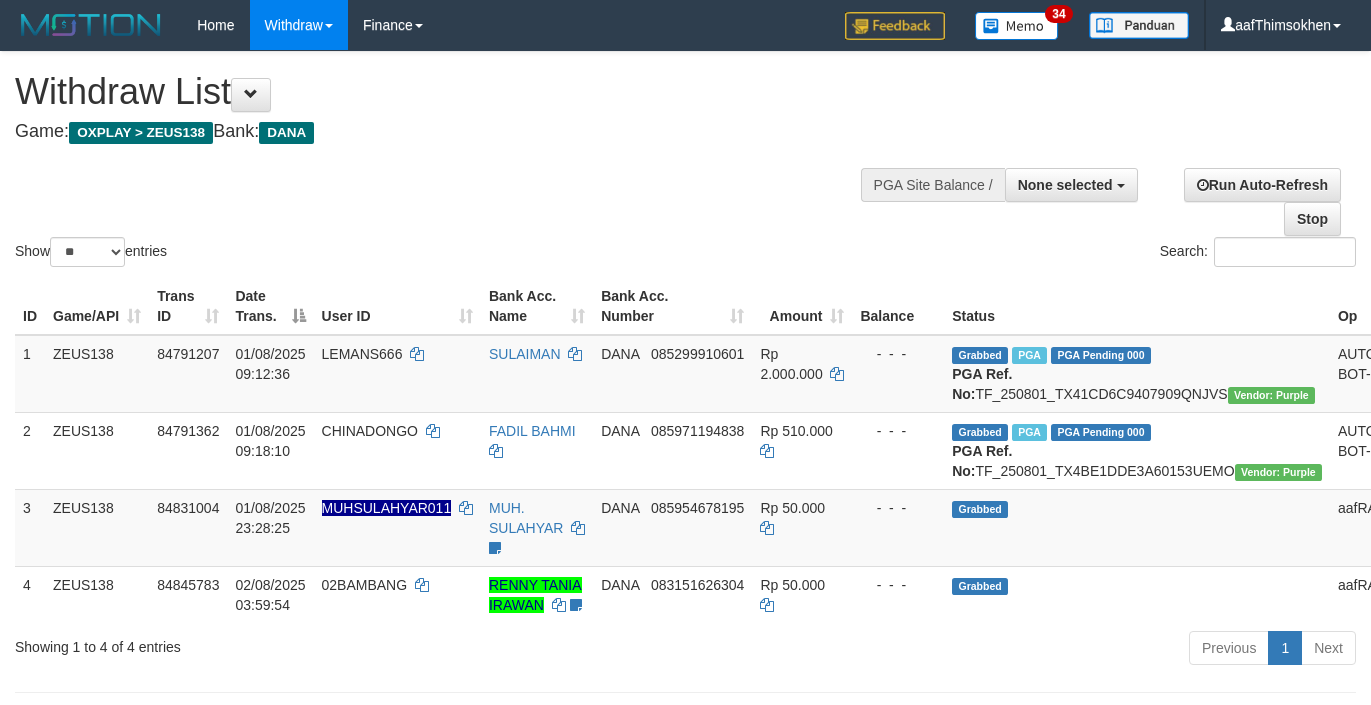 select 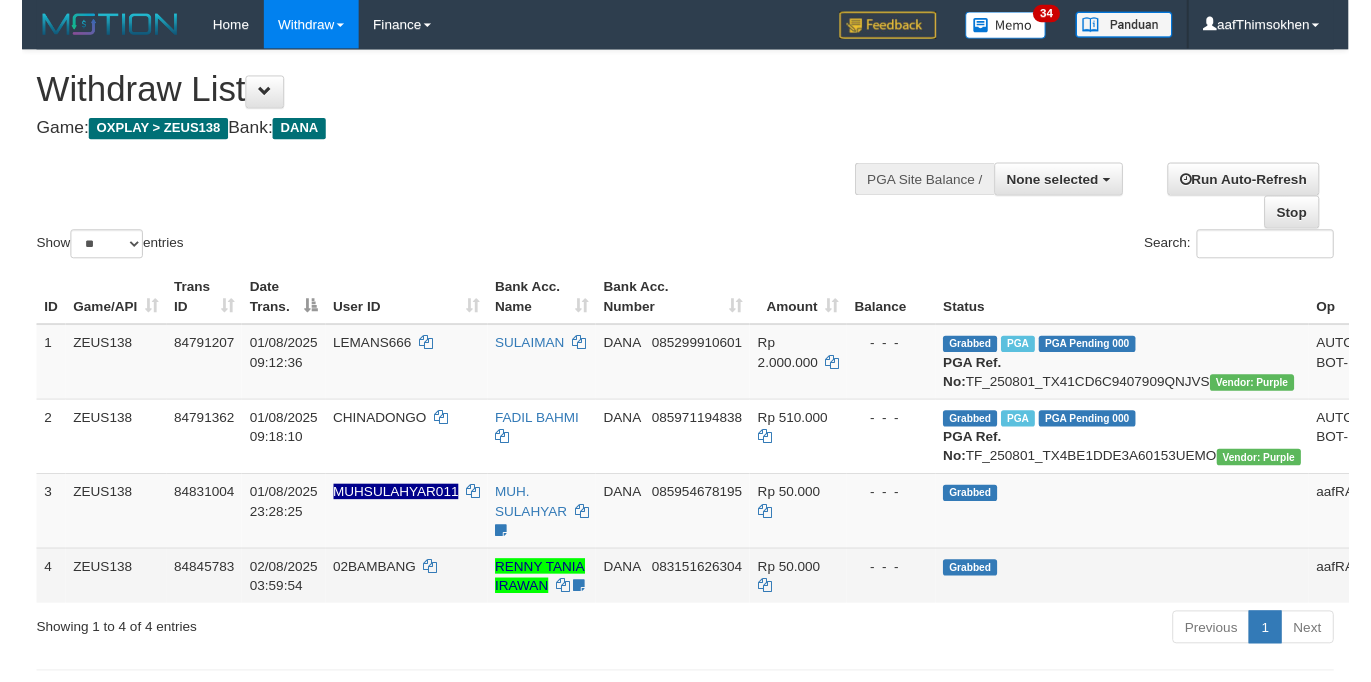 scroll, scrollTop: 349, scrollLeft: 0, axis: vertical 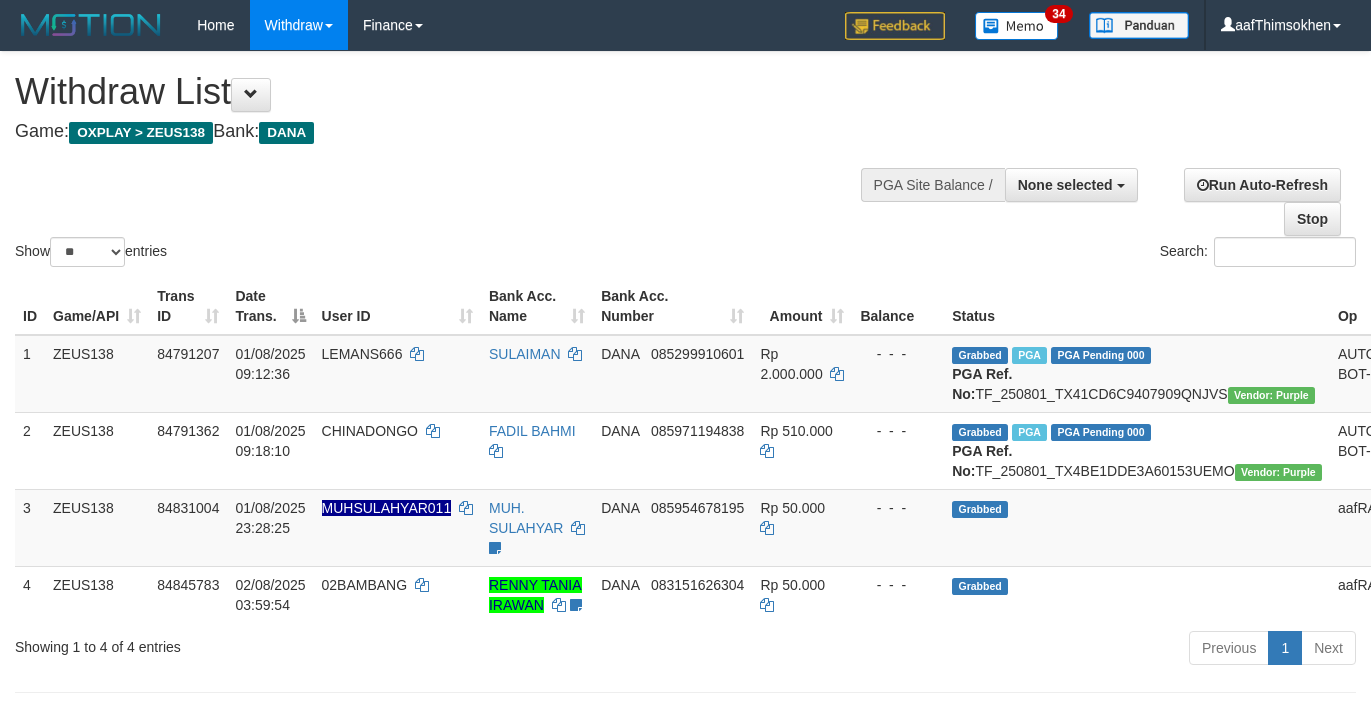 select 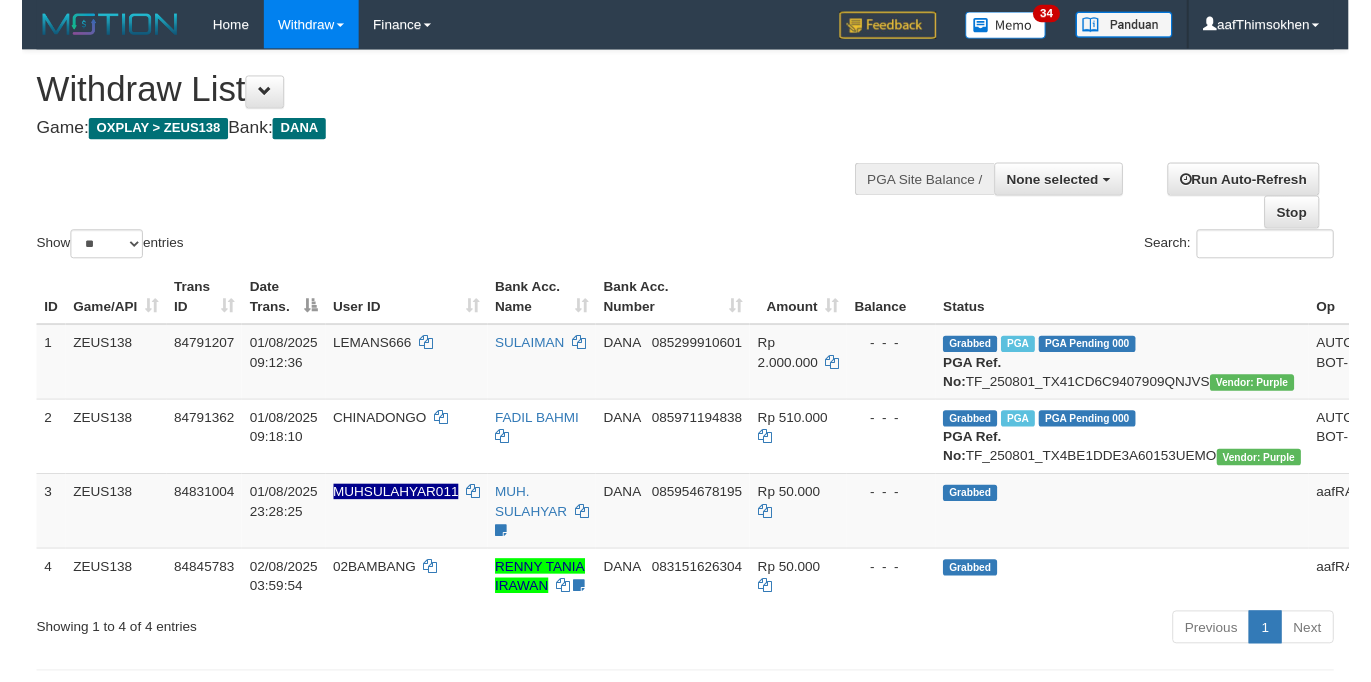 scroll, scrollTop: 349, scrollLeft: 0, axis: vertical 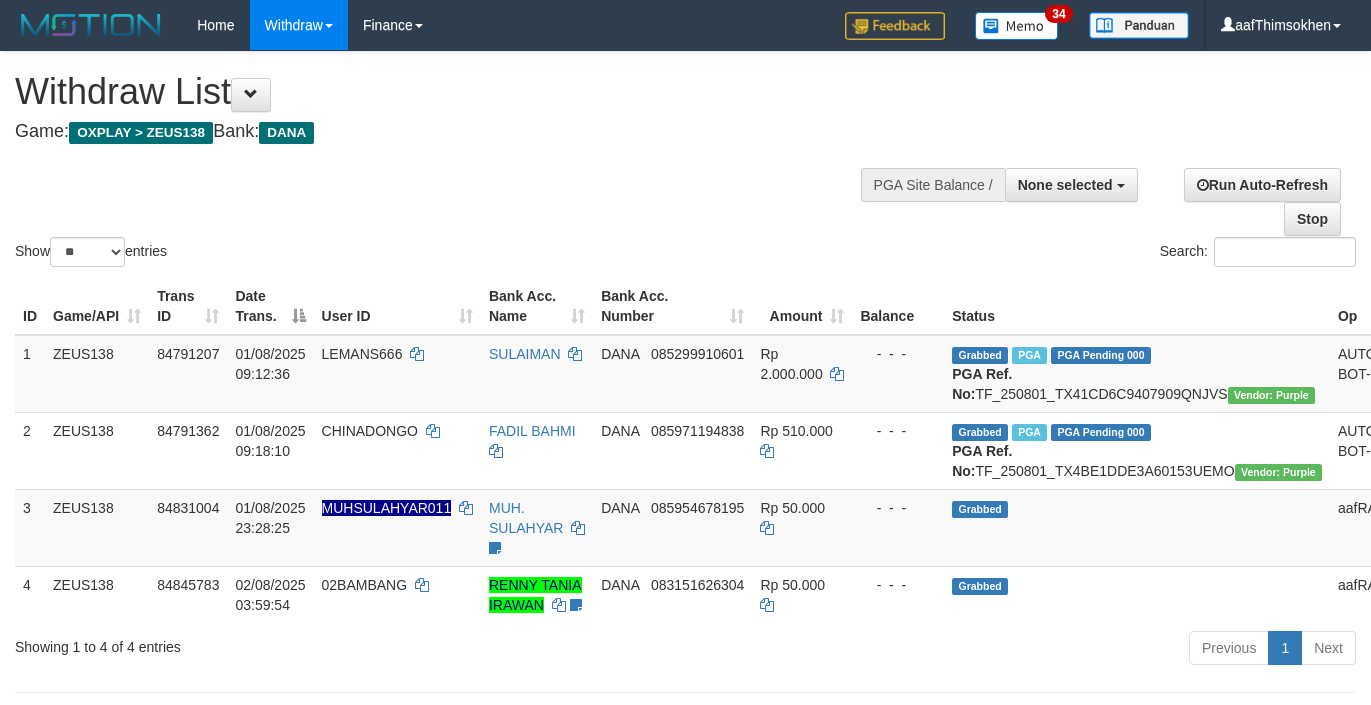 select 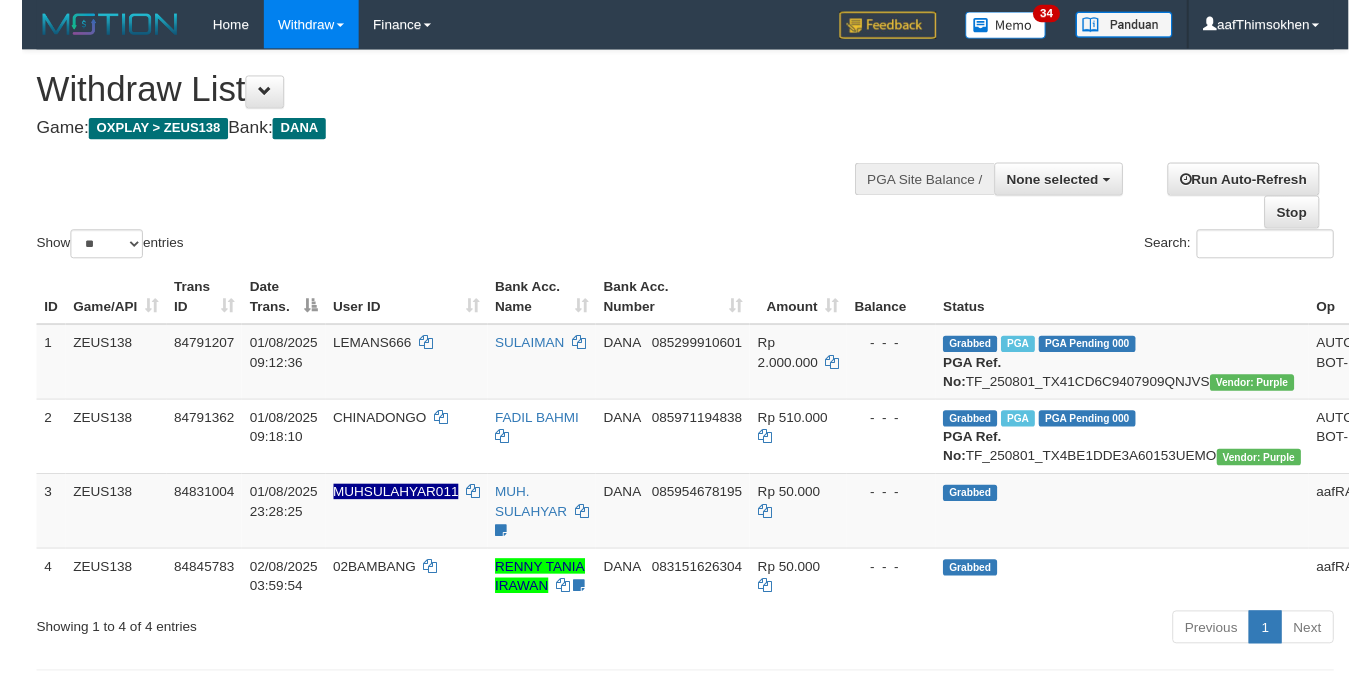 scroll, scrollTop: 349, scrollLeft: 0, axis: vertical 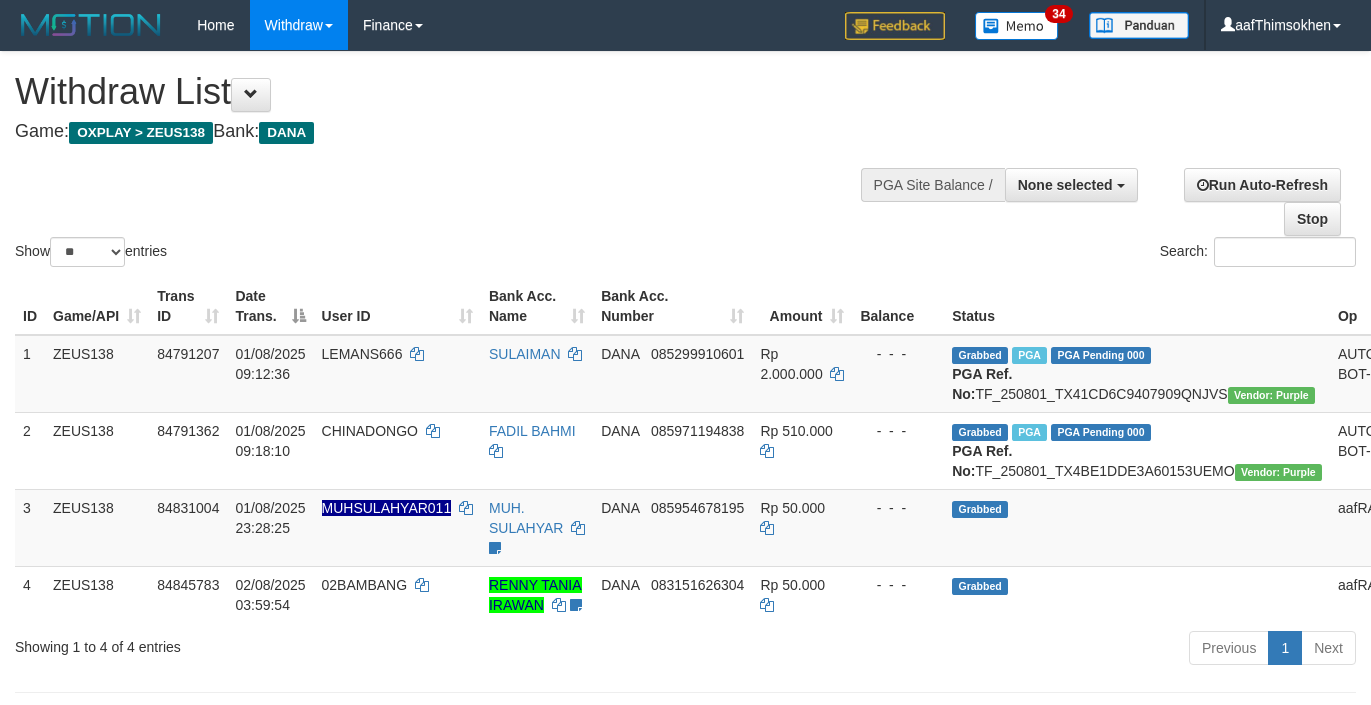 select 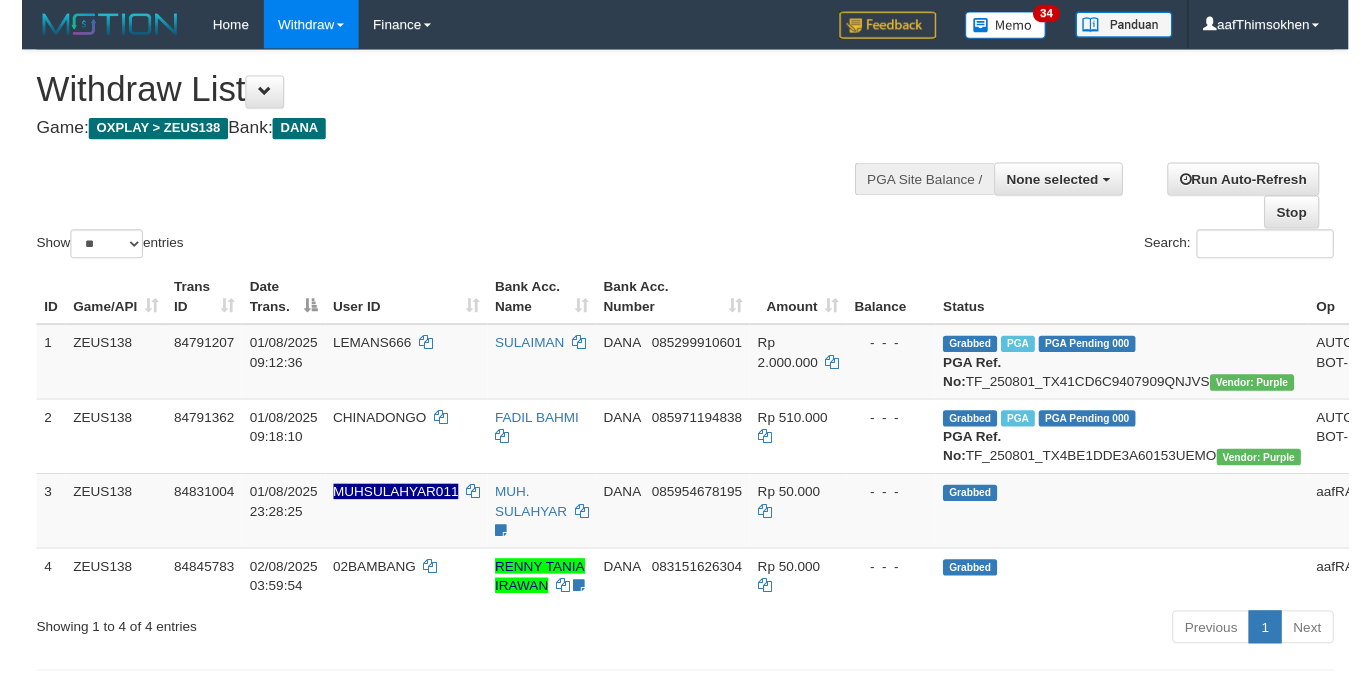 scroll, scrollTop: 349, scrollLeft: 0, axis: vertical 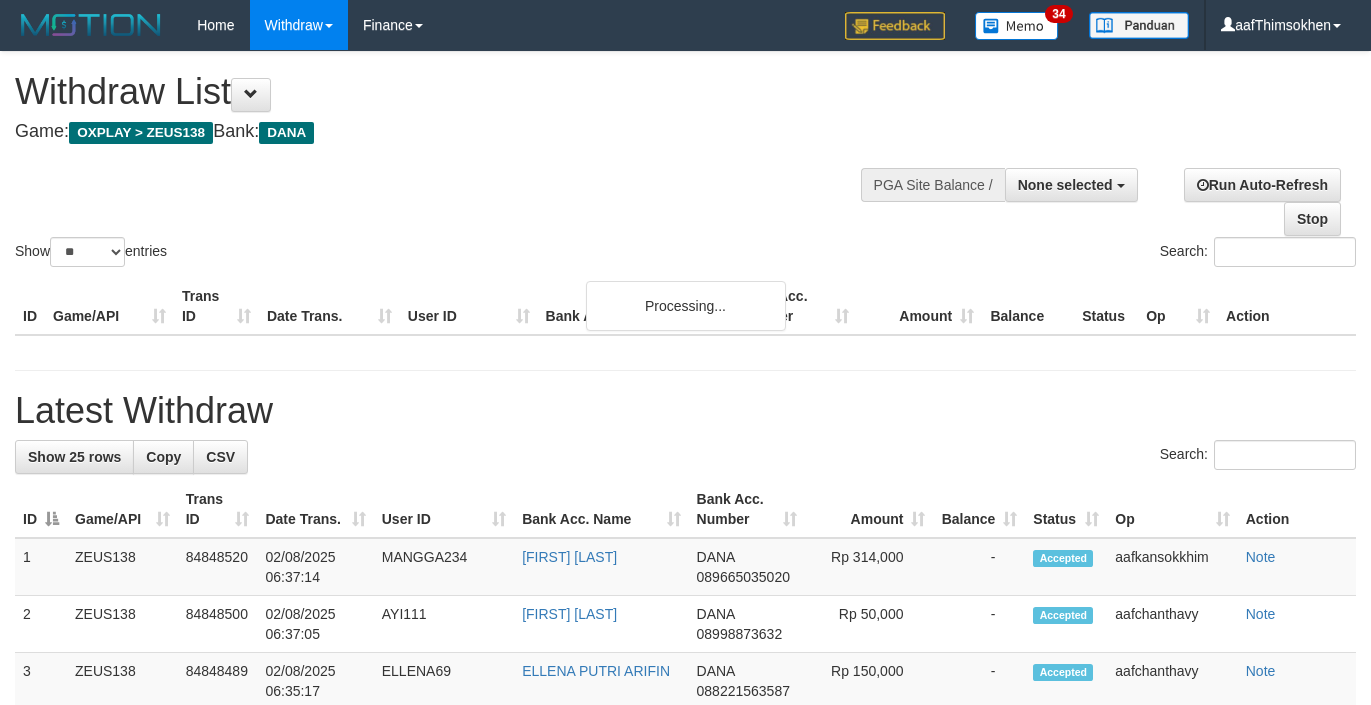 select 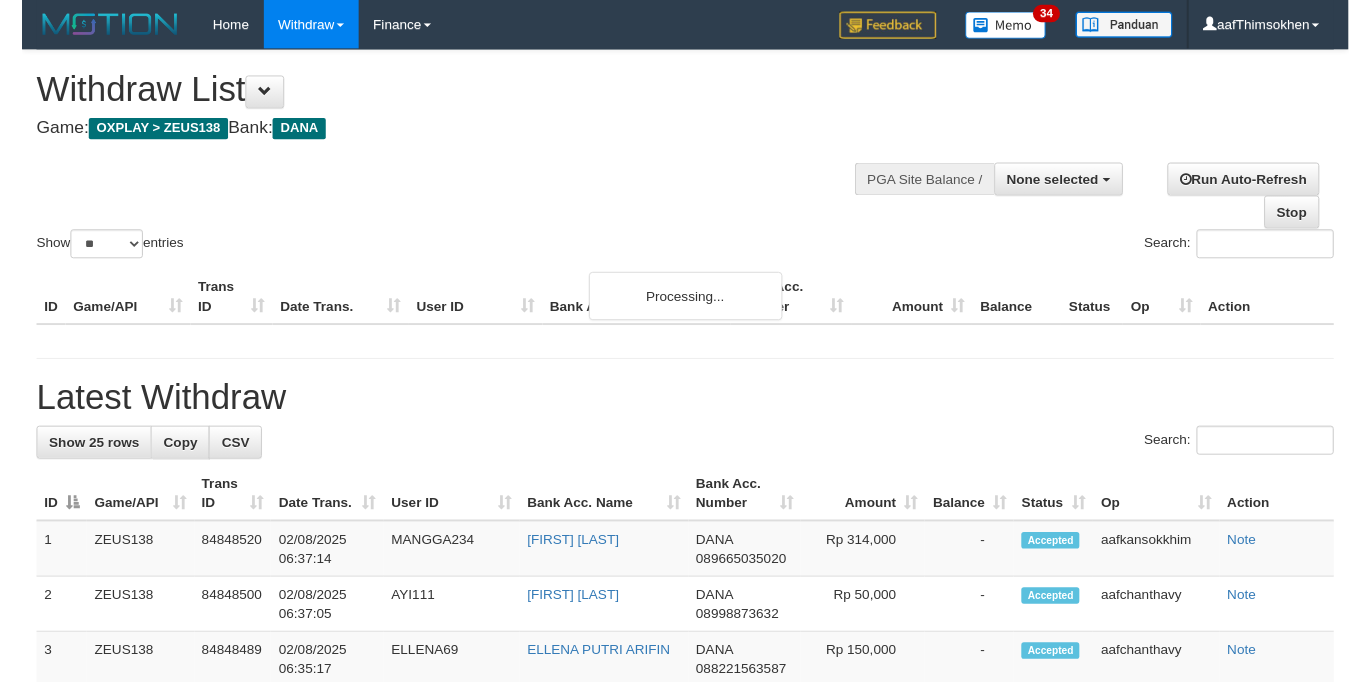 scroll, scrollTop: 349, scrollLeft: 0, axis: vertical 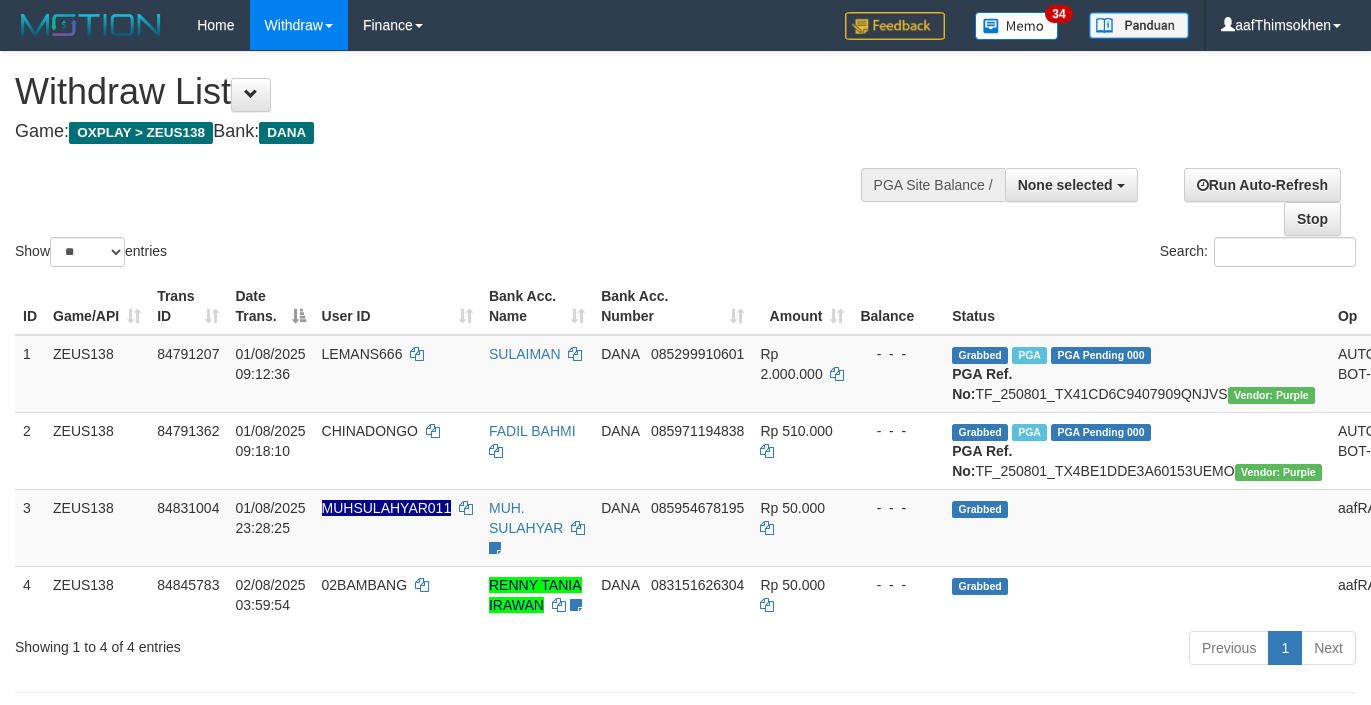 select 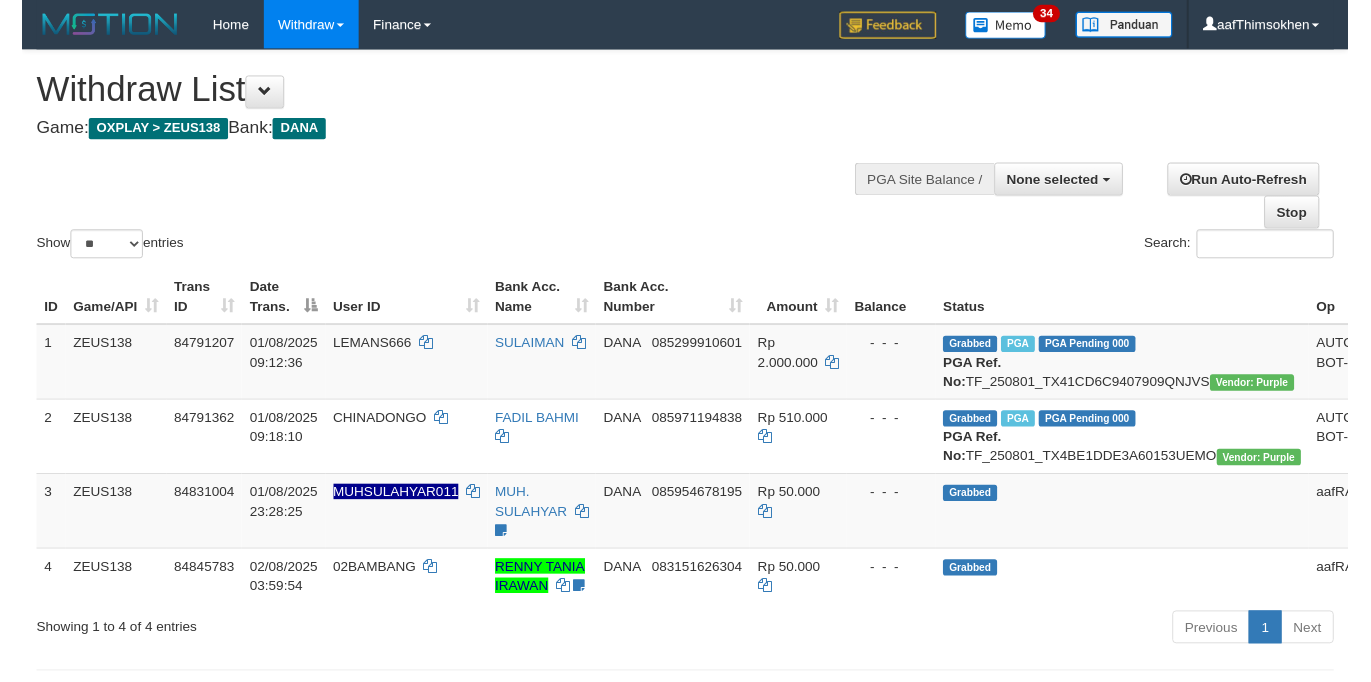 scroll, scrollTop: 349, scrollLeft: 0, axis: vertical 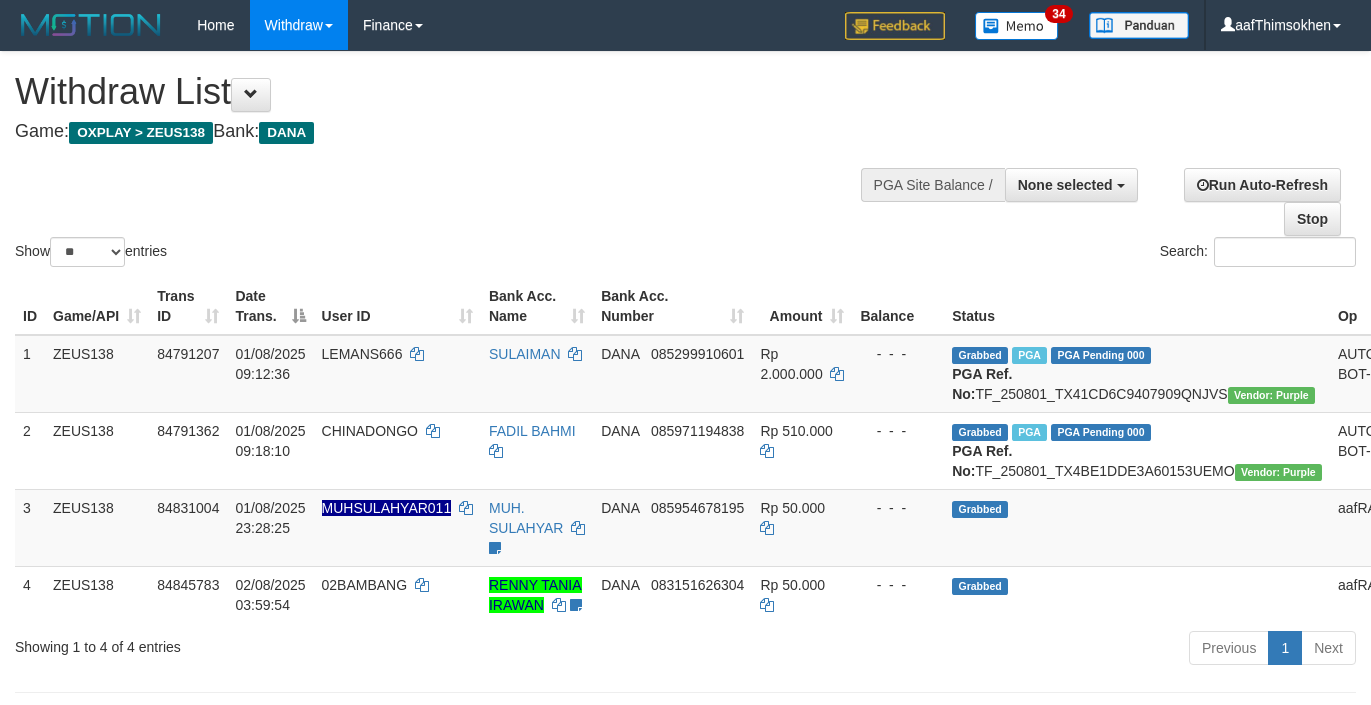 select 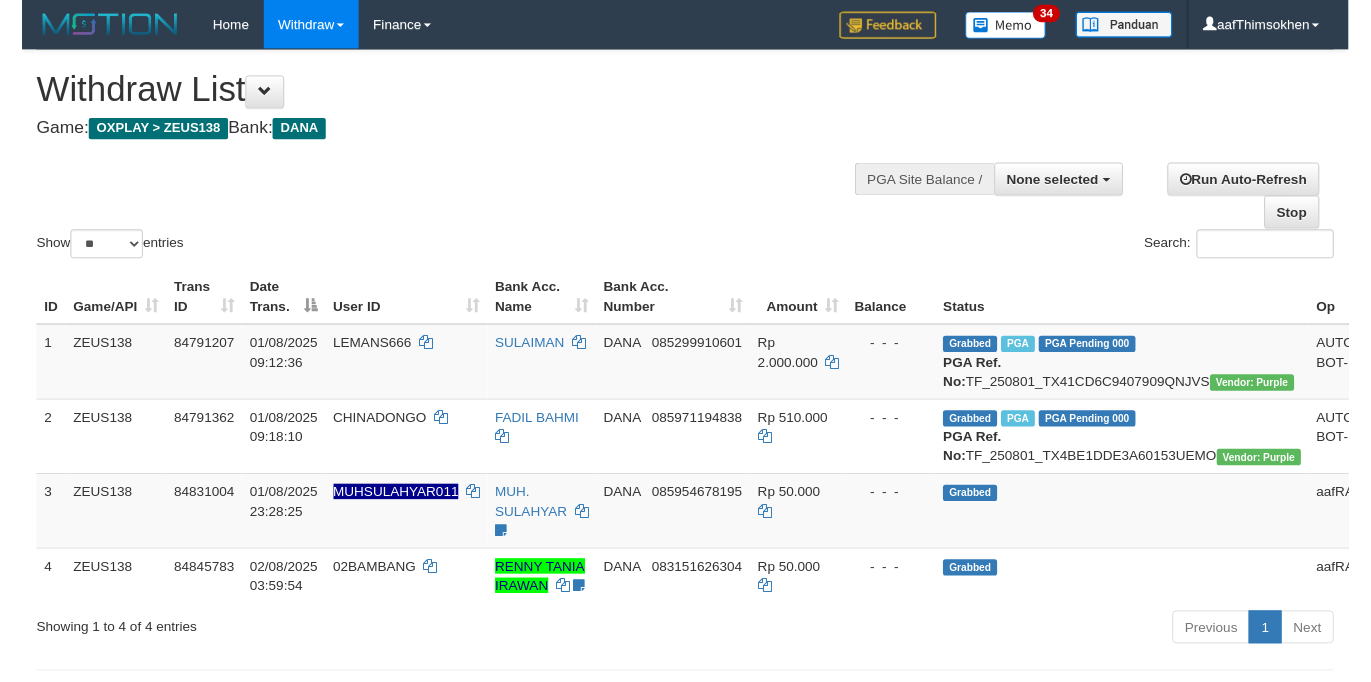 scroll, scrollTop: 349, scrollLeft: 0, axis: vertical 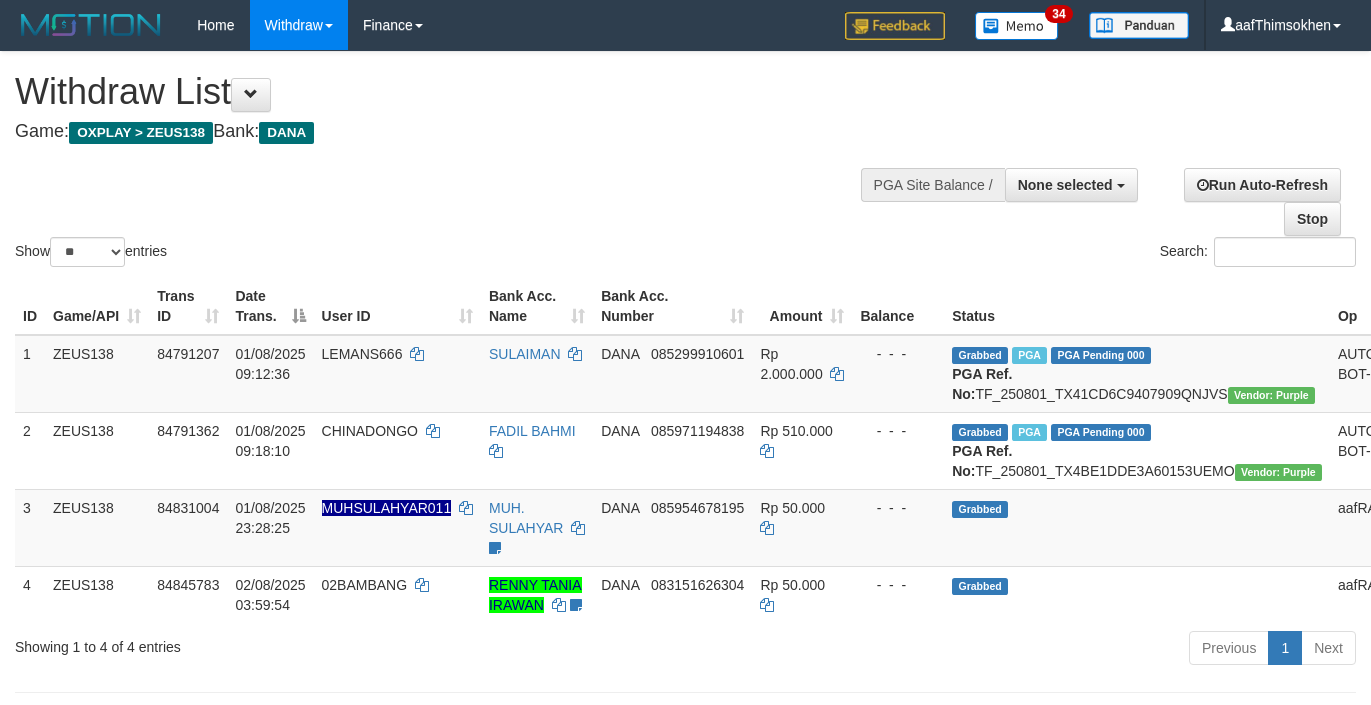 select 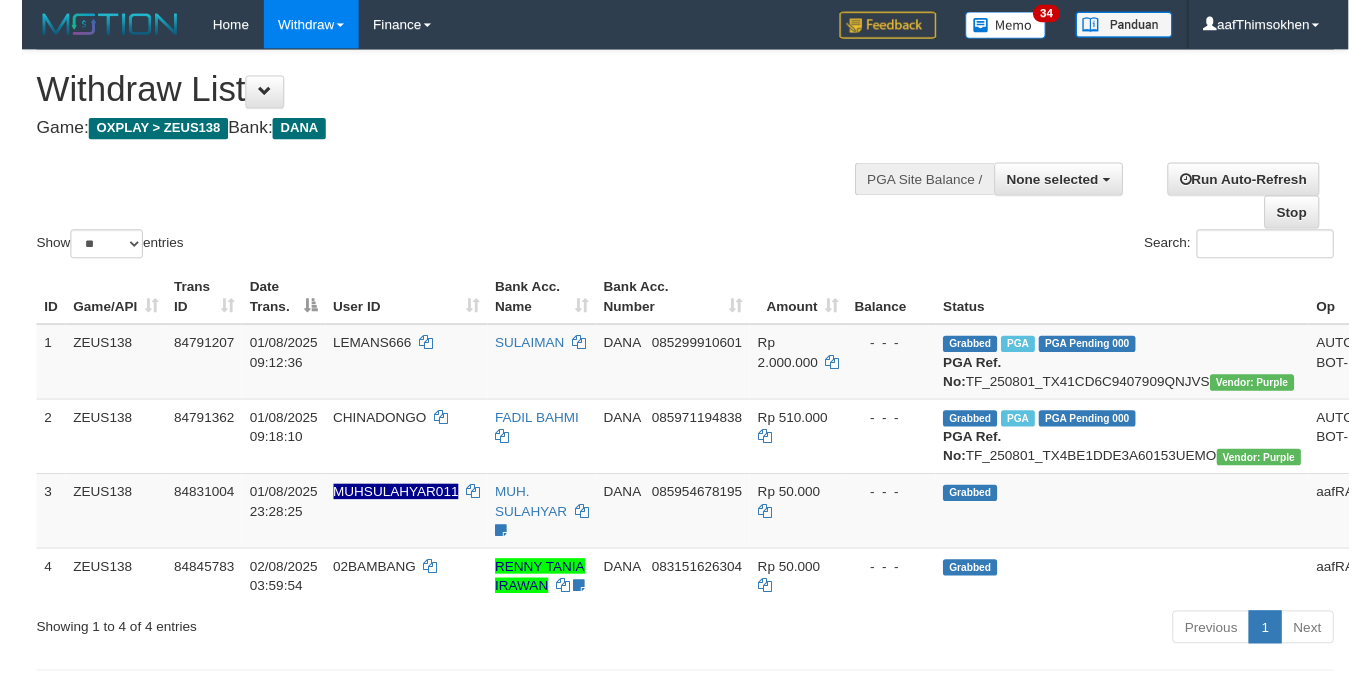scroll, scrollTop: 349, scrollLeft: 0, axis: vertical 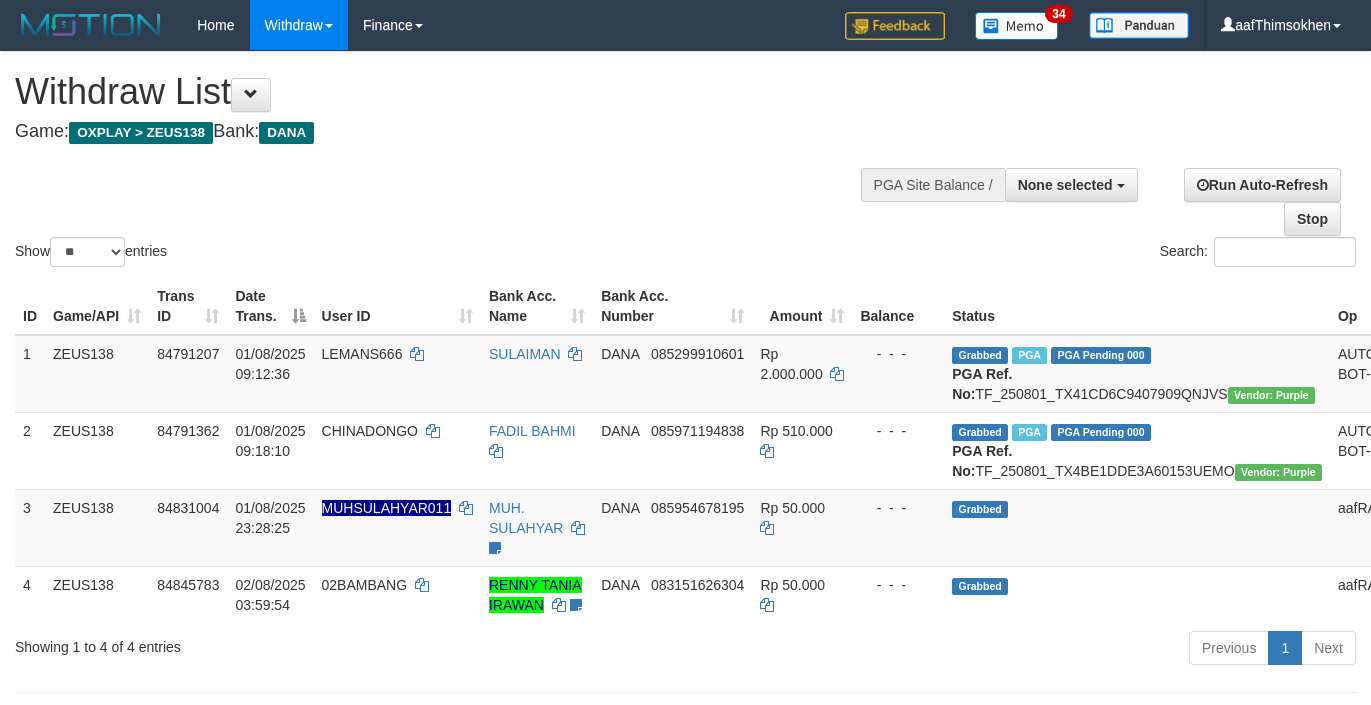 select 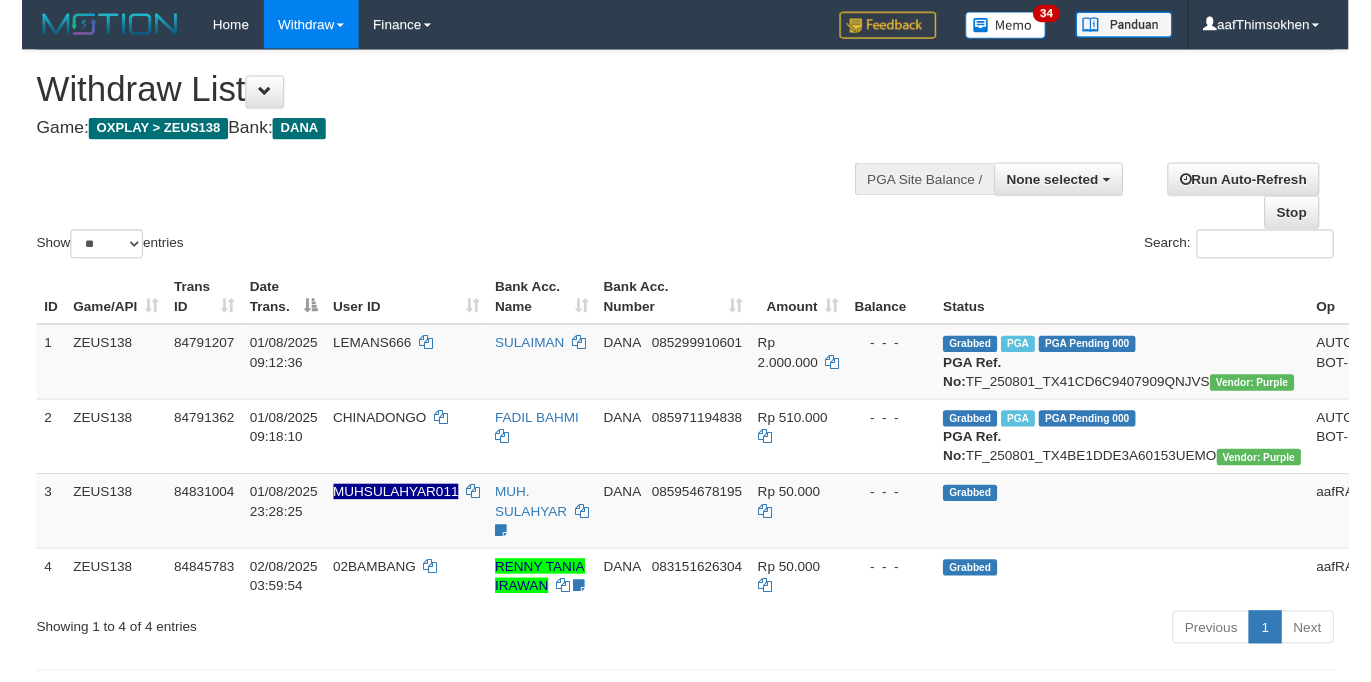 scroll, scrollTop: 349, scrollLeft: 0, axis: vertical 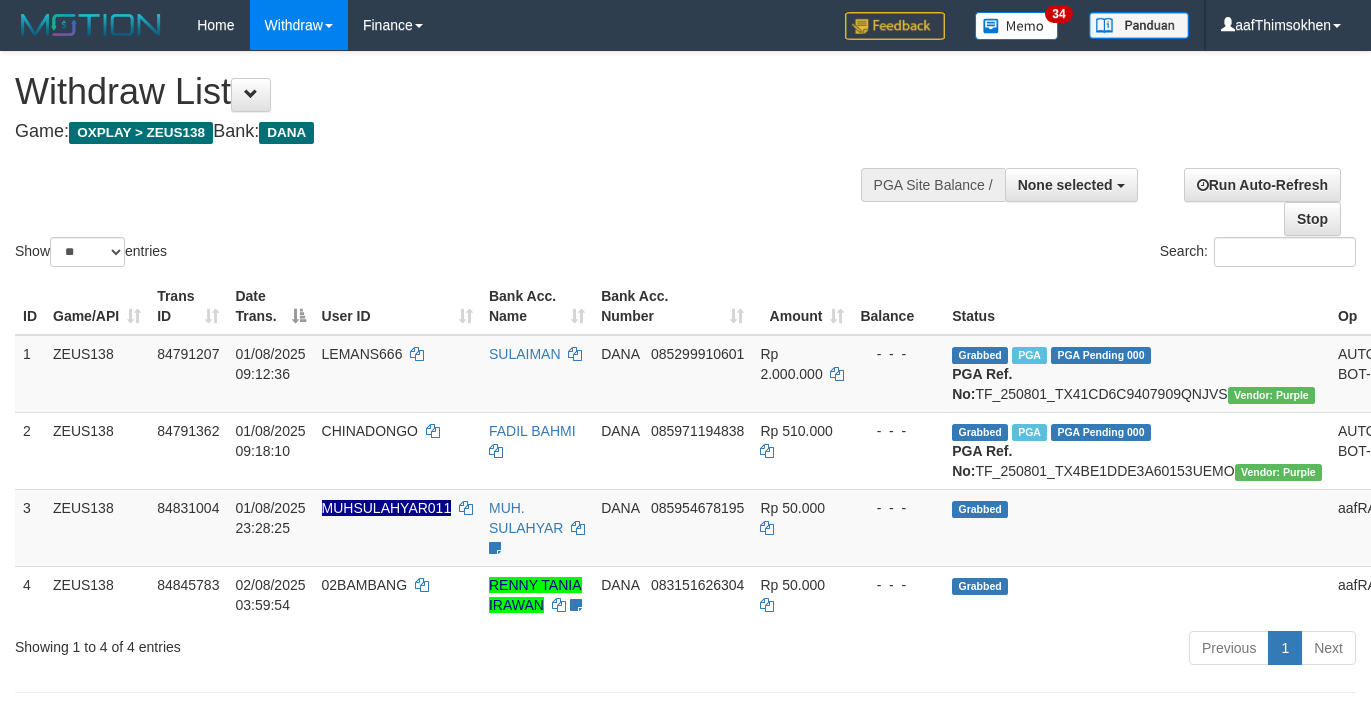select 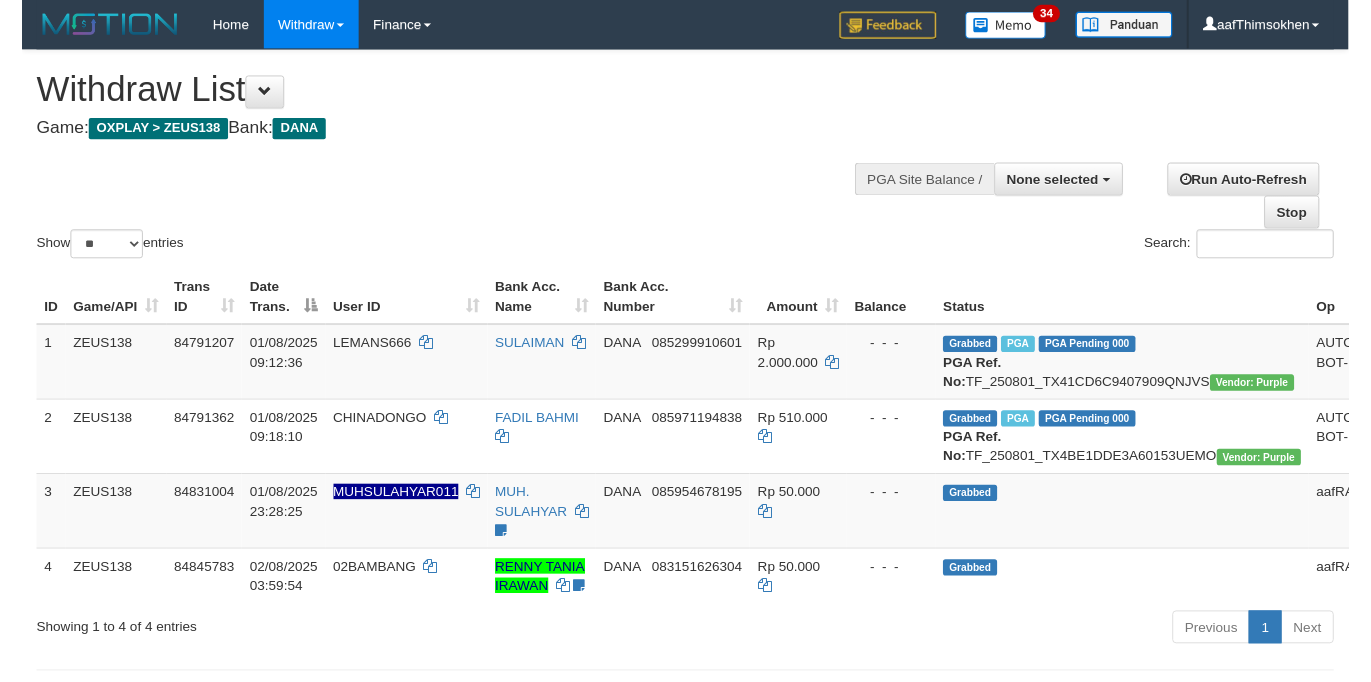scroll, scrollTop: 349, scrollLeft: 0, axis: vertical 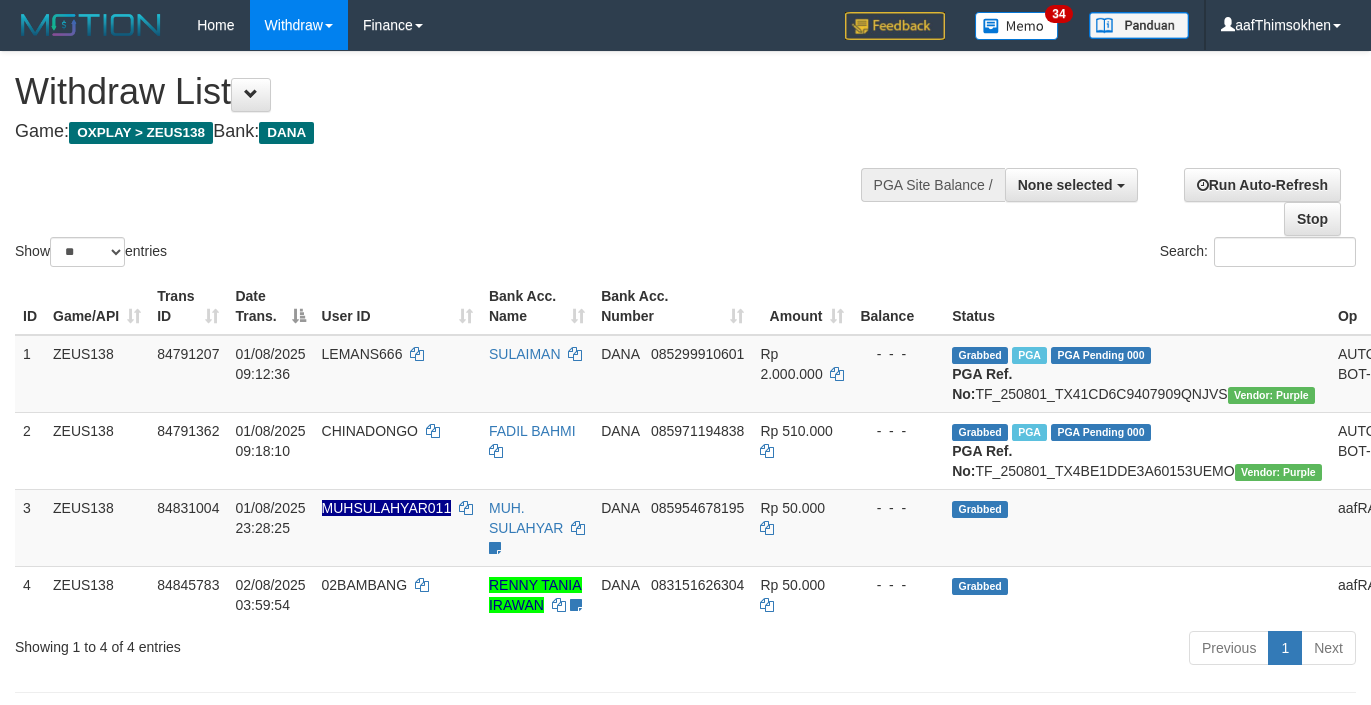 select 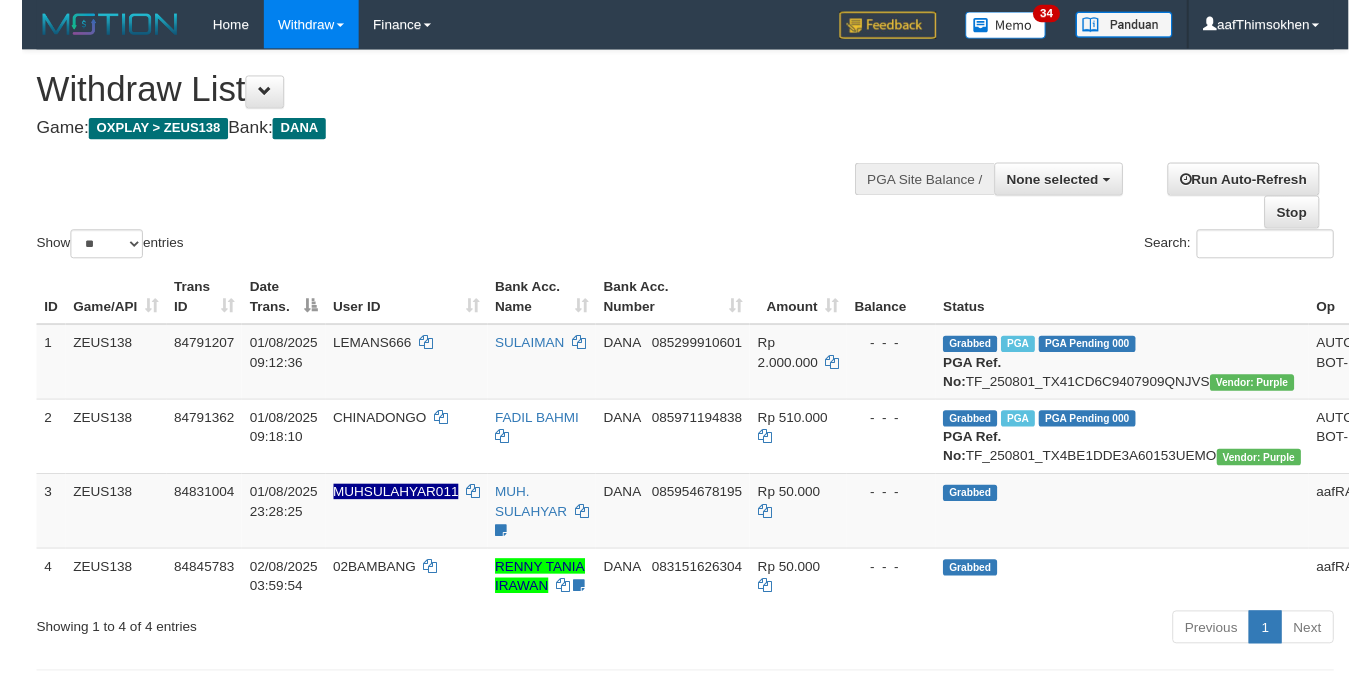 scroll, scrollTop: 349, scrollLeft: 0, axis: vertical 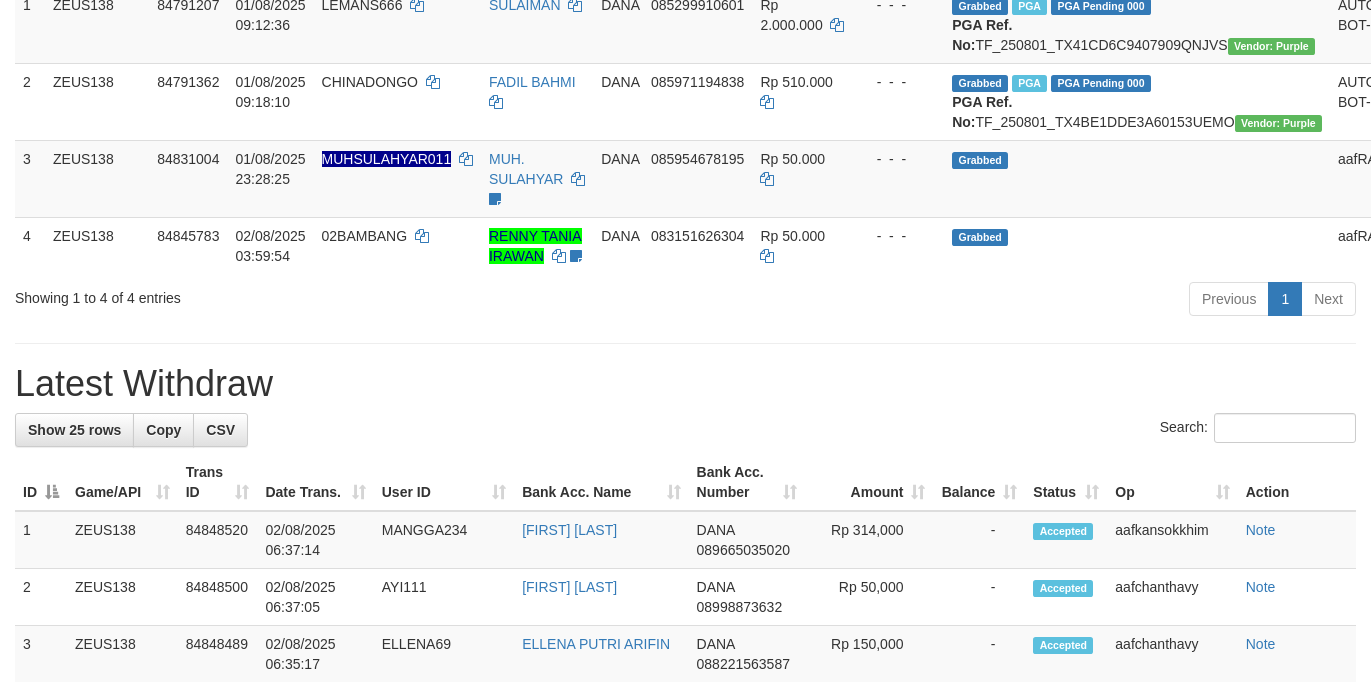 click on "**********" at bounding box center (685, 886) 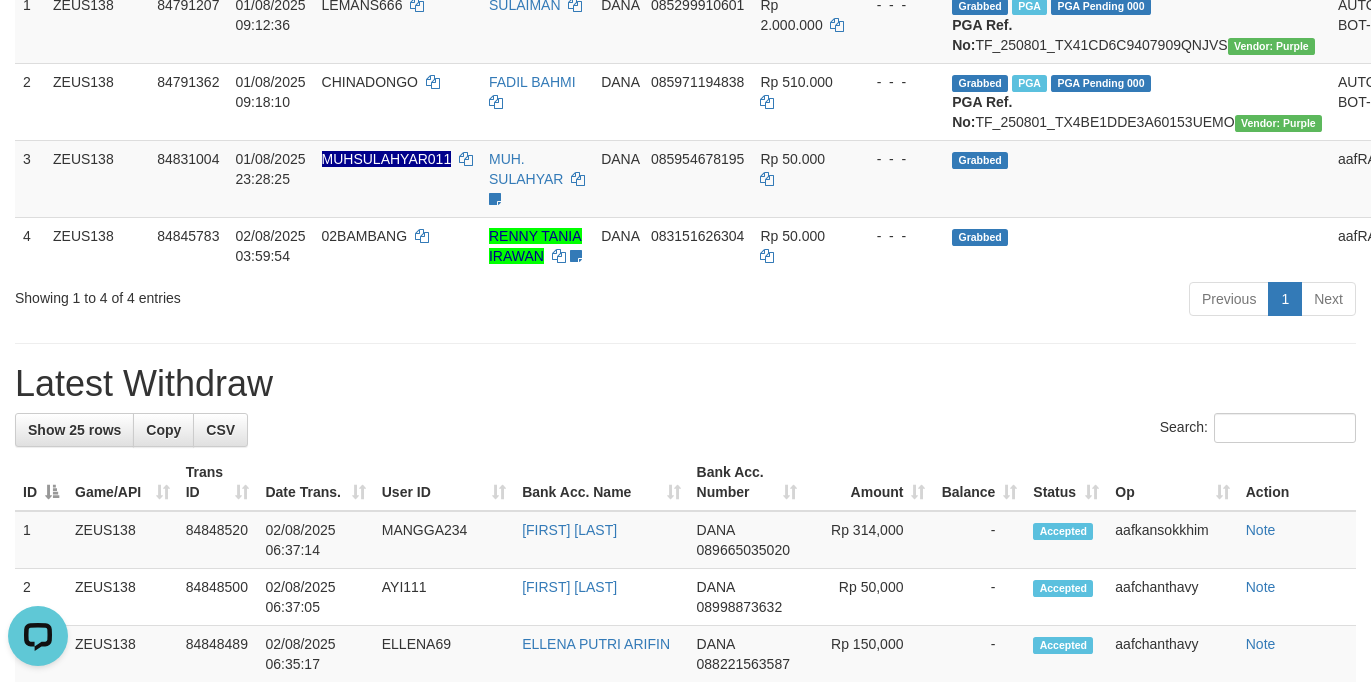 scroll, scrollTop: 0, scrollLeft: 0, axis: both 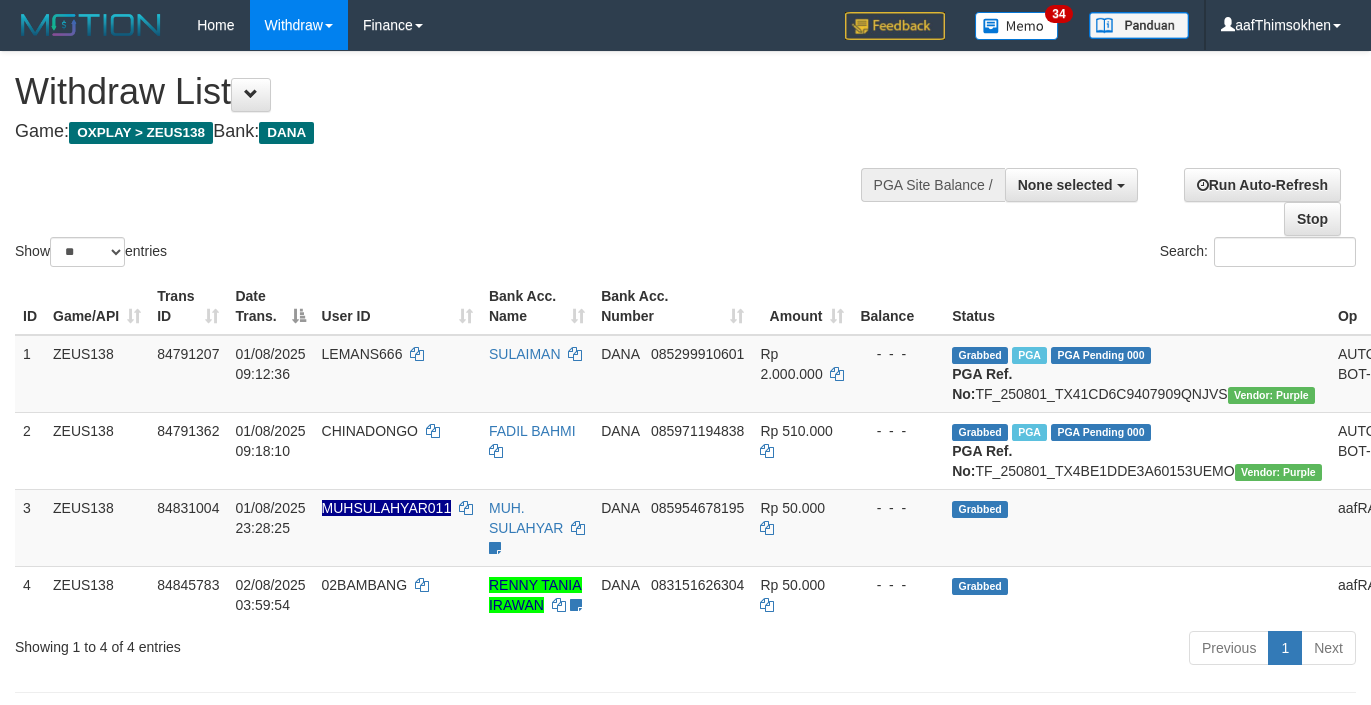 select 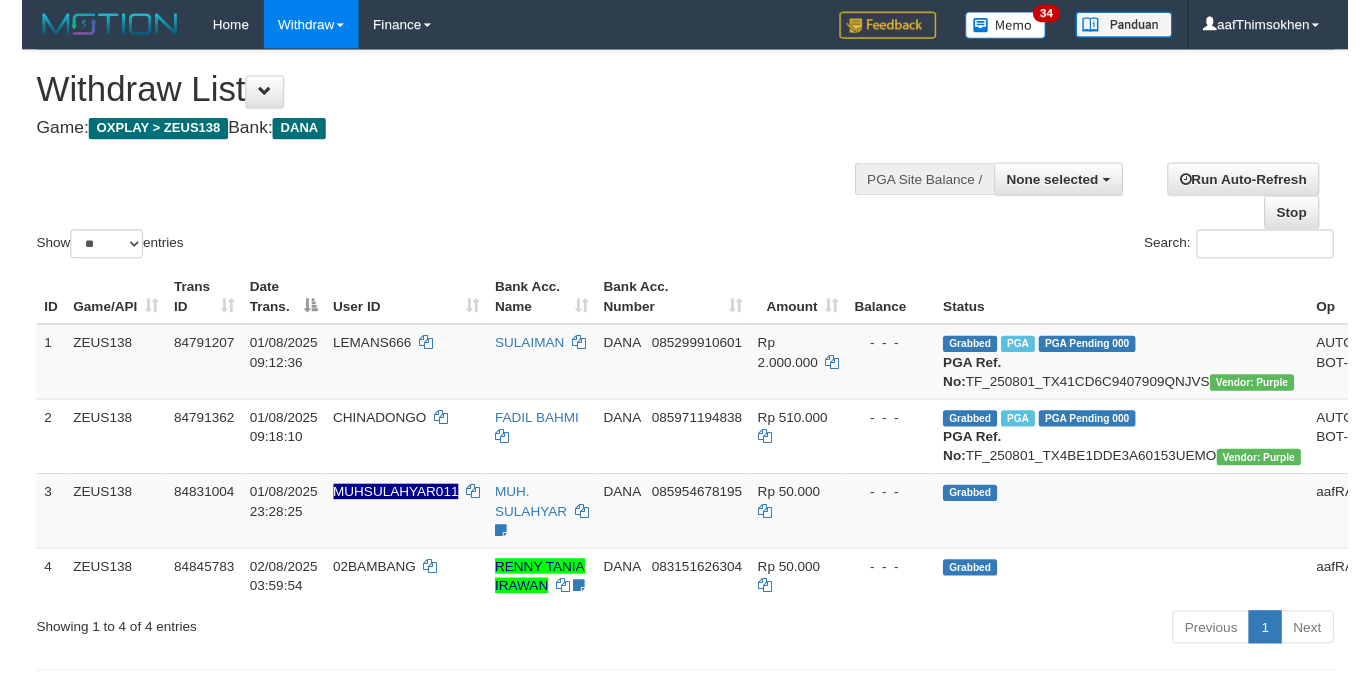 scroll, scrollTop: 349, scrollLeft: 0, axis: vertical 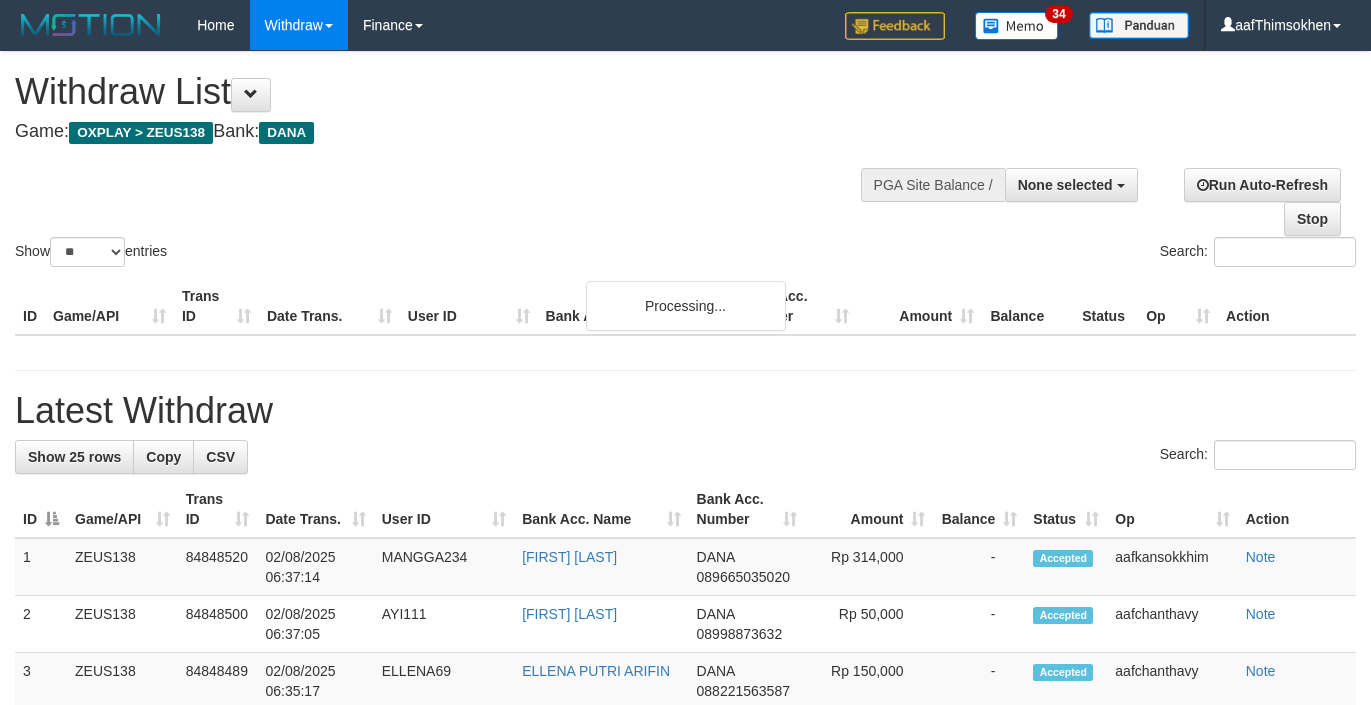 select 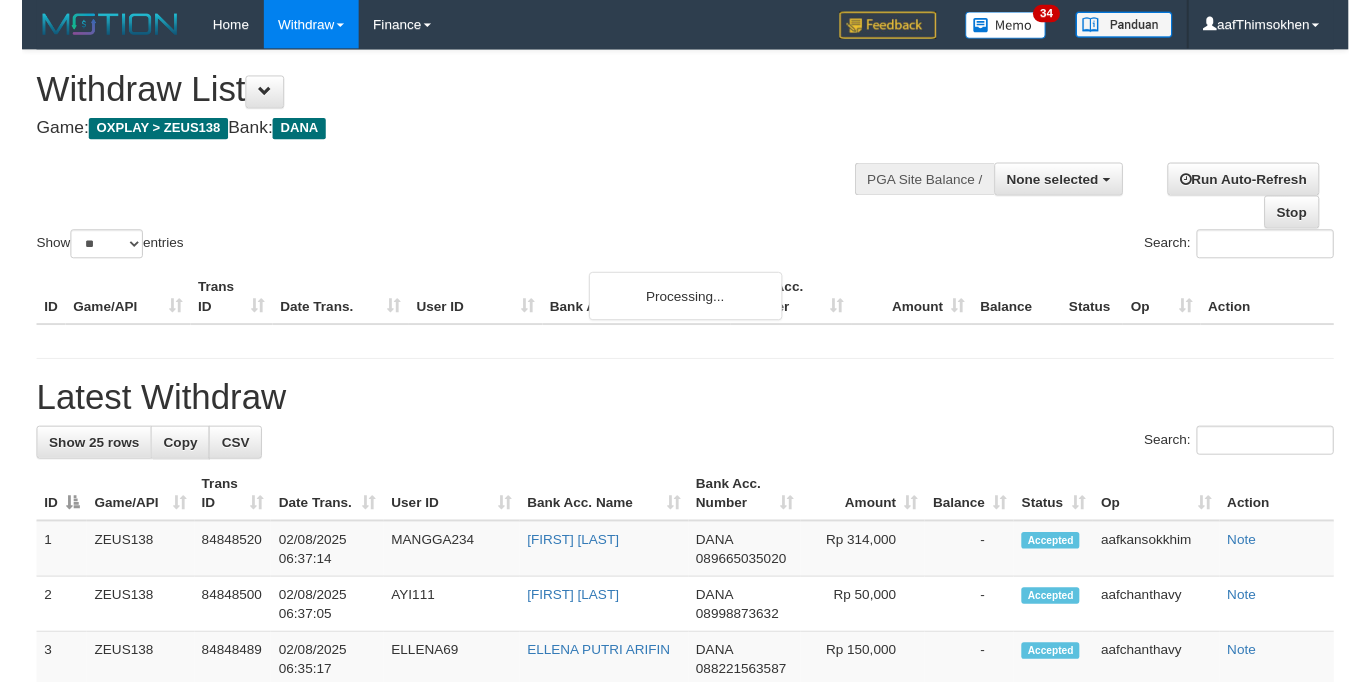 scroll, scrollTop: 349, scrollLeft: 0, axis: vertical 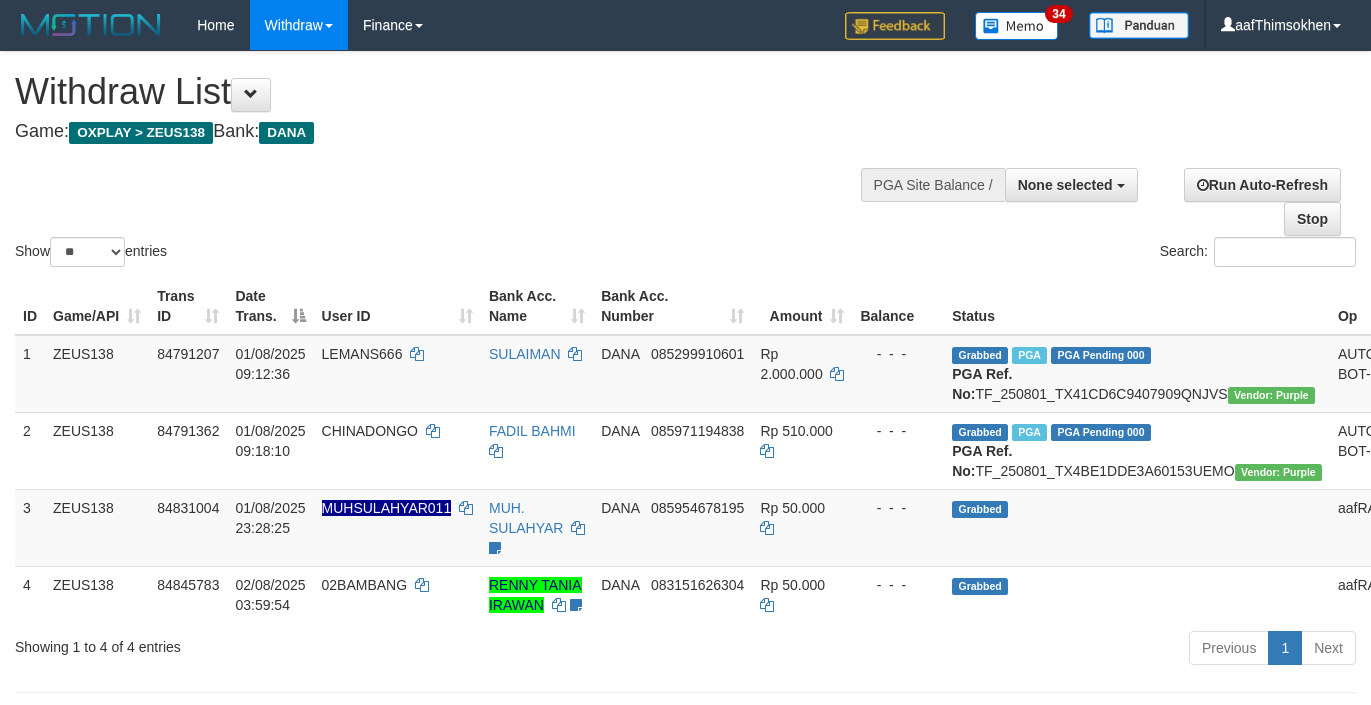 select 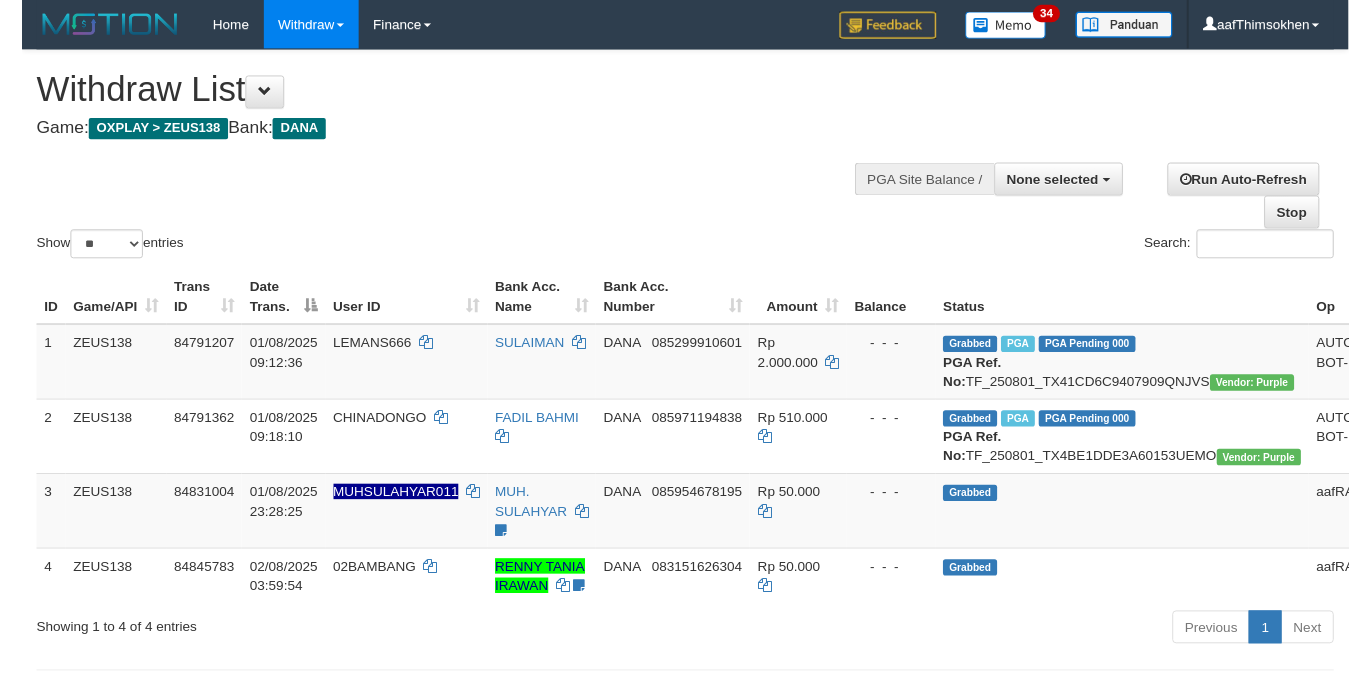 scroll, scrollTop: 349, scrollLeft: 0, axis: vertical 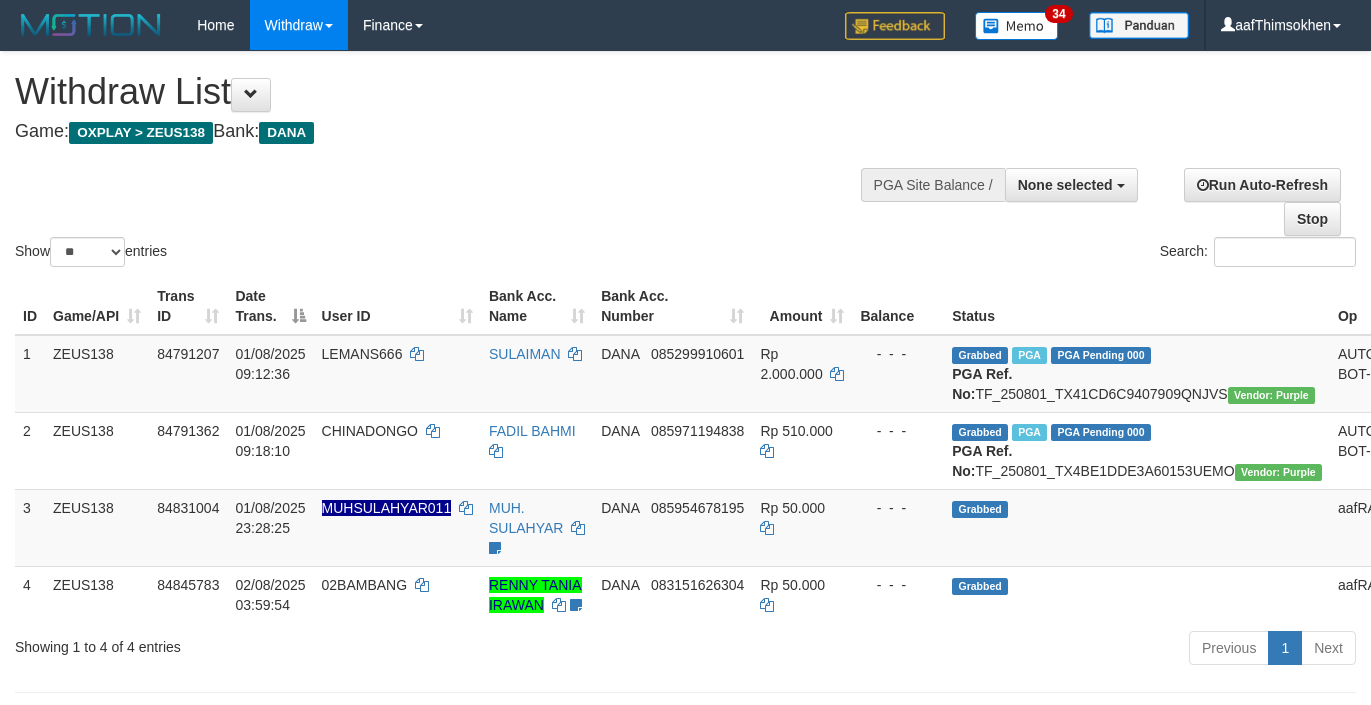 select 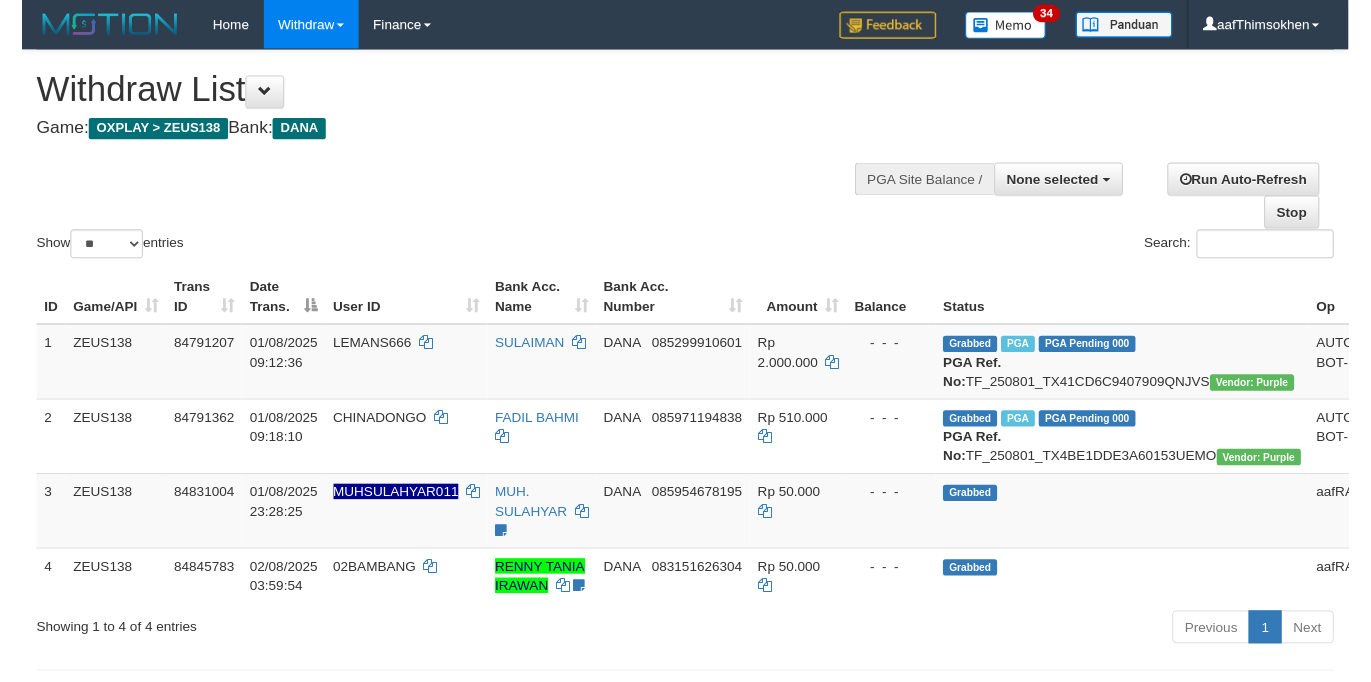 scroll, scrollTop: 349, scrollLeft: 0, axis: vertical 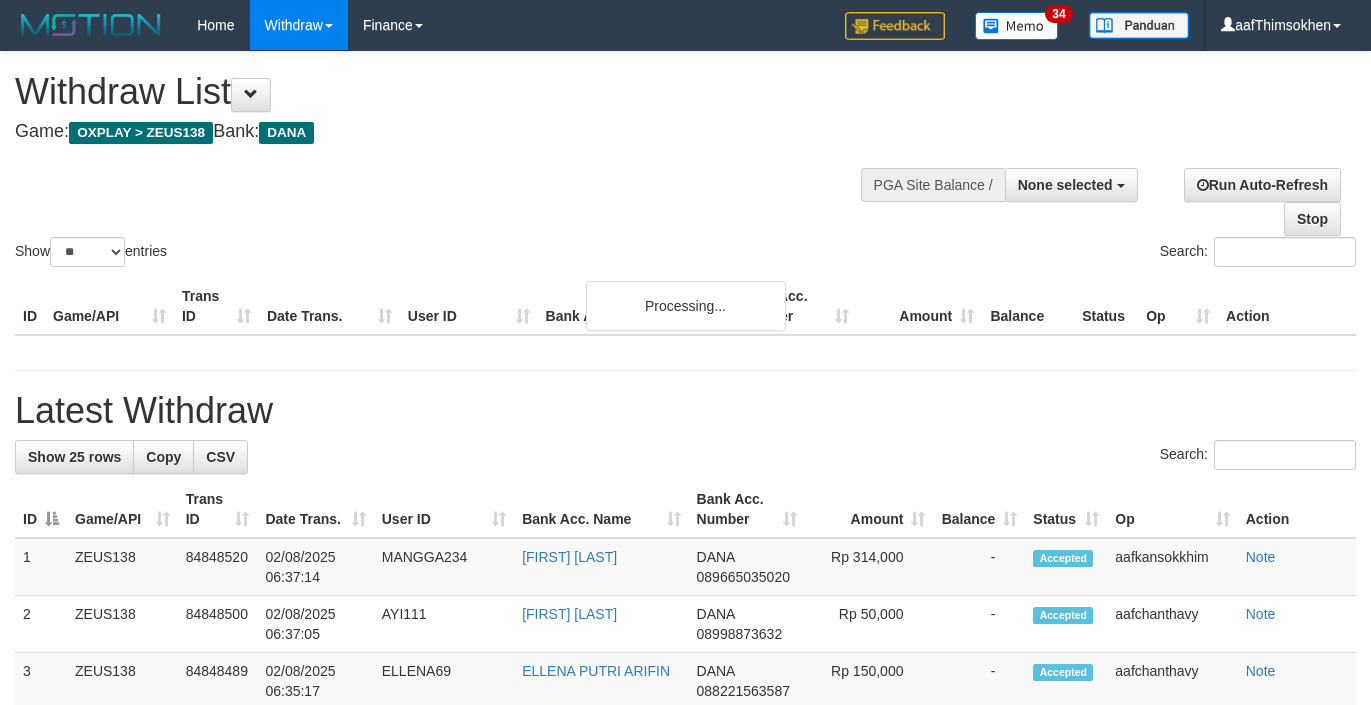 select 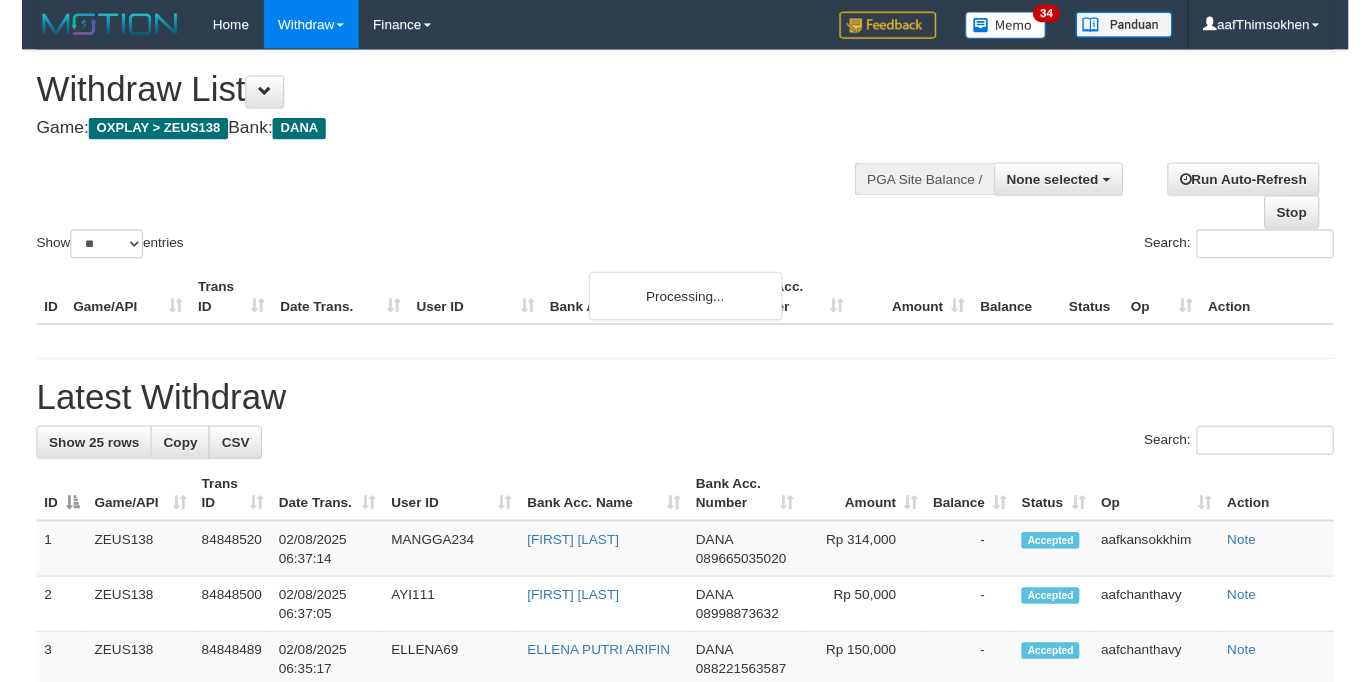 scroll, scrollTop: 349, scrollLeft: 0, axis: vertical 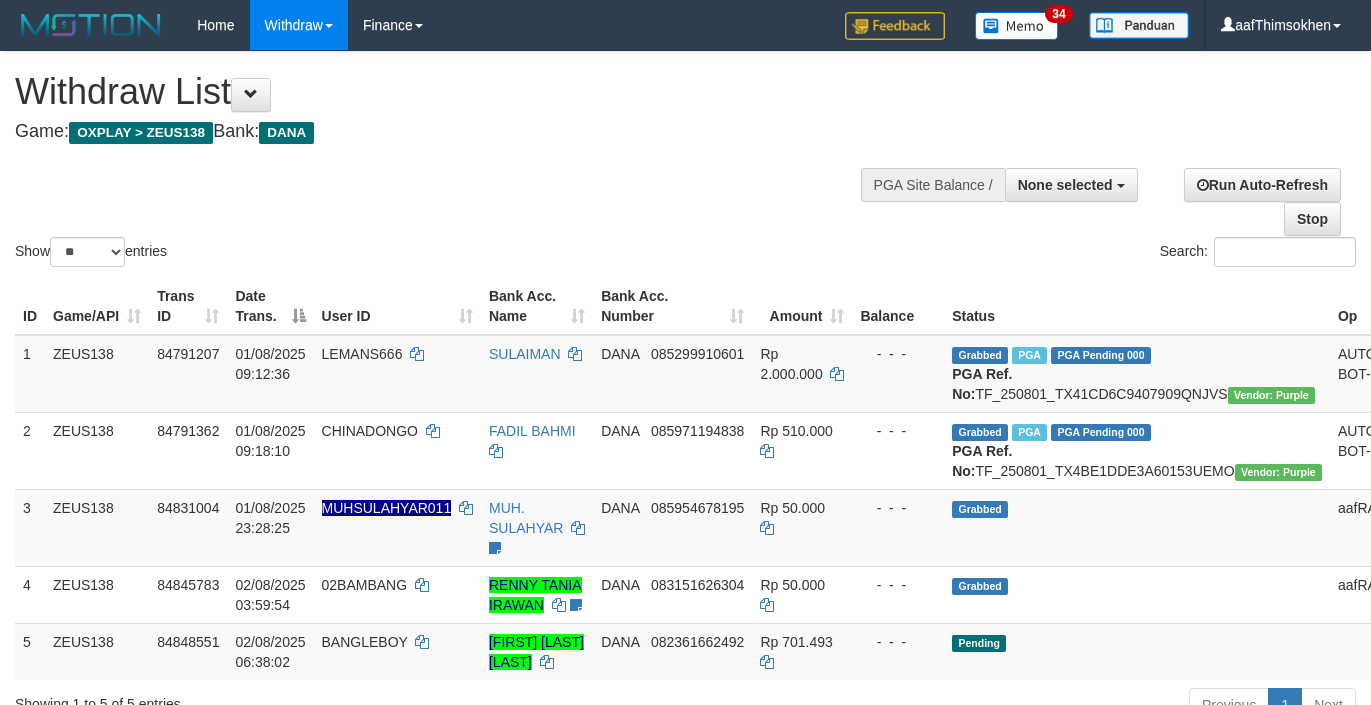 select 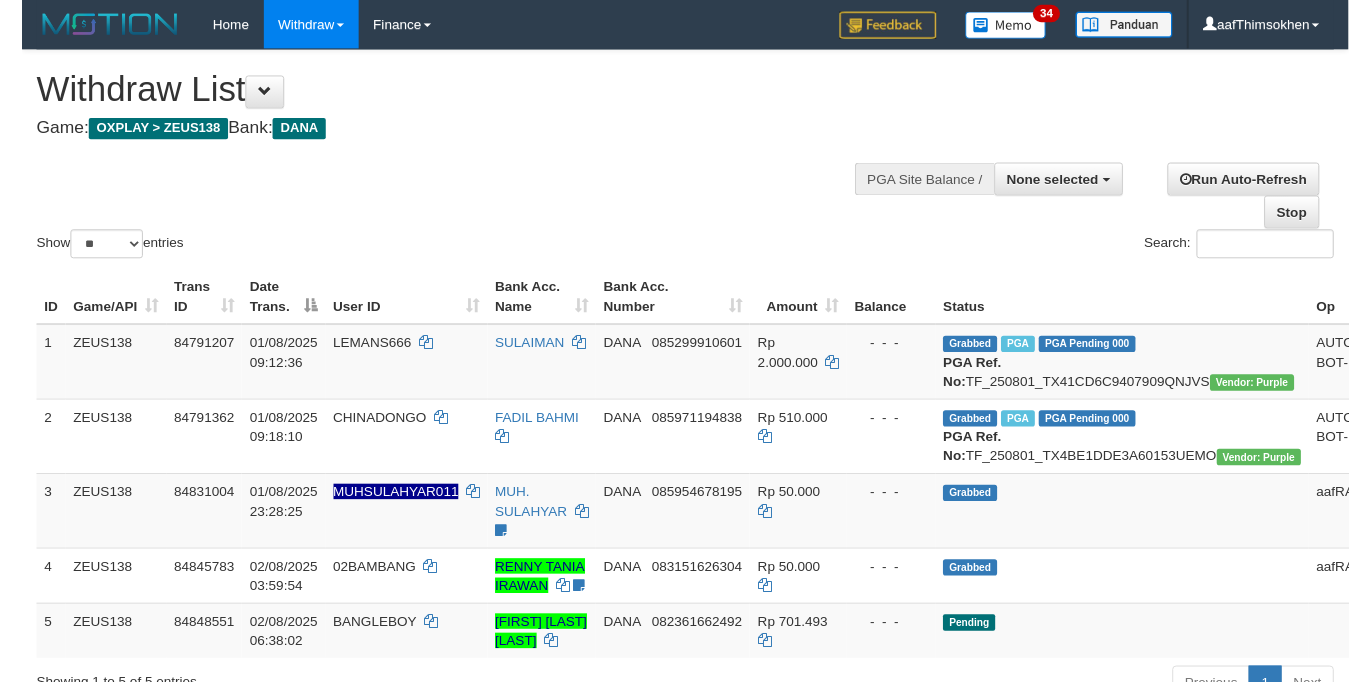 scroll, scrollTop: 349, scrollLeft: 0, axis: vertical 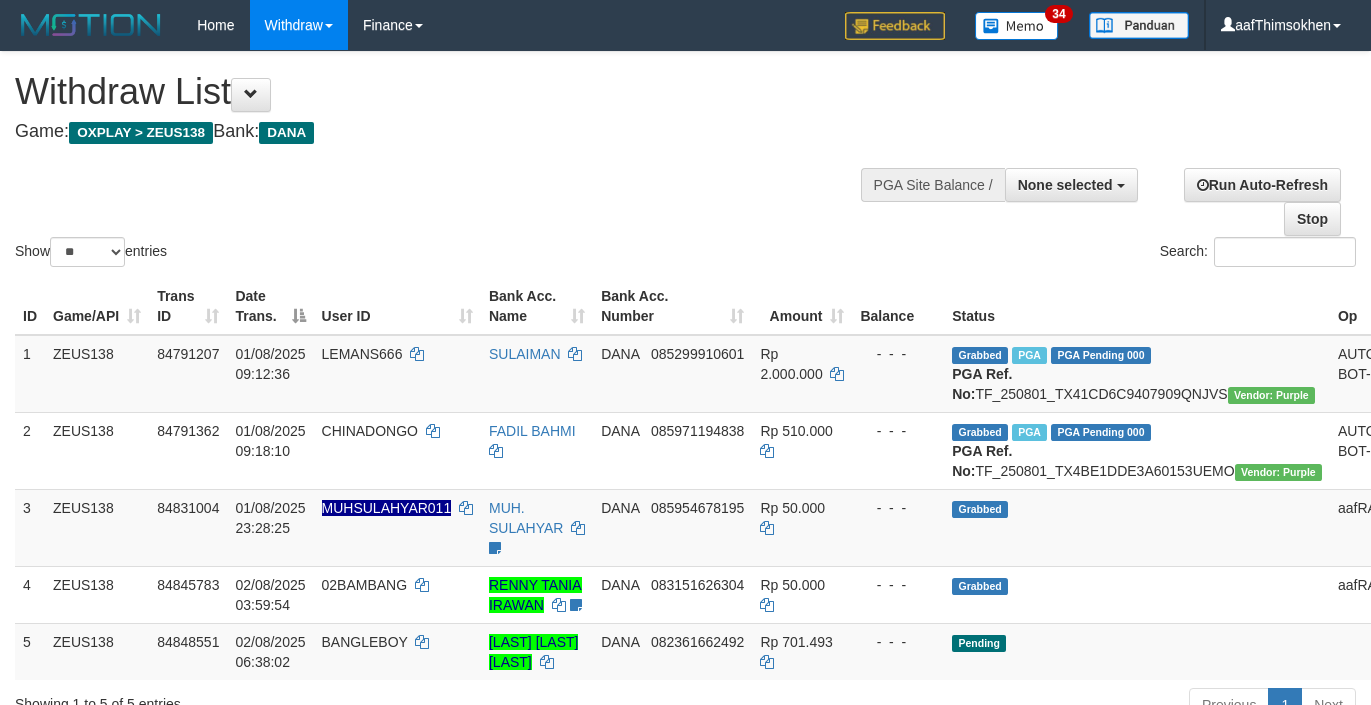 select 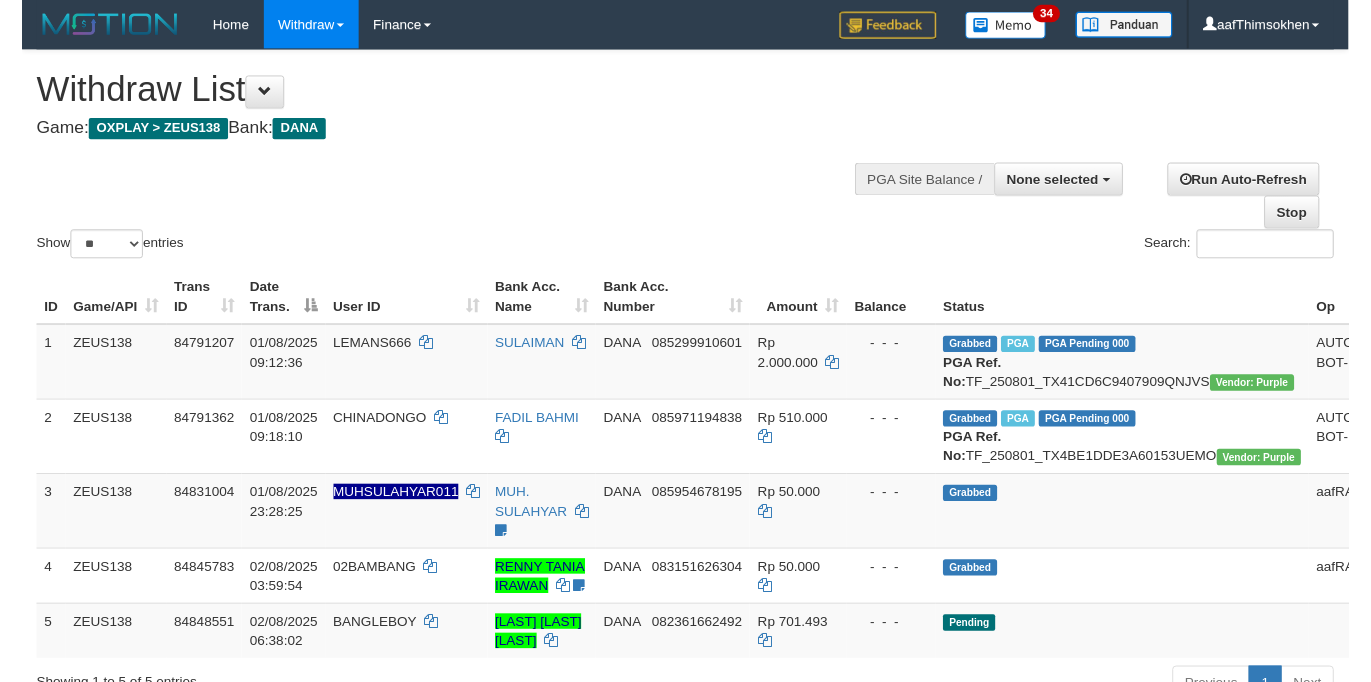 scroll, scrollTop: 349, scrollLeft: 0, axis: vertical 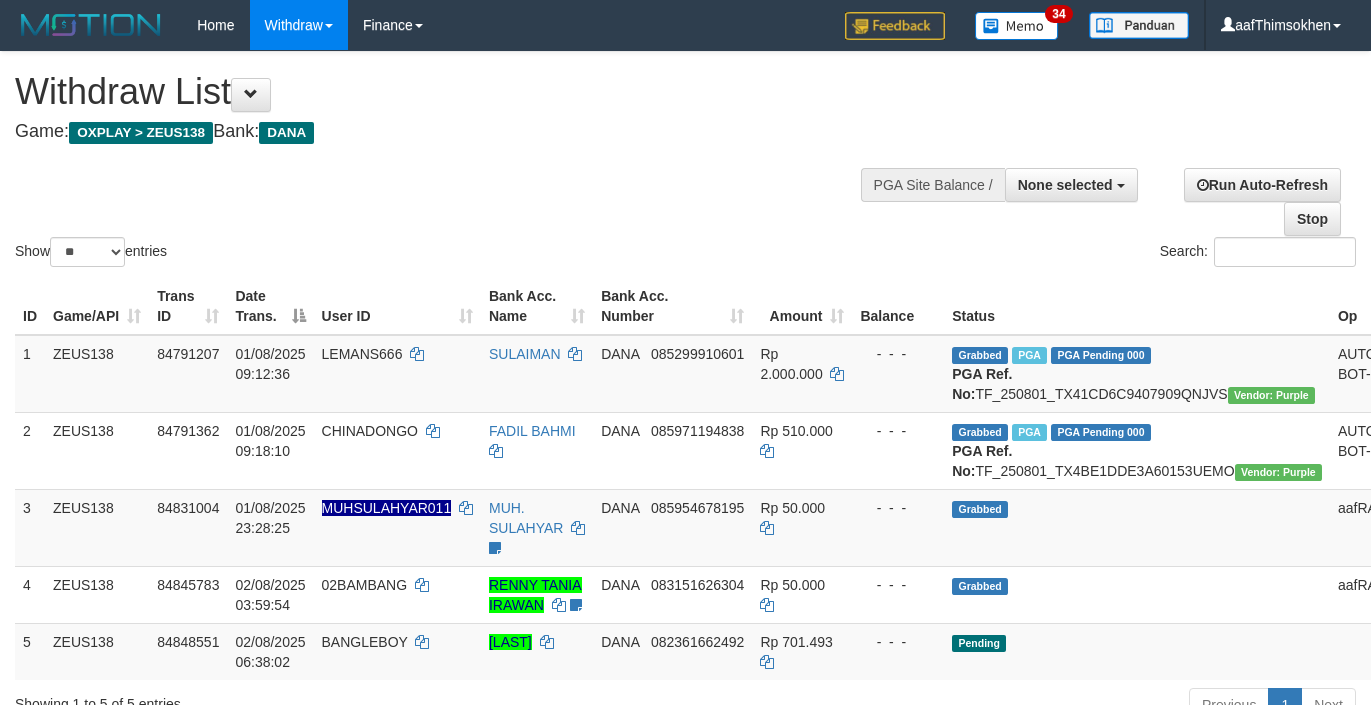 select 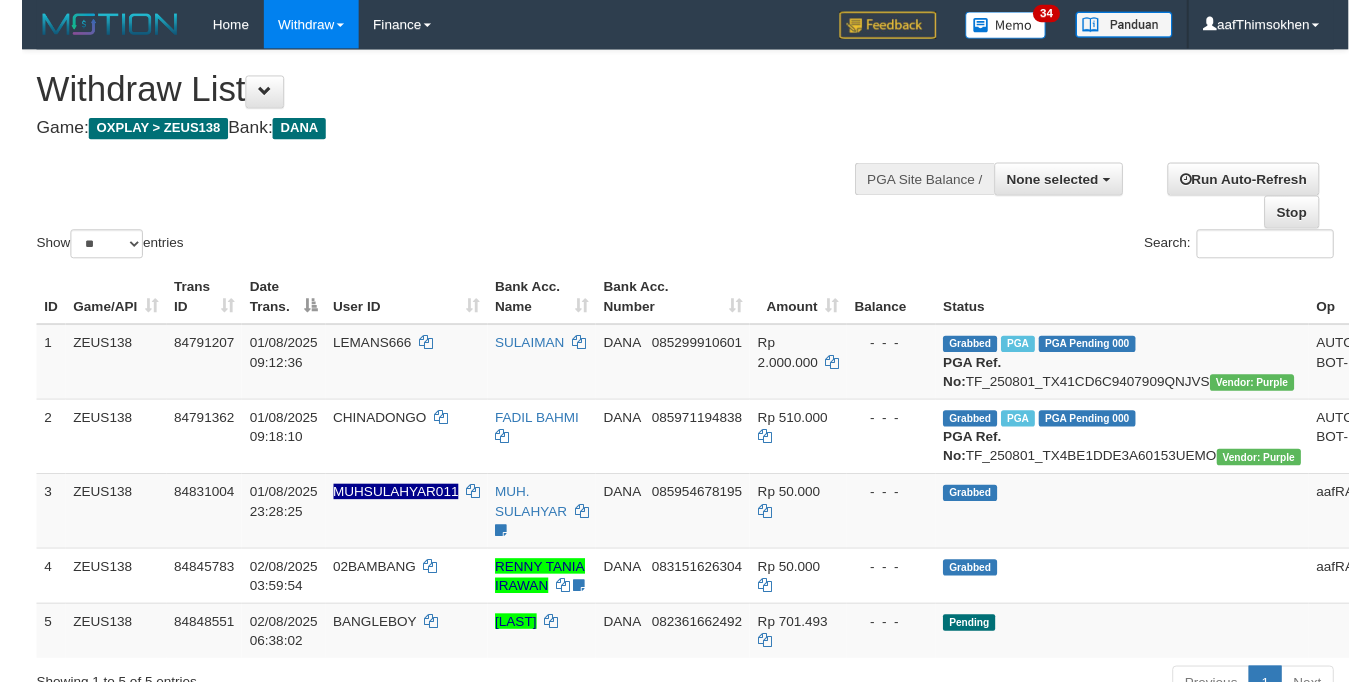scroll, scrollTop: 349, scrollLeft: 0, axis: vertical 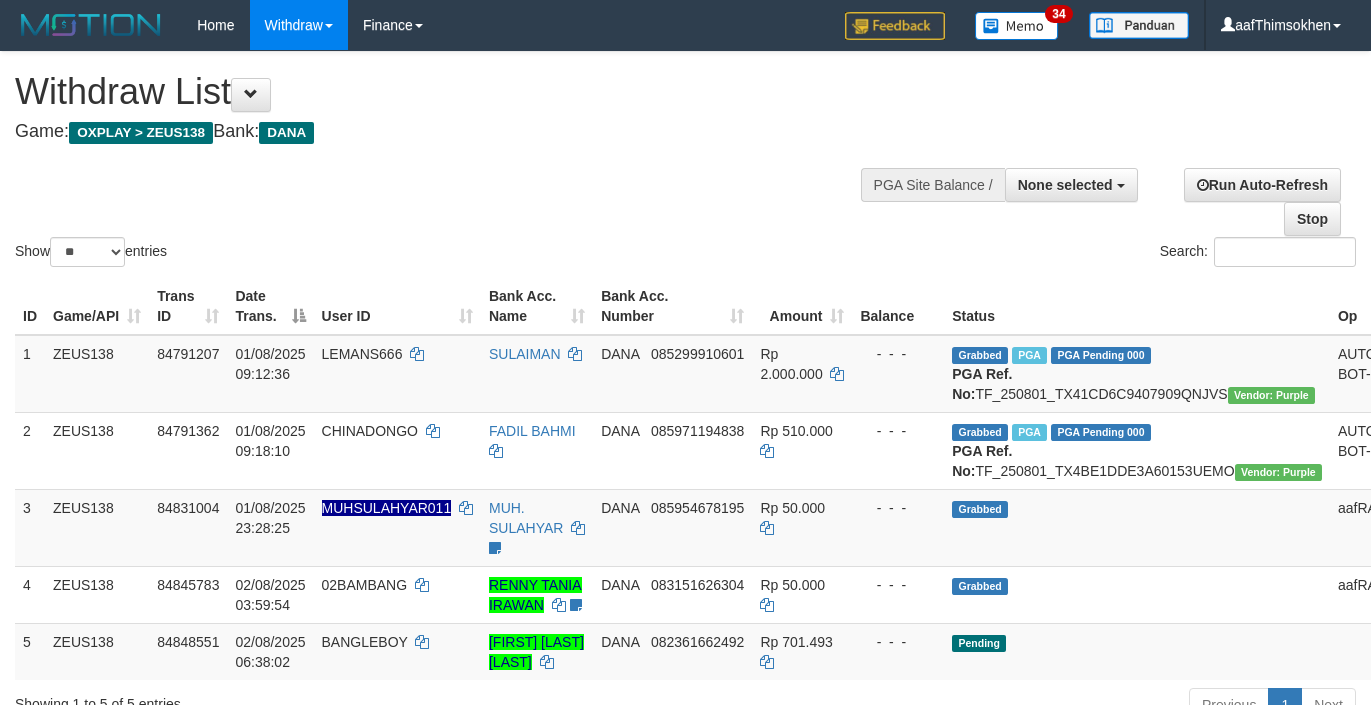 select 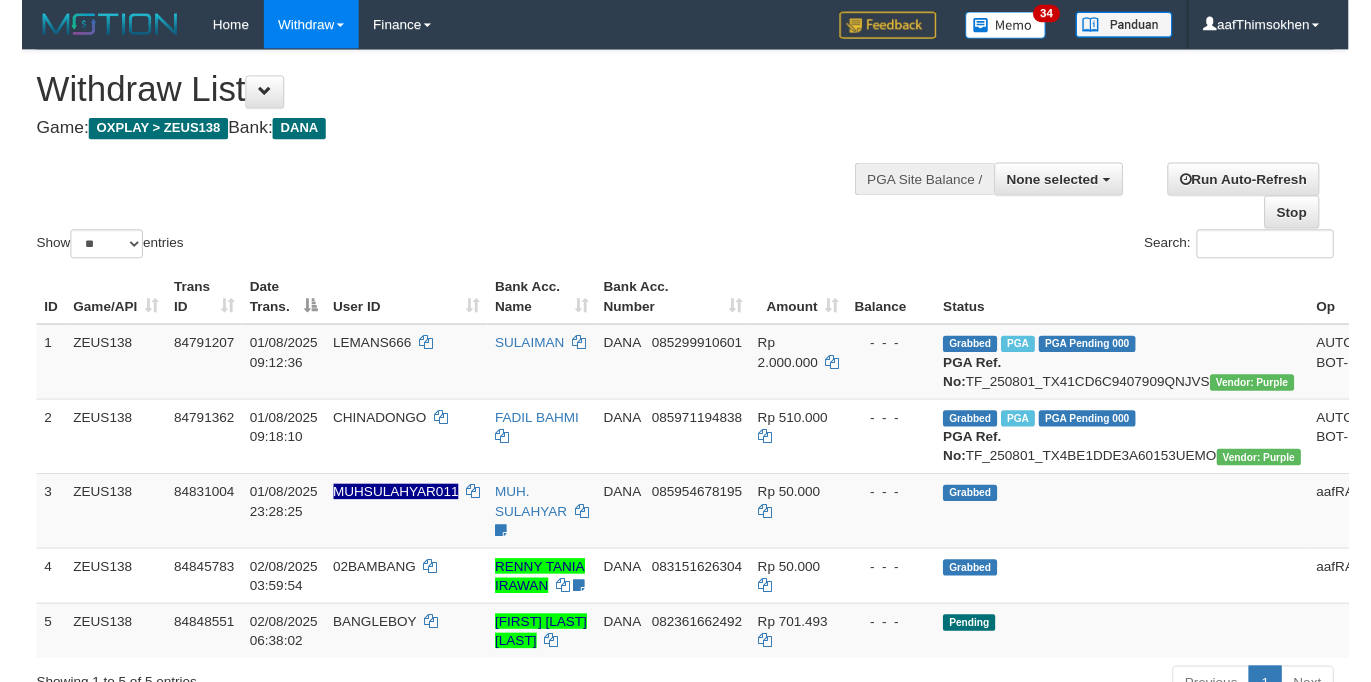 scroll, scrollTop: 349, scrollLeft: 0, axis: vertical 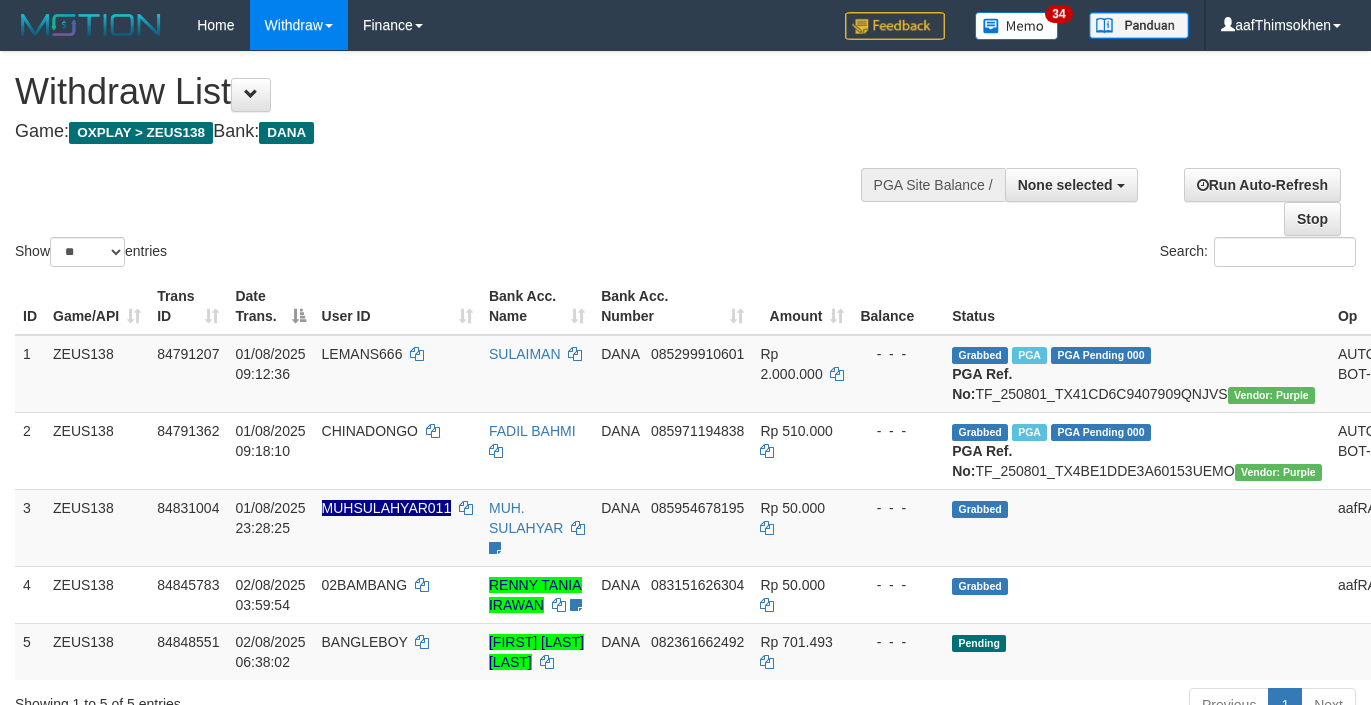 select 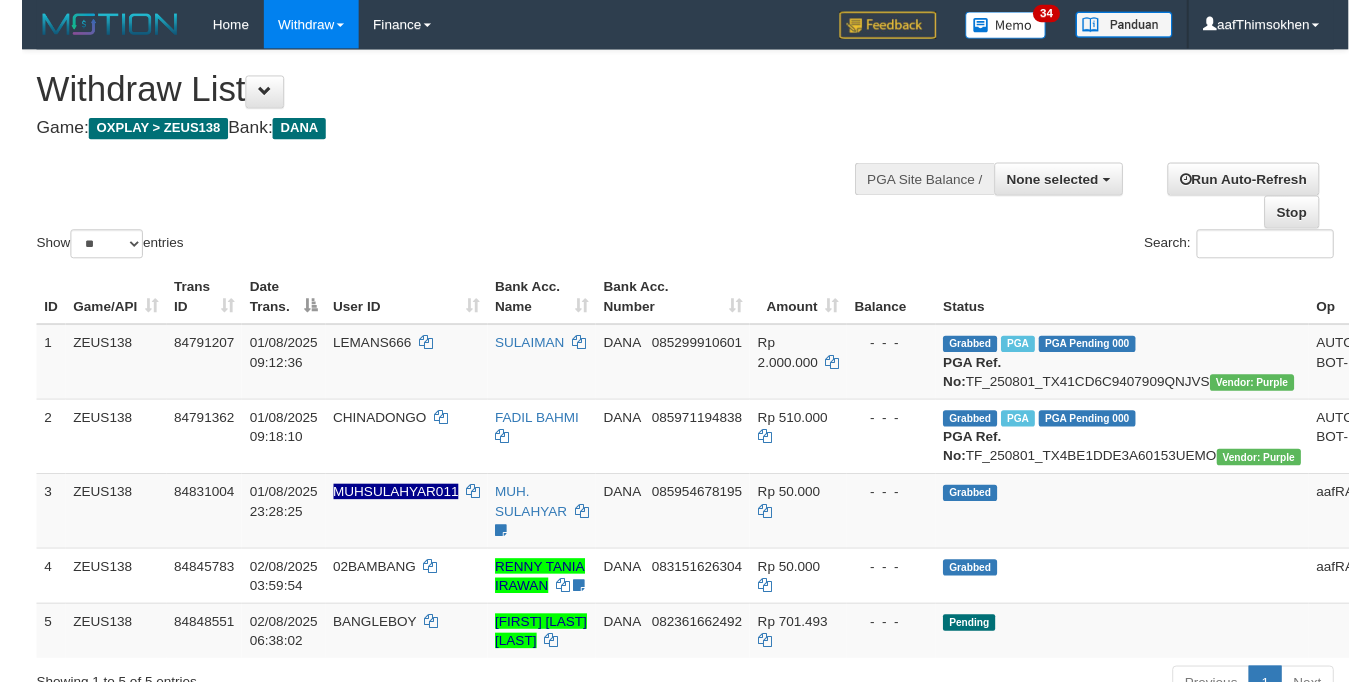 scroll, scrollTop: 349, scrollLeft: 0, axis: vertical 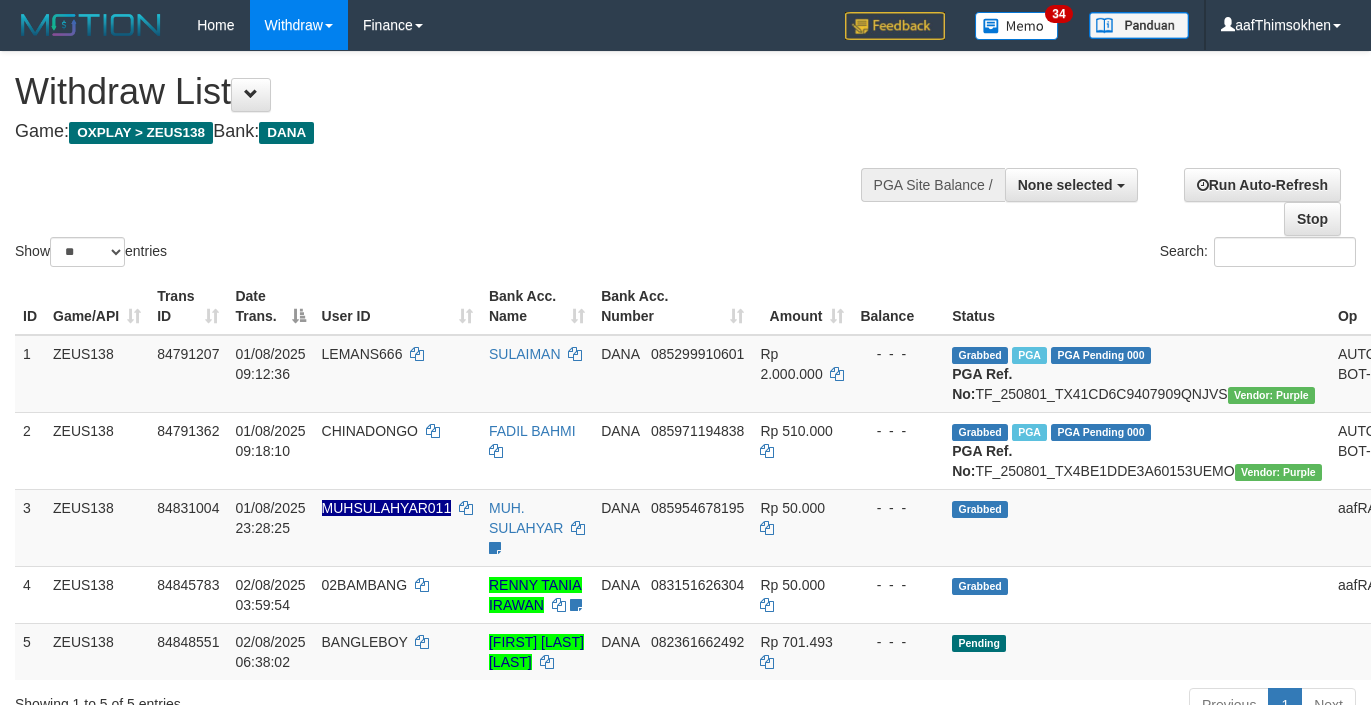 select 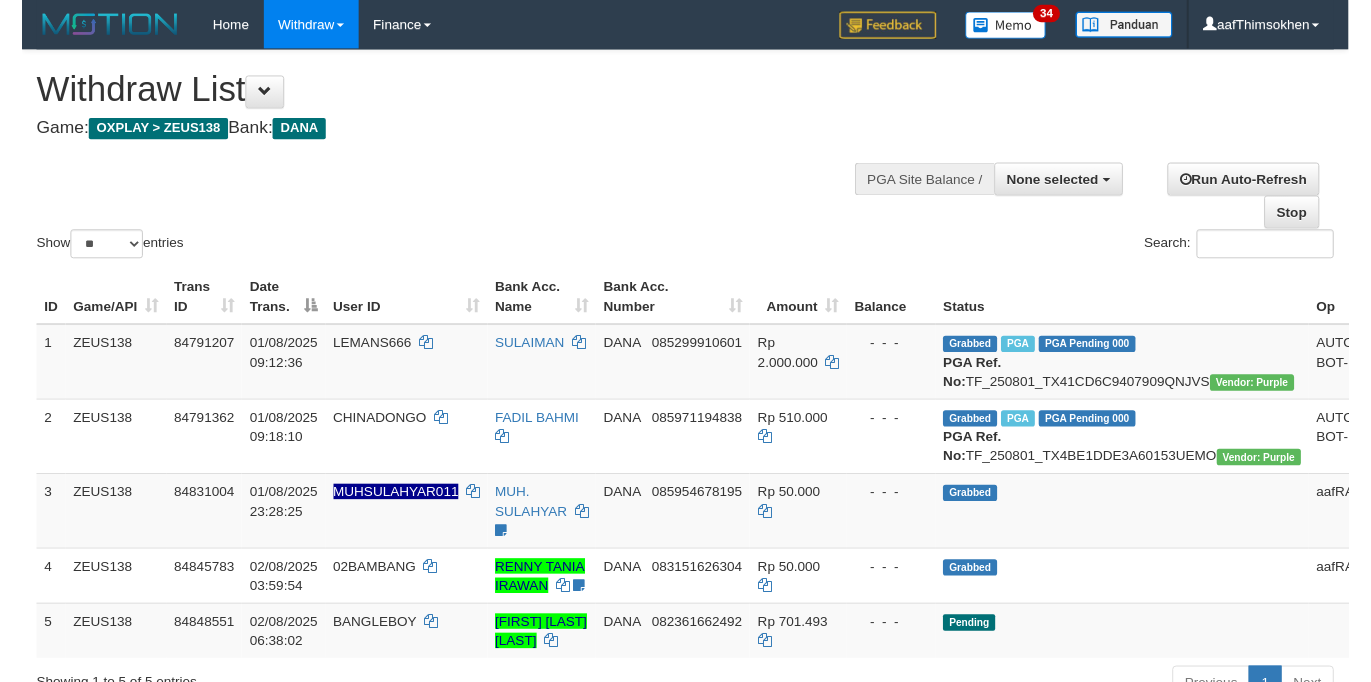 scroll, scrollTop: 349, scrollLeft: 0, axis: vertical 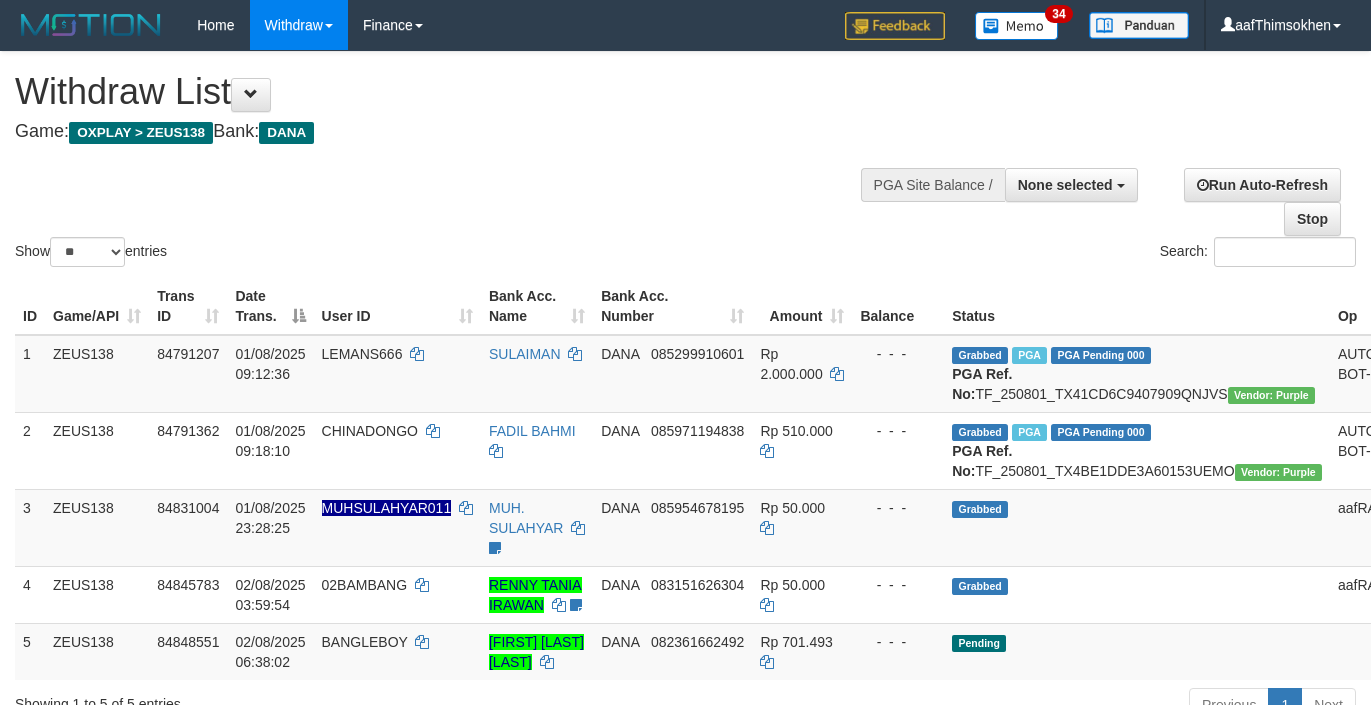 select 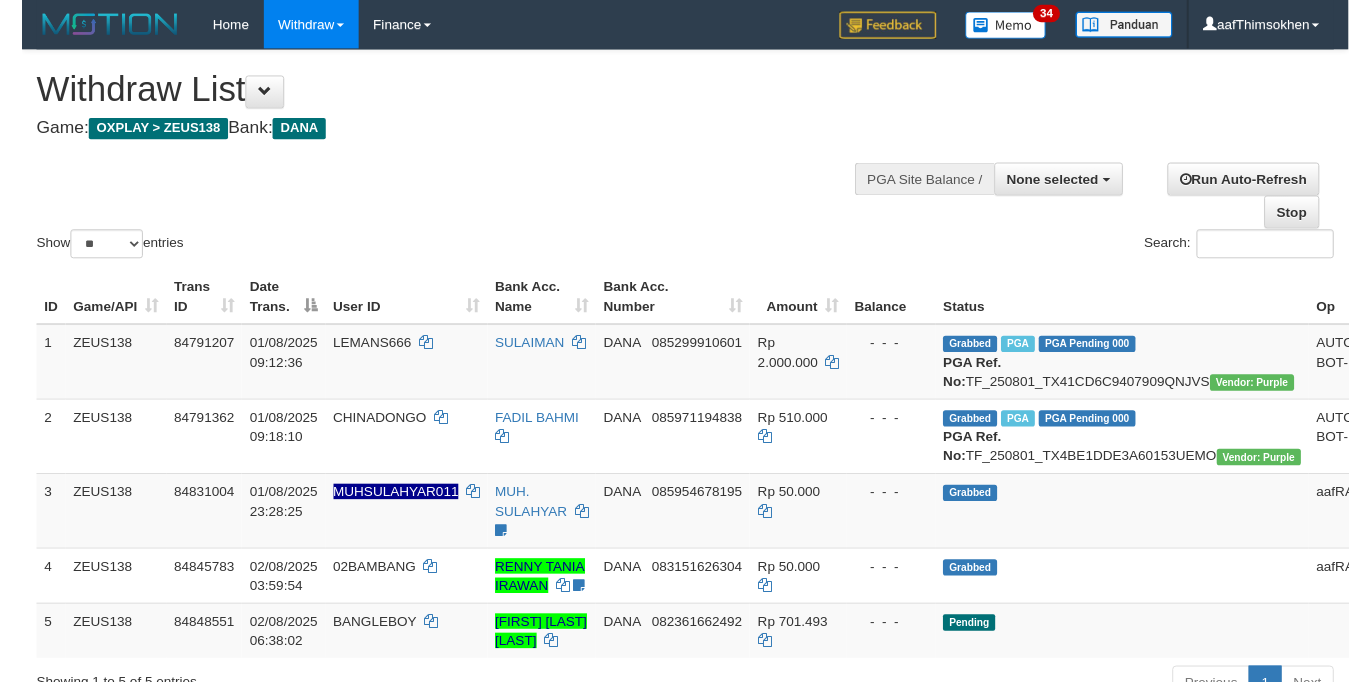 scroll, scrollTop: 349, scrollLeft: 0, axis: vertical 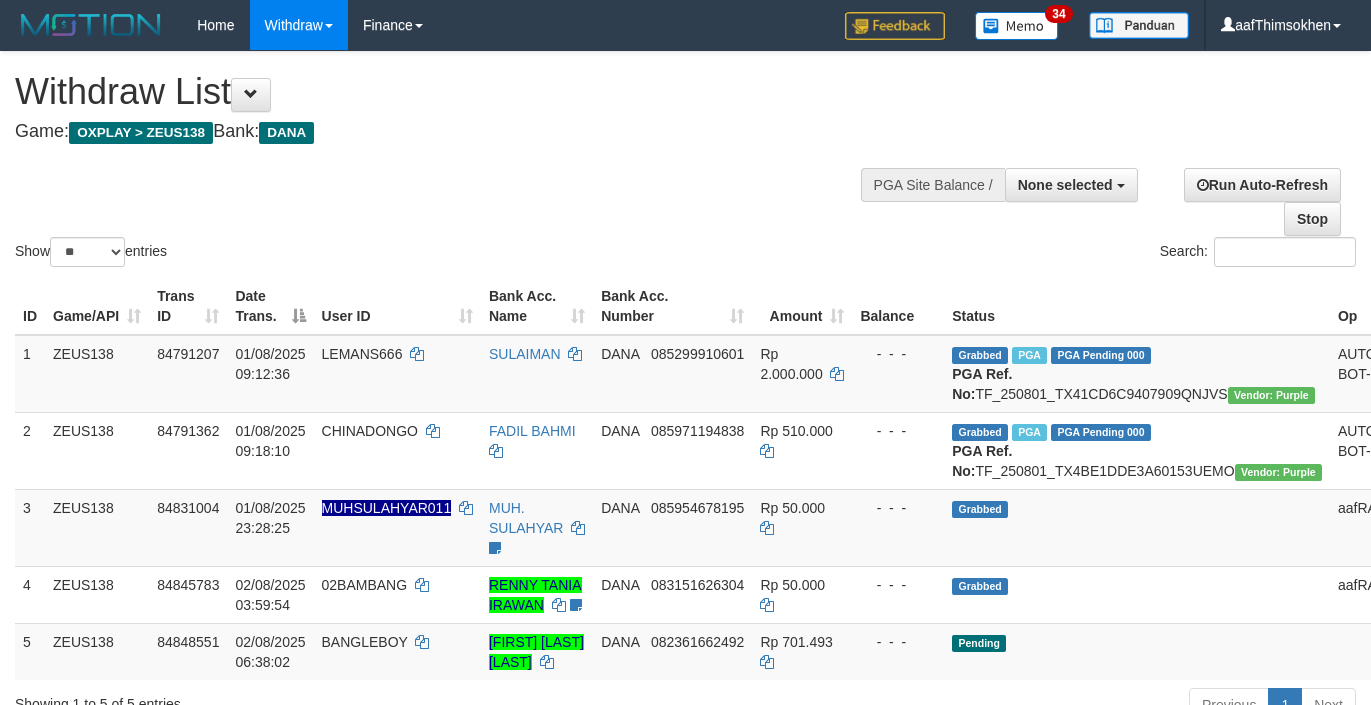 select 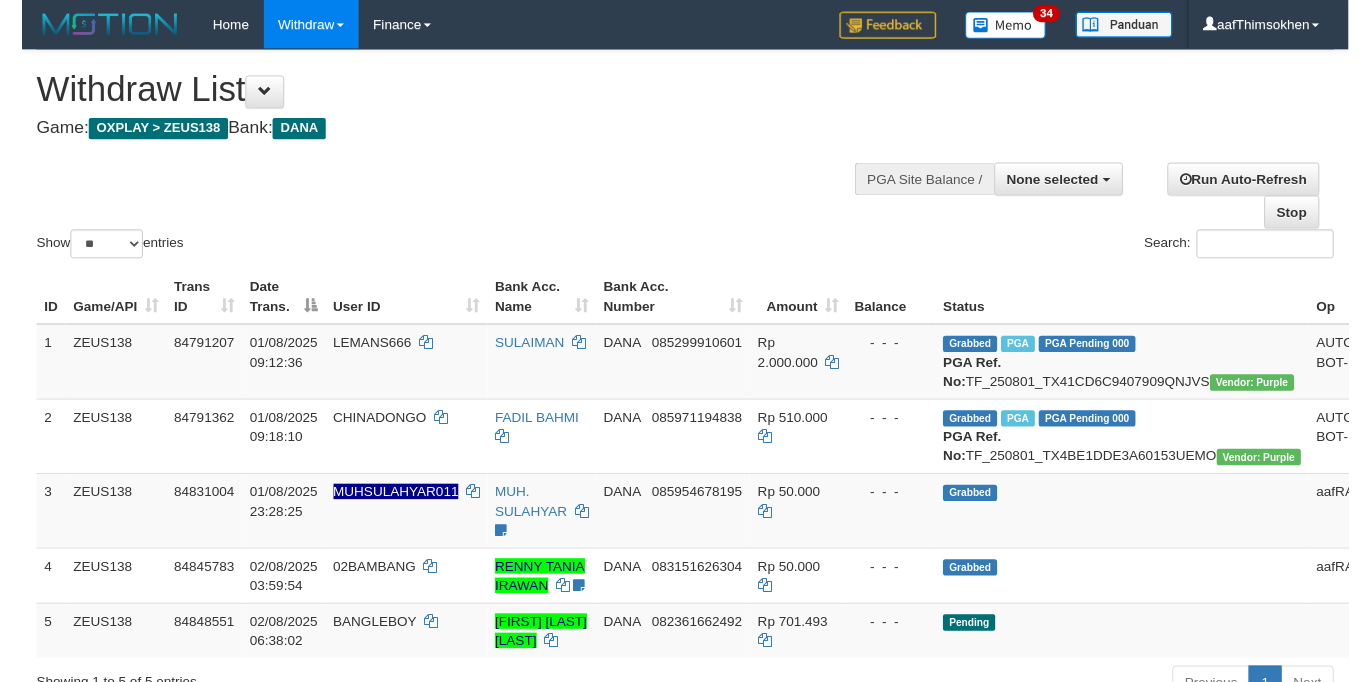 scroll, scrollTop: 349, scrollLeft: 0, axis: vertical 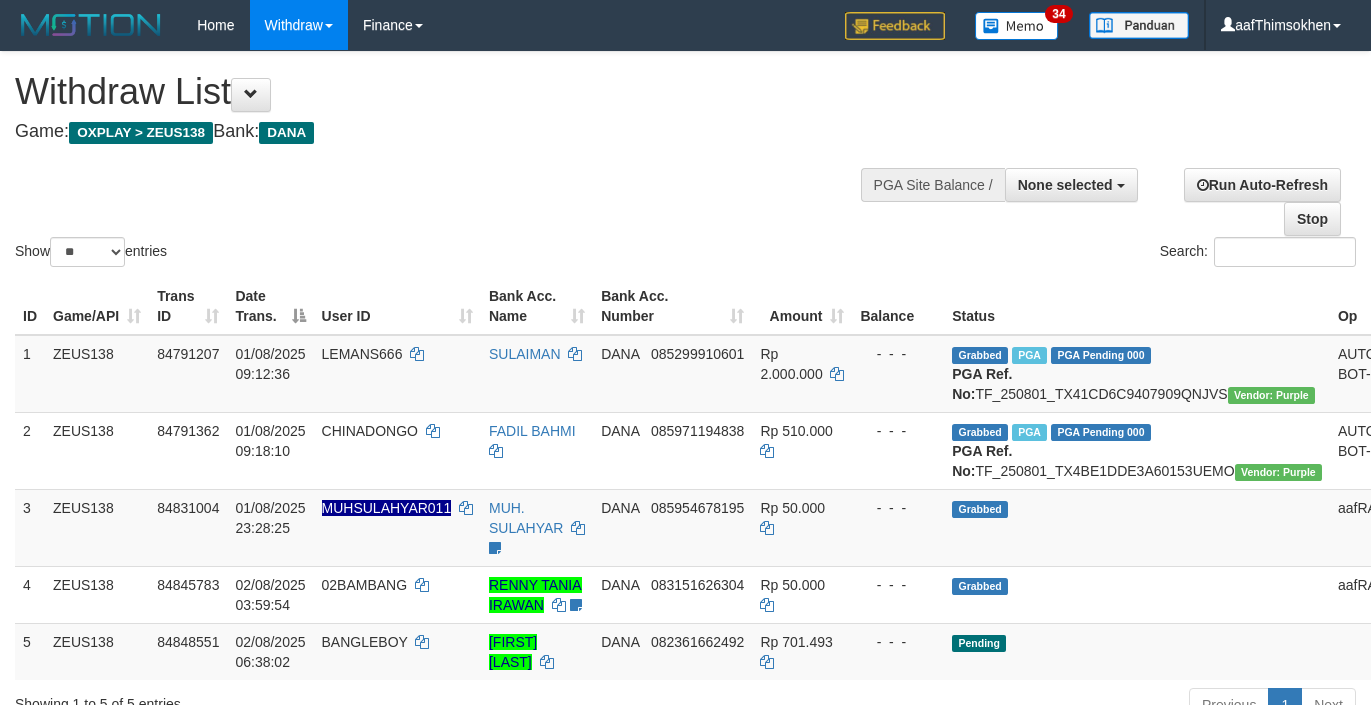 select 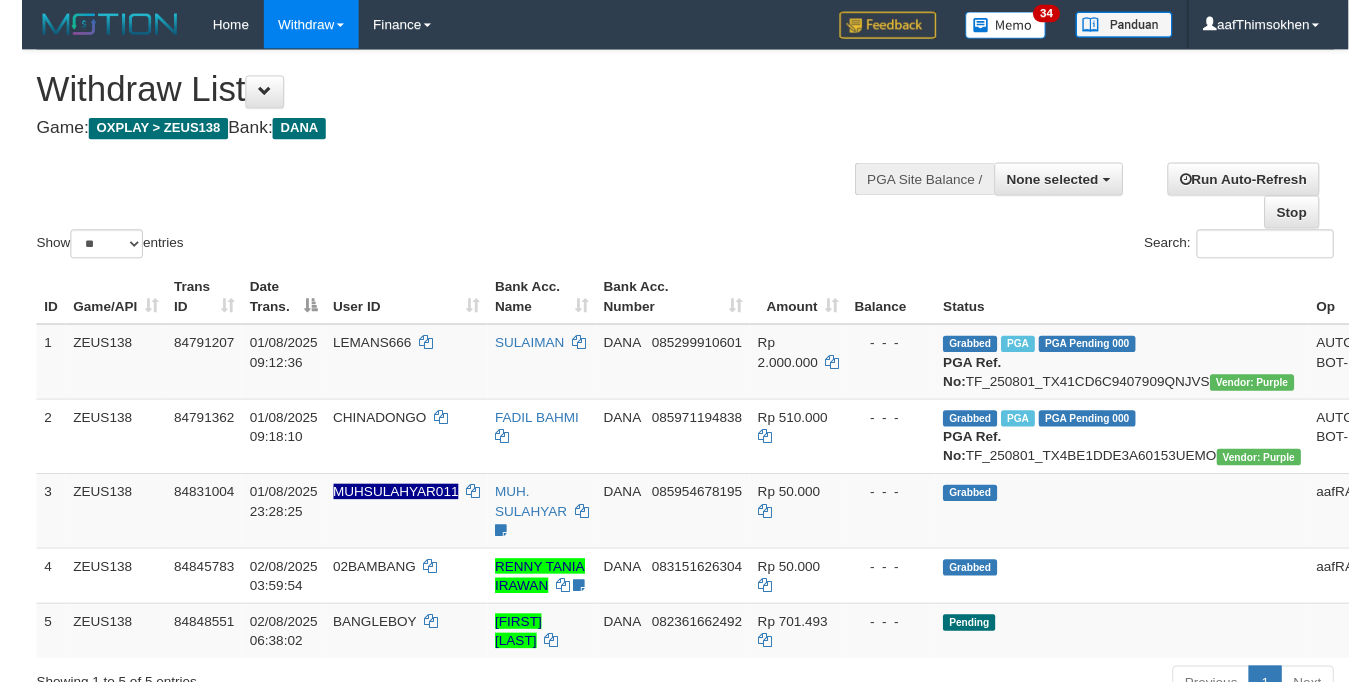 scroll, scrollTop: 349, scrollLeft: 0, axis: vertical 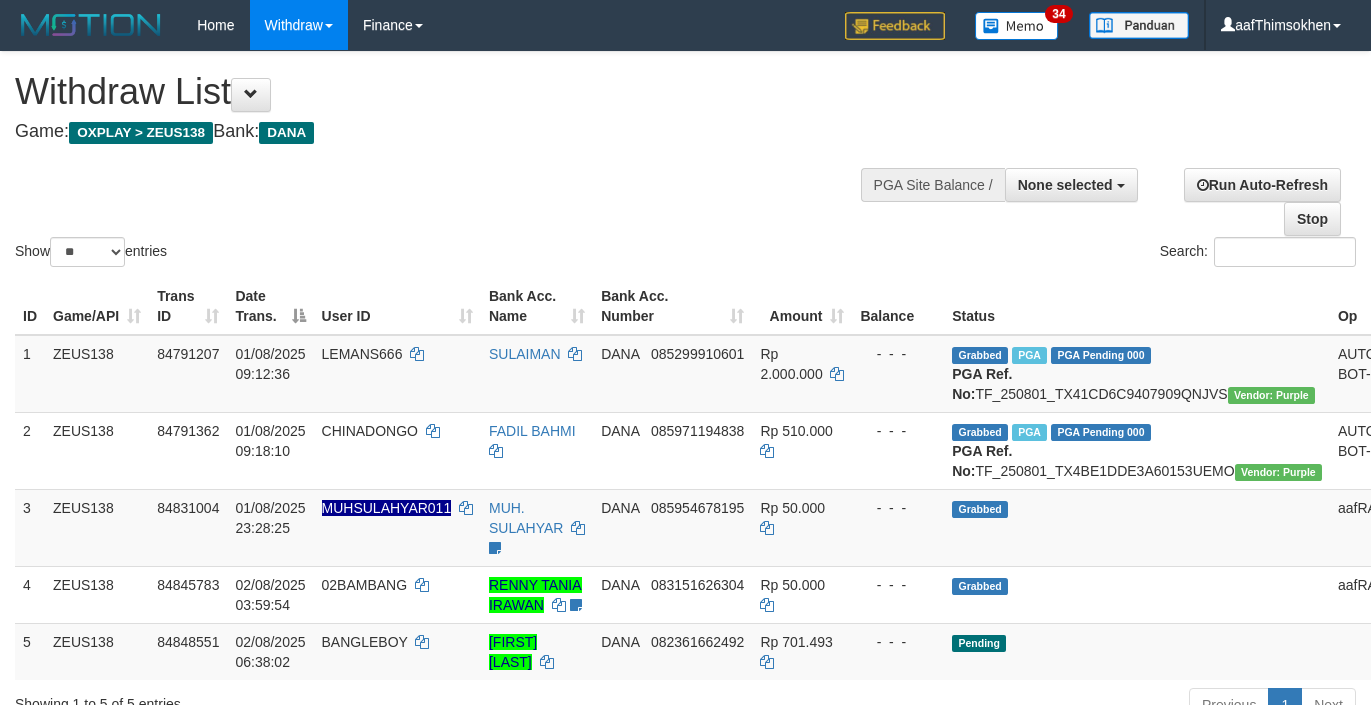select 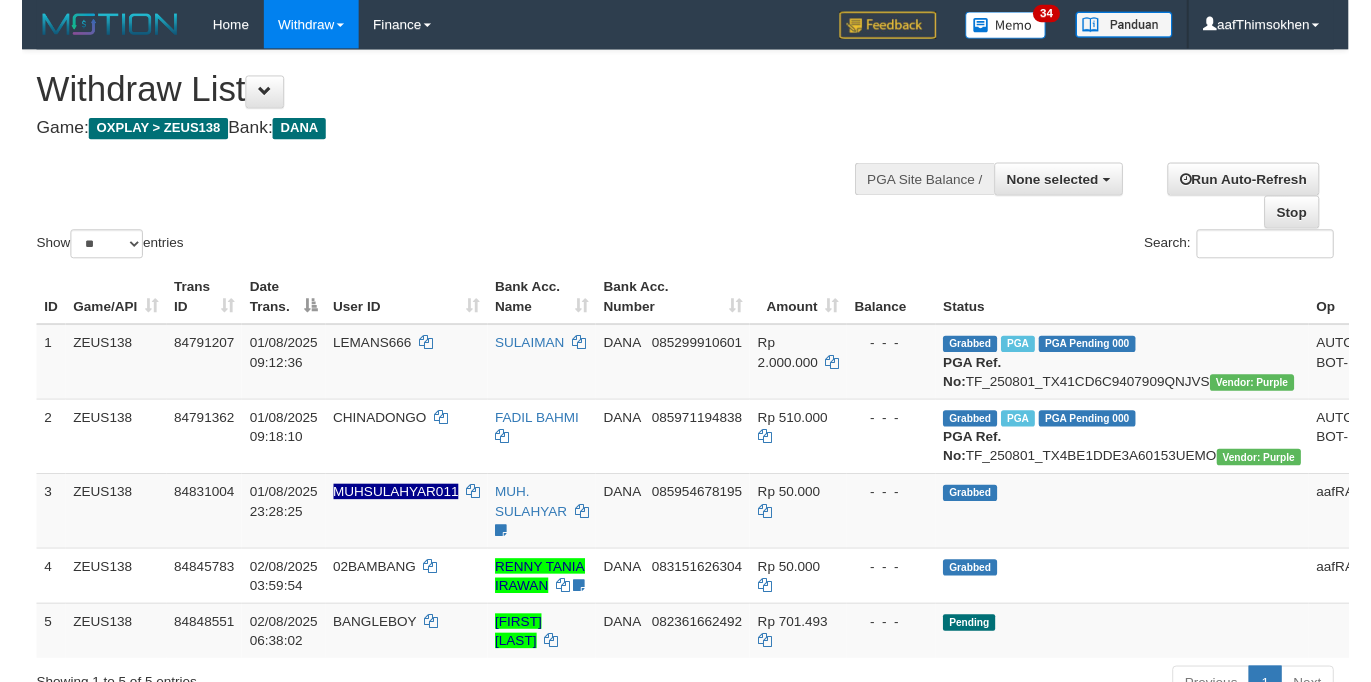 scroll, scrollTop: 349, scrollLeft: 0, axis: vertical 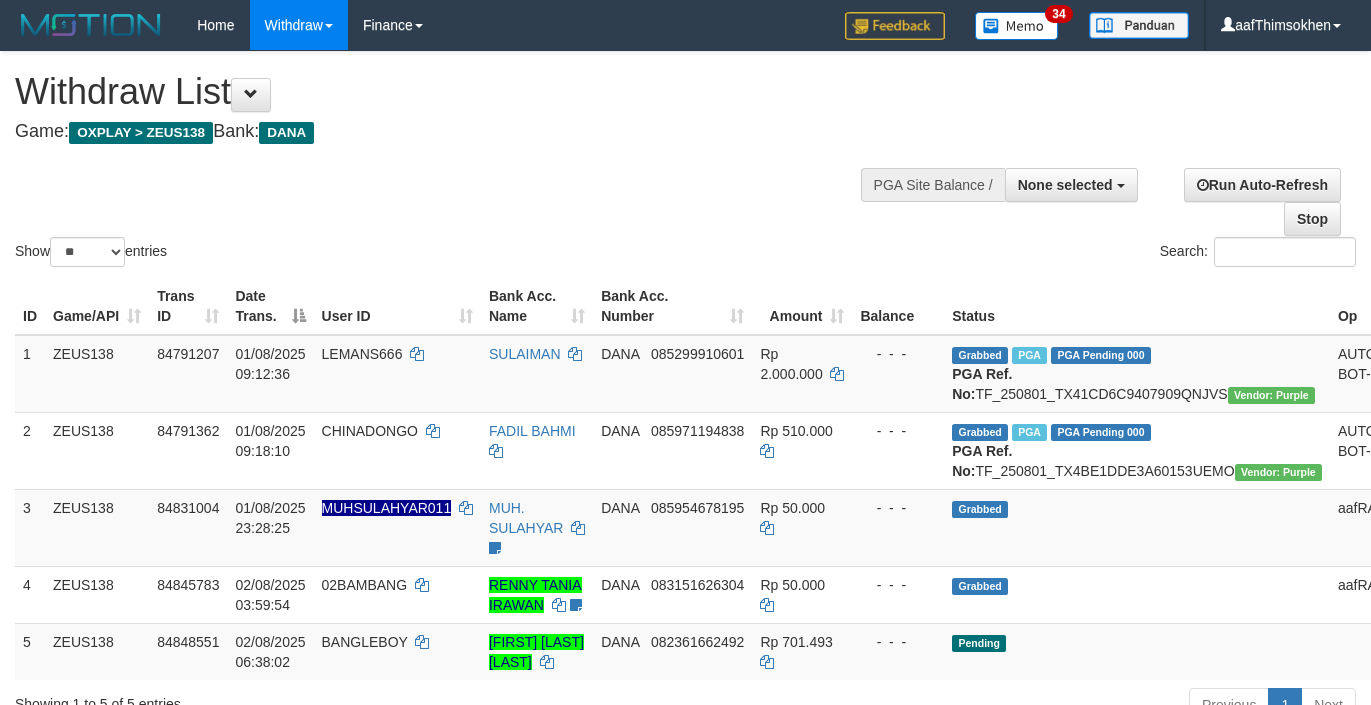 select 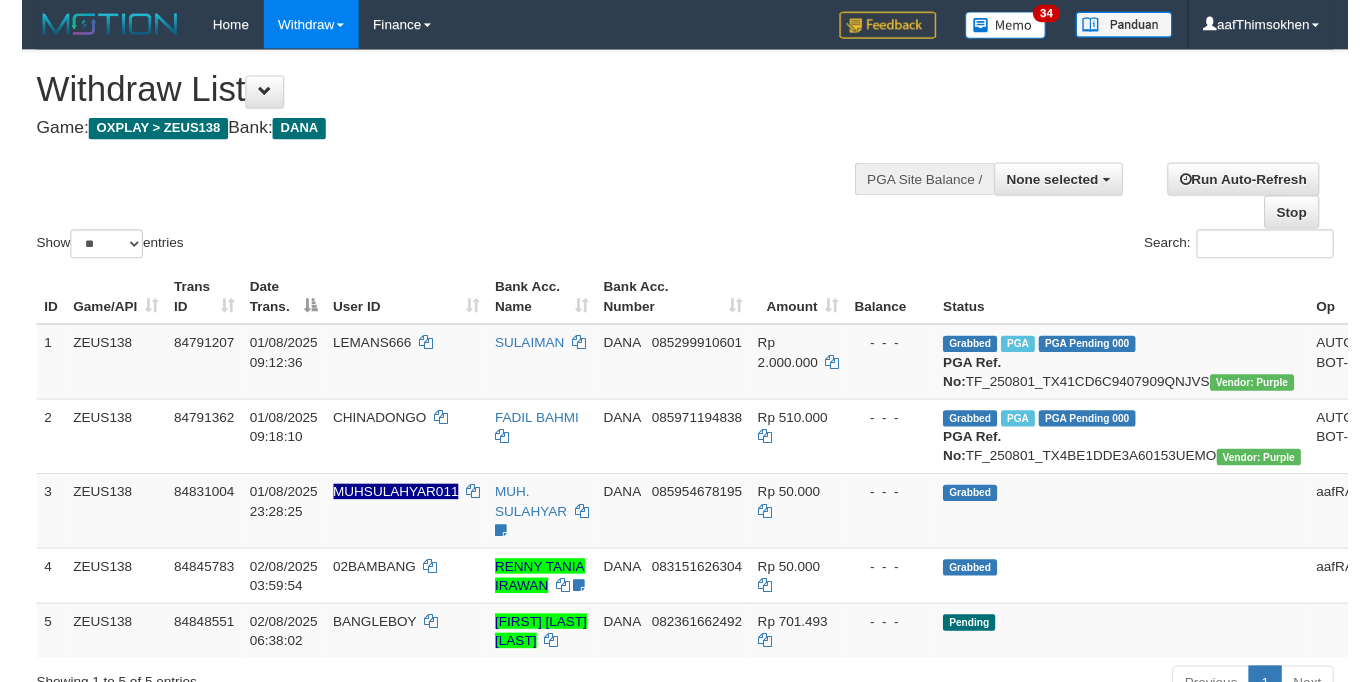 scroll, scrollTop: 349, scrollLeft: 0, axis: vertical 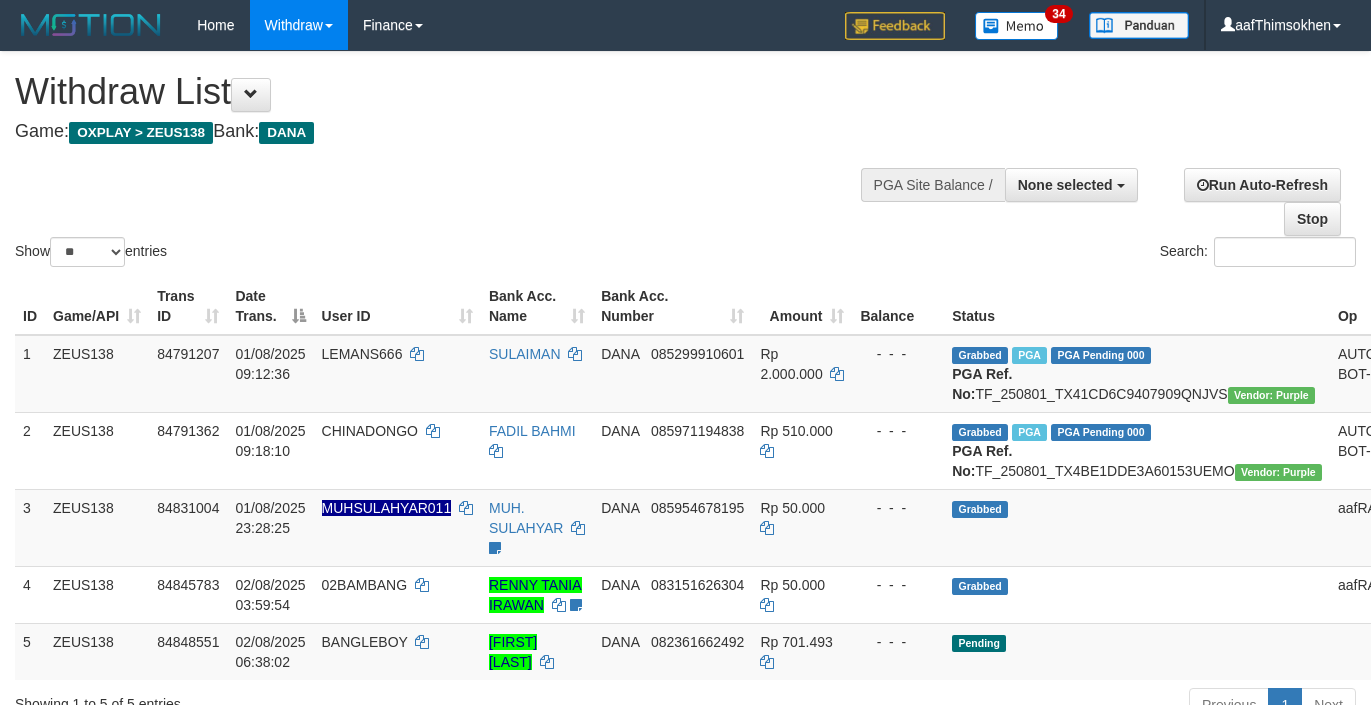 select 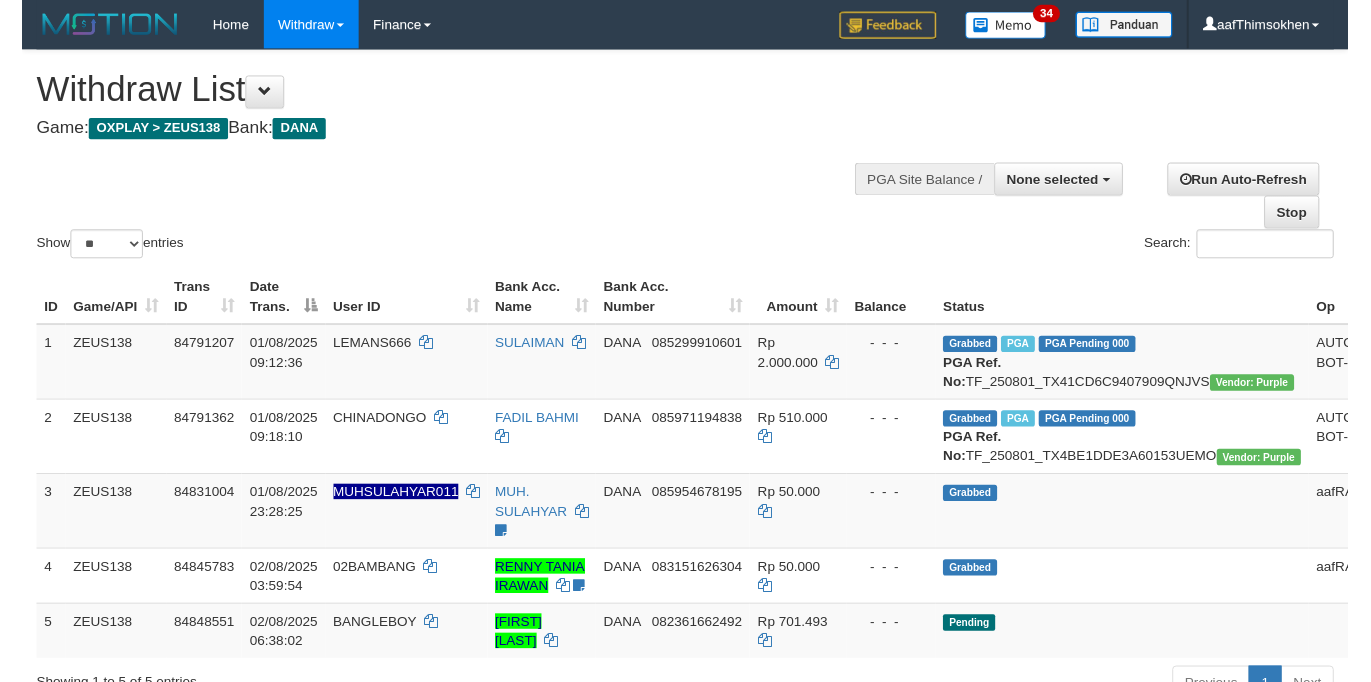 scroll, scrollTop: 349, scrollLeft: 0, axis: vertical 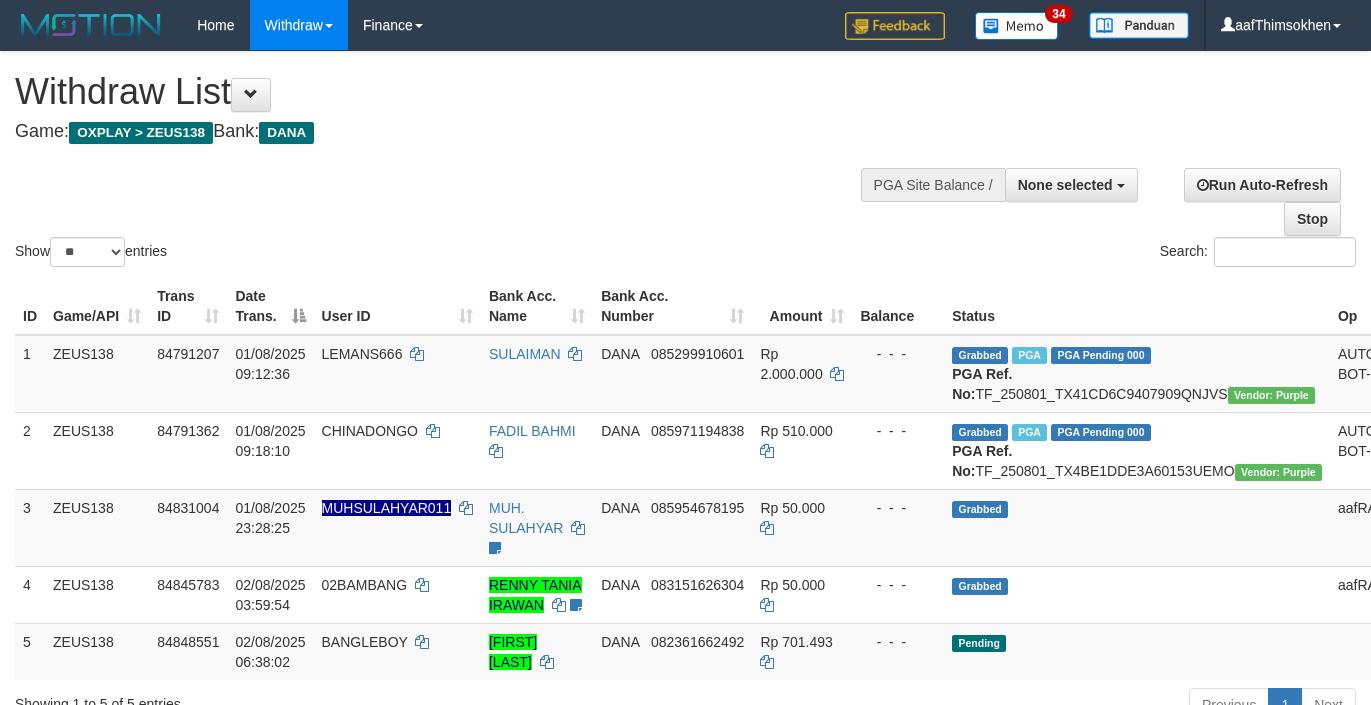 select 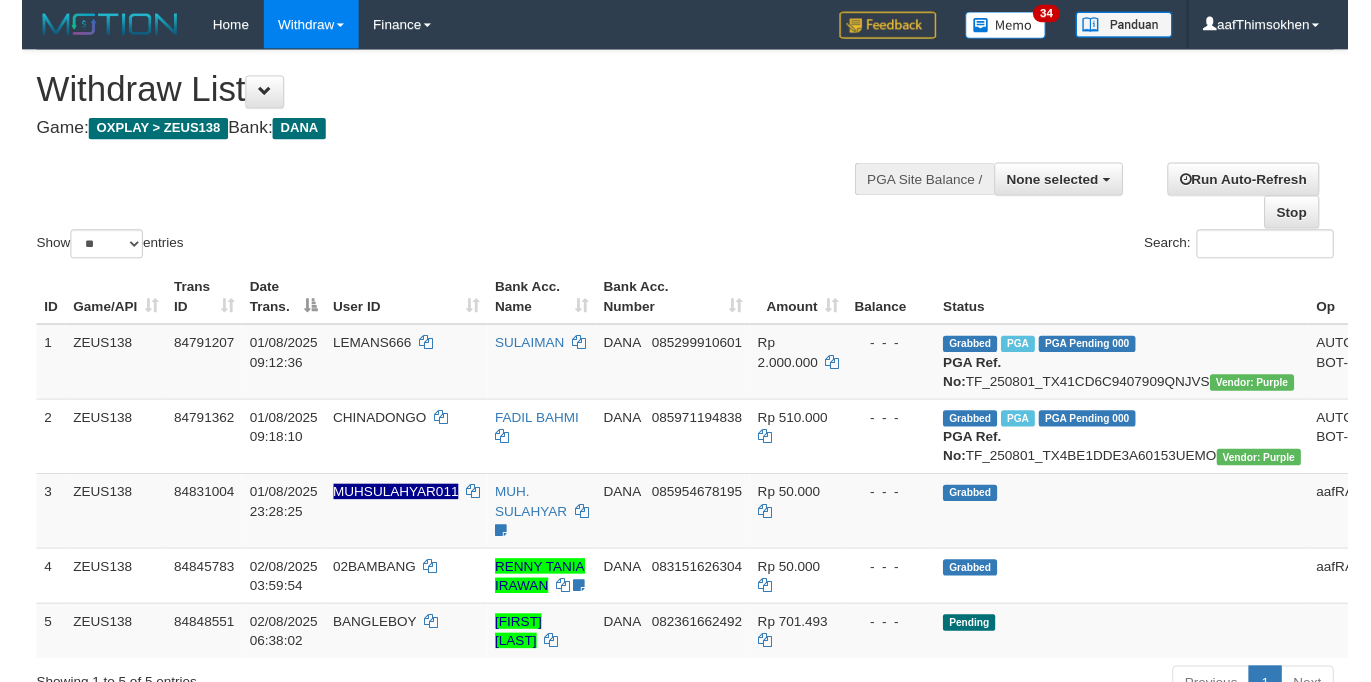 scroll, scrollTop: 349, scrollLeft: 0, axis: vertical 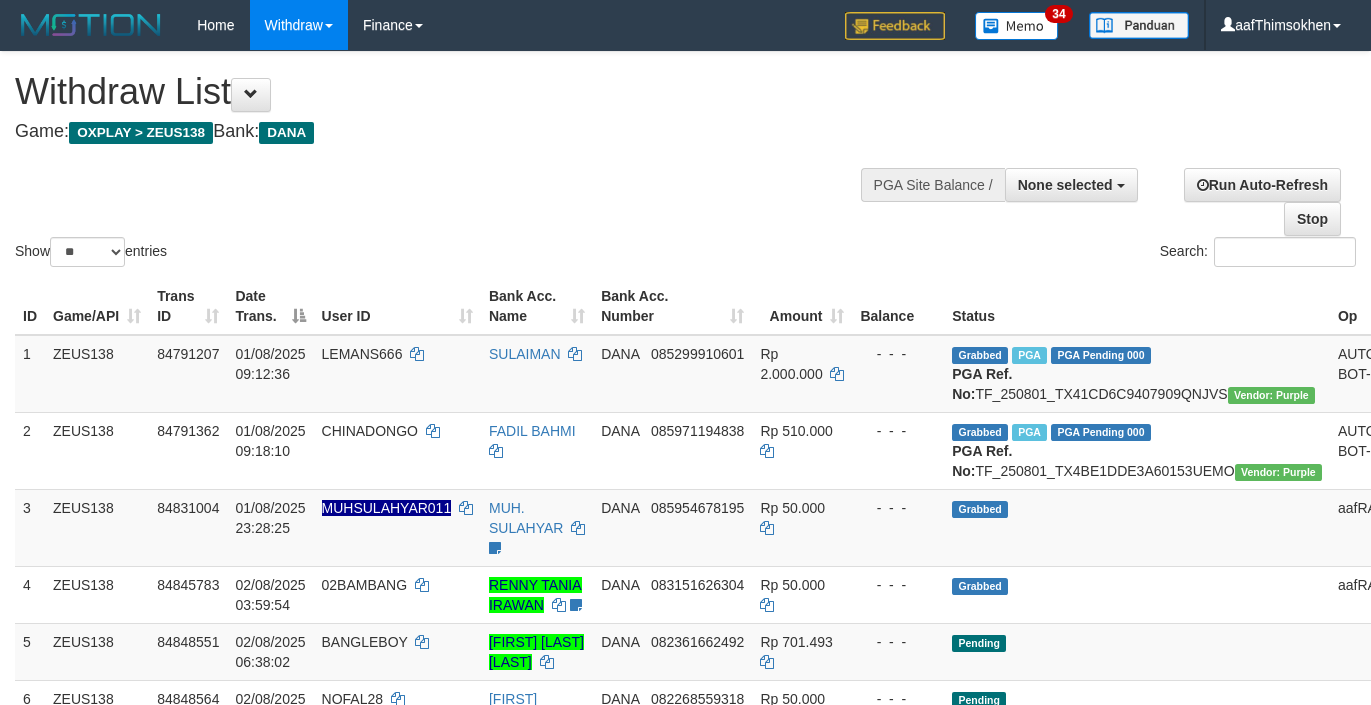 select 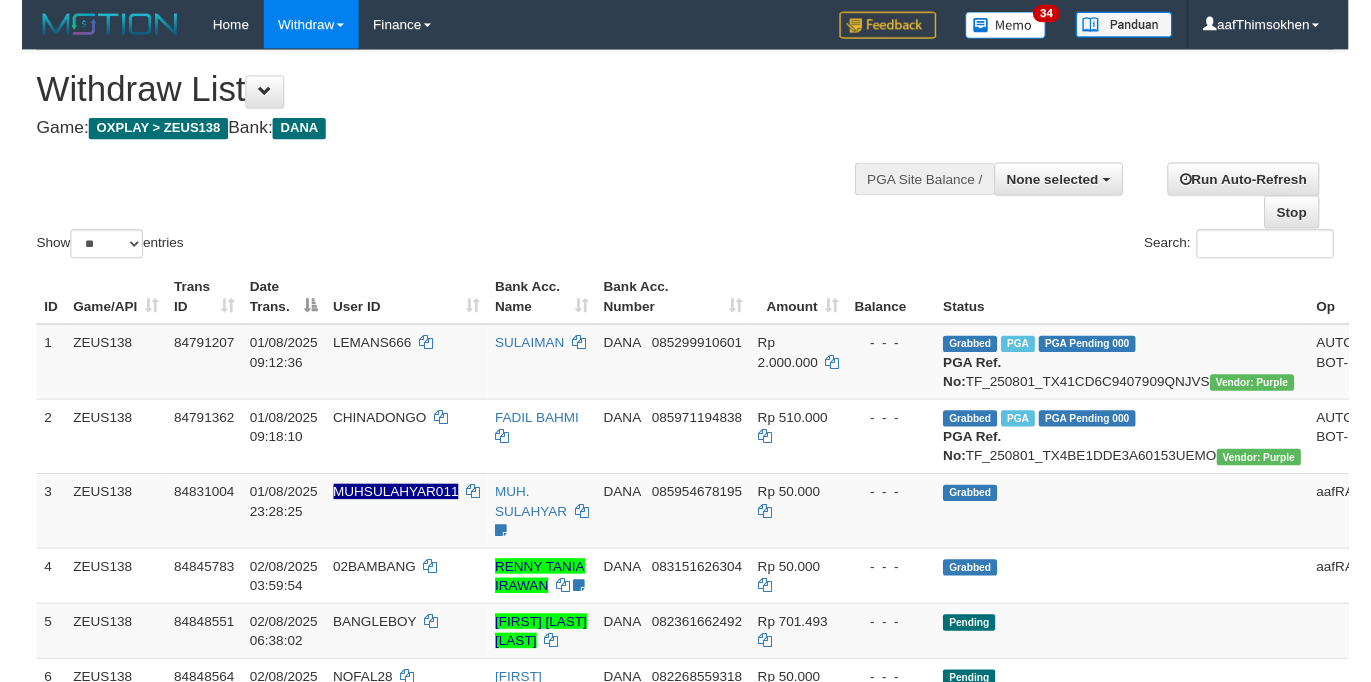 scroll, scrollTop: 349, scrollLeft: 0, axis: vertical 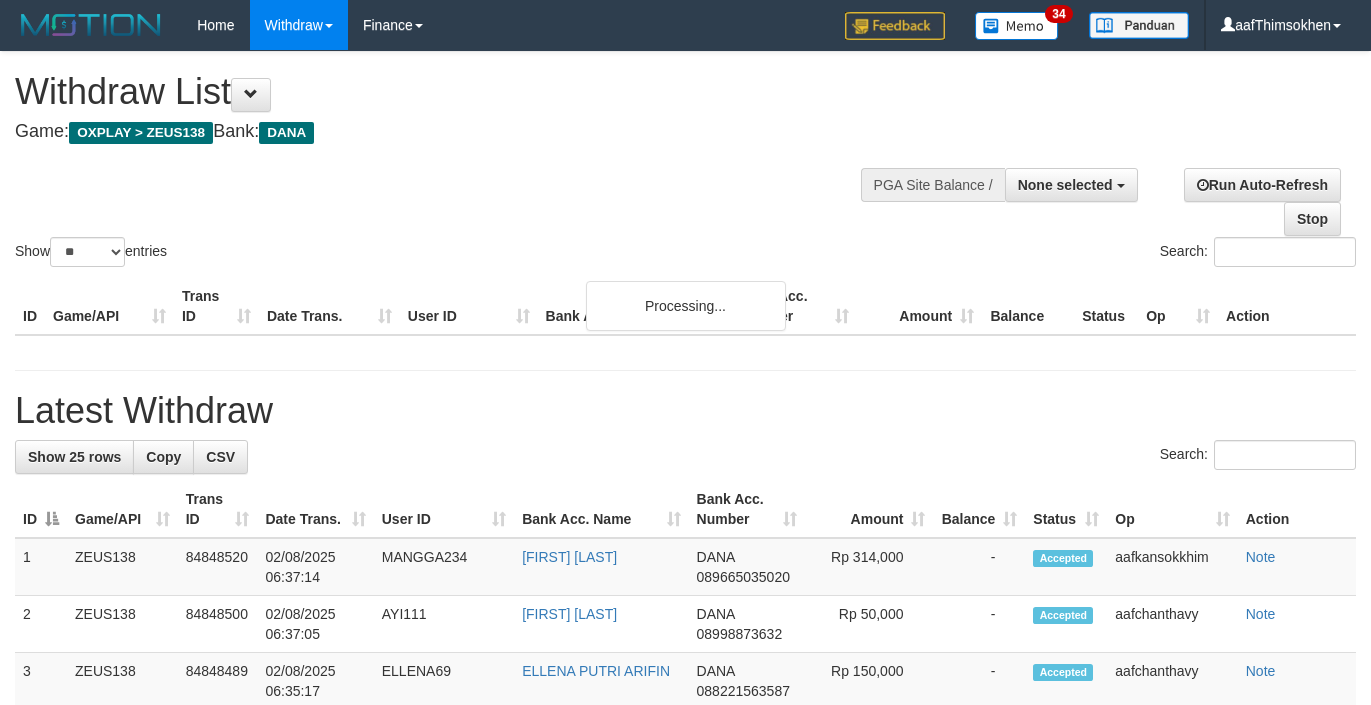 select 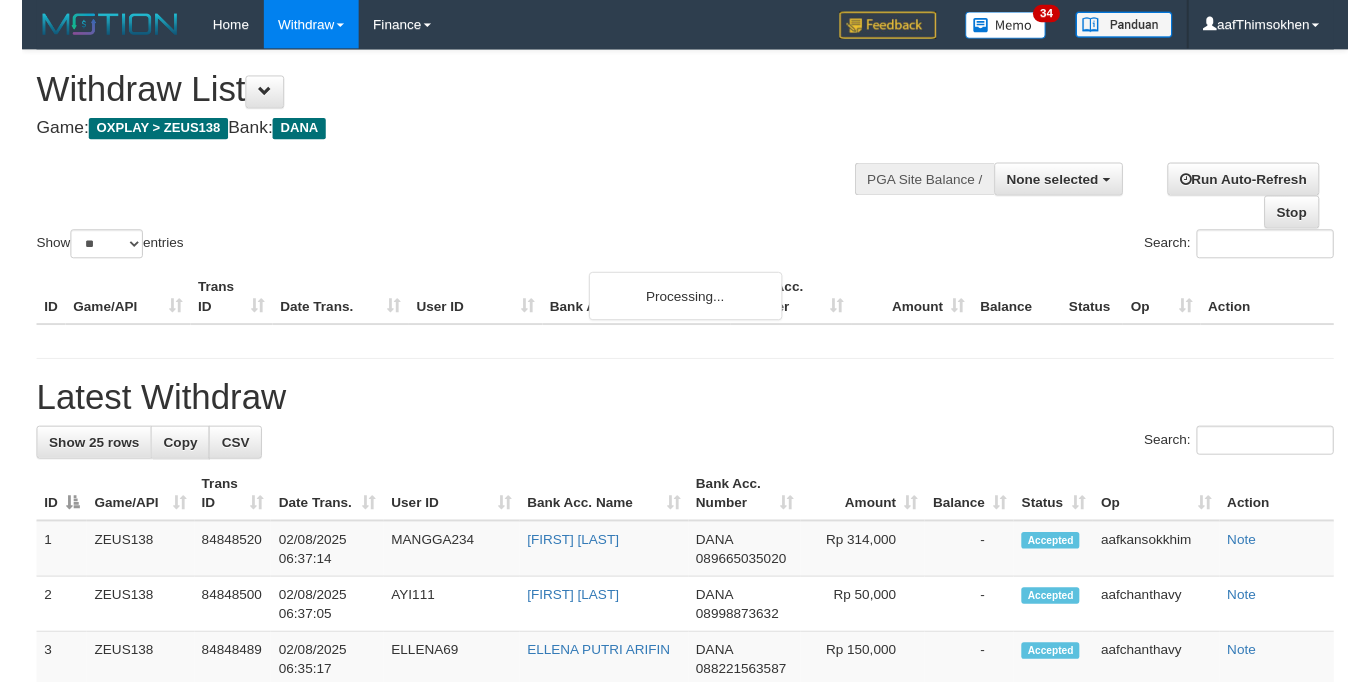 scroll, scrollTop: 349, scrollLeft: 0, axis: vertical 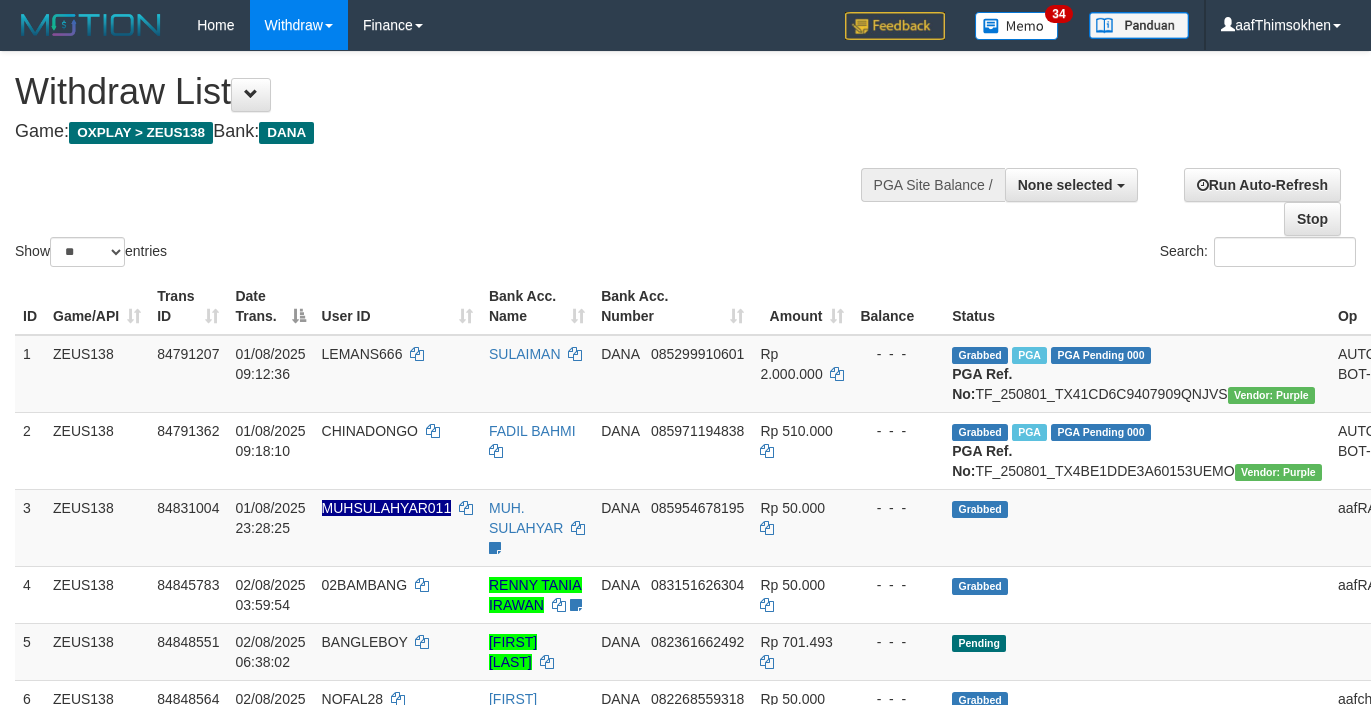 select 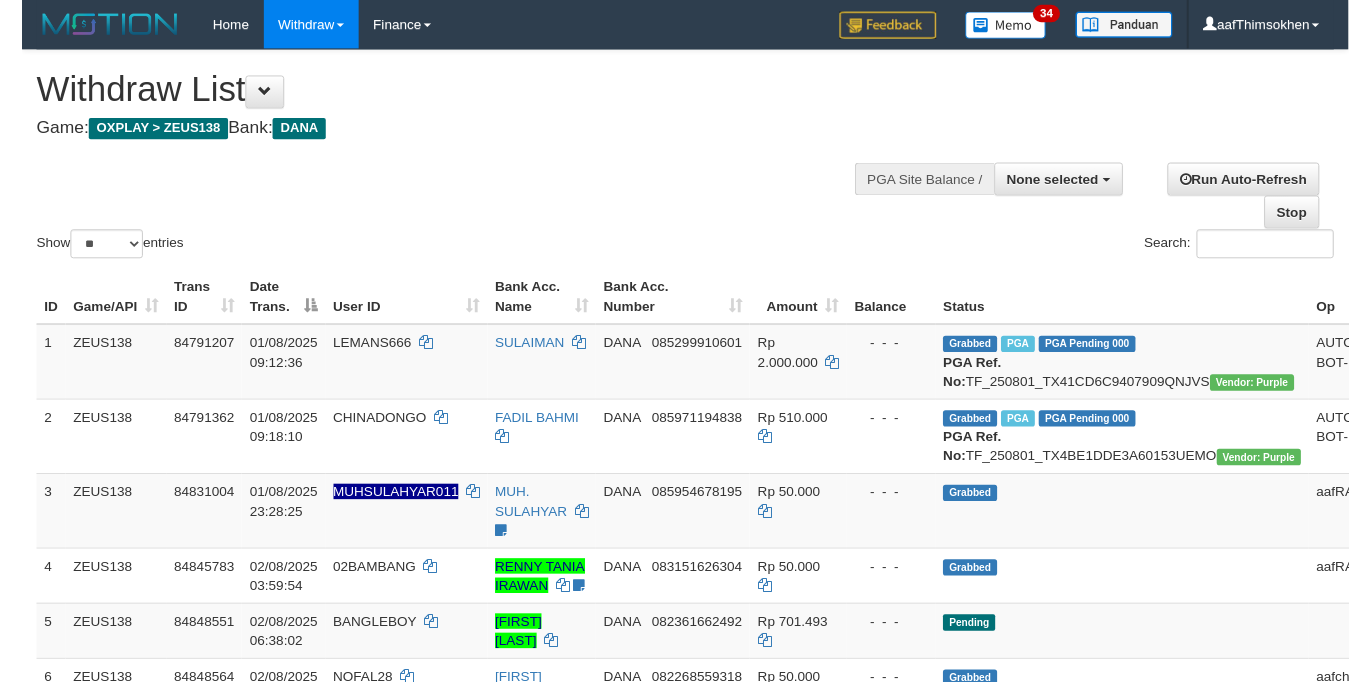 scroll, scrollTop: 349, scrollLeft: 0, axis: vertical 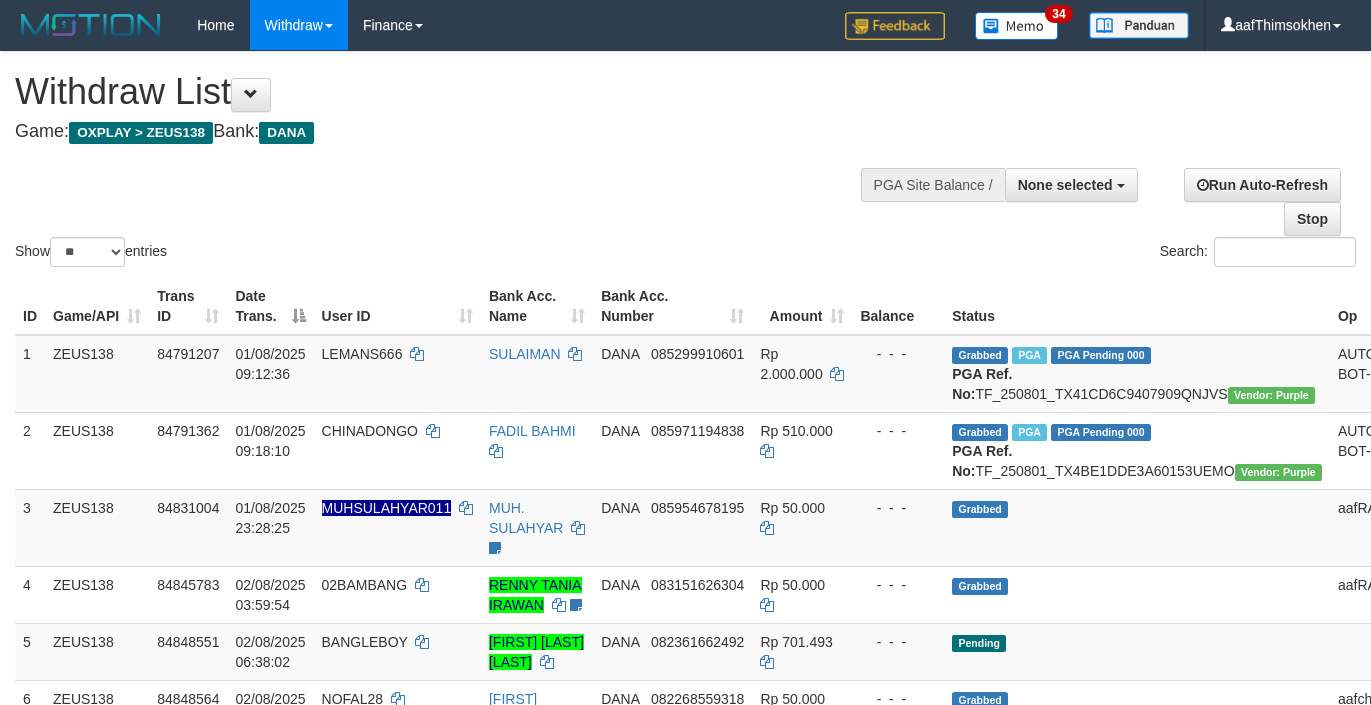 select 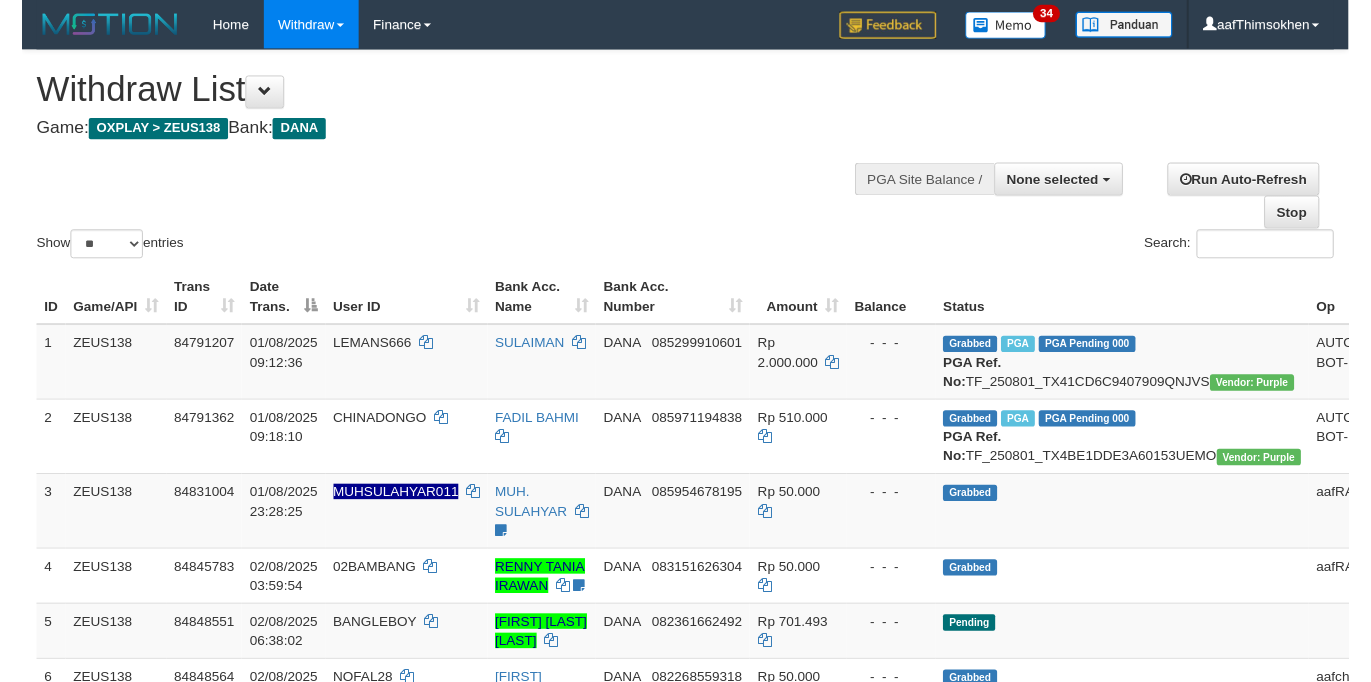 scroll, scrollTop: 349, scrollLeft: 0, axis: vertical 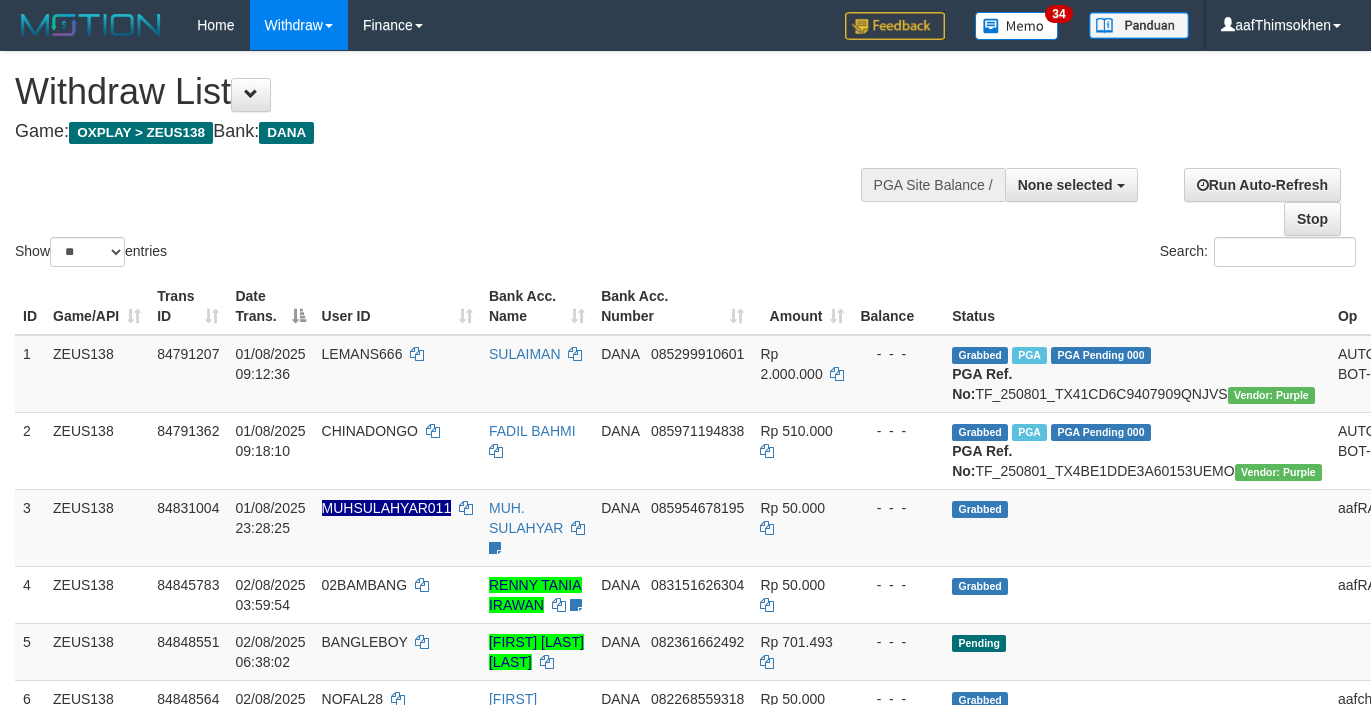 select 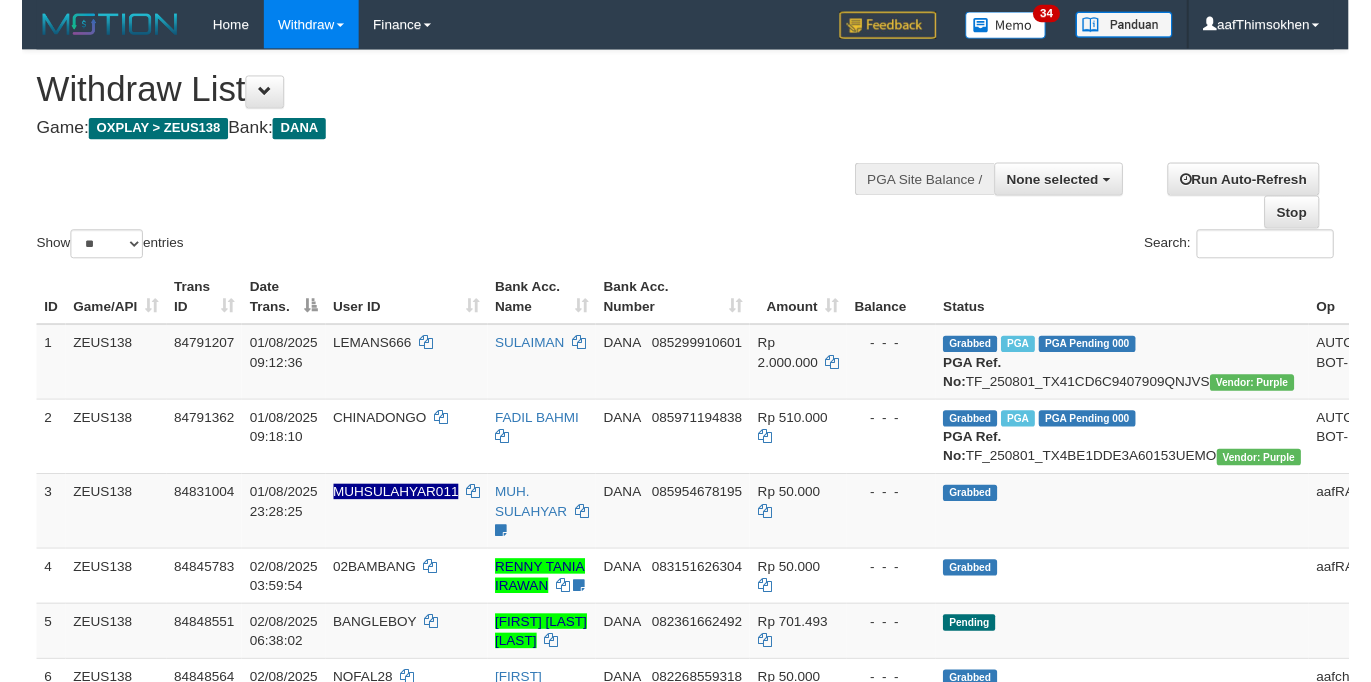 scroll, scrollTop: 349, scrollLeft: 0, axis: vertical 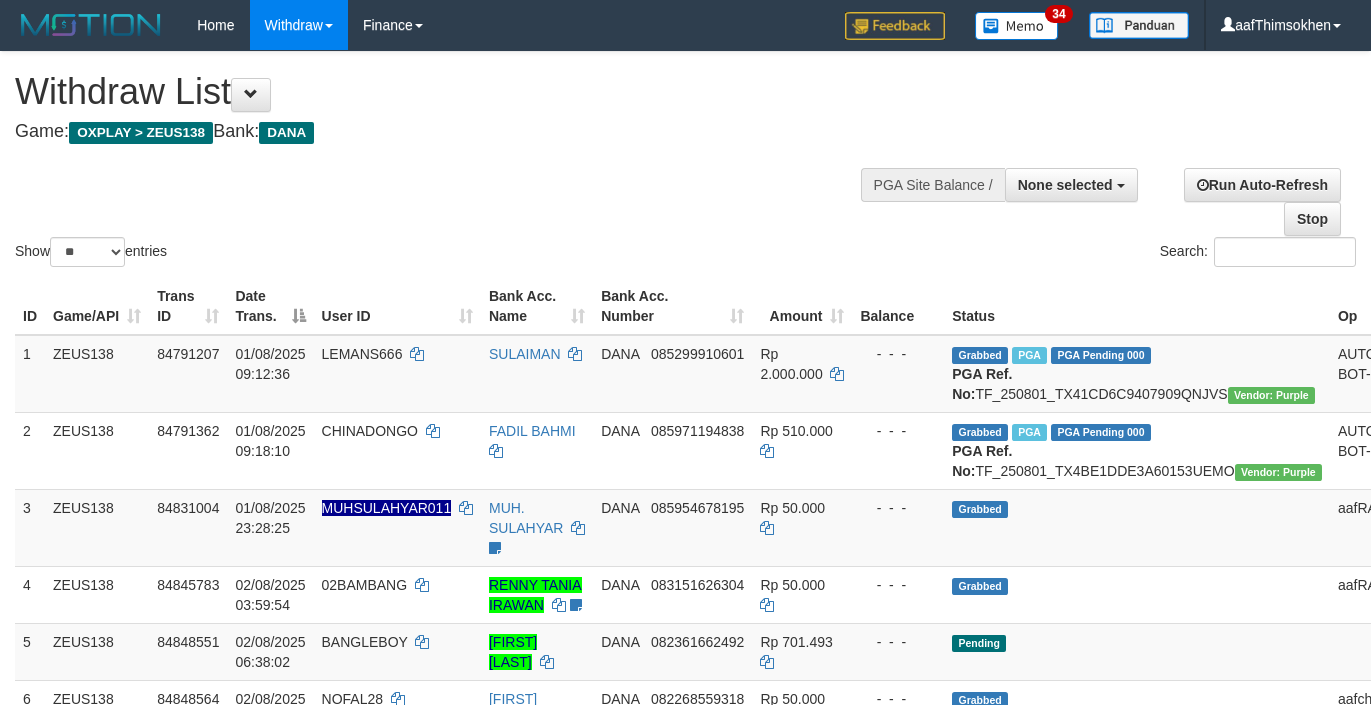 select 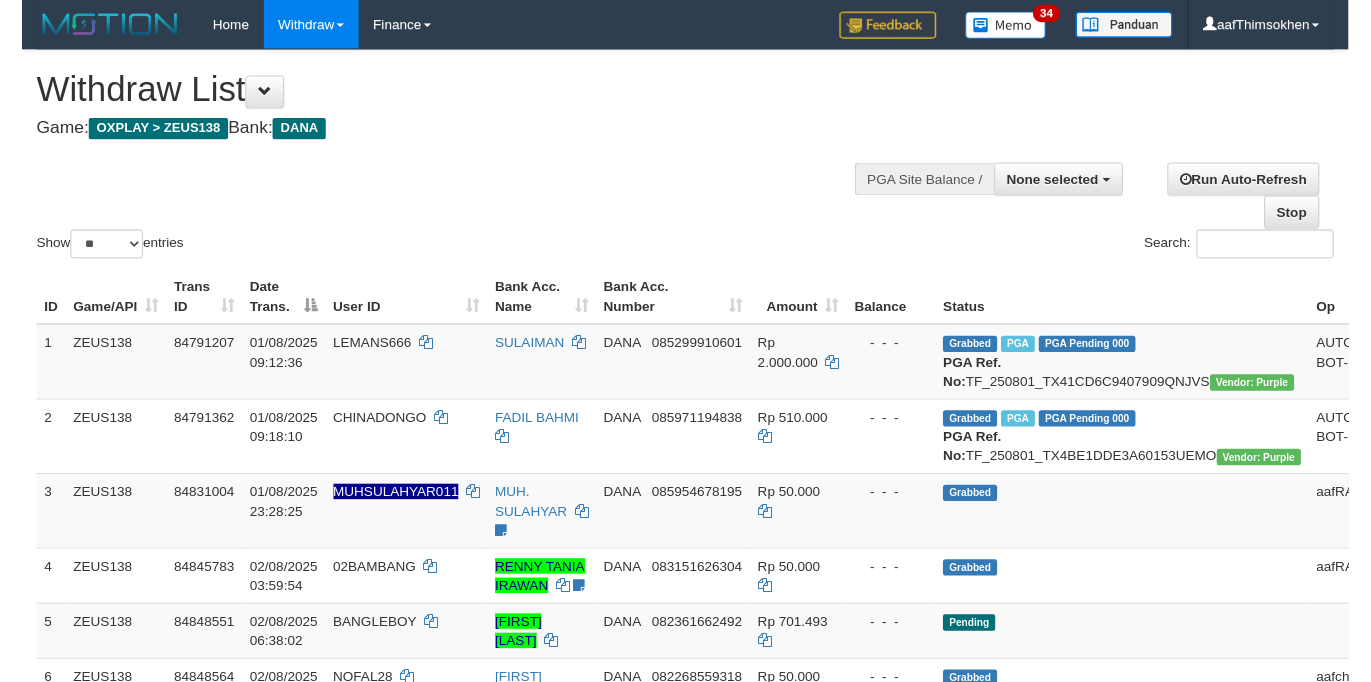 scroll, scrollTop: 349, scrollLeft: 0, axis: vertical 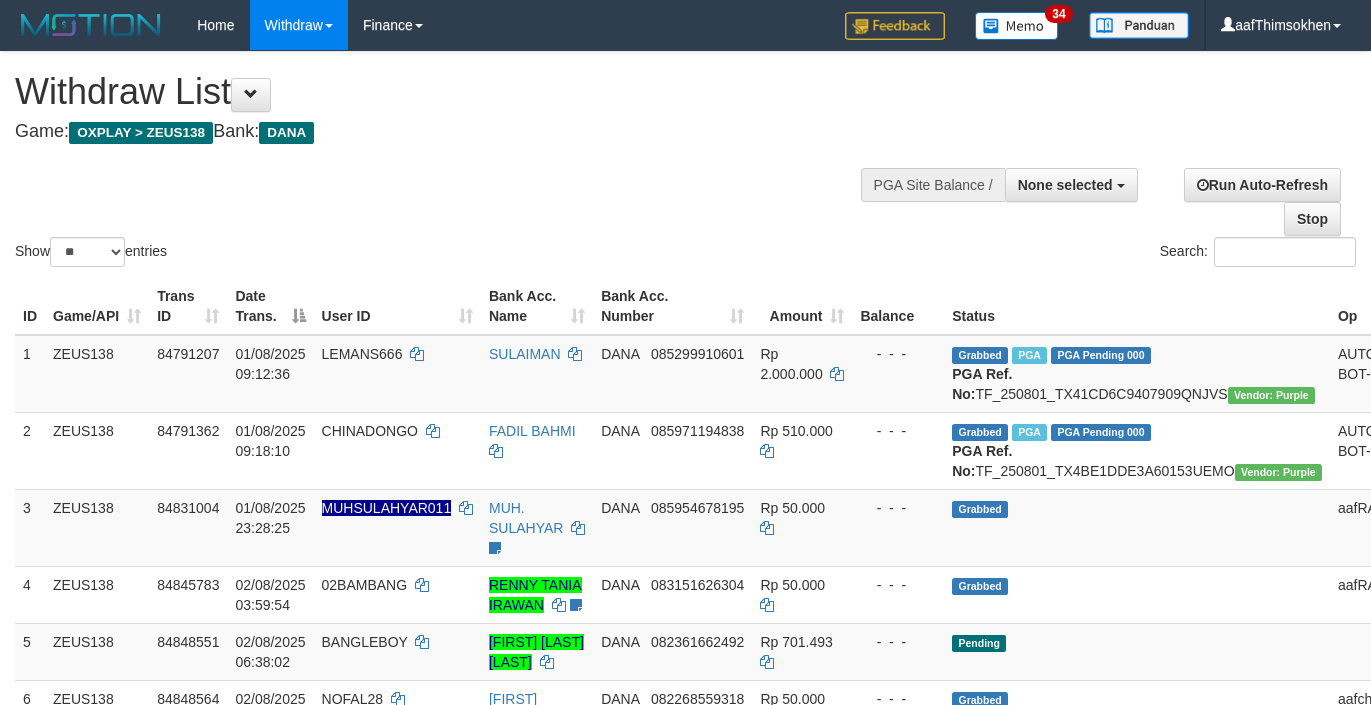 select 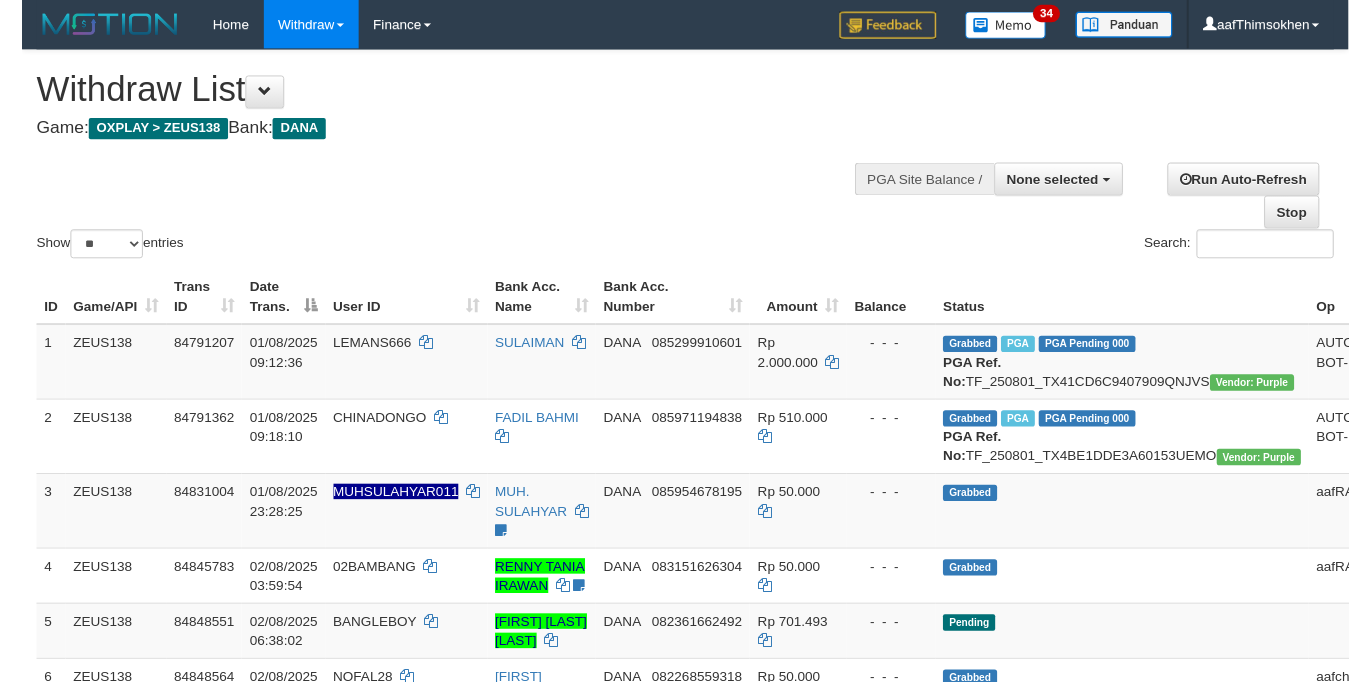 scroll, scrollTop: 349, scrollLeft: 0, axis: vertical 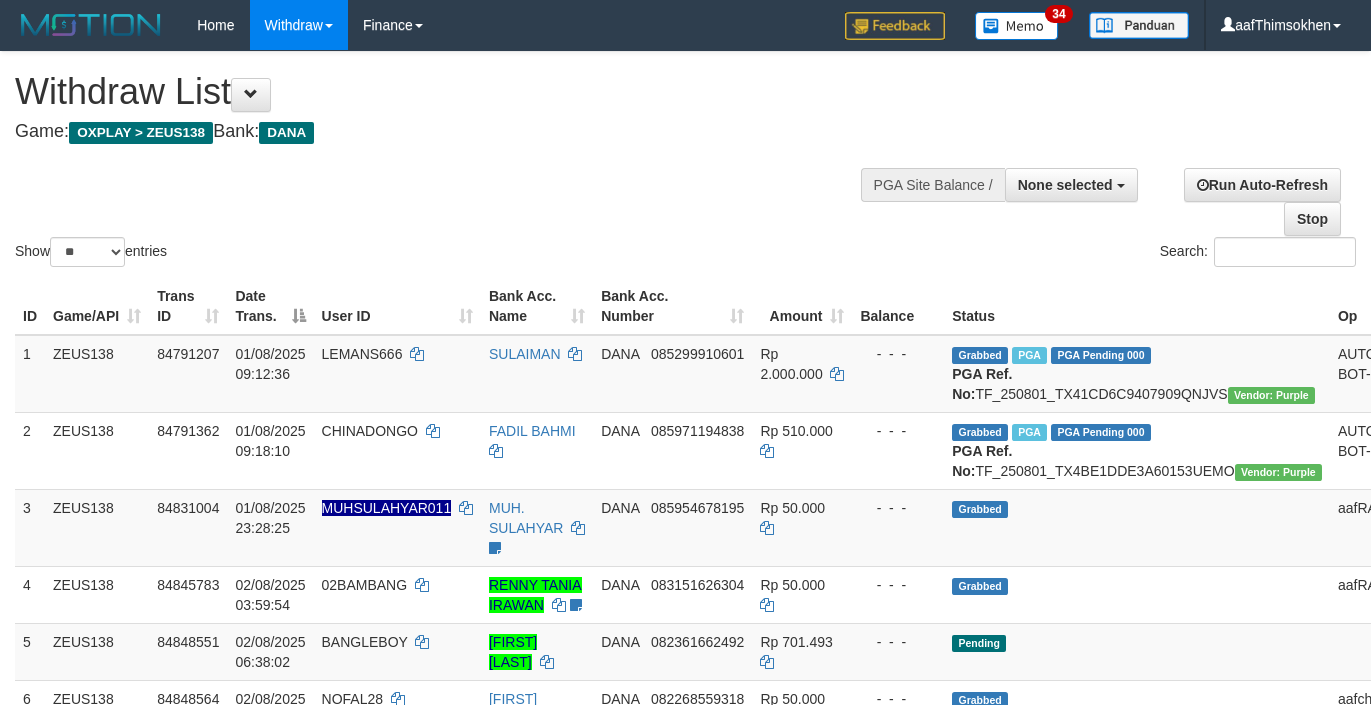 select 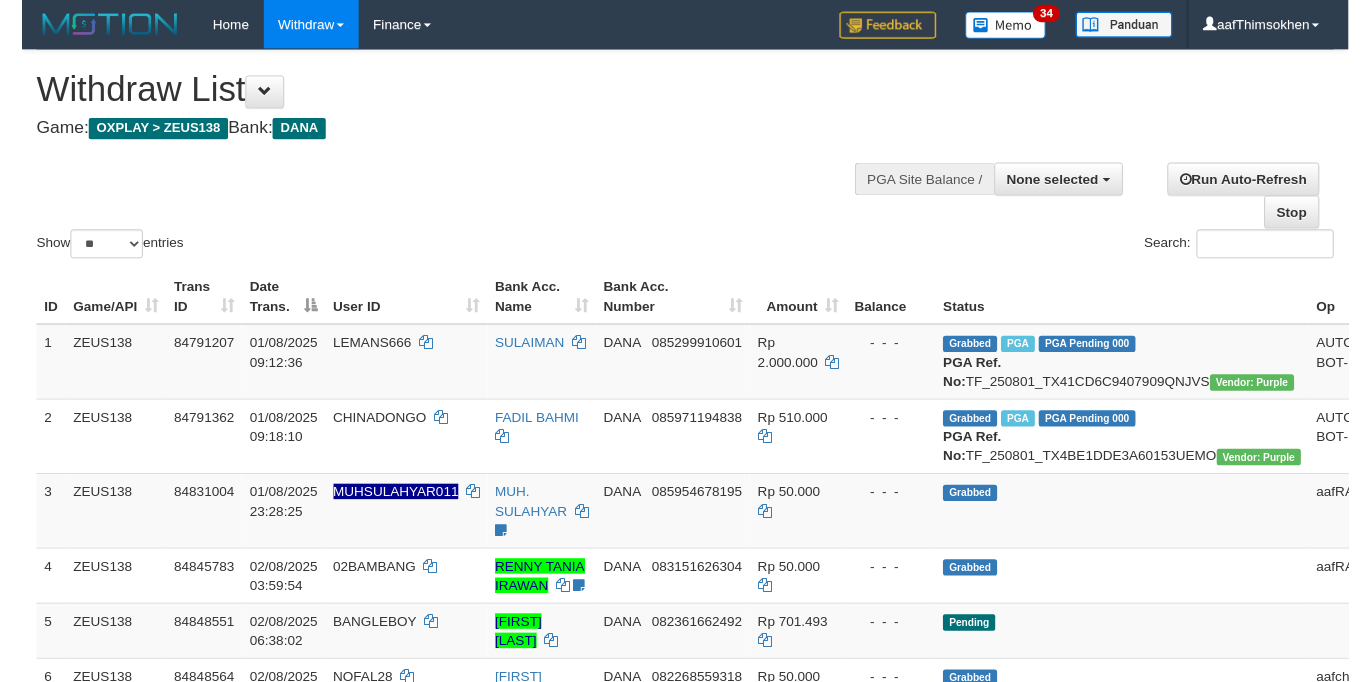 scroll, scrollTop: 349, scrollLeft: 0, axis: vertical 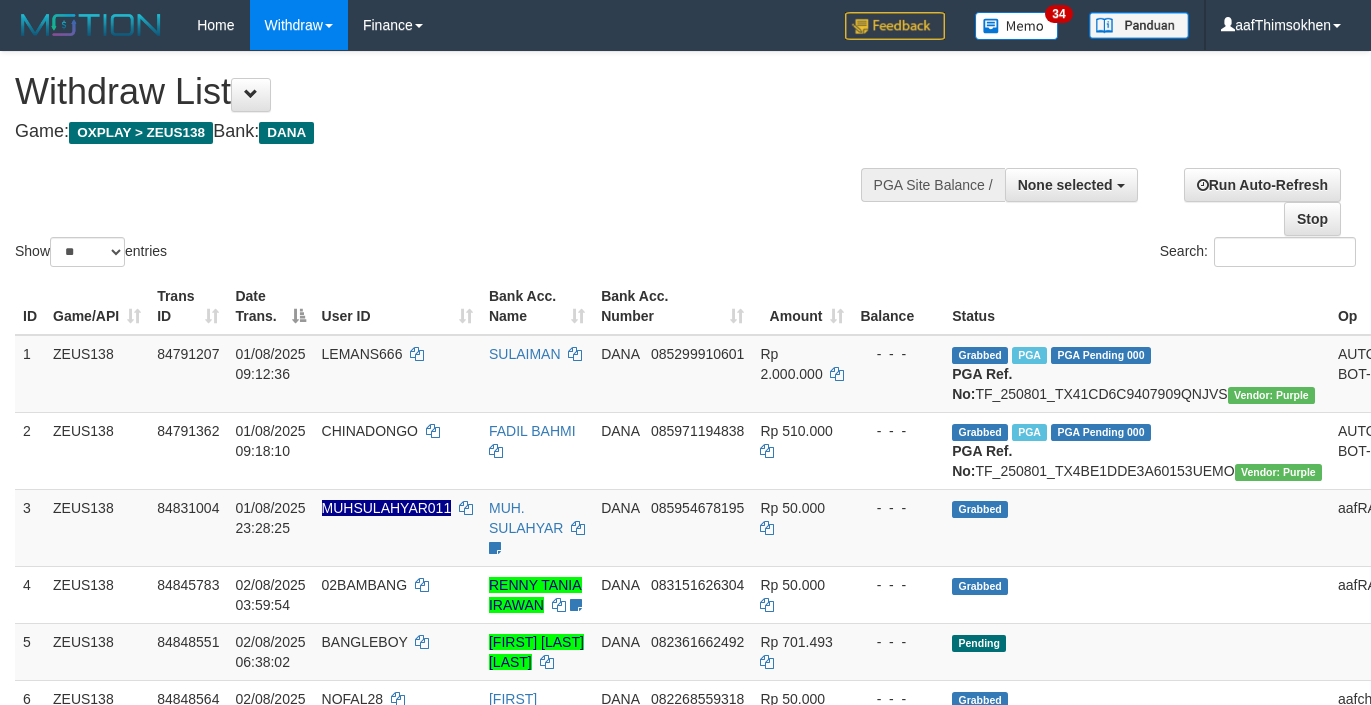 select 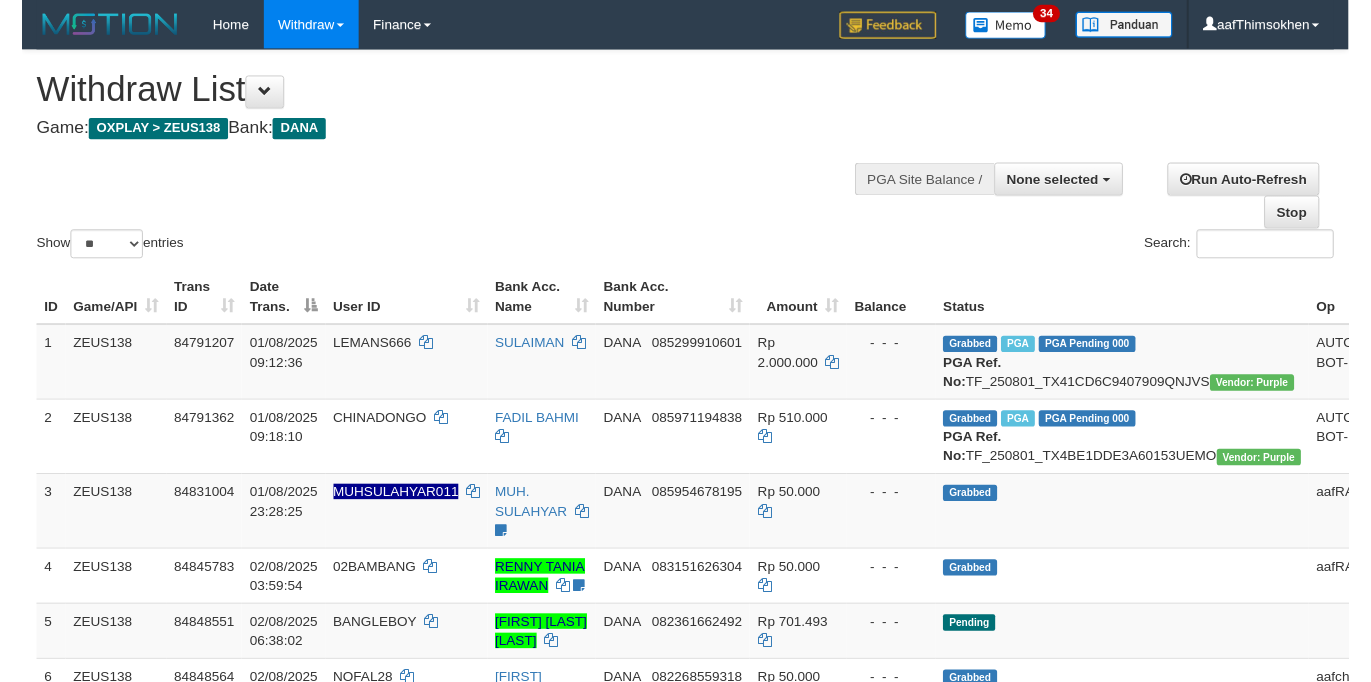 scroll, scrollTop: 349, scrollLeft: 0, axis: vertical 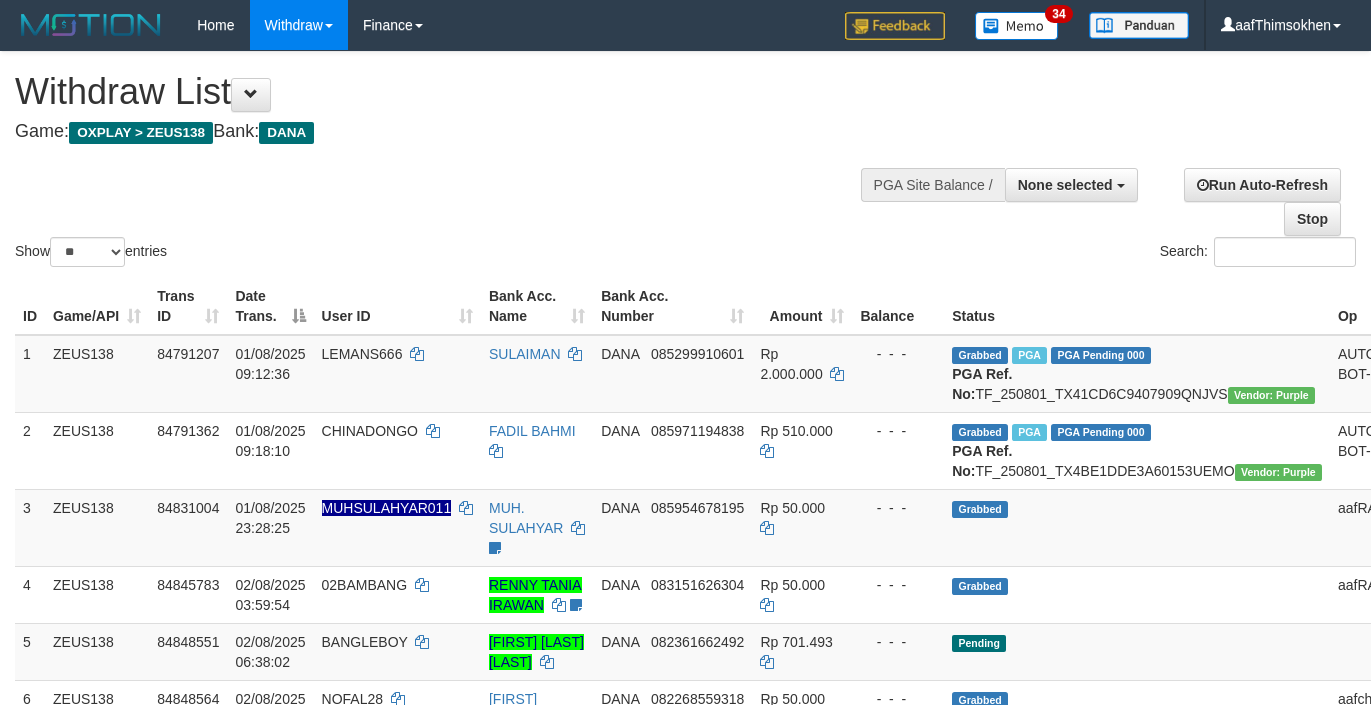 select 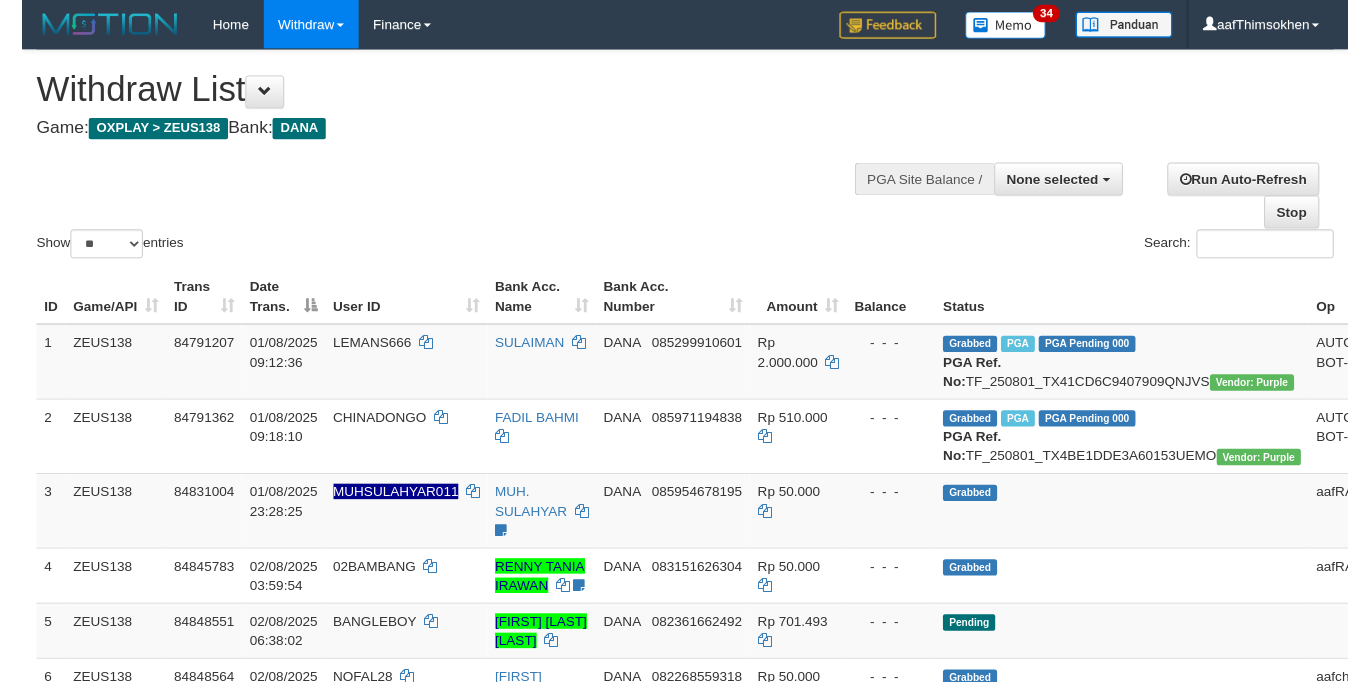 scroll, scrollTop: 349, scrollLeft: 0, axis: vertical 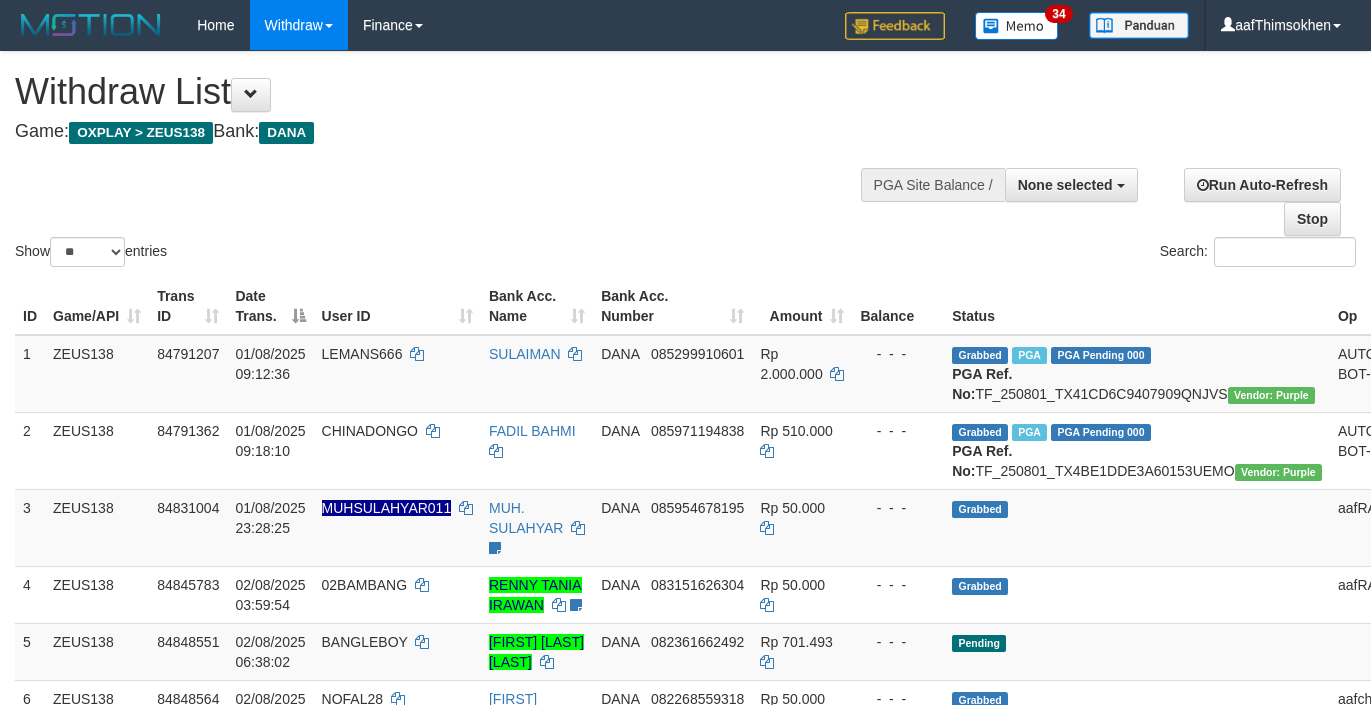 select 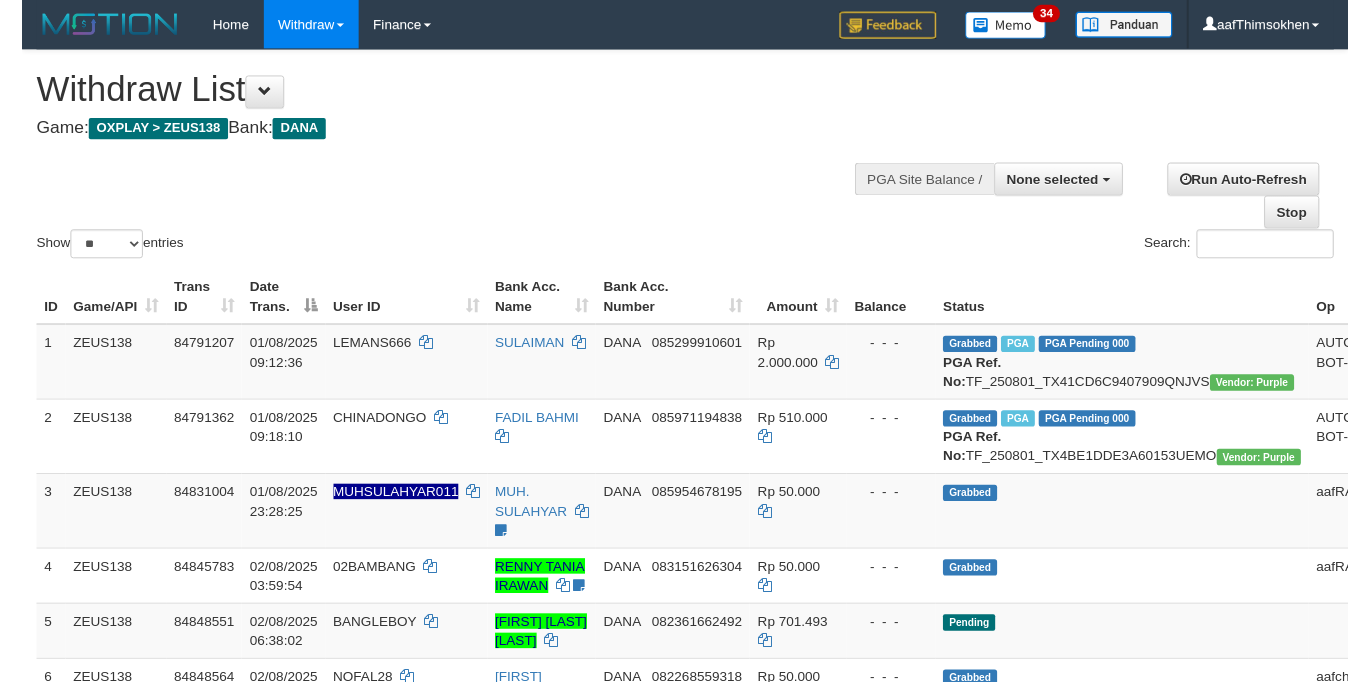 scroll, scrollTop: 349, scrollLeft: 0, axis: vertical 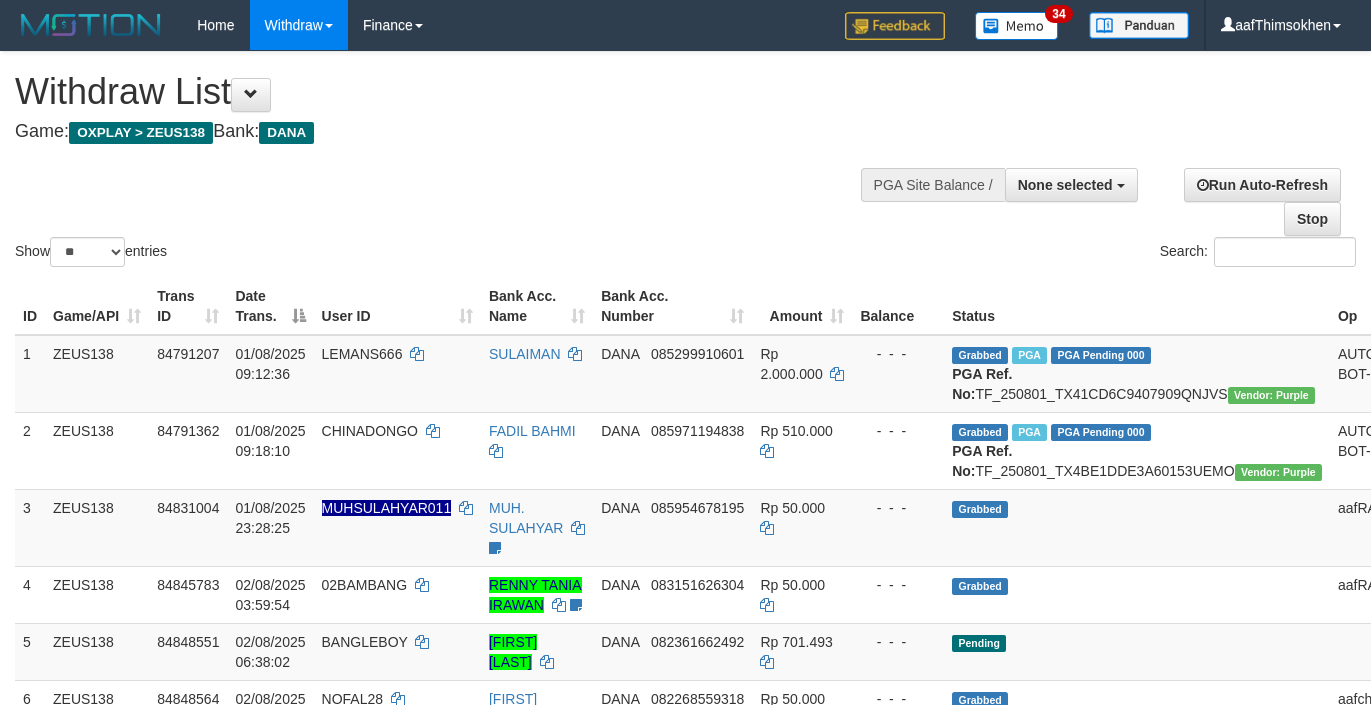 select 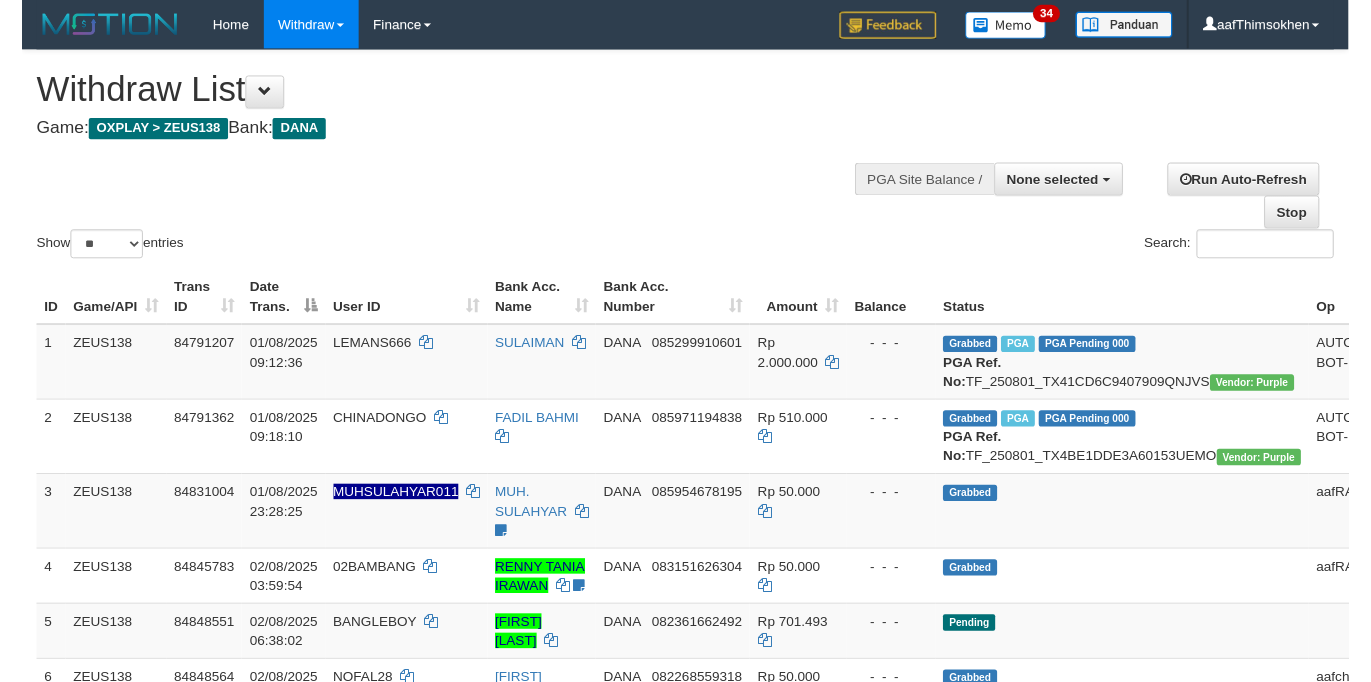scroll, scrollTop: 349, scrollLeft: 0, axis: vertical 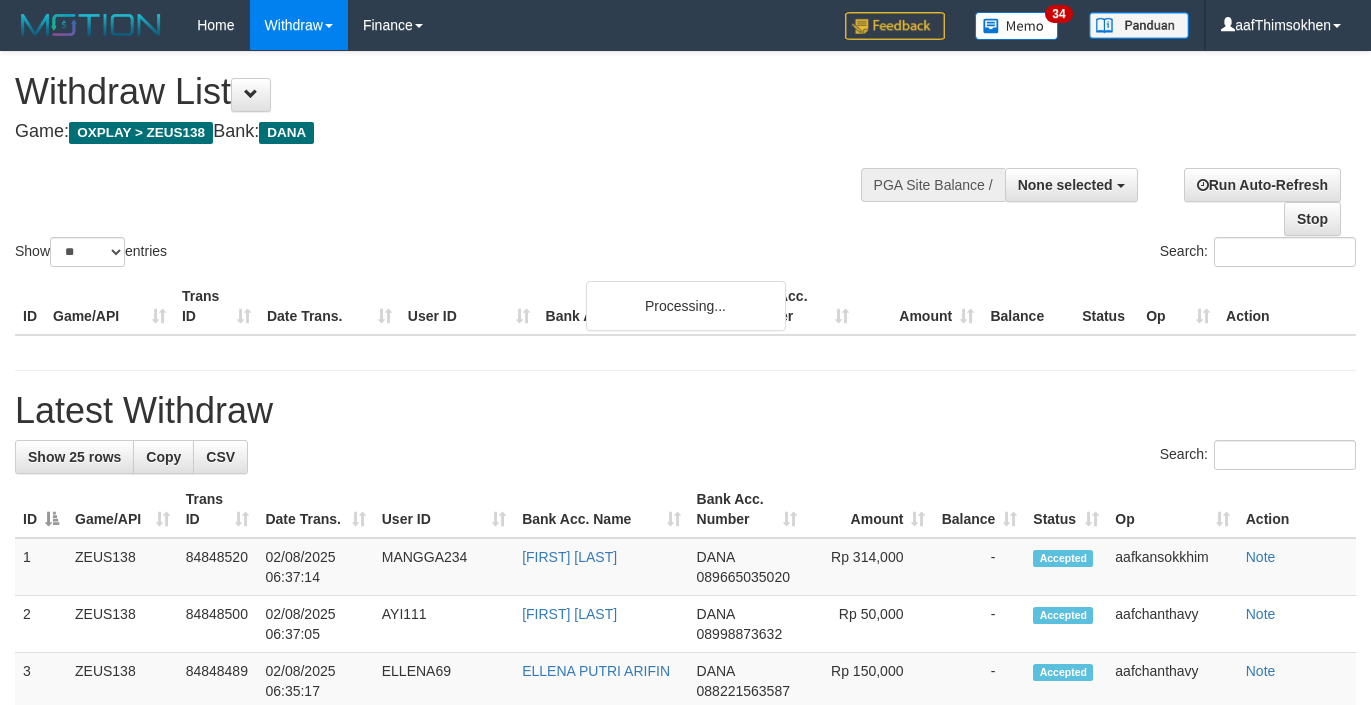 select 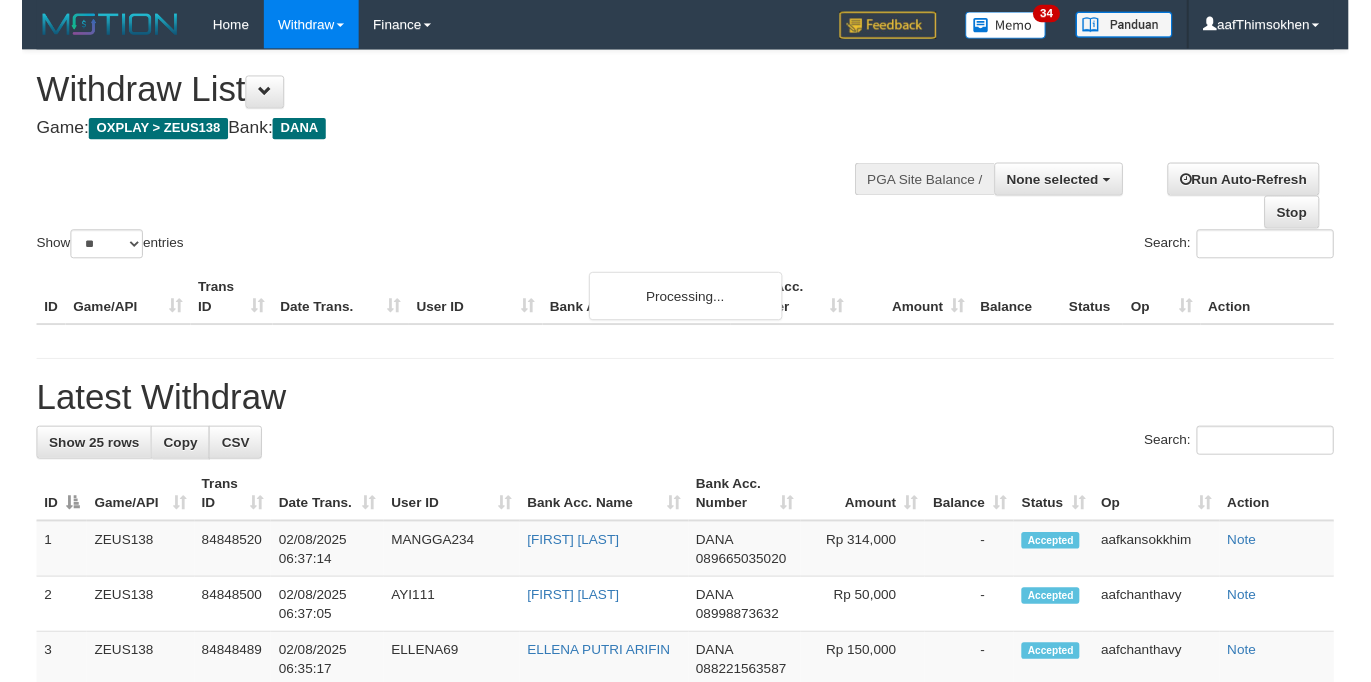 scroll, scrollTop: 349, scrollLeft: 0, axis: vertical 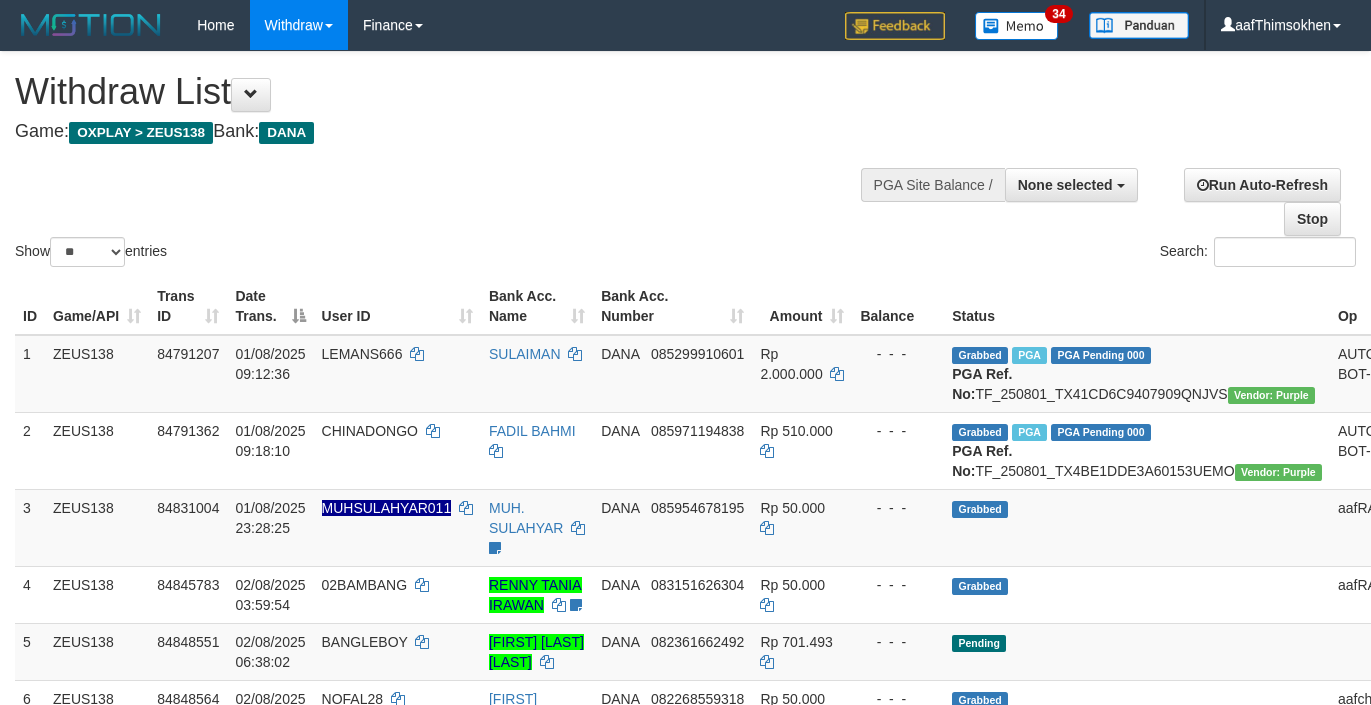 select 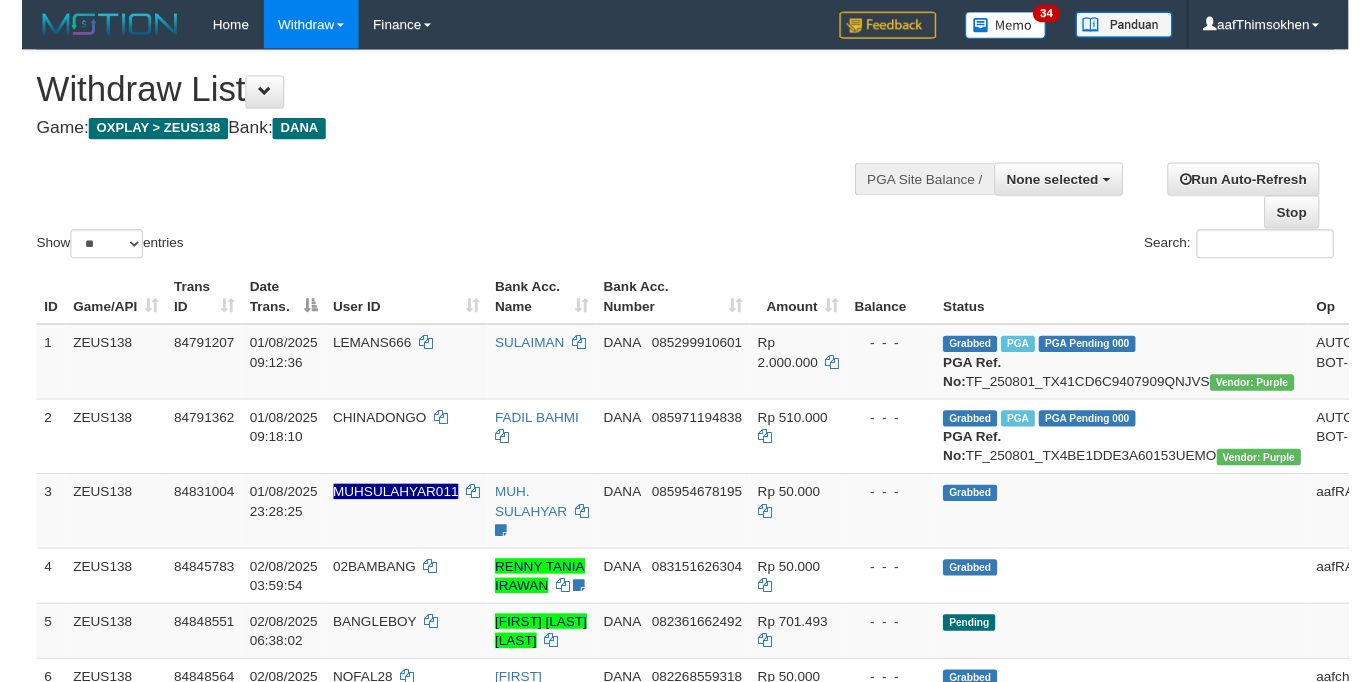 scroll, scrollTop: 349, scrollLeft: 0, axis: vertical 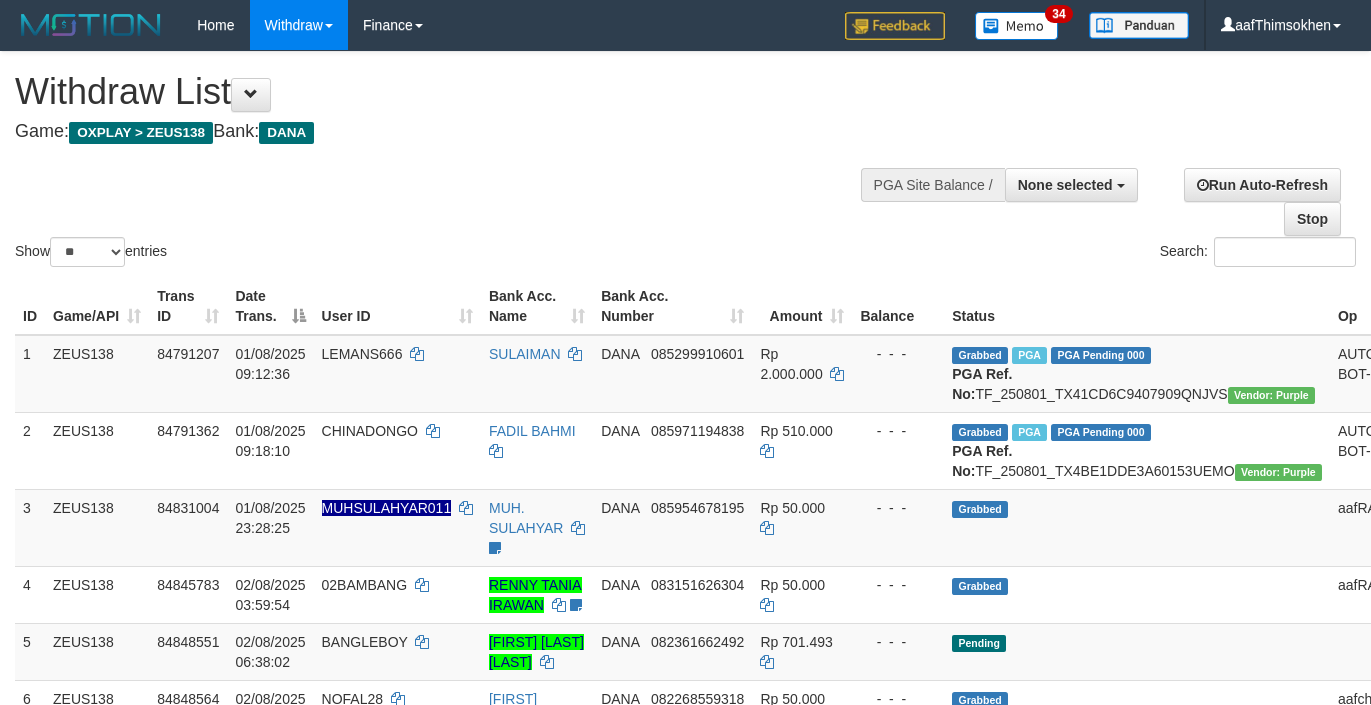 select 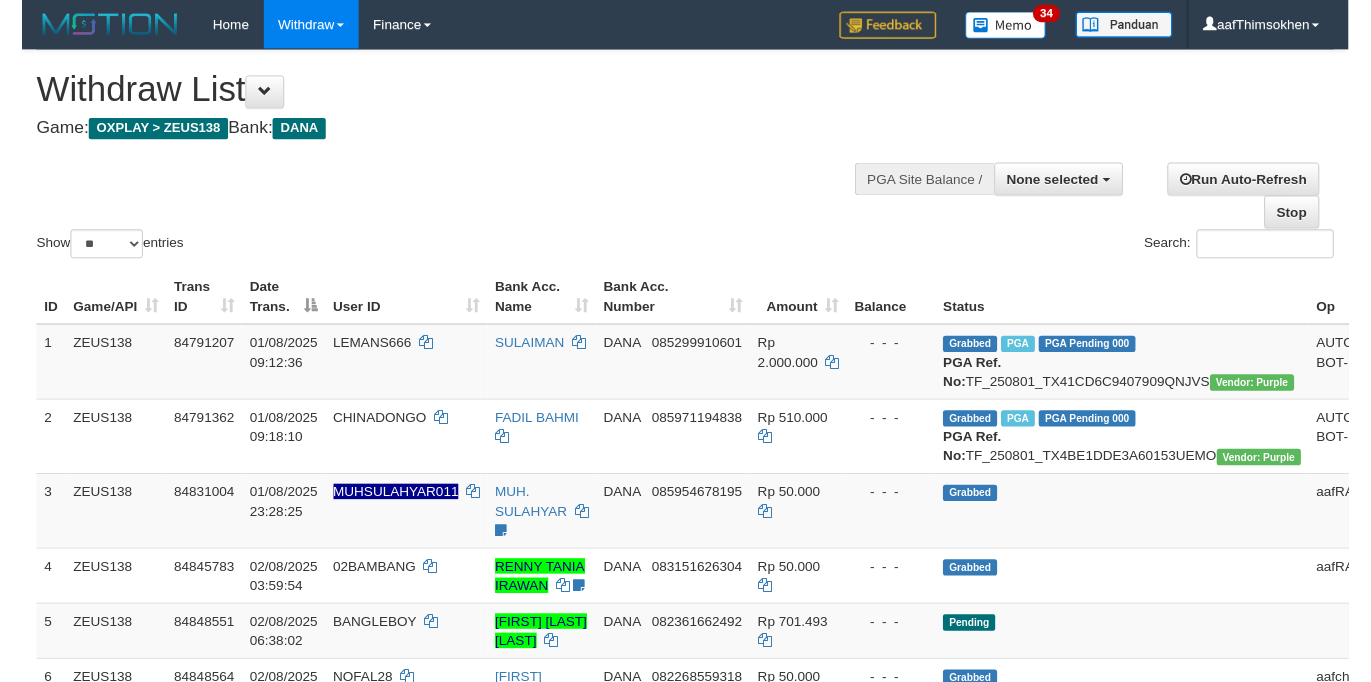 scroll, scrollTop: 349, scrollLeft: 0, axis: vertical 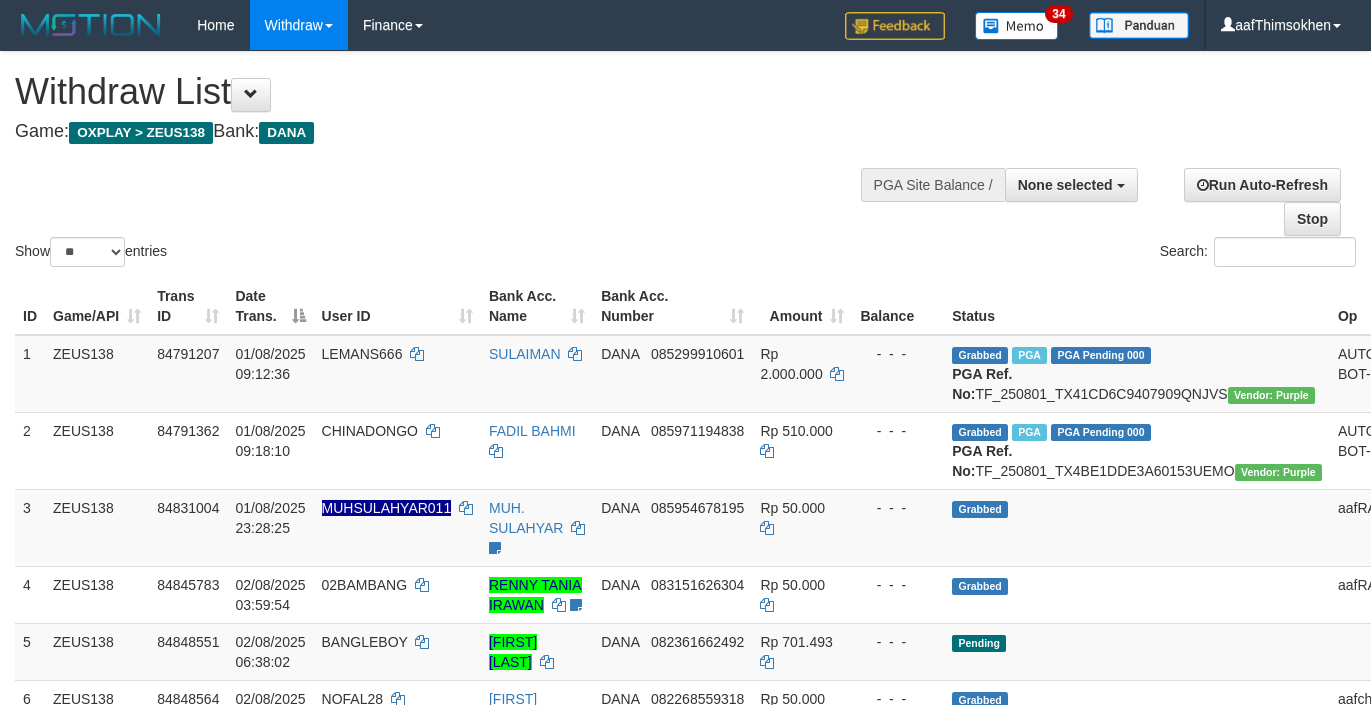 select 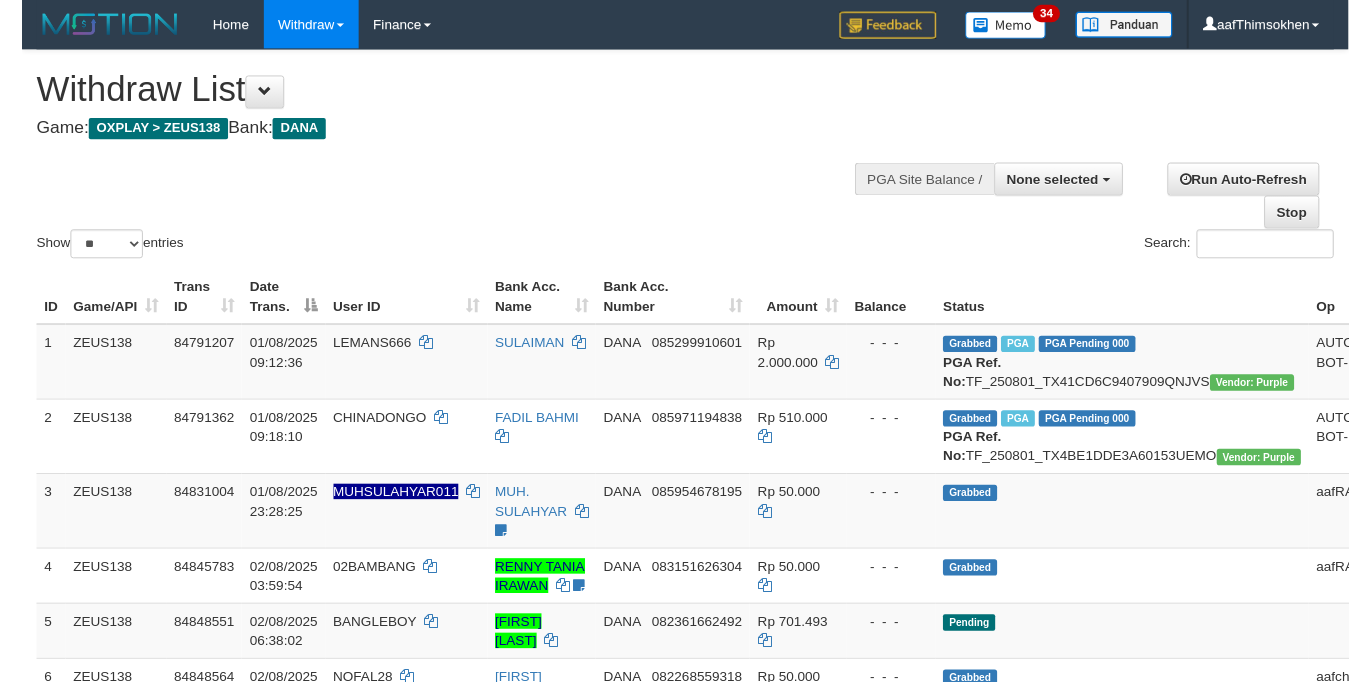 scroll, scrollTop: 349, scrollLeft: 0, axis: vertical 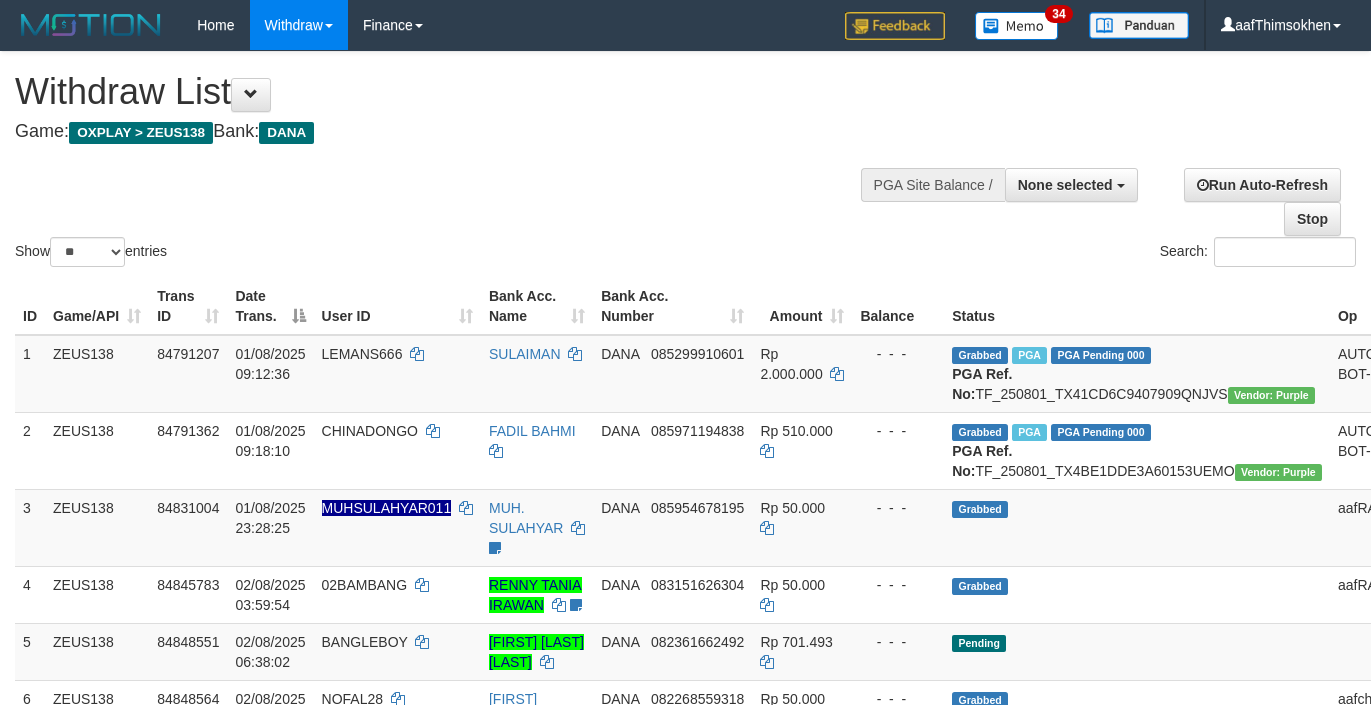select 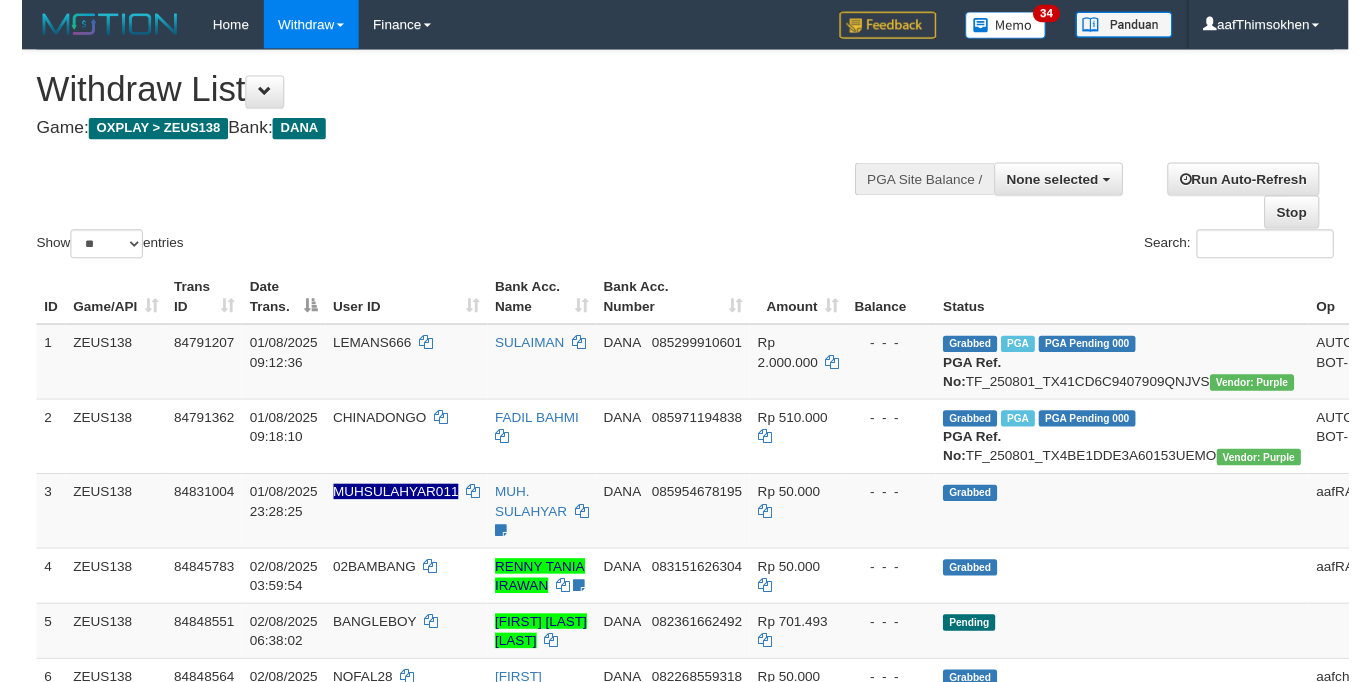 scroll, scrollTop: 349, scrollLeft: 0, axis: vertical 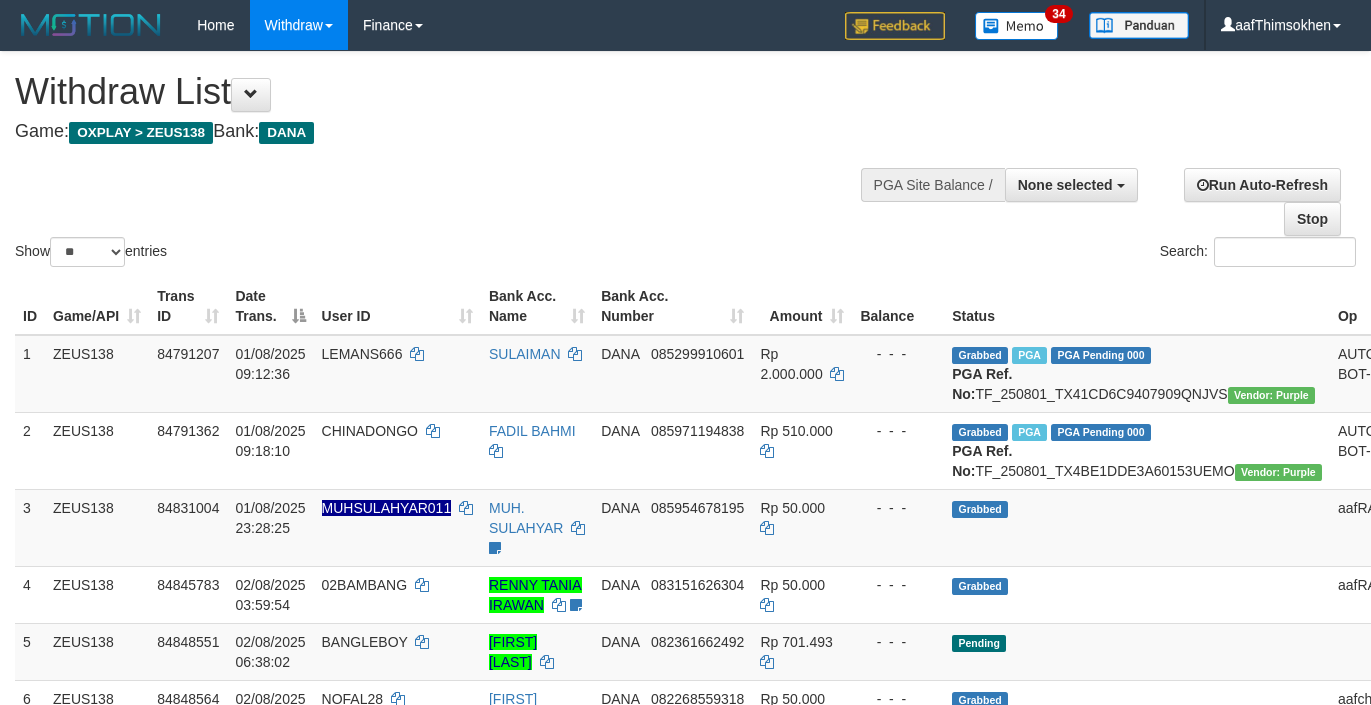 select 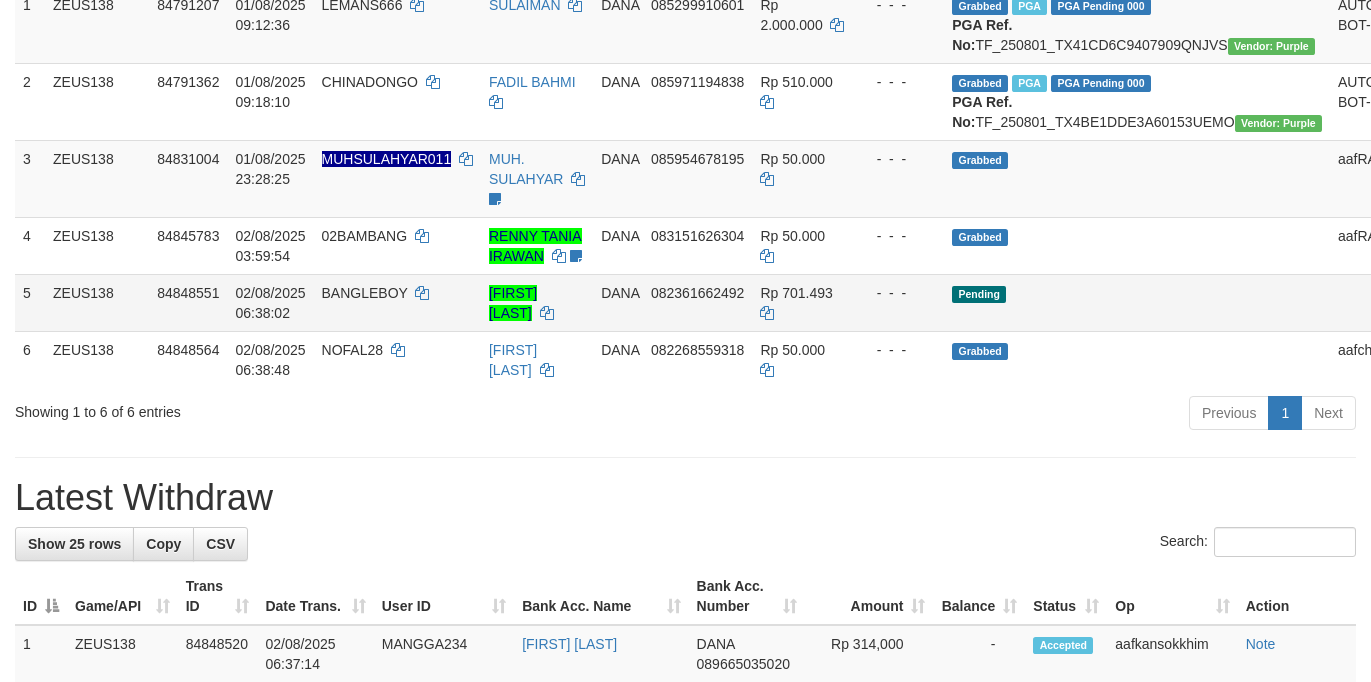 scroll, scrollTop: 349, scrollLeft: 0, axis: vertical 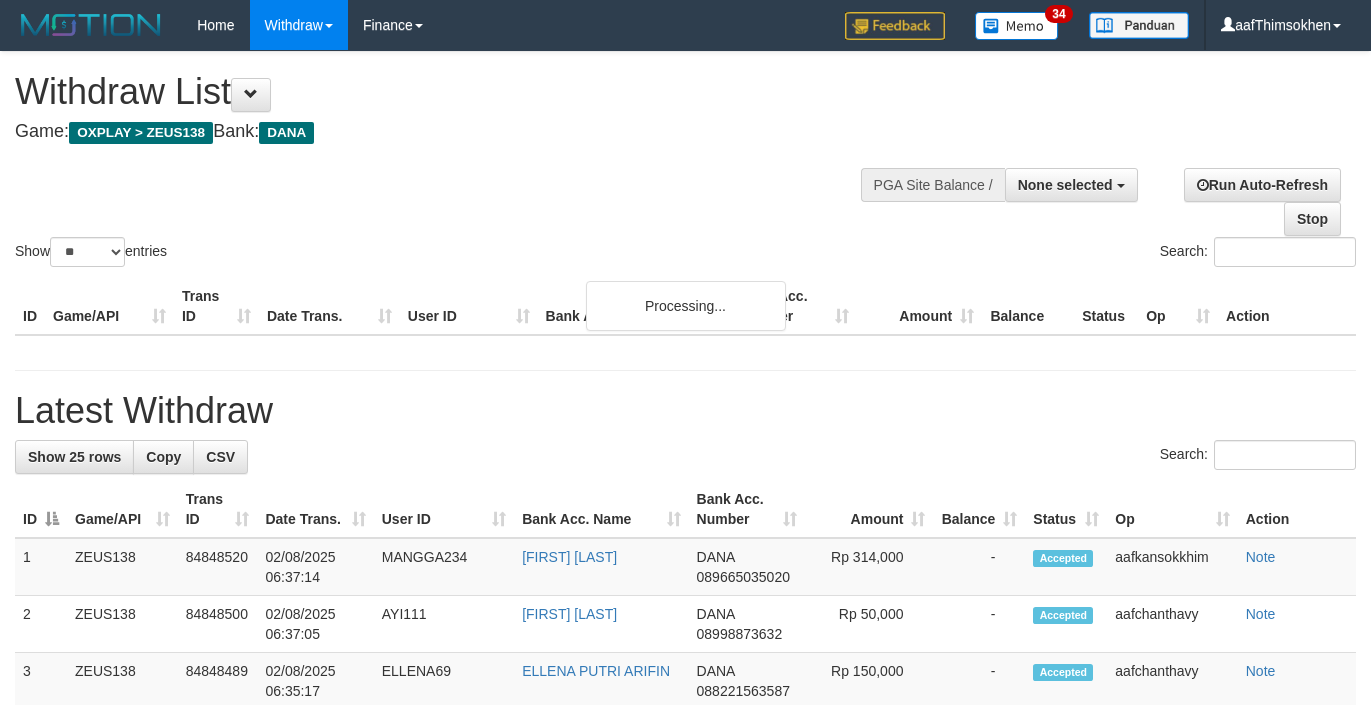 select 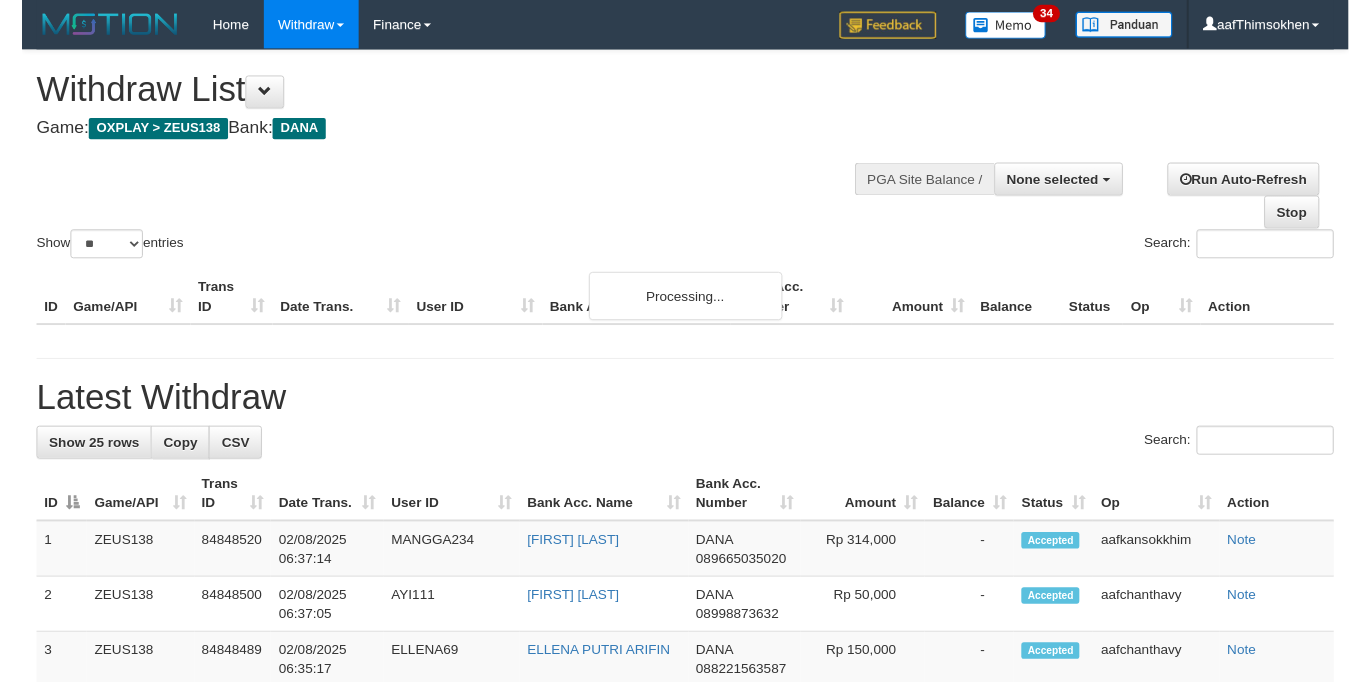 scroll, scrollTop: 349, scrollLeft: 0, axis: vertical 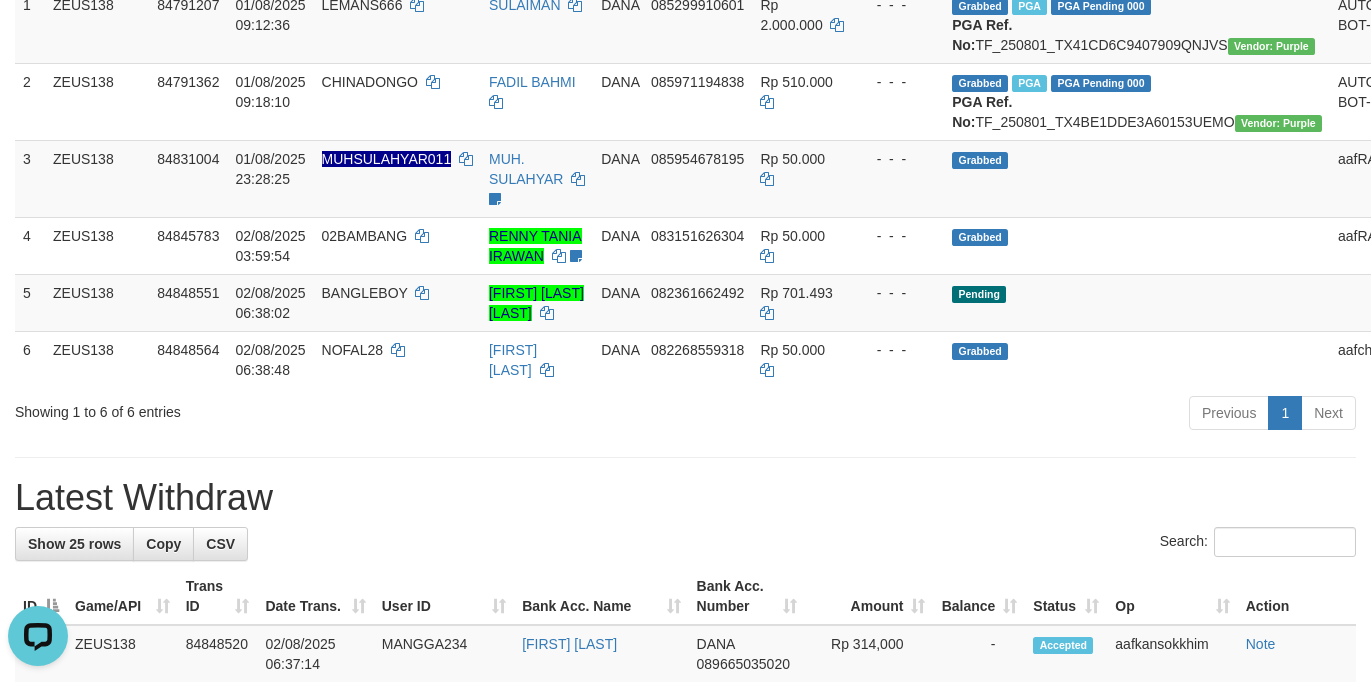 drag, startPoint x: 340, startPoint y: 546, endPoint x: 459, endPoint y: 631, distance: 146.23953 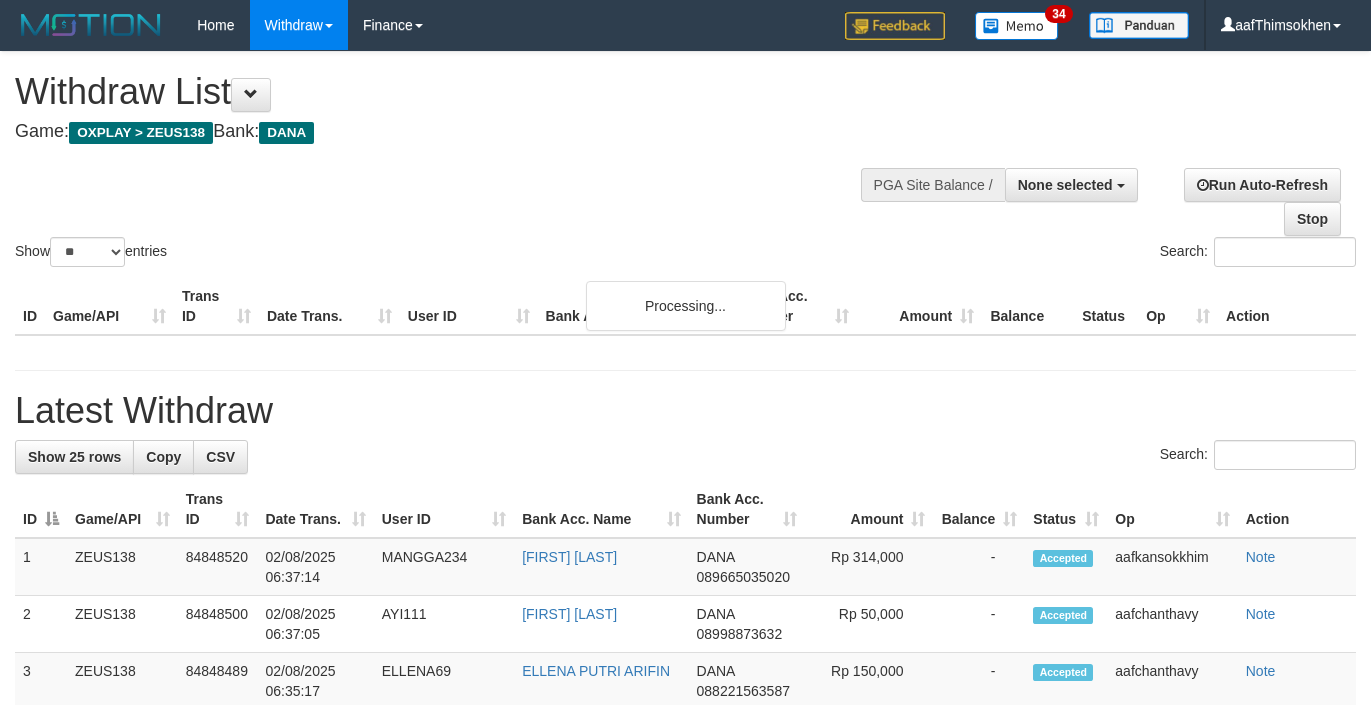 select 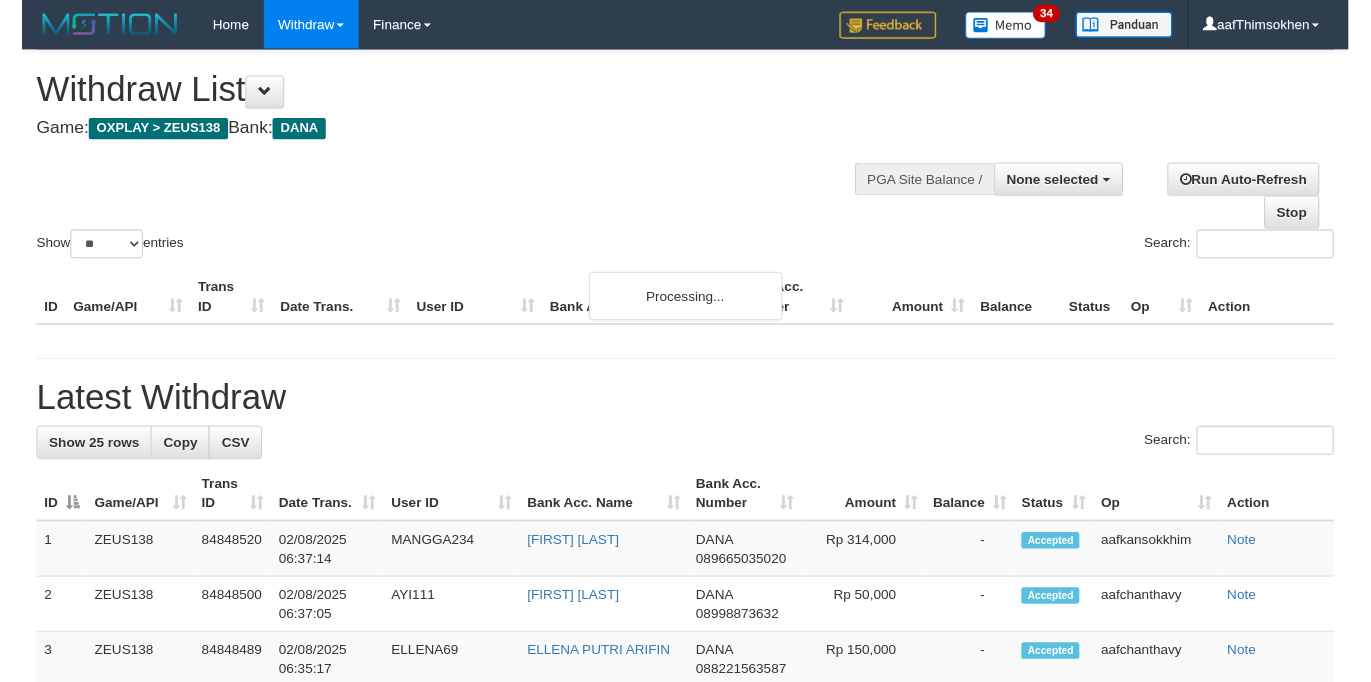 scroll, scrollTop: 349, scrollLeft: 0, axis: vertical 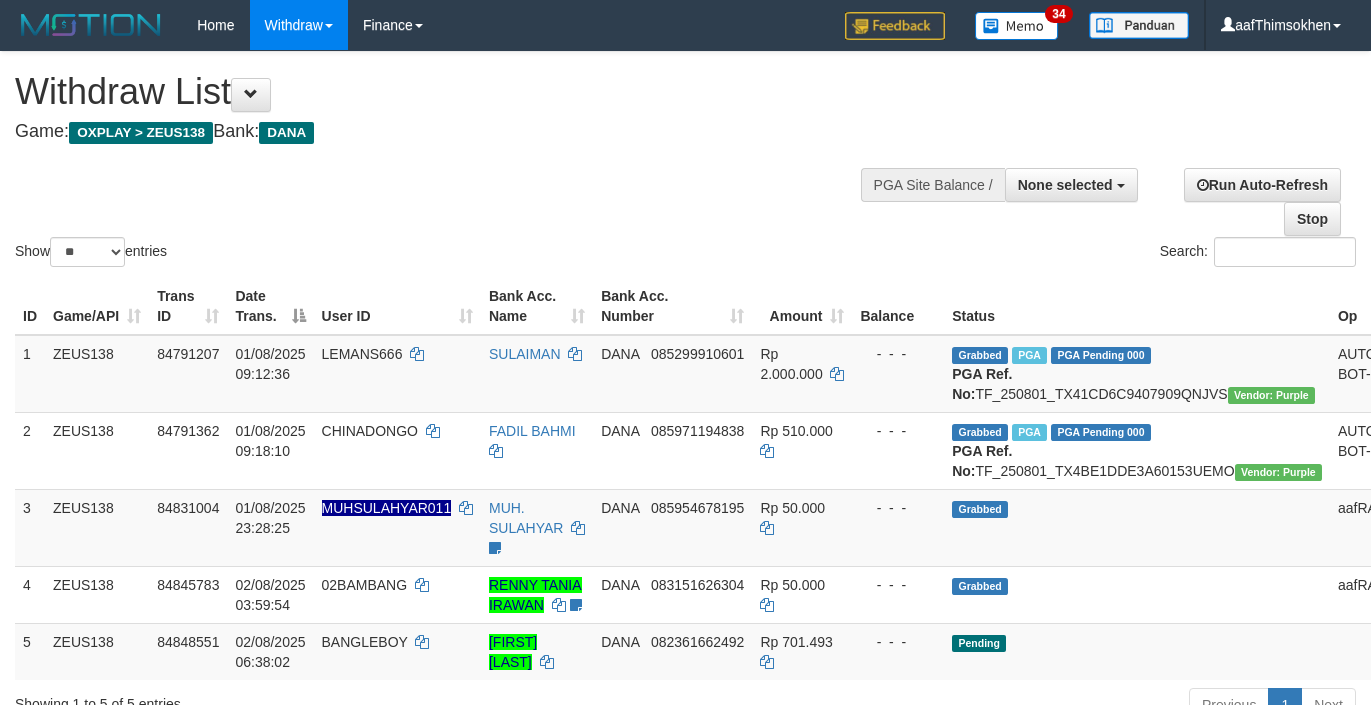 select 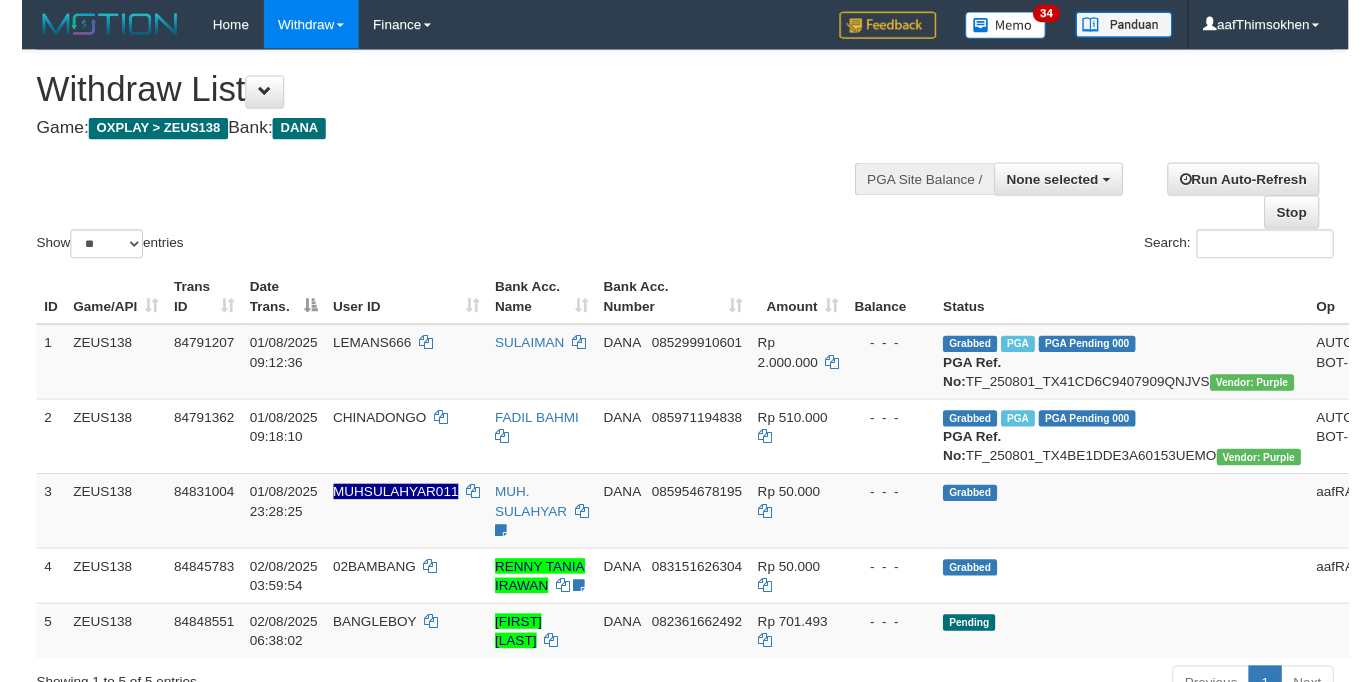 scroll, scrollTop: 349, scrollLeft: 0, axis: vertical 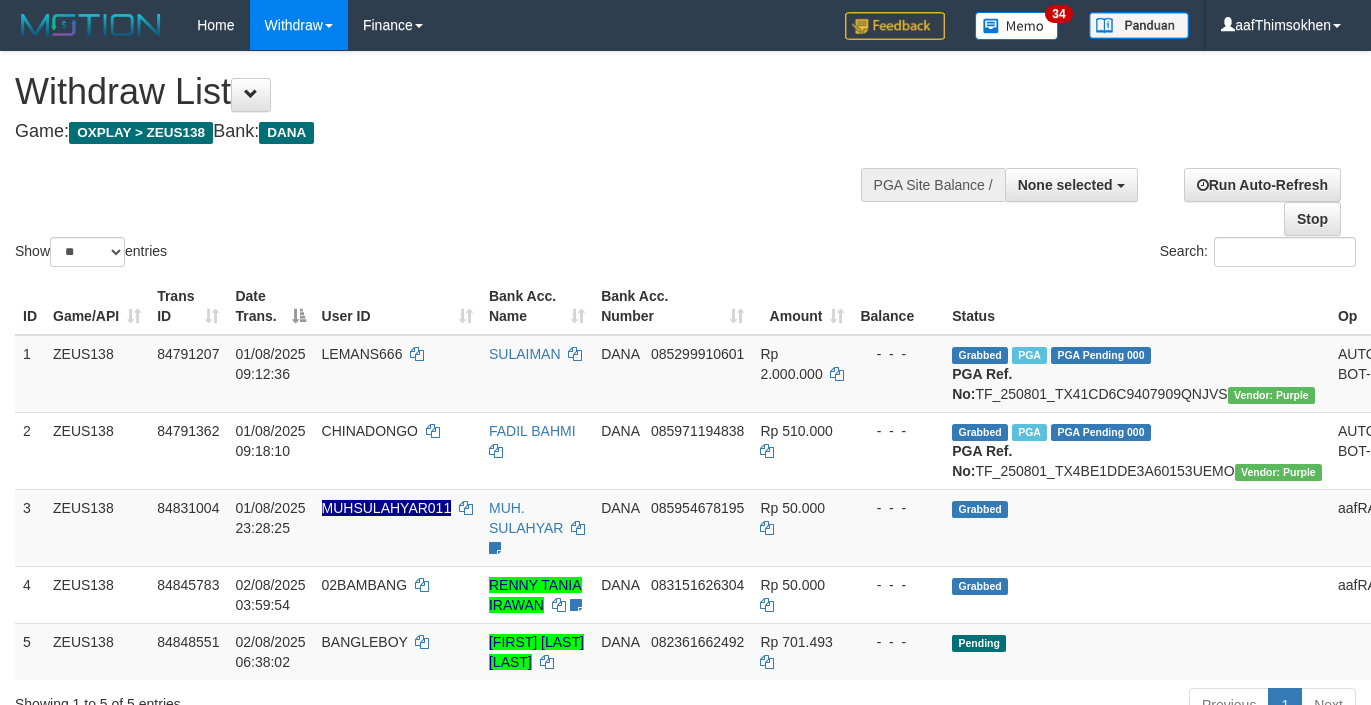 select 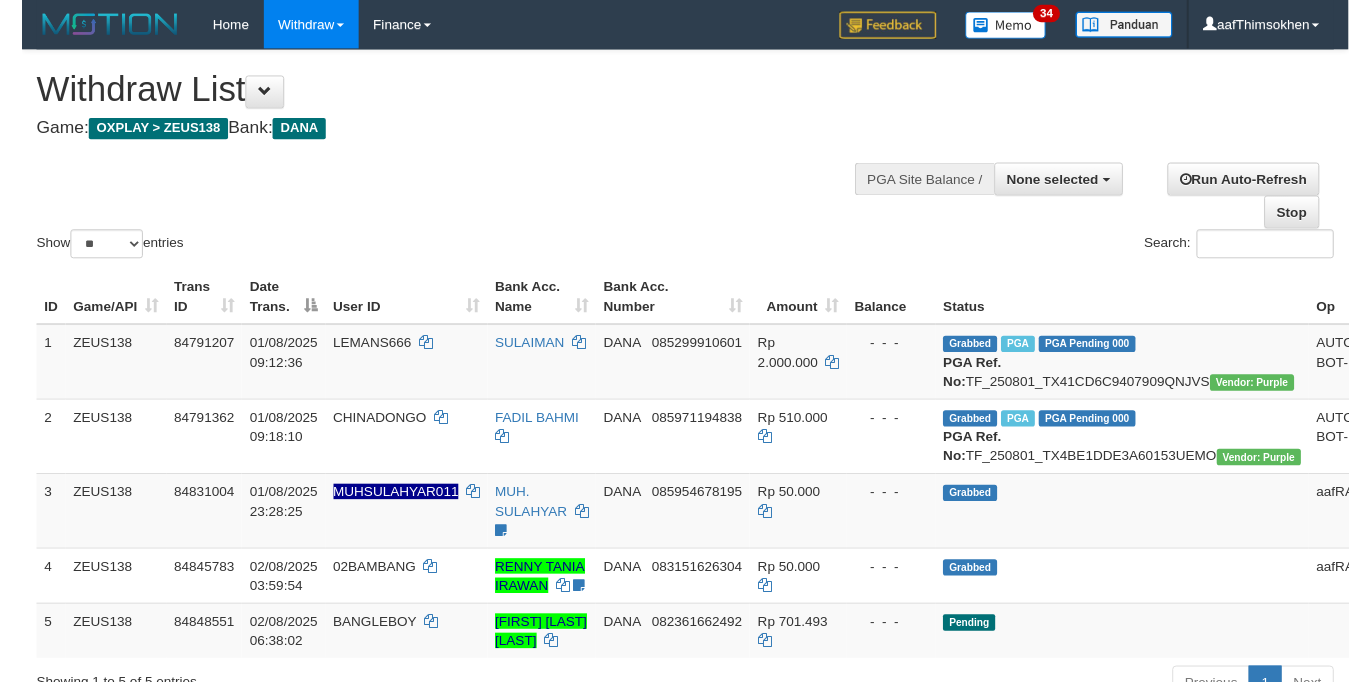 scroll, scrollTop: 349, scrollLeft: 0, axis: vertical 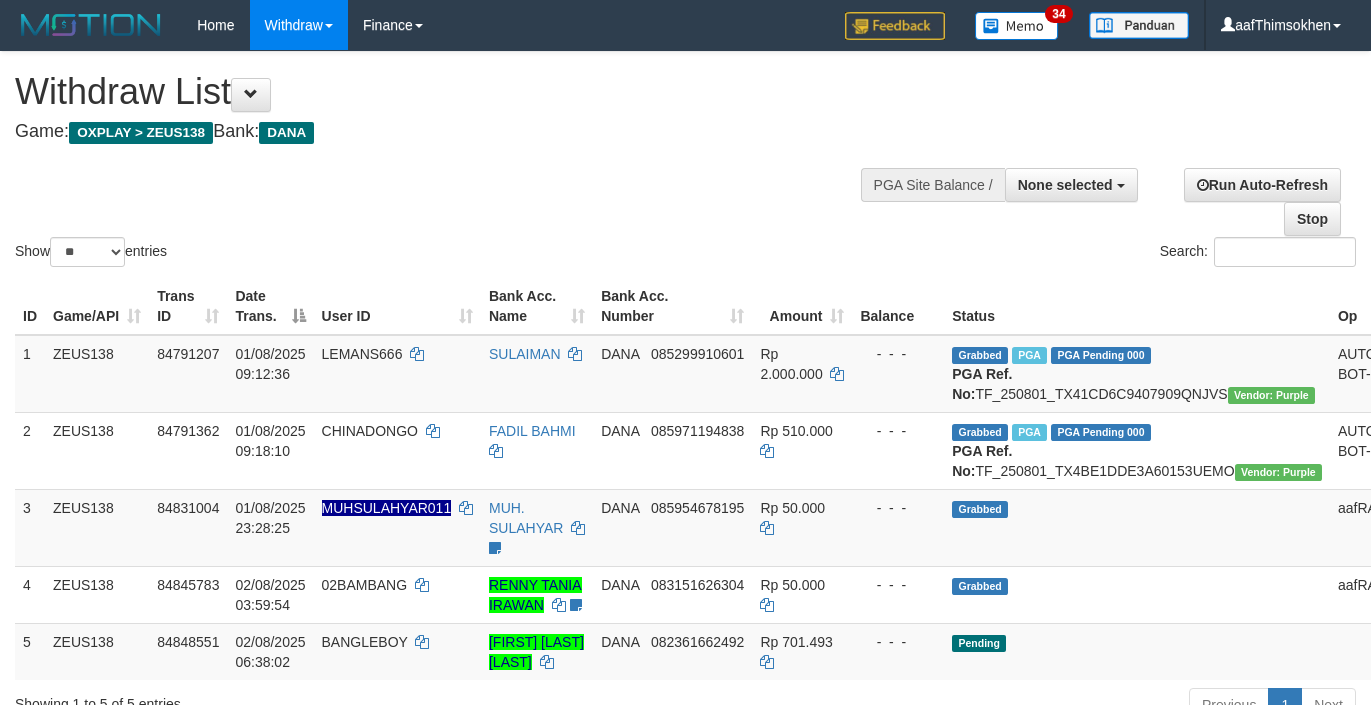 select 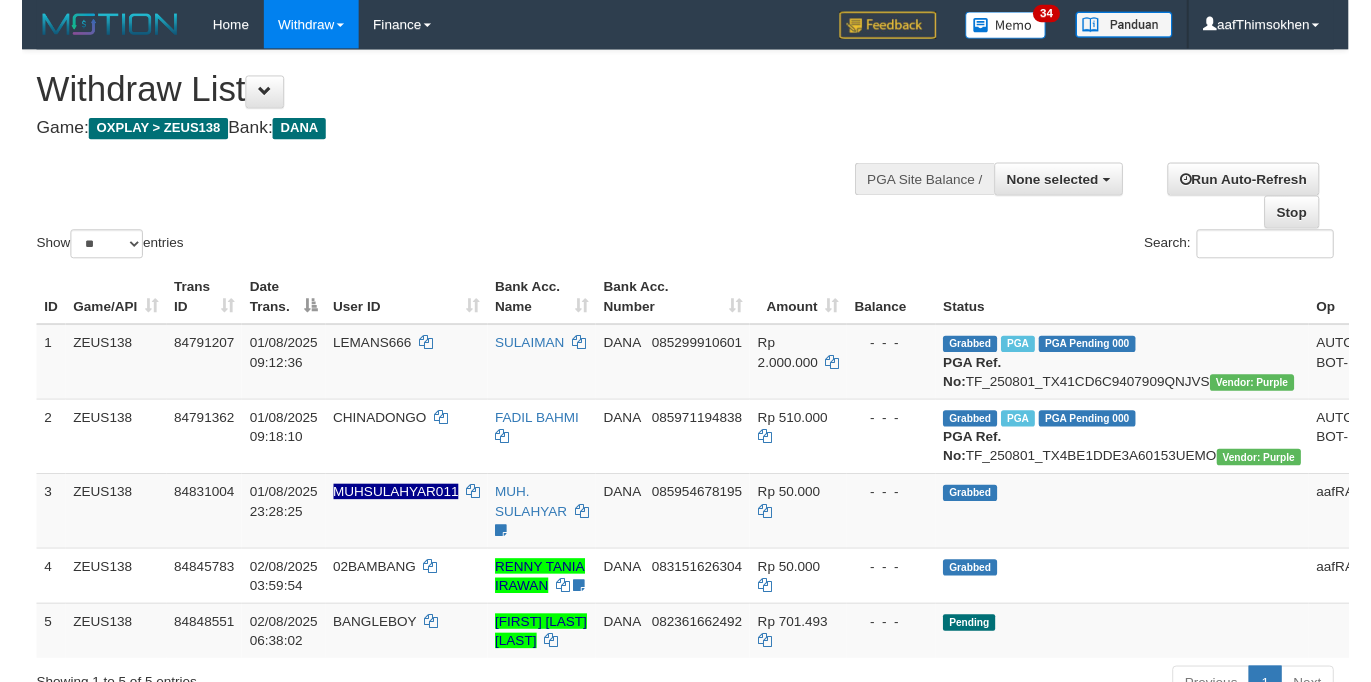 scroll, scrollTop: 349, scrollLeft: 0, axis: vertical 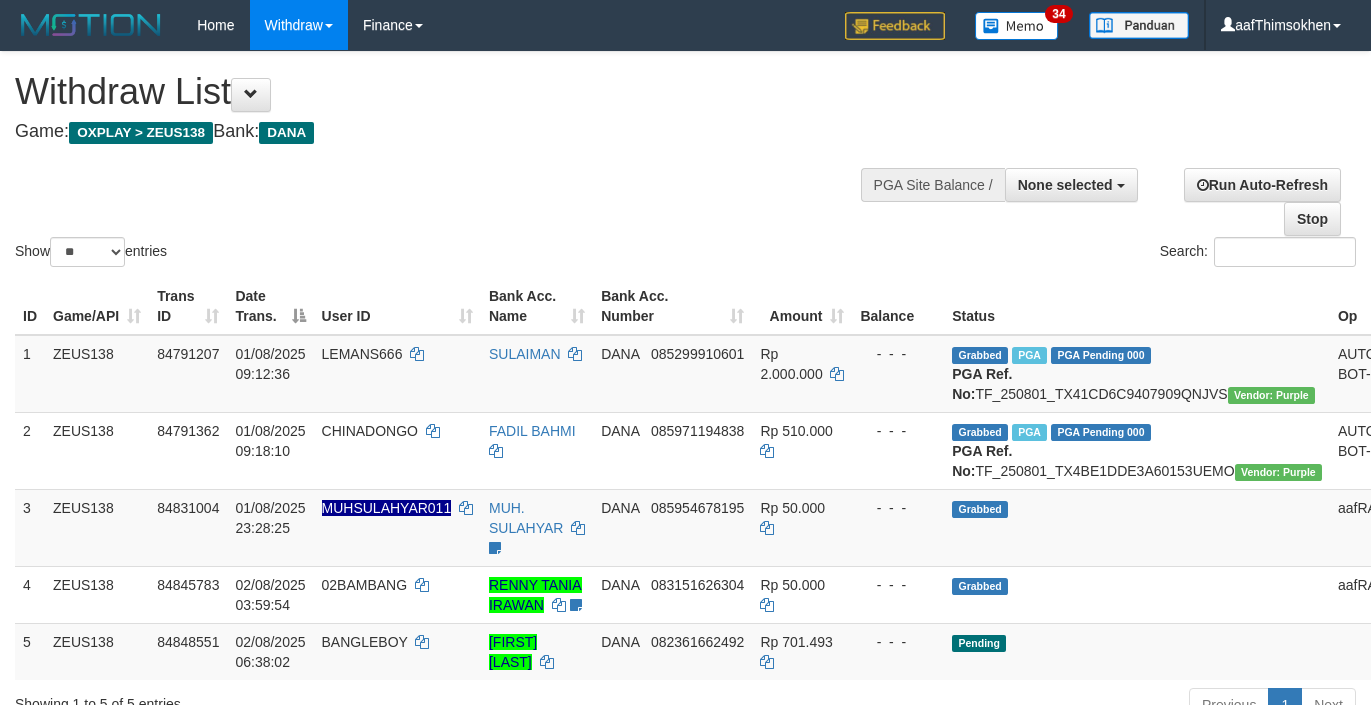select 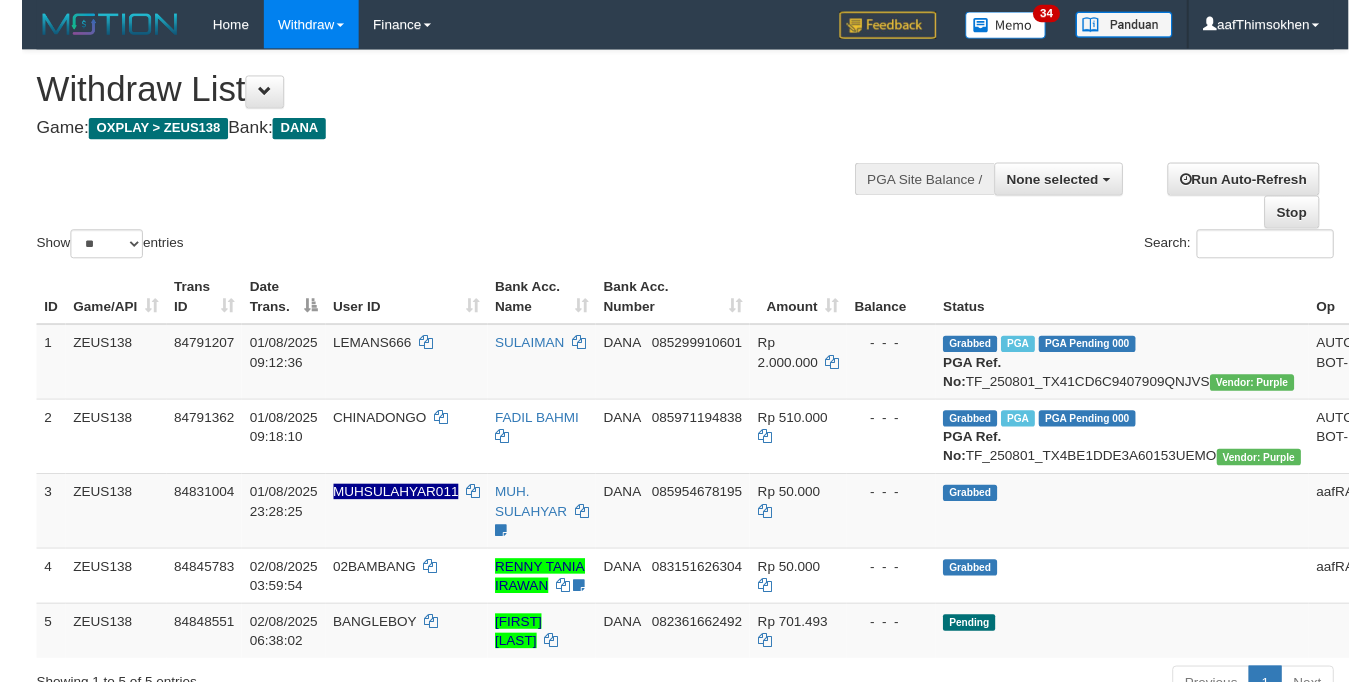 scroll, scrollTop: 349, scrollLeft: 0, axis: vertical 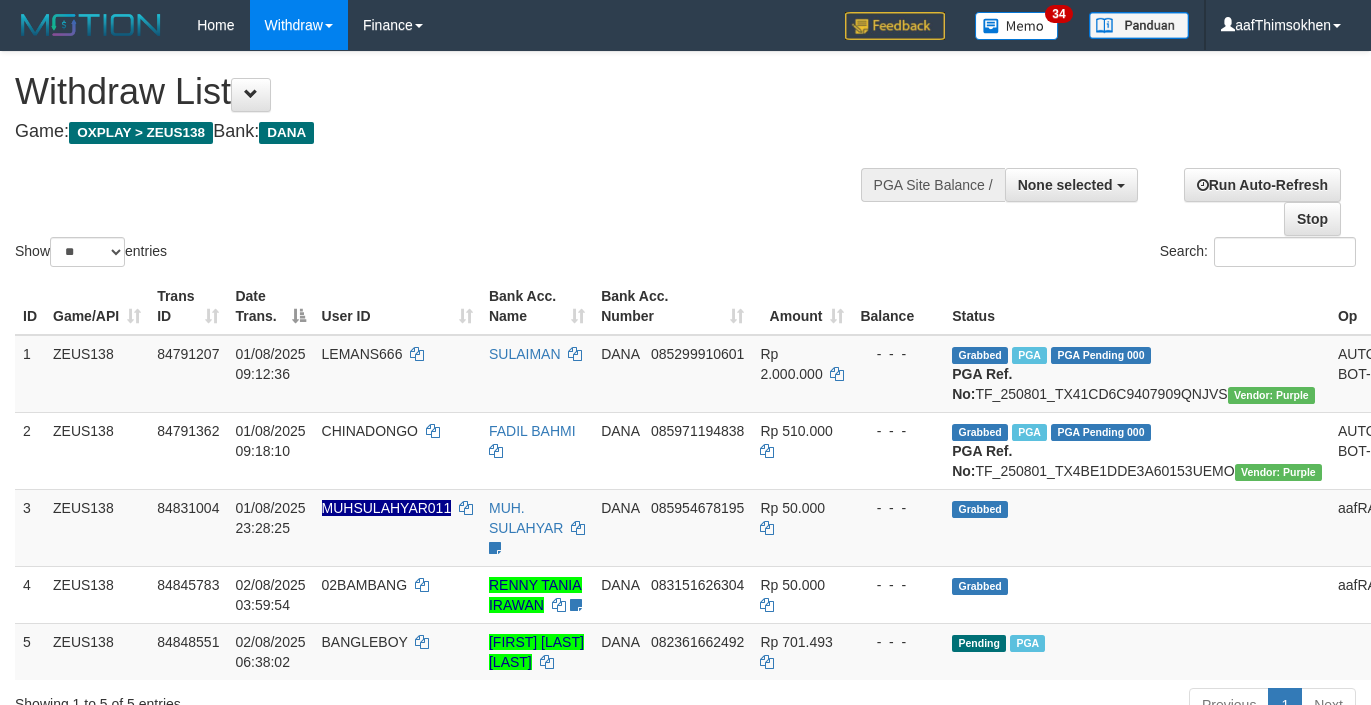 select 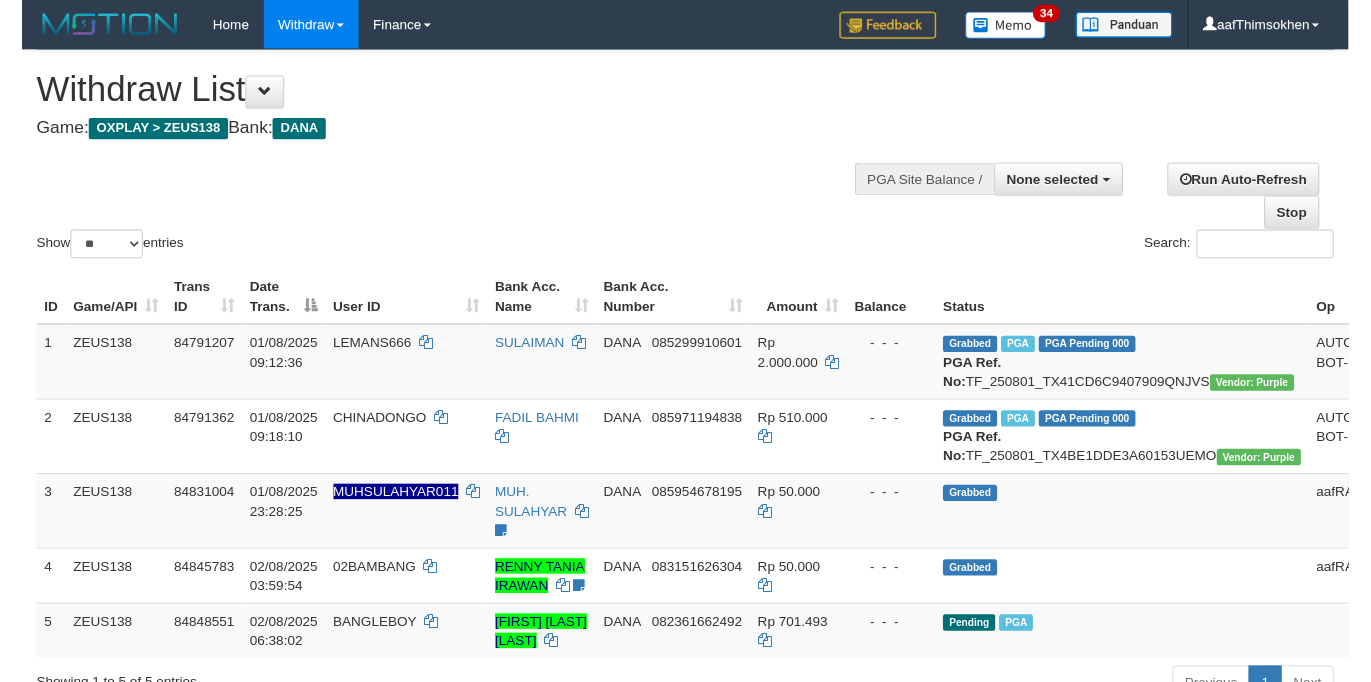 scroll, scrollTop: 349, scrollLeft: 0, axis: vertical 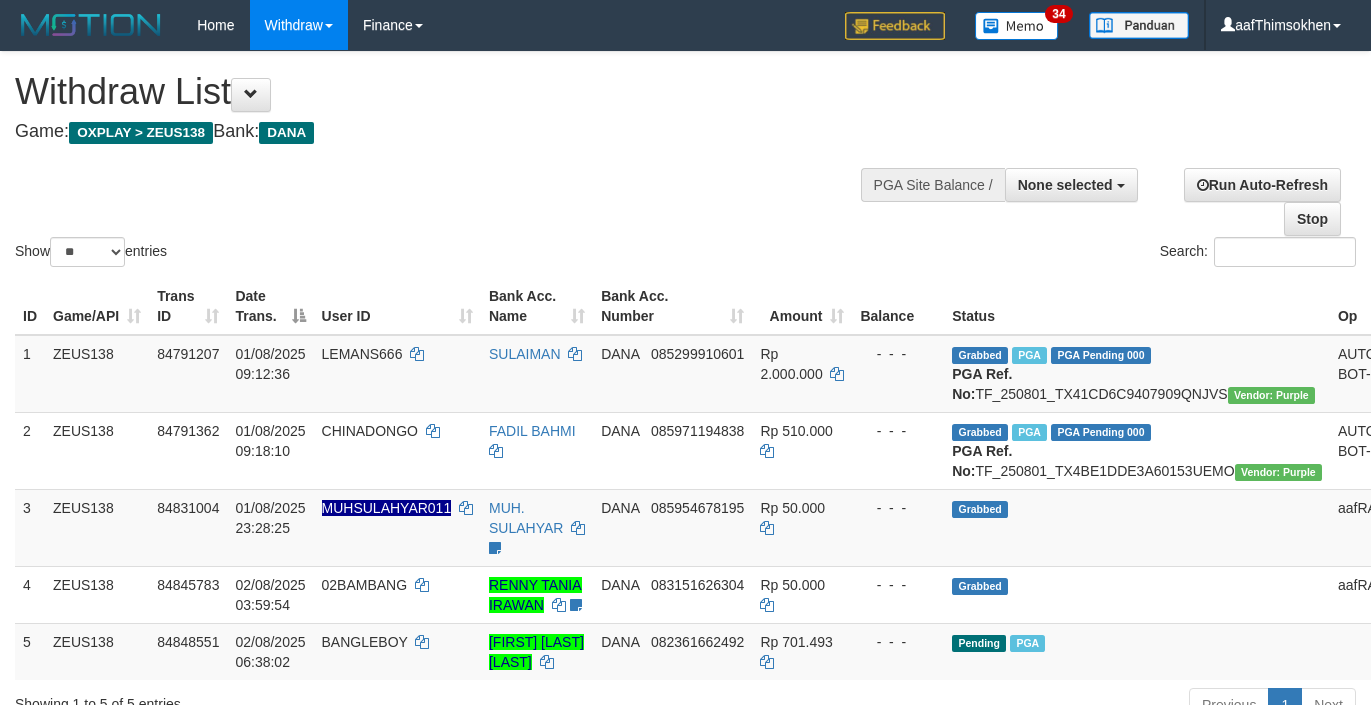 select 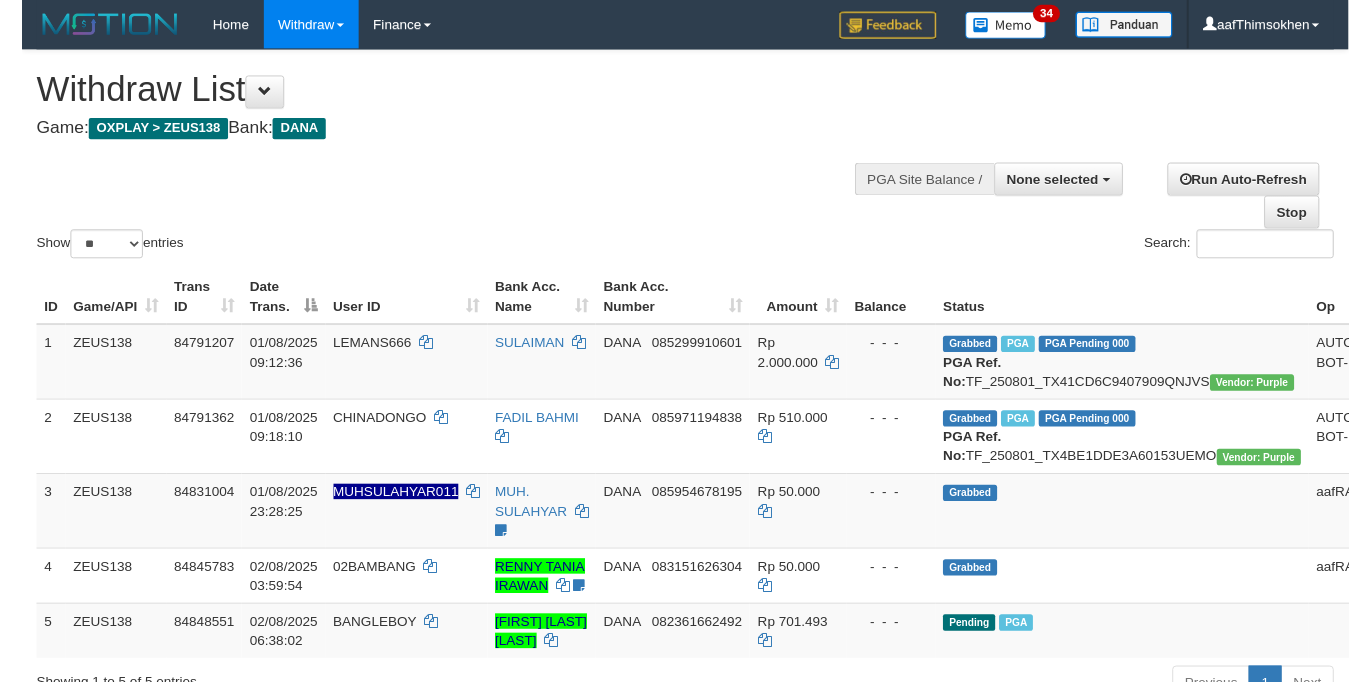 scroll, scrollTop: 349, scrollLeft: 0, axis: vertical 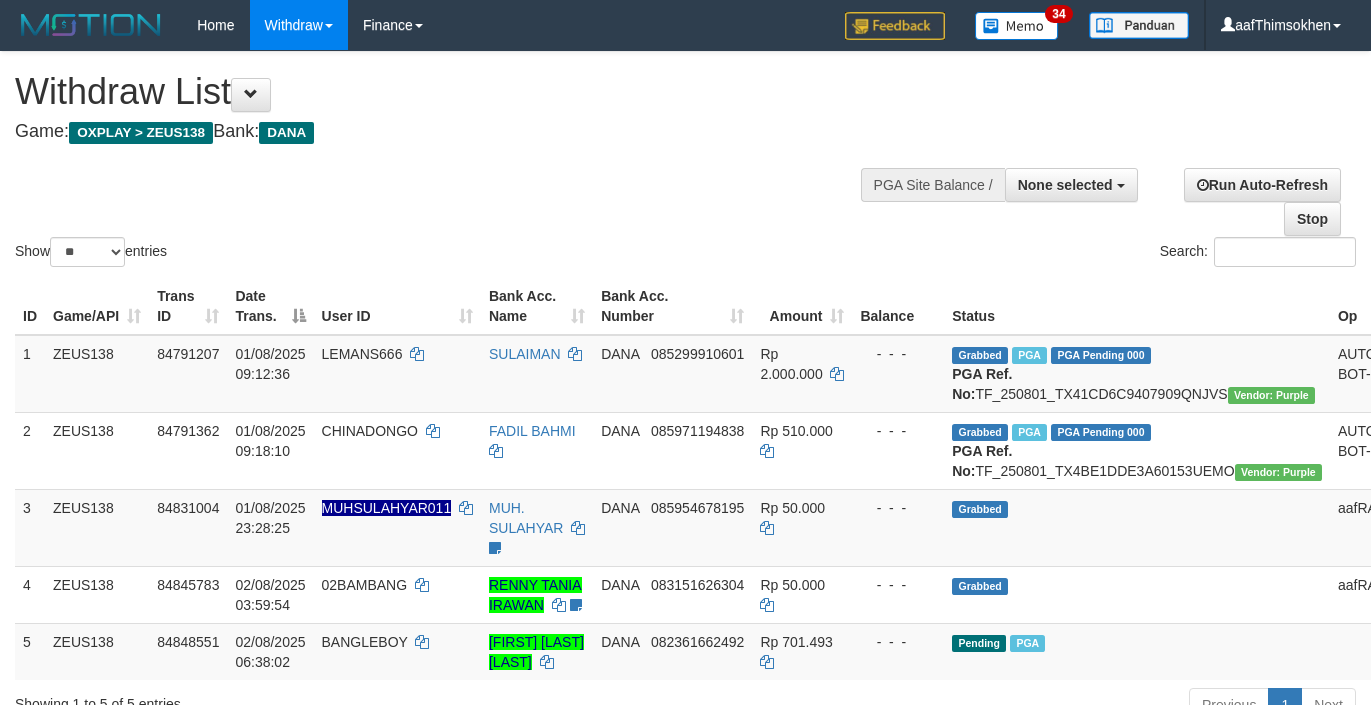 select 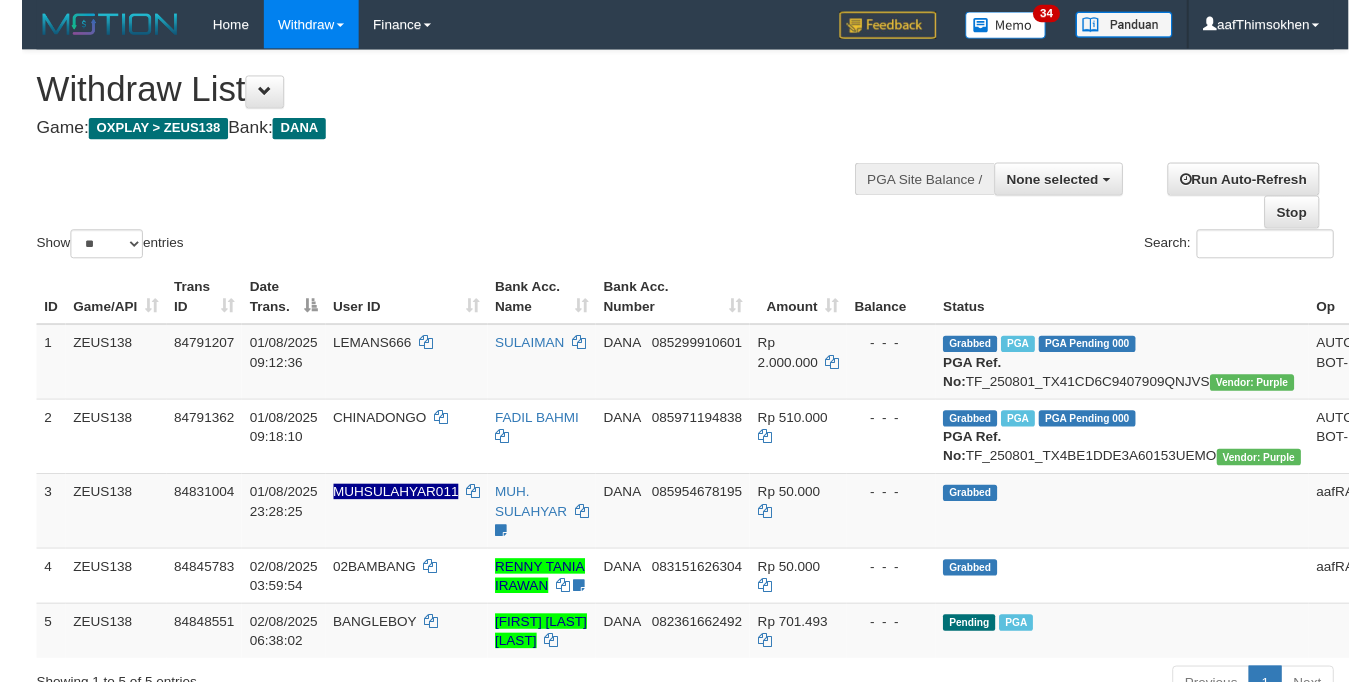 scroll, scrollTop: 349, scrollLeft: 0, axis: vertical 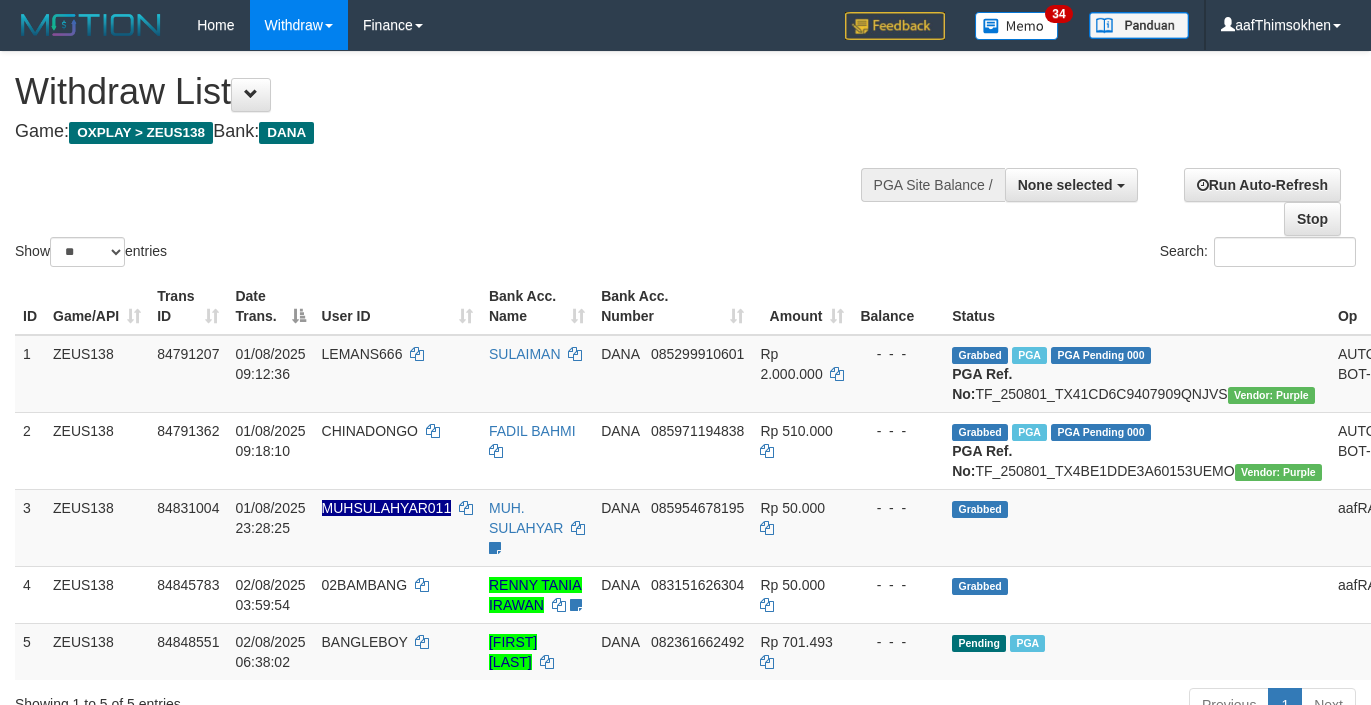 select 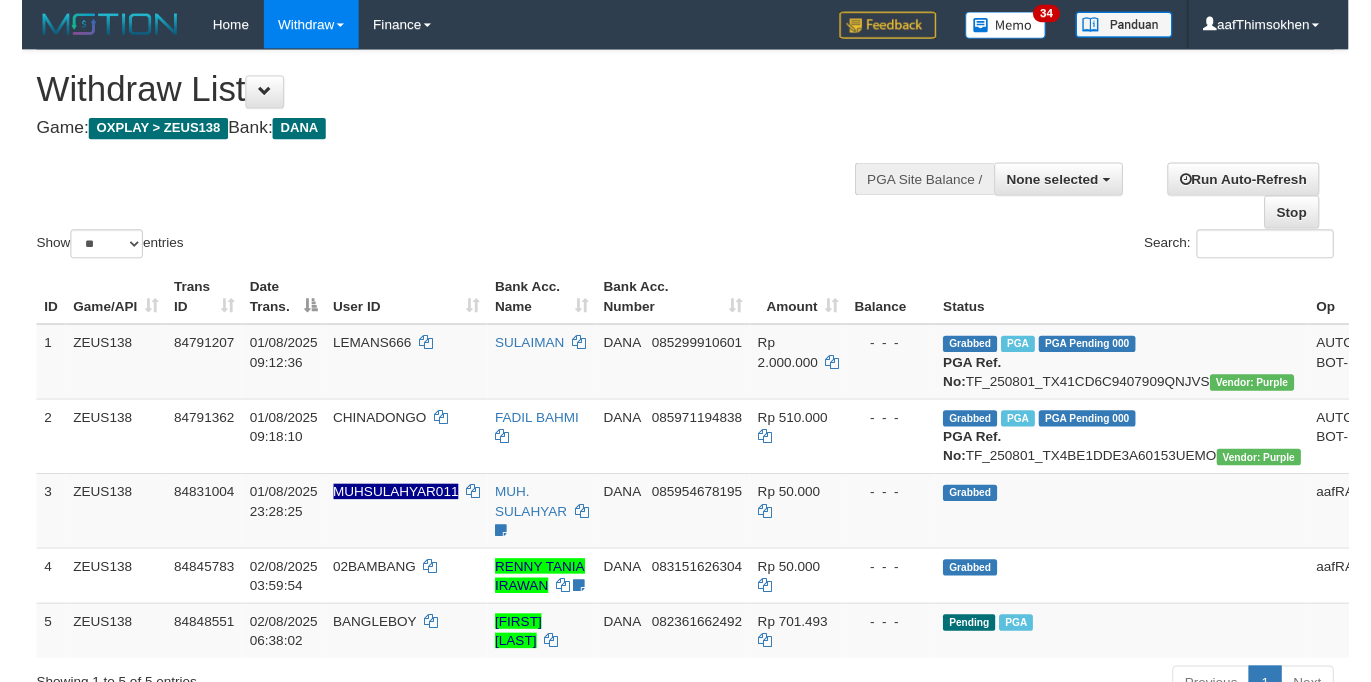 scroll, scrollTop: 349, scrollLeft: 0, axis: vertical 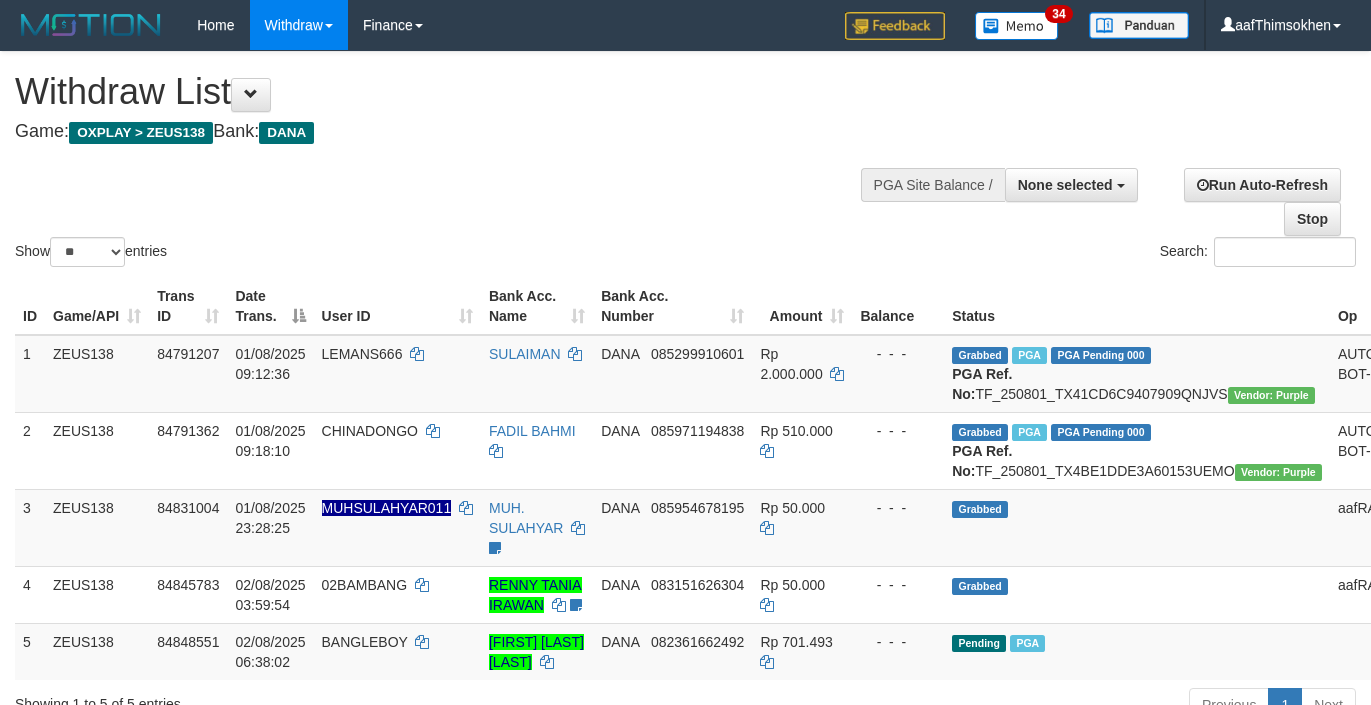 select 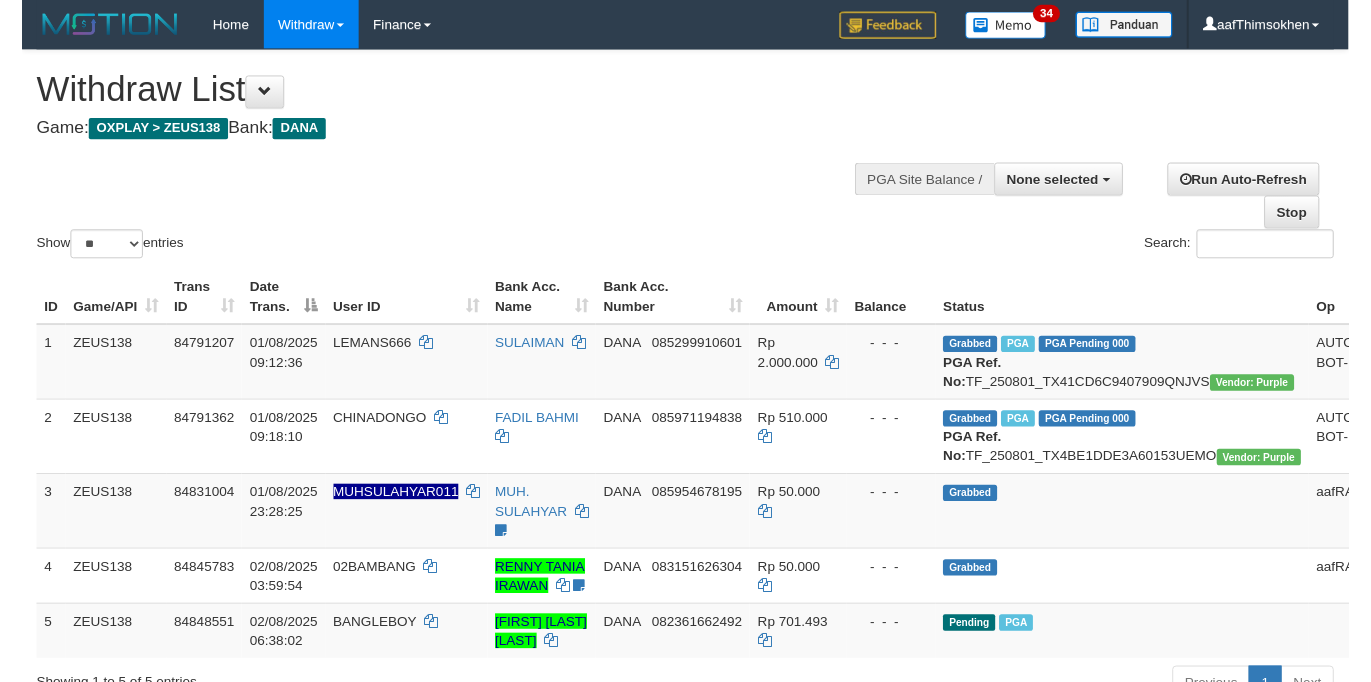 scroll, scrollTop: 349, scrollLeft: 0, axis: vertical 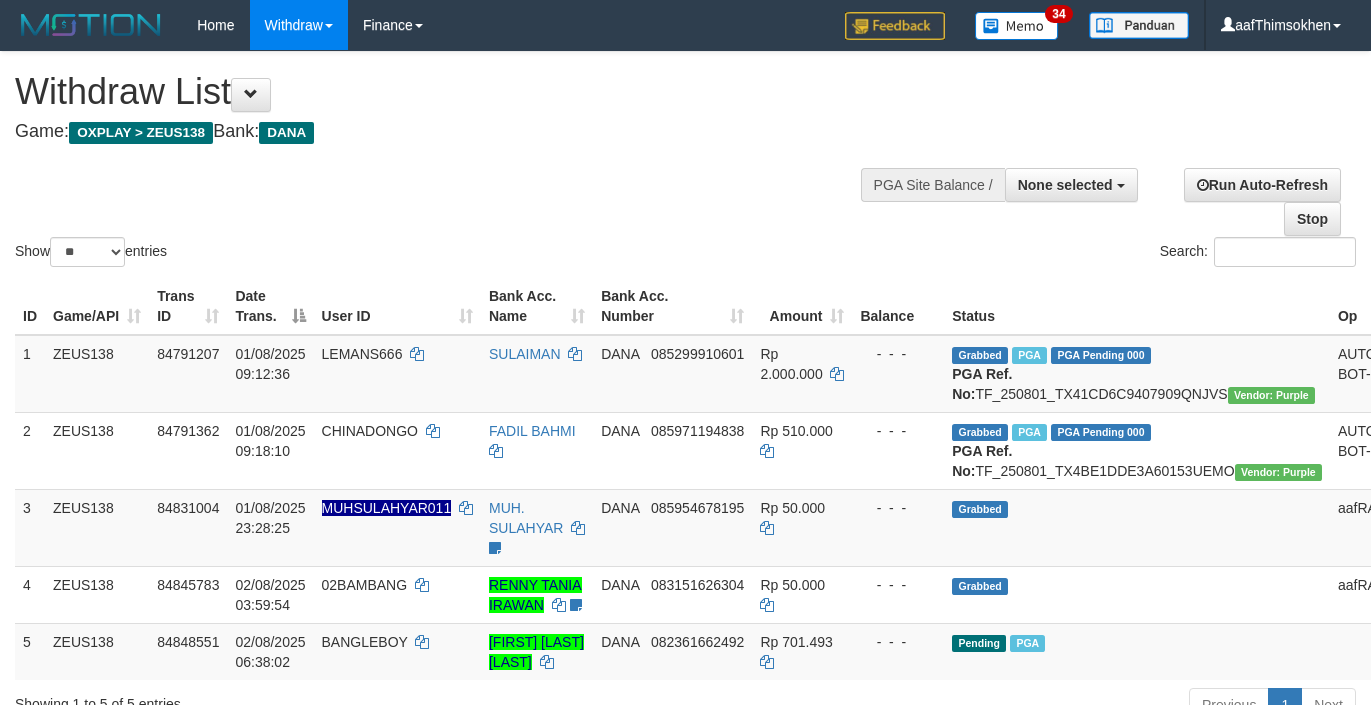 select 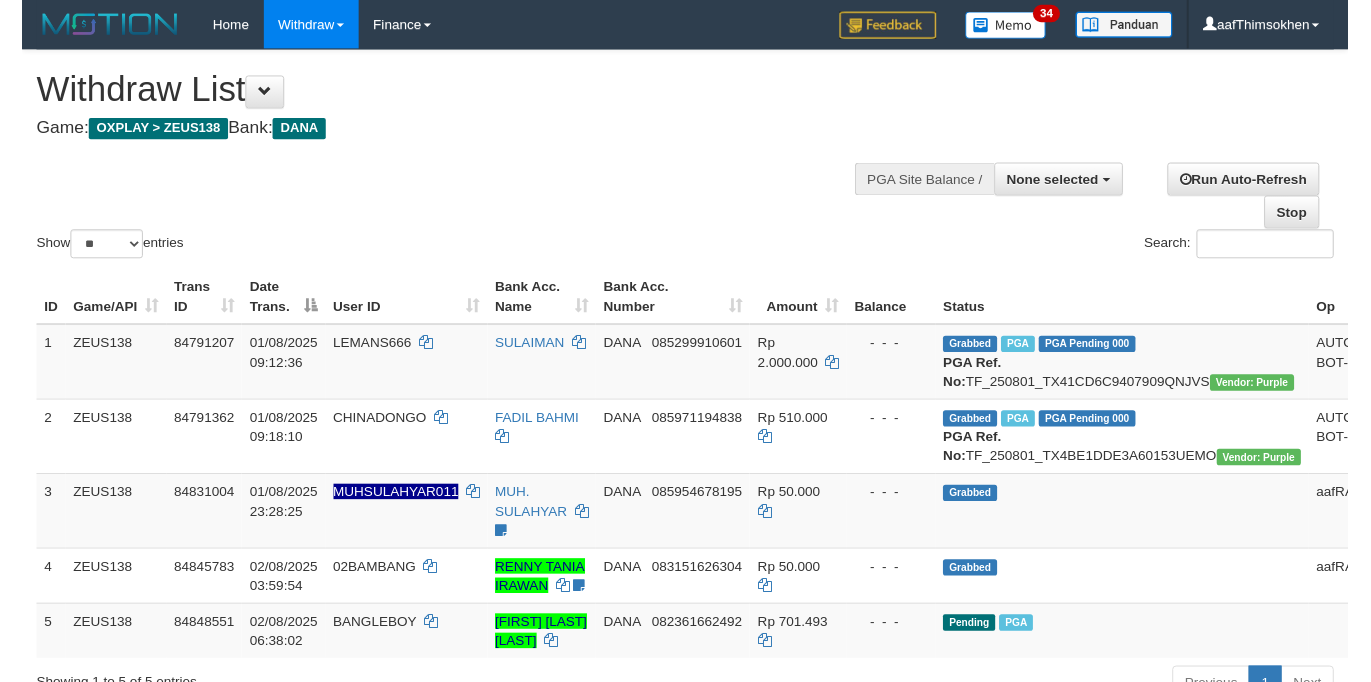 scroll, scrollTop: 349, scrollLeft: 0, axis: vertical 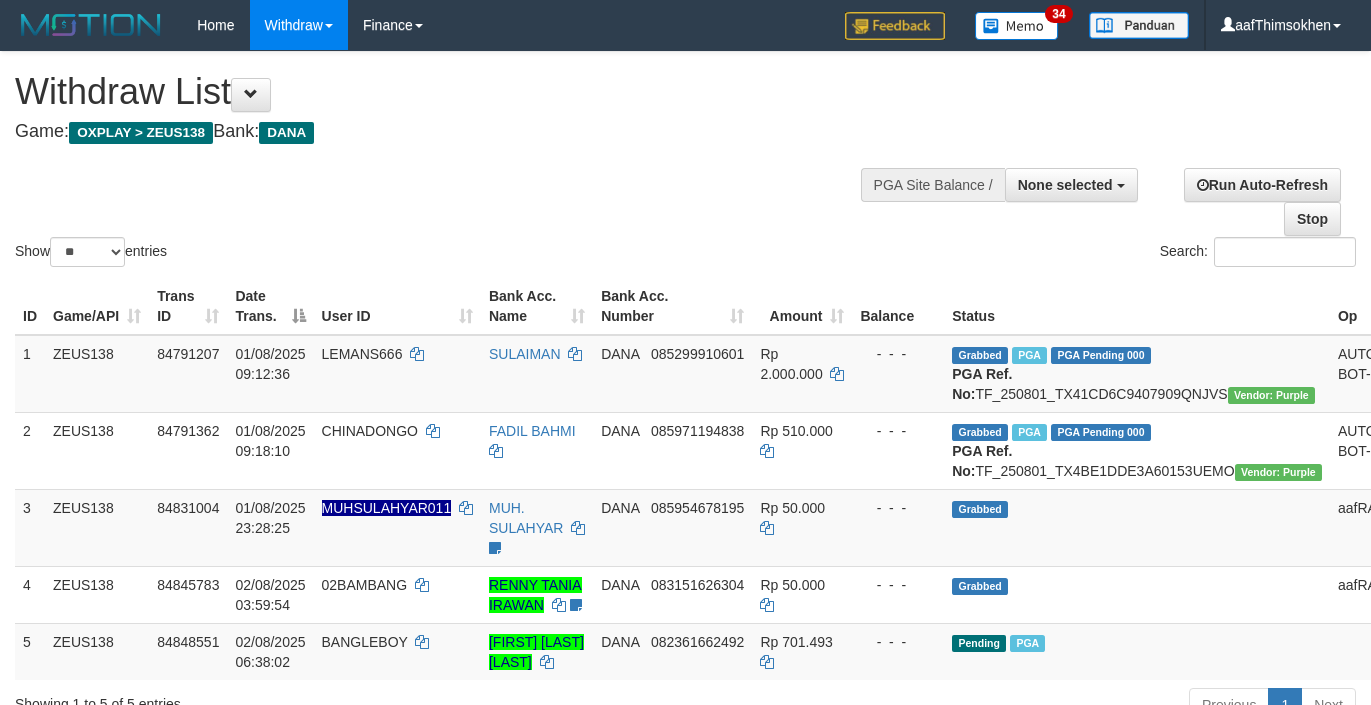 select 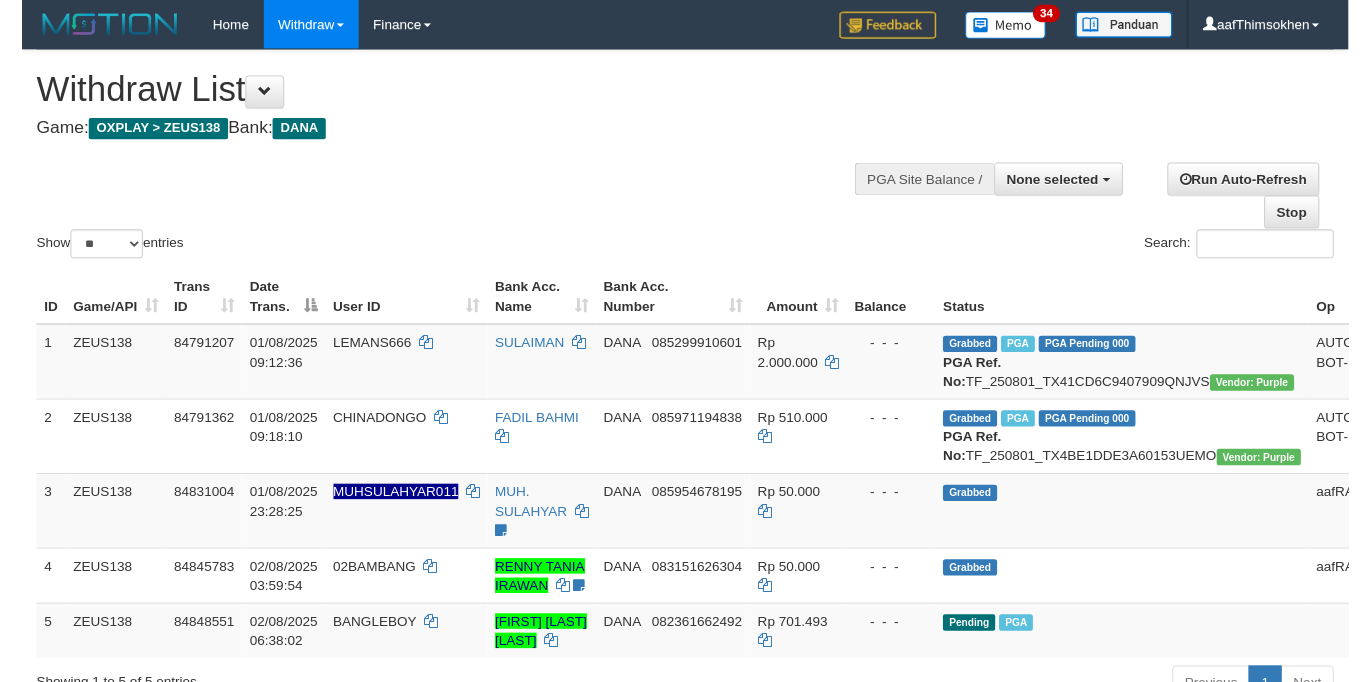 scroll, scrollTop: 349, scrollLeft: 0, axis: vertical 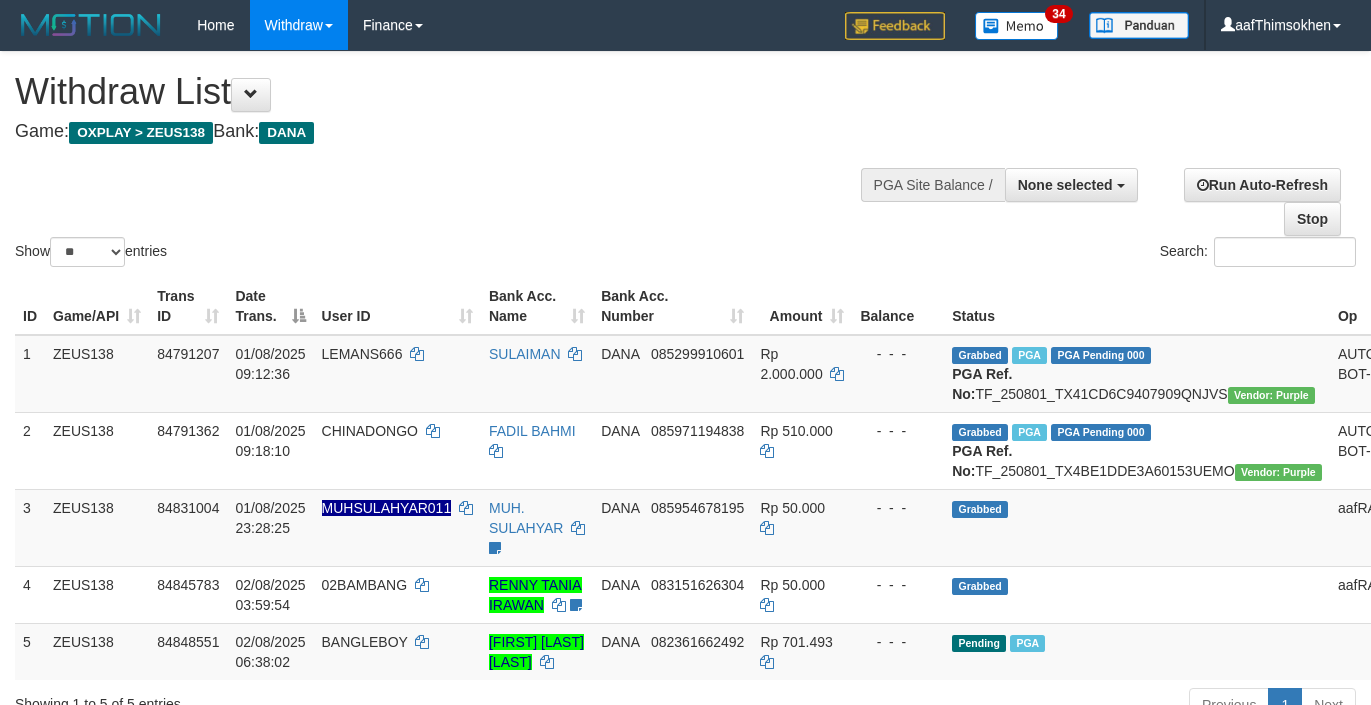 select 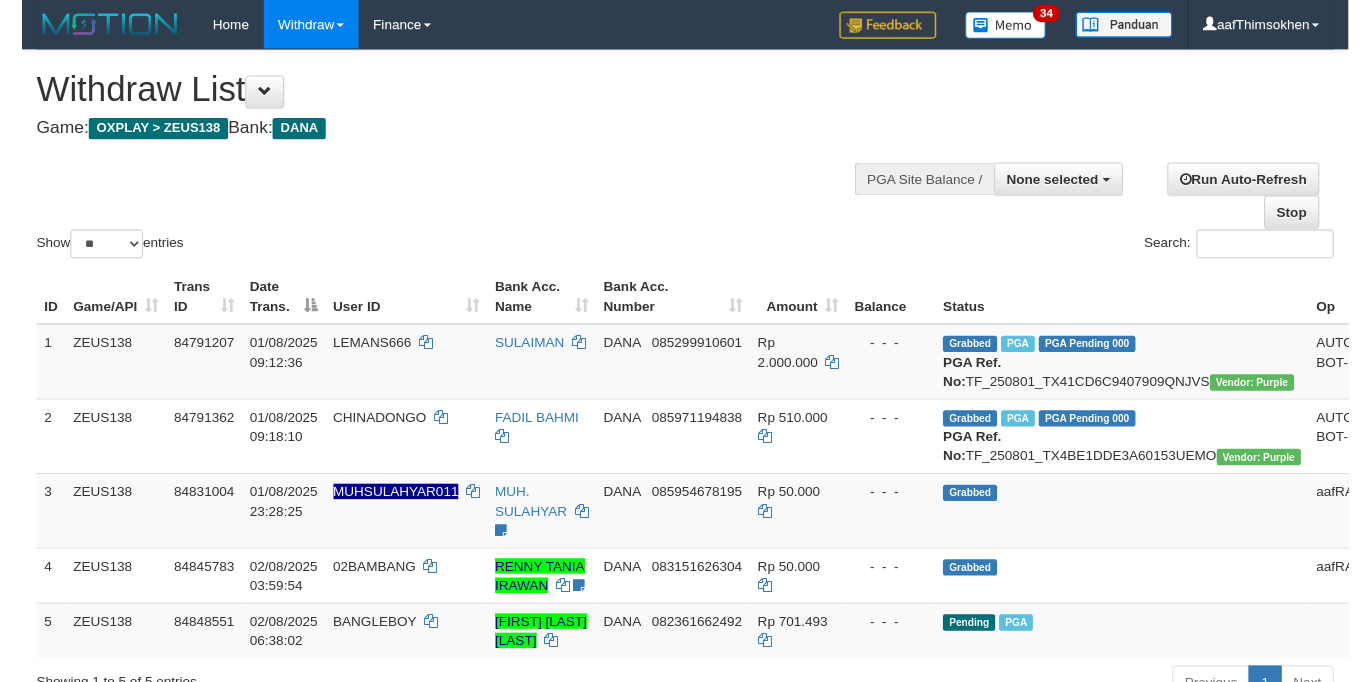 scroll, scrollTop: 349, scrollLeft: 0, axis: vertical 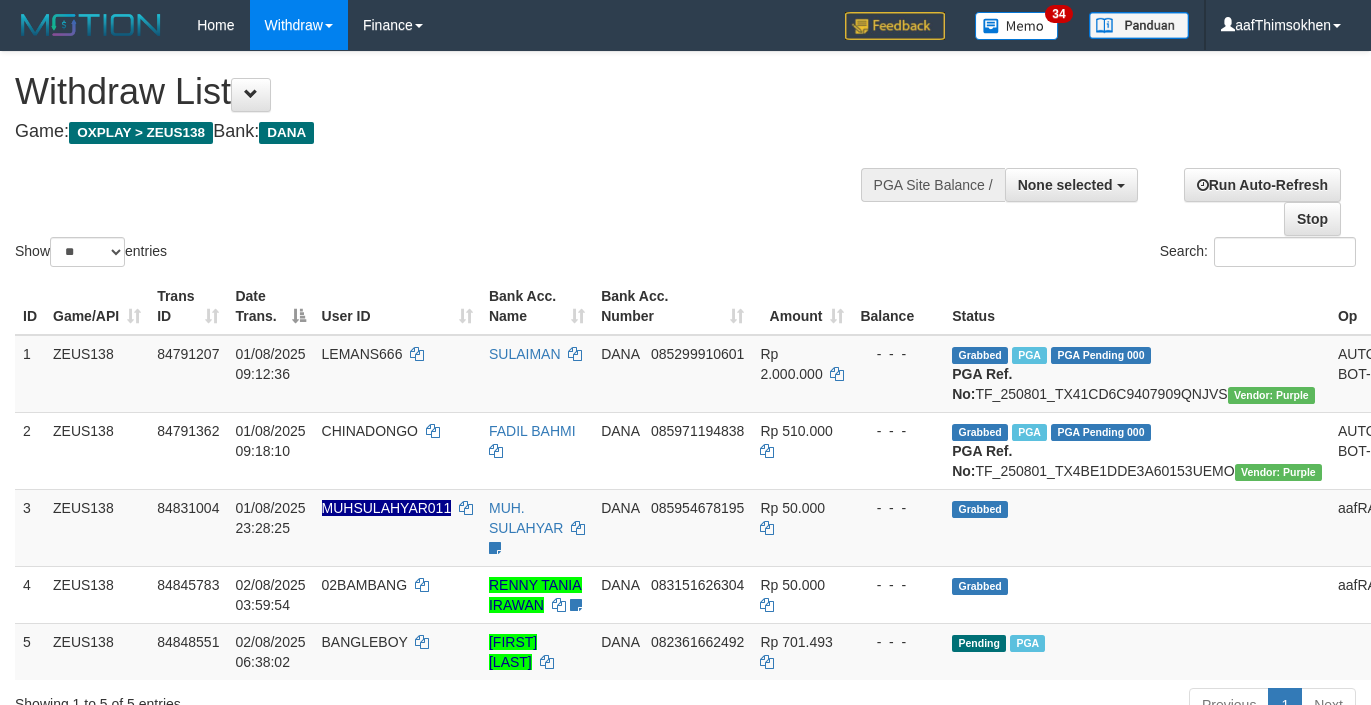 select 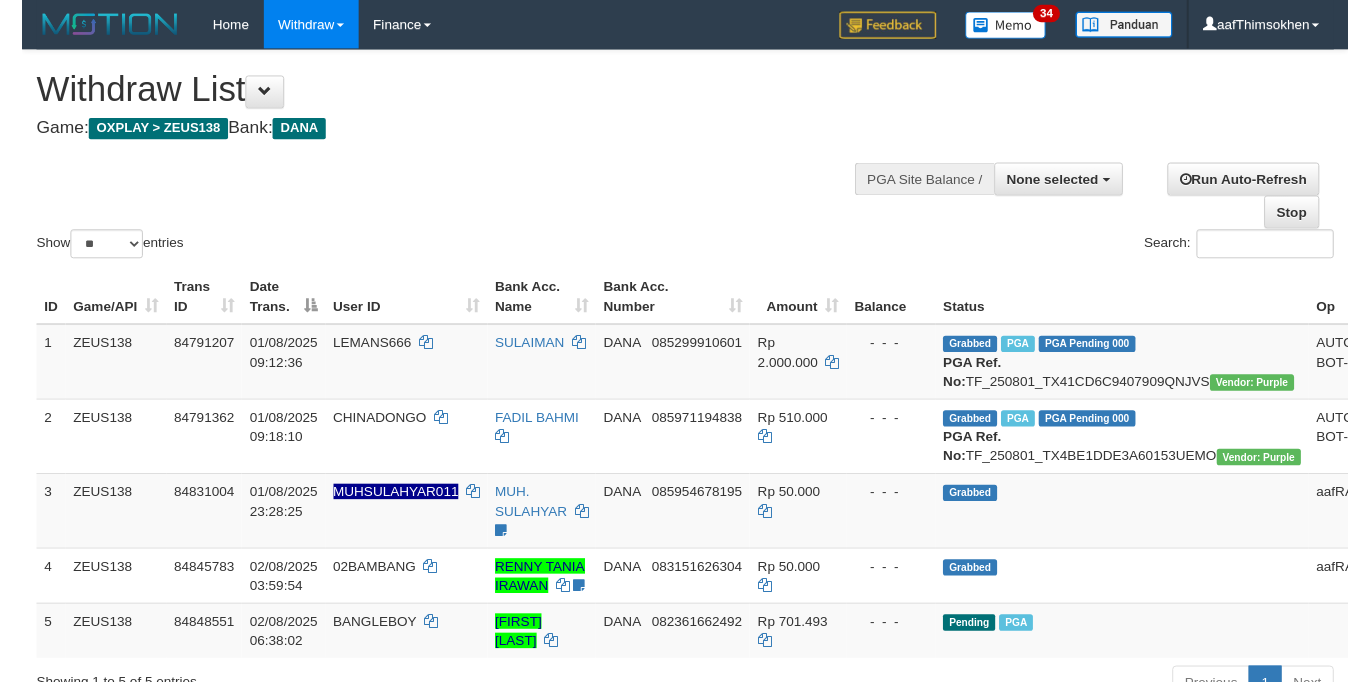 scroll, scrollTop: 349, scrollLeft: 0, axis: vertical 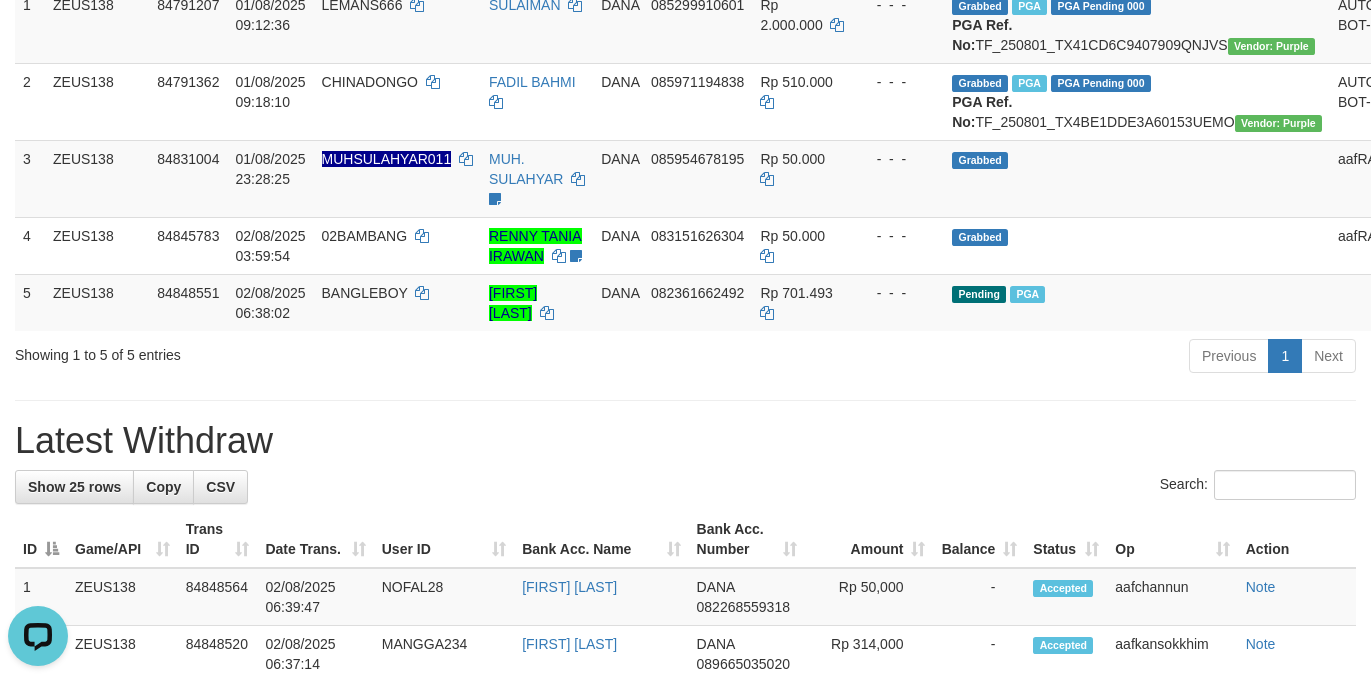click at bounding box center [685, 400] 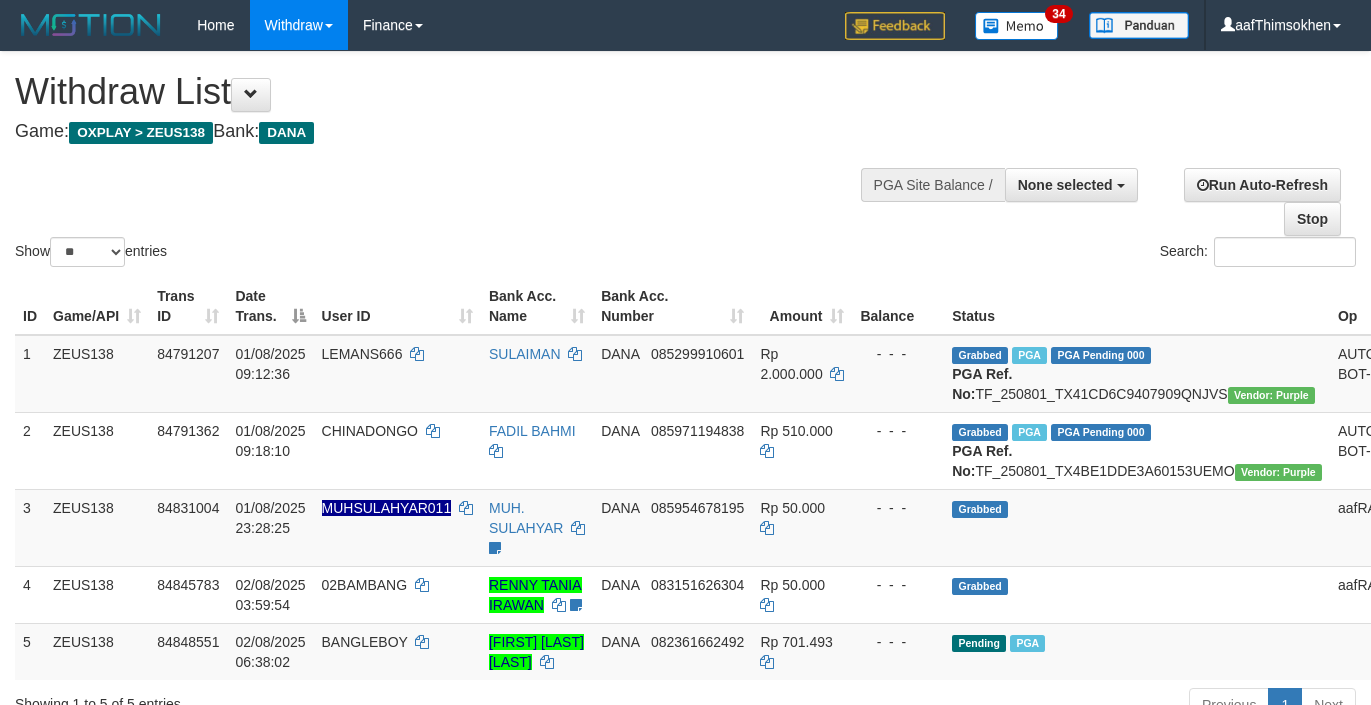 select 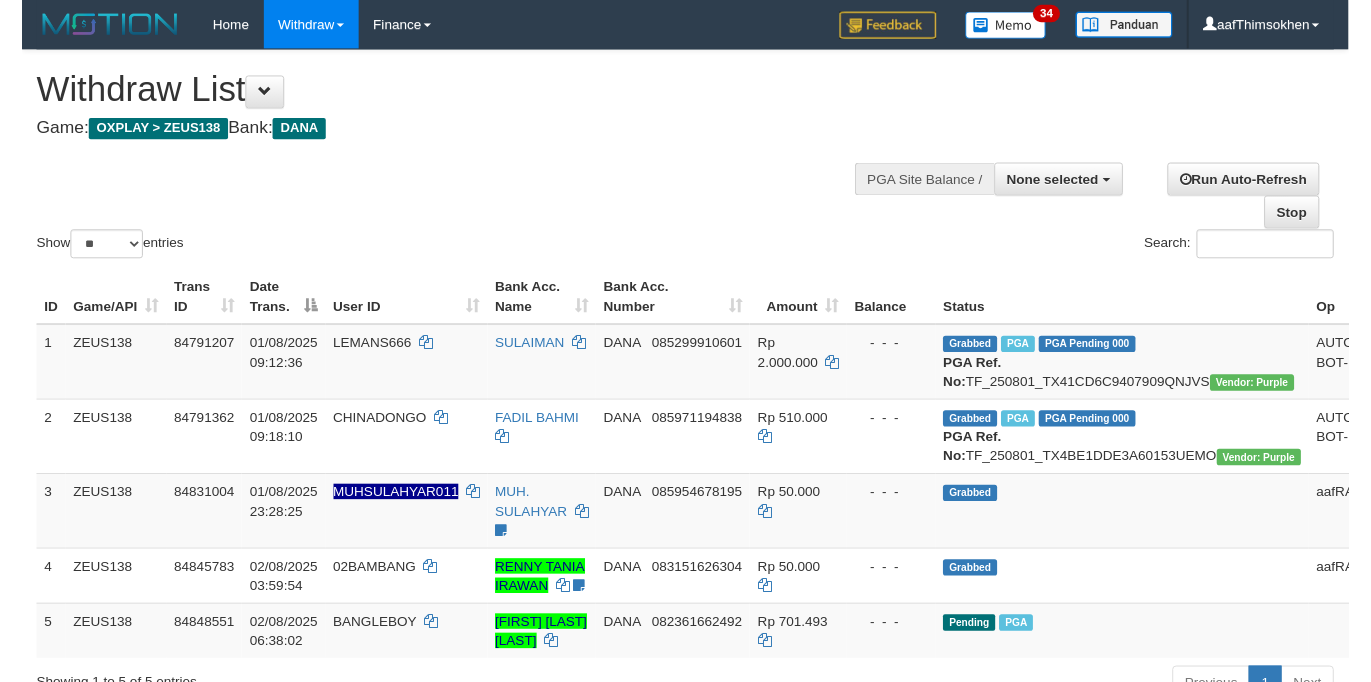 scroll, scrollTop: 349, scrollLeft: 0, axis: vertical 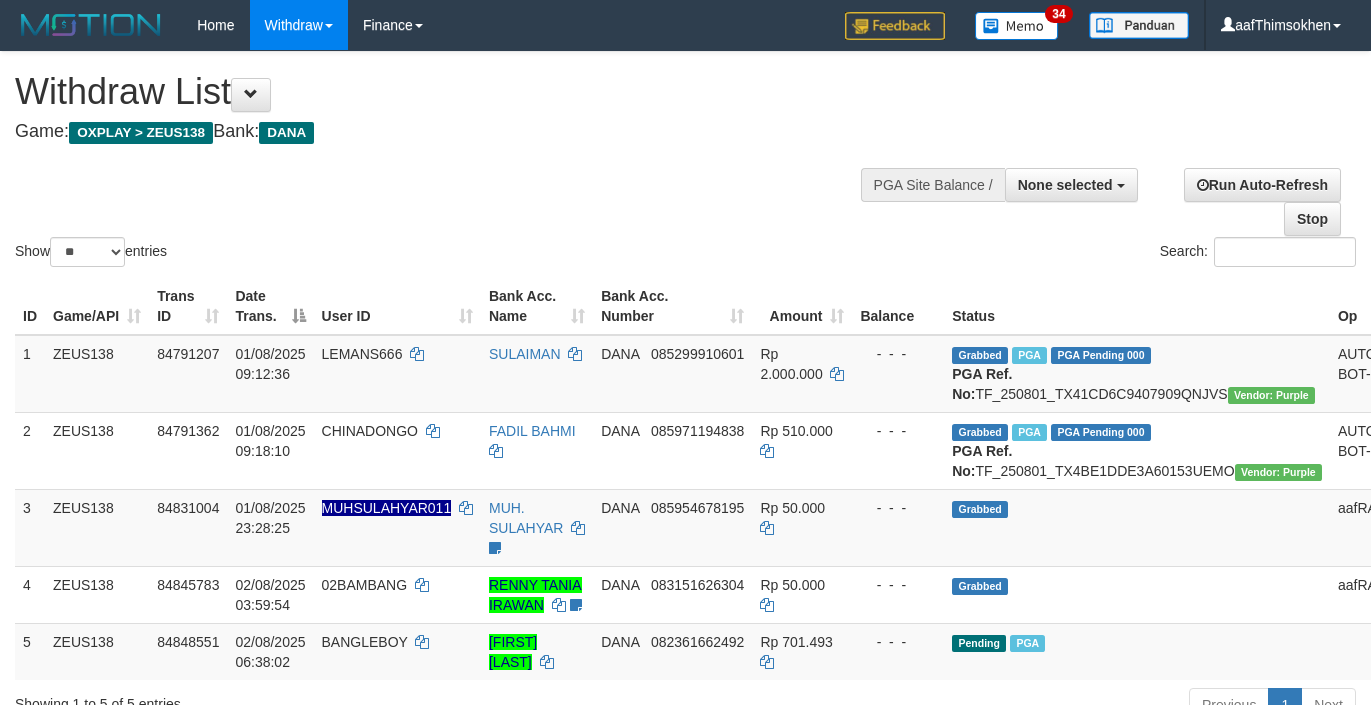 select 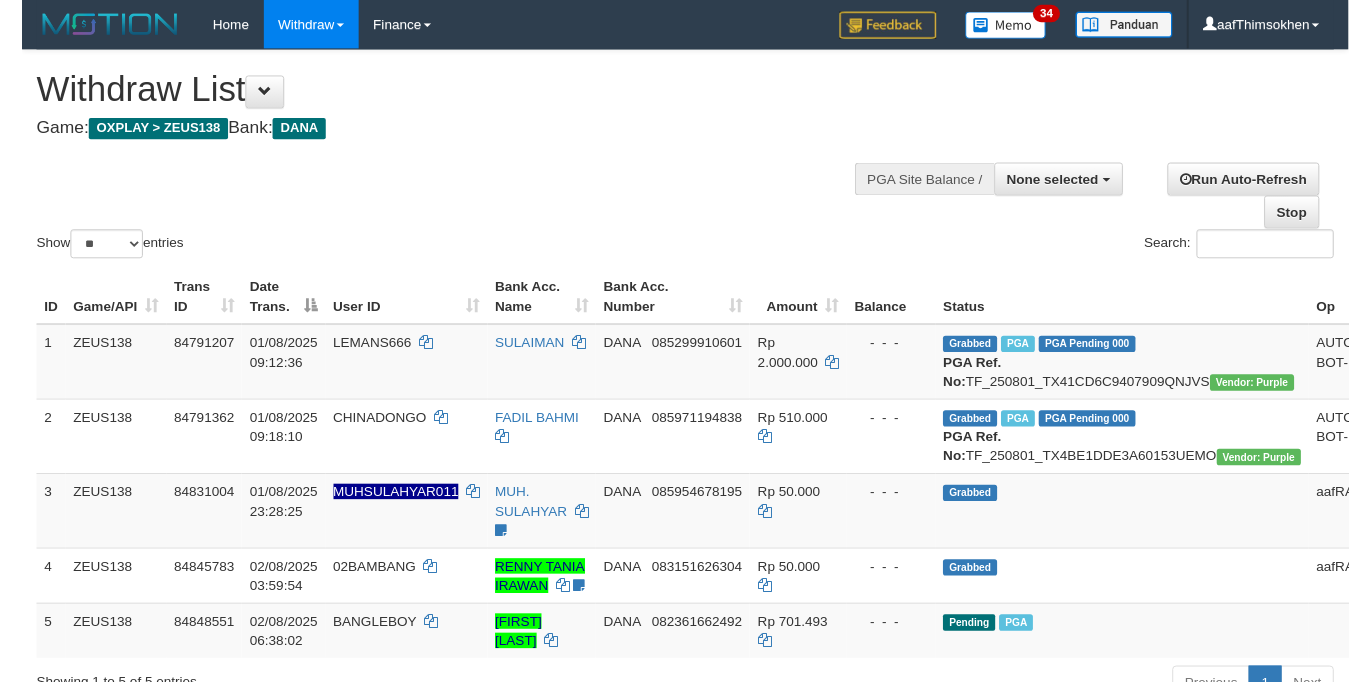 scroll, scrollTop: 349, scrollLeft: 0, axis: vertical 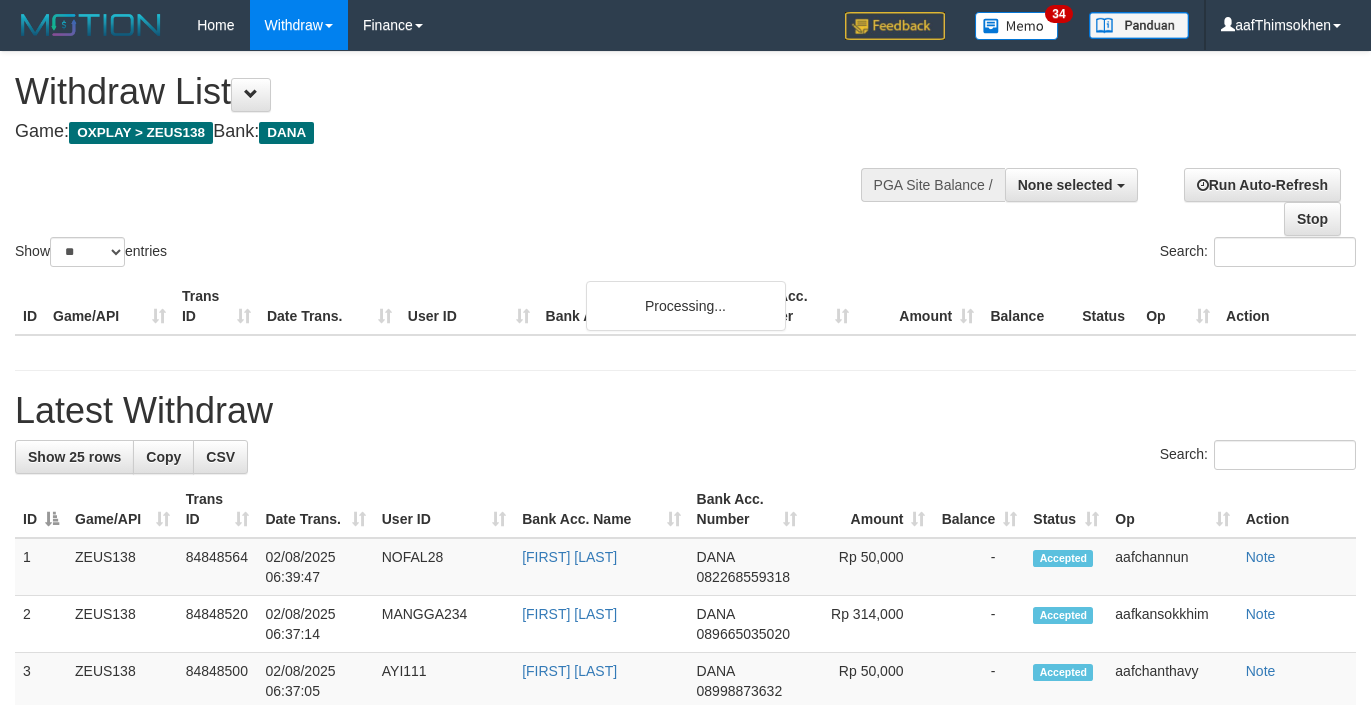 select 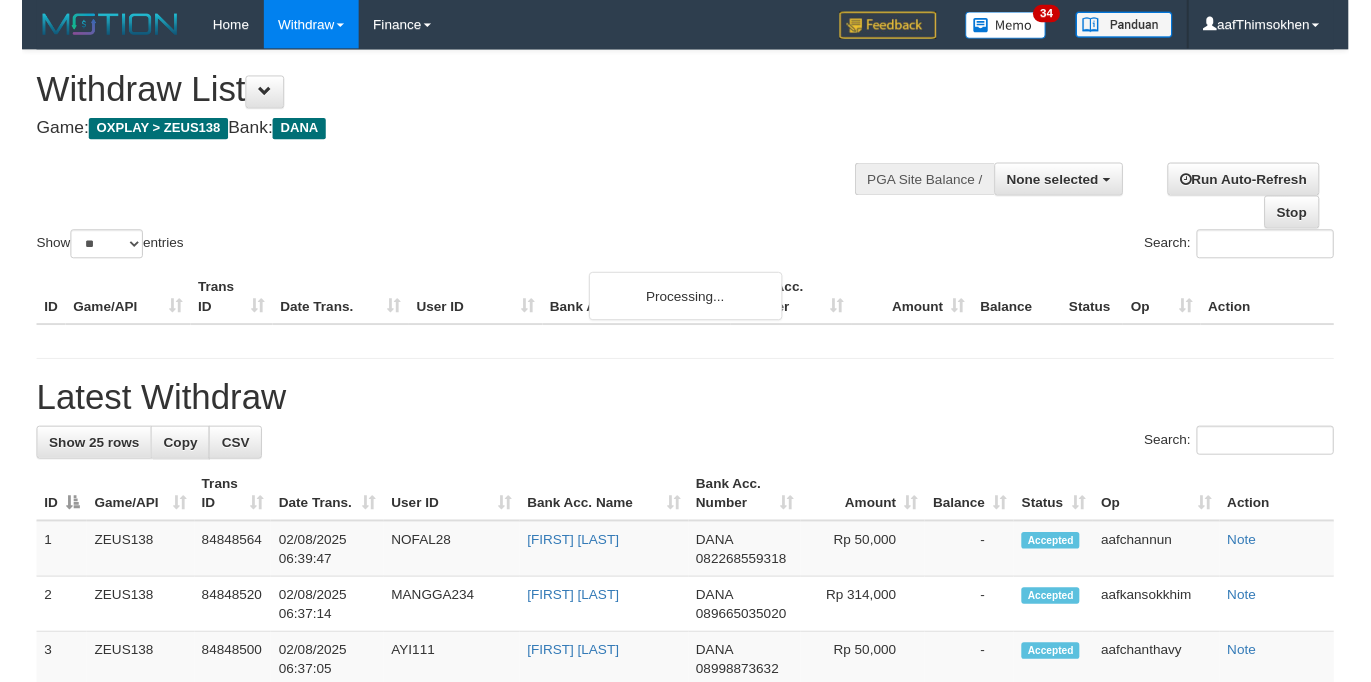 scroll, scrollTop: 349, scrollLeft: 0, axis: vertical 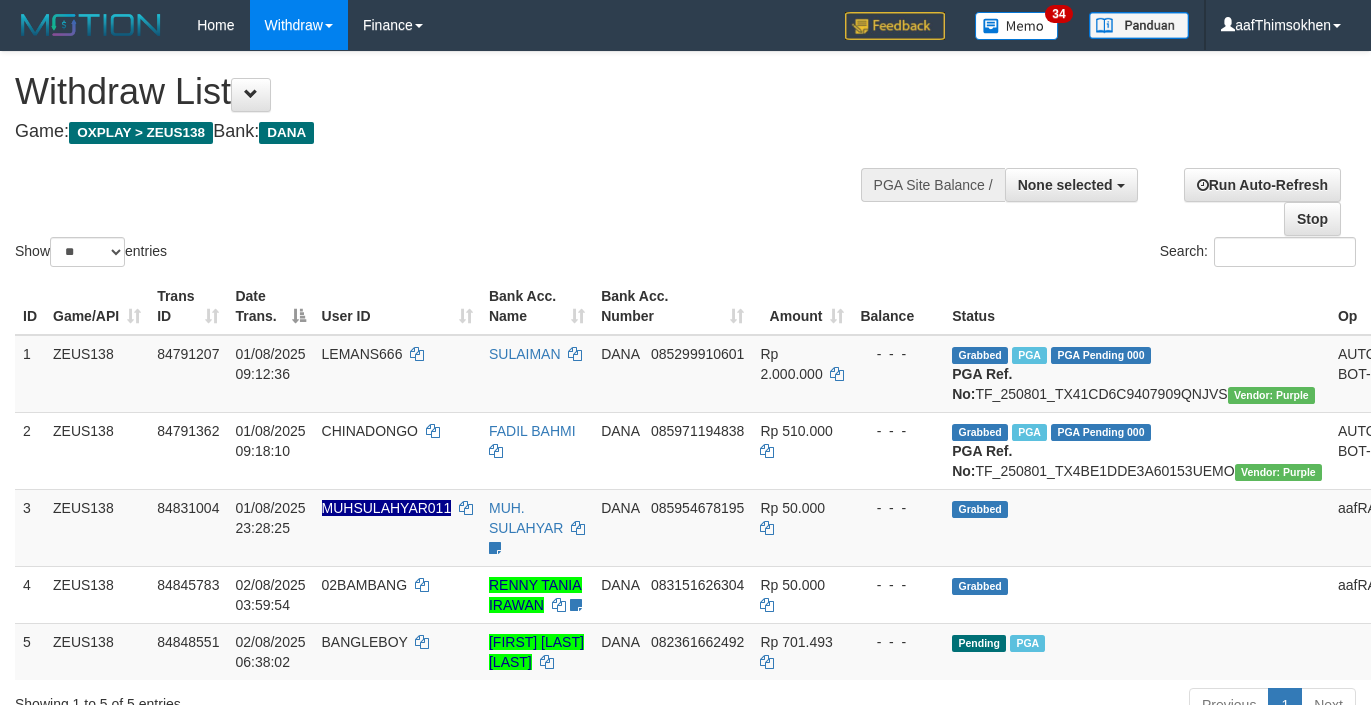 select 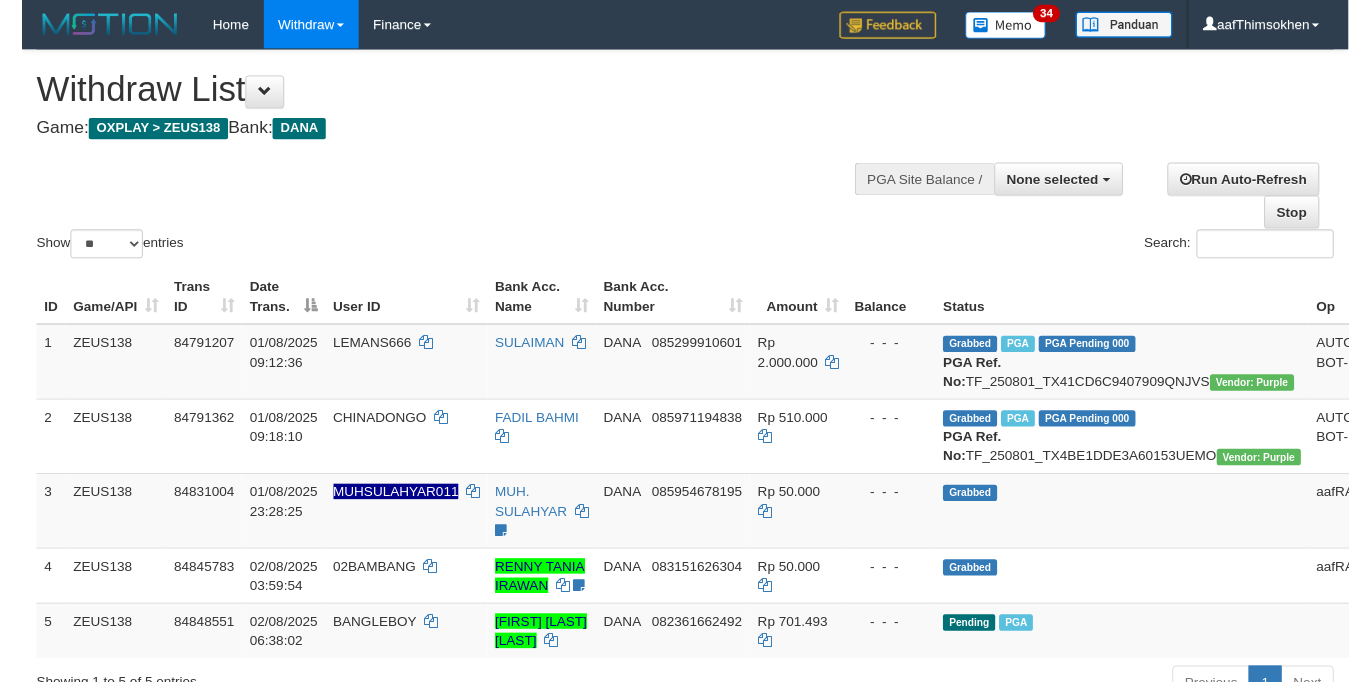 scroll, scrollTop: 349, scrollLeft: 0, axis: vertical 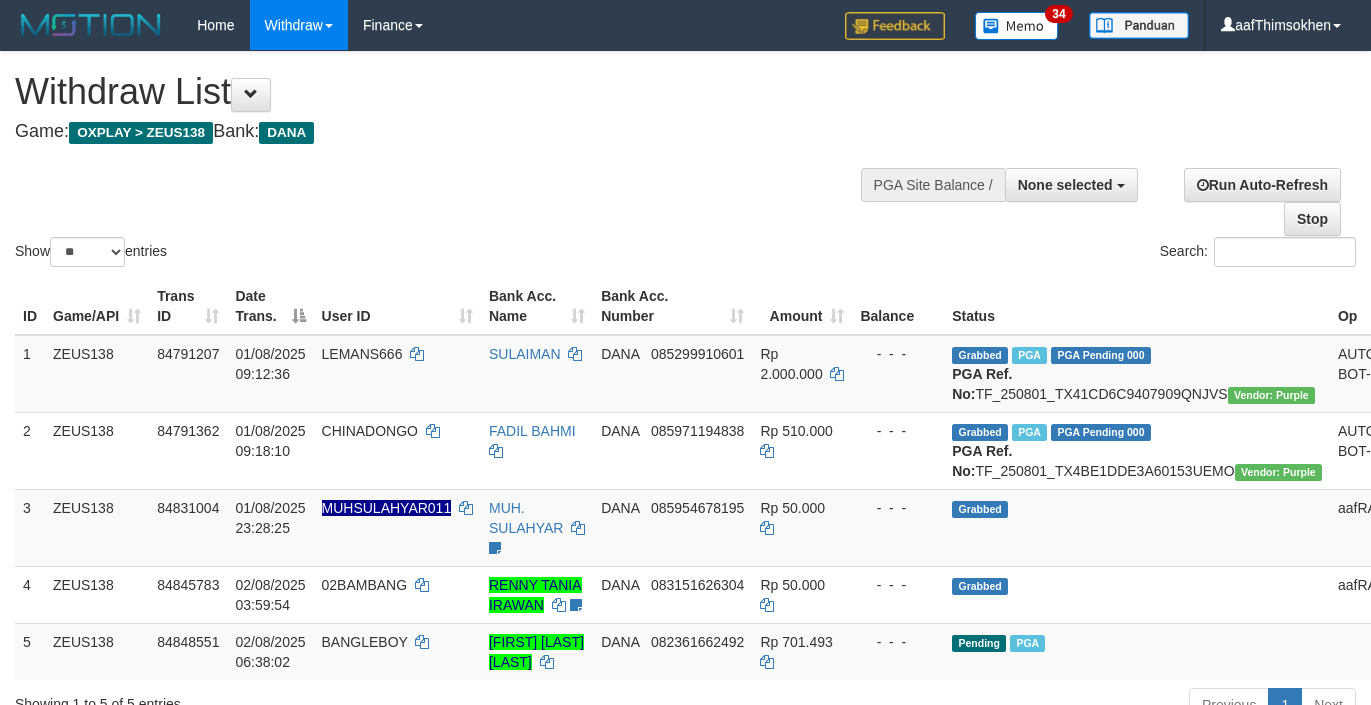 select 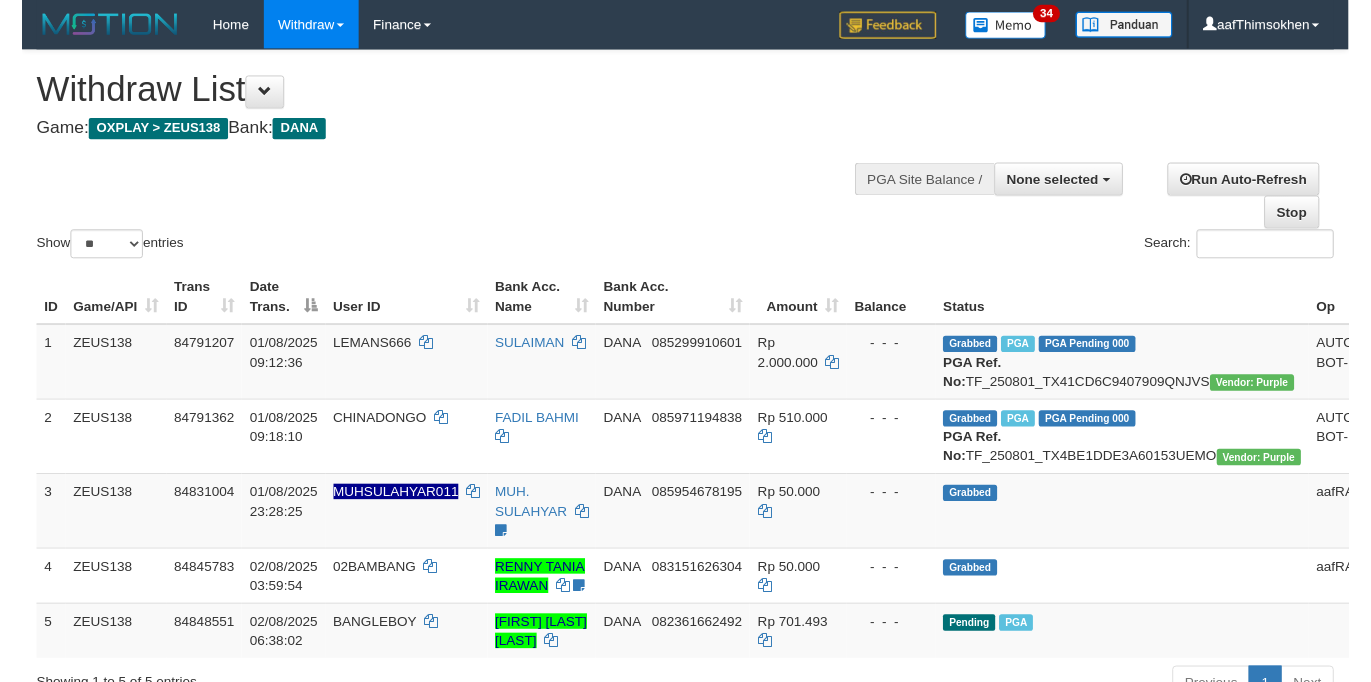 scroll, scrollTop: 349, scrollLeft: 0, axis: vertical 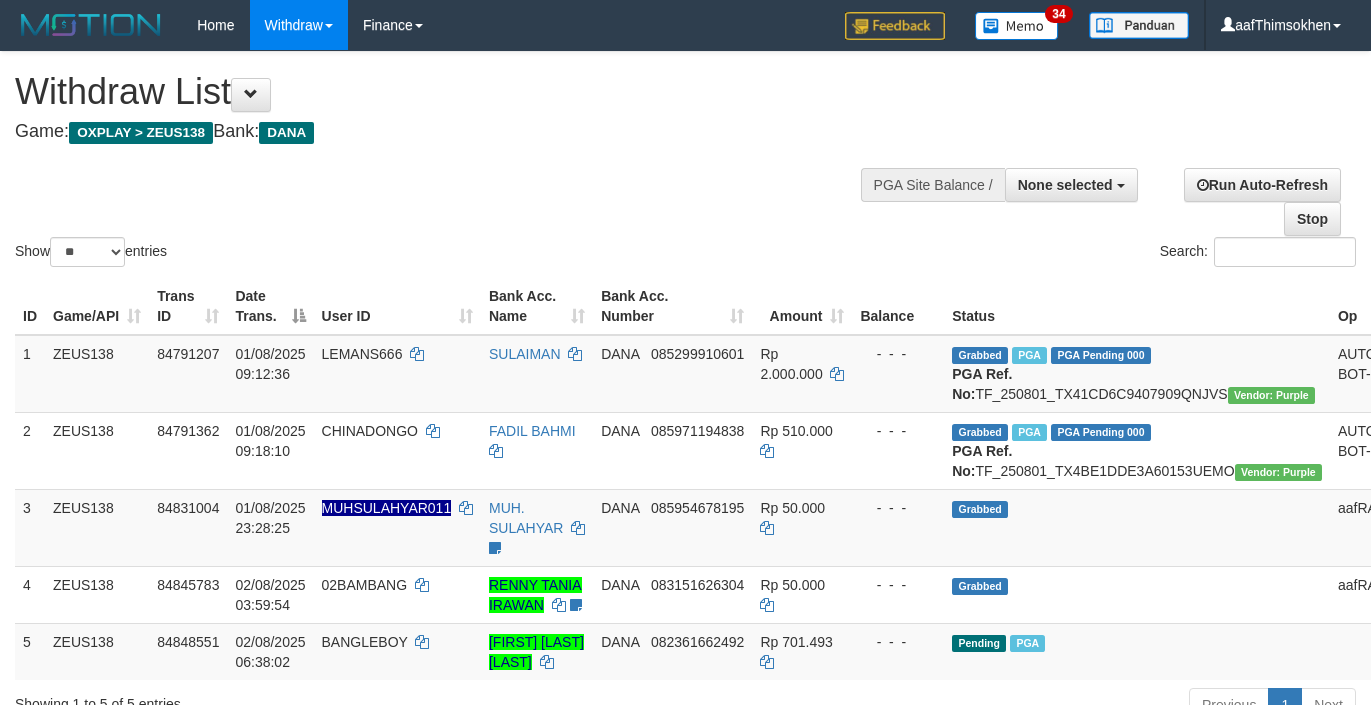 select 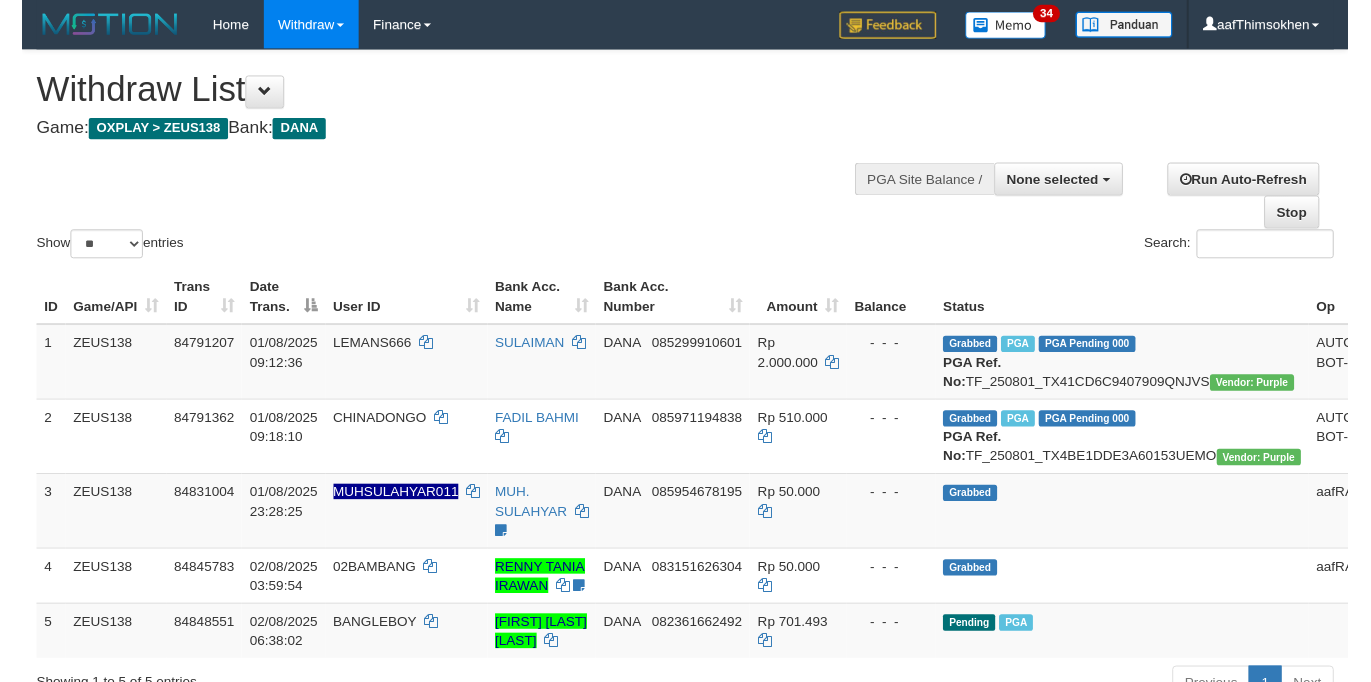 scroll, scrollTop: 349, scrollLeft: 0, axis: vertical 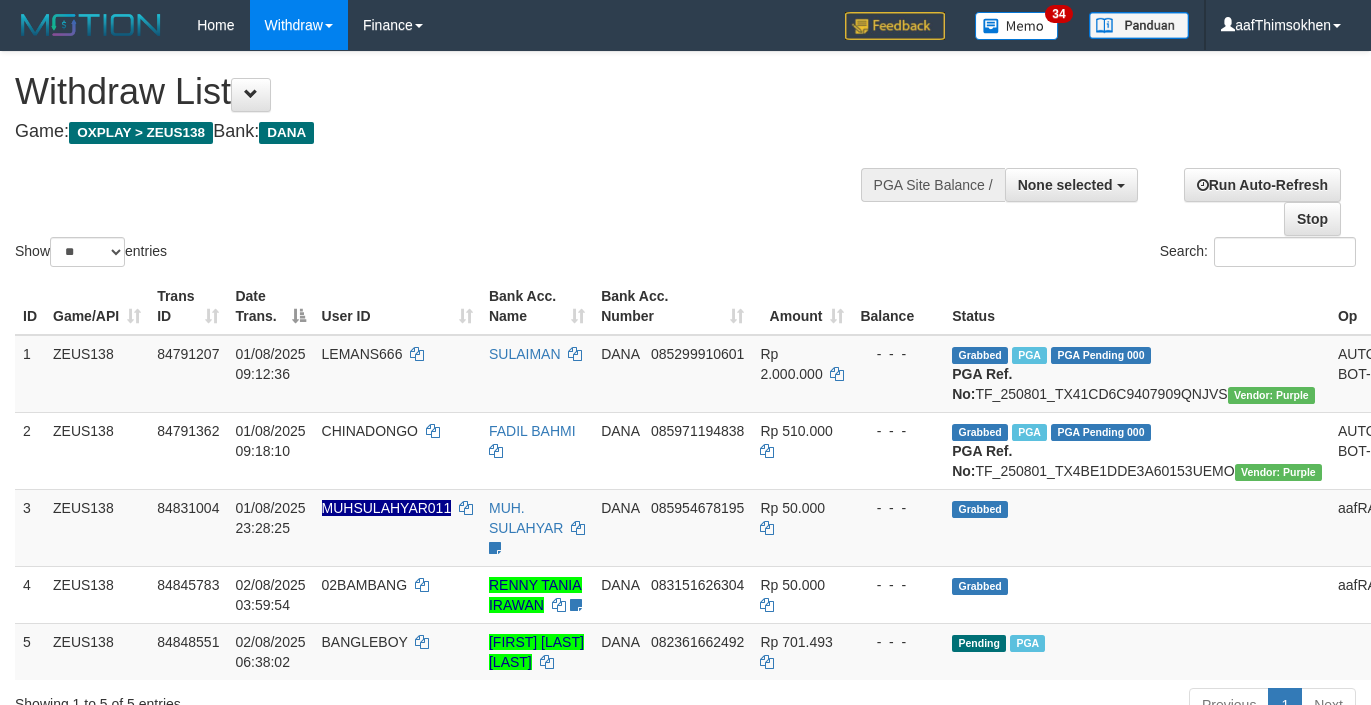 select 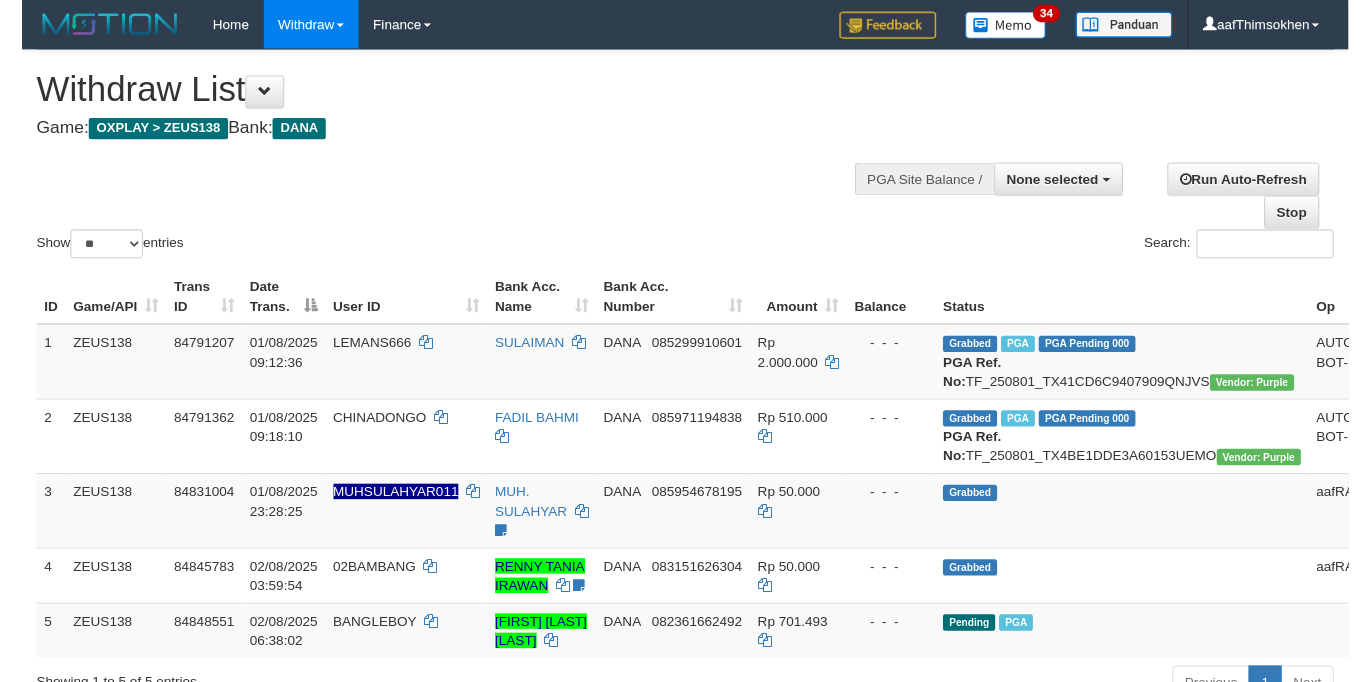scroll, scrollTop: 349, scrollLeft: 0, axis: vertical 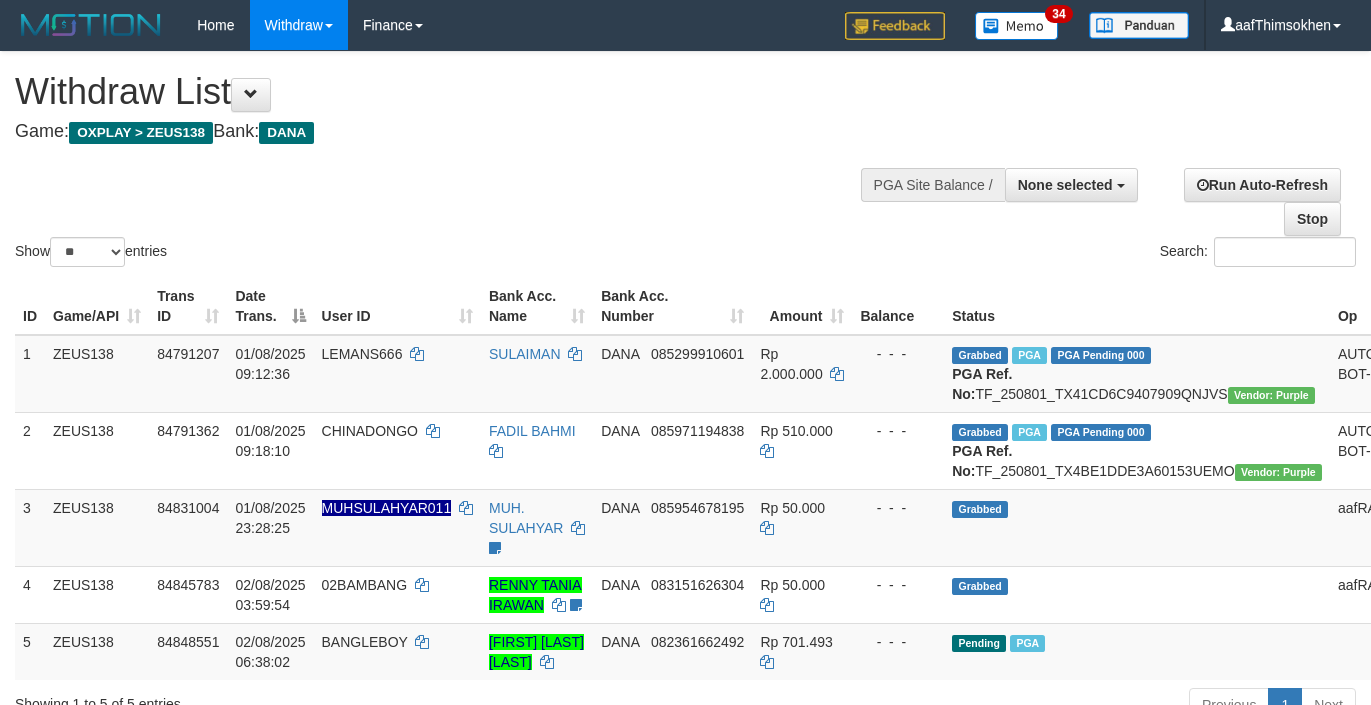 select 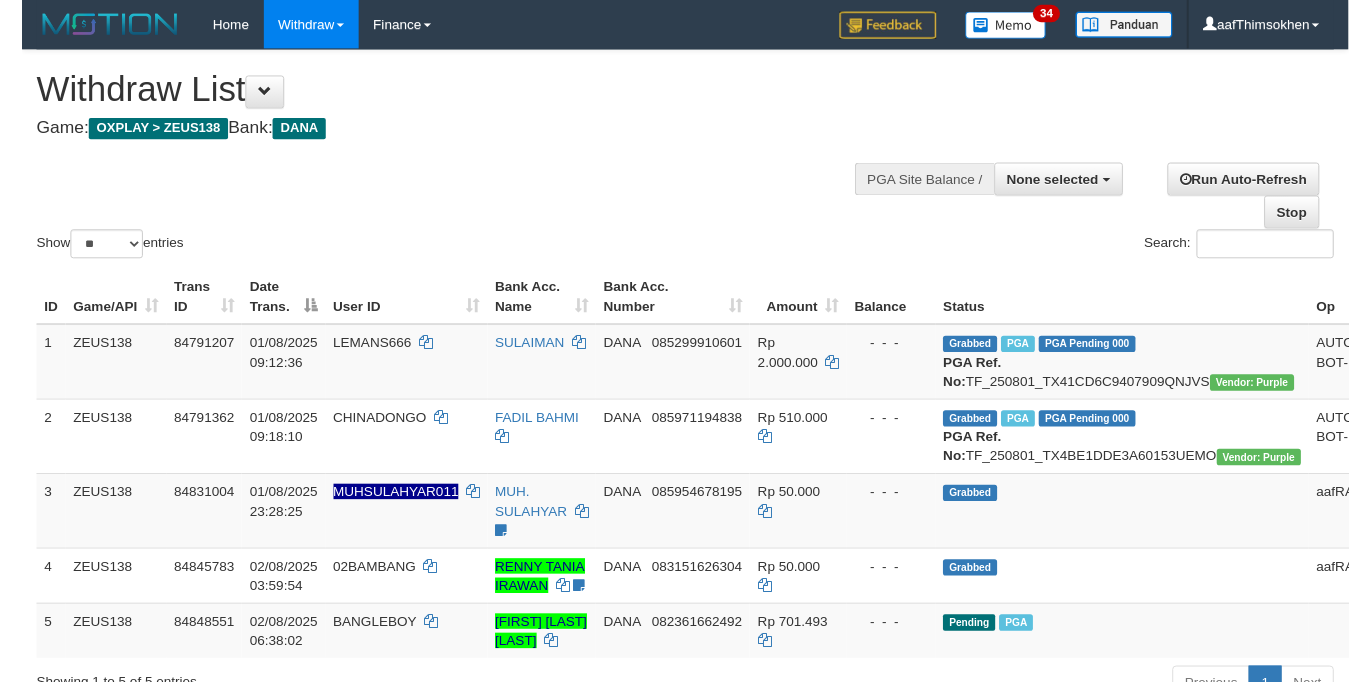 scroll, scrollTop: 349, scrollLeft: 0, axis: vertical 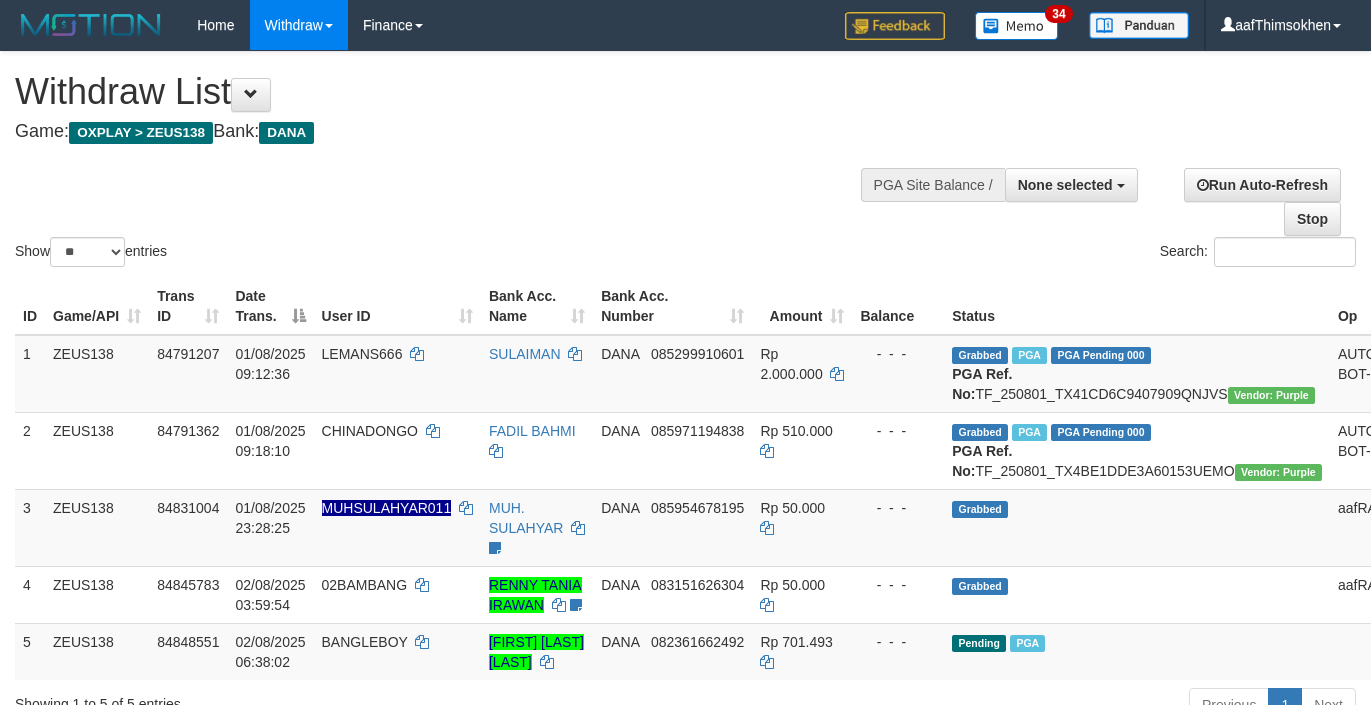 select 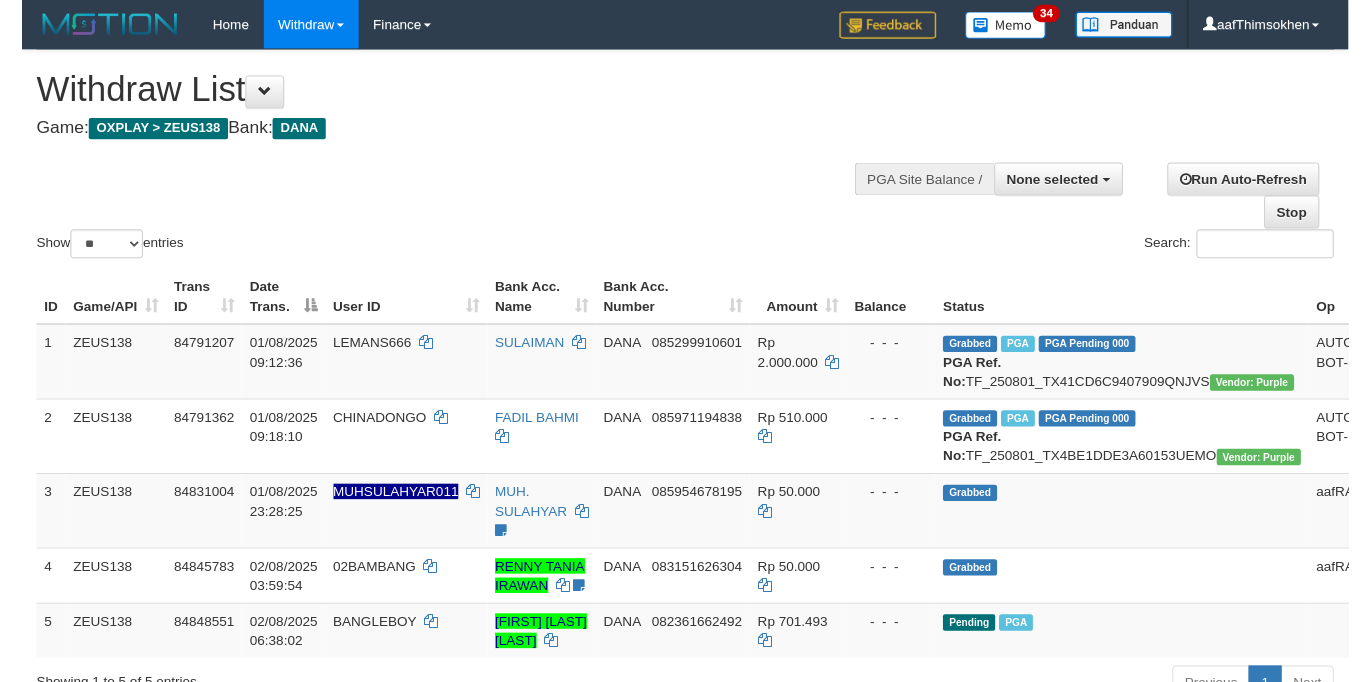 scroll, scrollTop: 349, scrollLeft: 0, axis: vertical 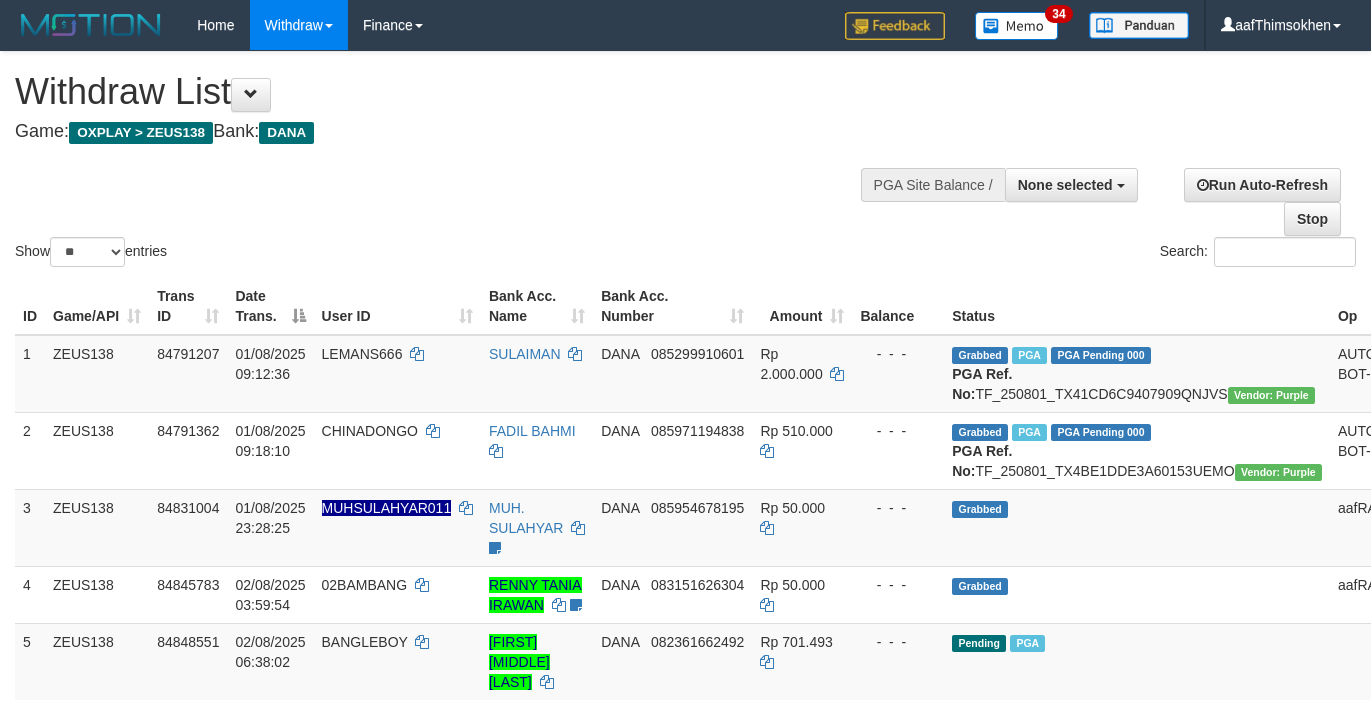 select 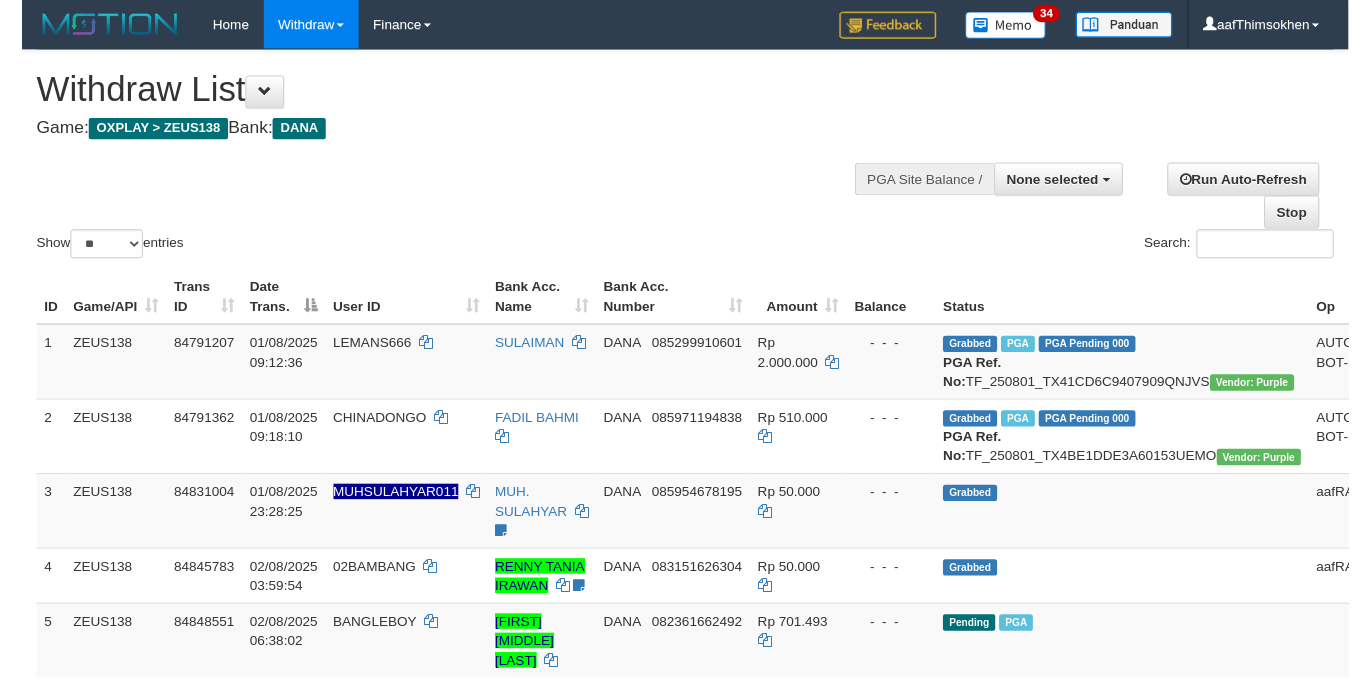 scroll, scrollTop: 349, scrollLeft: 0, axis: vertical 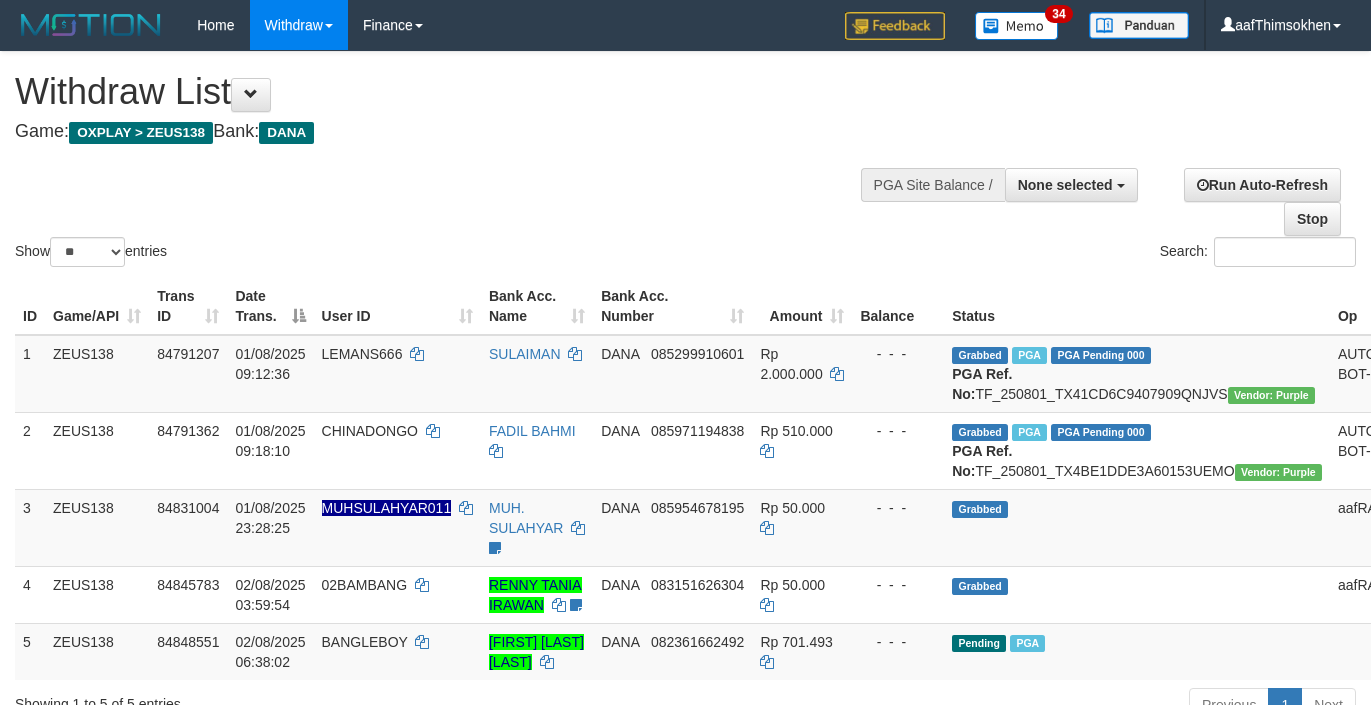 select 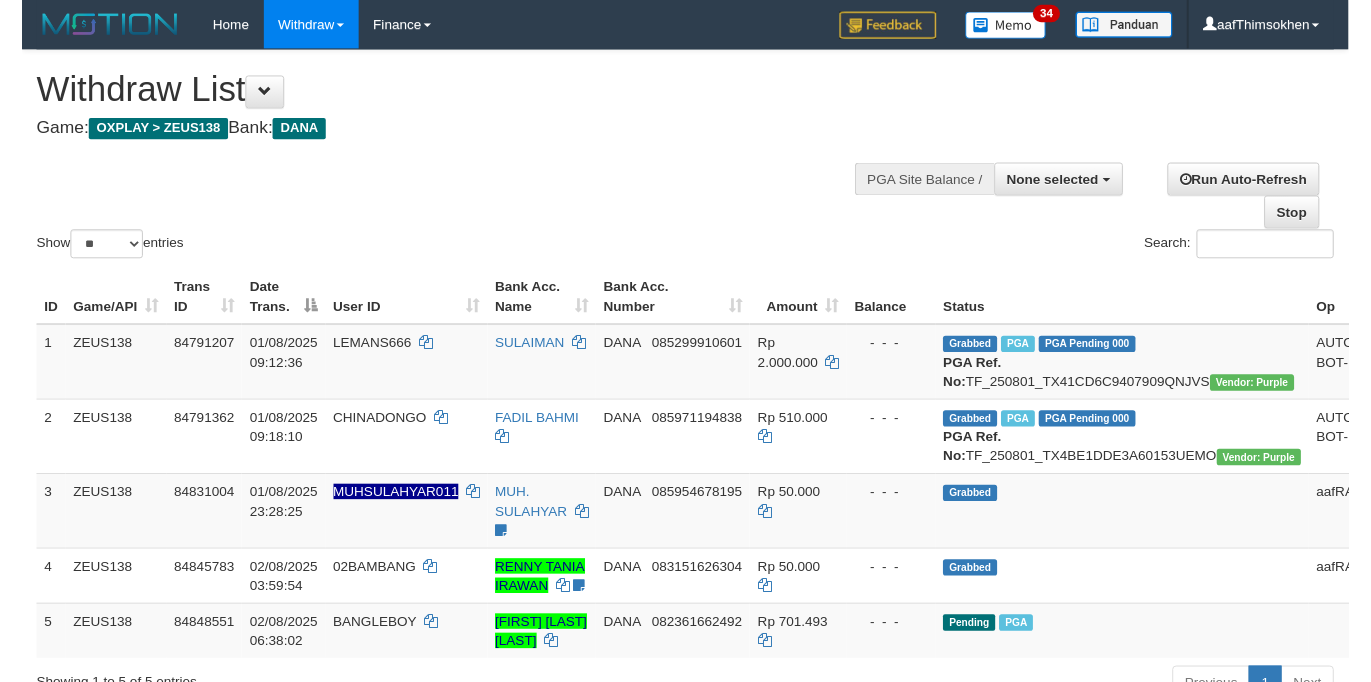 scroll, scrollTop: 349, scrollLeft: 0, axis: vertical 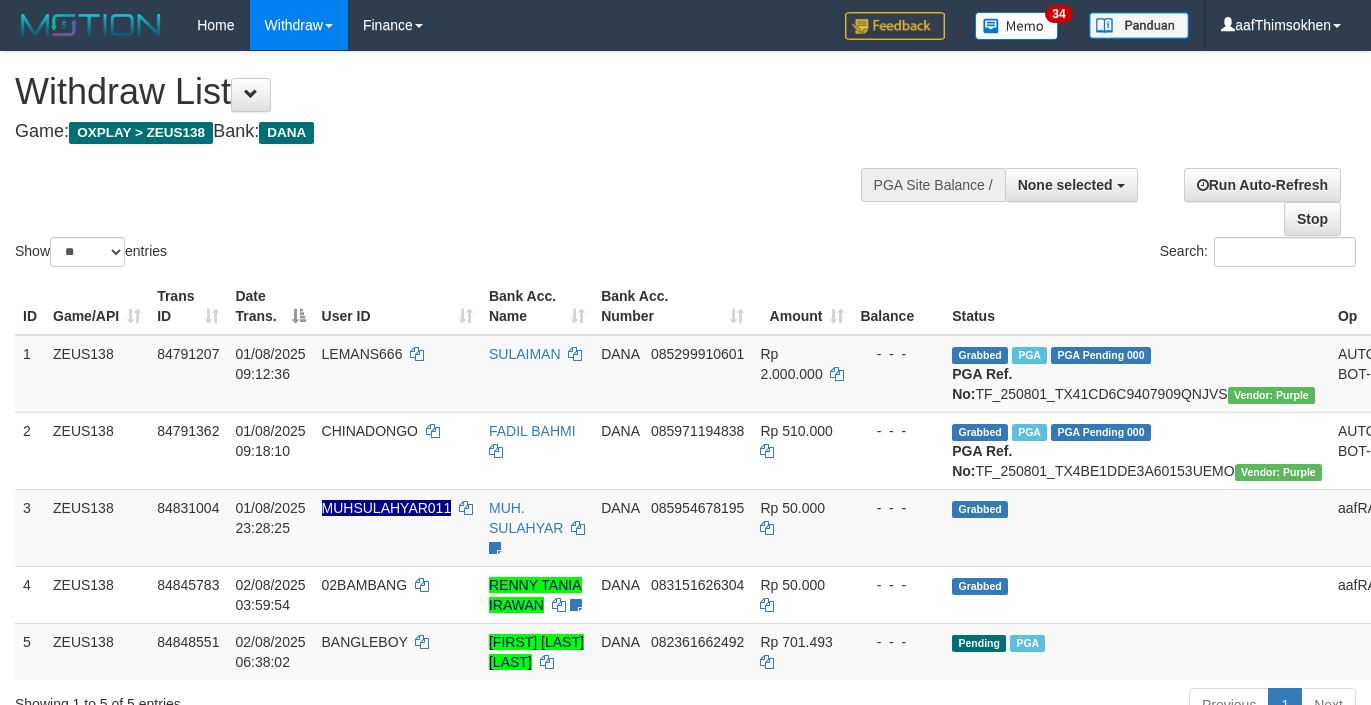 select 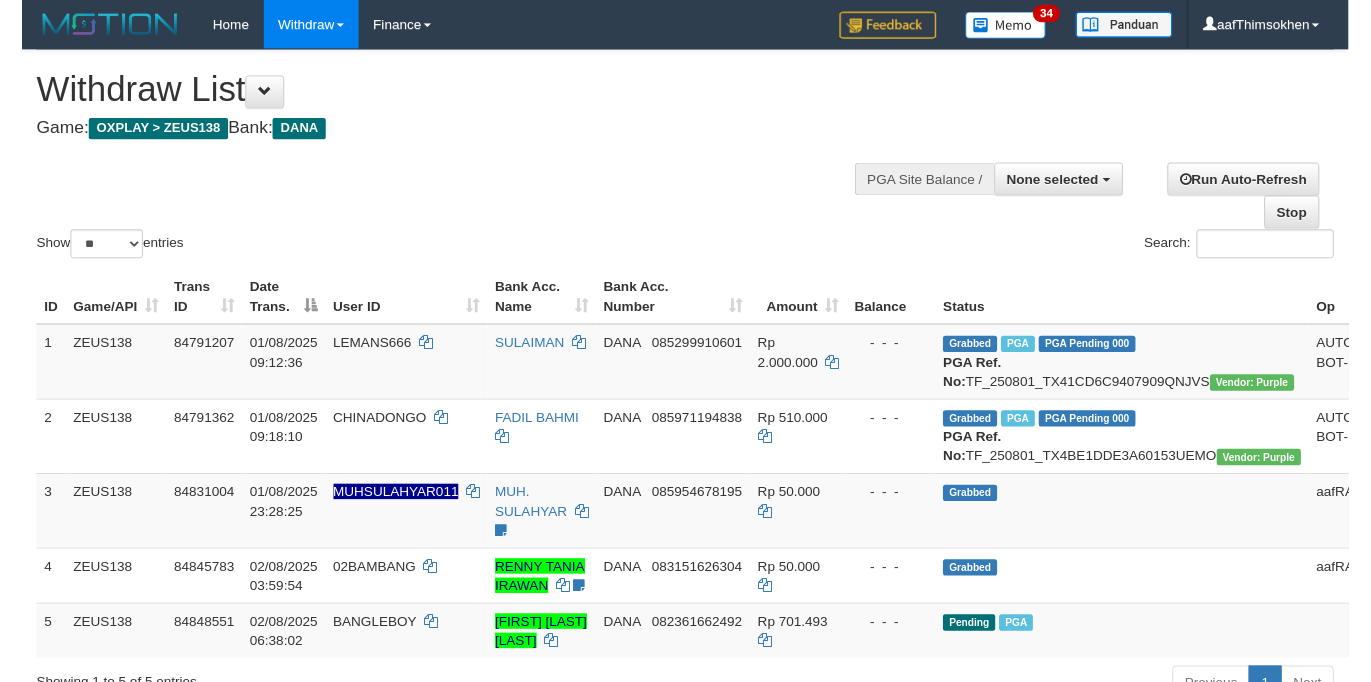 scroll, scrollTop: 349, scrollLeft: 0, axis: vertical 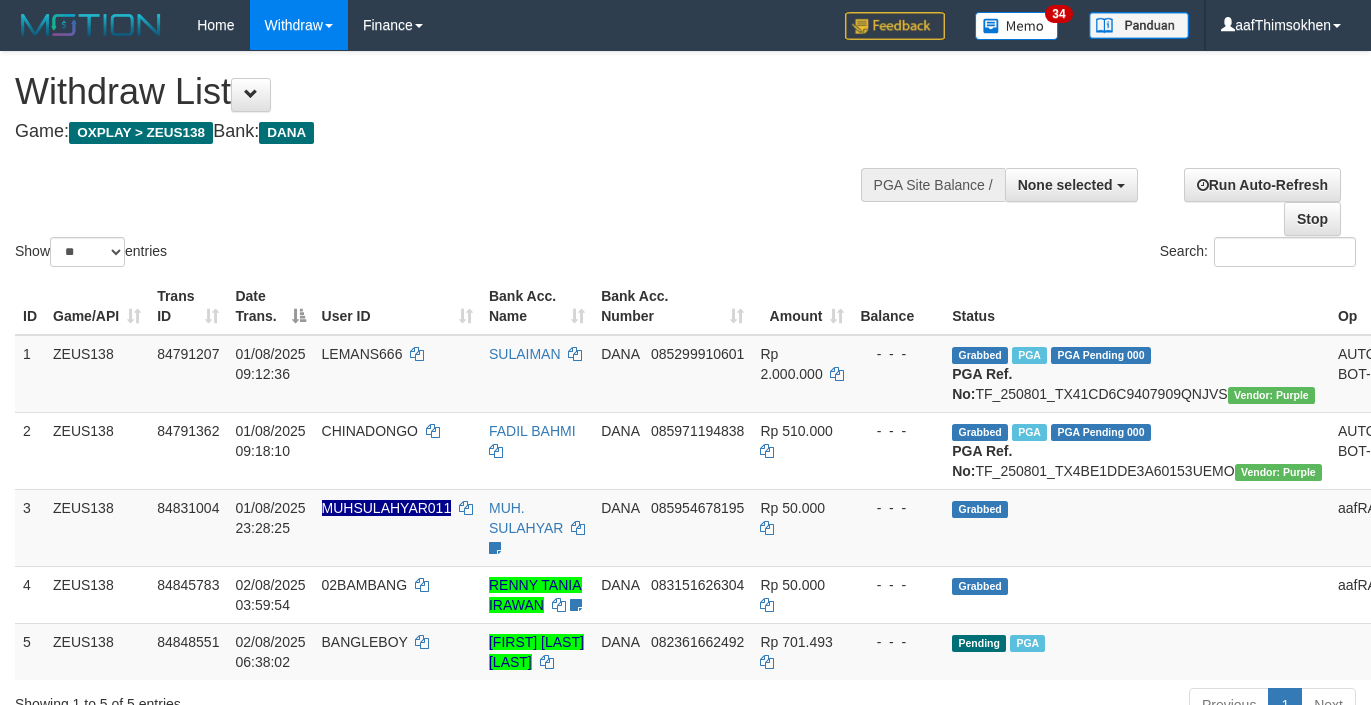 select 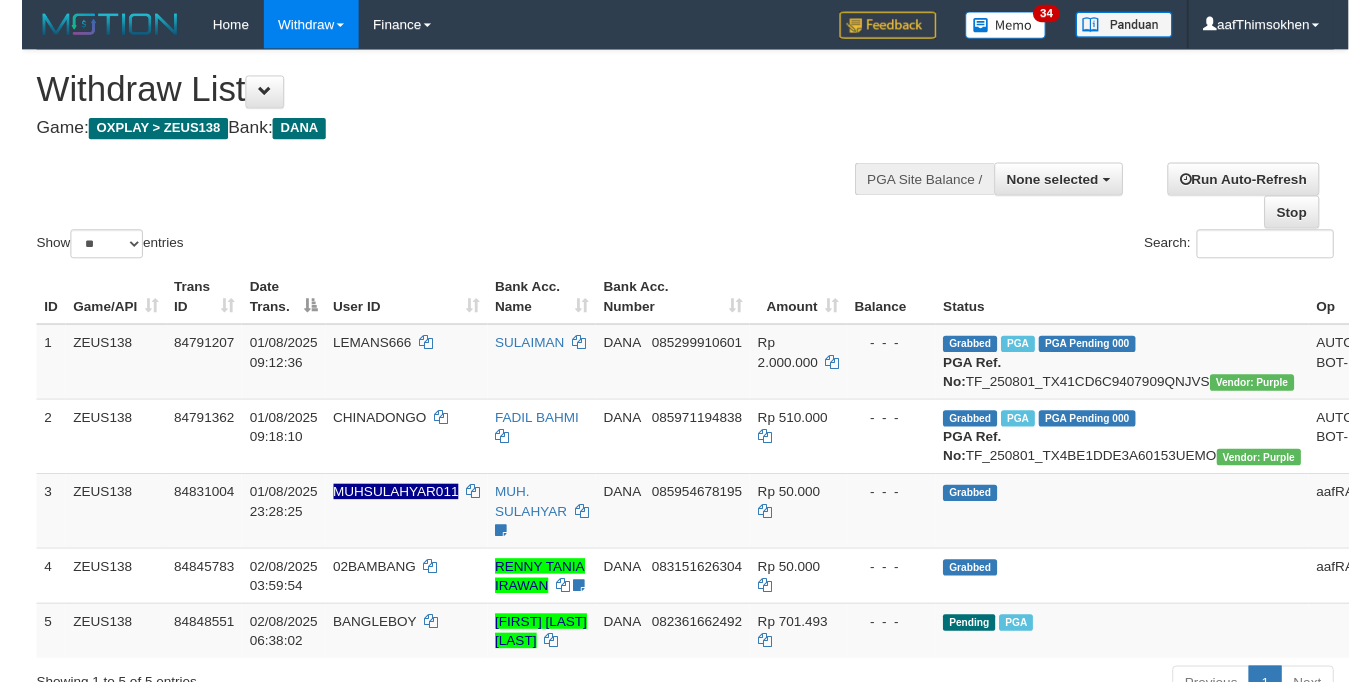 scroll, scrollTop: 349, scrollLeft: 0, axis: vertical 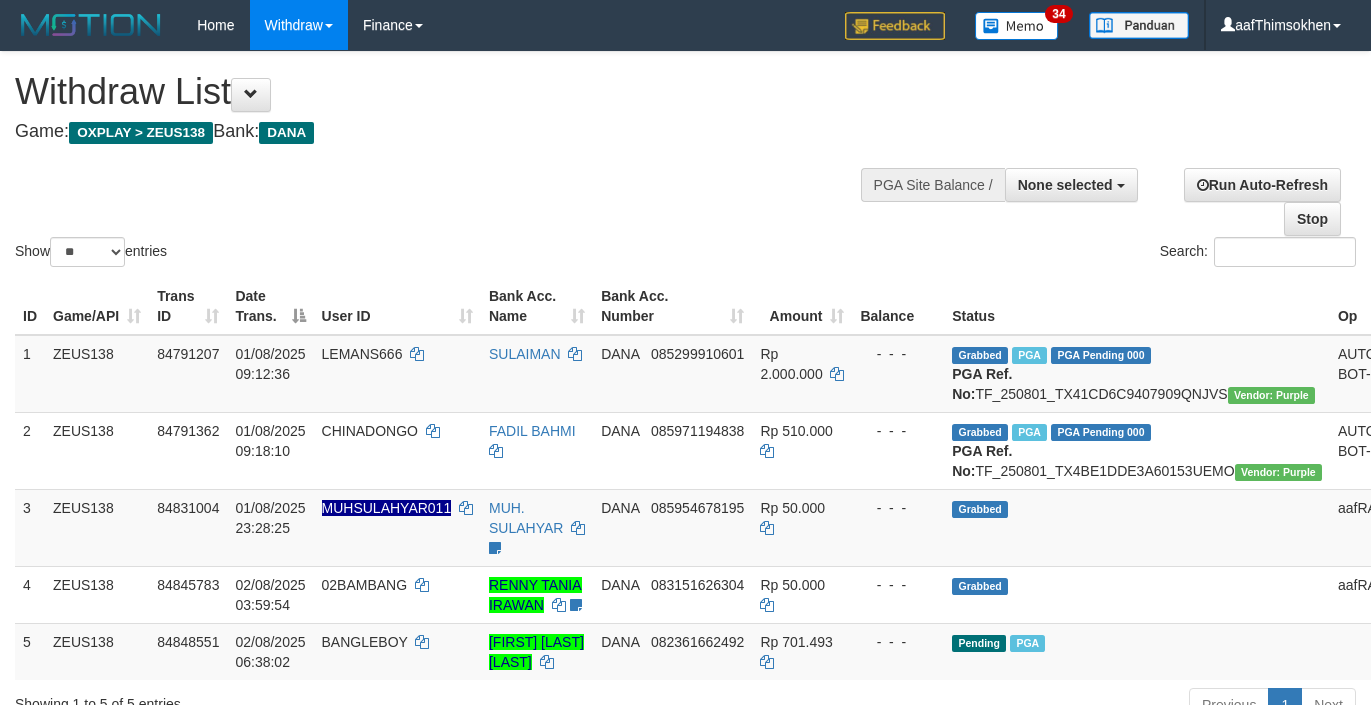 select 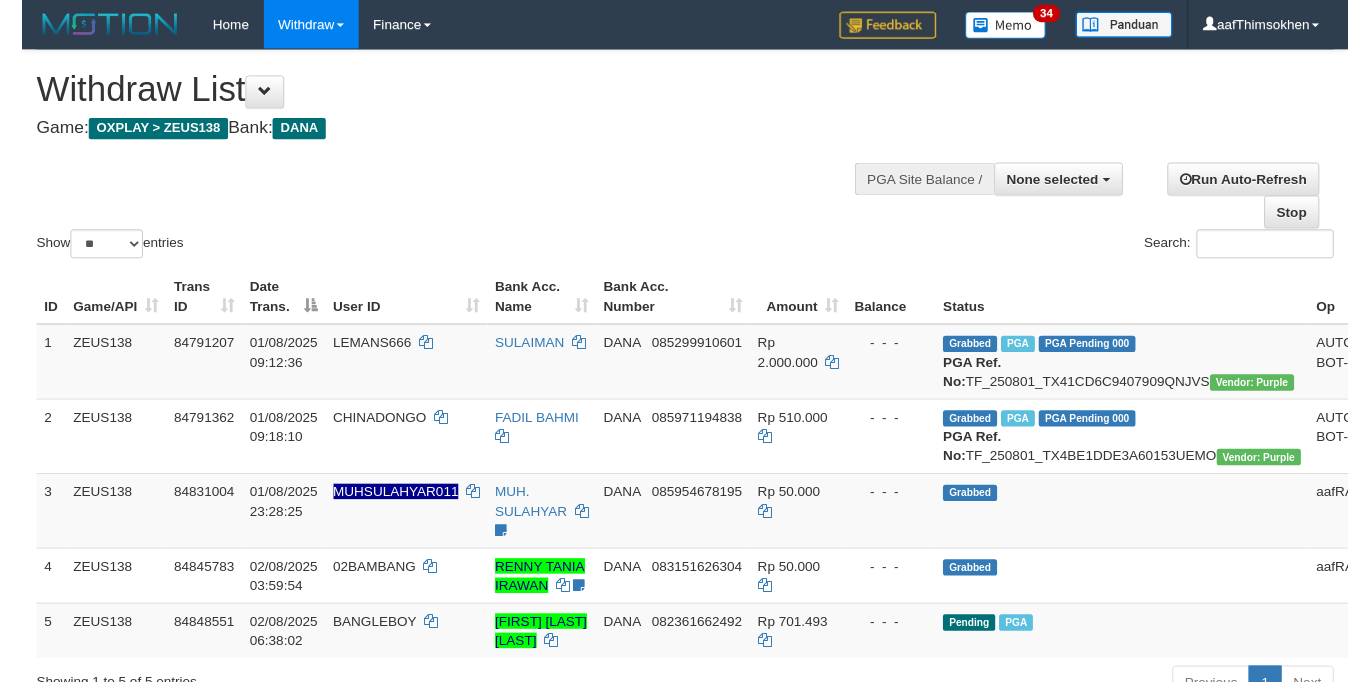 scroll, scrollTop: 349, scrollLeft: 0, axis: vertical 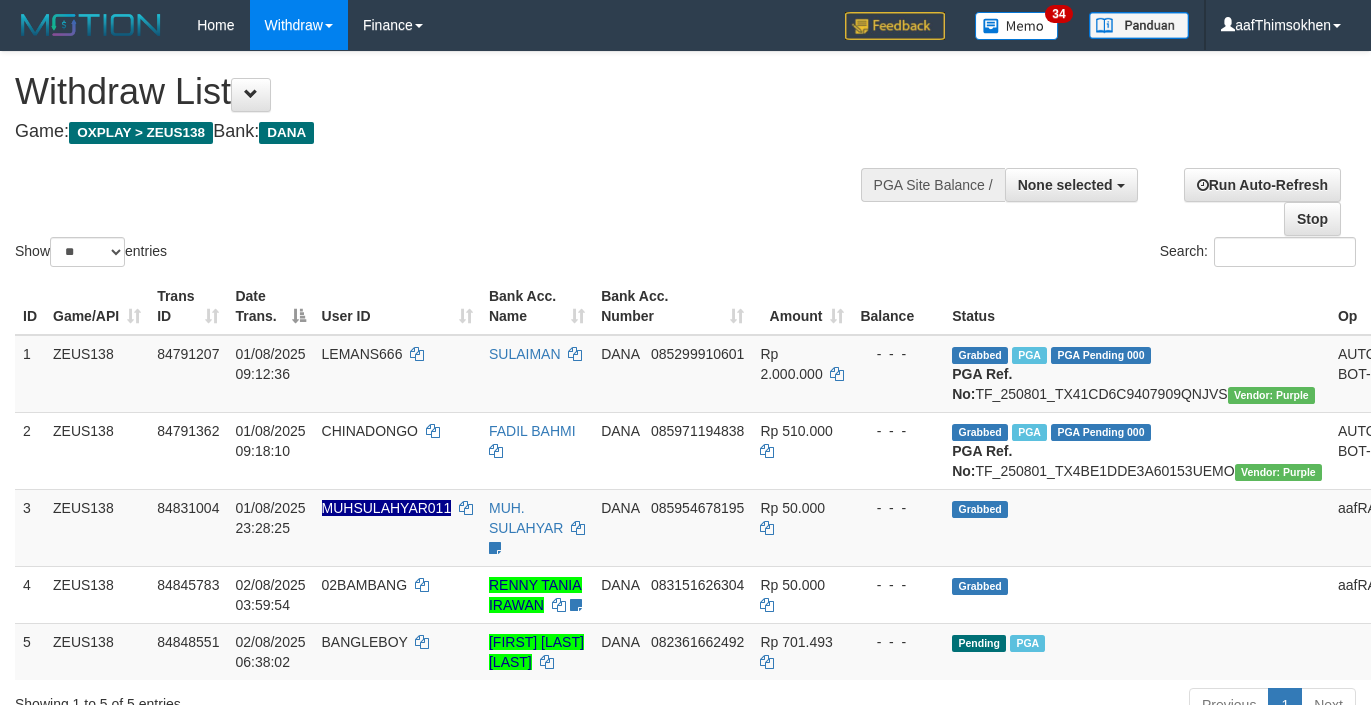 select 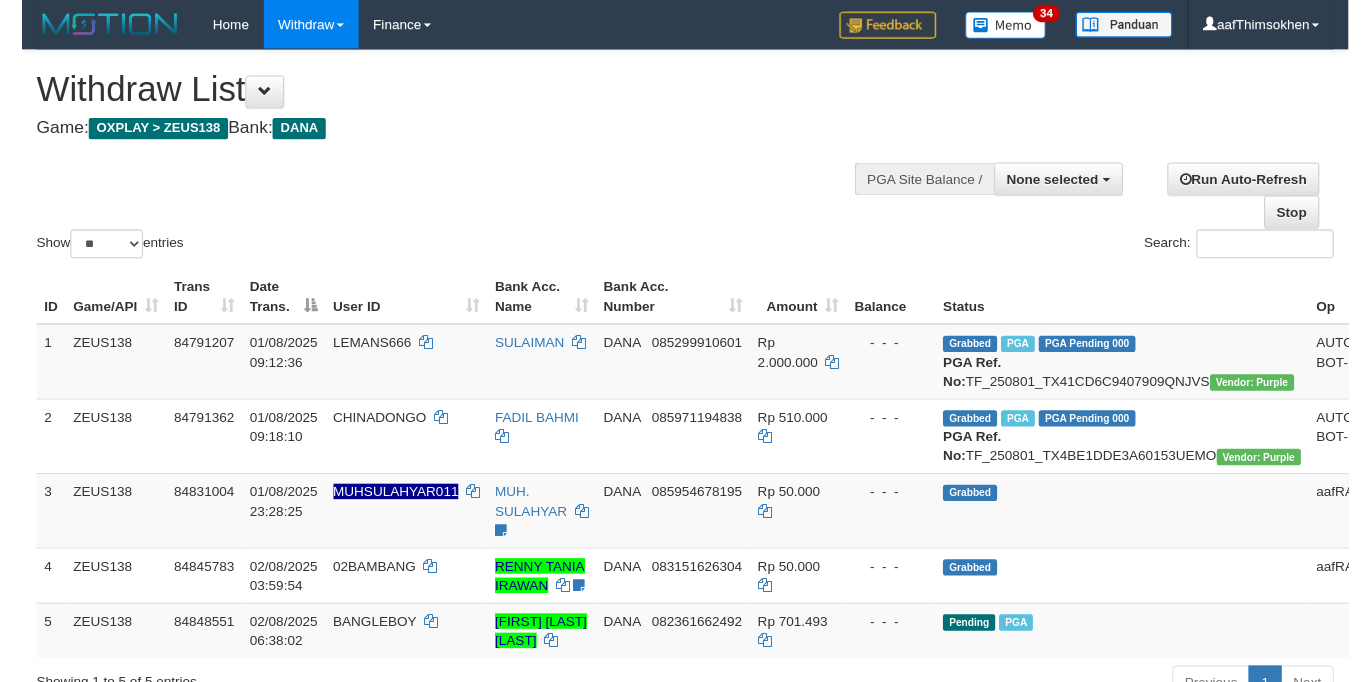 scroll, scrollTop: 349, scrollLeft: 0, axis: vertical 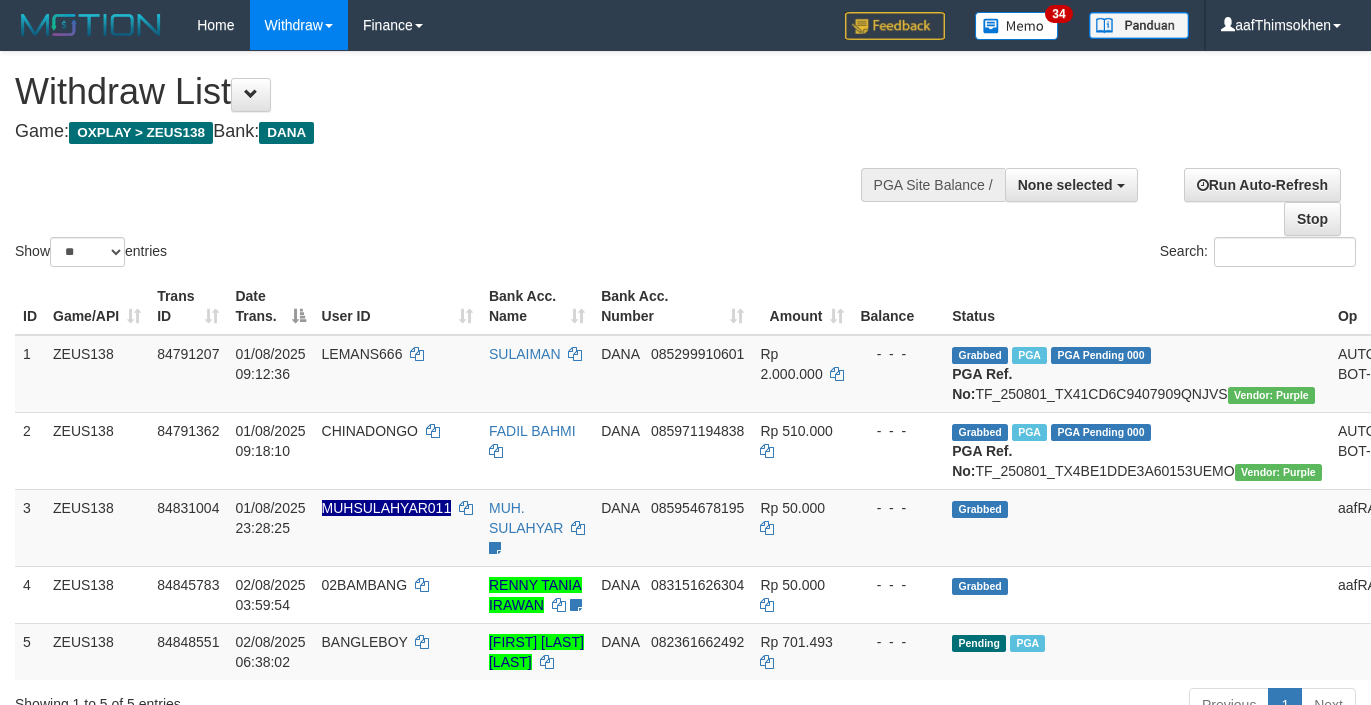 select 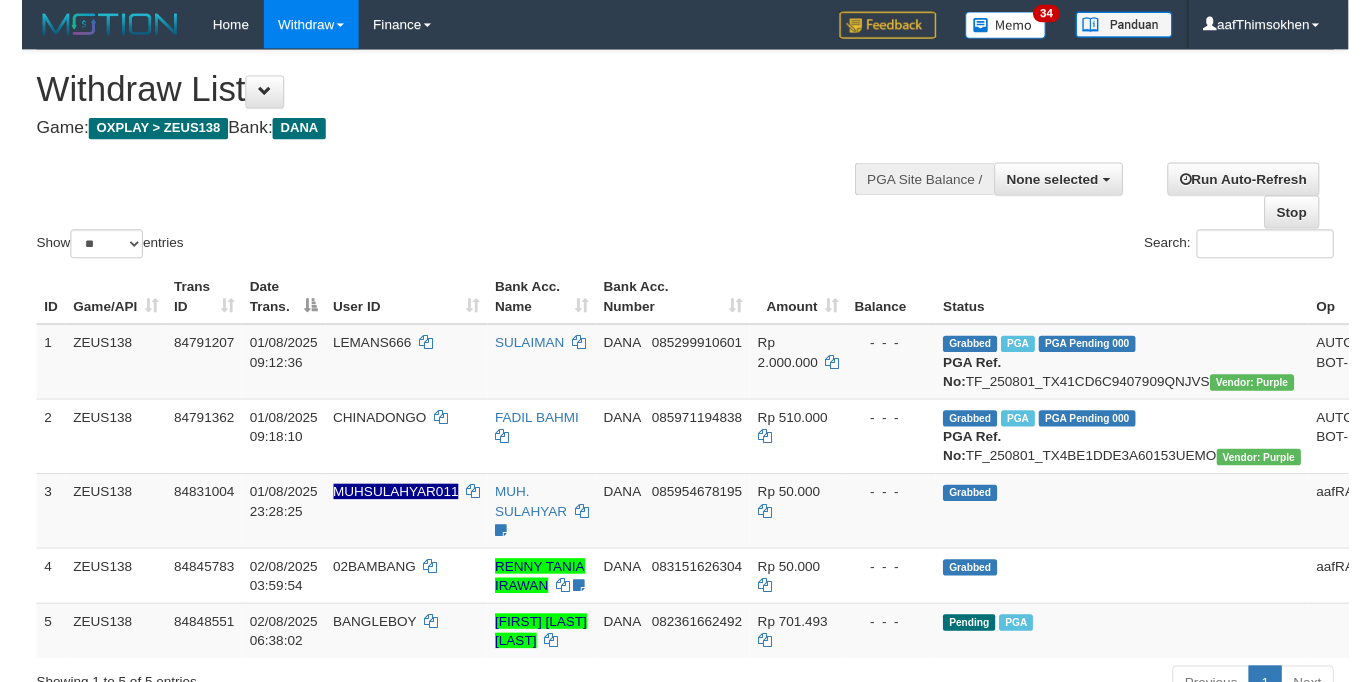 scroll, scrollTop: 349, scrollLeft: 0, axis: vertical 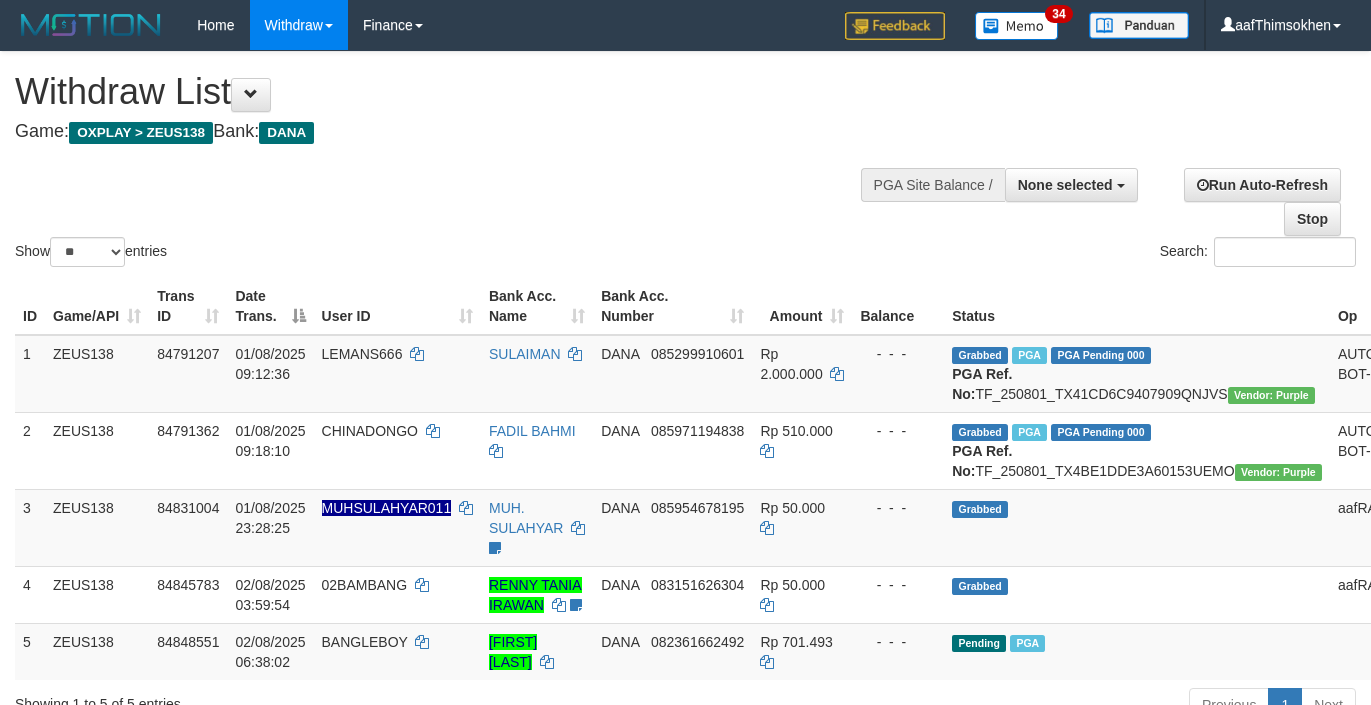 select 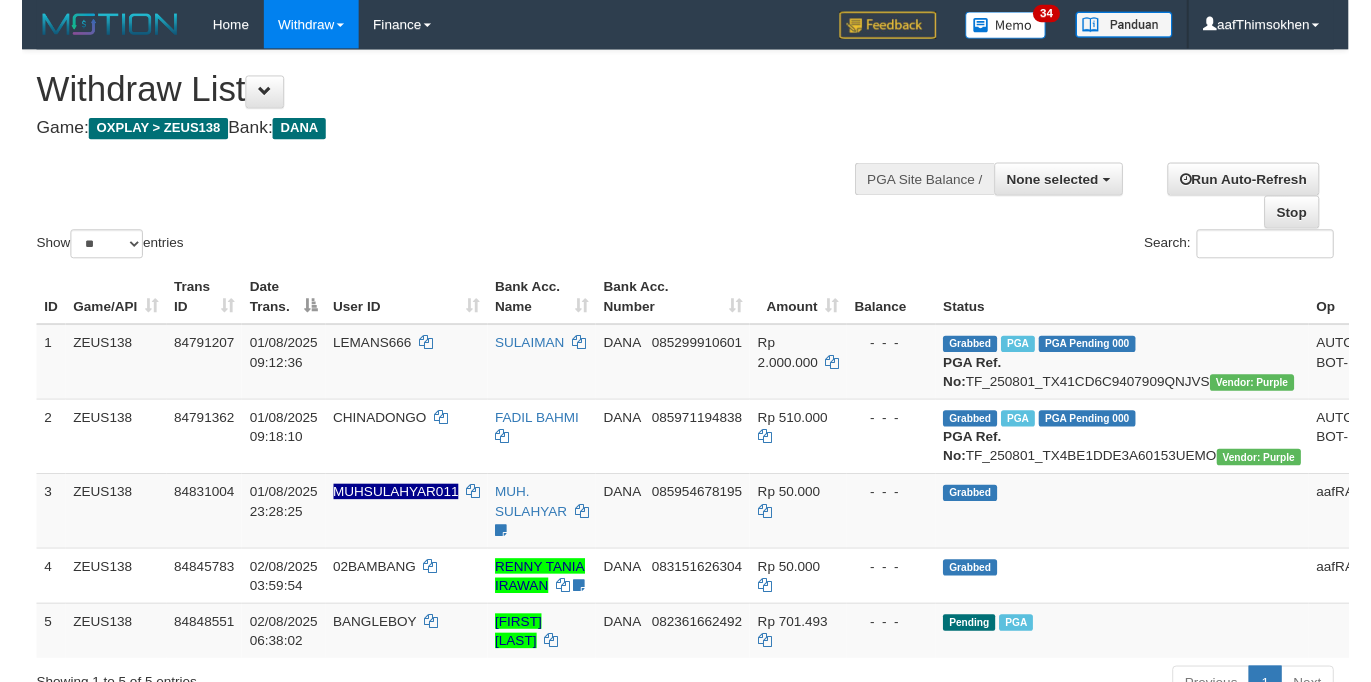 scroll, scrollTop: 349, scrollLeft: 0, axis: vertical 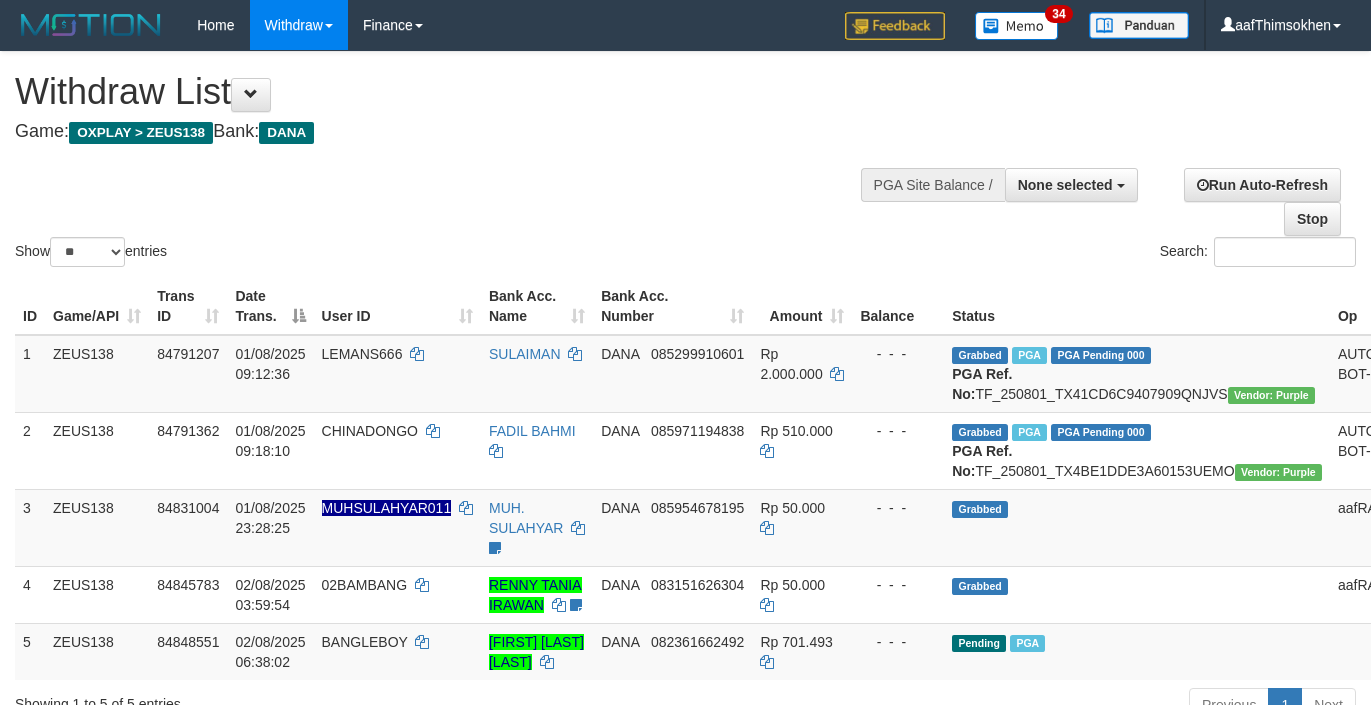select 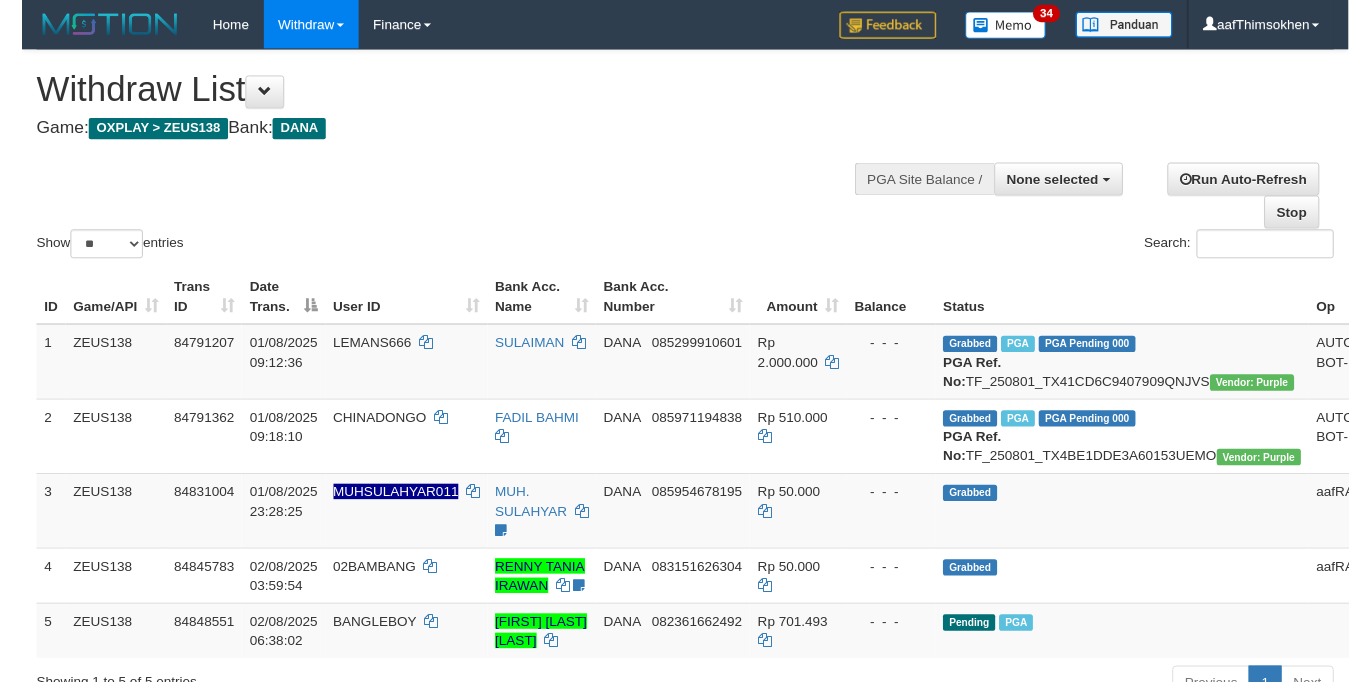 scroll, scrollTop: 349, scrollLeft: 0, axis: vertical 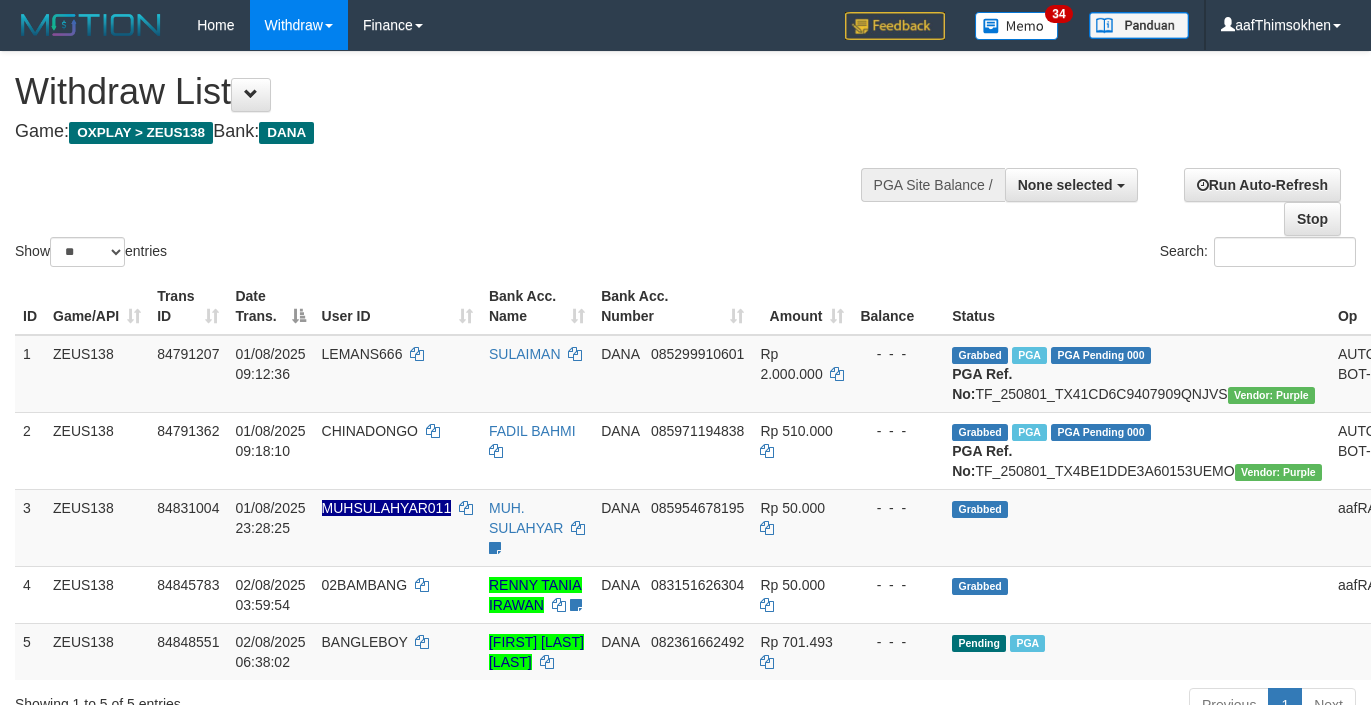 select 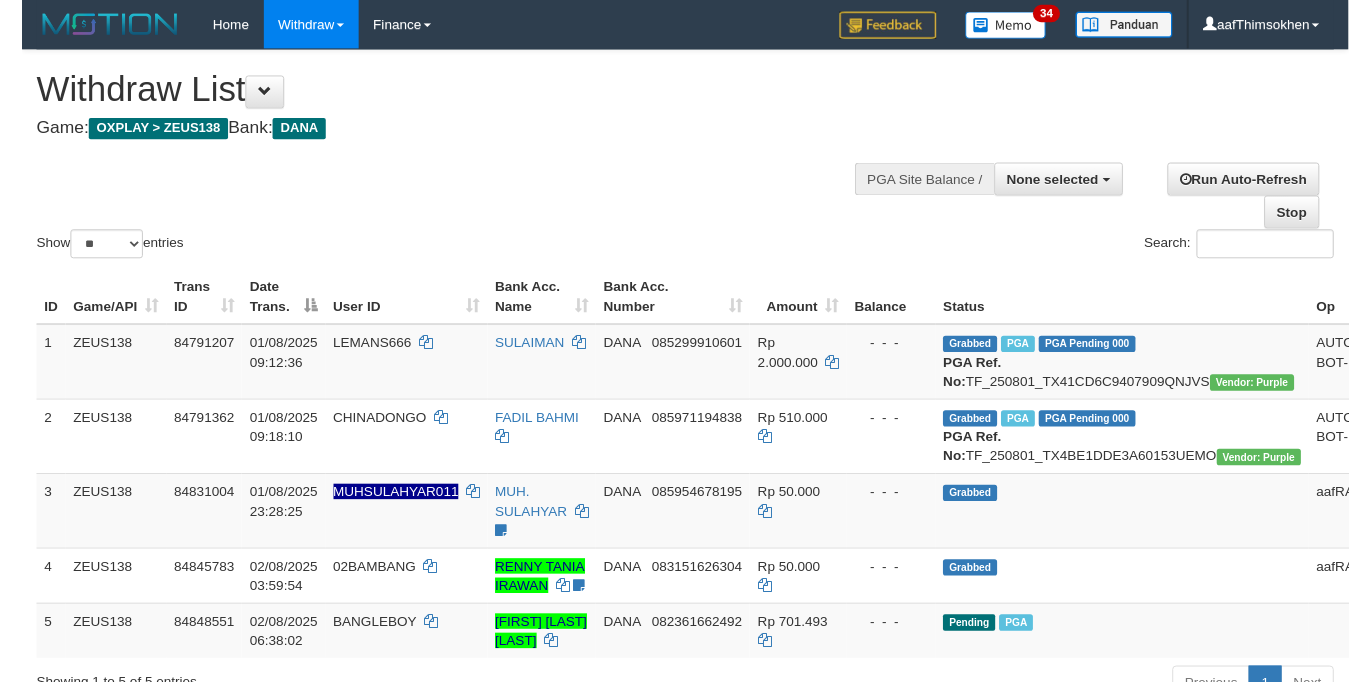 scroll, scrollTop: 349, scrollLeft: 0, axis: vertical 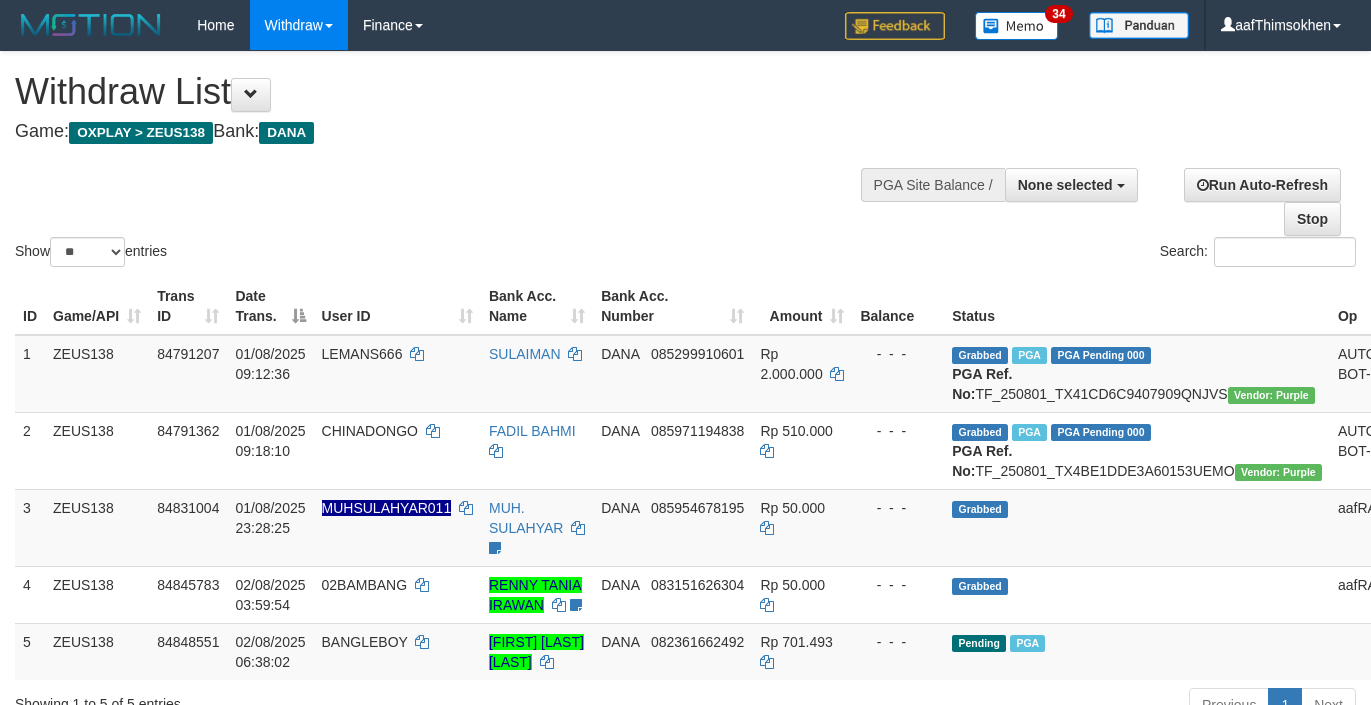 select 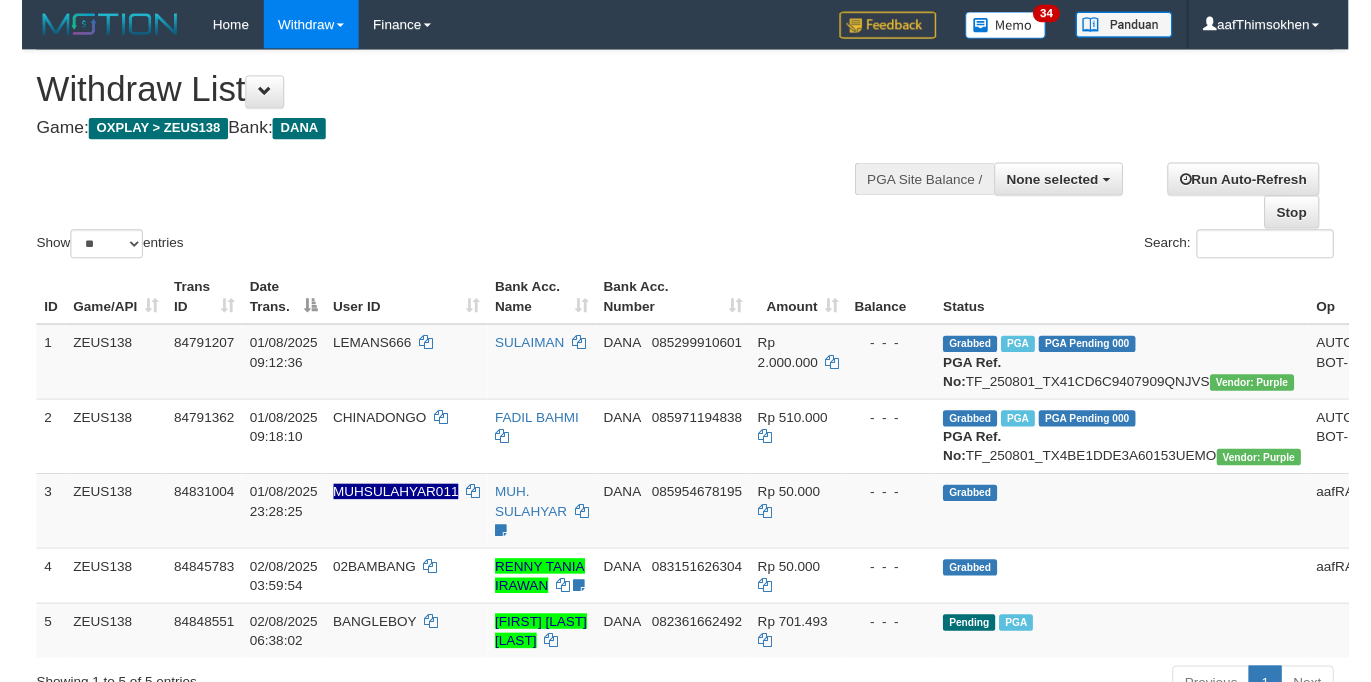 scroll, scrollTop: 349, scrollLeft: 0, axis: vertical 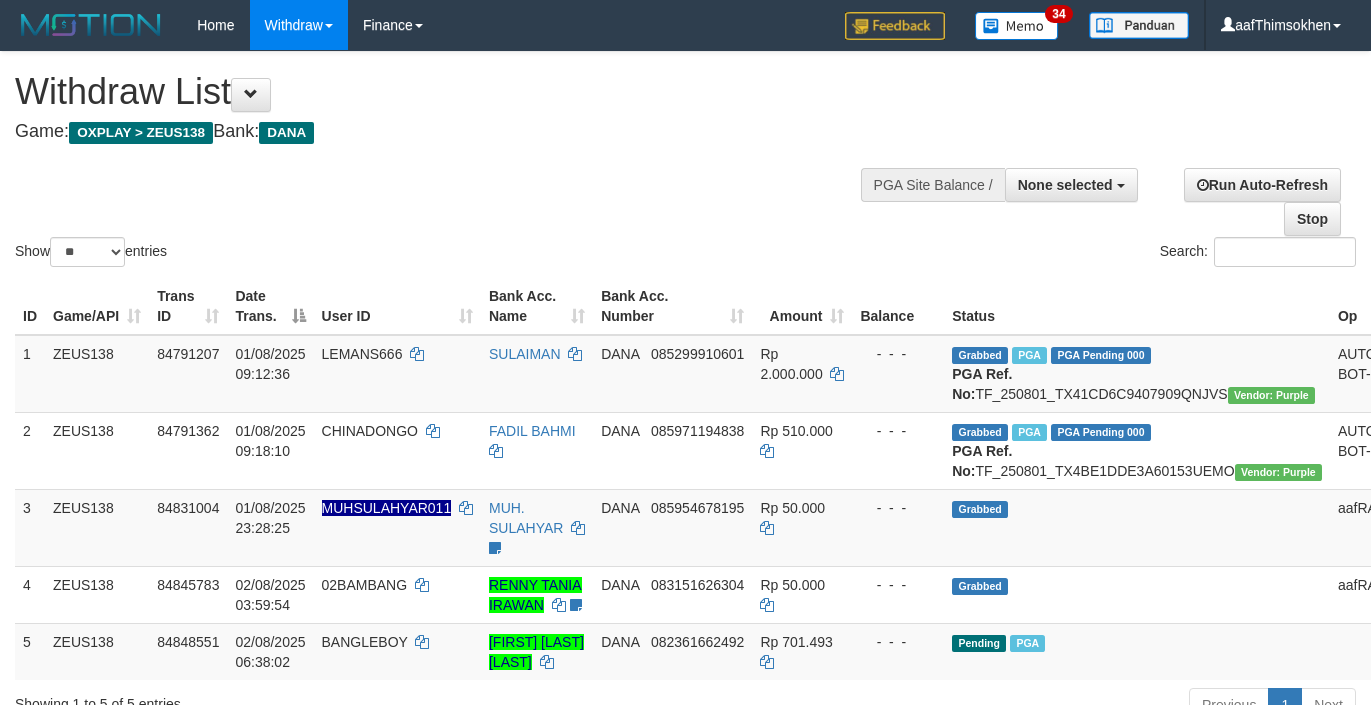 select 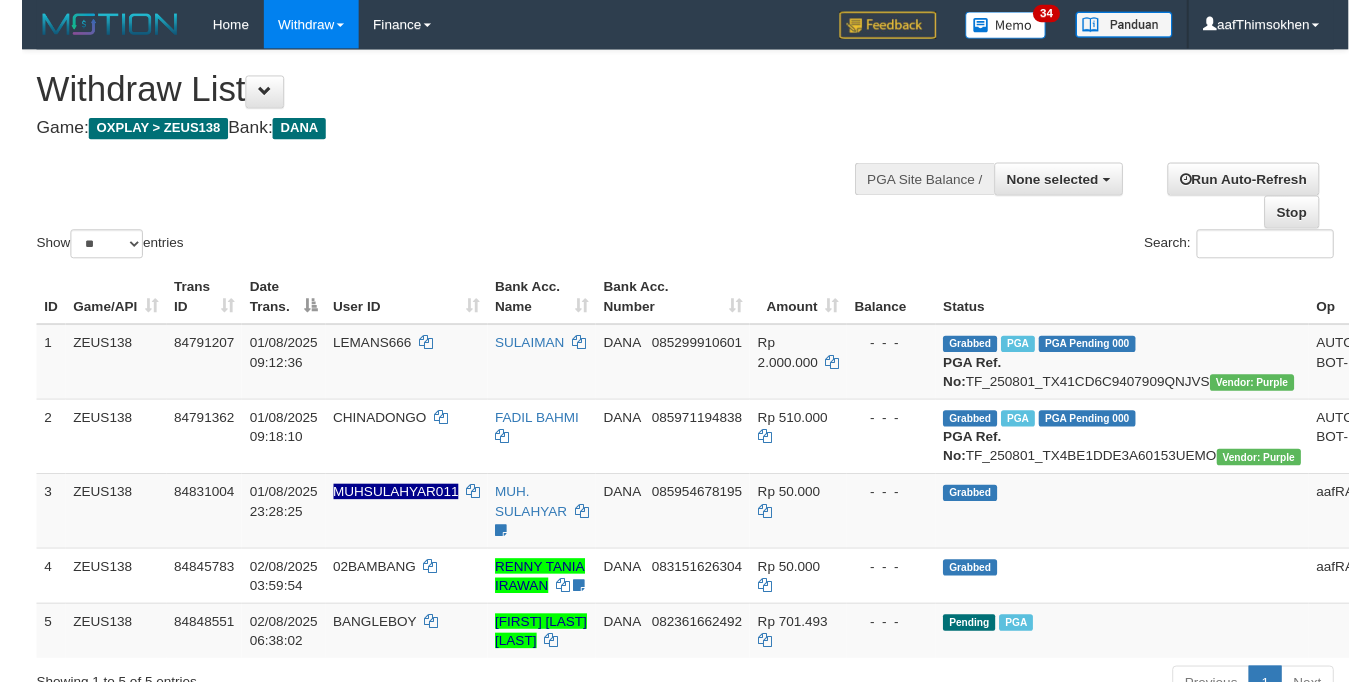 scroll, scrollTop: 349, scrollLeft: 0, axis: vertical 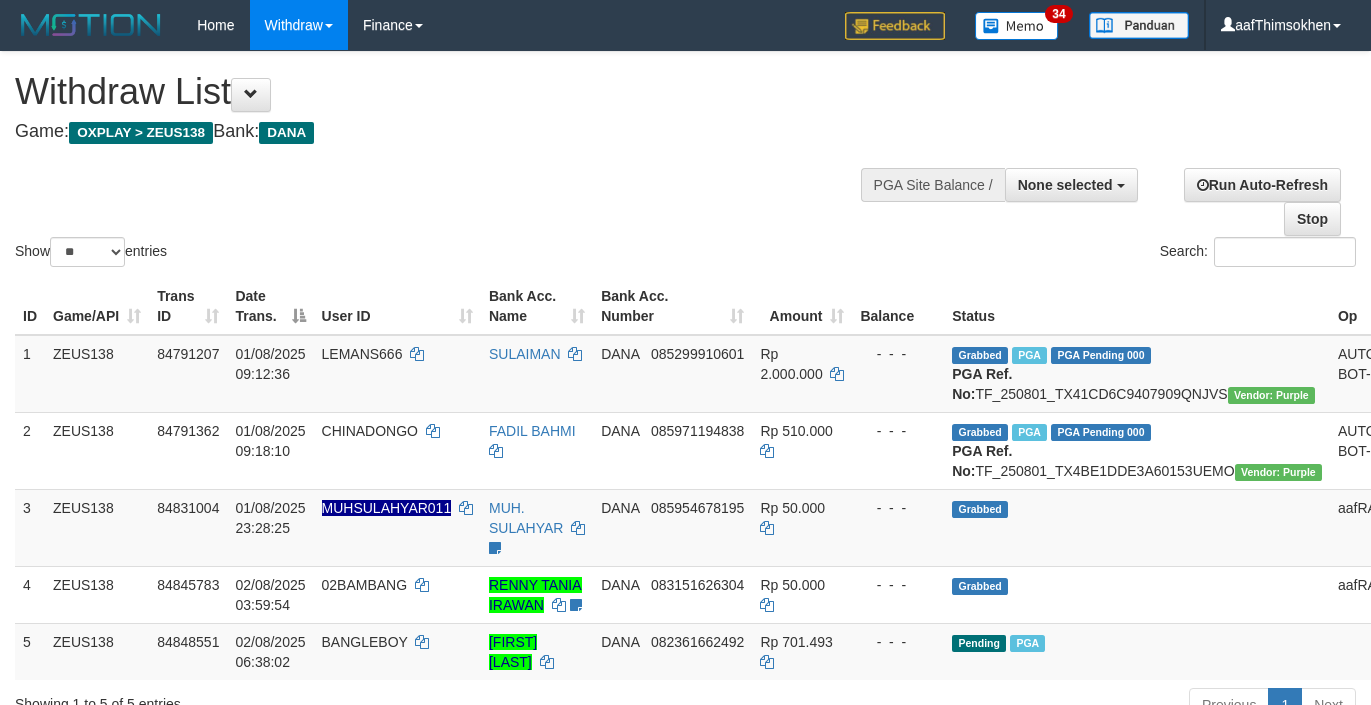 select 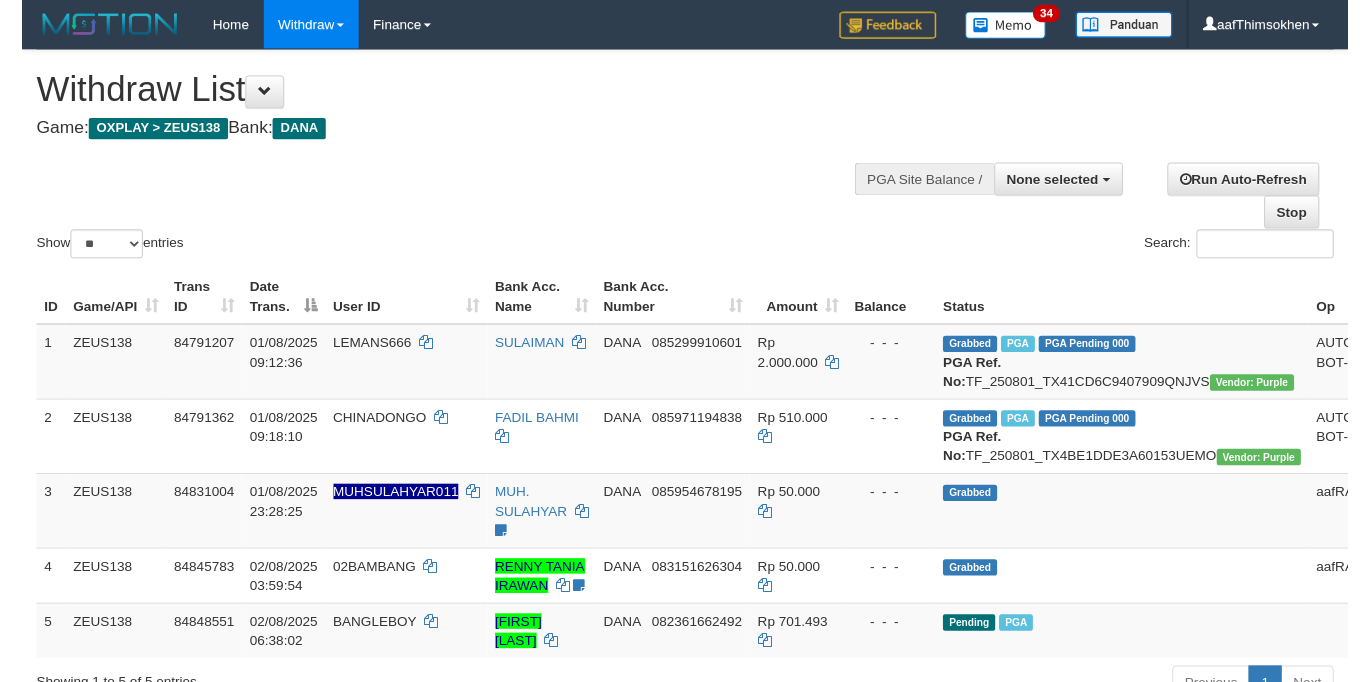 scroll, scrollTop: 349, scrollLeft: 0, axis: vertical 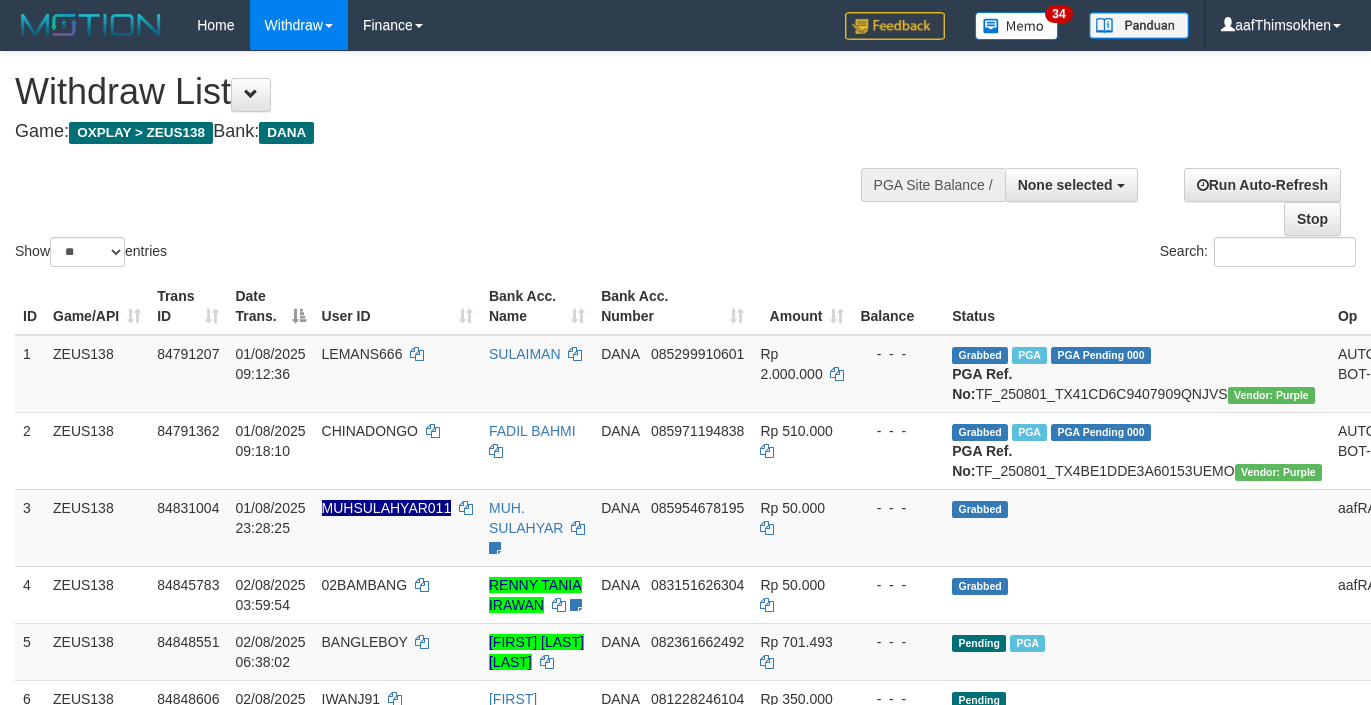 select 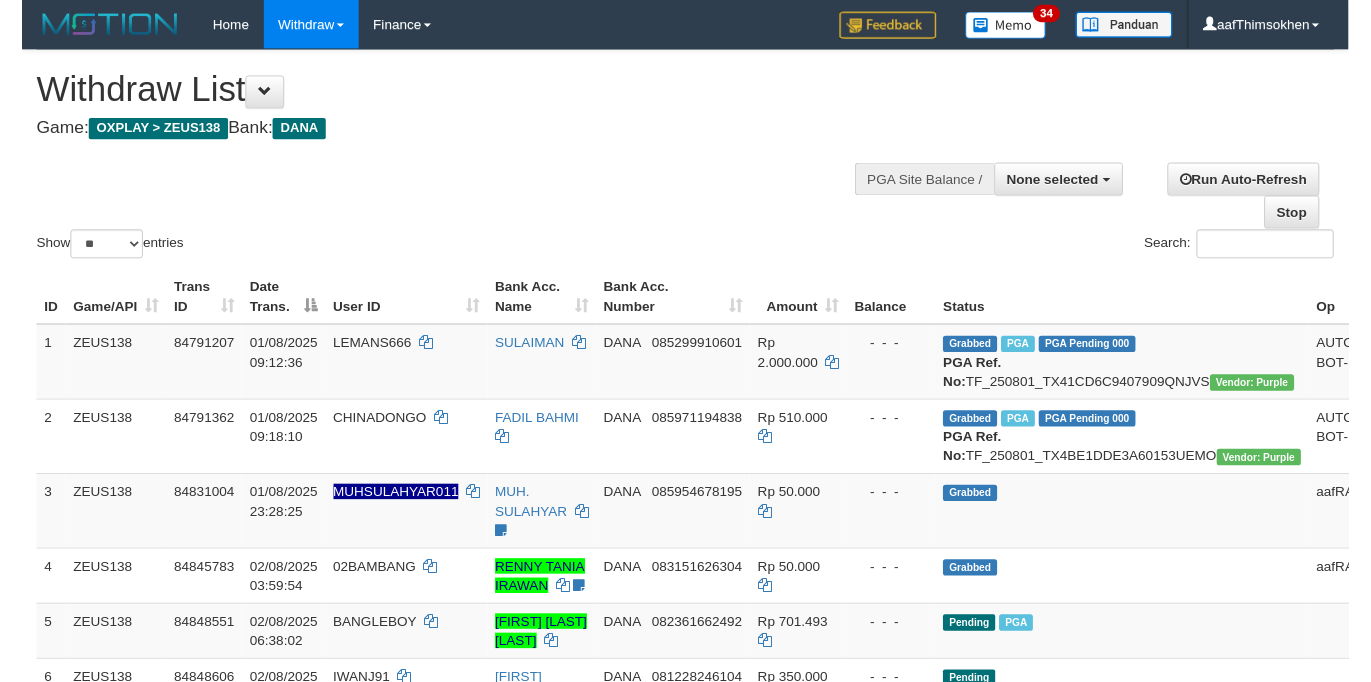 scroll, scrollTop: 349, scrollLeft: 0, axis: vertical 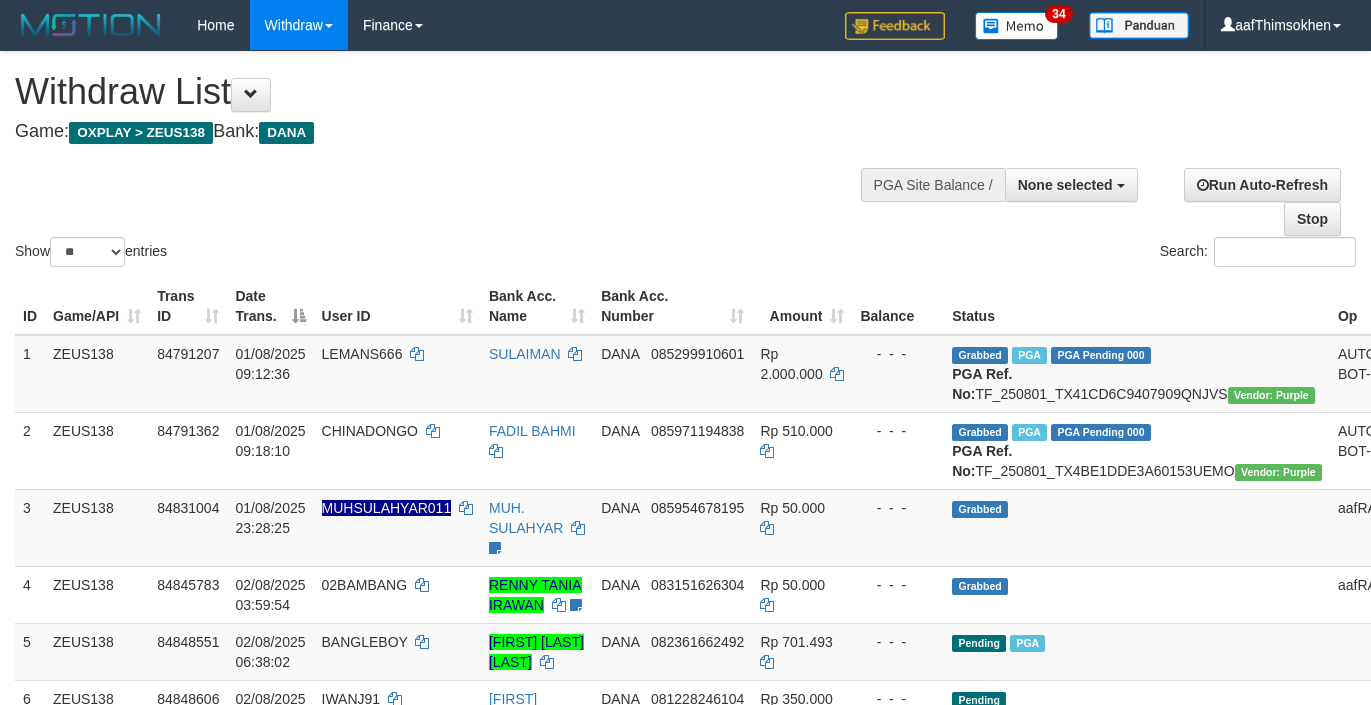 select 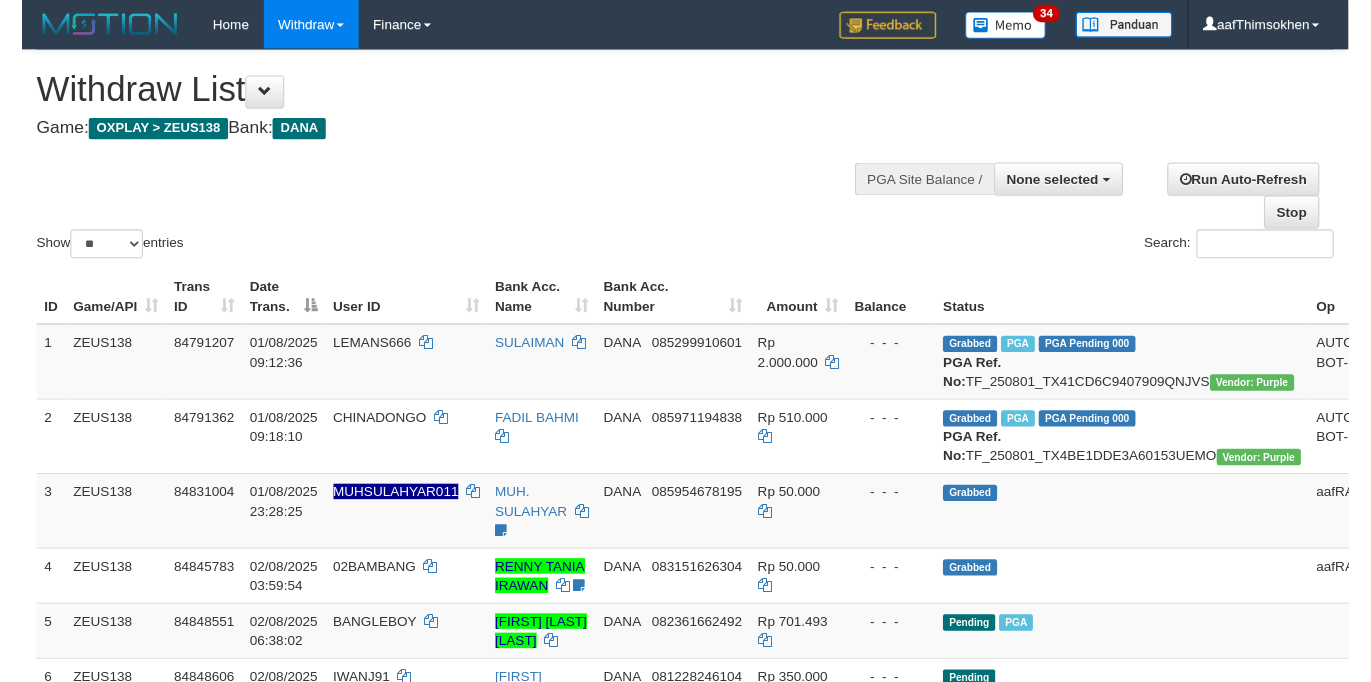 scroll, scrollTop: 349, scrollLeft: 0, axis: vertical 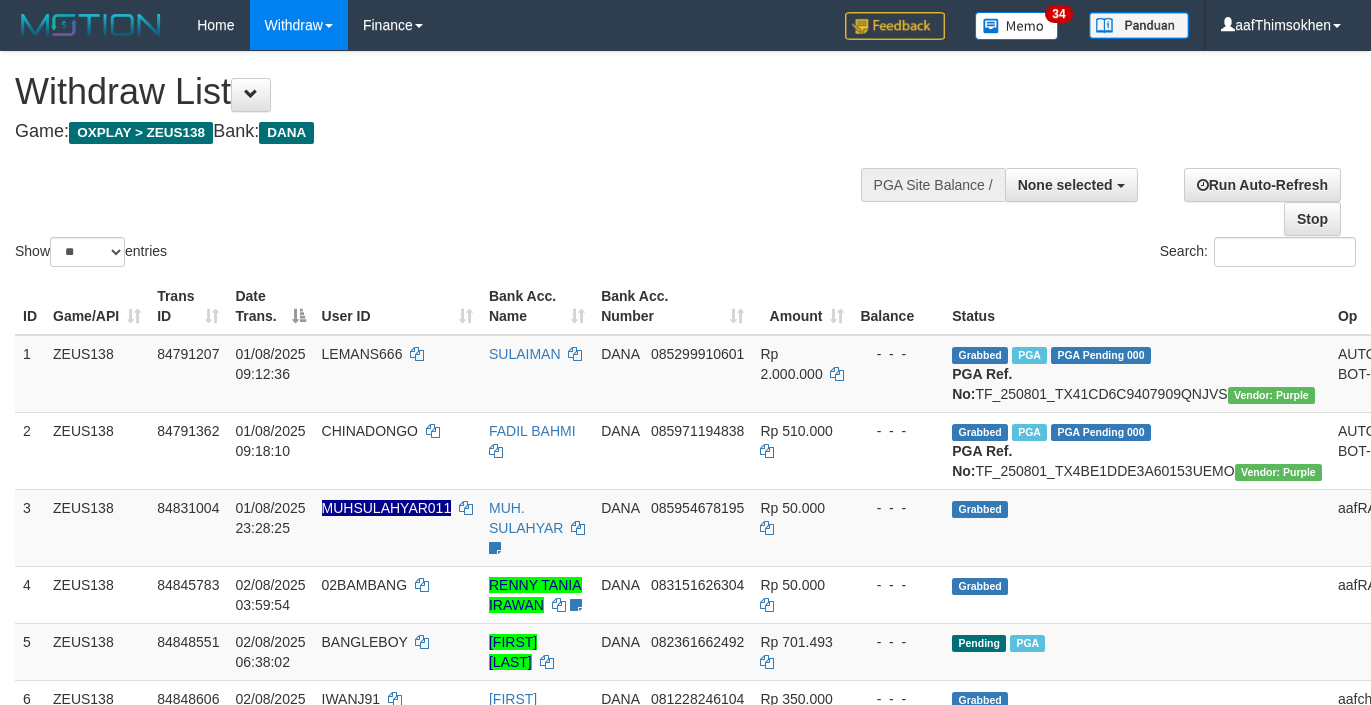 select 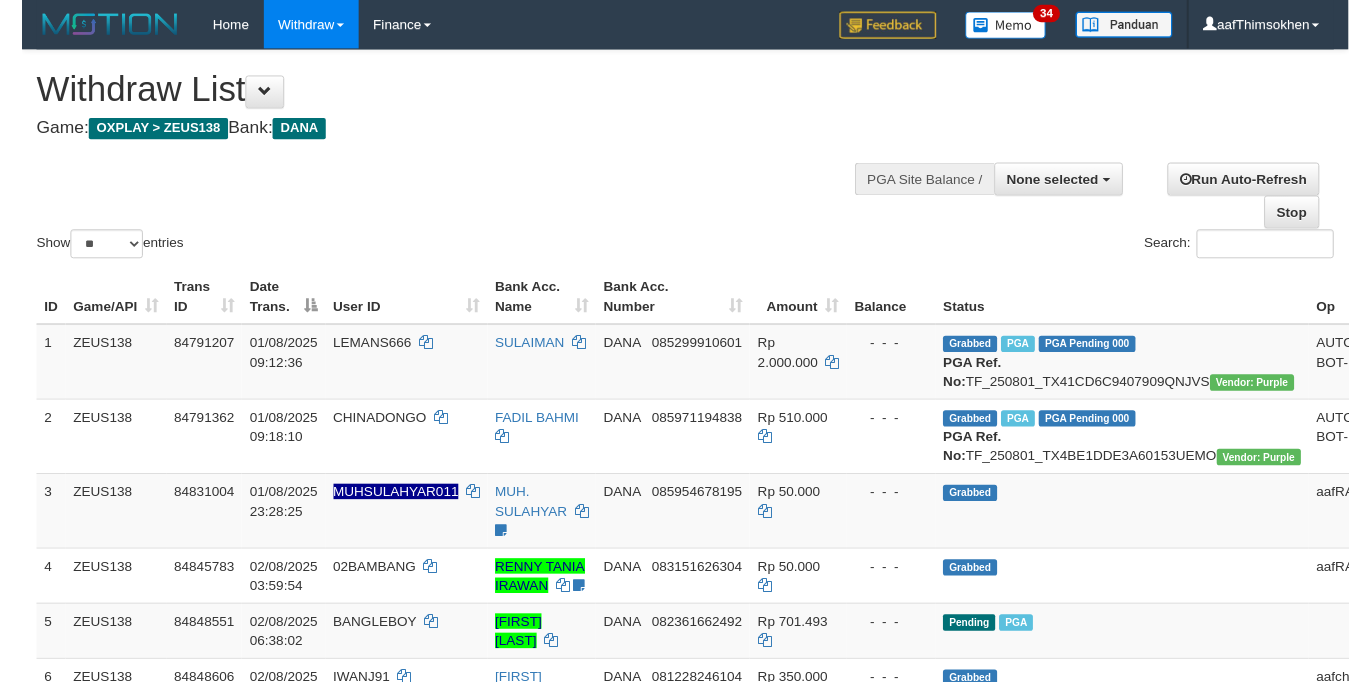 scroll, scrollTop: 349, scrollLeft: 0, axis: vertical 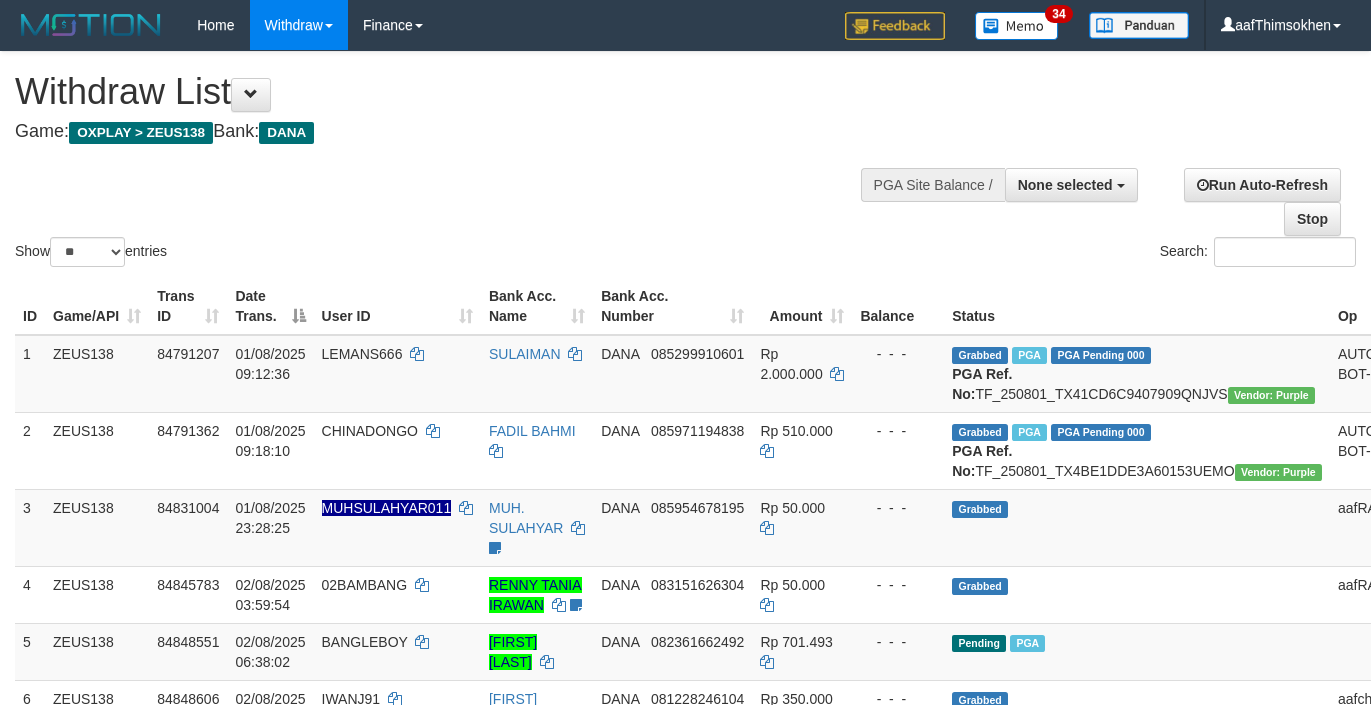 select 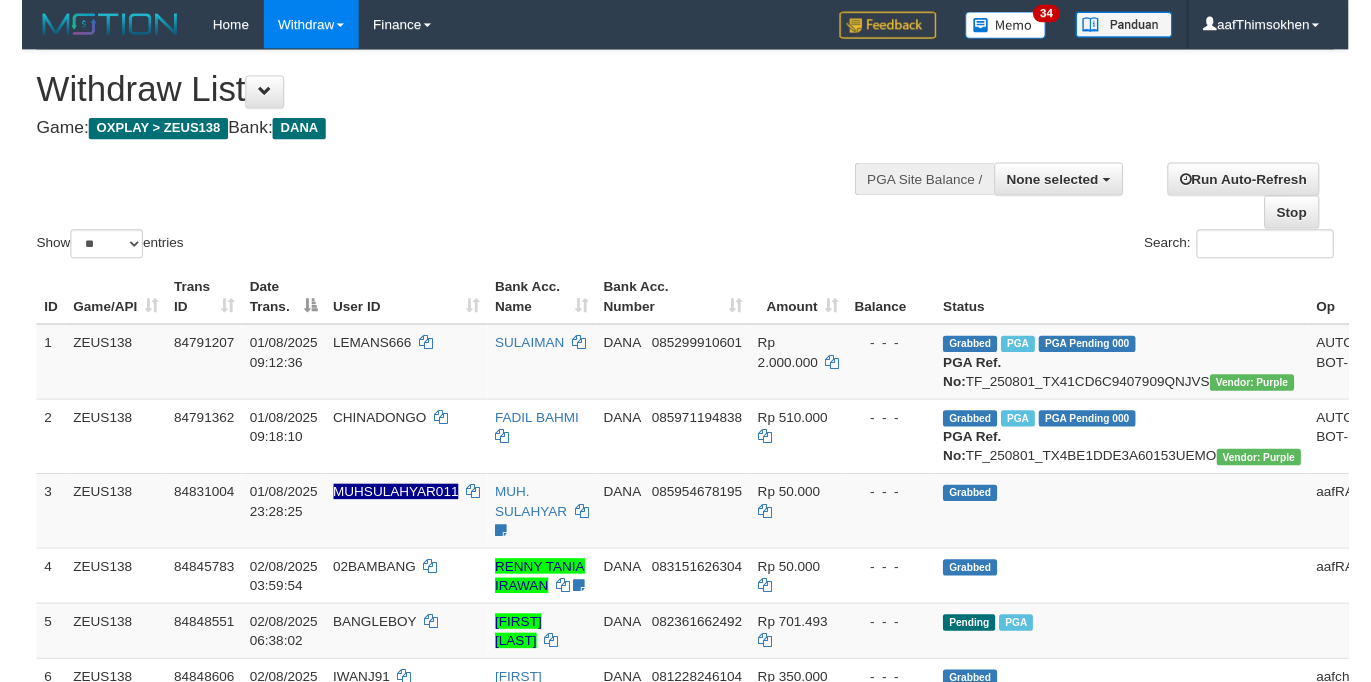 scroll, scrollTop: 349, scrollLeft: 0, axis: vertical 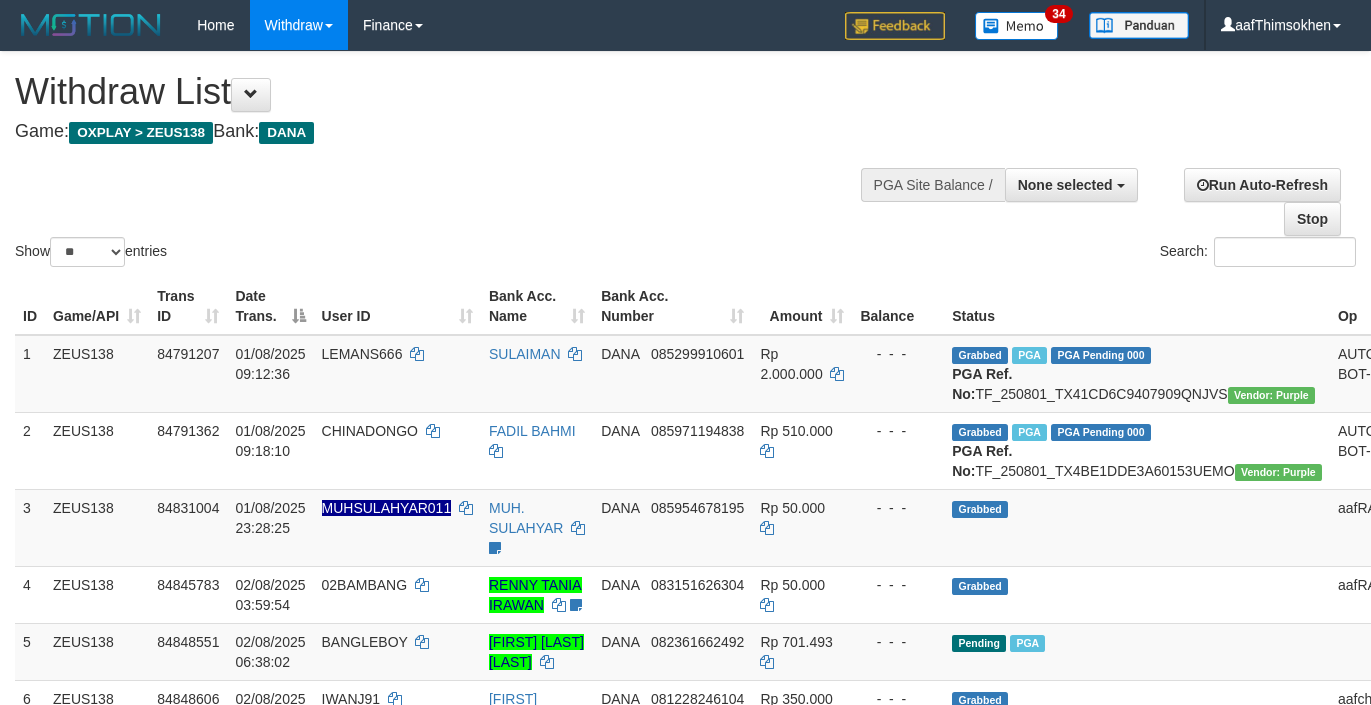 select 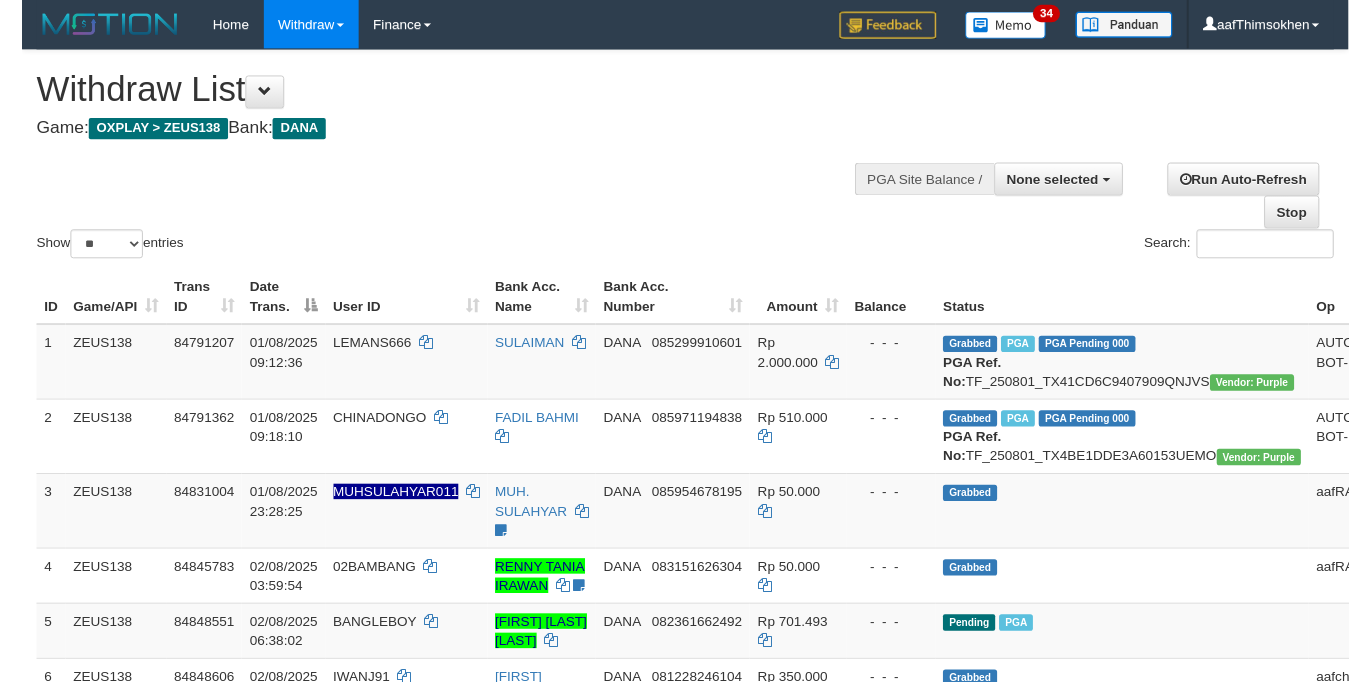 scroll, scrollTop: 349, scrollLeft: 0, axis: vertical 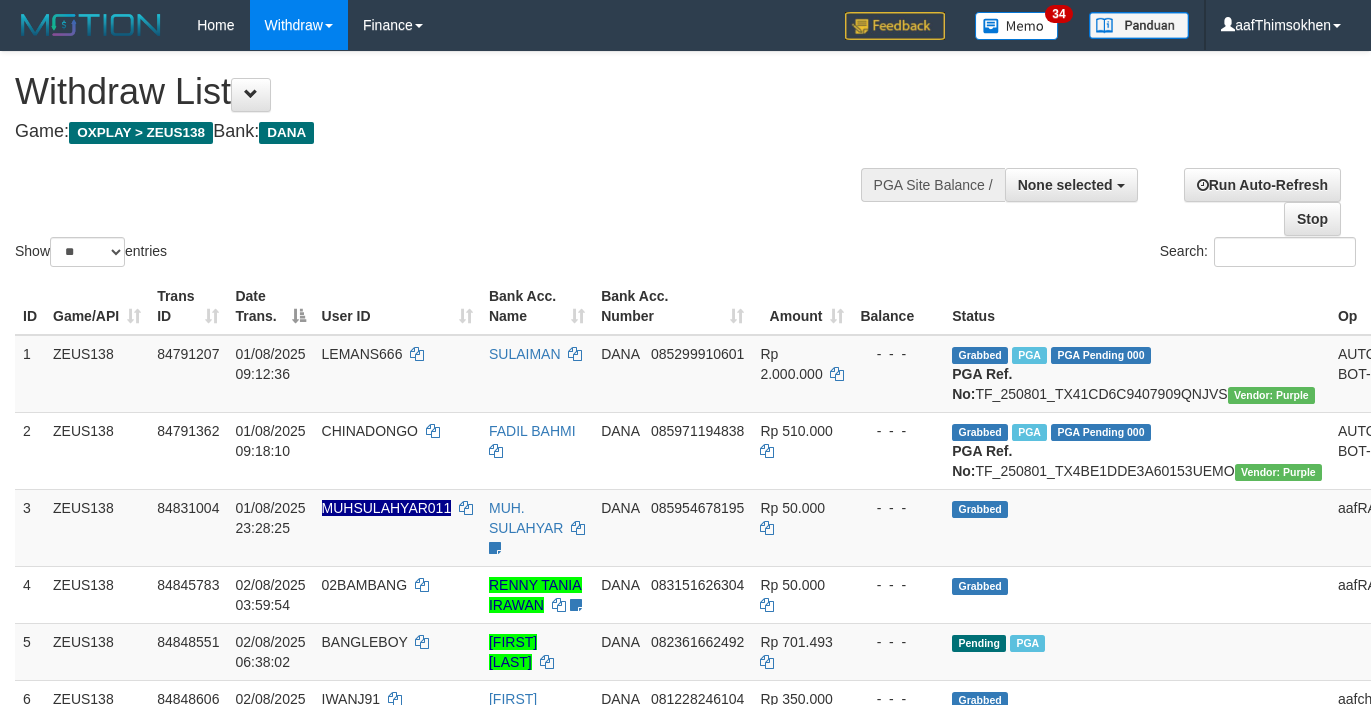 select 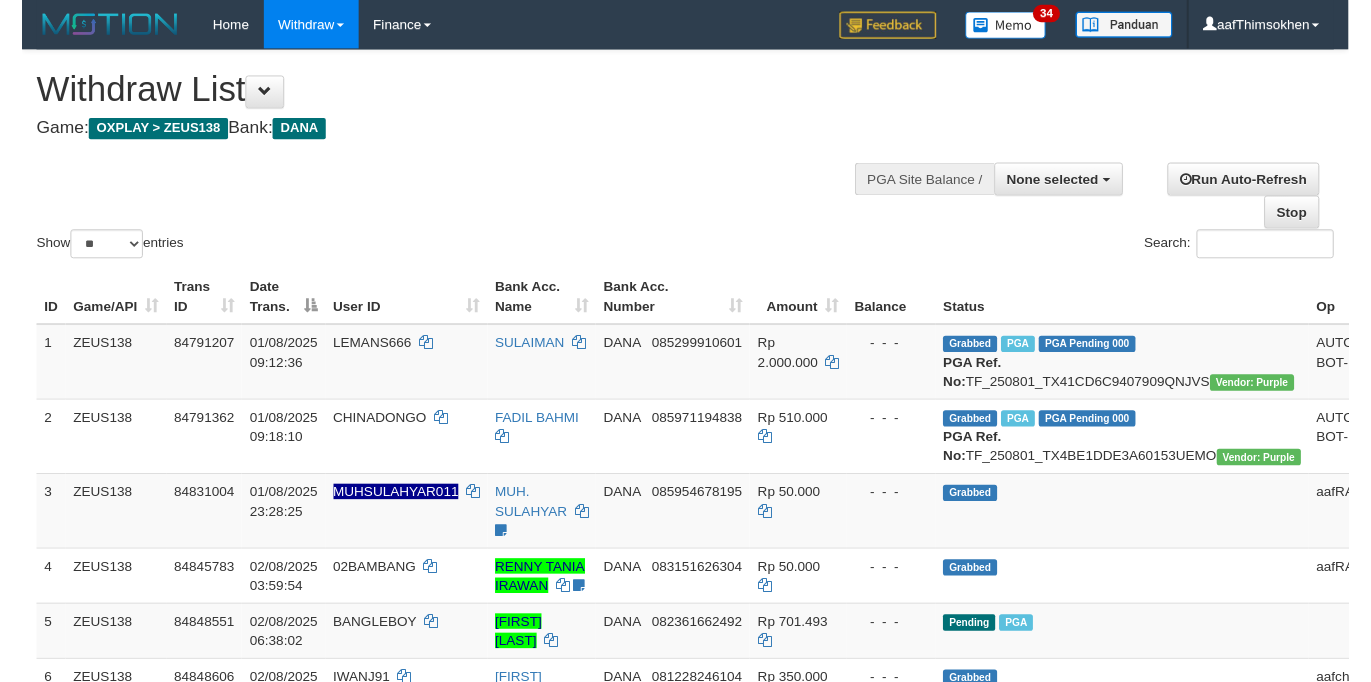 scroll, scrollTop: 349, scrollLeft: 0, axis: vertical 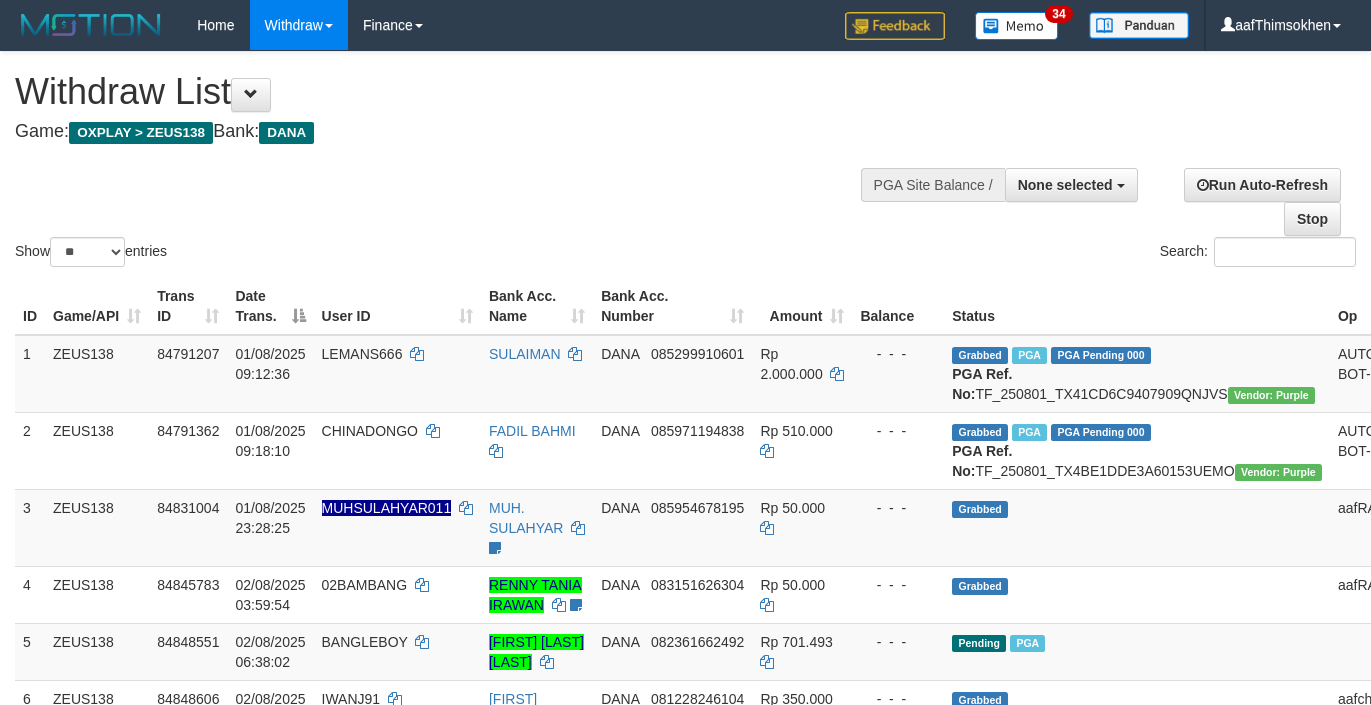select 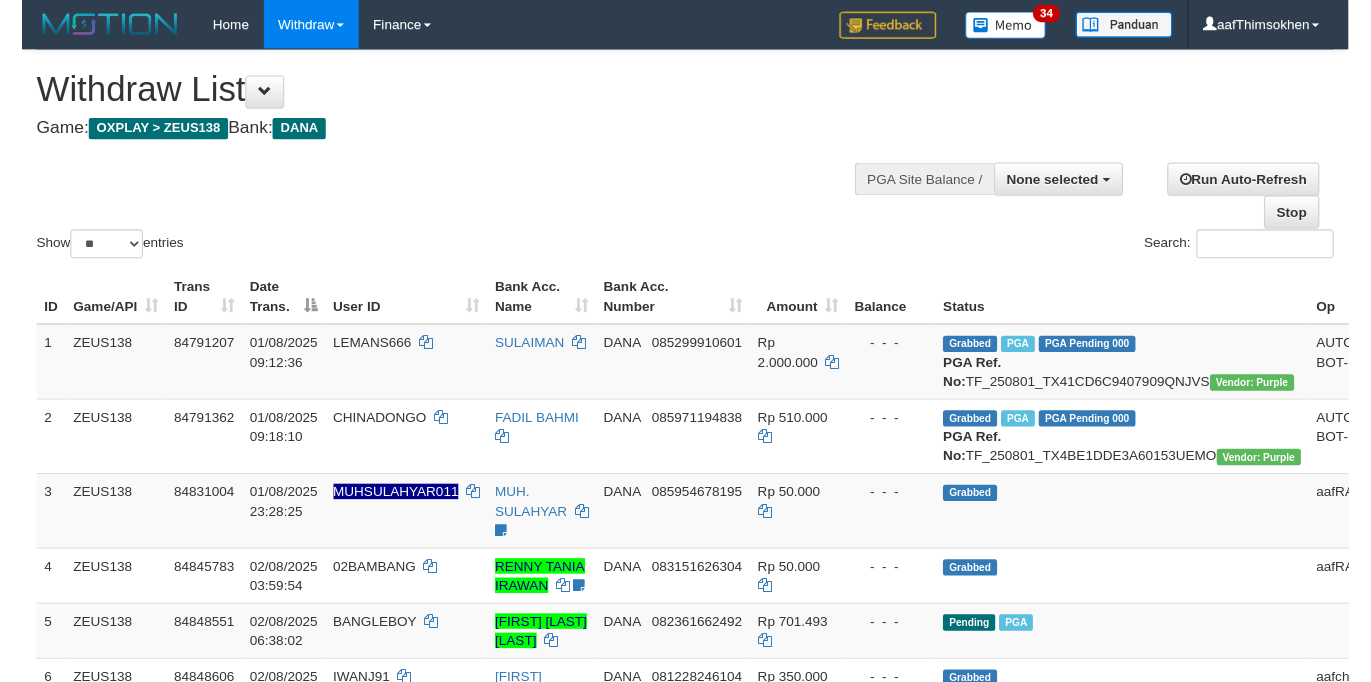 scroll, scrollTop: 349, scrollLeft: 0, axis: vertical 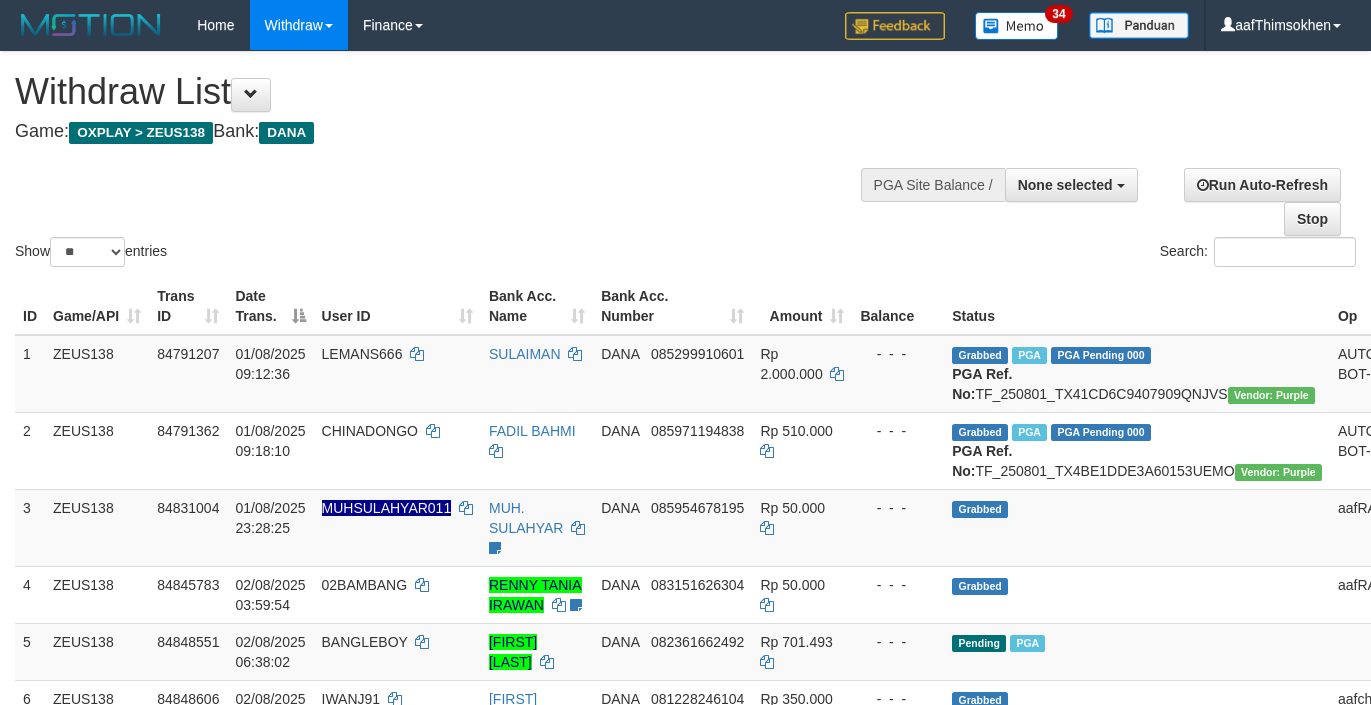select 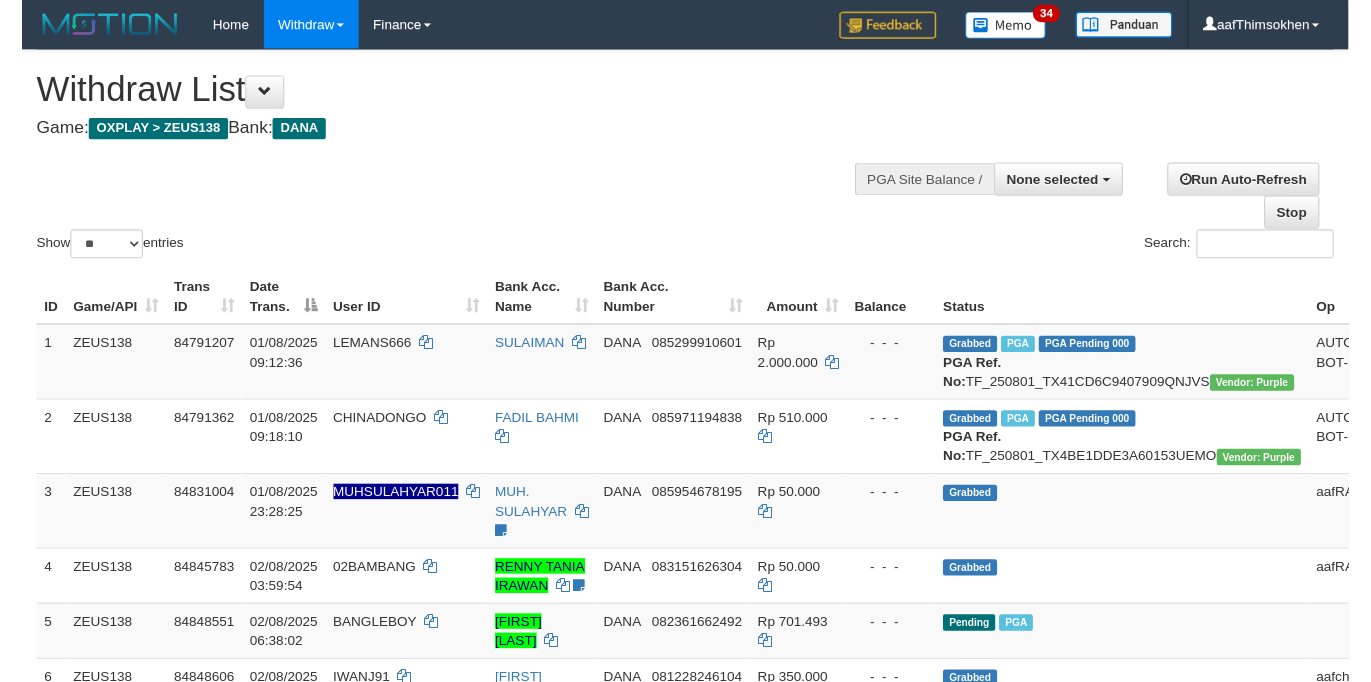scroll, scrollTop: 349, scrollLeft: 0, axis: vertical 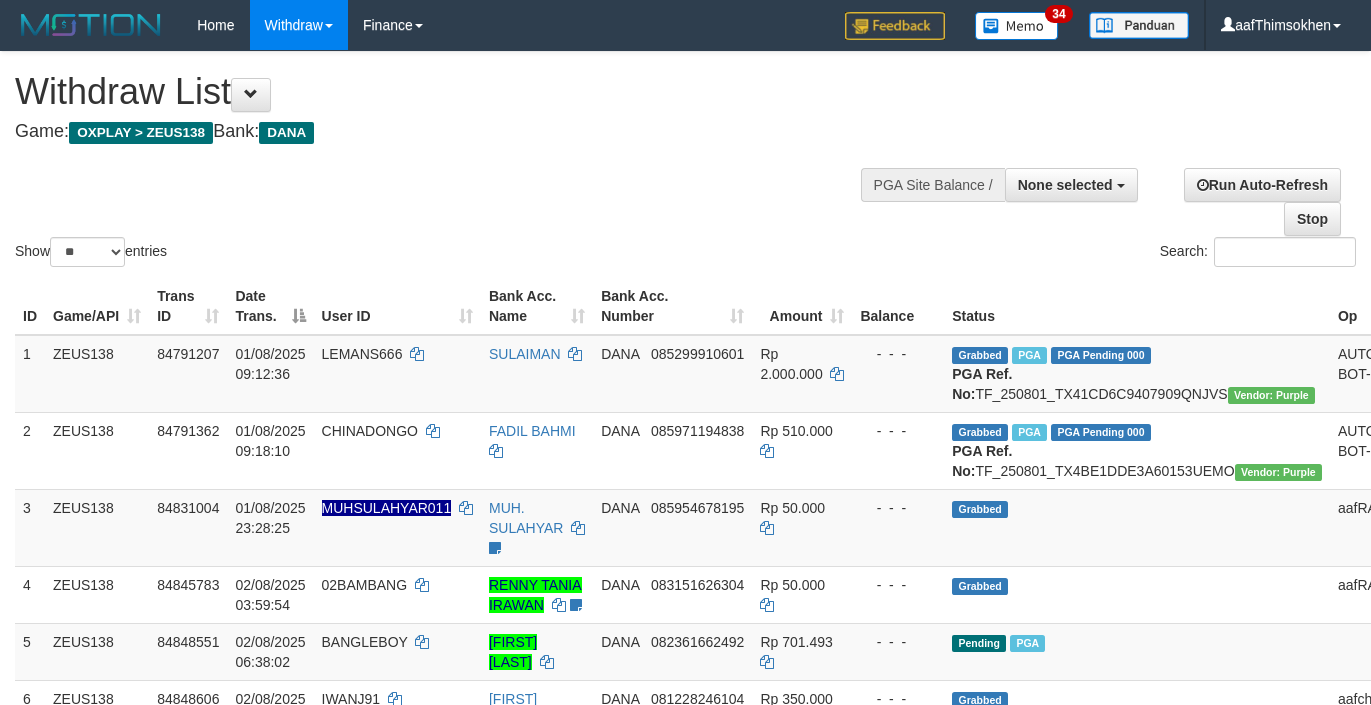 select 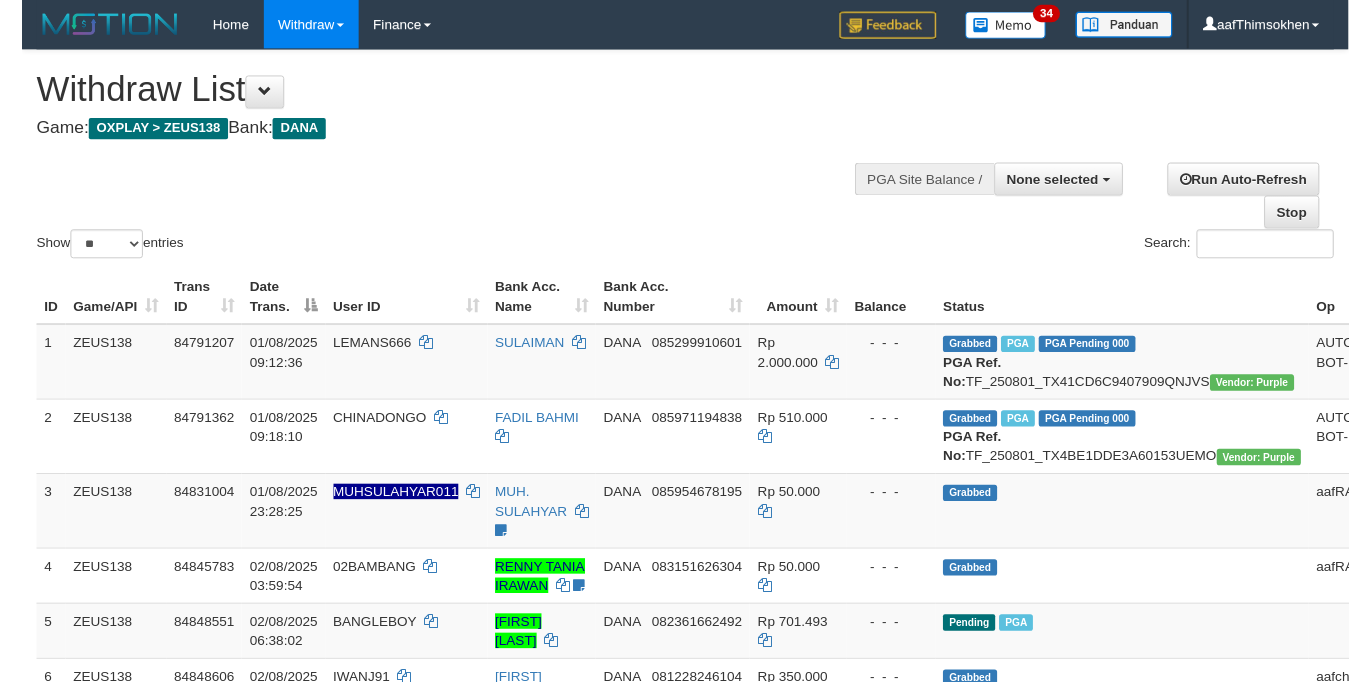 scroll, scrollTop: 349, scrollLeft: 0, axis: vertical 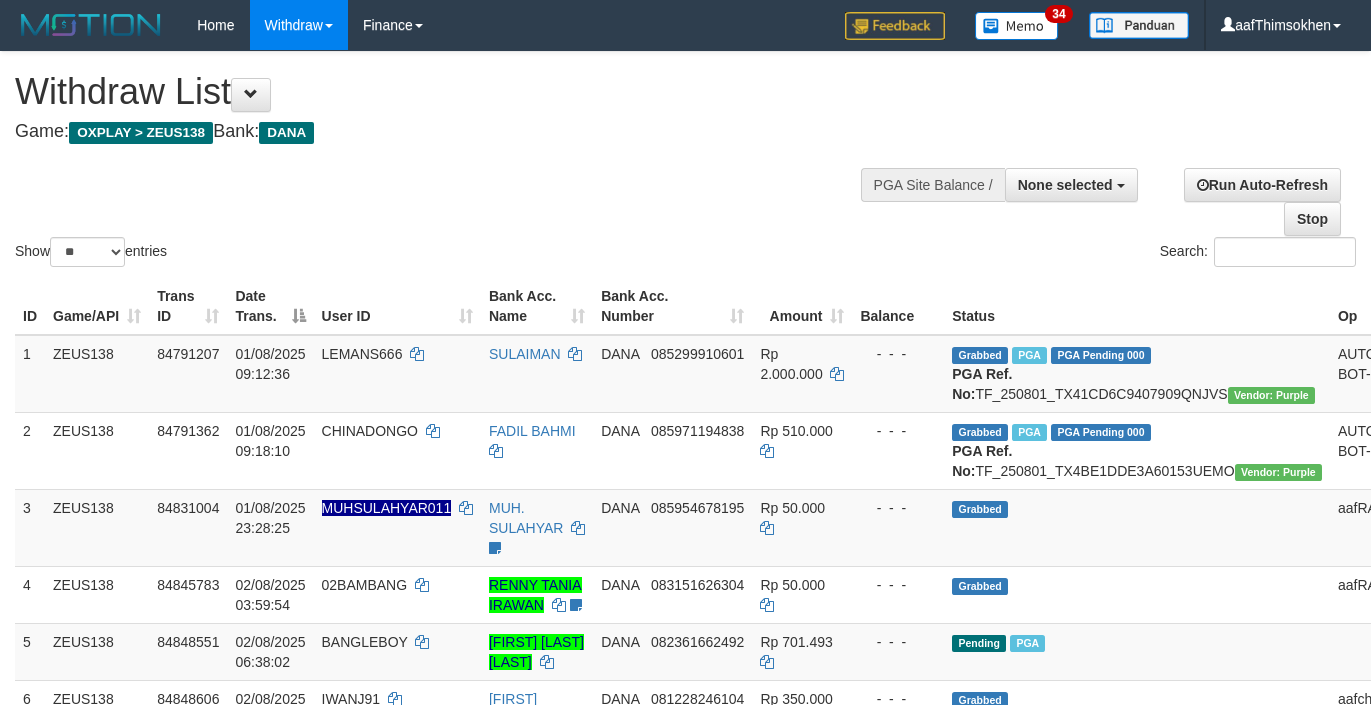 select 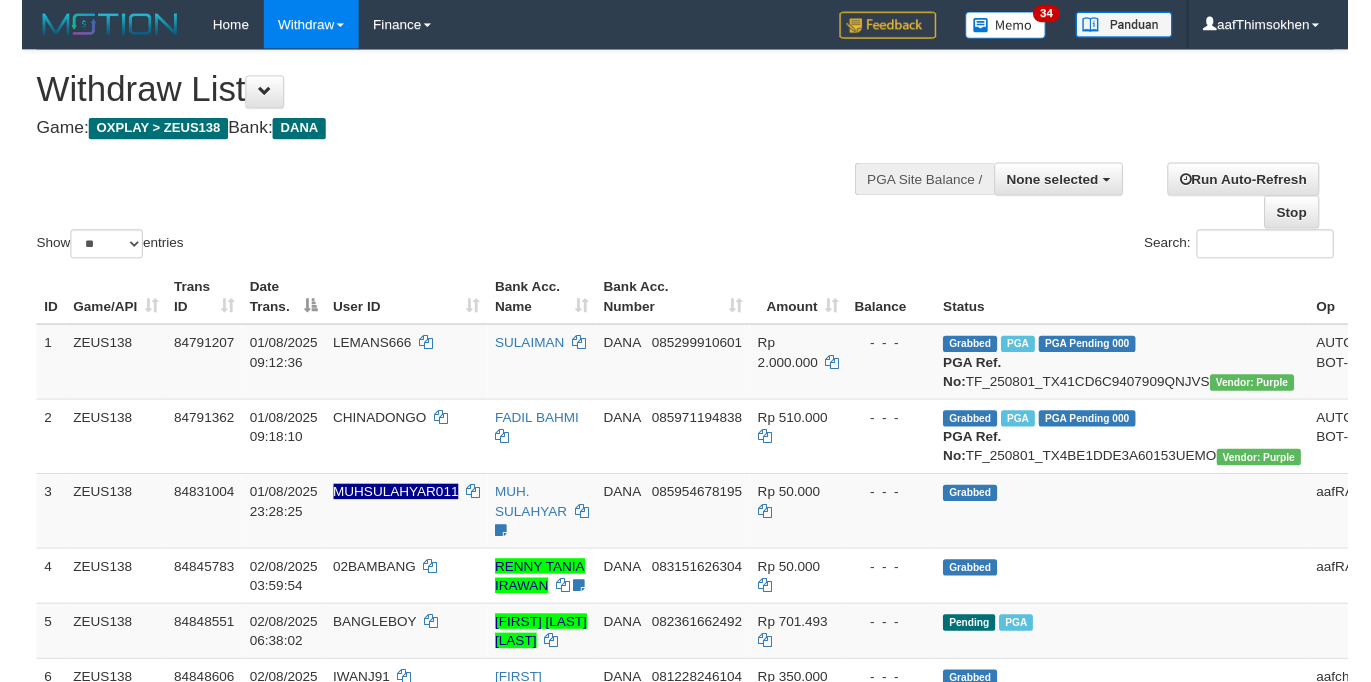 scroll, scrollTop: 349, scrollLeft: 0, axis: vertical 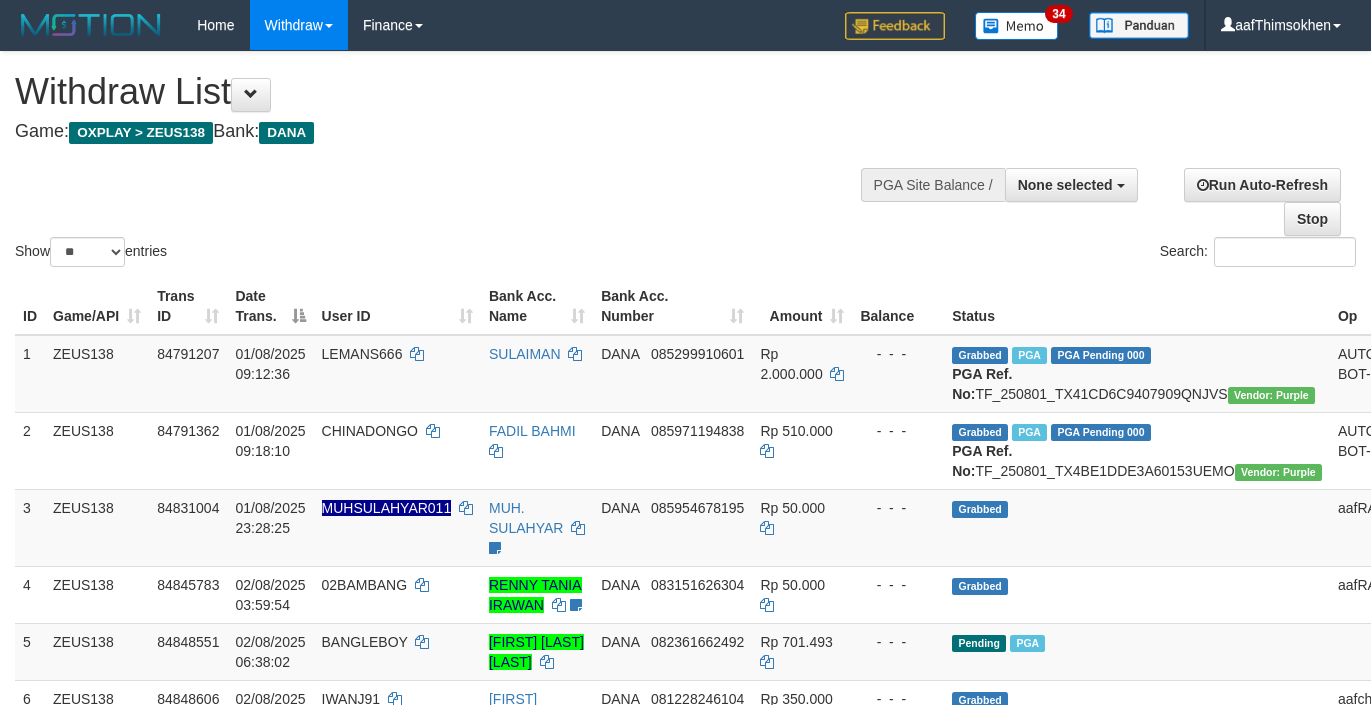 select 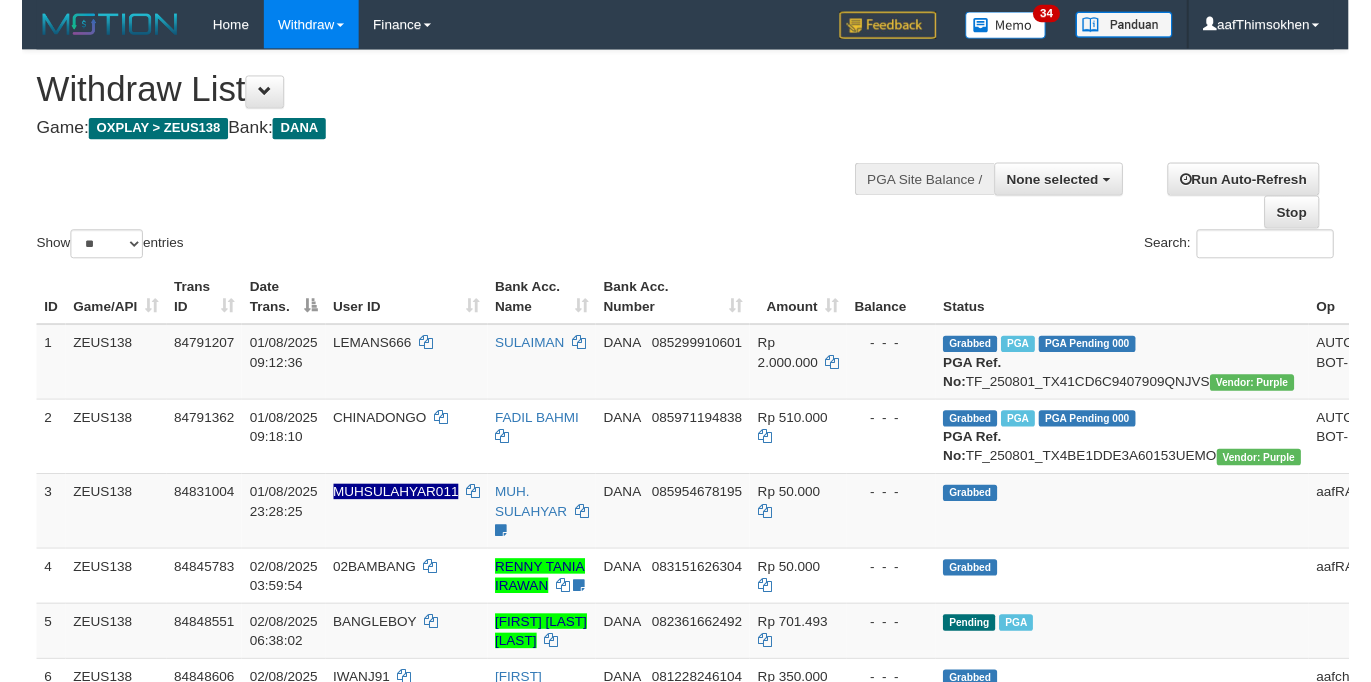scroll, scrollTop: 349, scrollLeft: 0, axis: vertical 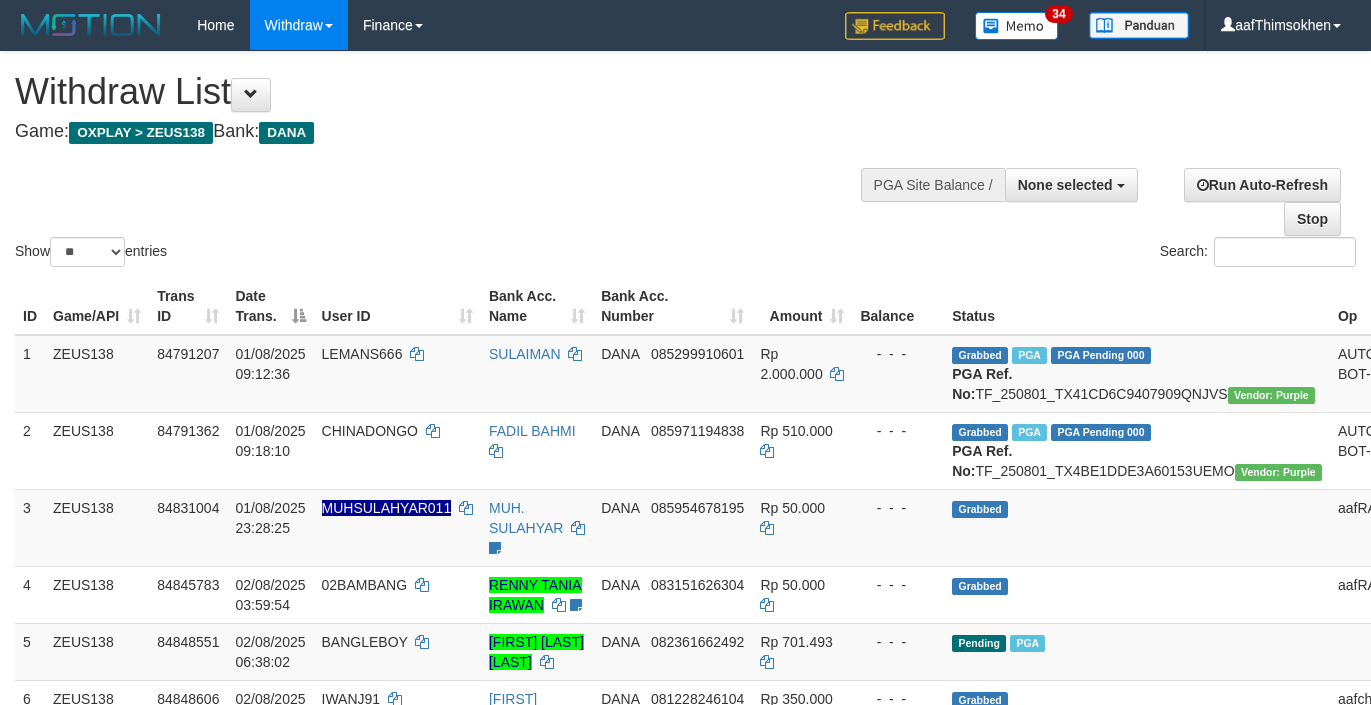 select 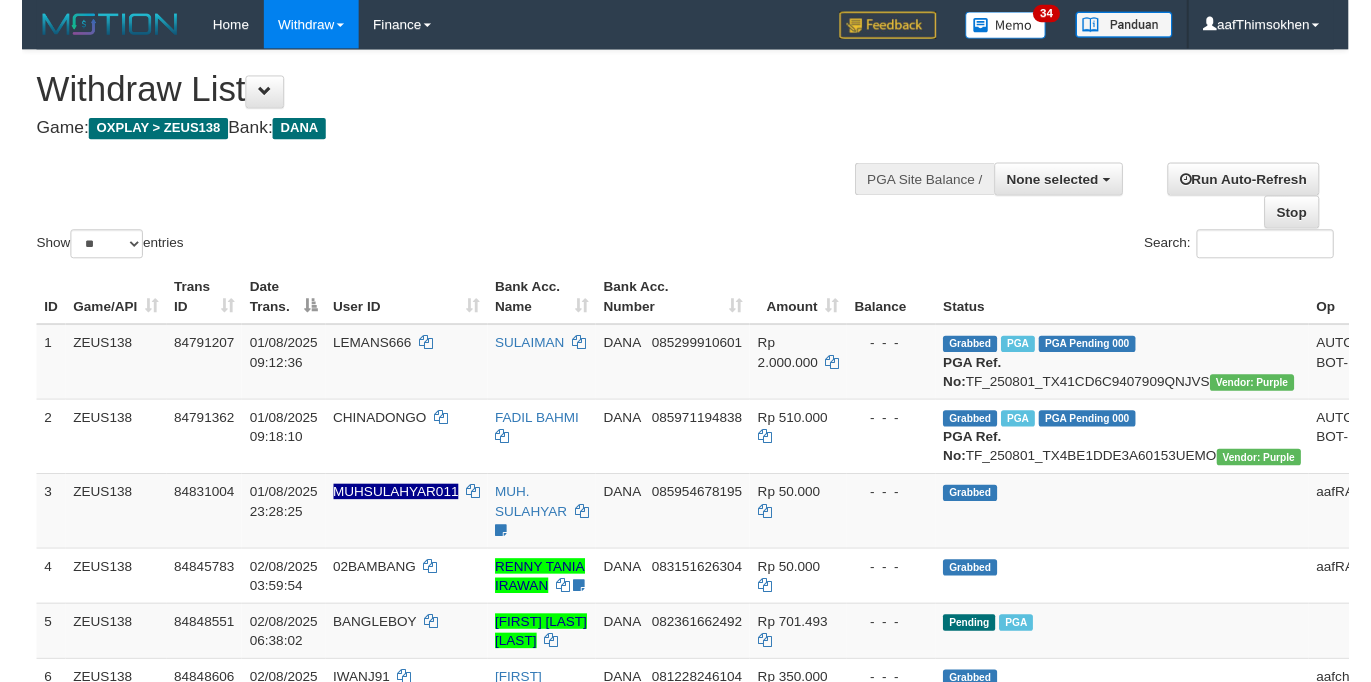 scroll, scrollTop: 349, scrollLeft: 0, axis: vertical 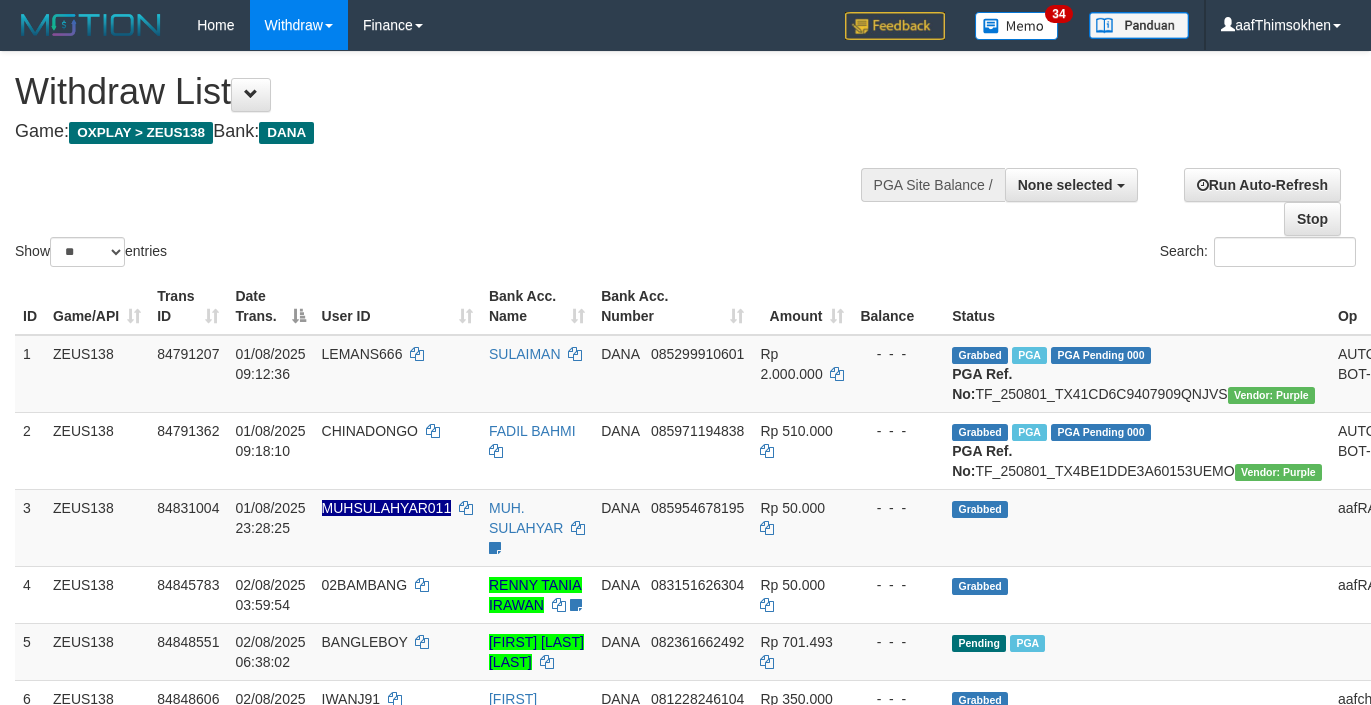 select 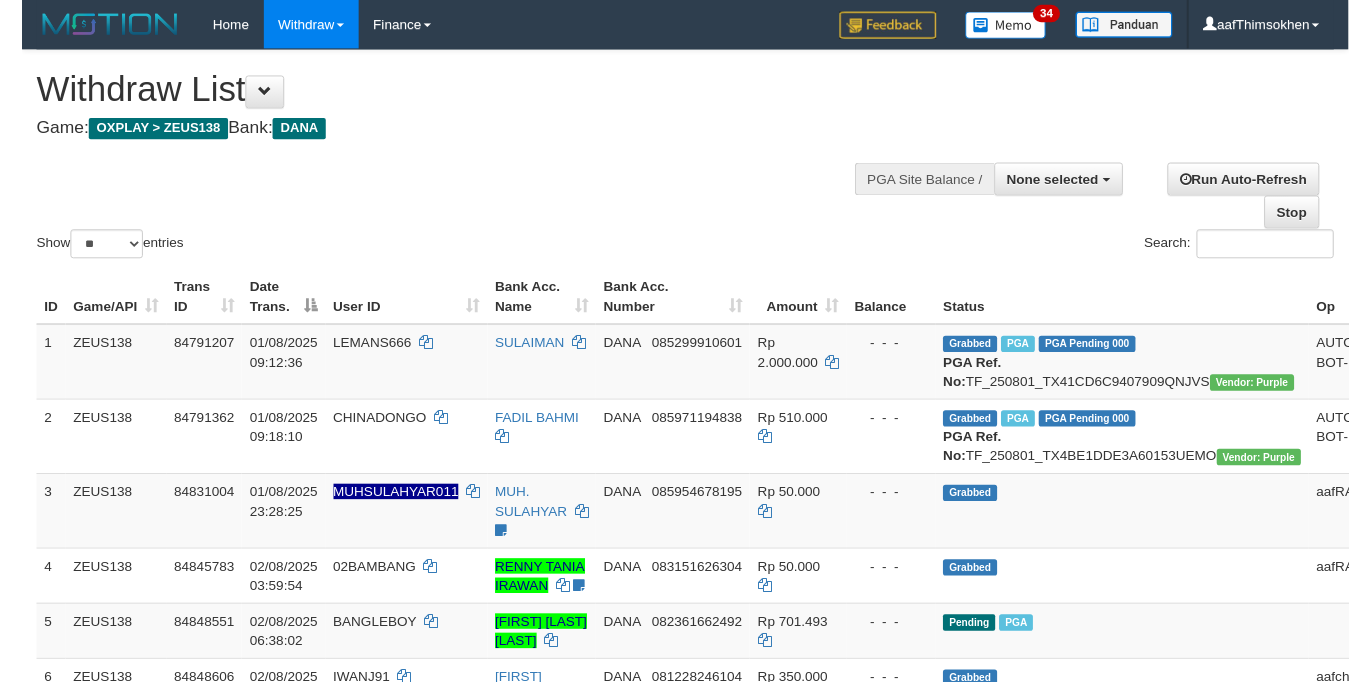 scroll, scrollTop: 349, scrollLeft: 0, axis: vertical 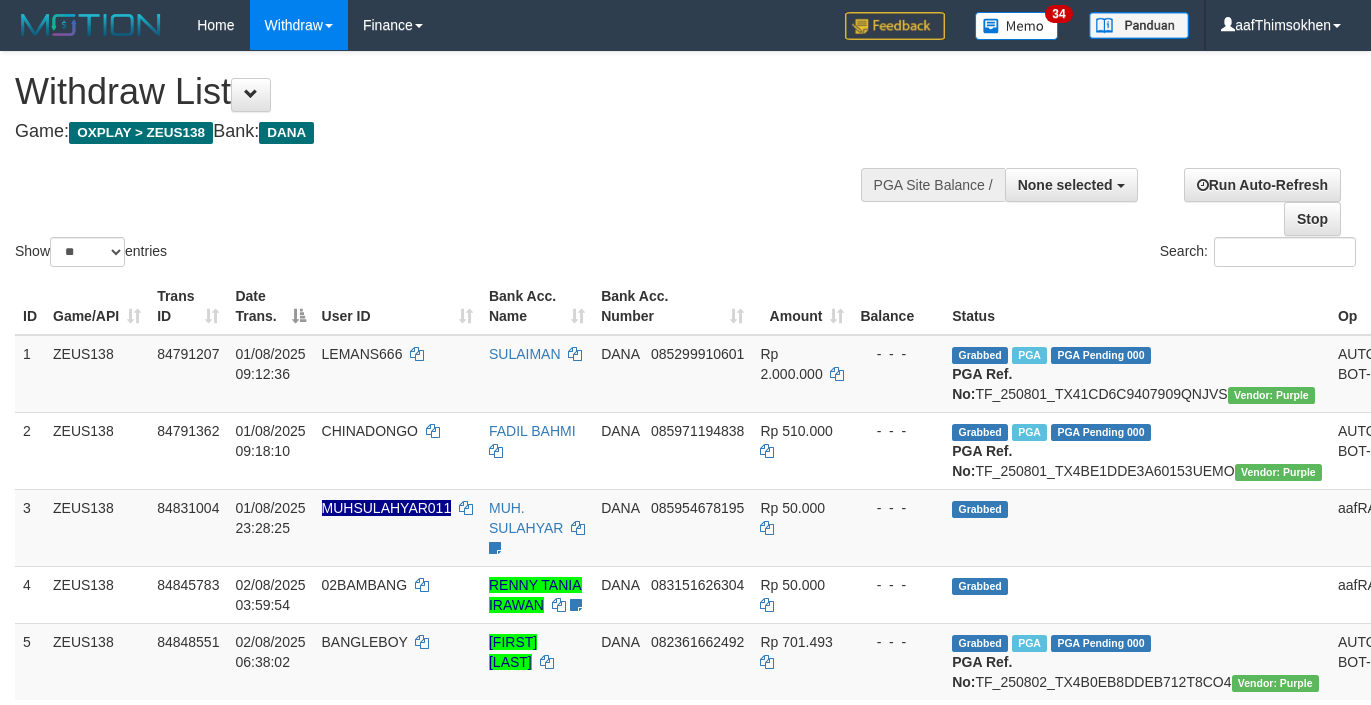 select 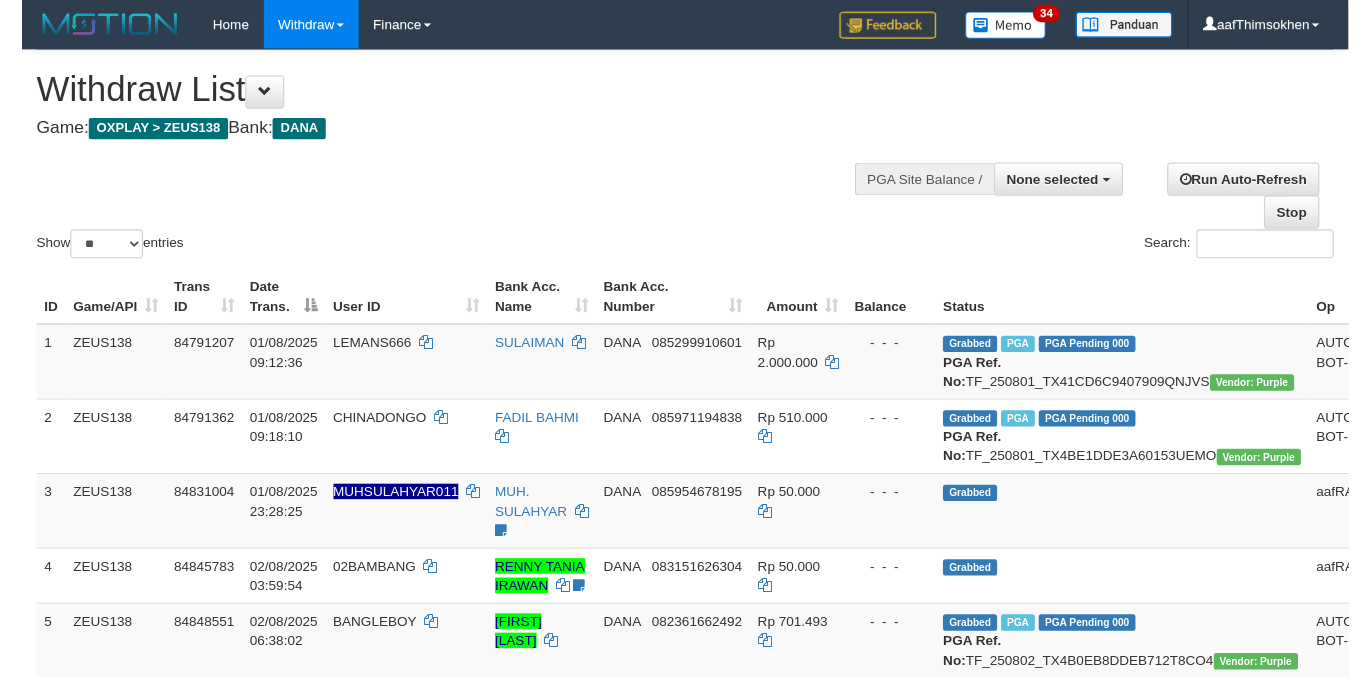 scroll, scrollTop: 349, scrollLeft: 0, axis: vertical 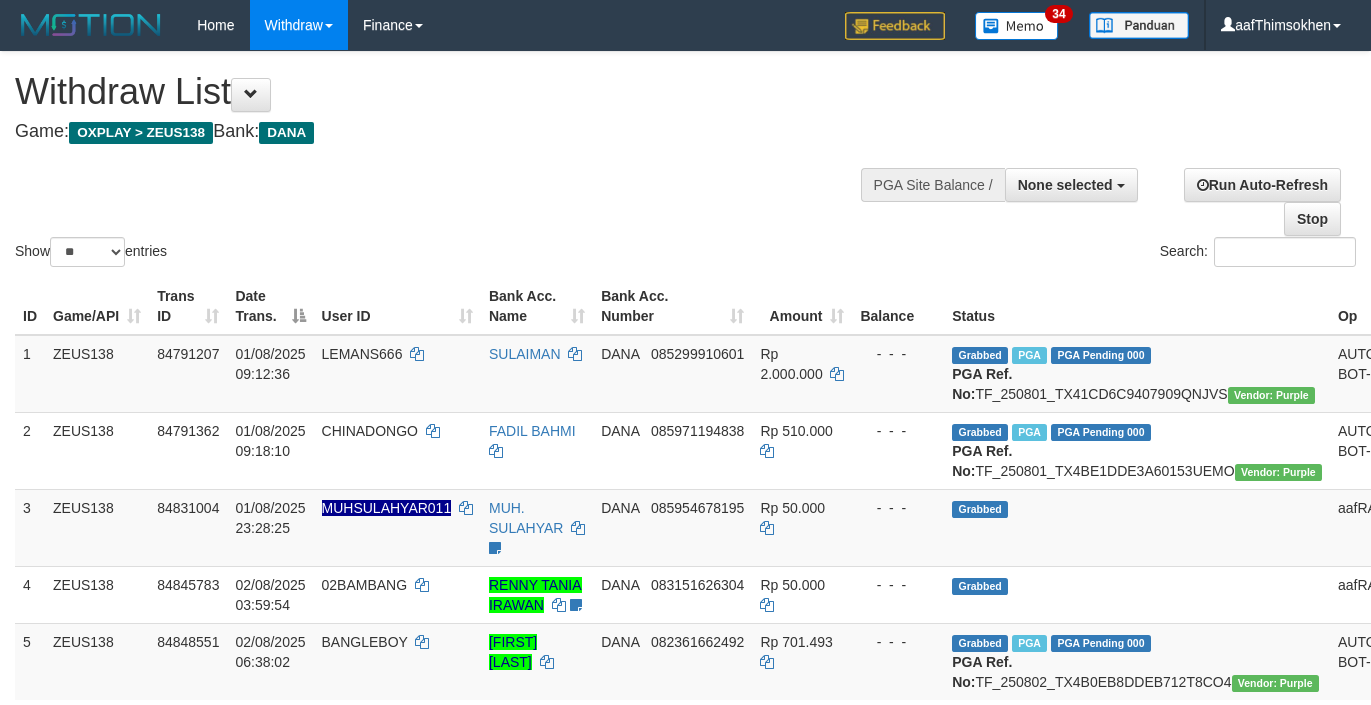 select 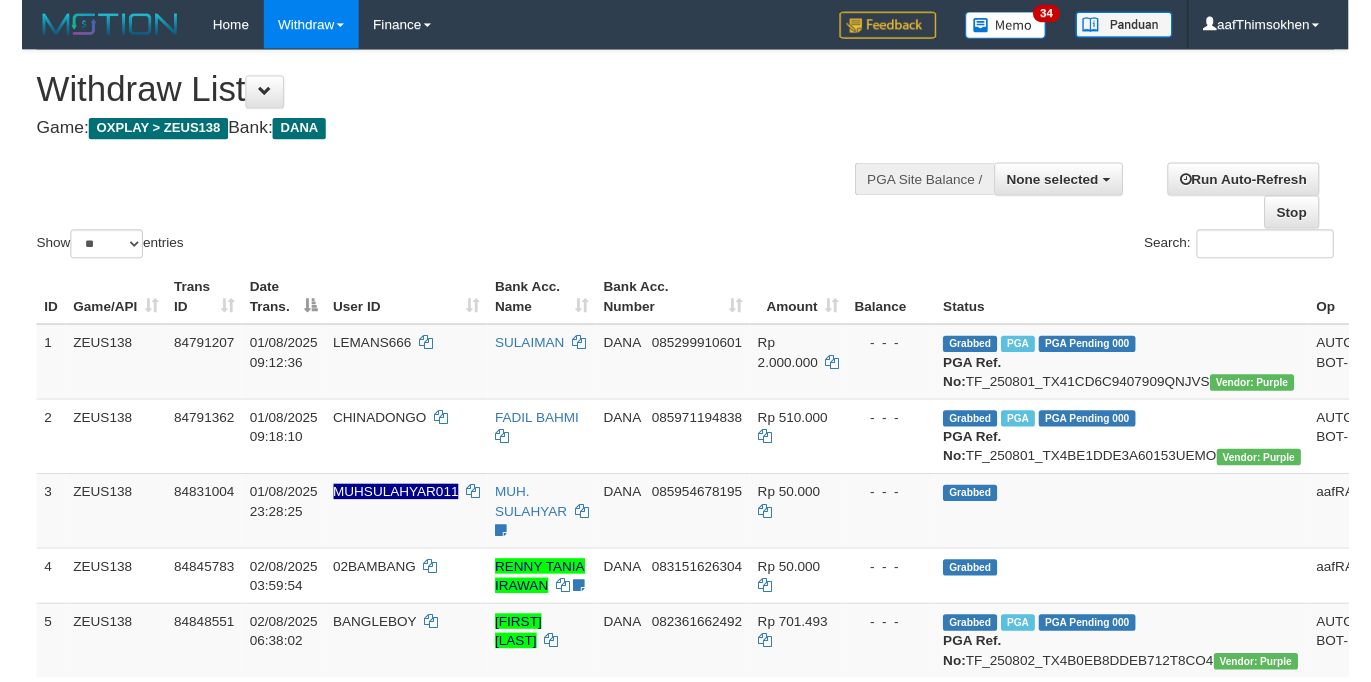 scroll, scrollTop: 349, scrollLeft: 0, axis: vertical 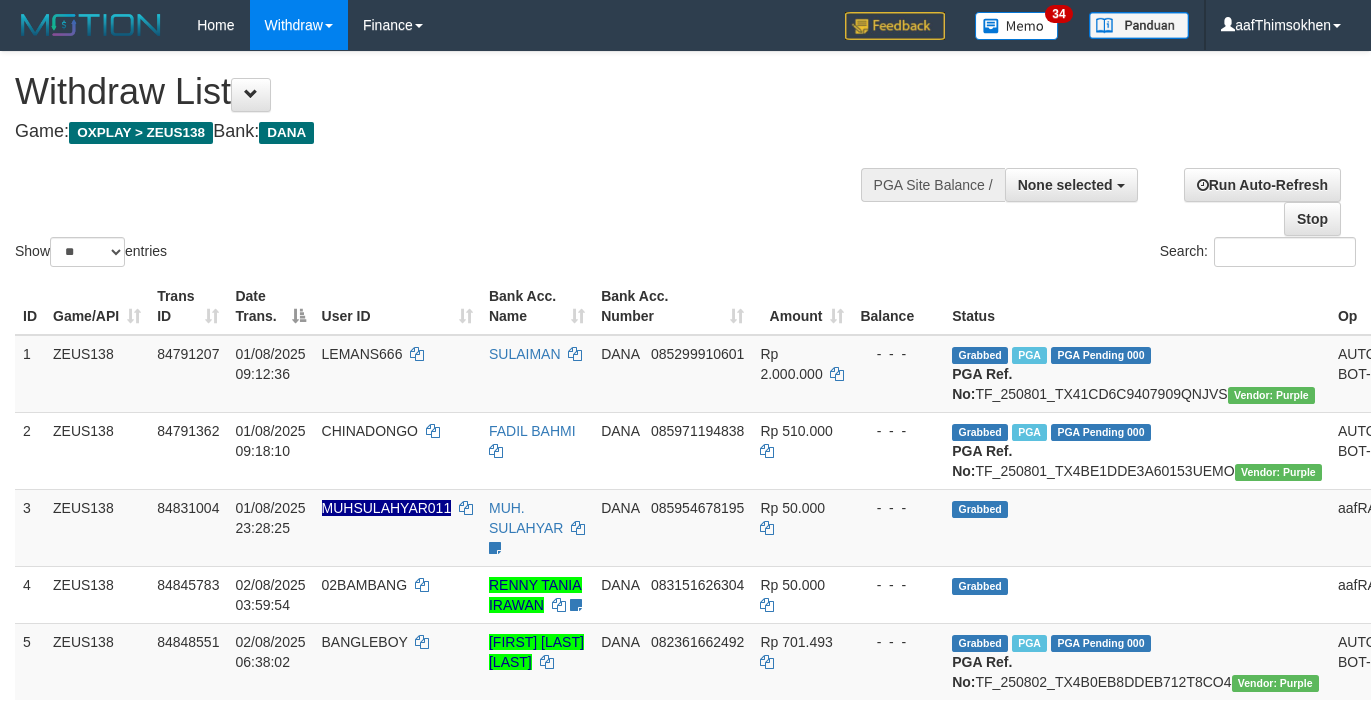 select 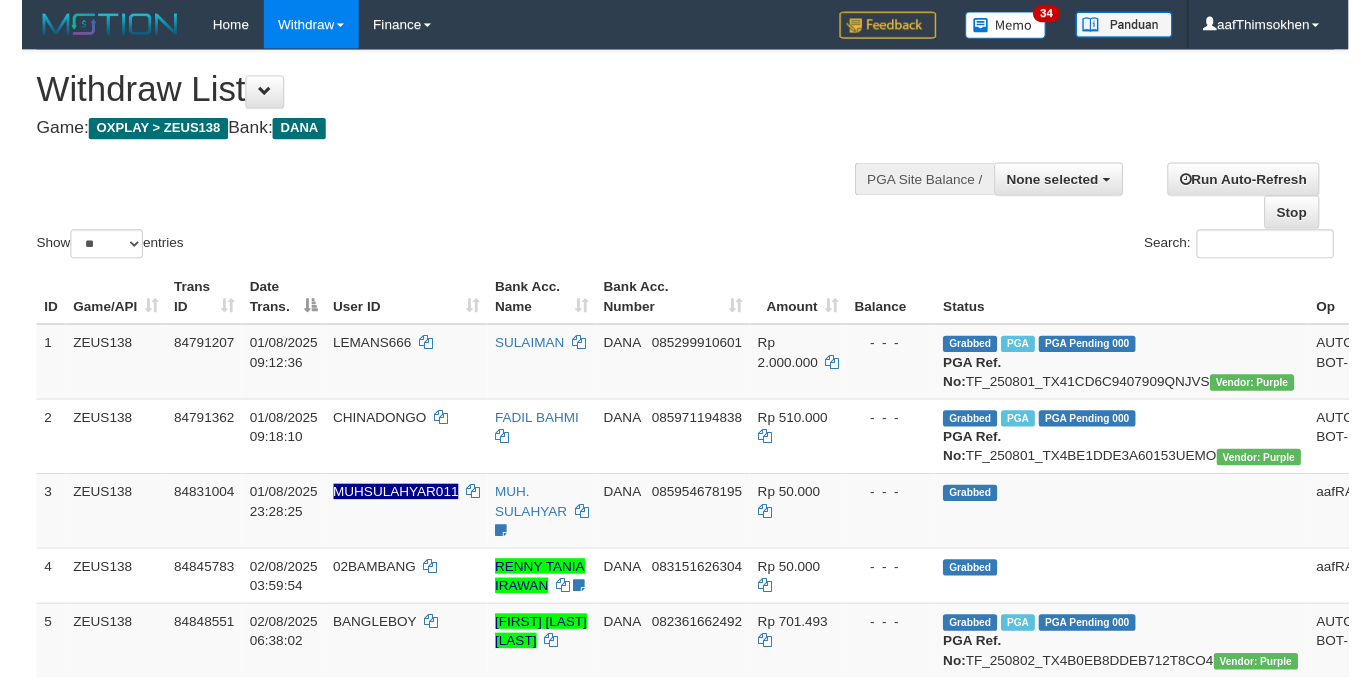 scroll, scrollTop: 349, scrollLeft: 0, axis: vertical 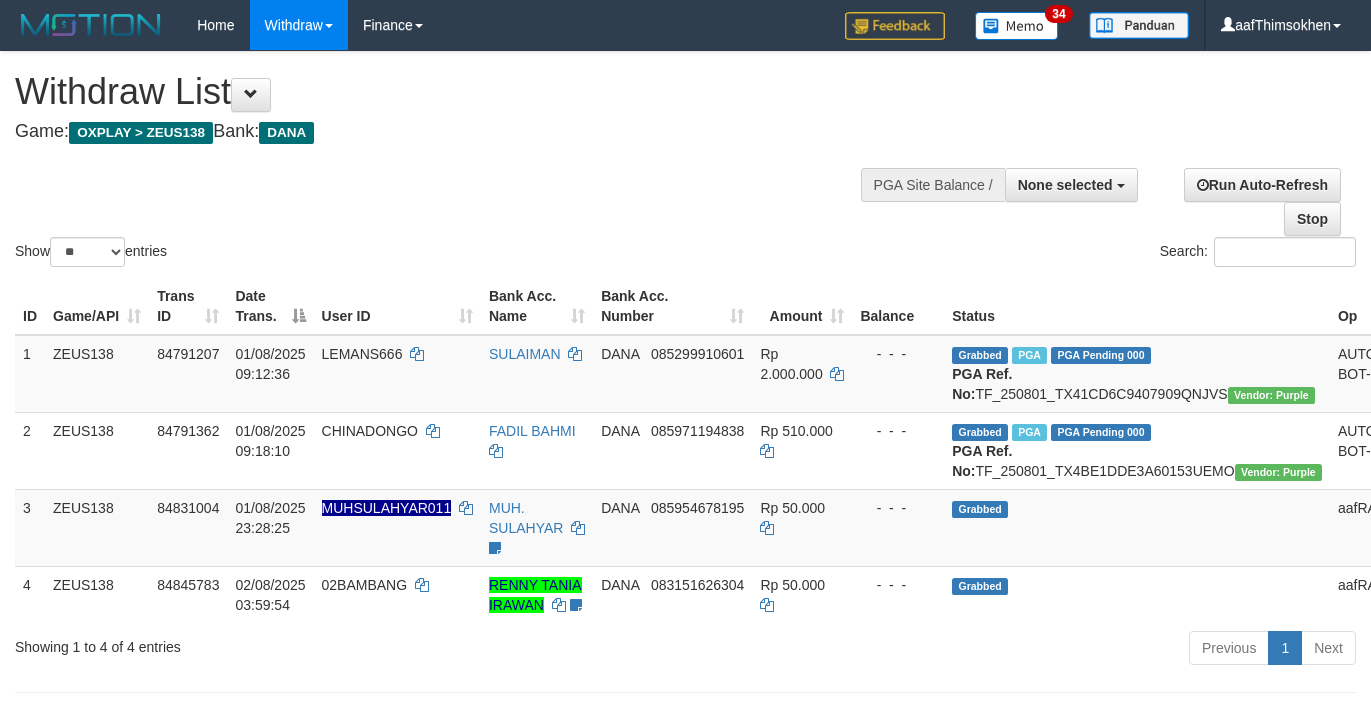 select 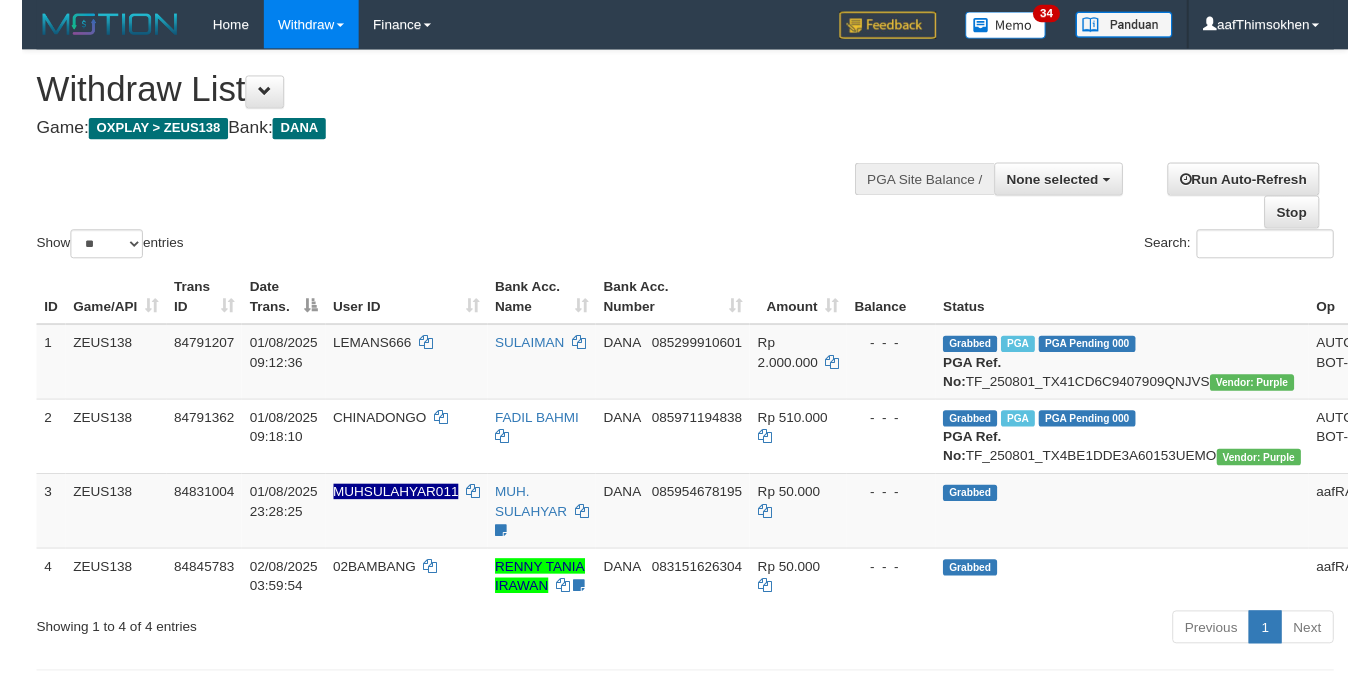 scroll, scrollTop: 349, scrollLeft: 0, axis: vertical 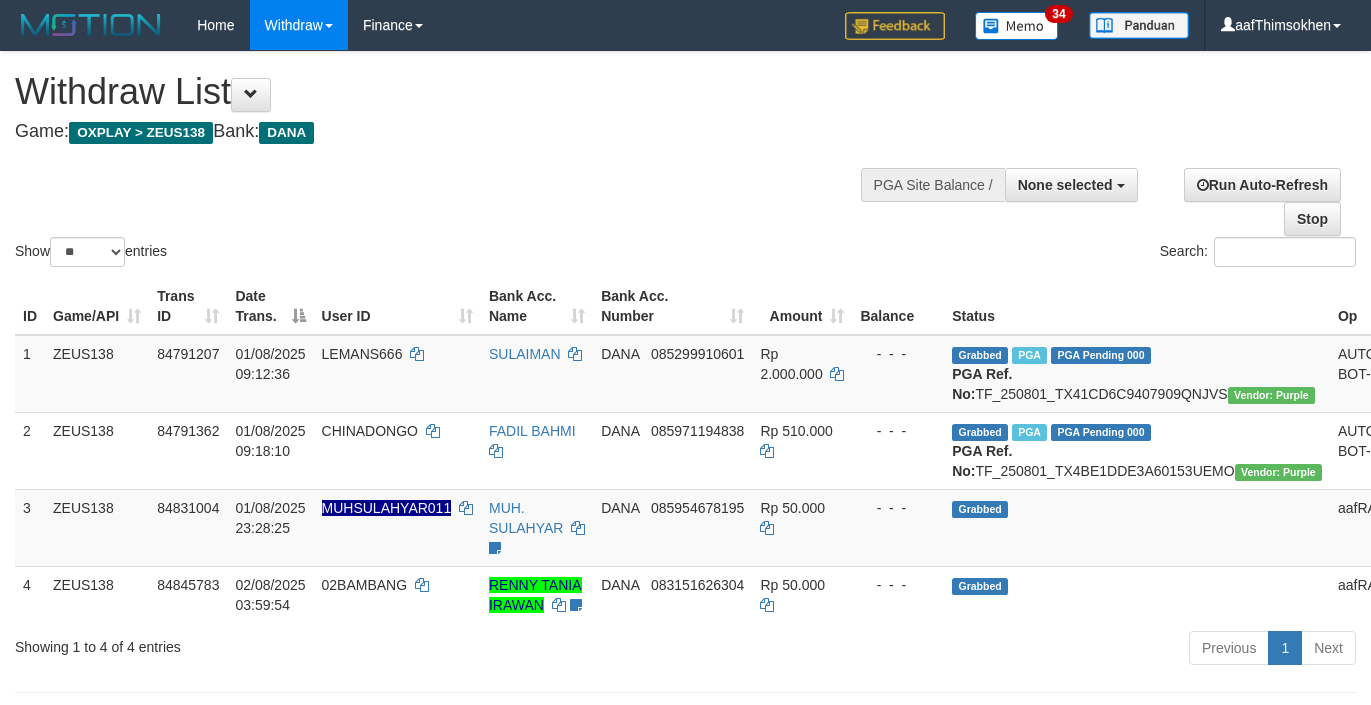 select 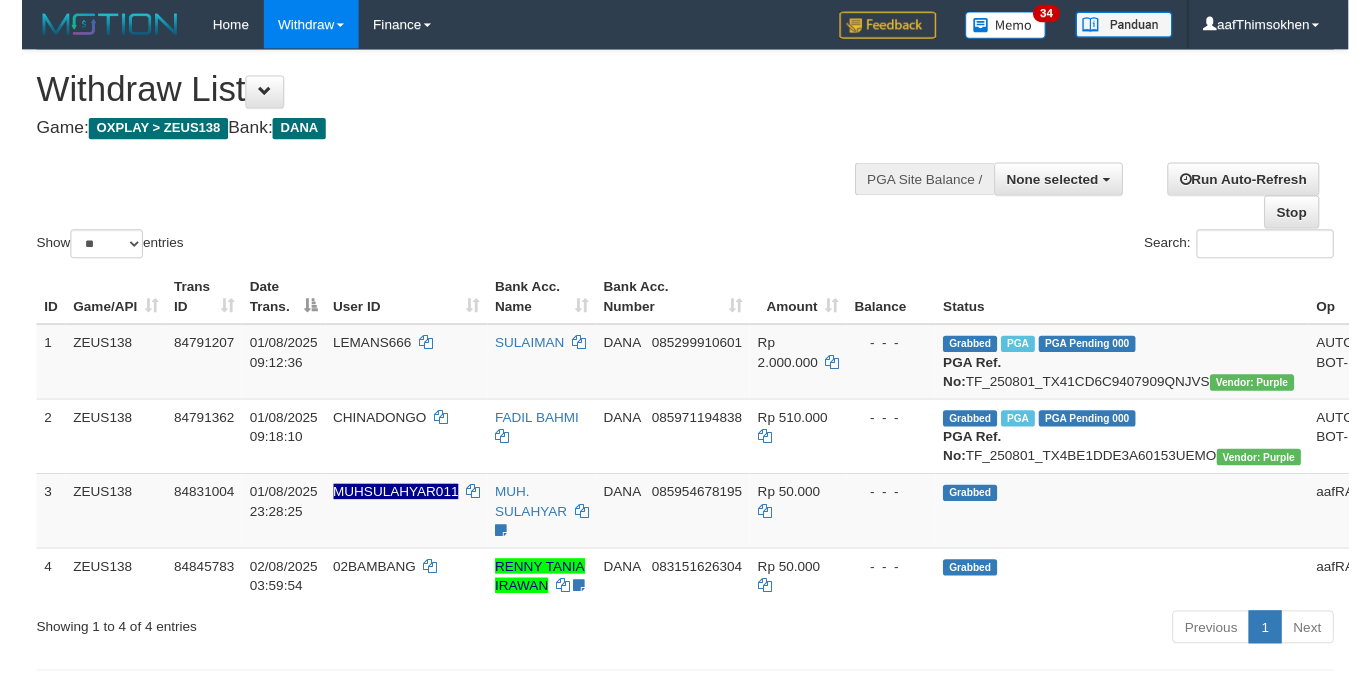 scroll, scrollTop: 349, scrollLeft: 0, axis: vertical 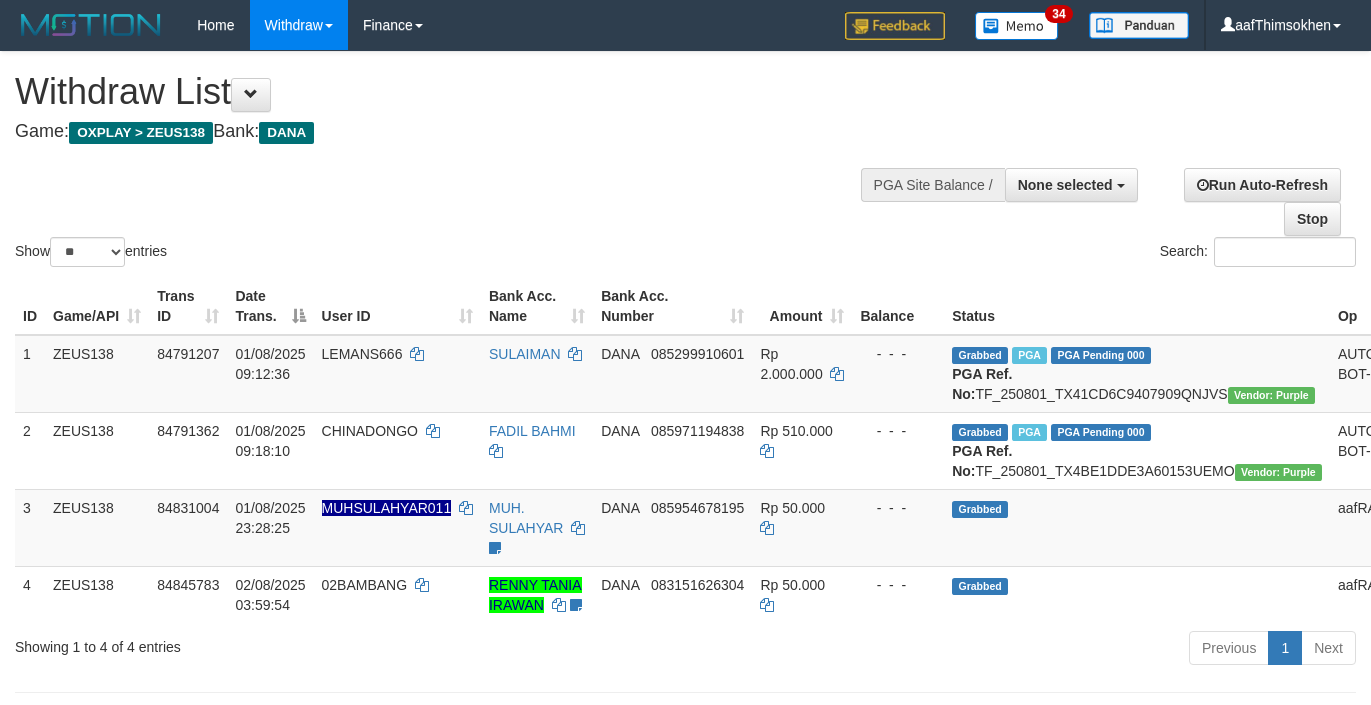 select 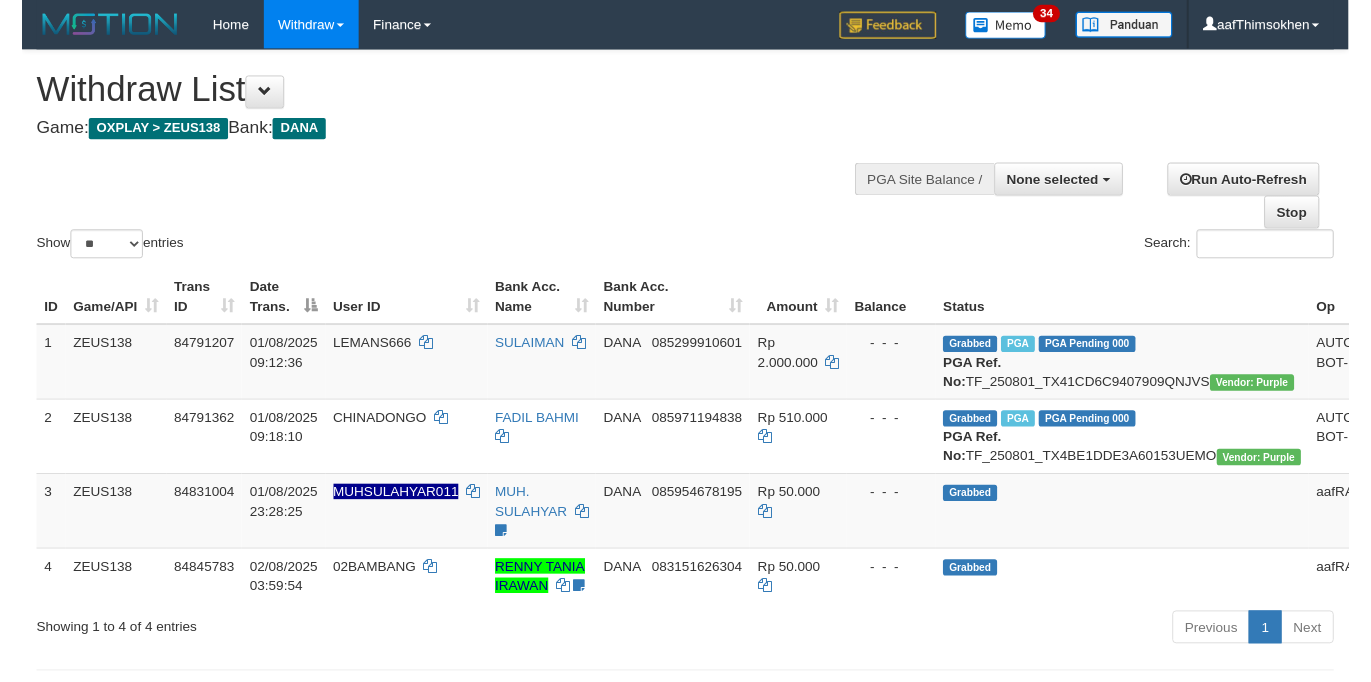 scroll, scrollTop: 349, scrollLeft: 0, axis: vertical 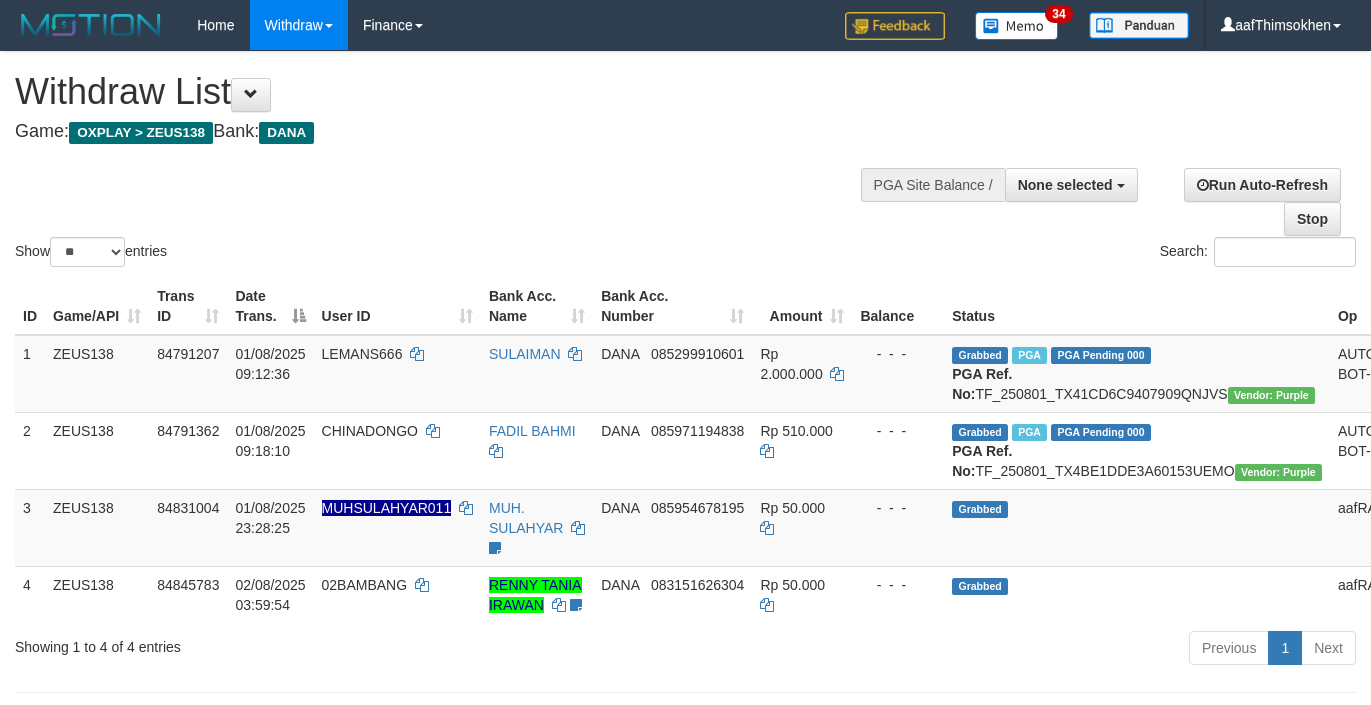 select 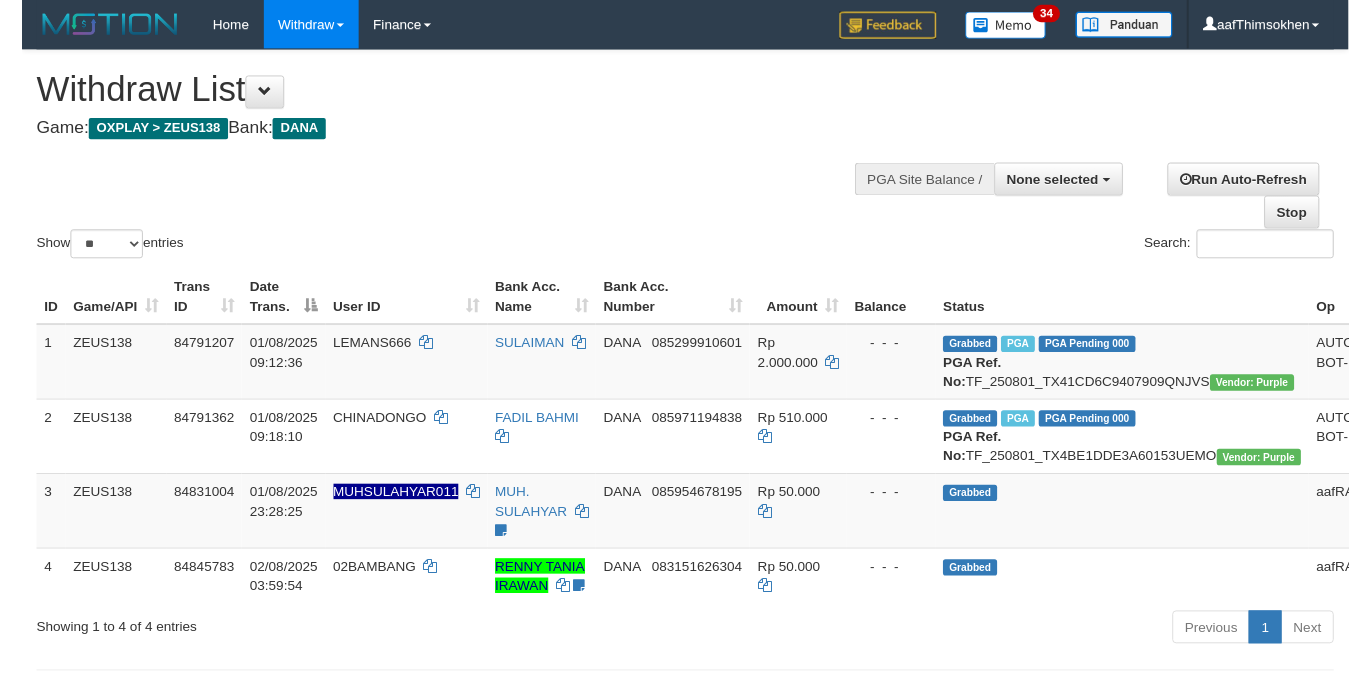 scroll, scrollTop: 349, scrollLeft: 0, axis: vertical 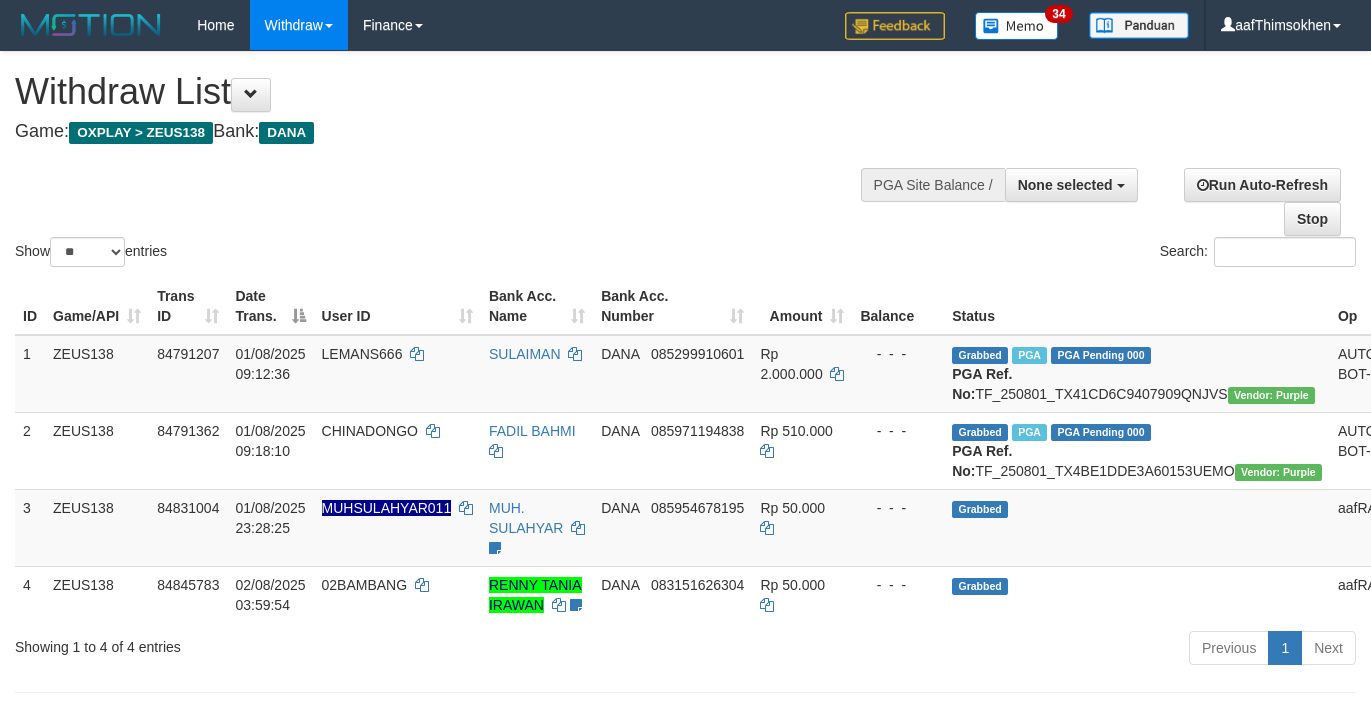 select 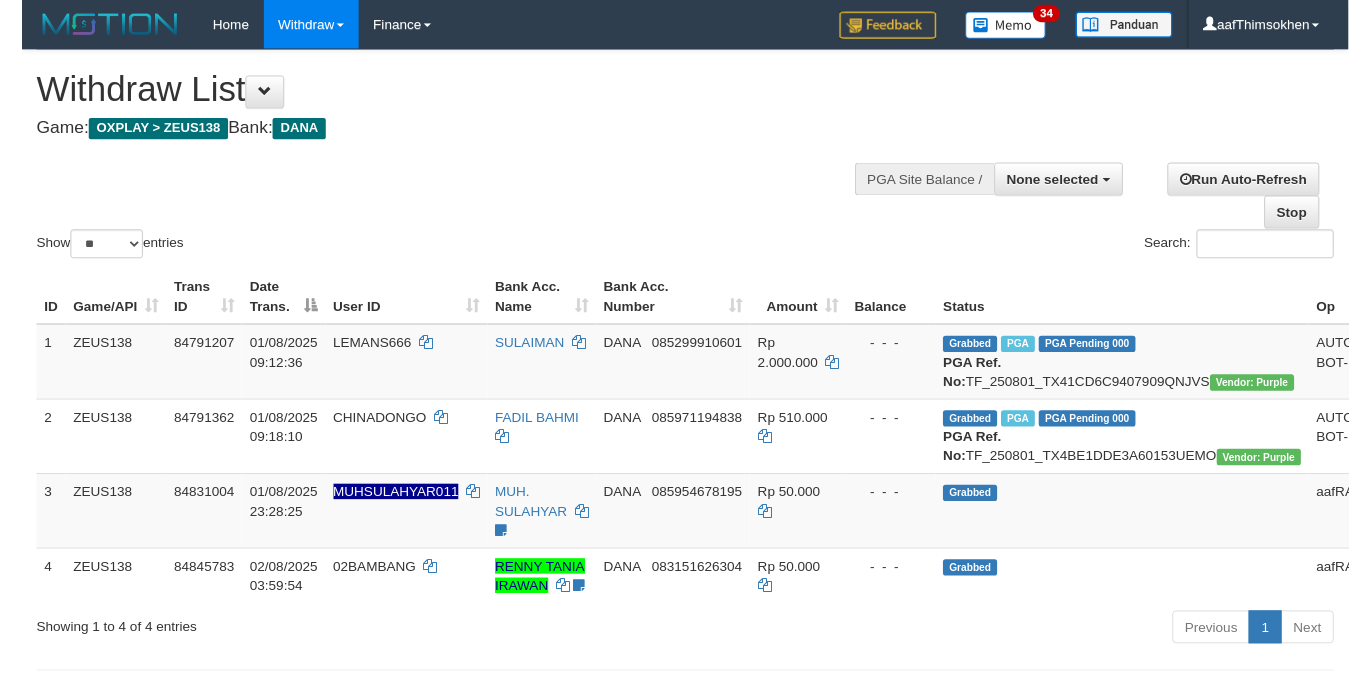 scroll, scrollTop: 349, scrollLeft: 0, axis: vertical 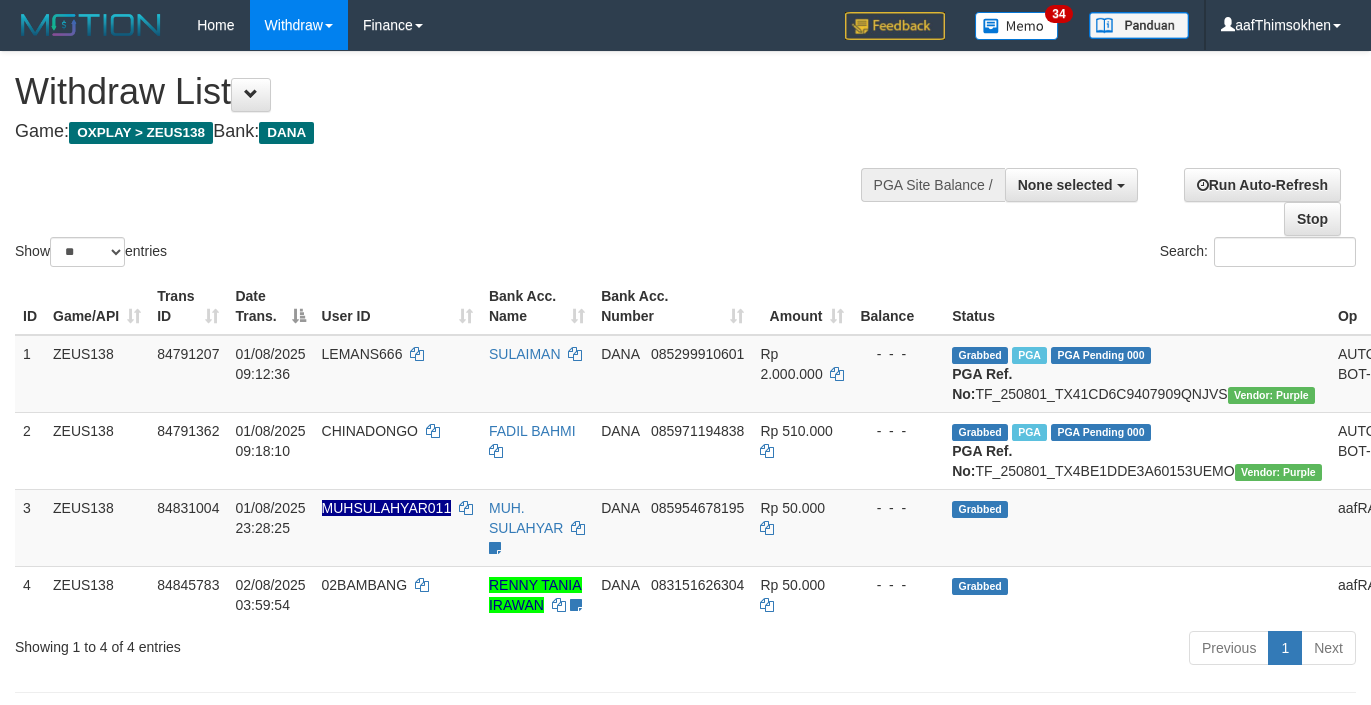 select 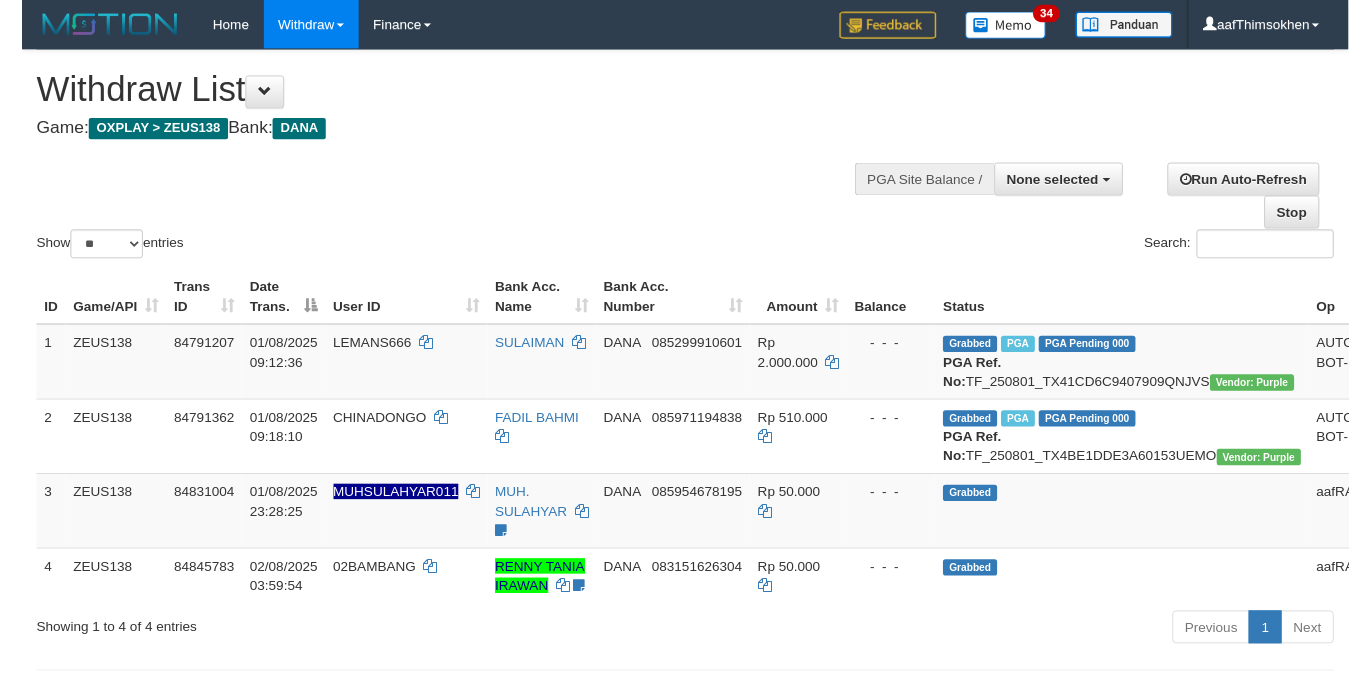 scroll, scrollTop: 349, scrollLeft: 0, axis: vertical 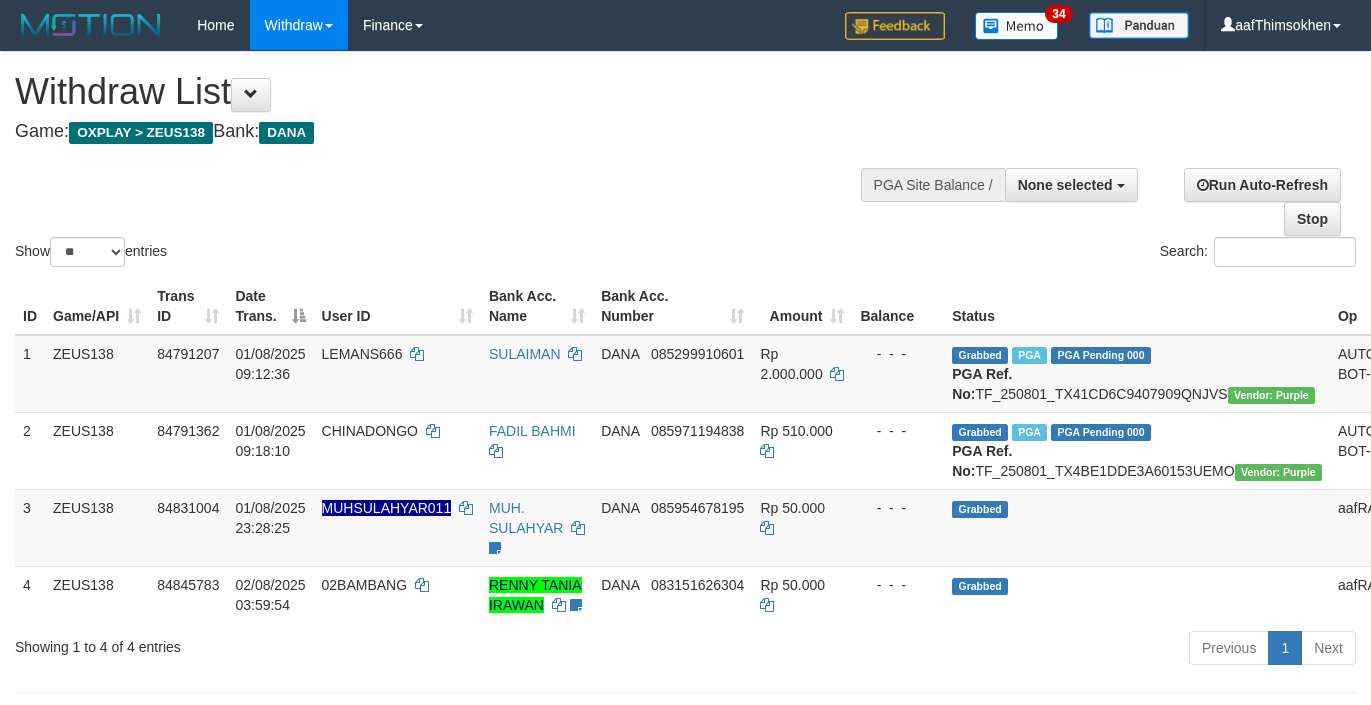select 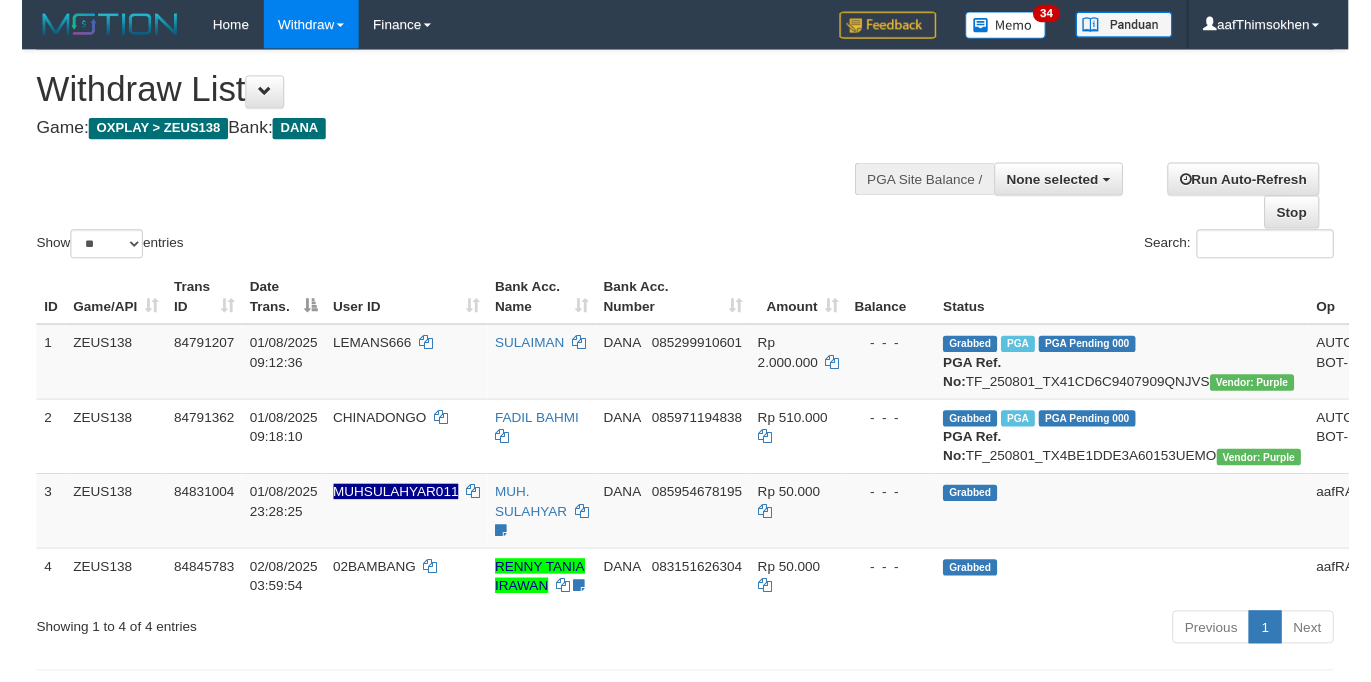 scroll, scrollTop: 349, scrollLeft: 0, axis: vertical 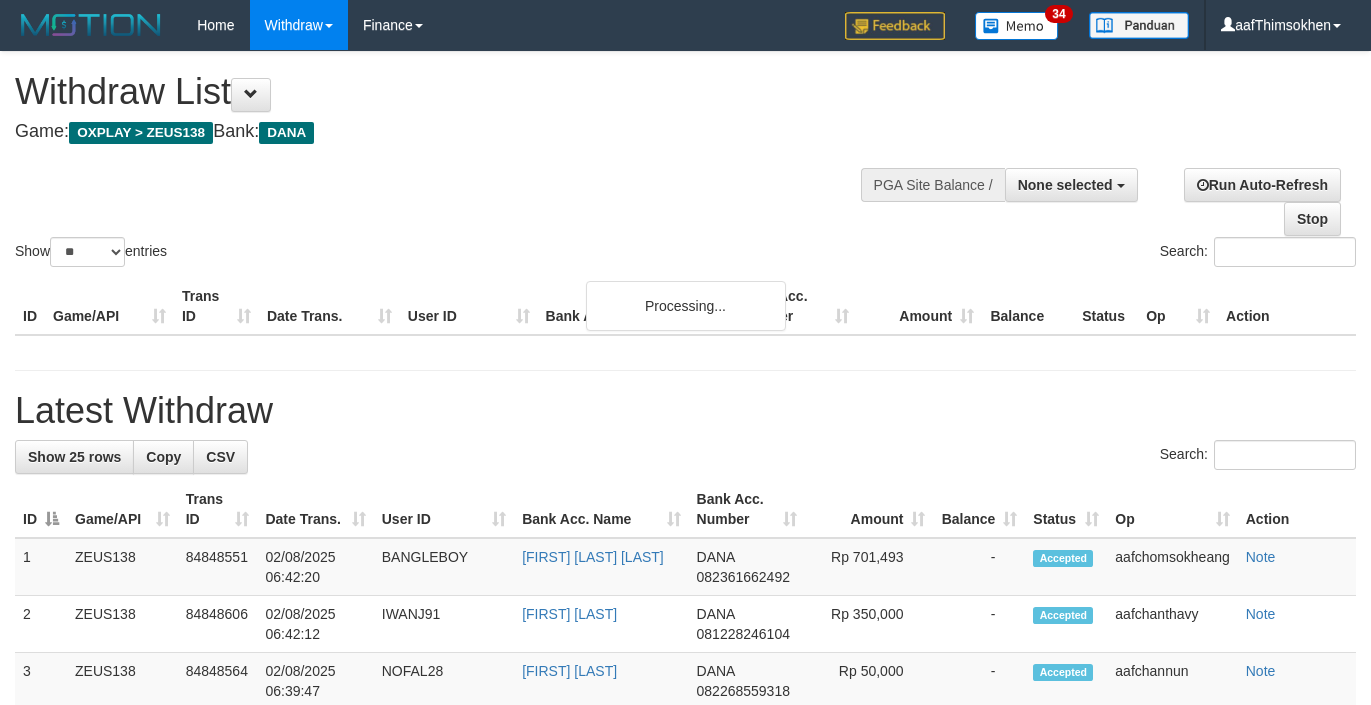 select 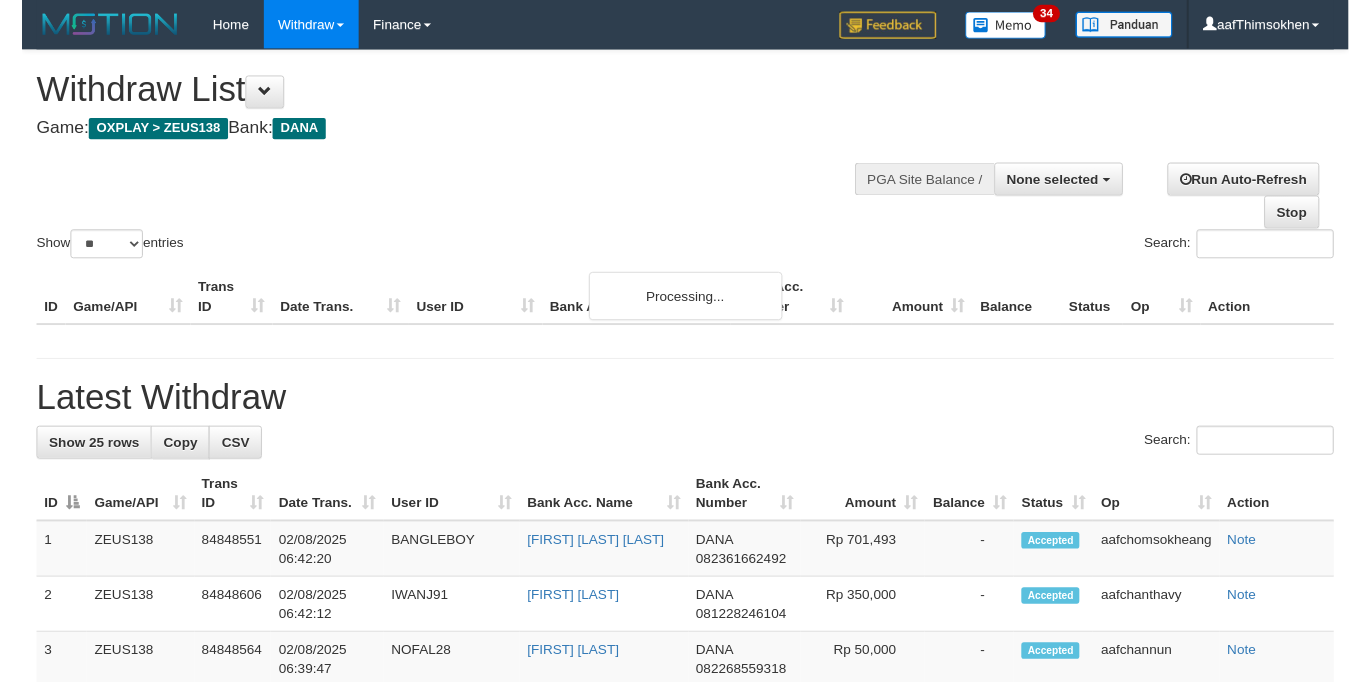 scroll, scrollTop: 349, scrollLeft: 0, axis: vertical 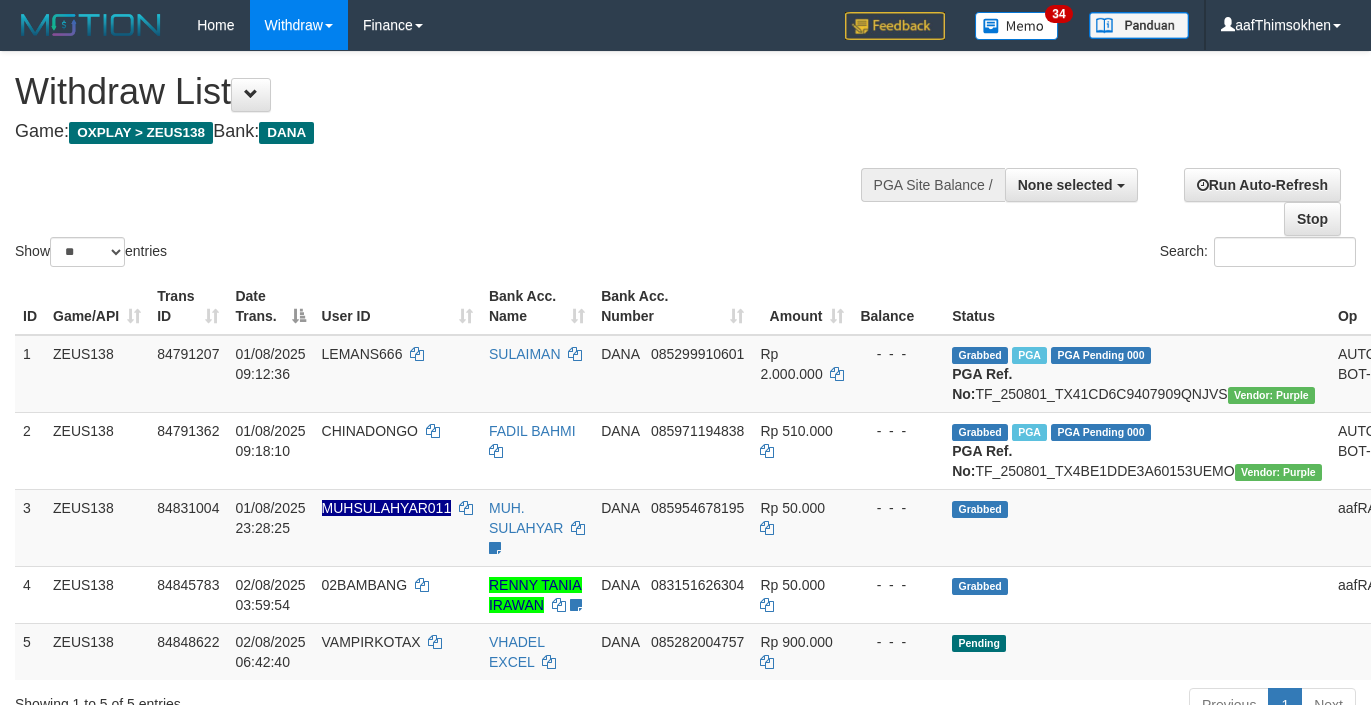 select 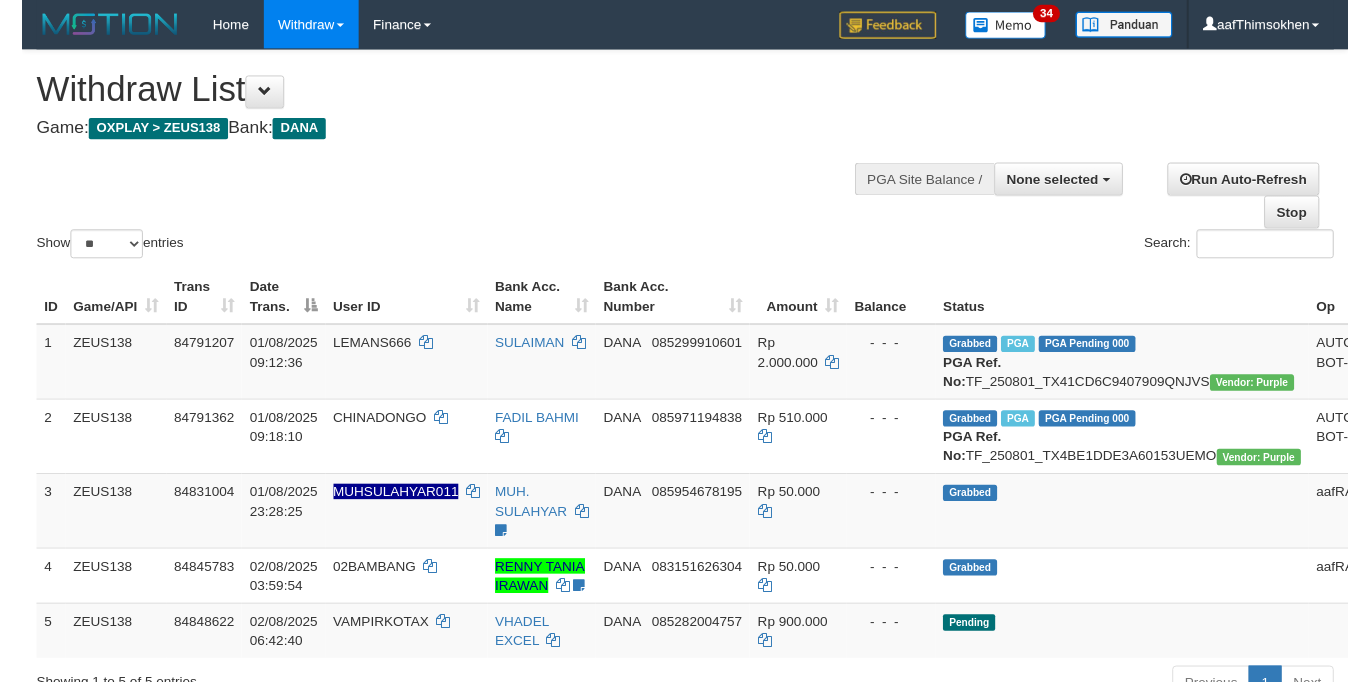 scroll, scrollTop: 349, scrollLeft: 0, axis: vertical 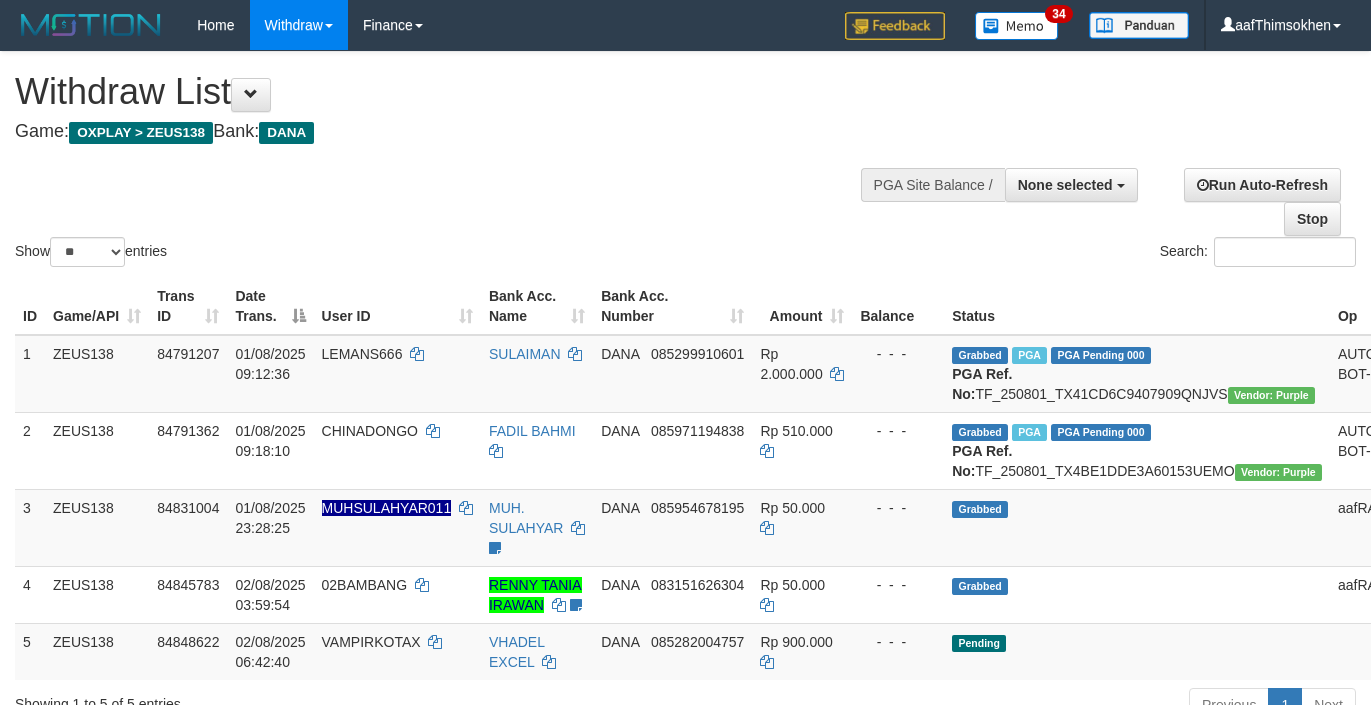 select 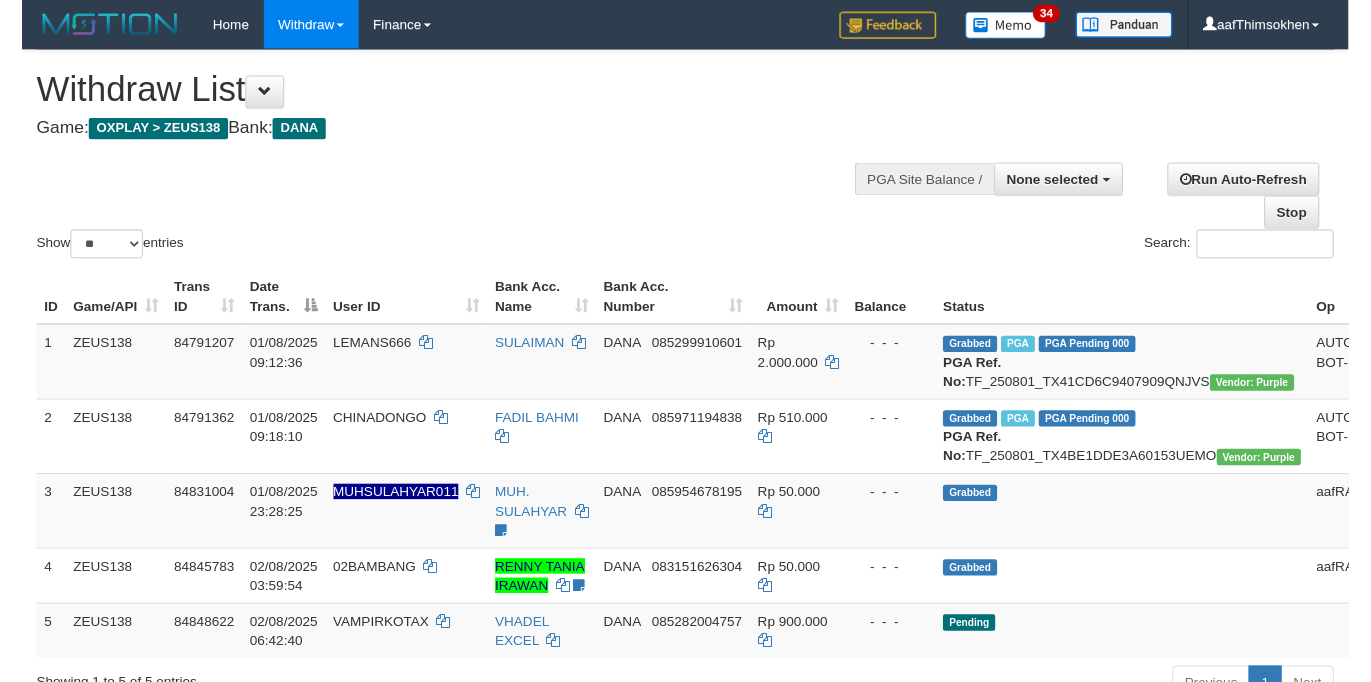 scroll, scrollTop: 349, scrollLeft: 0, axis: vertical 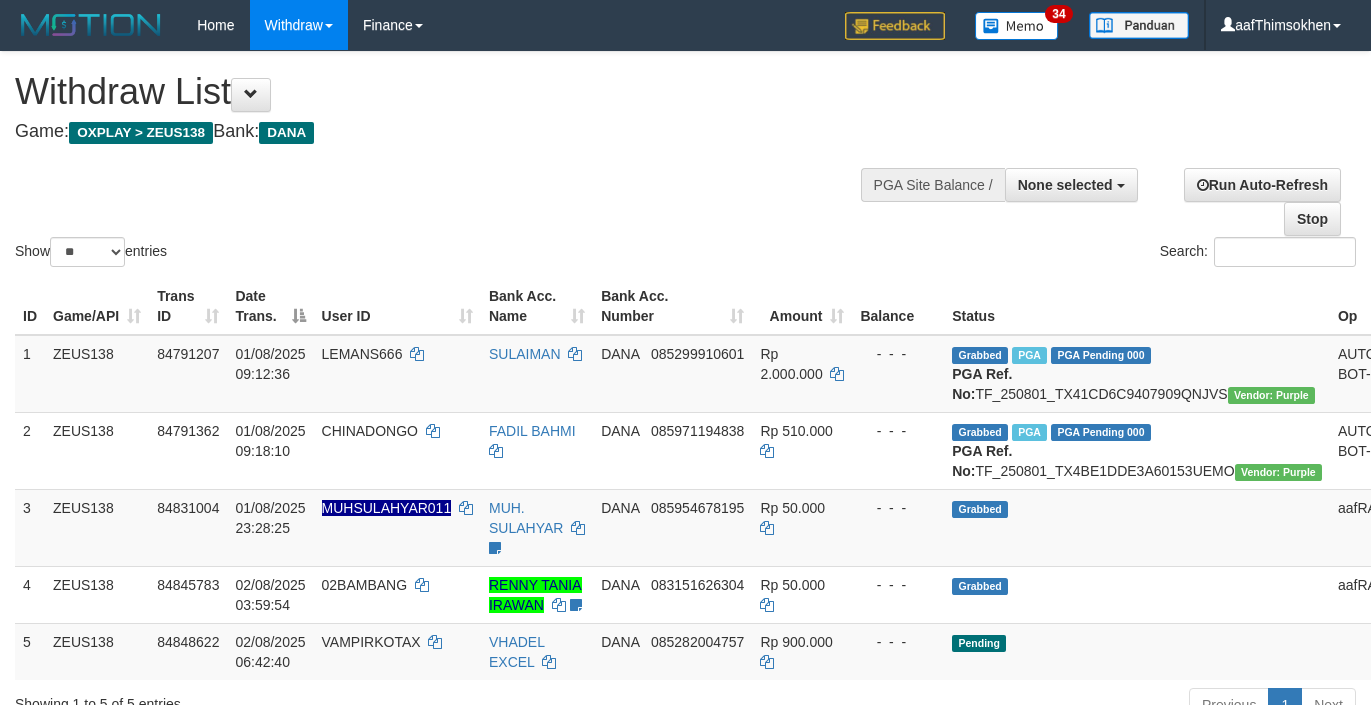 select 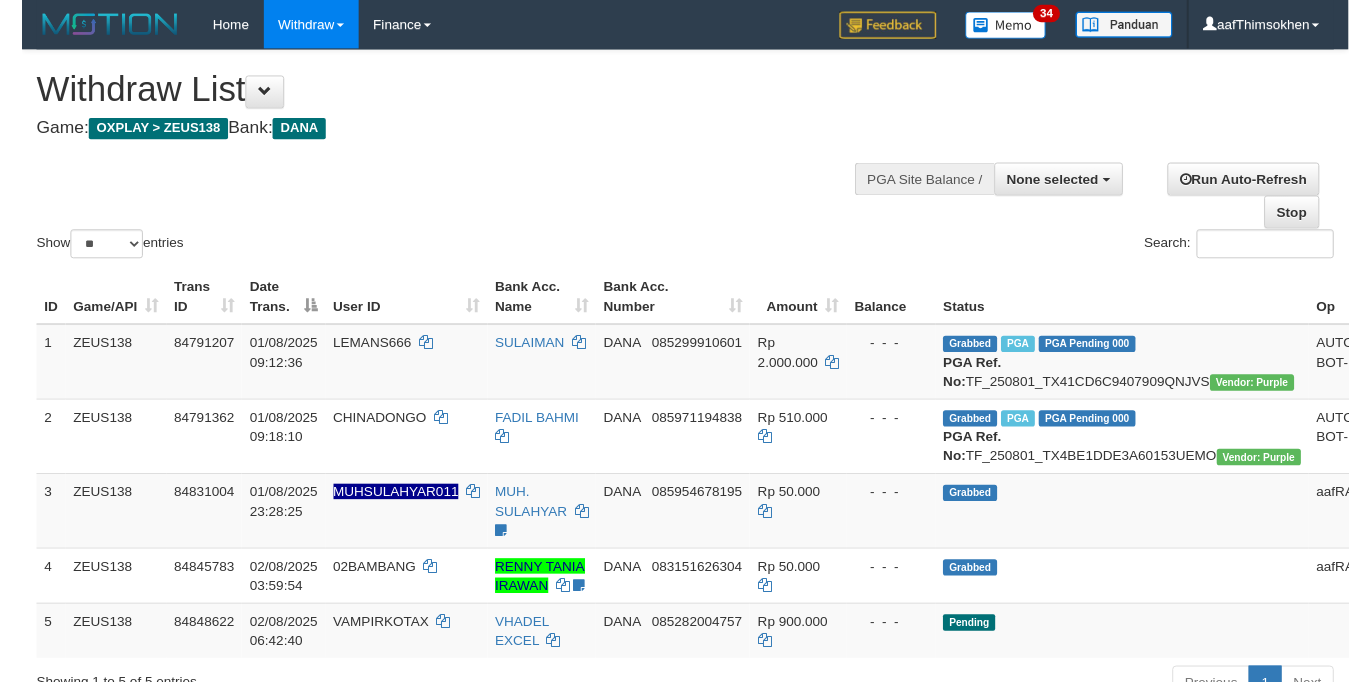 scroll, scrollTop: 349, scrollLeft: 0, axis: vertical 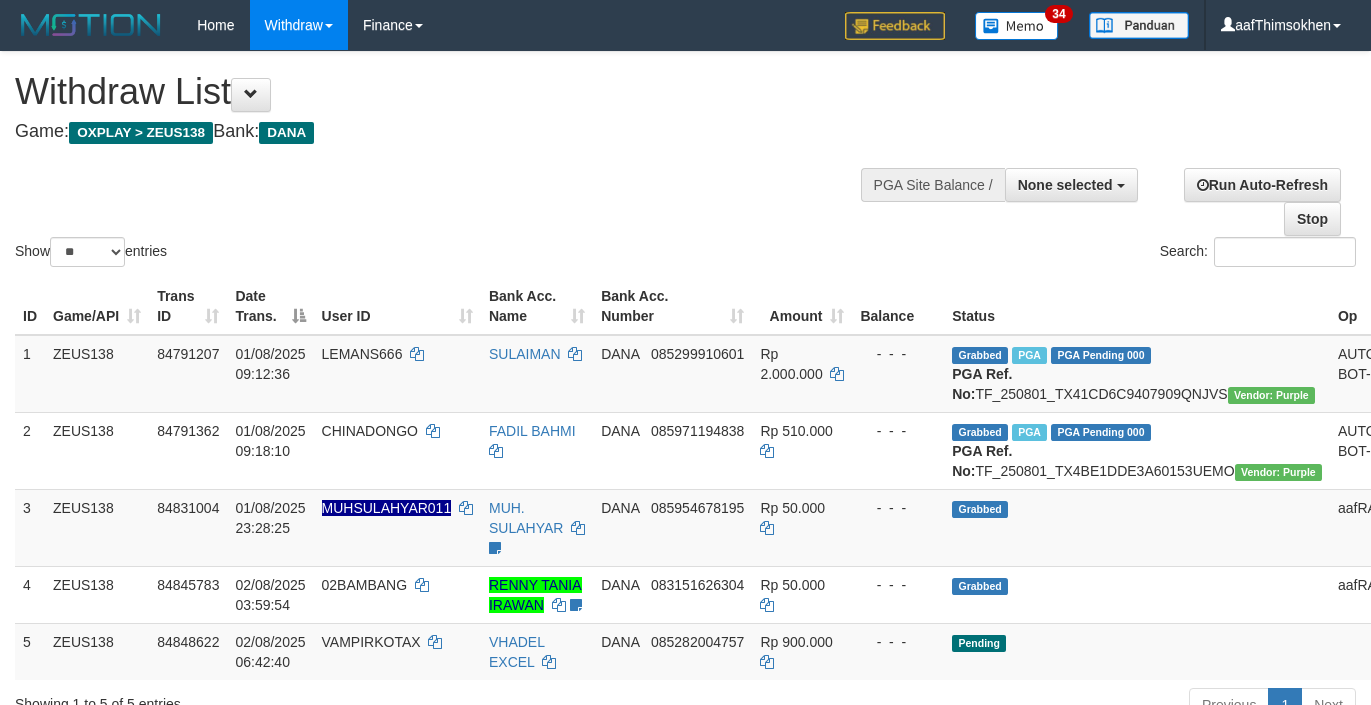select 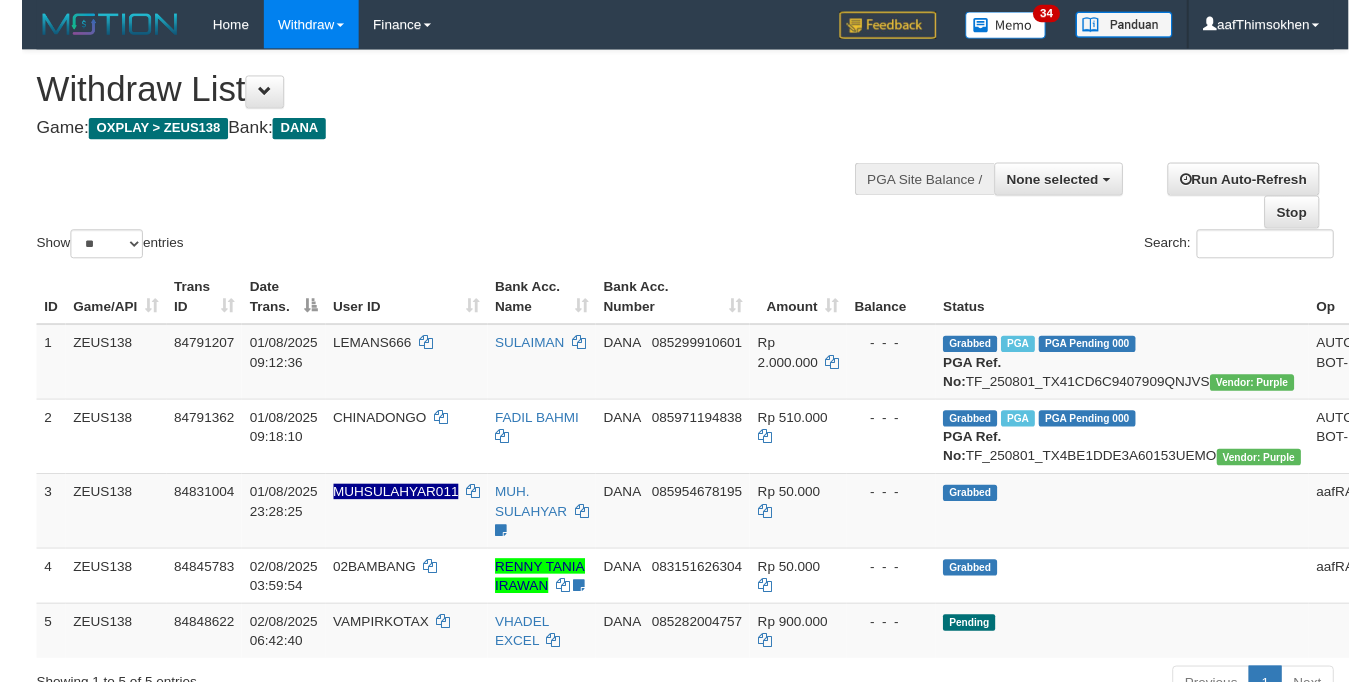 scroll, scrollTop: 349, scrollLeft: 0, axis: vertical 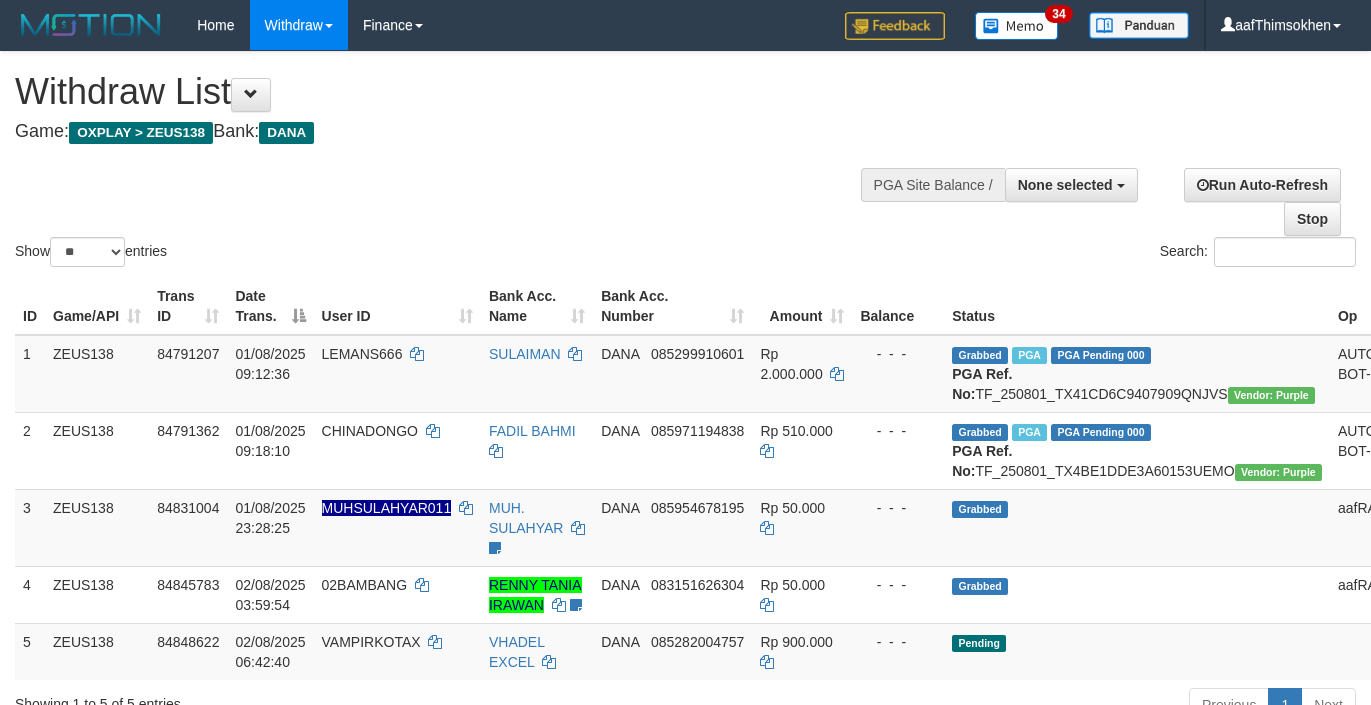 select 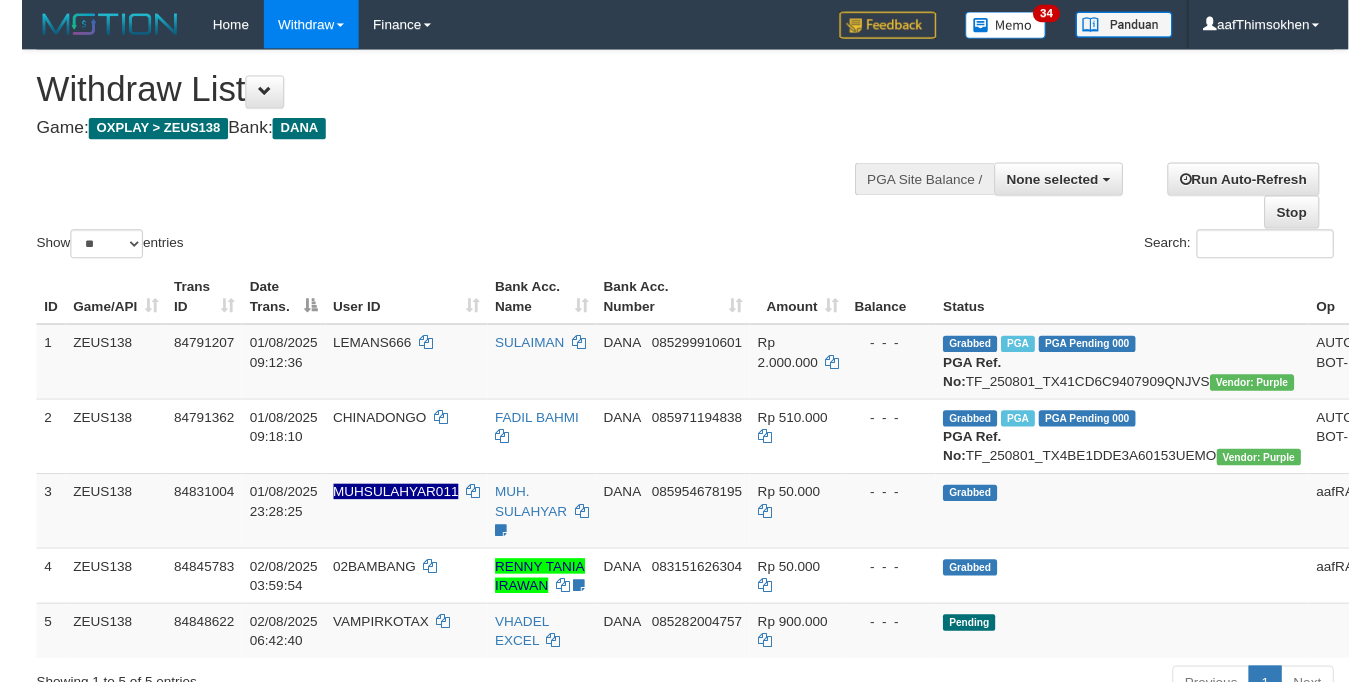 scroll, scrollTop: 349, scrollLeft: 0, axis: vertical 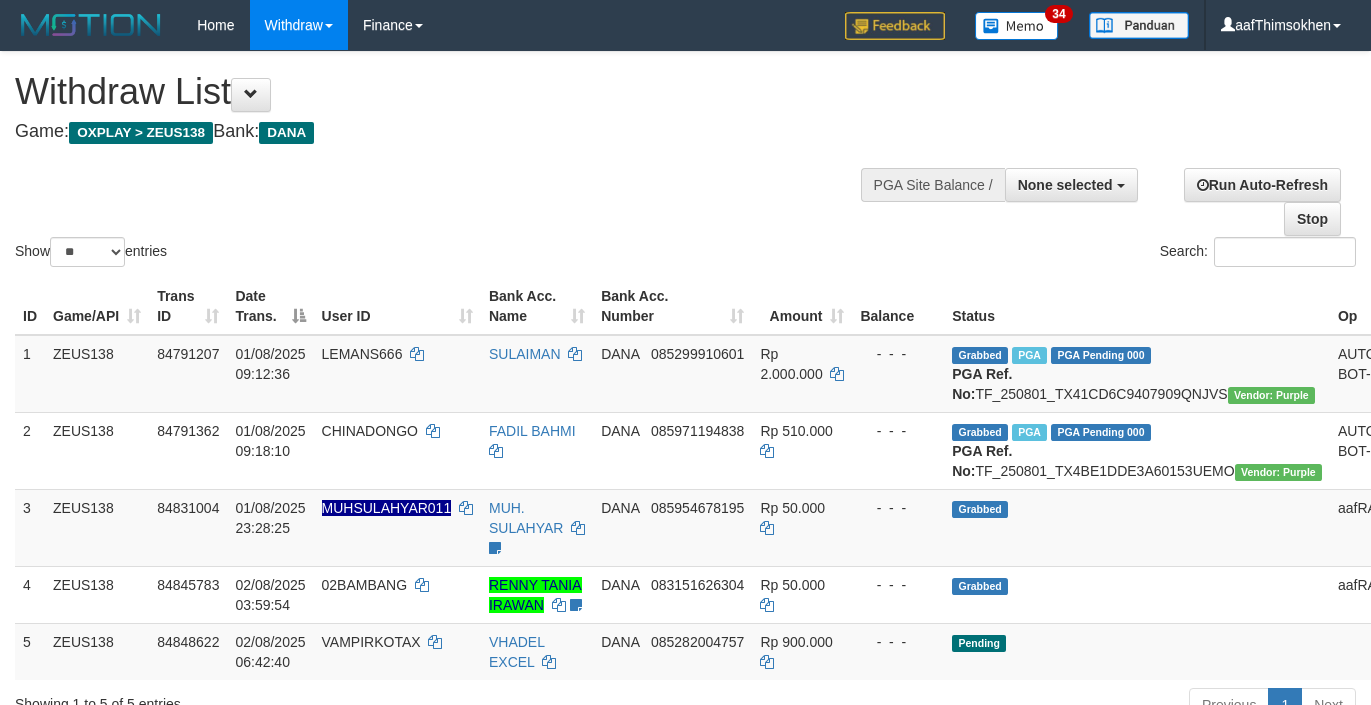 select 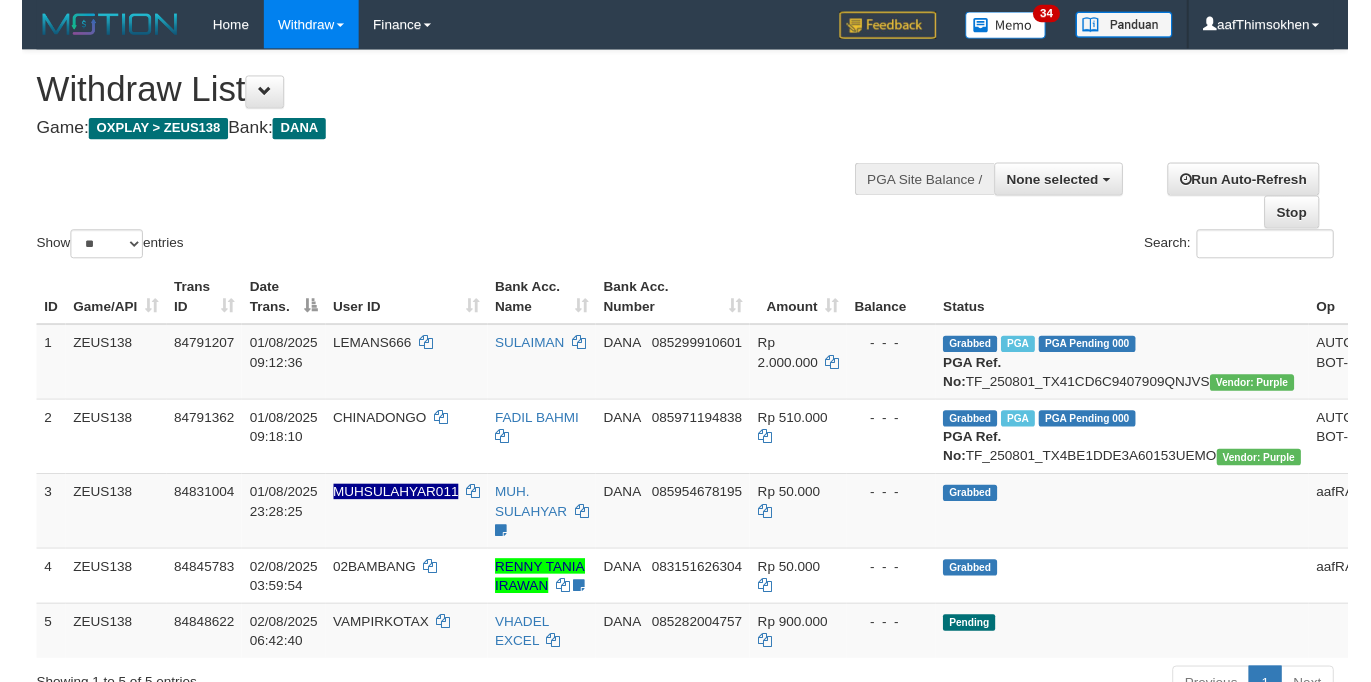 scroll, scrollTop: 349, scrollLeft: 0, axis: vertical 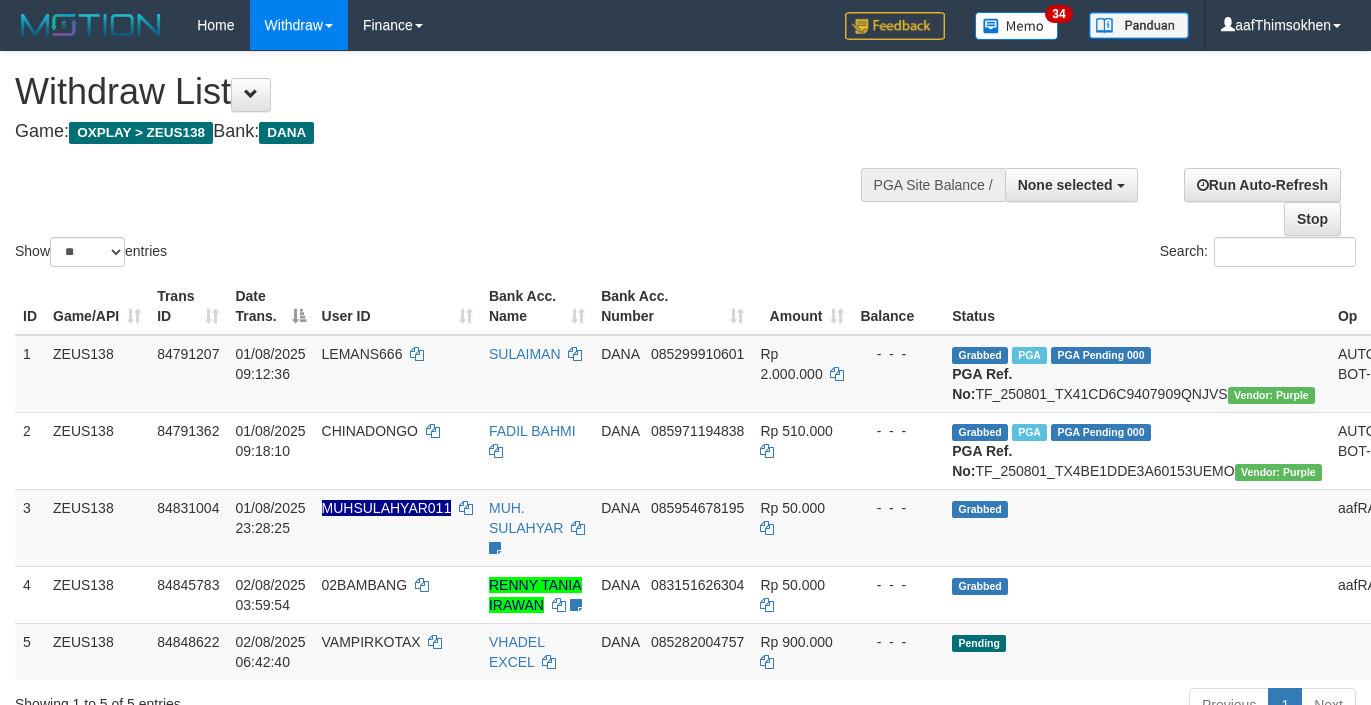 select 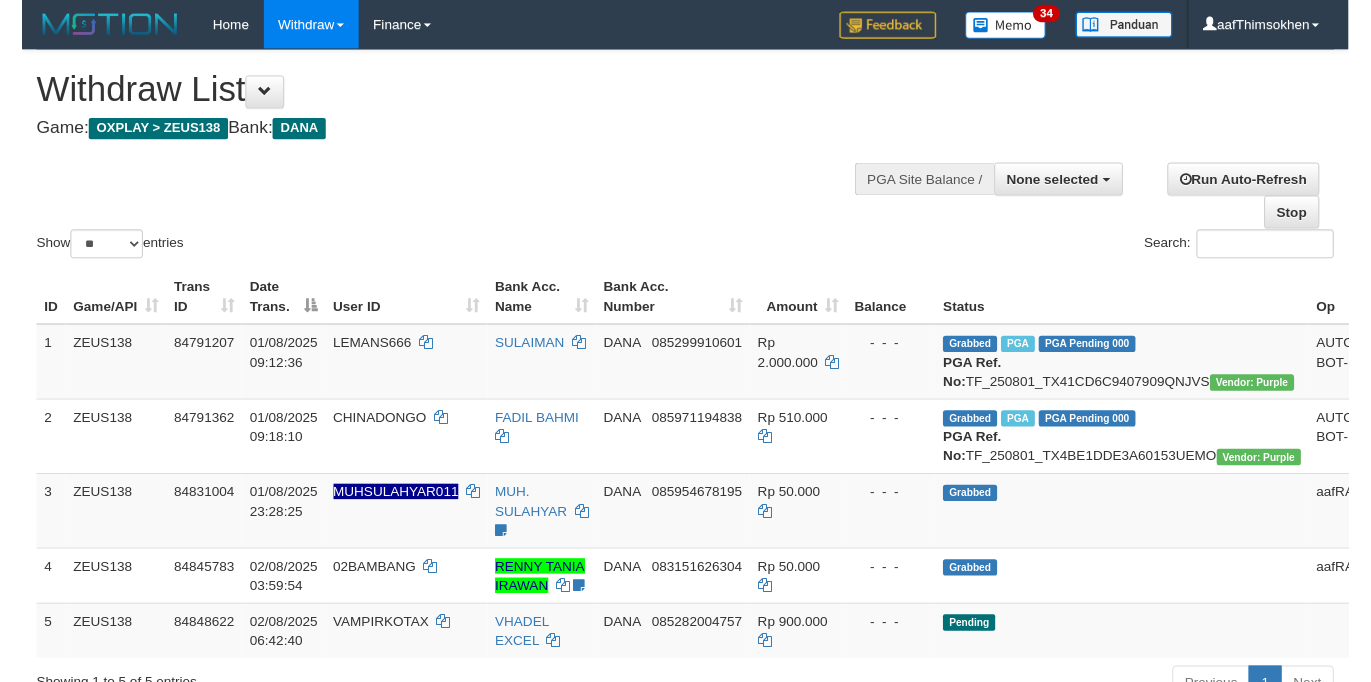 scroll, scrollTop: 349, scrollLeft: 0, axis: vertical 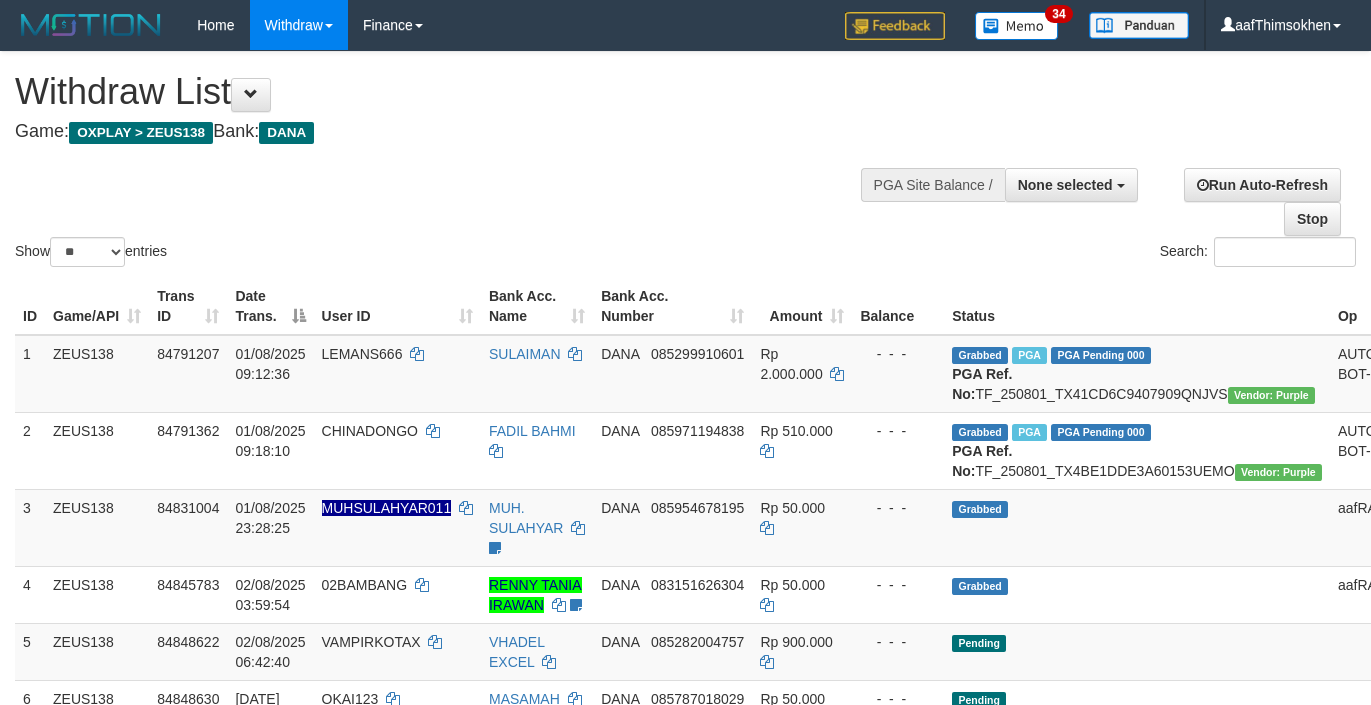 select 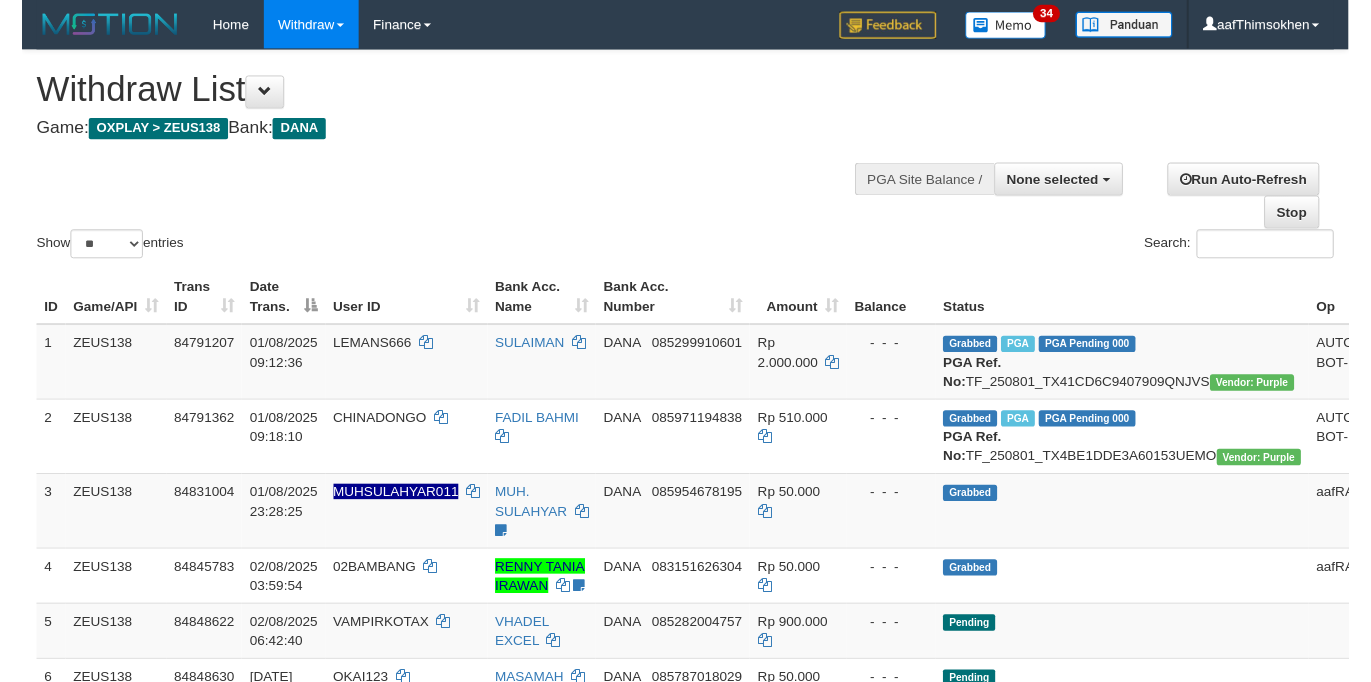 scroll, scrollTop: 349, scrollLeft: 0, axis: vertical 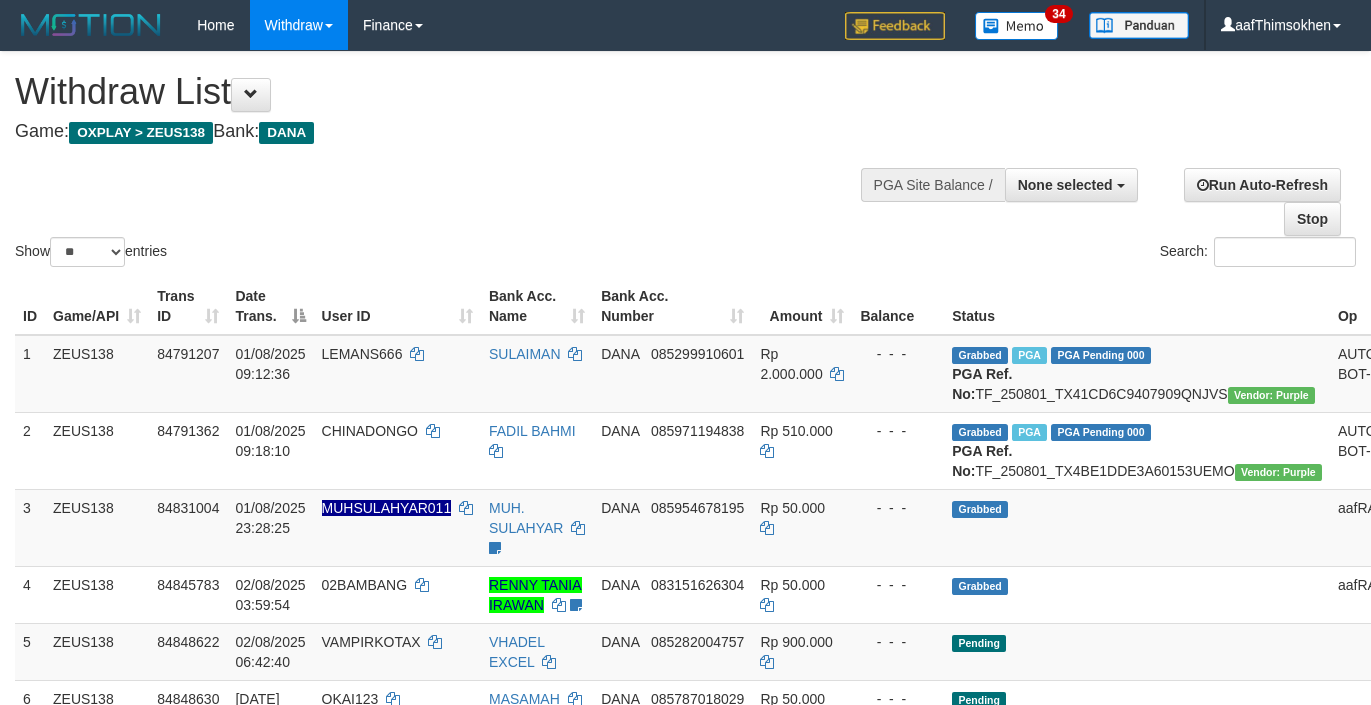 select 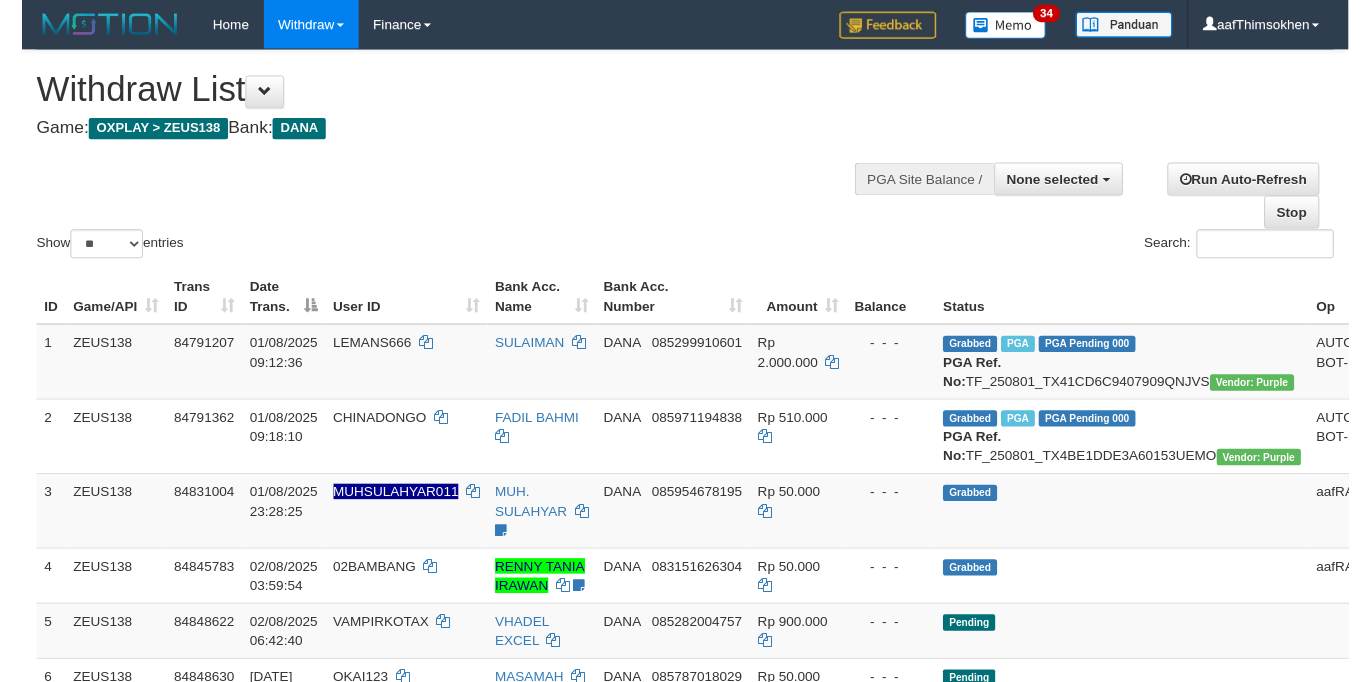 scroll, scrollTop: 349, scrollLeft: 0, axis: vertical 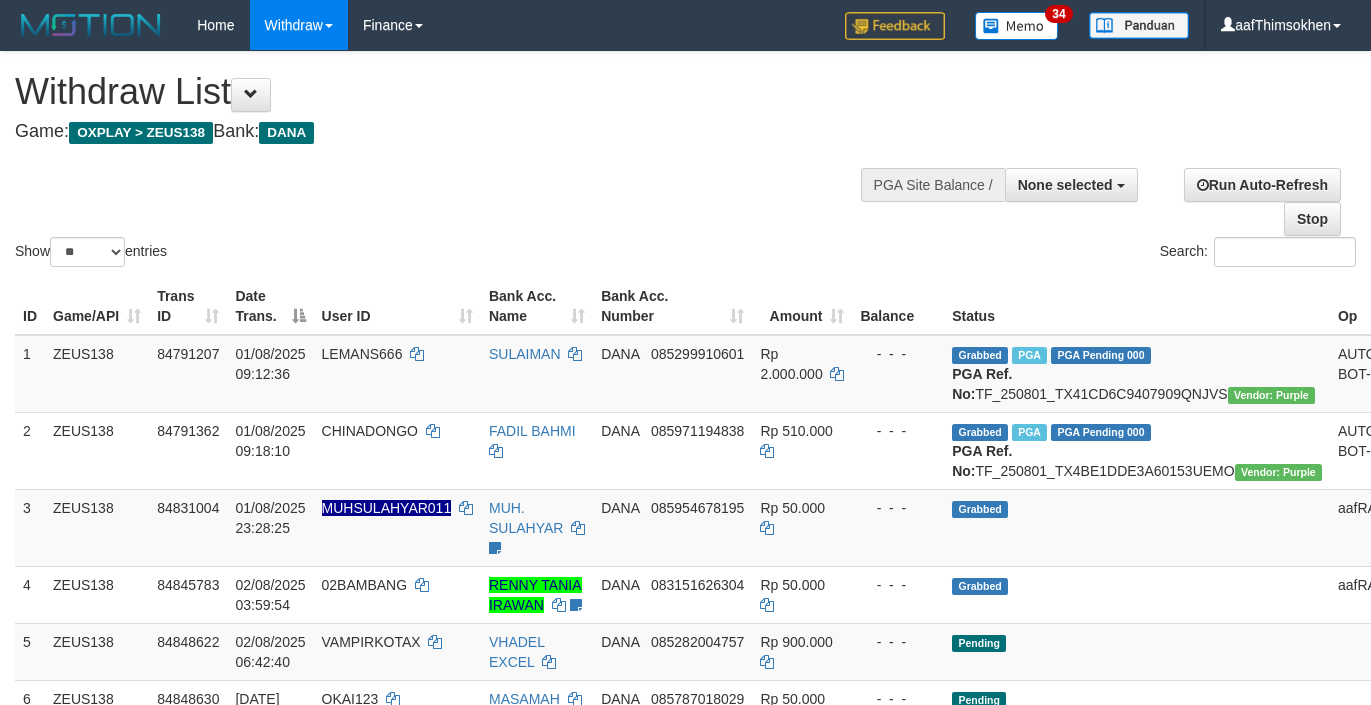select 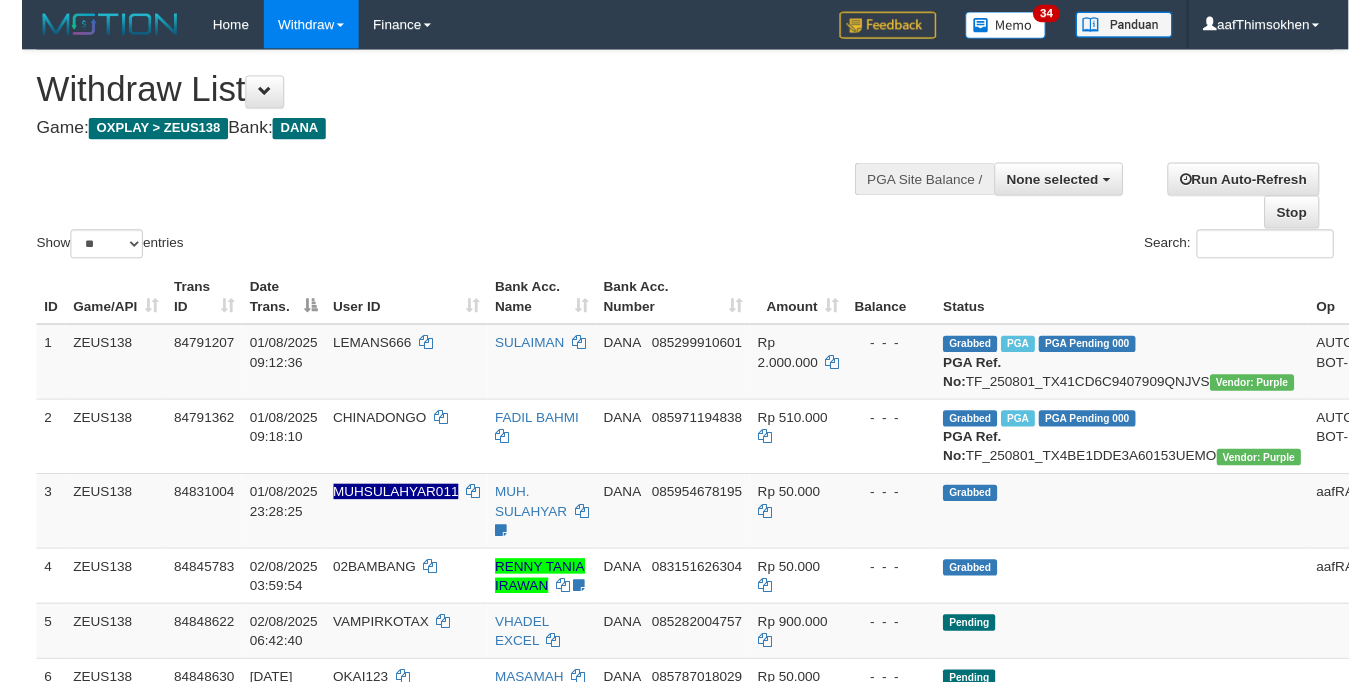 scroll, scrollTop: 349, scrollLeft: 0, axis: vertical 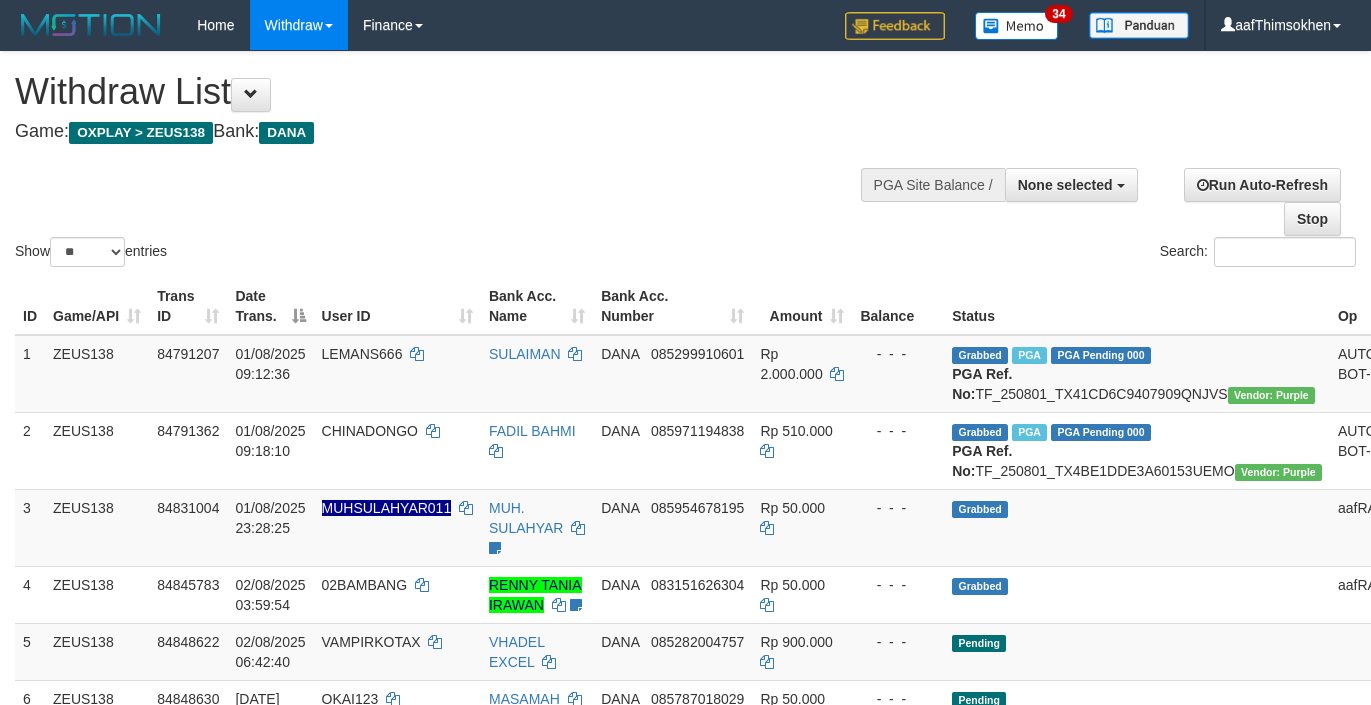select 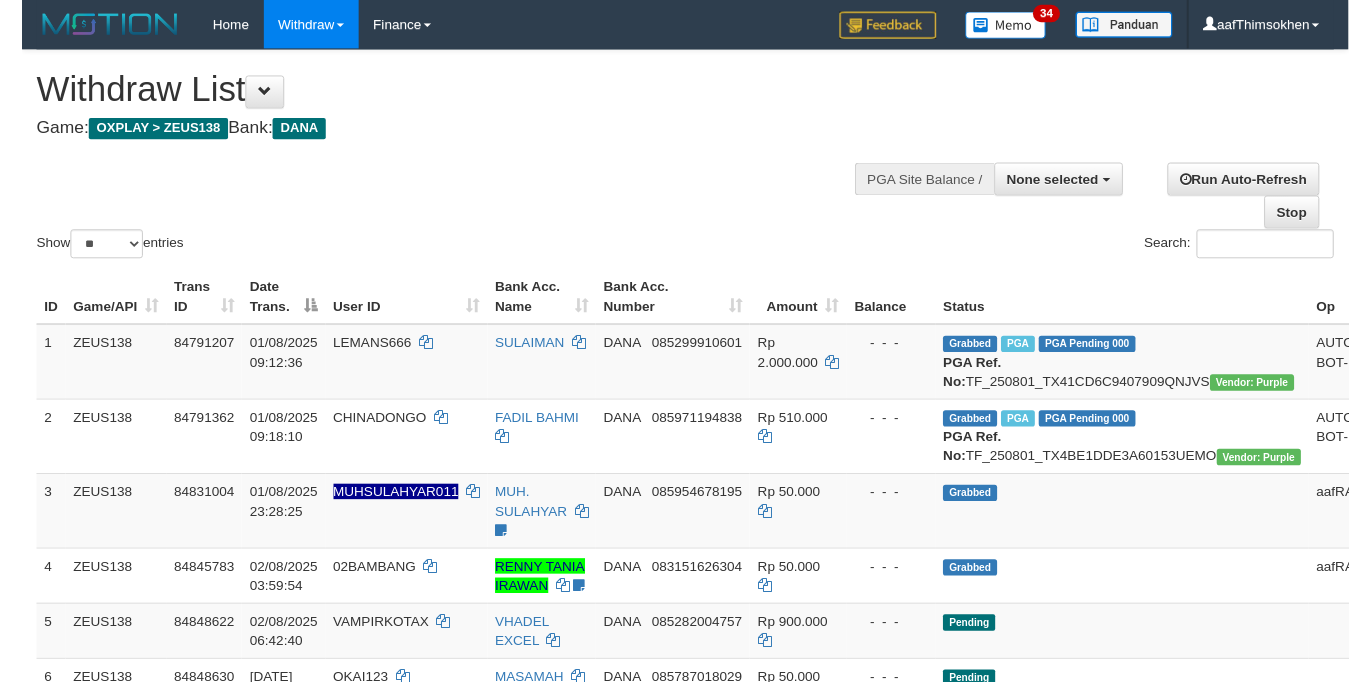 scroll, scrollTop: 349, scrollLeft: 0, axis: vertical 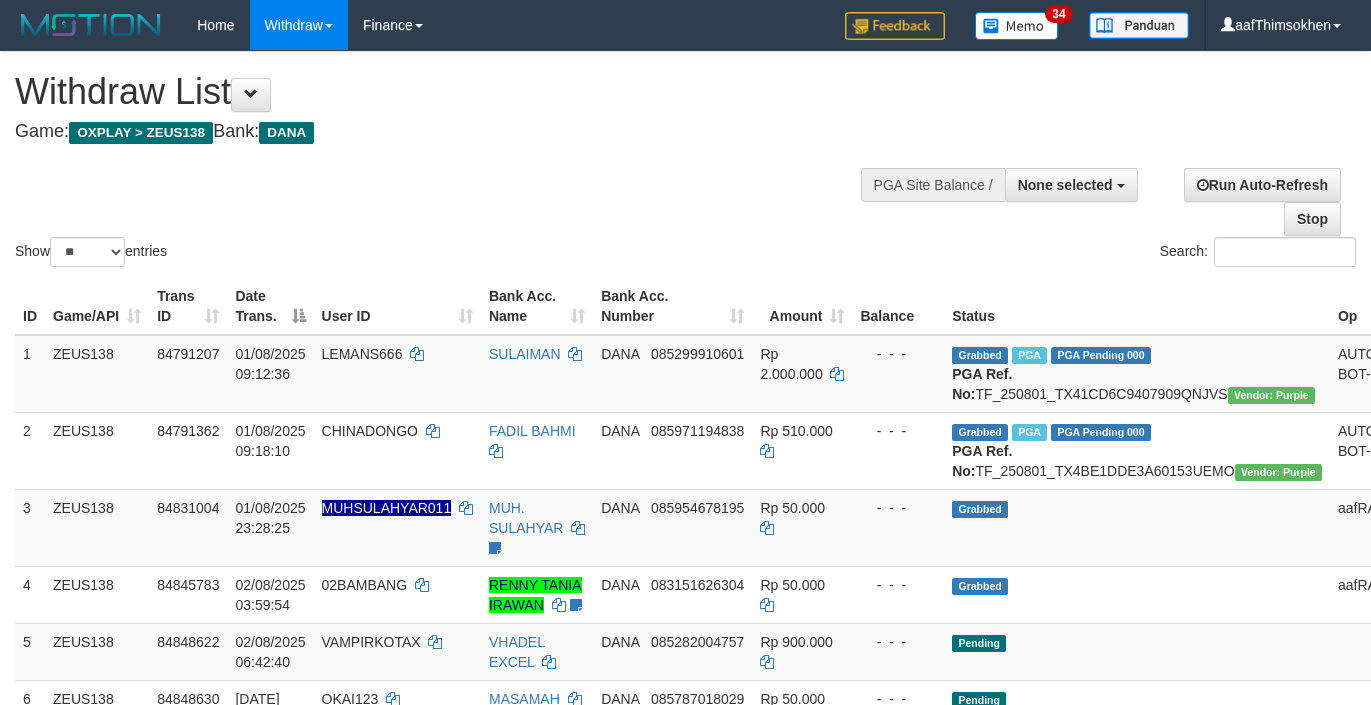 select 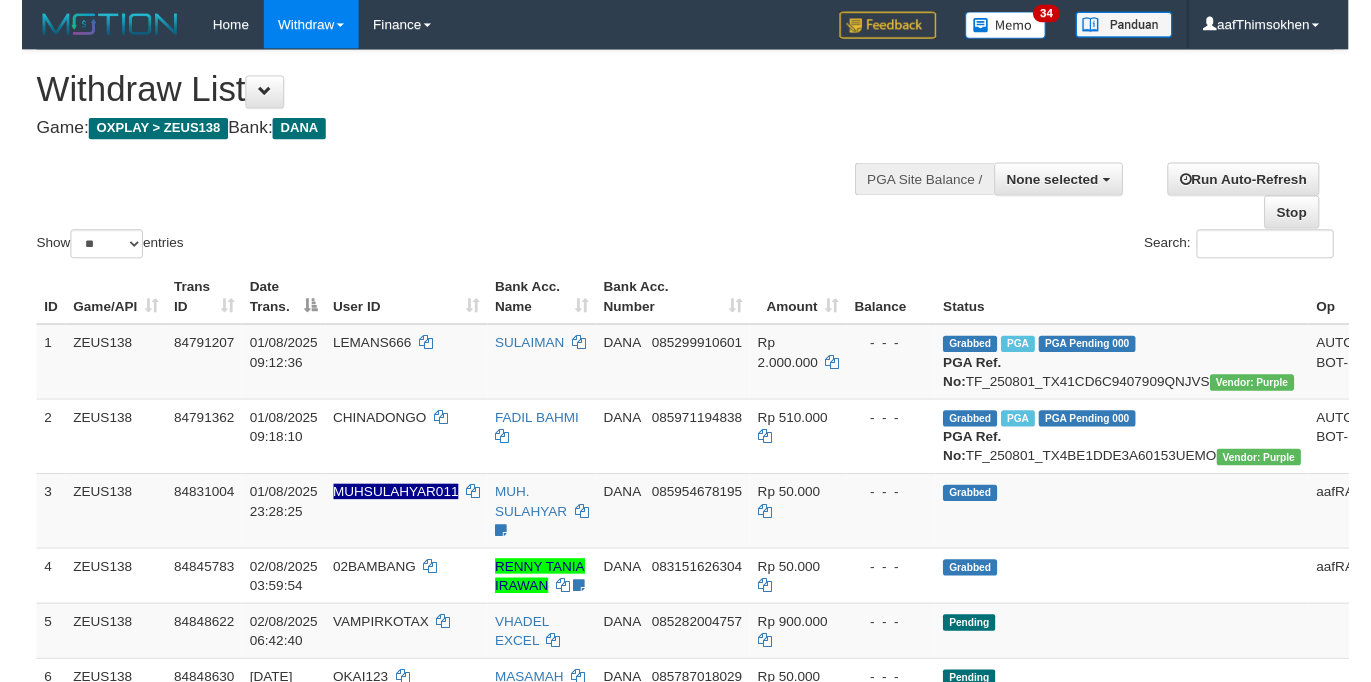 scroll, scrollTop: 349, scrollLeft: 0, axis: vertical 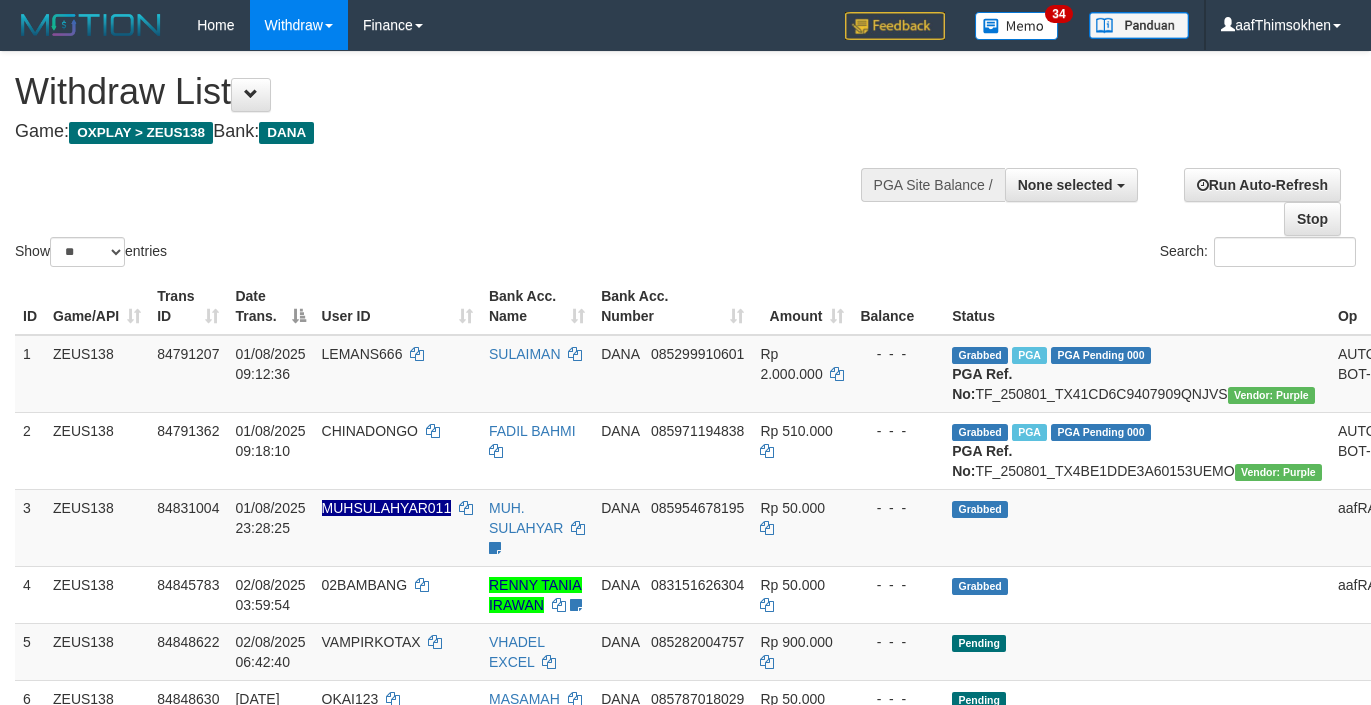 select 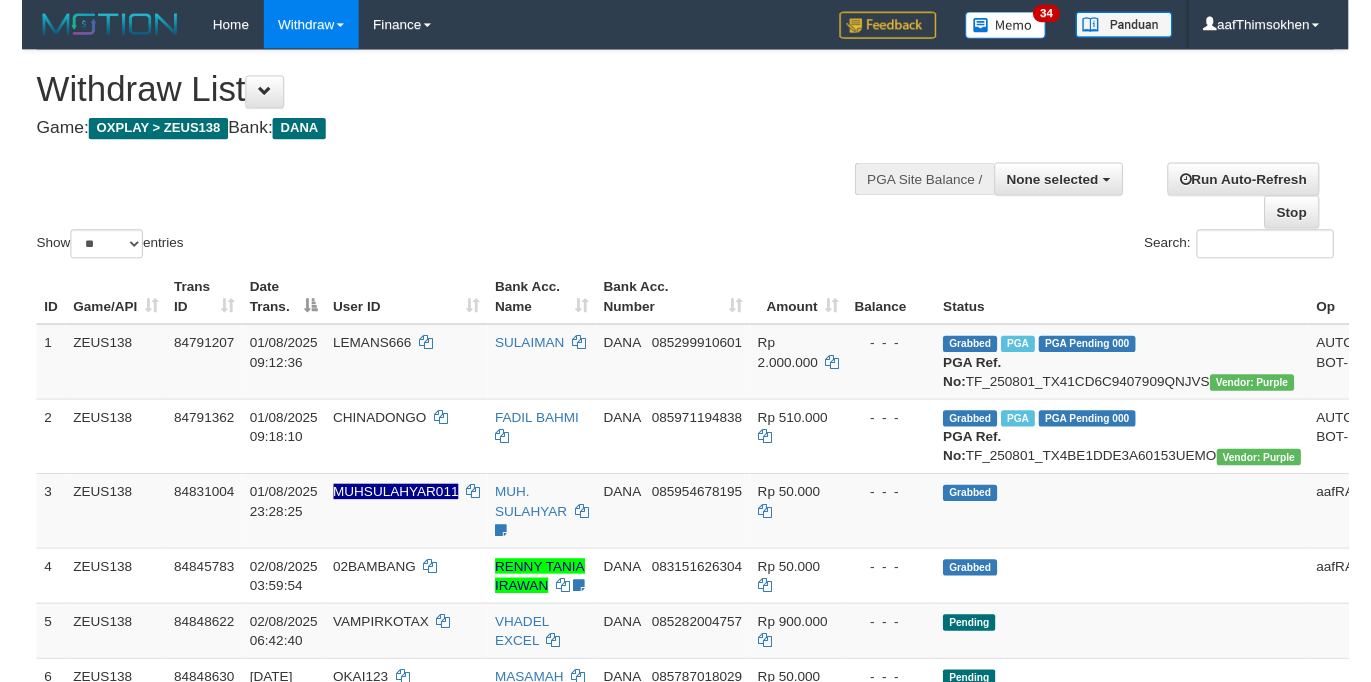 scroll, scrollTop: 349, scrollLeft: 0, axis: vertical 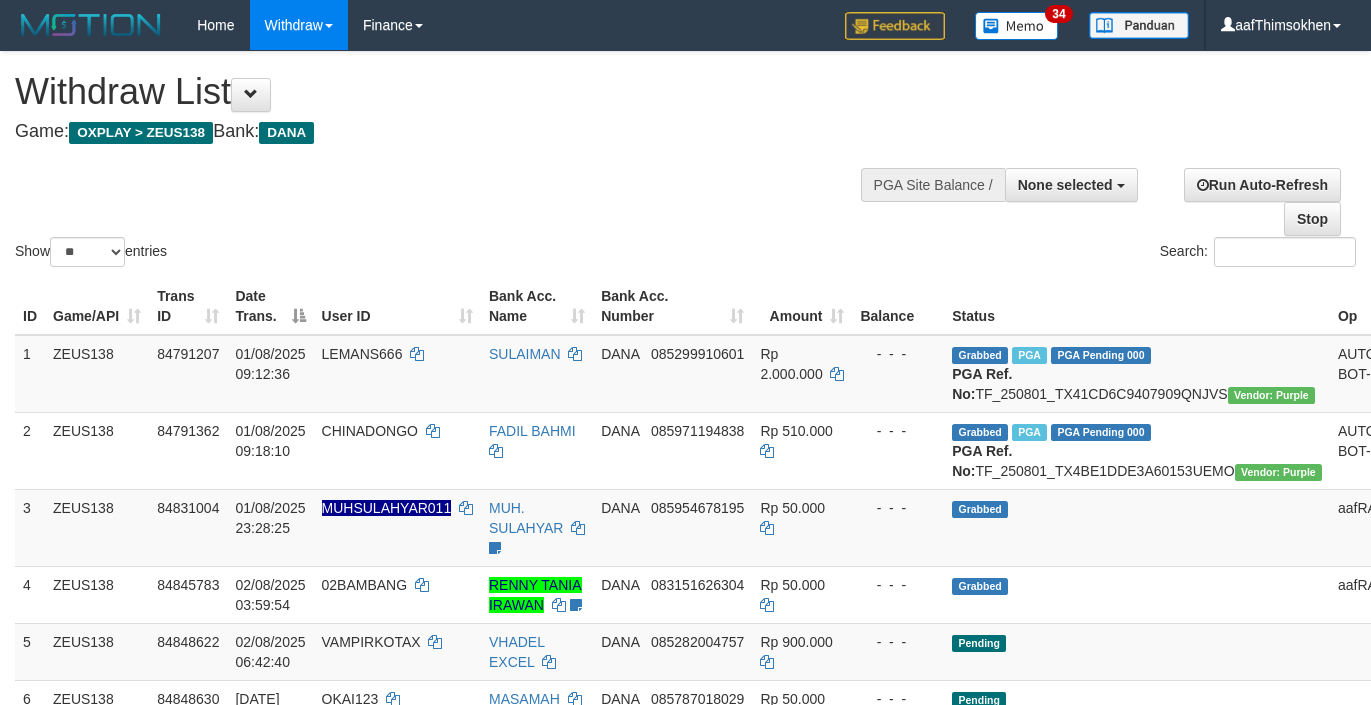 select 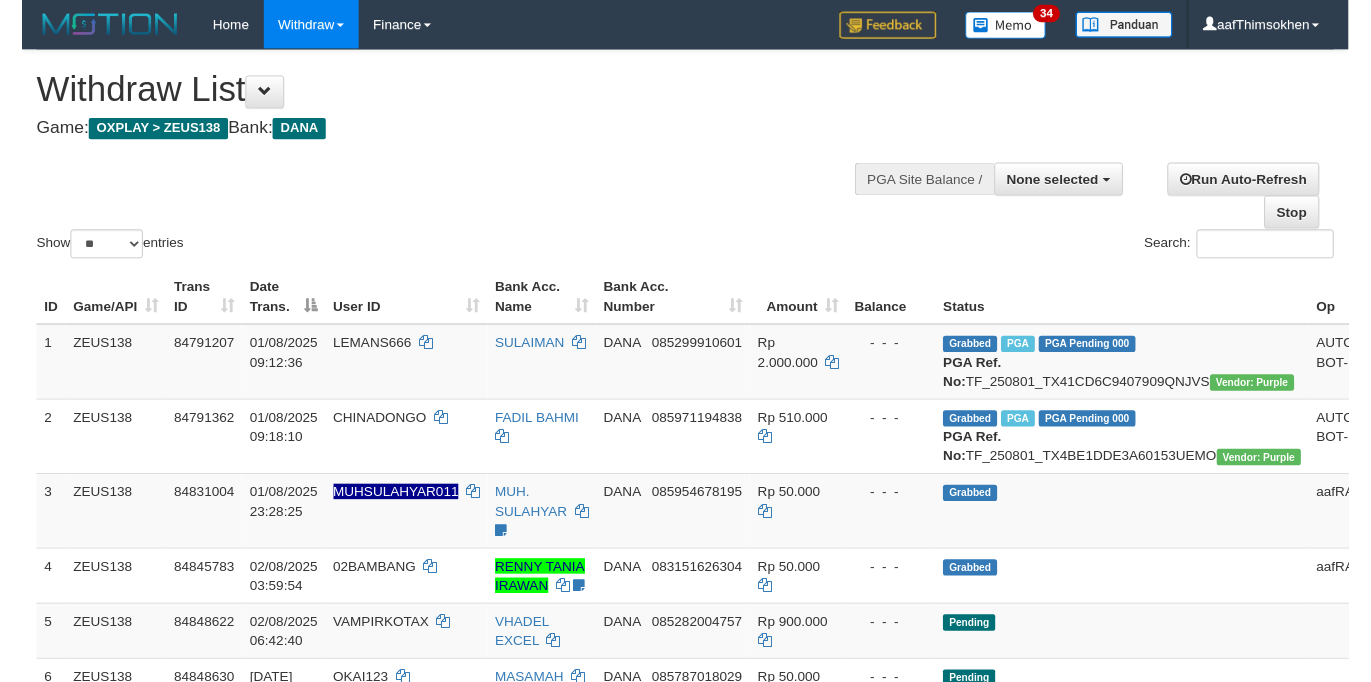scroll, scrollTop: 349, scrollLeft: 0, axis: vertical 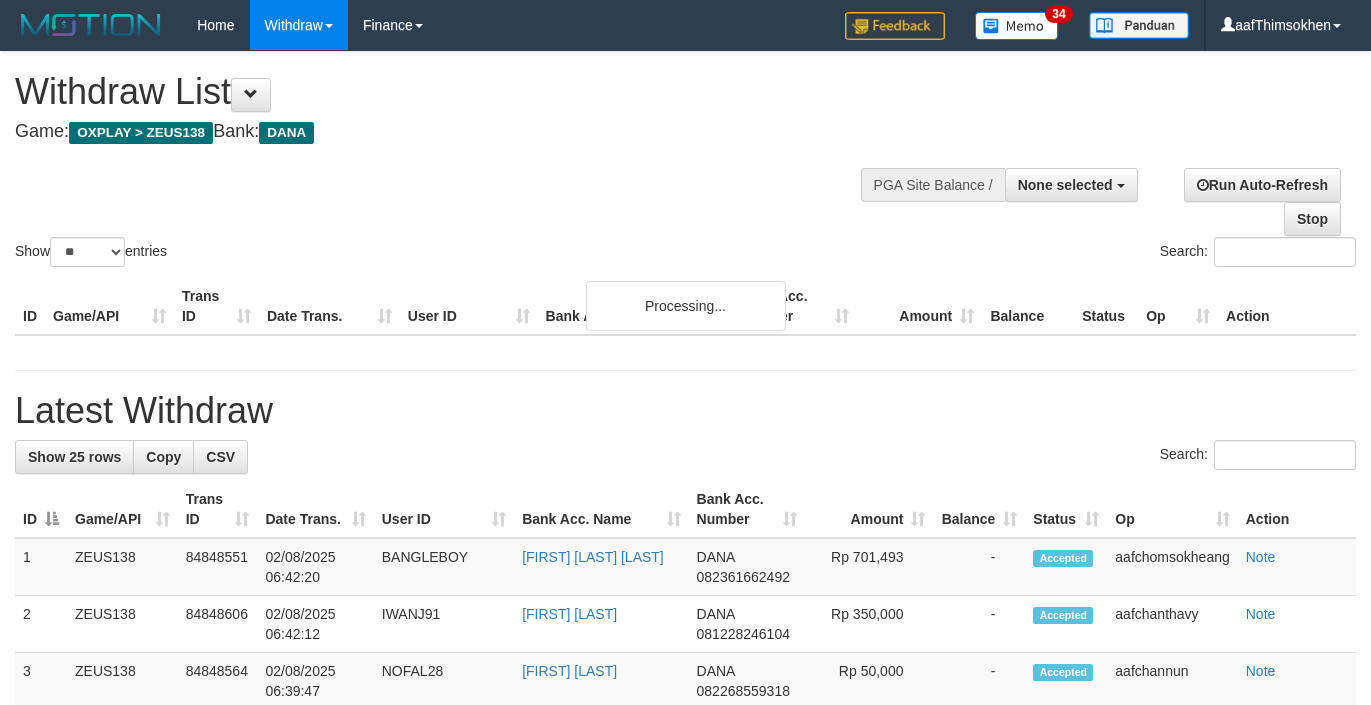 select 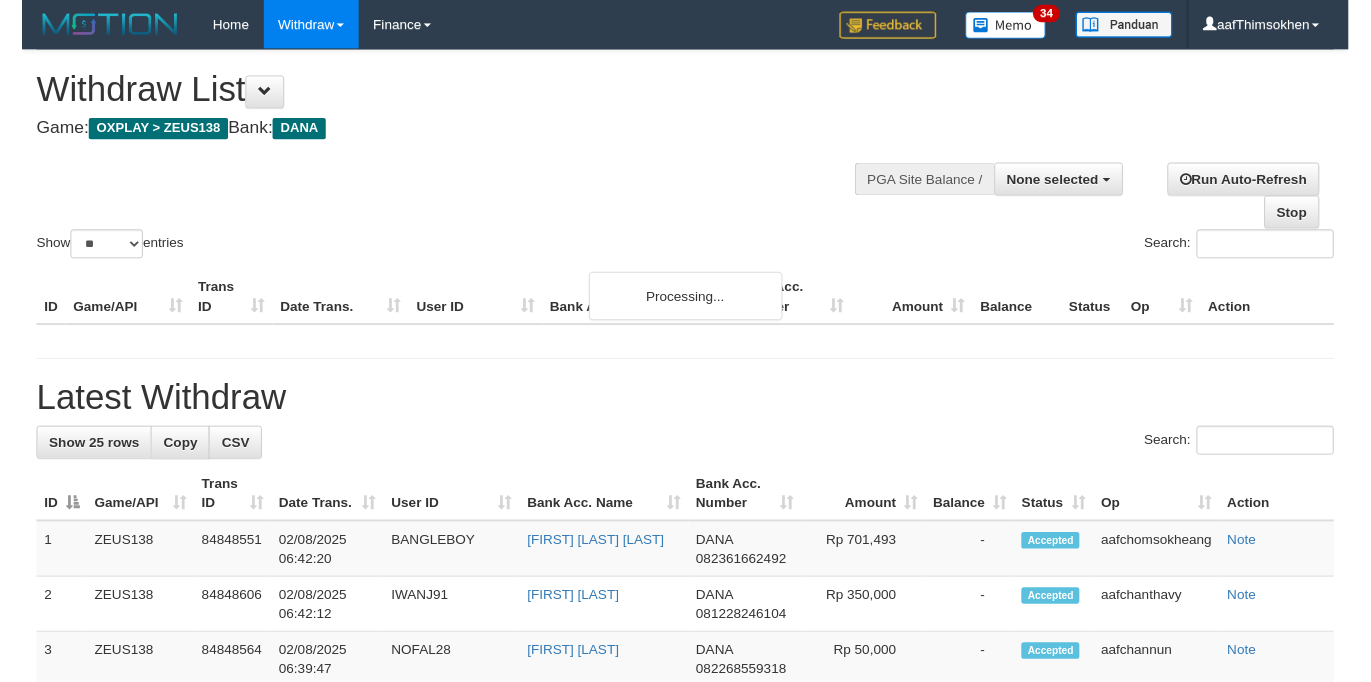 scroll, scrollTop: 349, scrollLeft: 0, axis: vertical 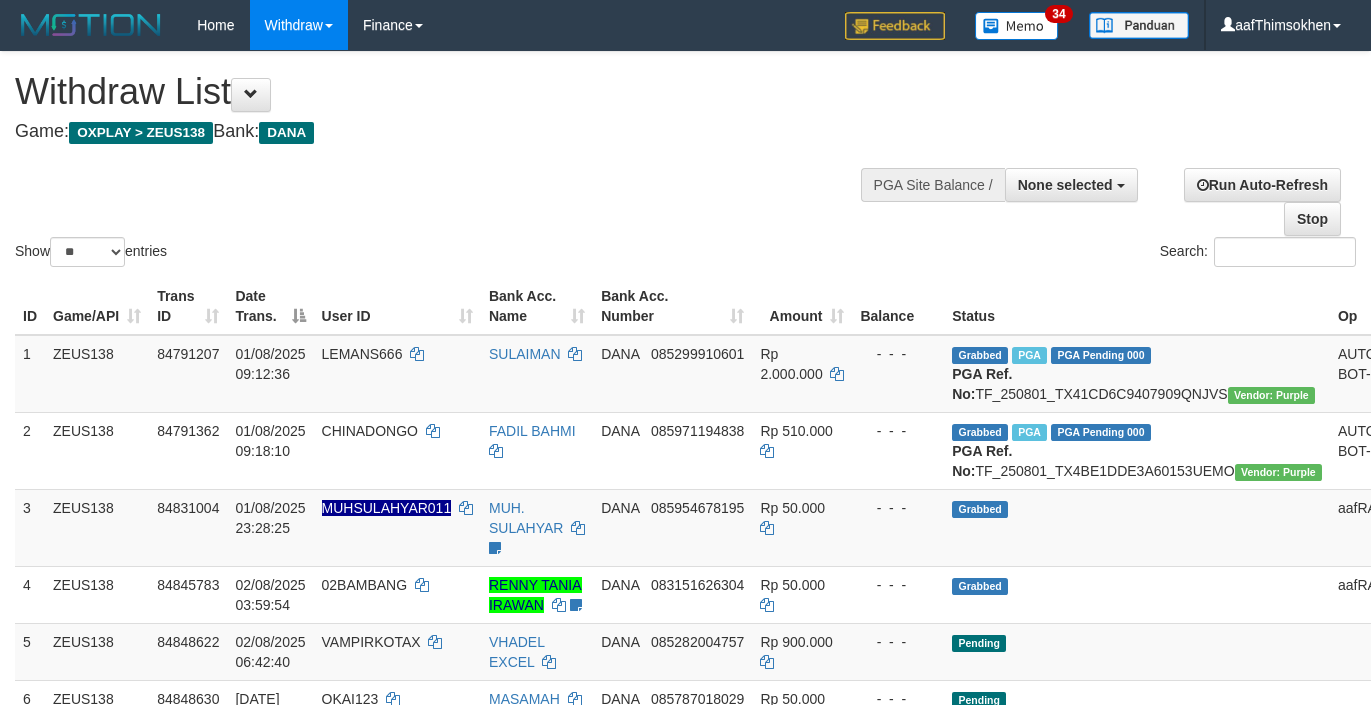 select 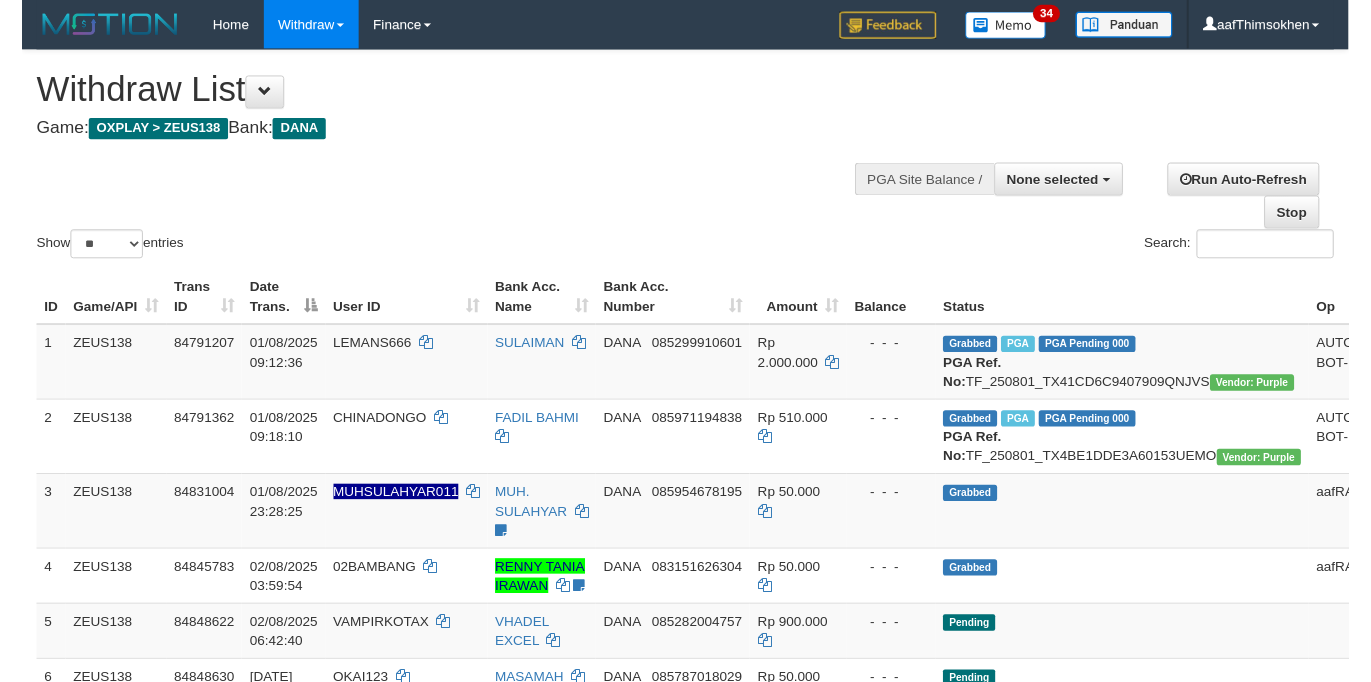 scroll, scrollTop: 349, scrollLeft: 0, axis: vertical 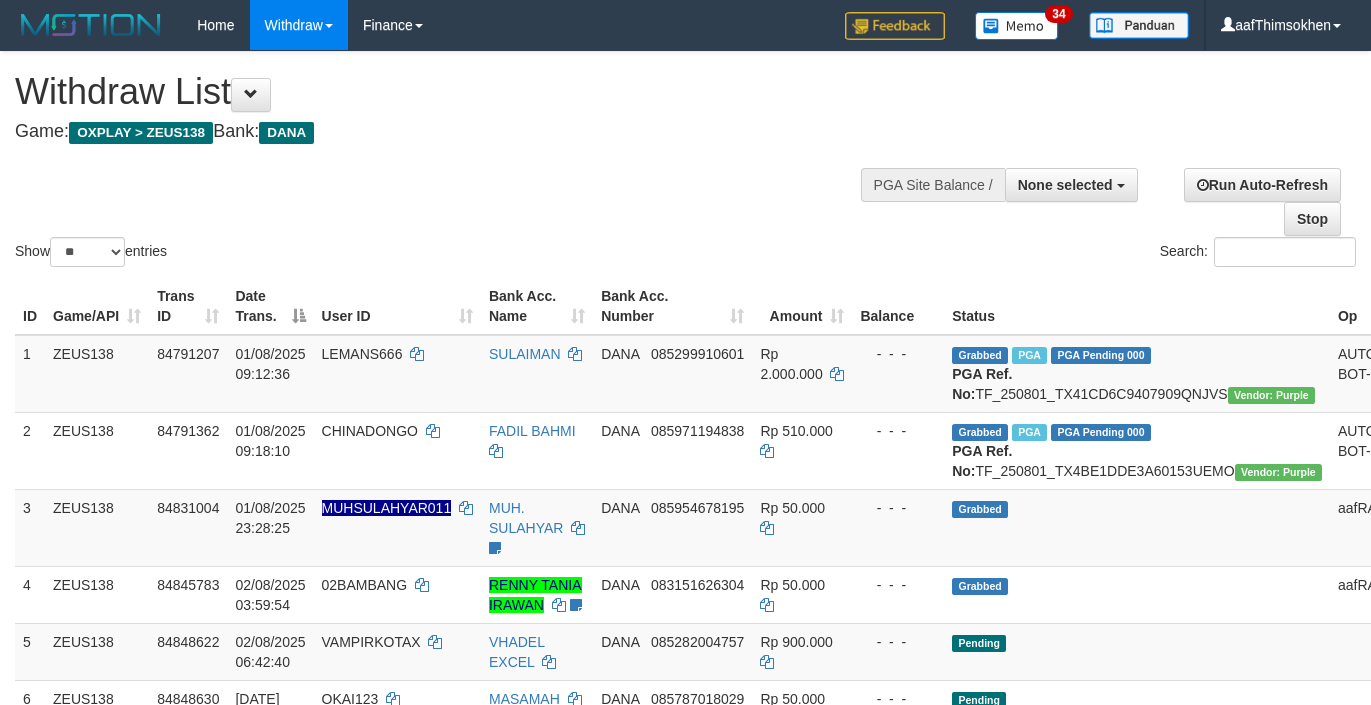 select 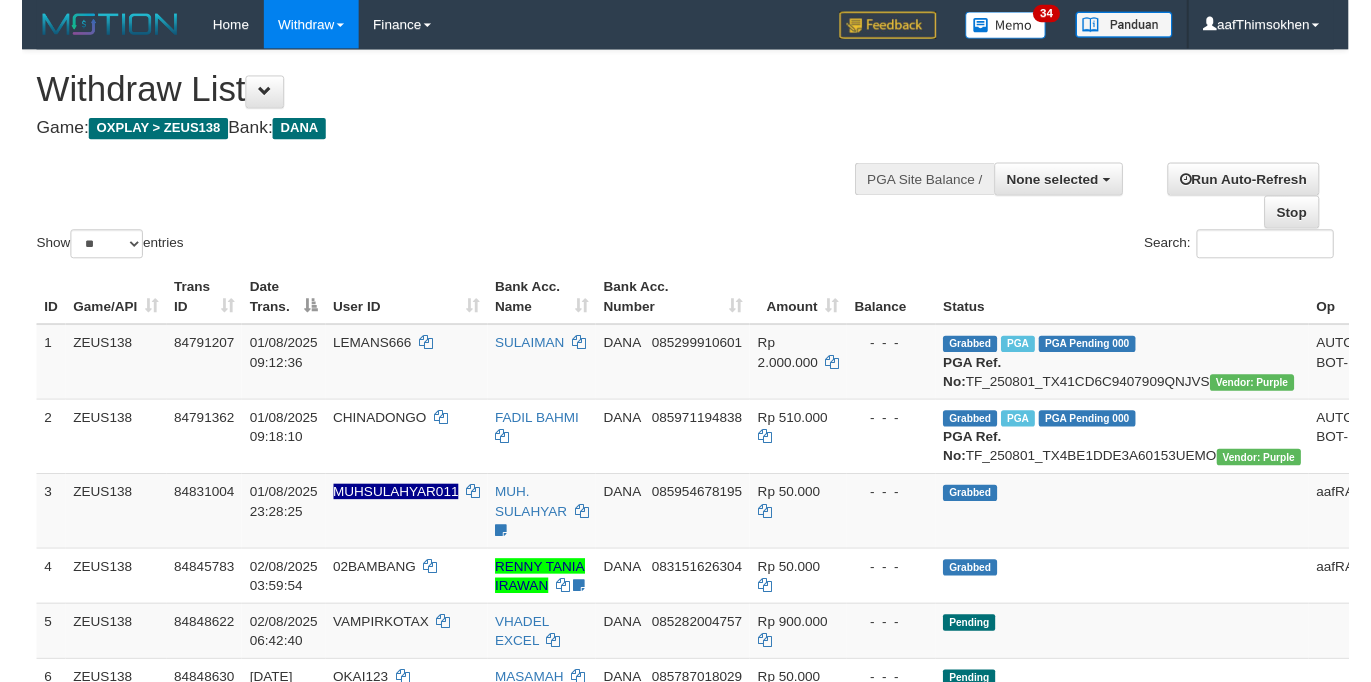 scroll, scrollTop: 349, scrollLeft: 0, axis: vertical 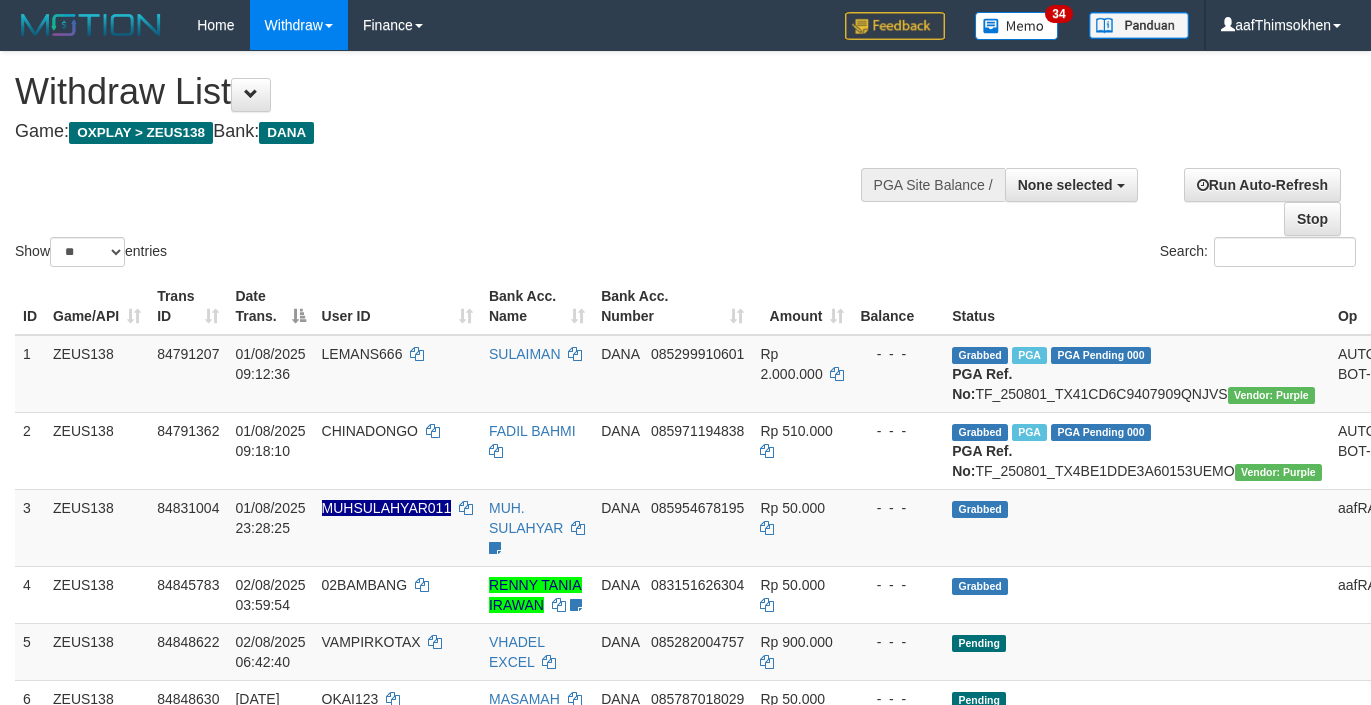 select 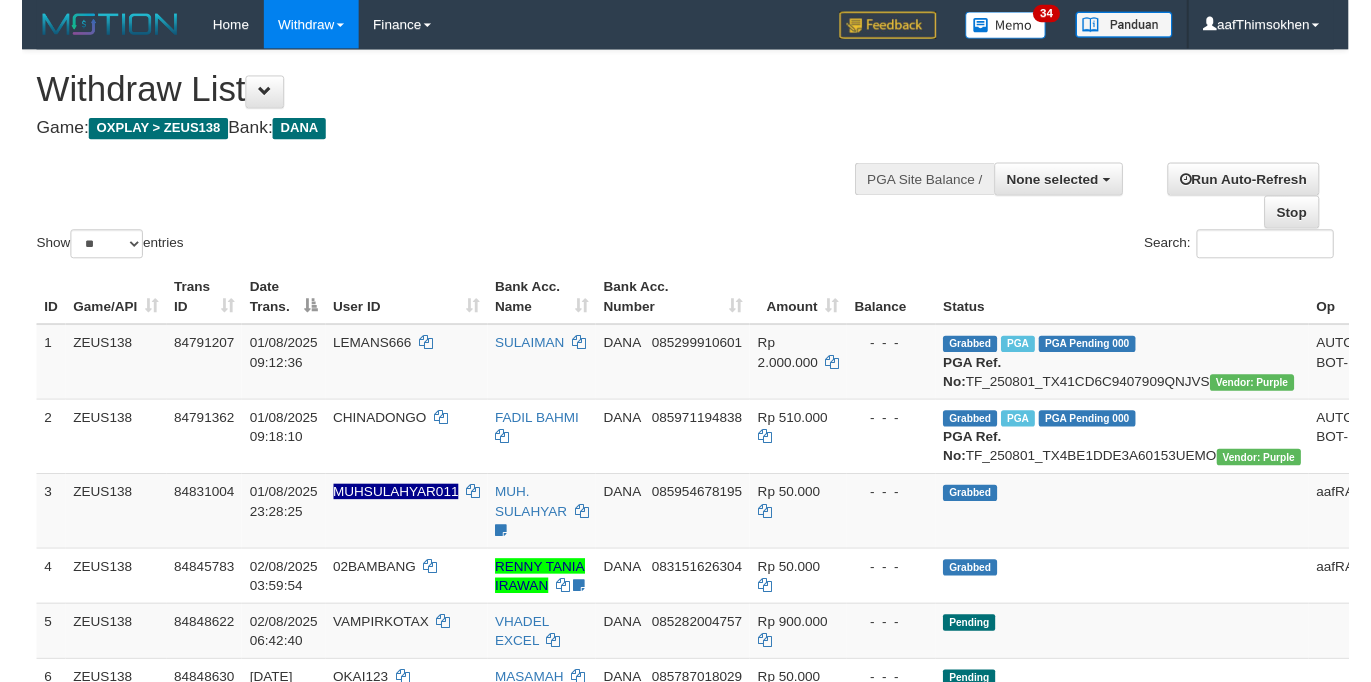 scroll, scrollTop: 349, scrollLeft: 0, axis: vertical 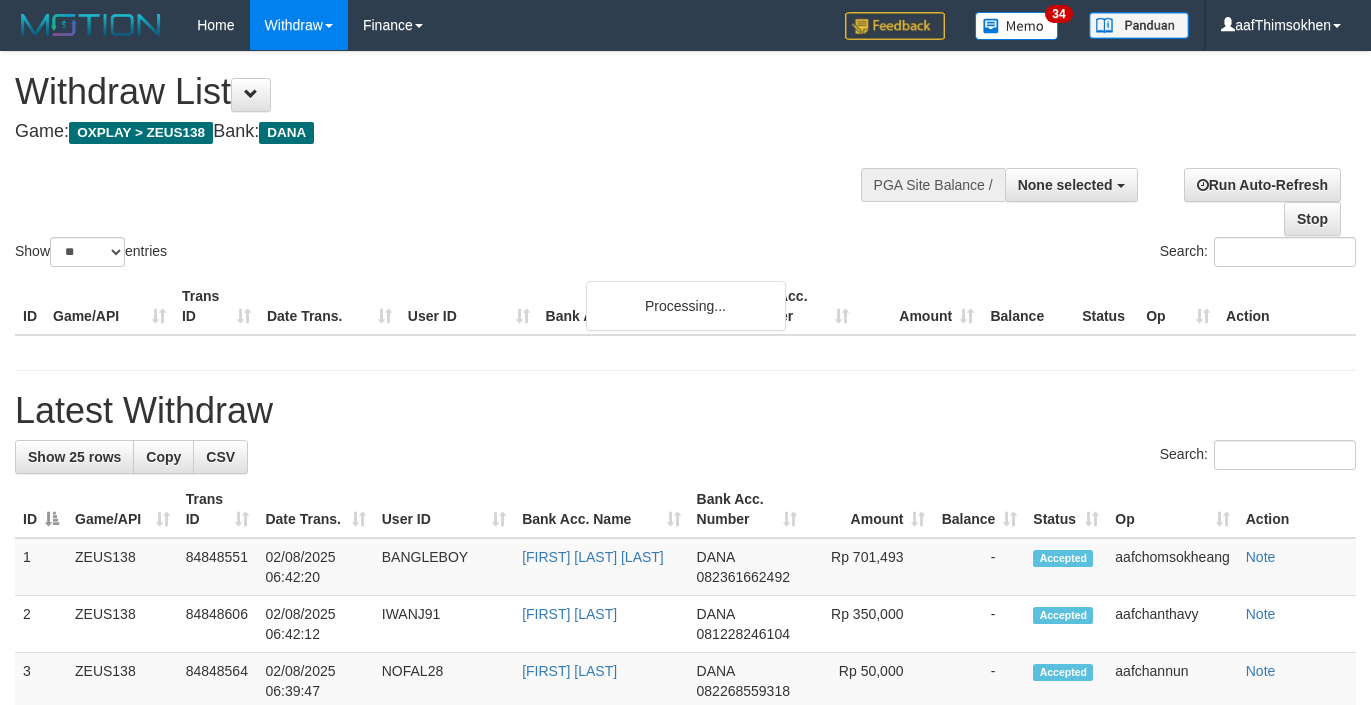 select 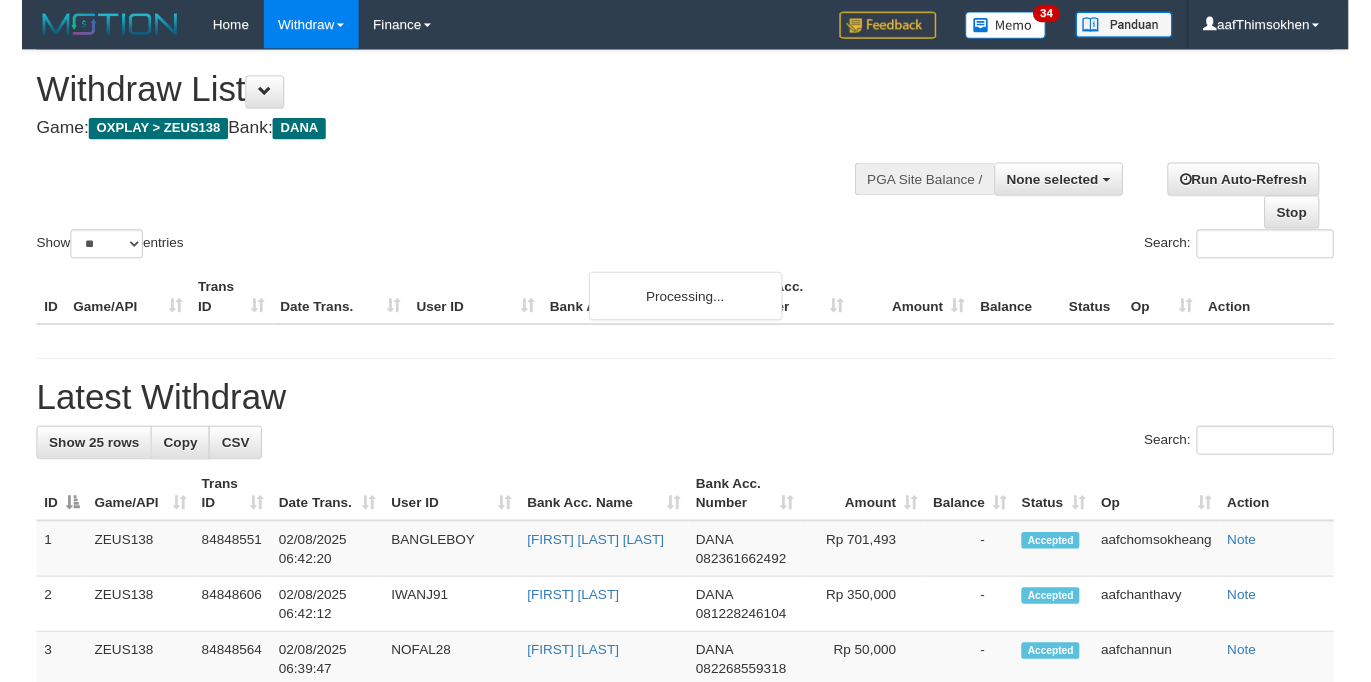 scroll, scrollTop: 349, scrollLeft: 0, axis: vertical 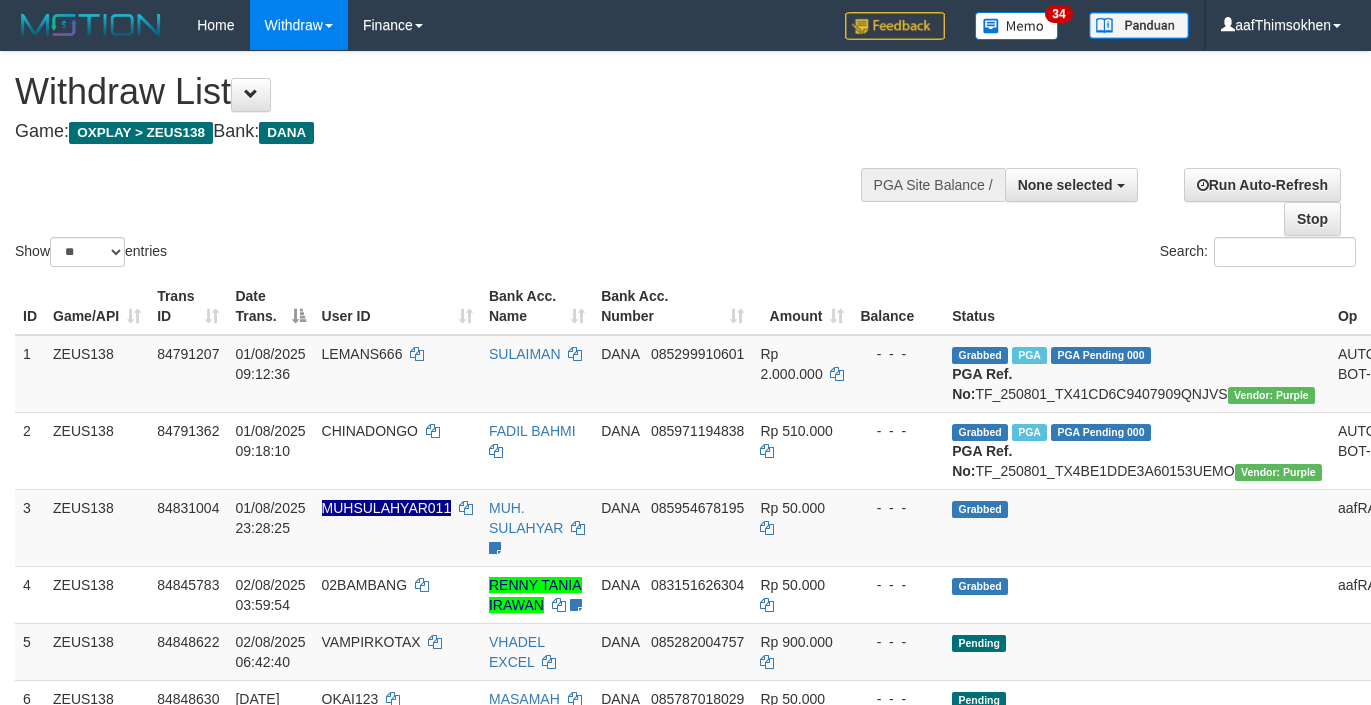 select 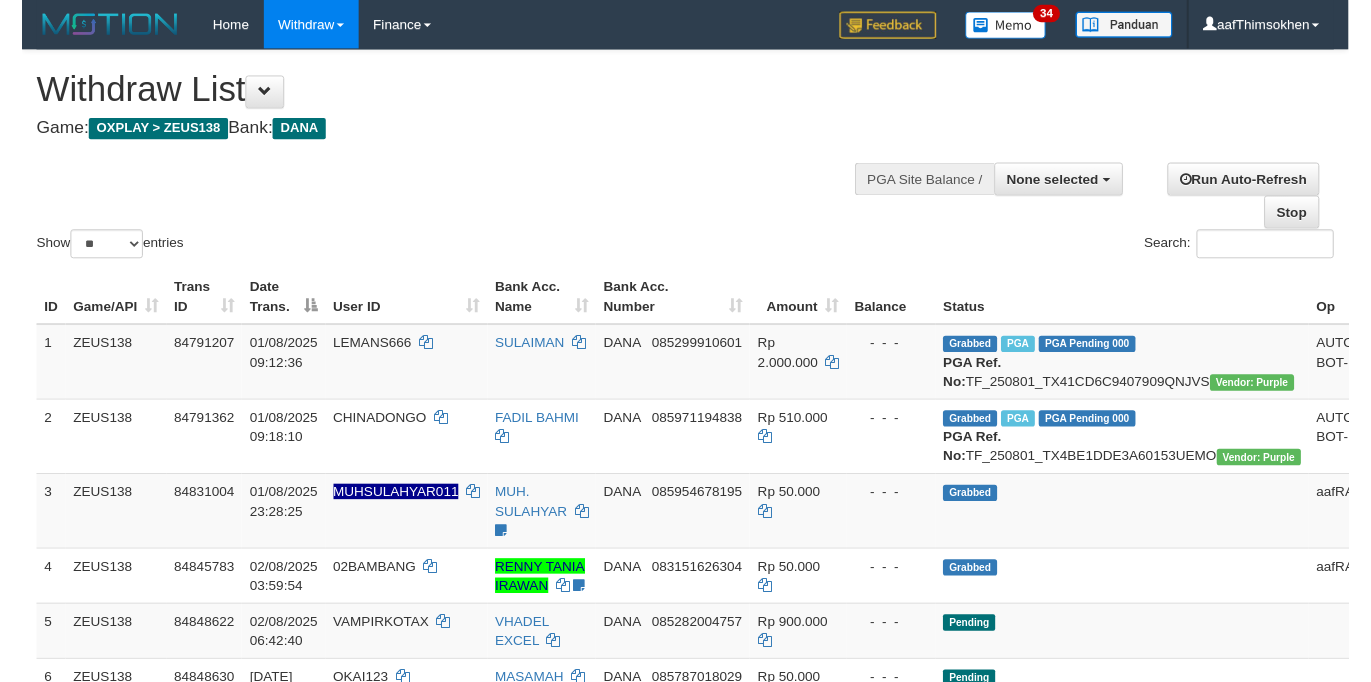 scroll, scrollTop: 349, scrollLeft: 0, axis: vertical 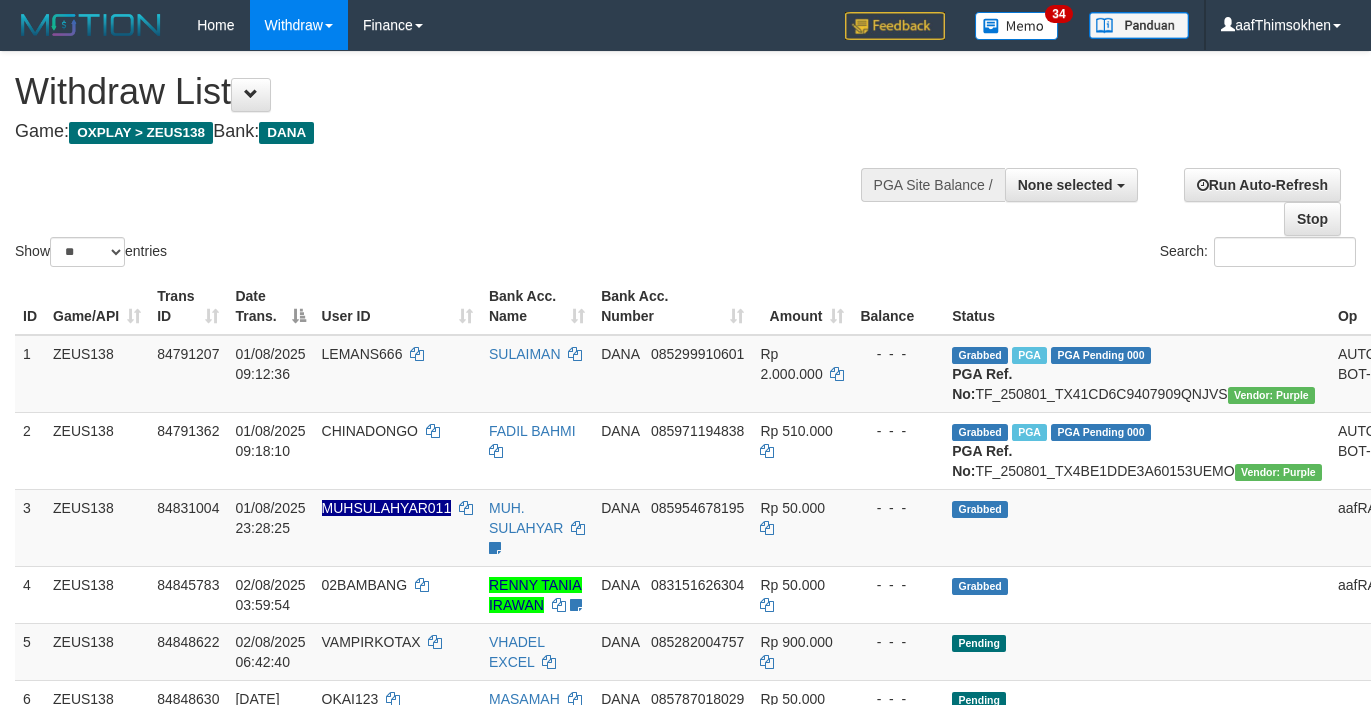 select 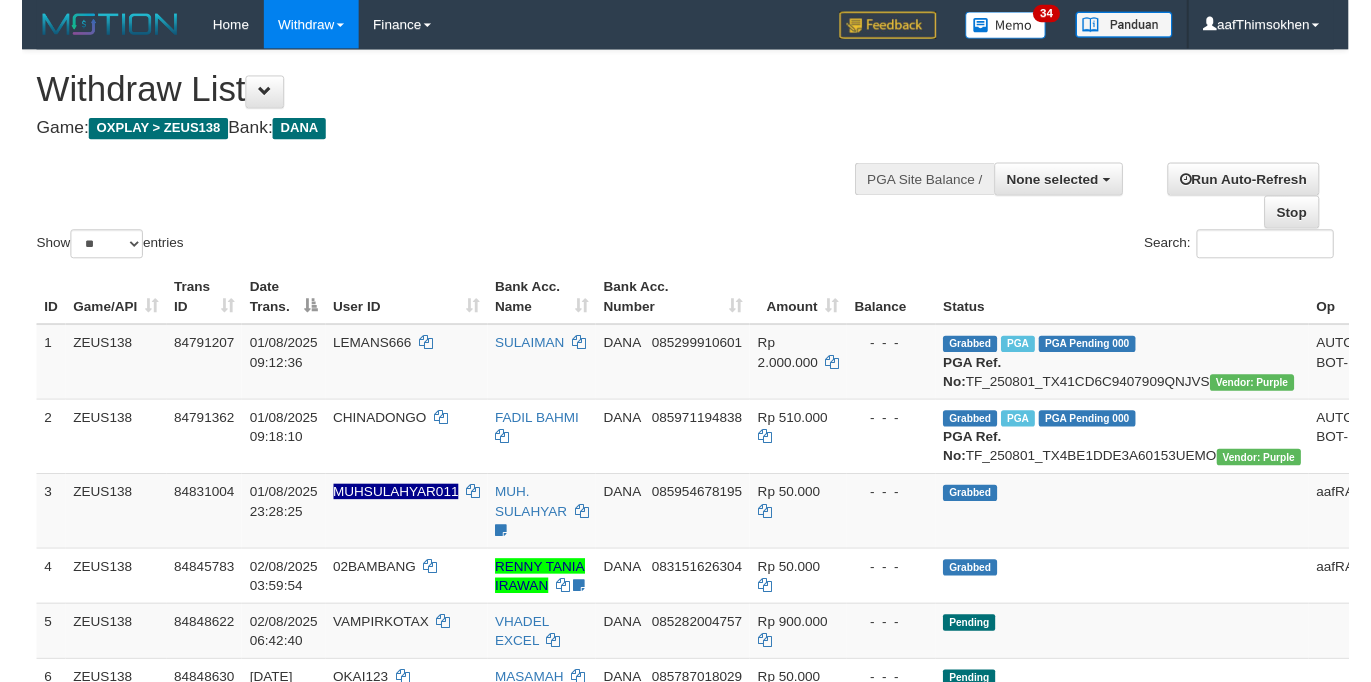scroll, scrollTop: 349, scrollLeft: 0, axis: vertical 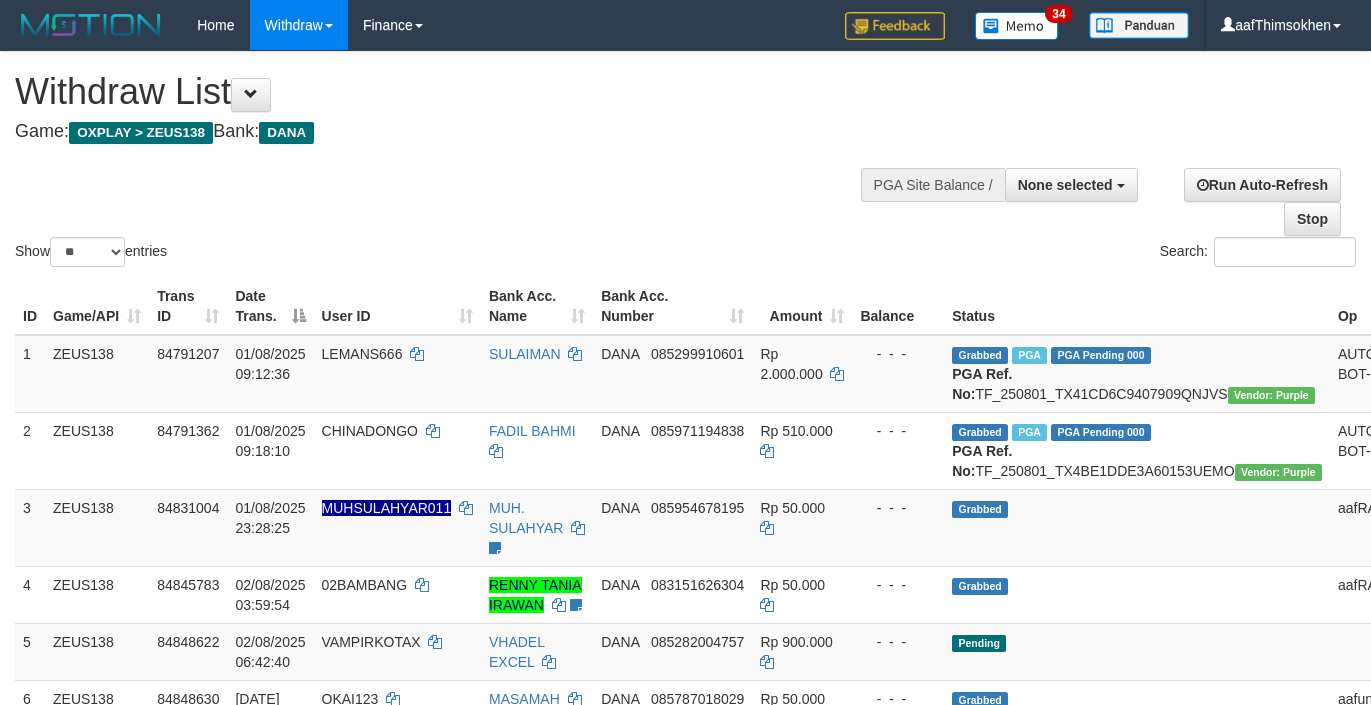 select 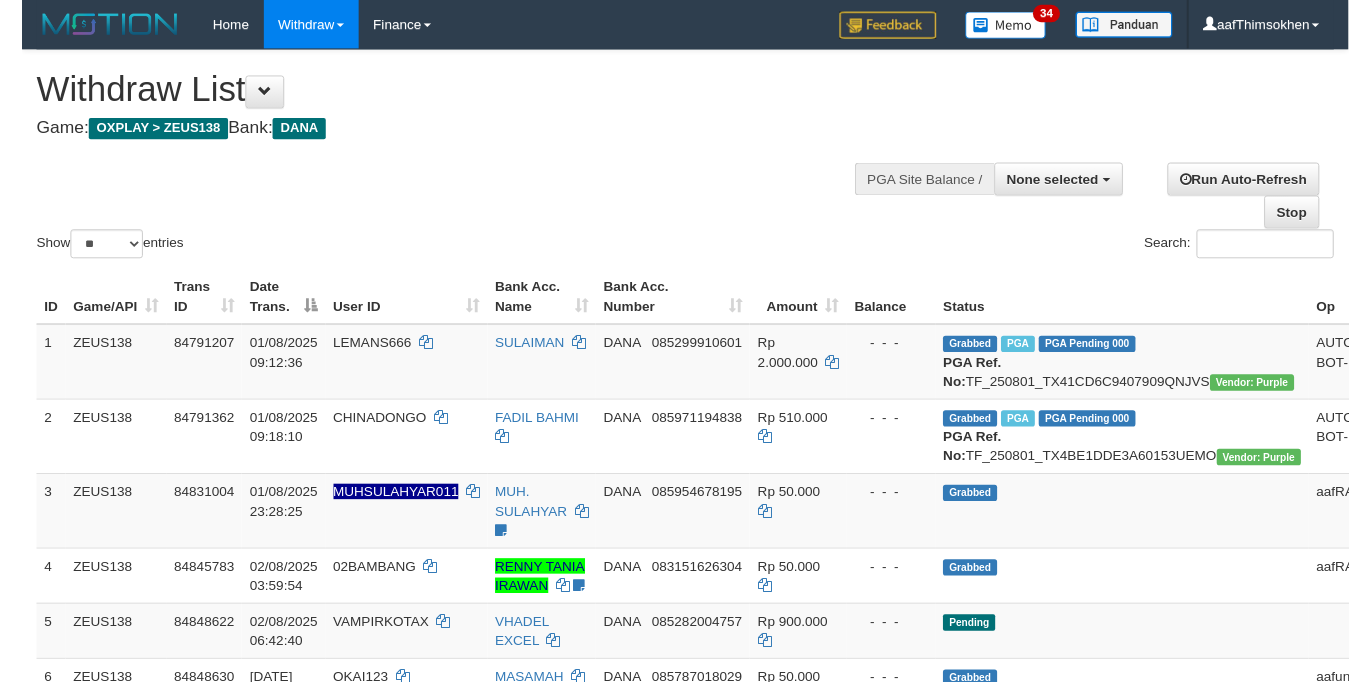 scroll, scrollTop: 349, scrollLeft: 0, axis: vertical 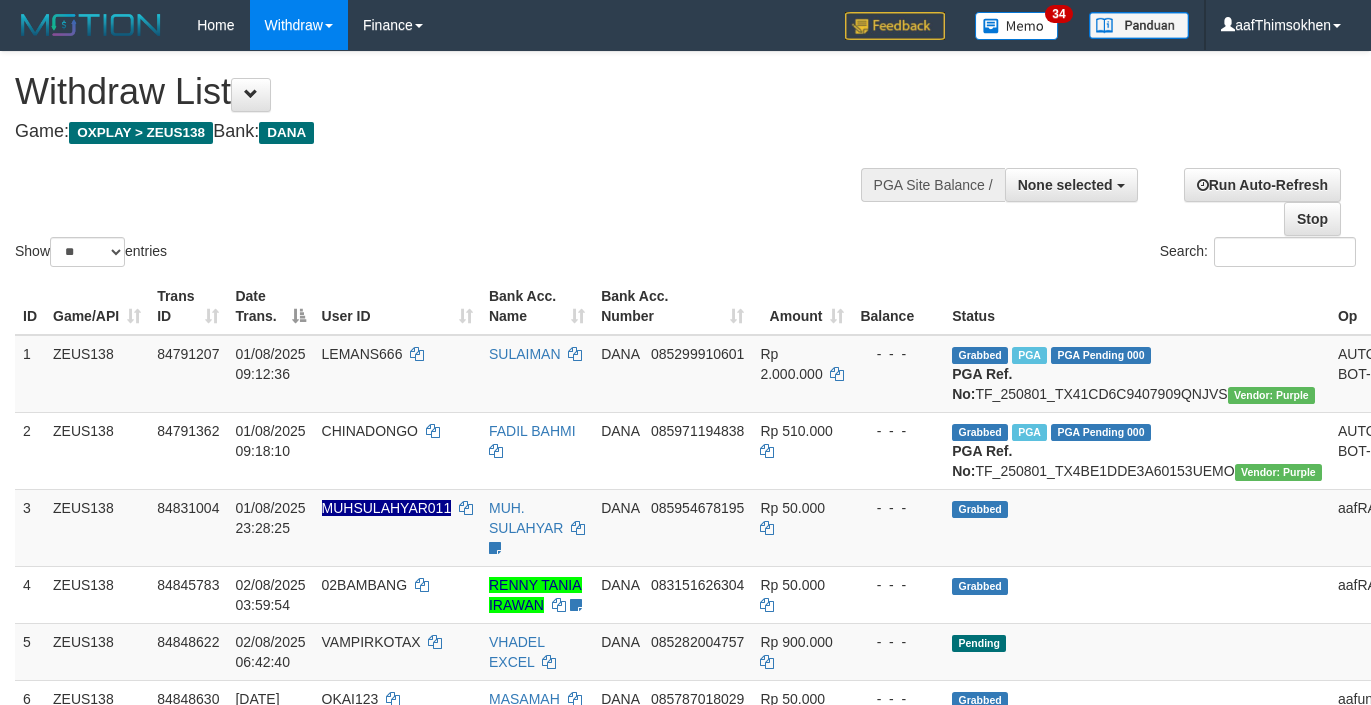 select 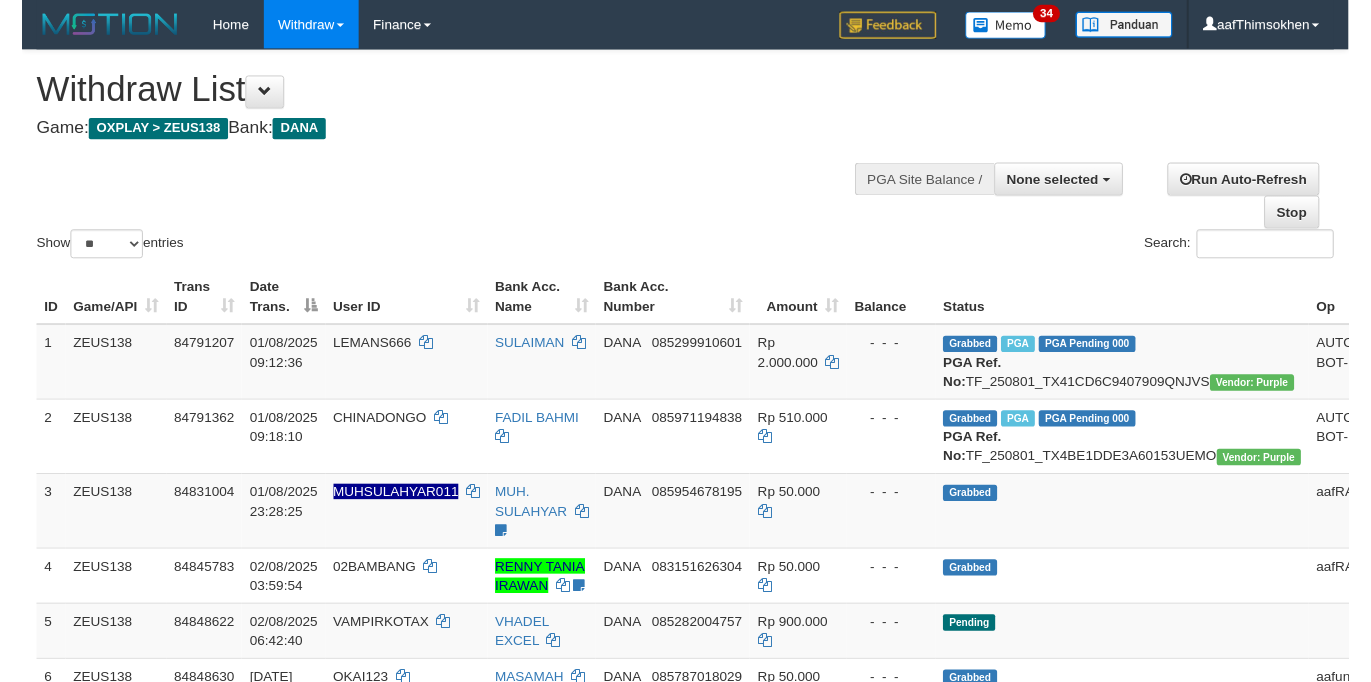 scroll, scrollTop: 349, scrollLeft: 0, axis: vertical 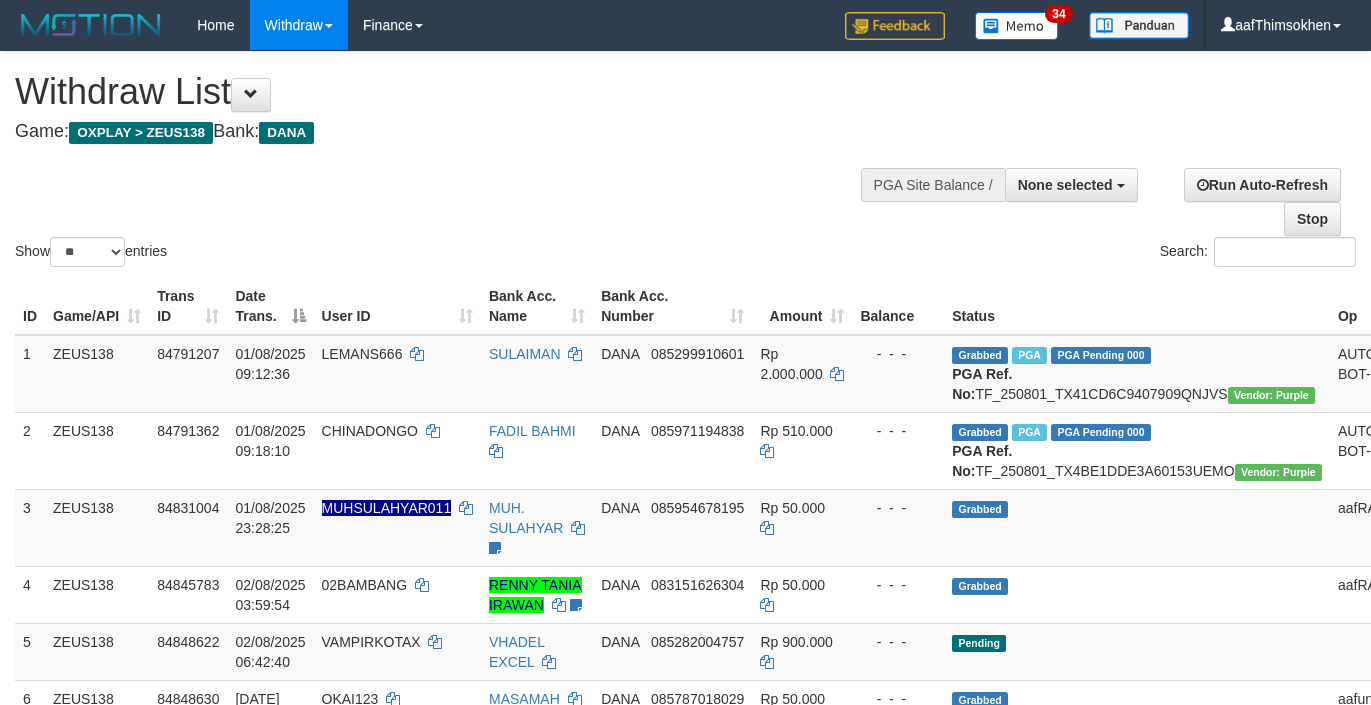 select 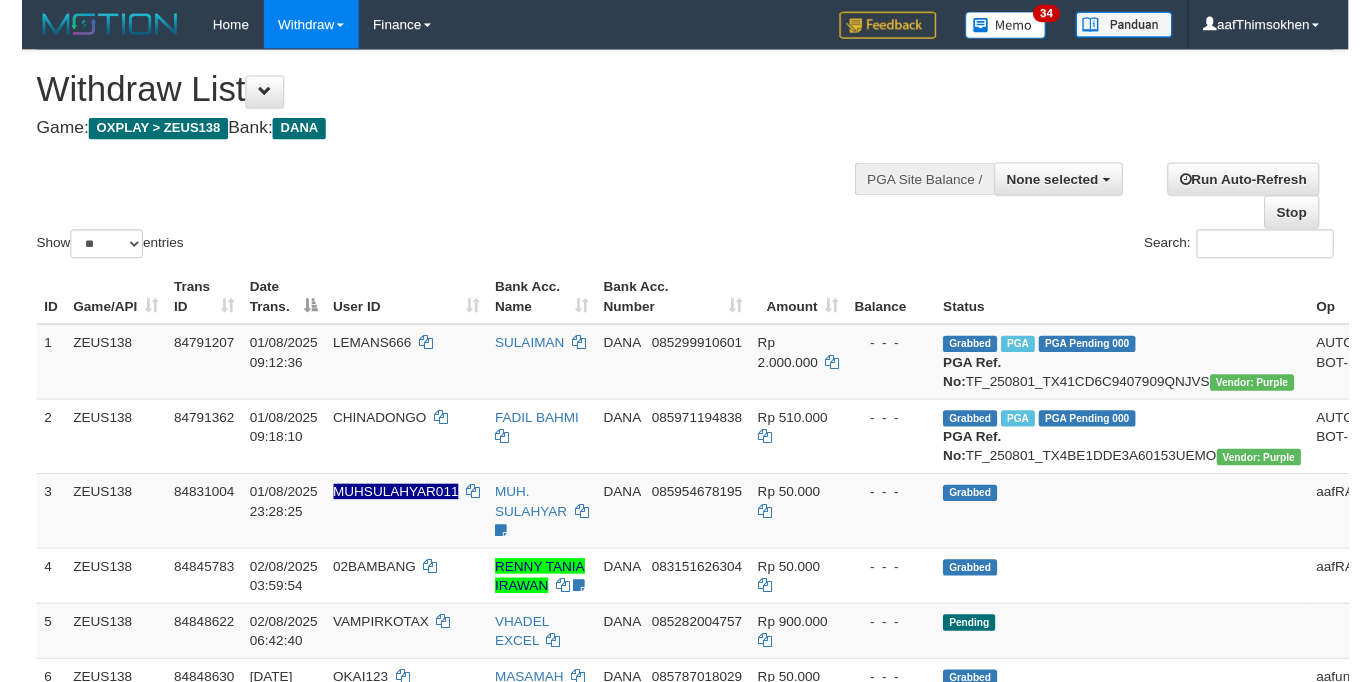 scroll, scrollTop: 349, scrollLeft: 0, axis: vertical 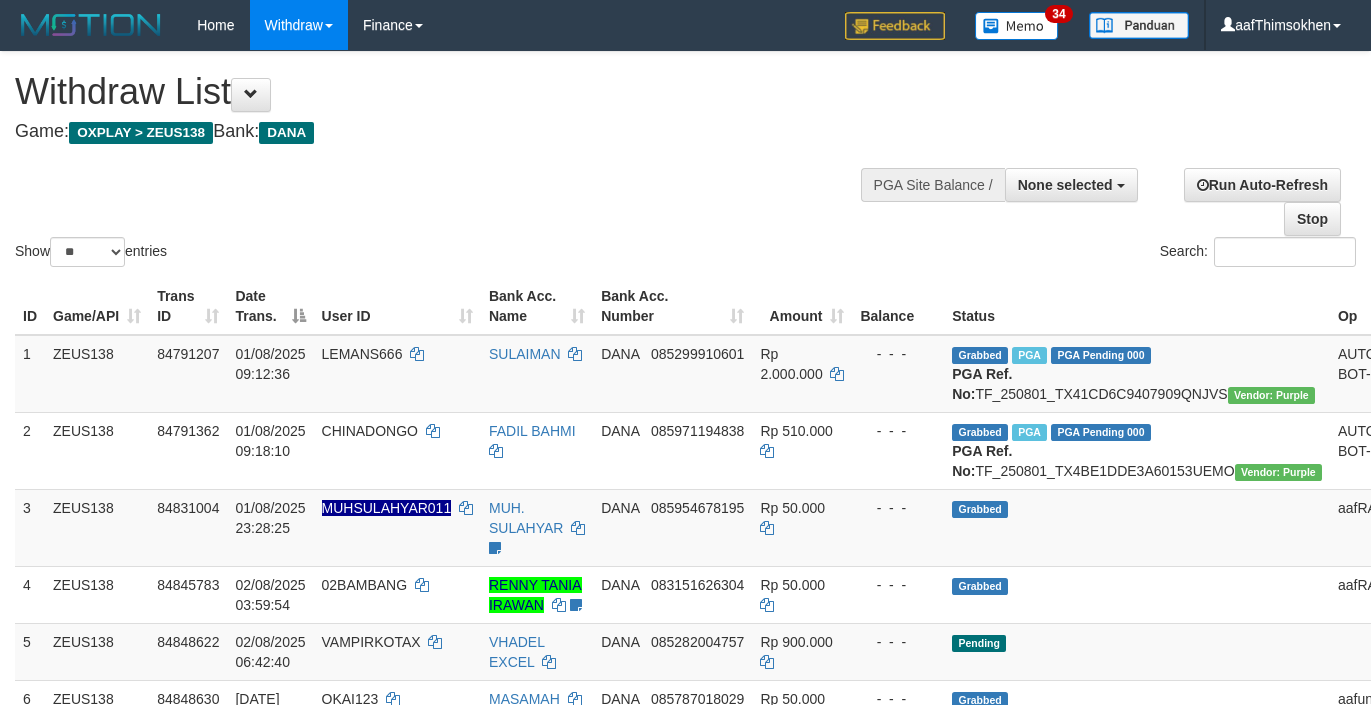 select 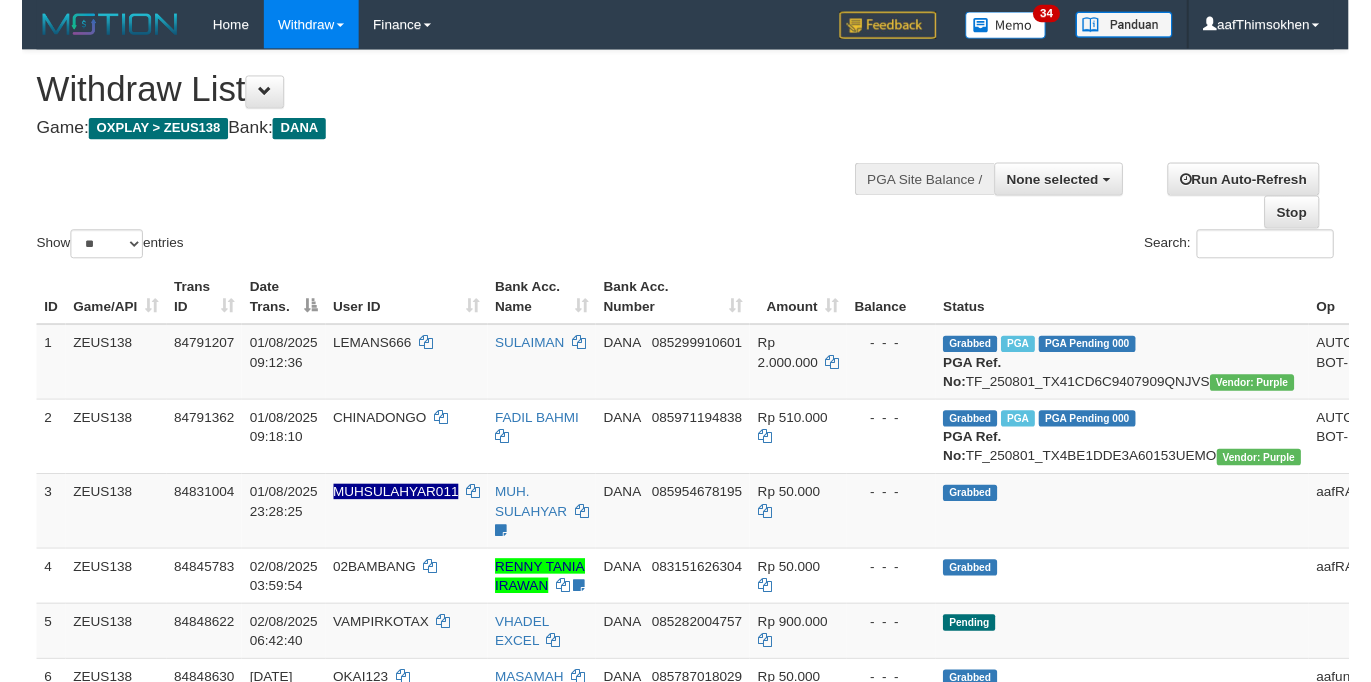scroll, scrollTop: 349, scrollLeft: 0, axis: vertical 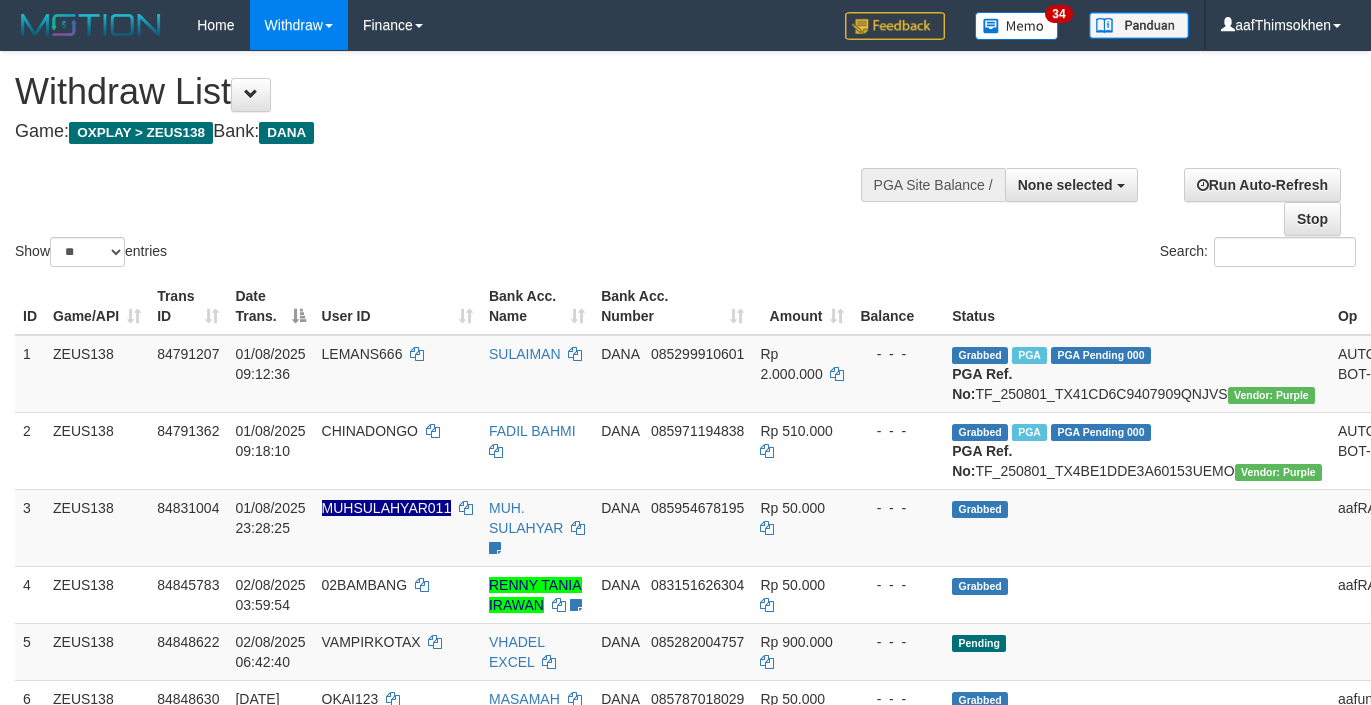 select 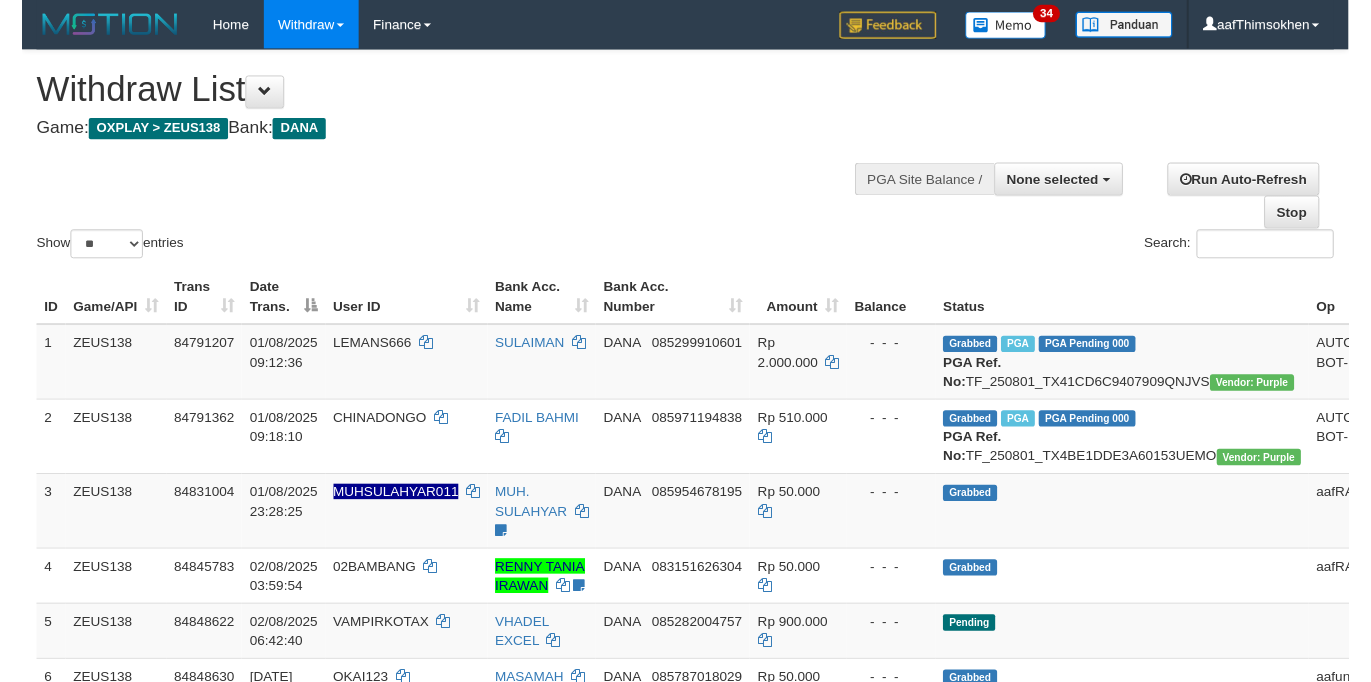 scroll, scrollTop: 349, scrollLeft: 0, axis: vertical 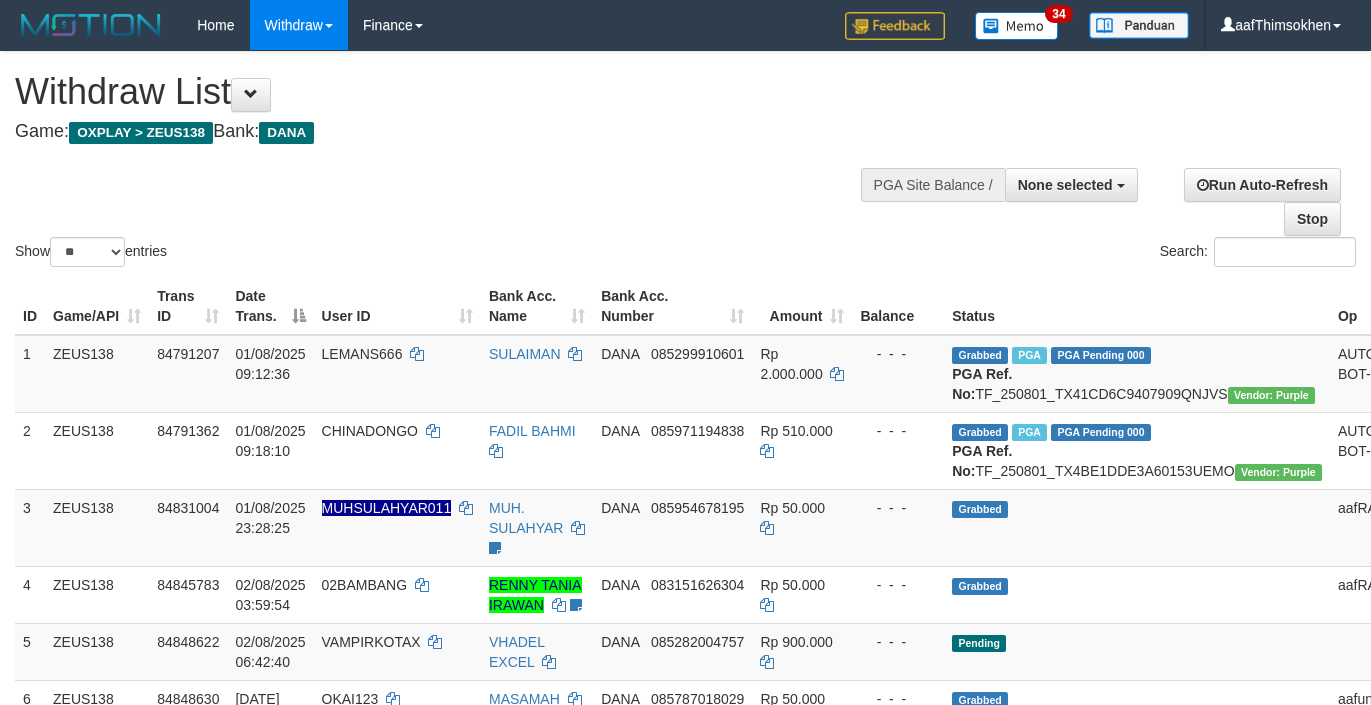 select 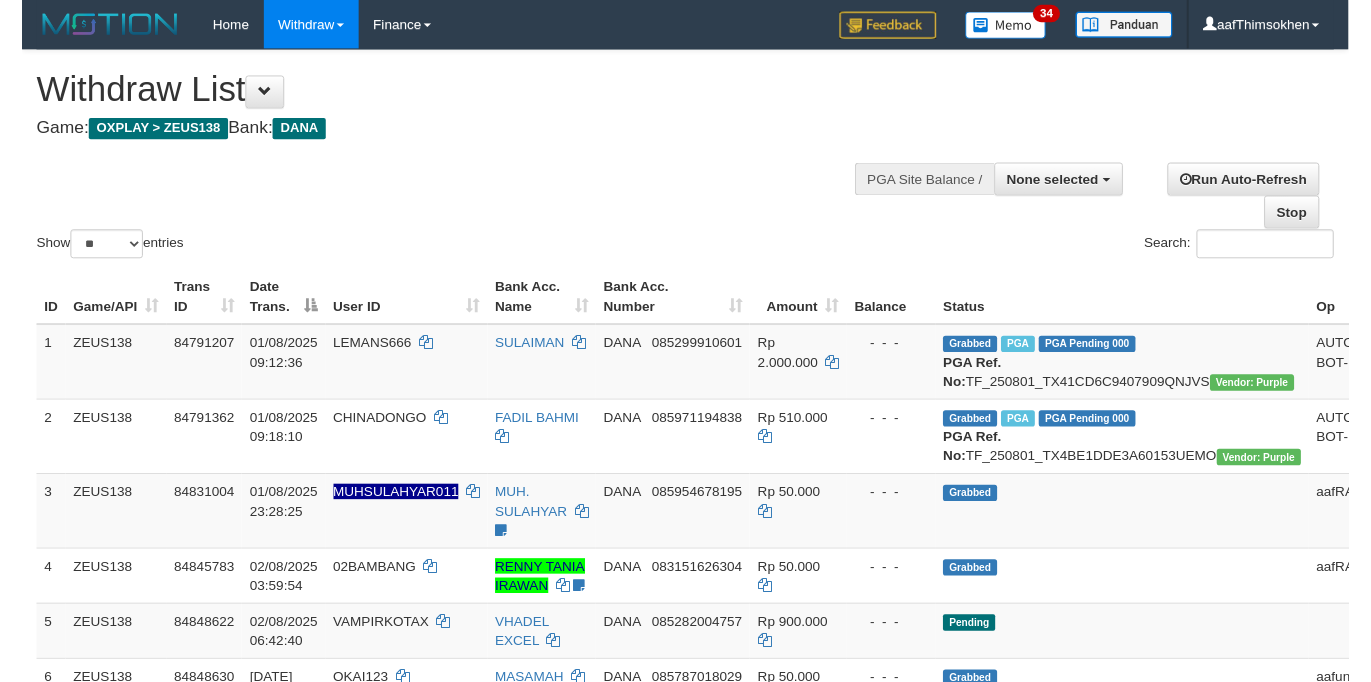 scroll, scrollTop: 349, scrollLeft: 0, axis: vertical 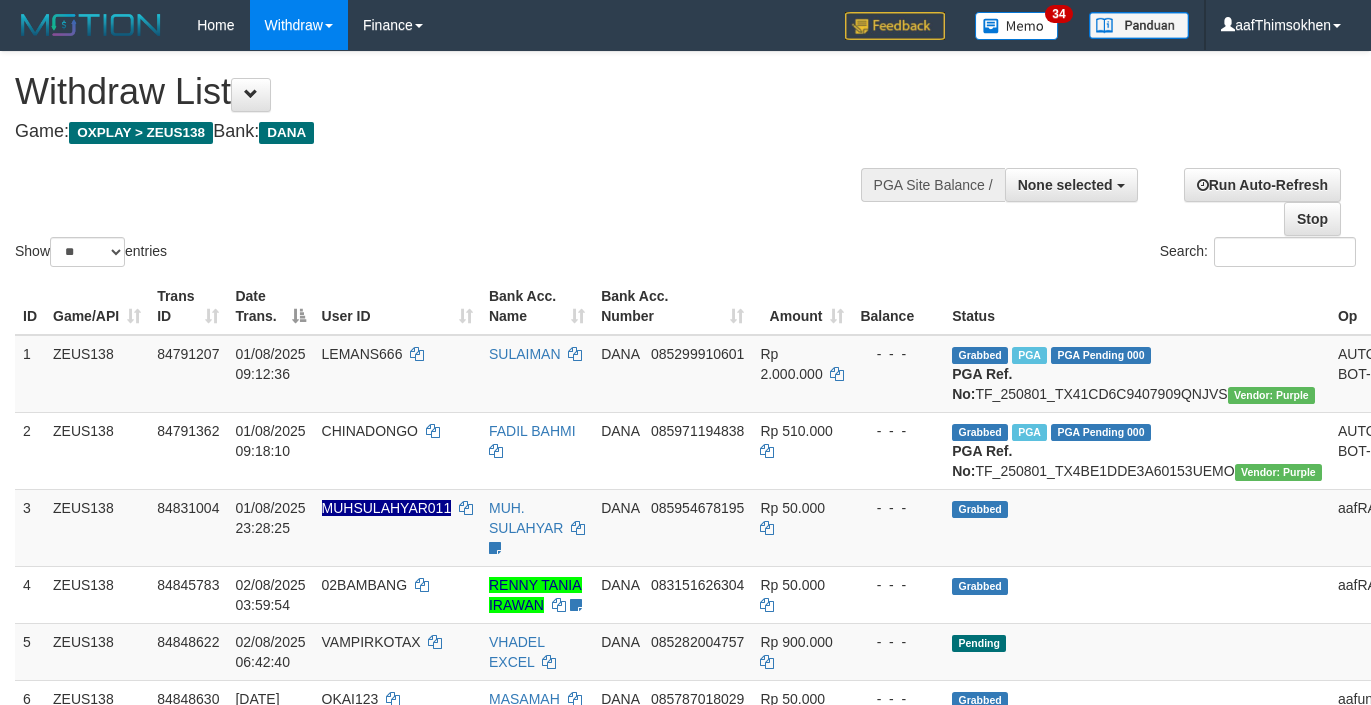 select 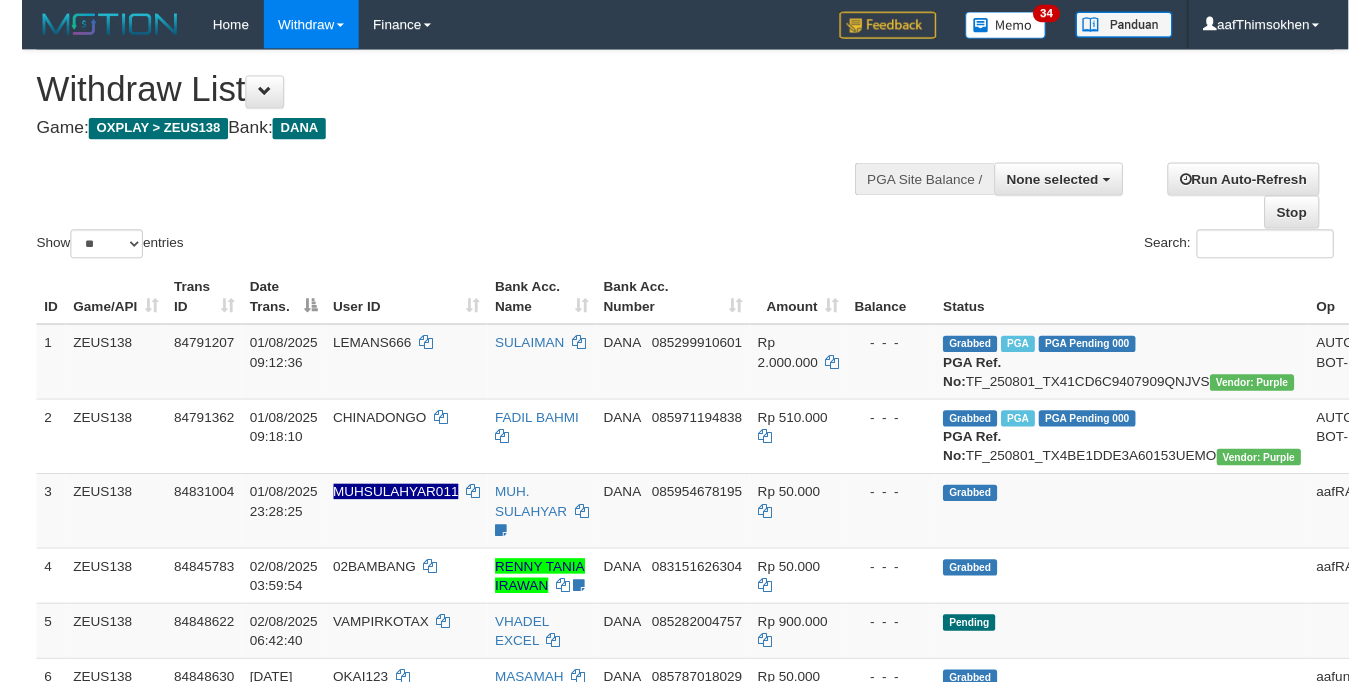 scroll, scrollTop: 349, scrollLeft: 0, axis: vertical 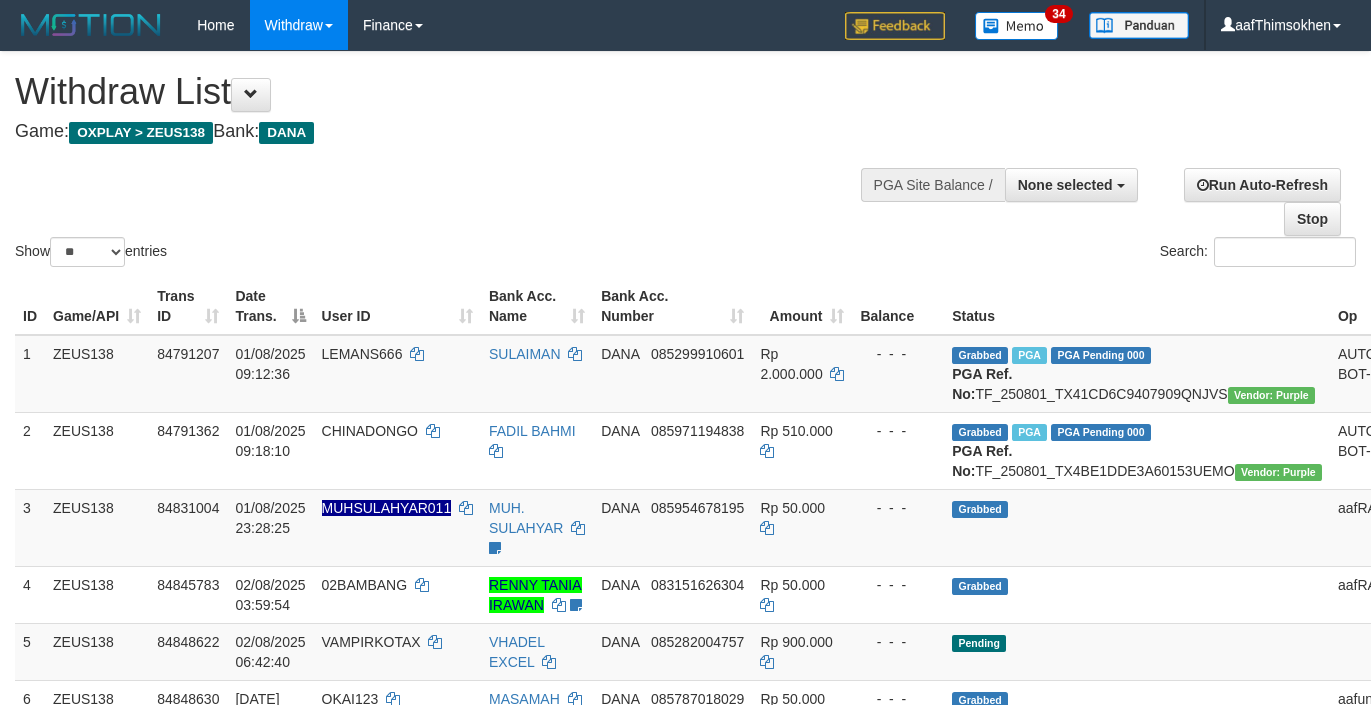 select 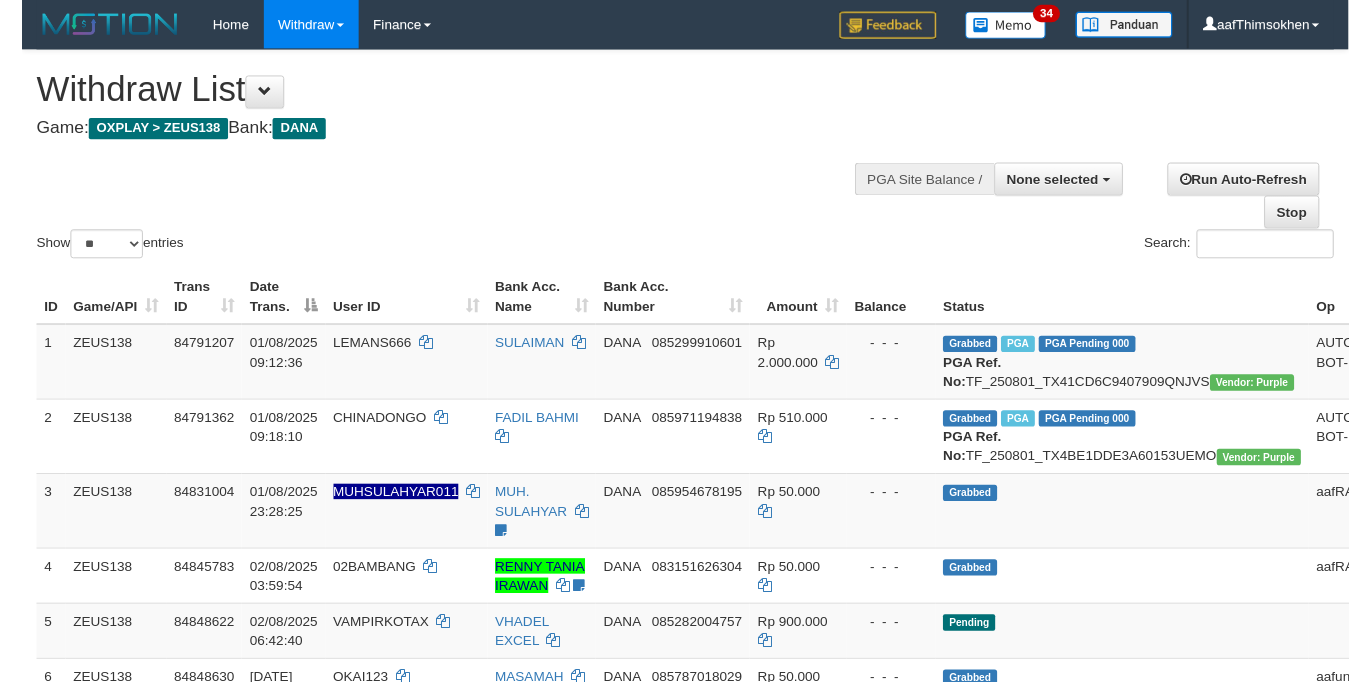 scroll, scrollTop: 349, scrollLeft: 0, axis: vertical 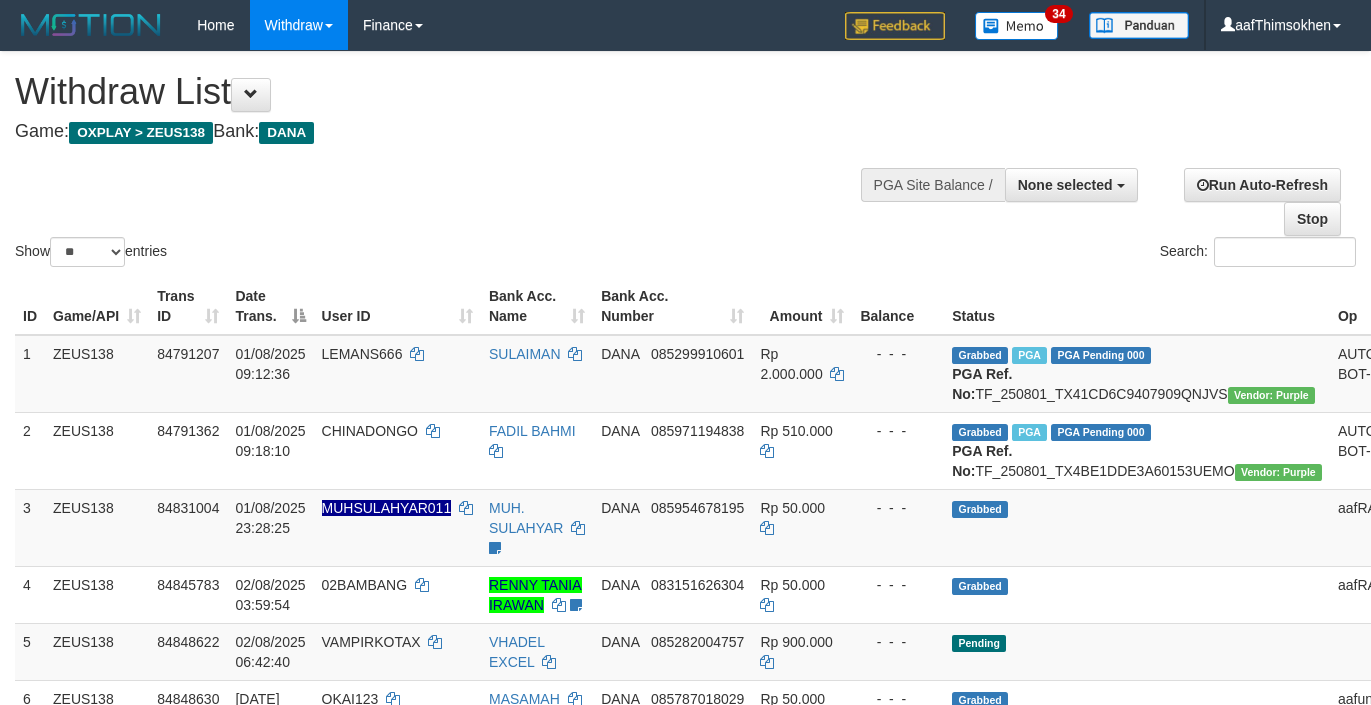 select 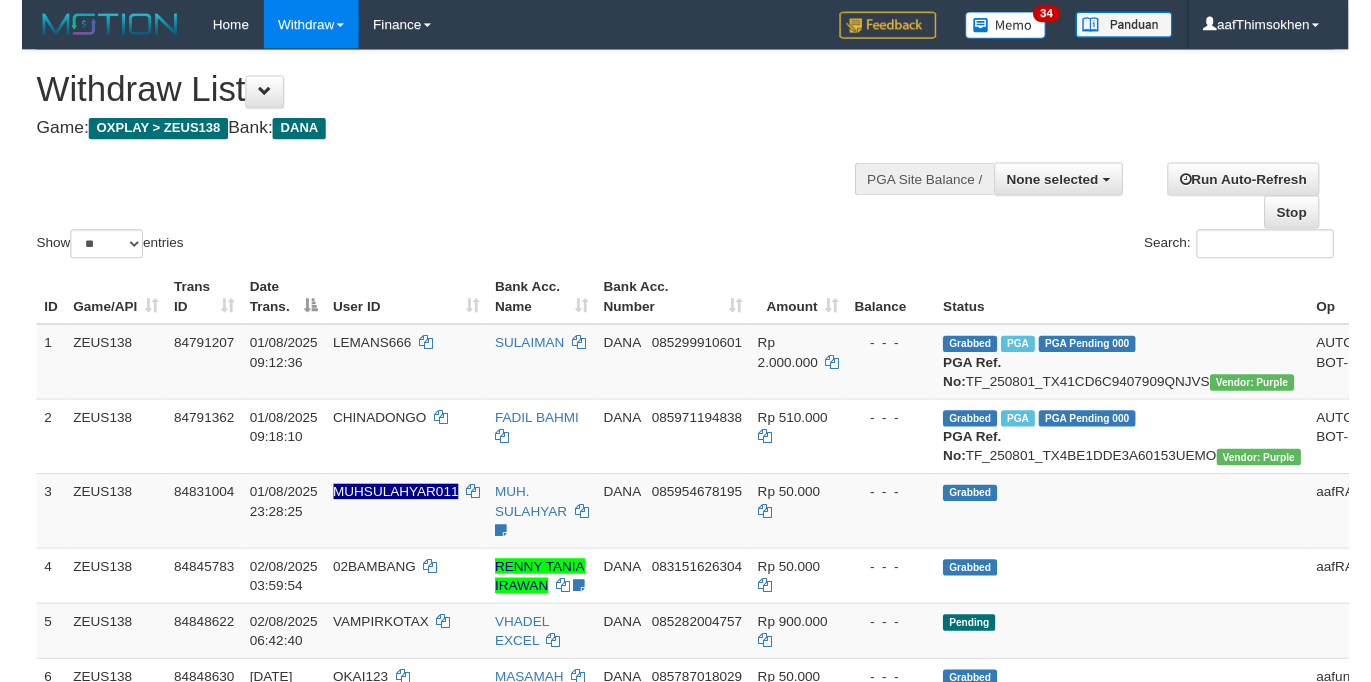 scroll, scrollTop: 349, scrollLeft: 0, axis: vertical 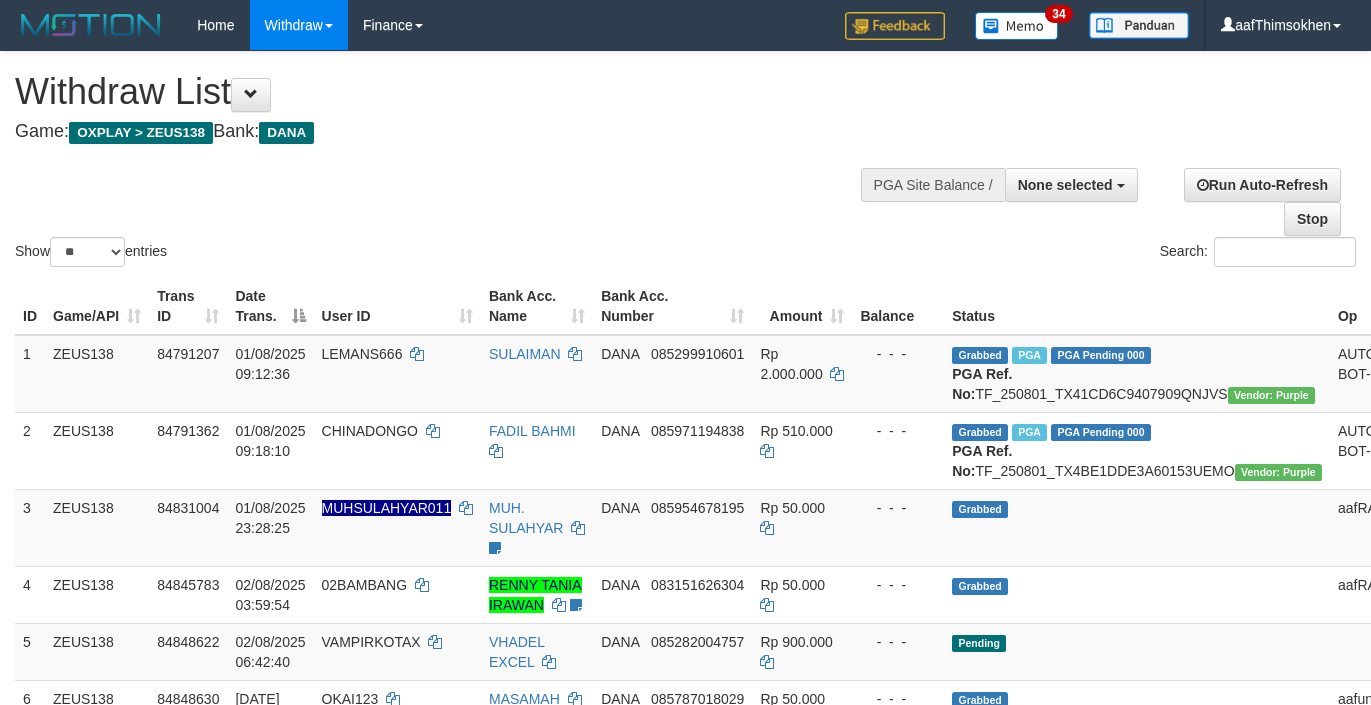 select 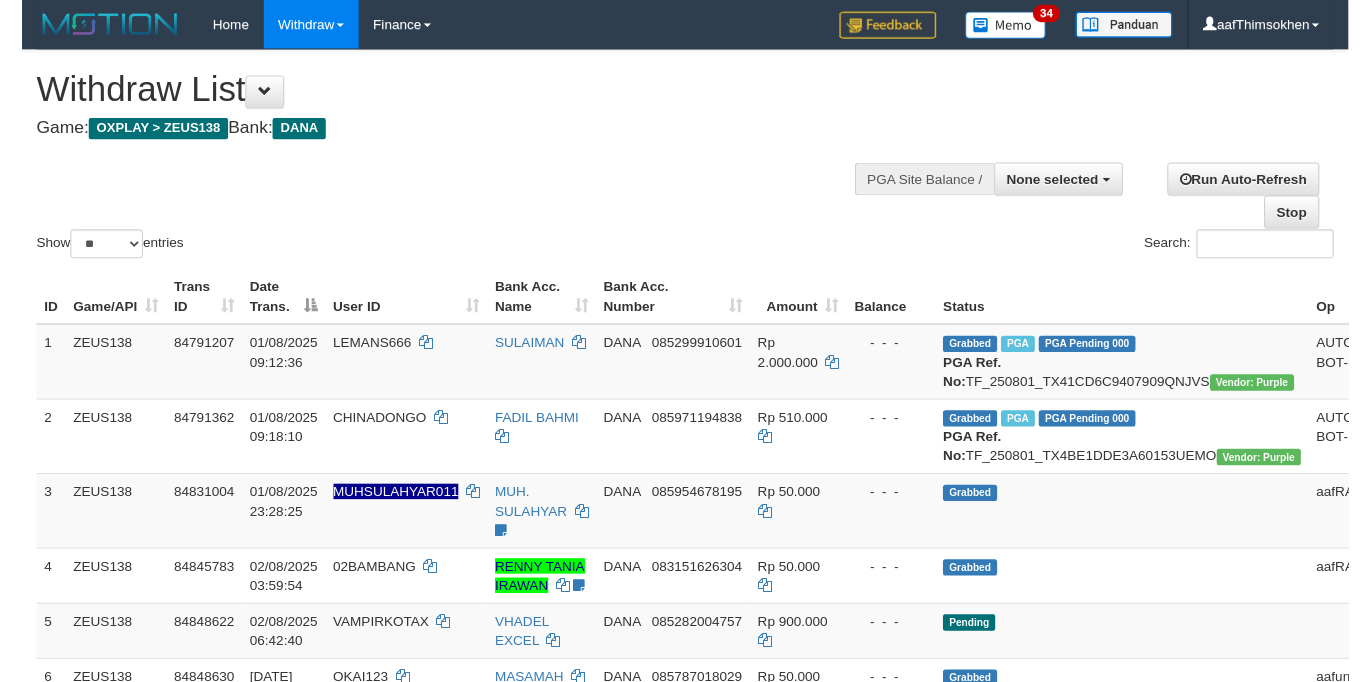 scroll, scrollTop: 349, scrollLeft: 0, axis: vertical 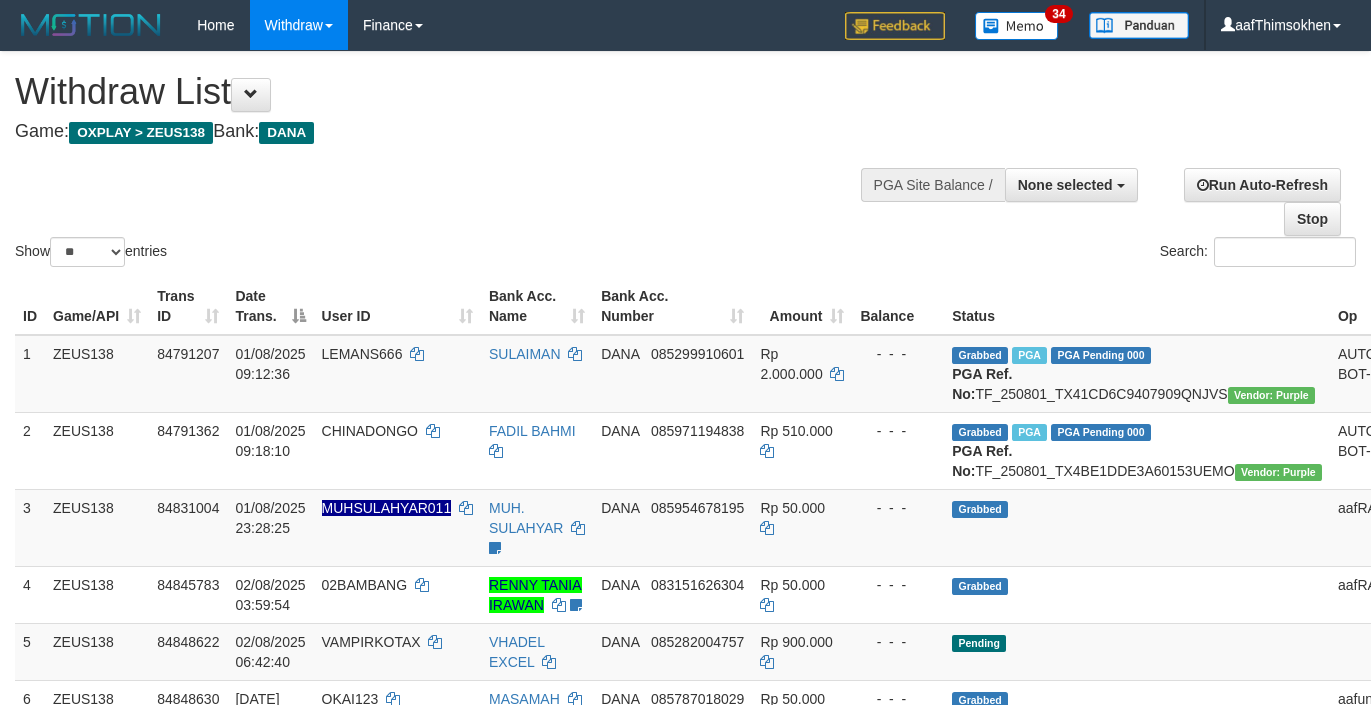 select 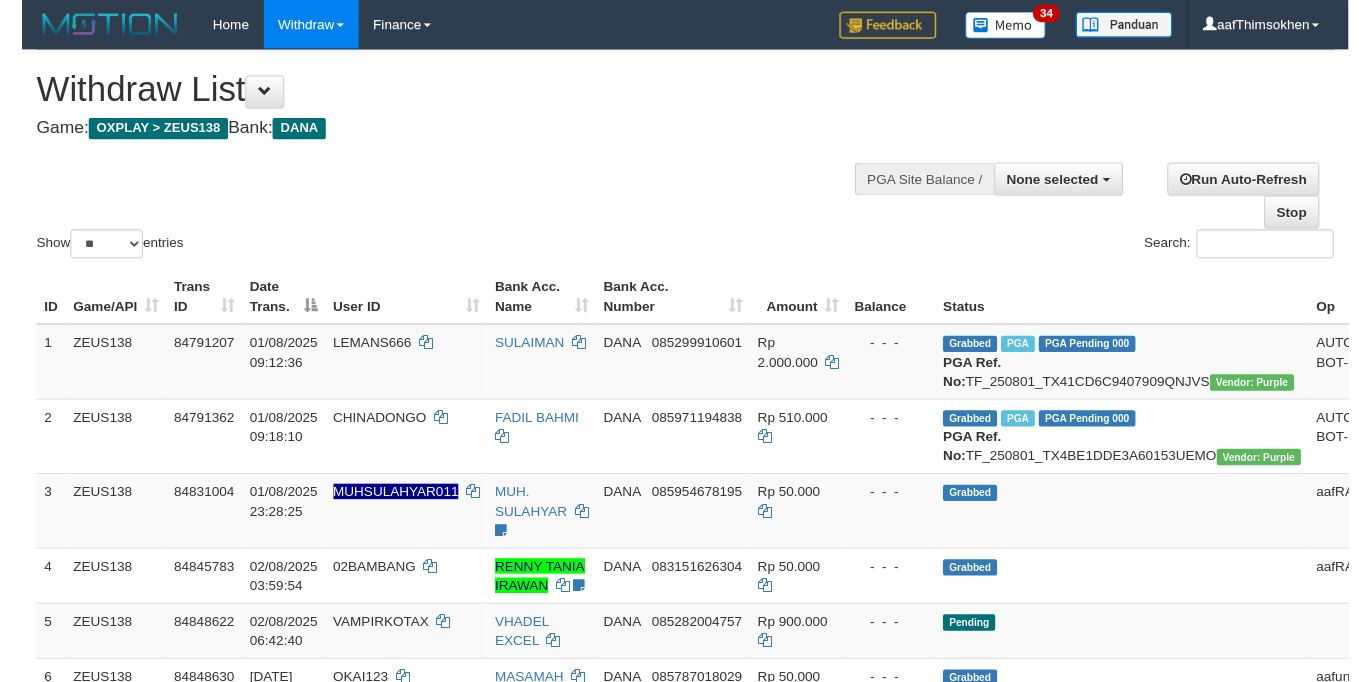 scroll, scrollTop: 349, scrollLeft: 0, axis: vertical 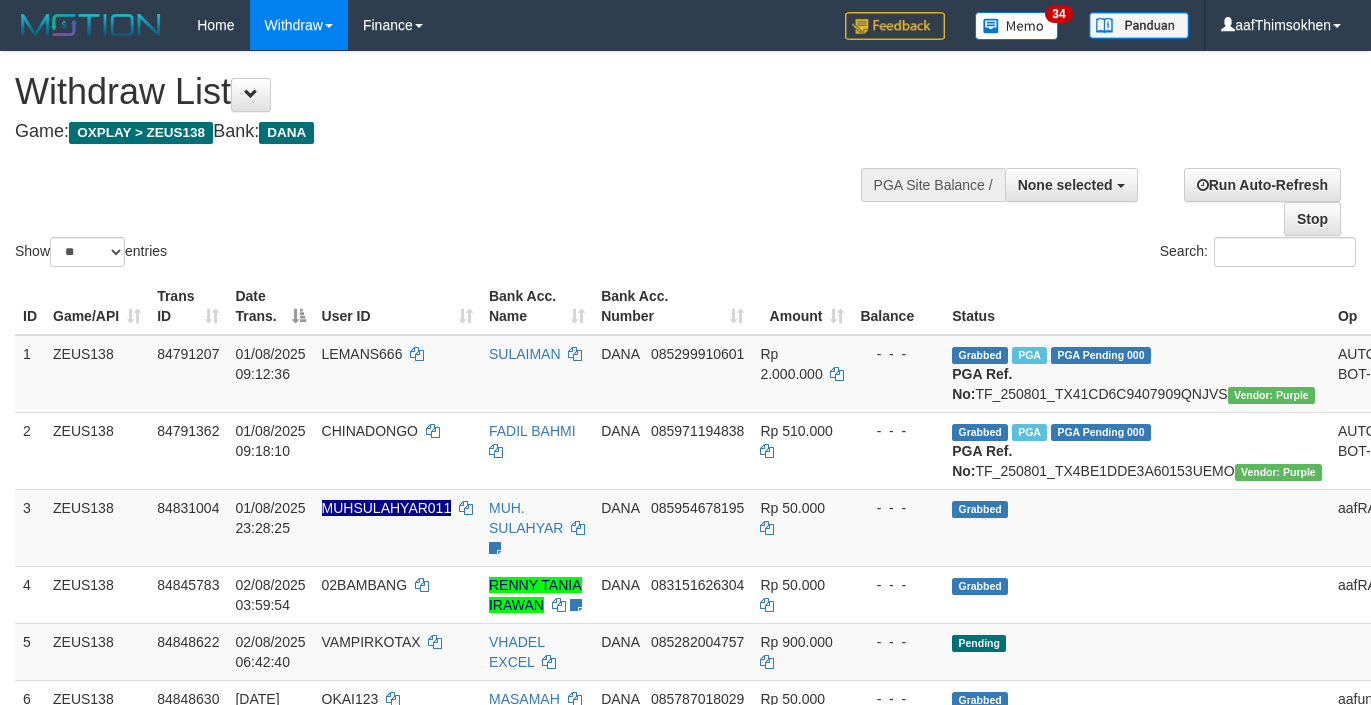 select 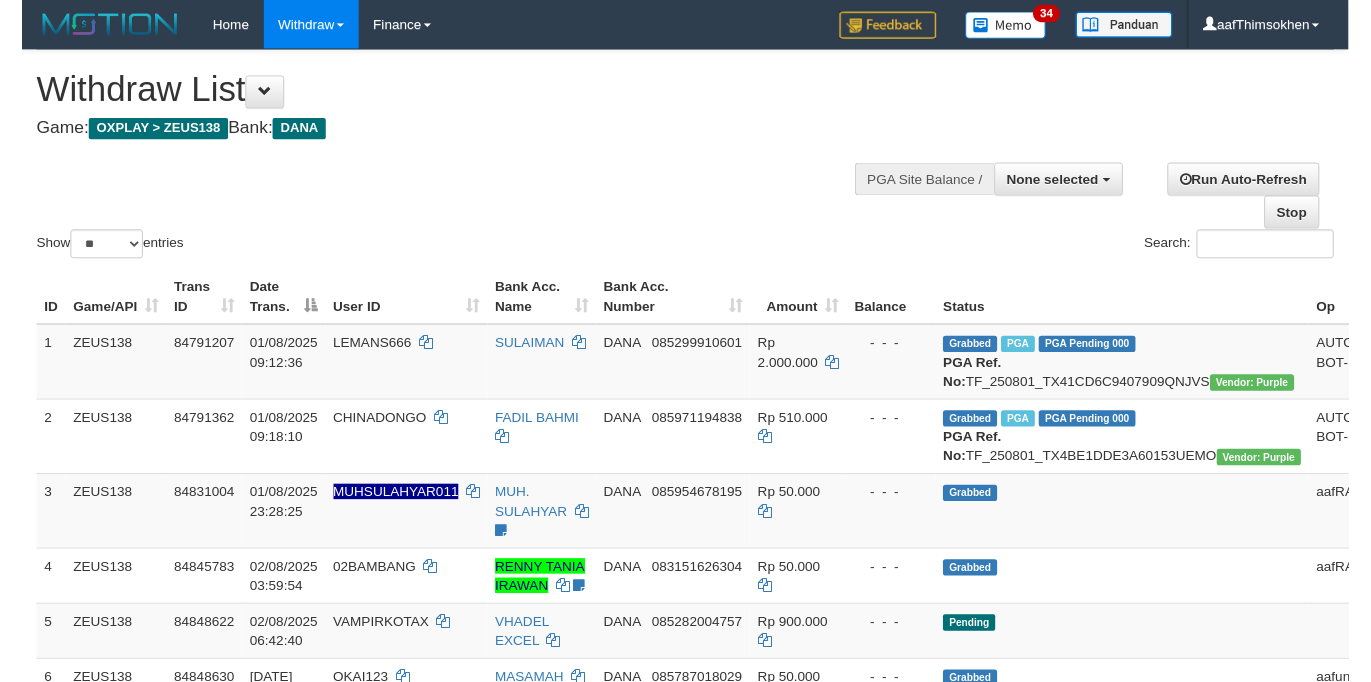 scroll, scrollTop: 349, scrollLeft: 0, axis: vertical 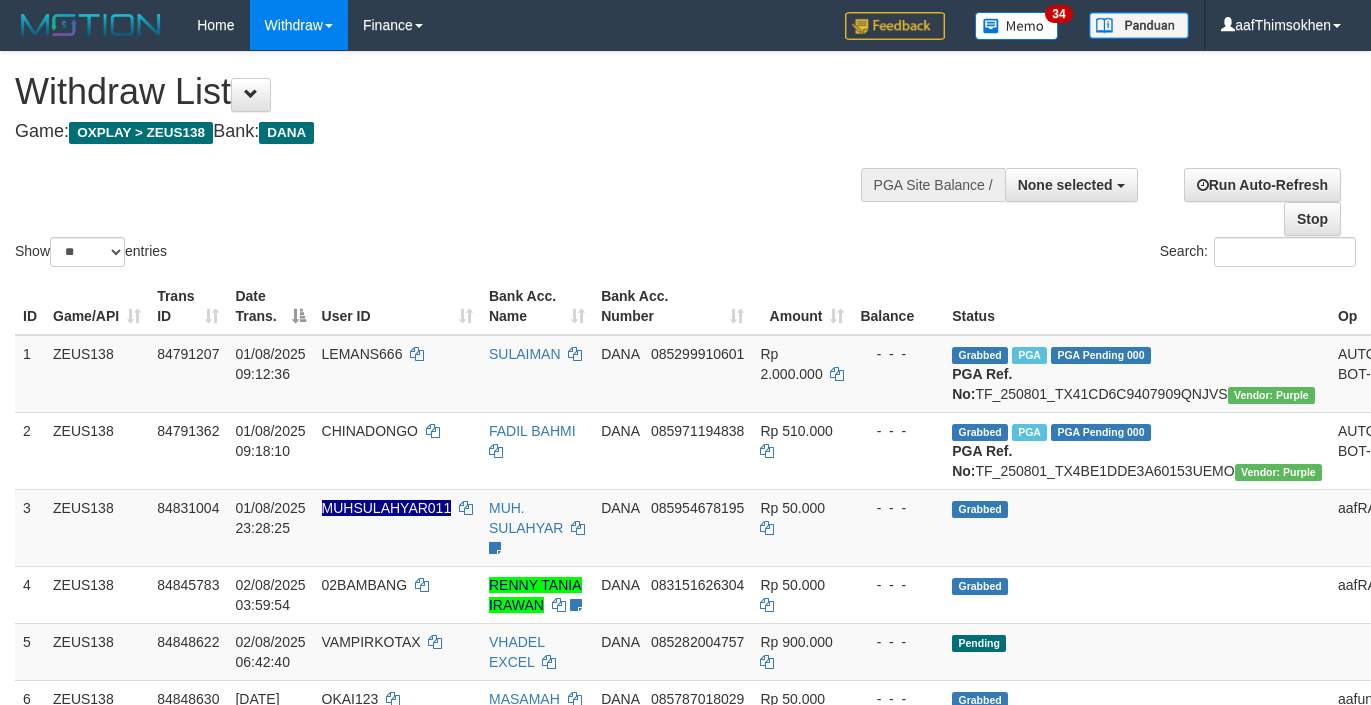 select 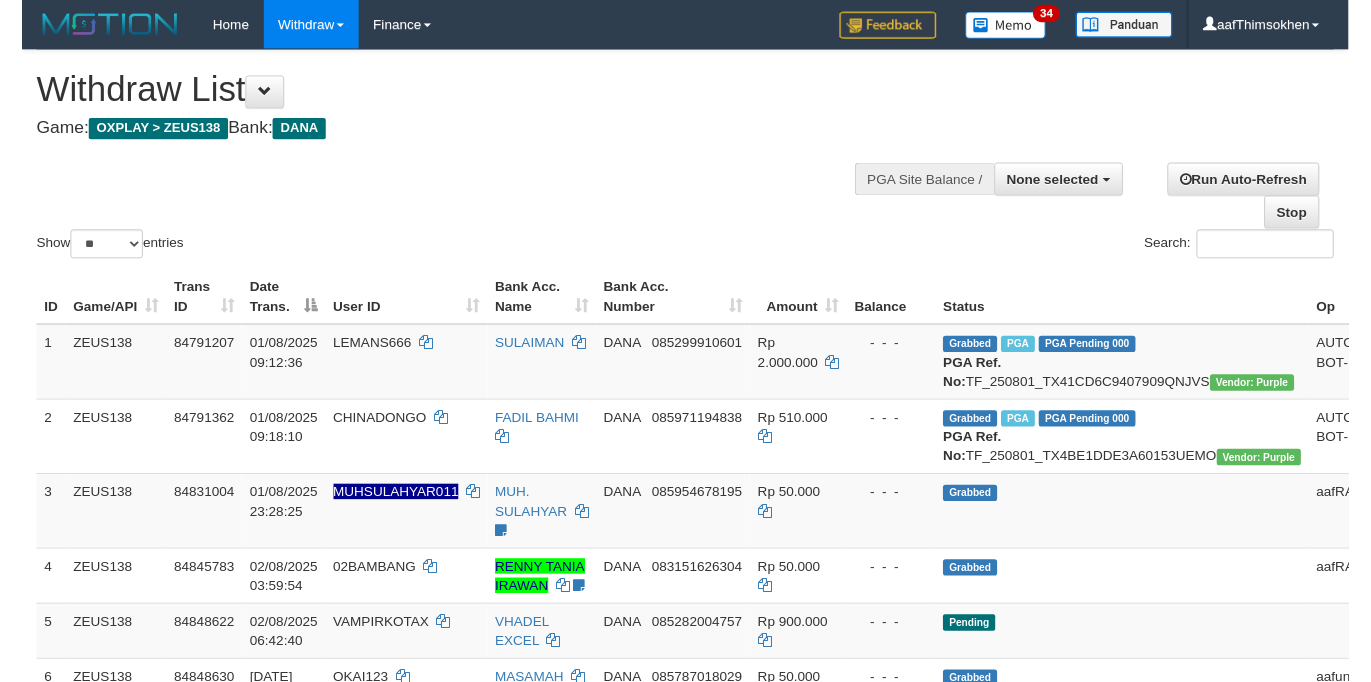 scroll, scrollTop: 349, scrollLeft: 0, axis: vertical 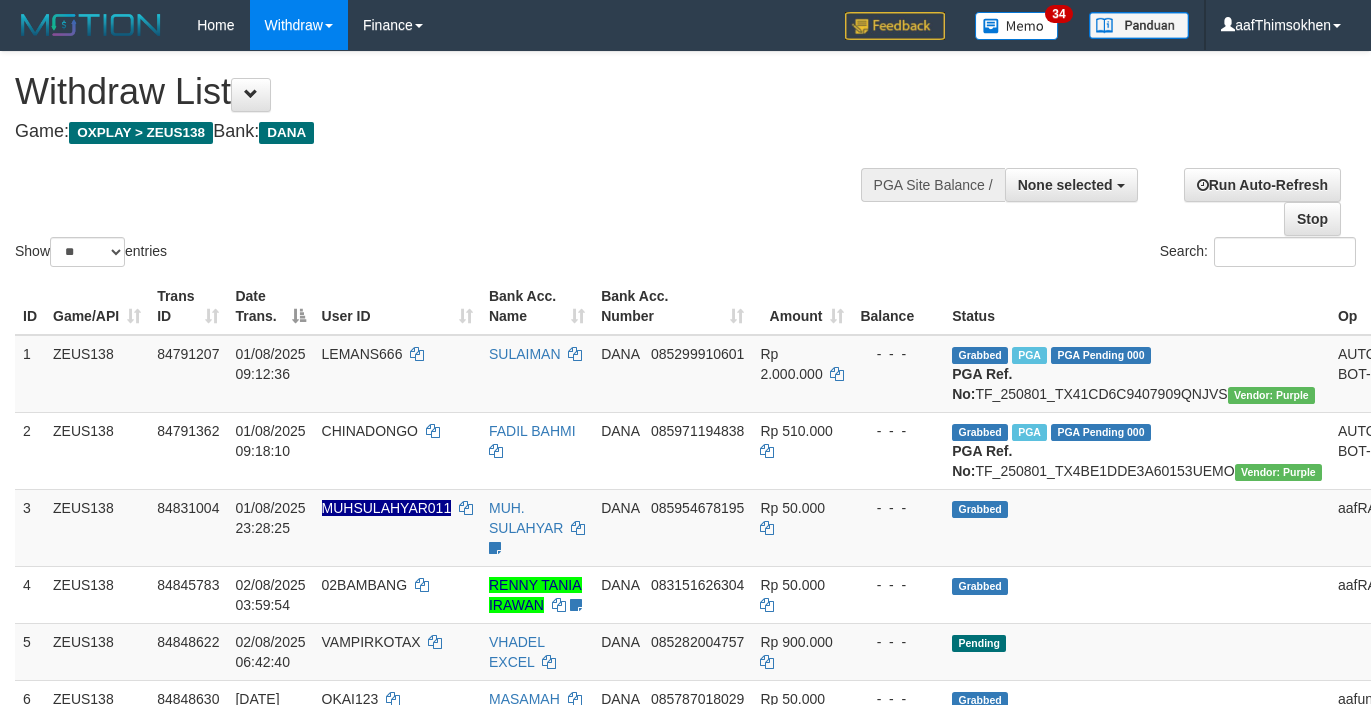 select 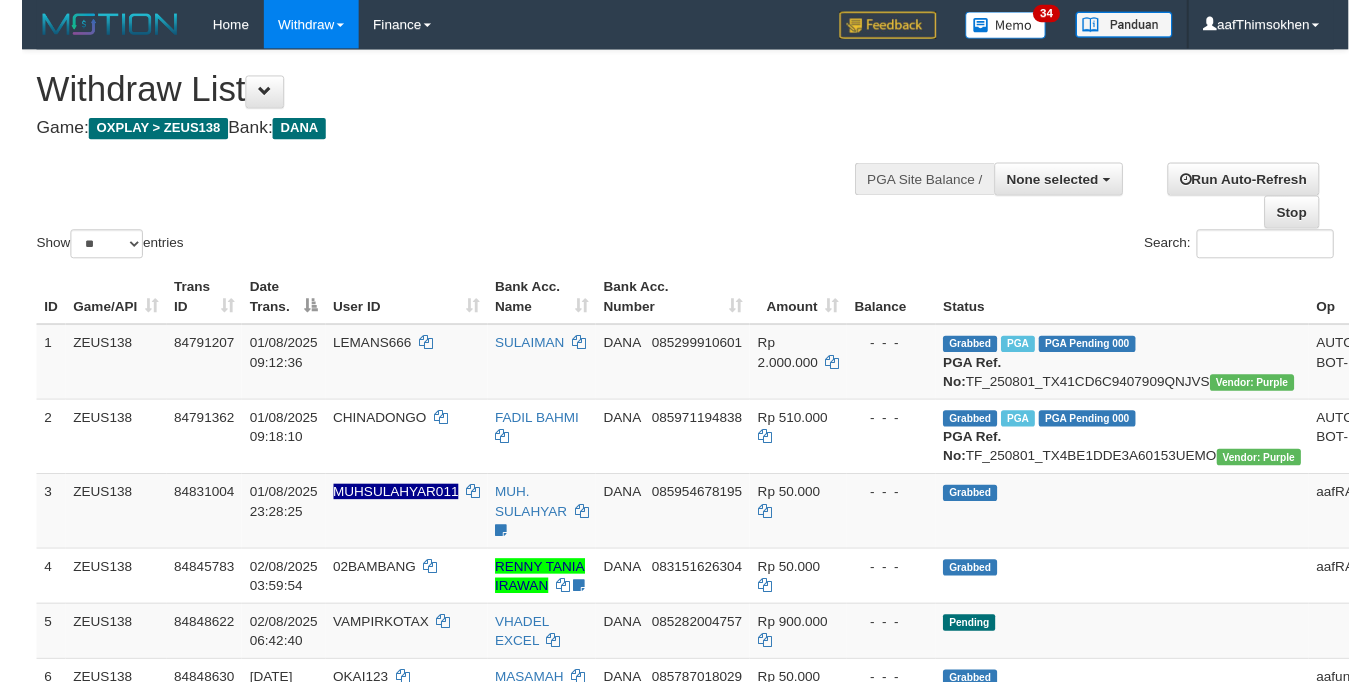 scroll, scrollTop: 349, scrollLeft: 0, axis: vertical 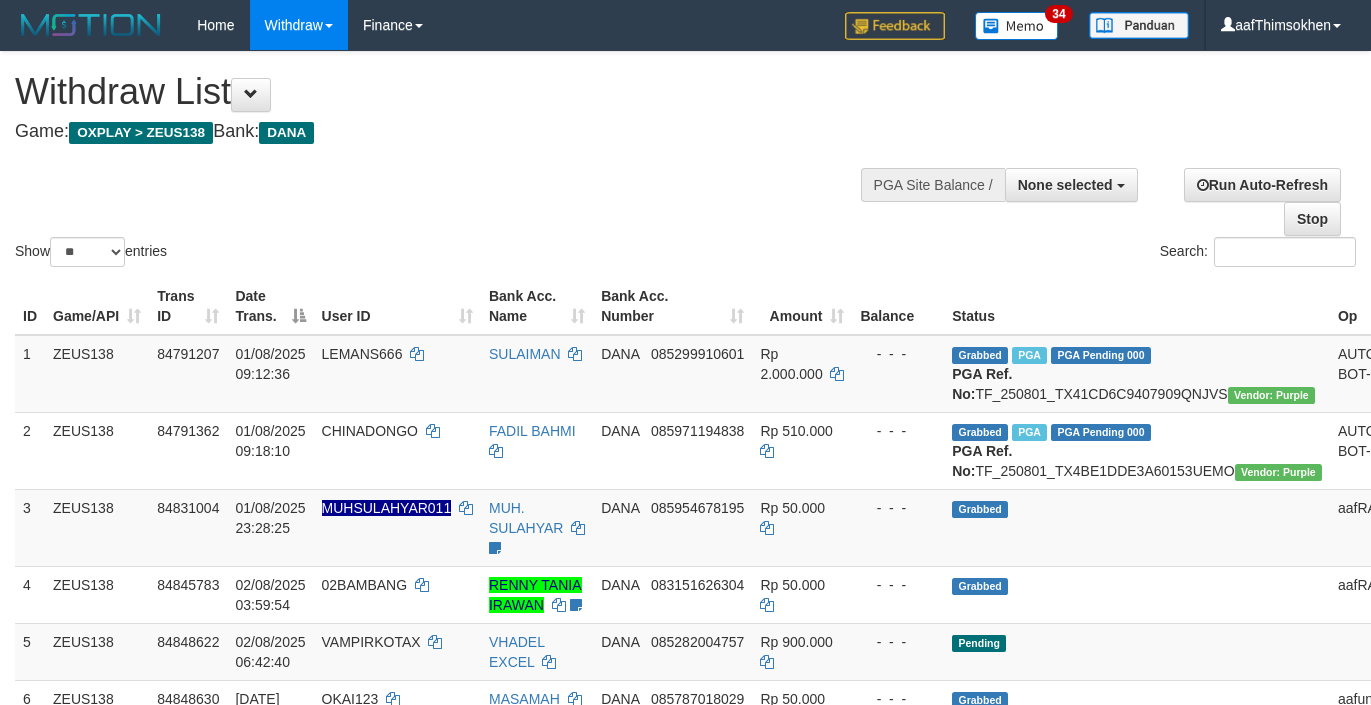 select 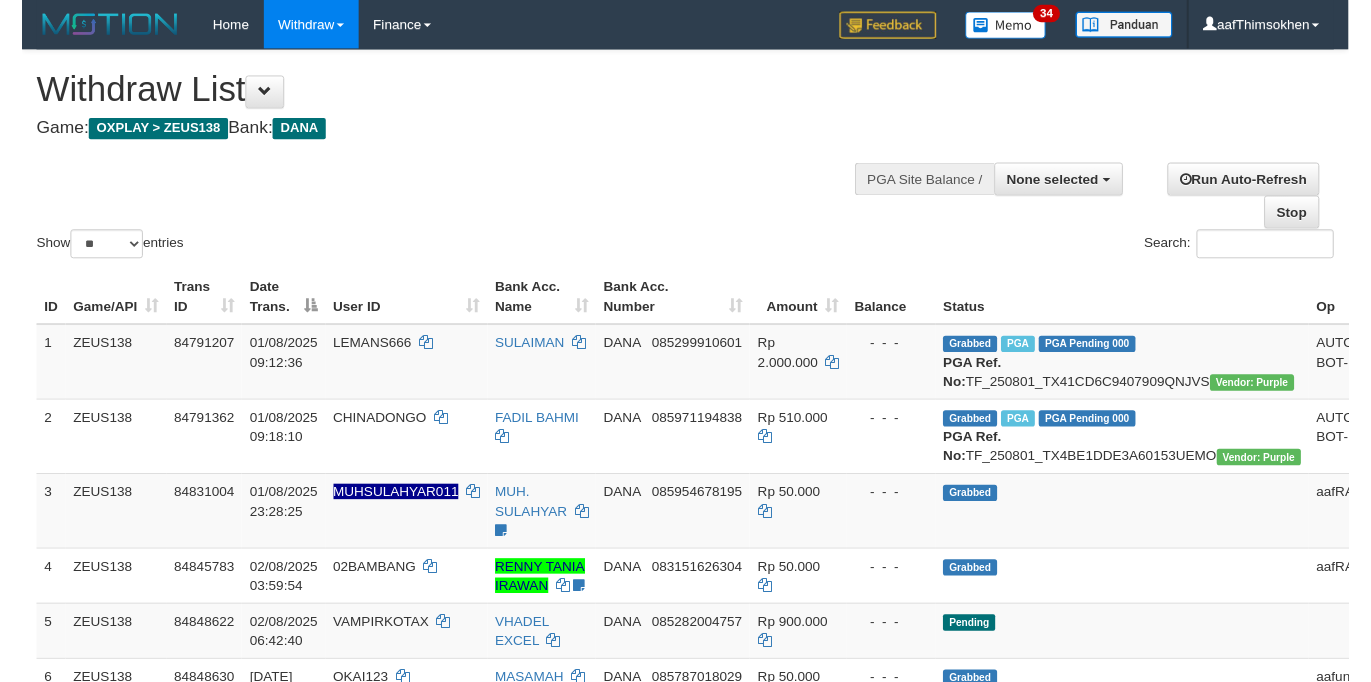 scroll, scrollTop: 349, scrollLeft: 0, axis: vertical 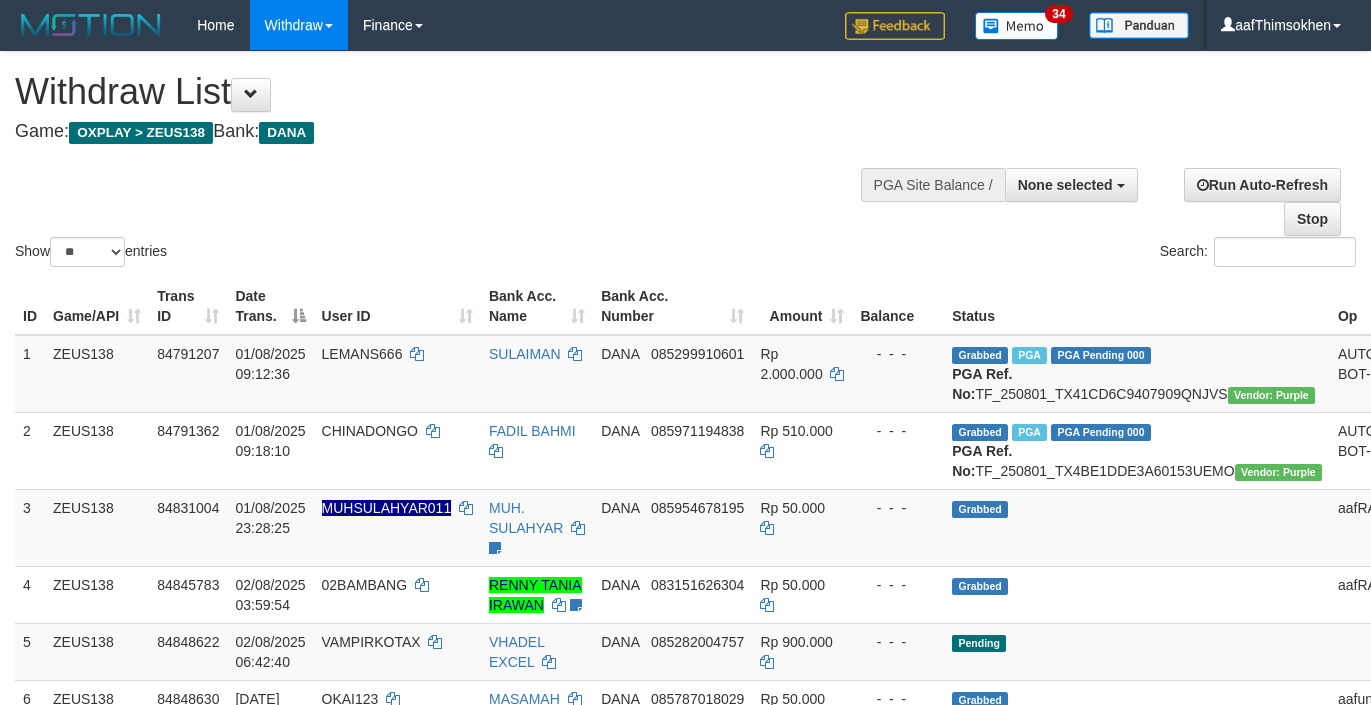 select 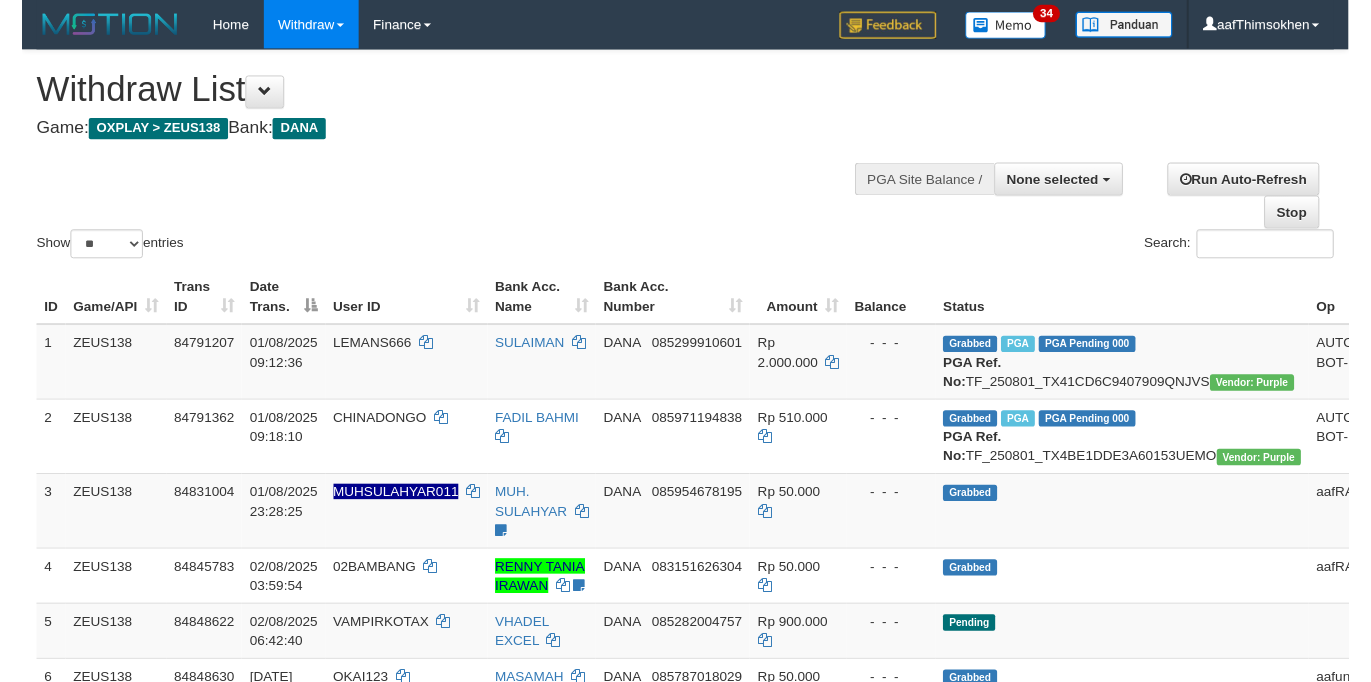 scroll, scrollTop: 349, scrollLeft: 0, axis: vertical 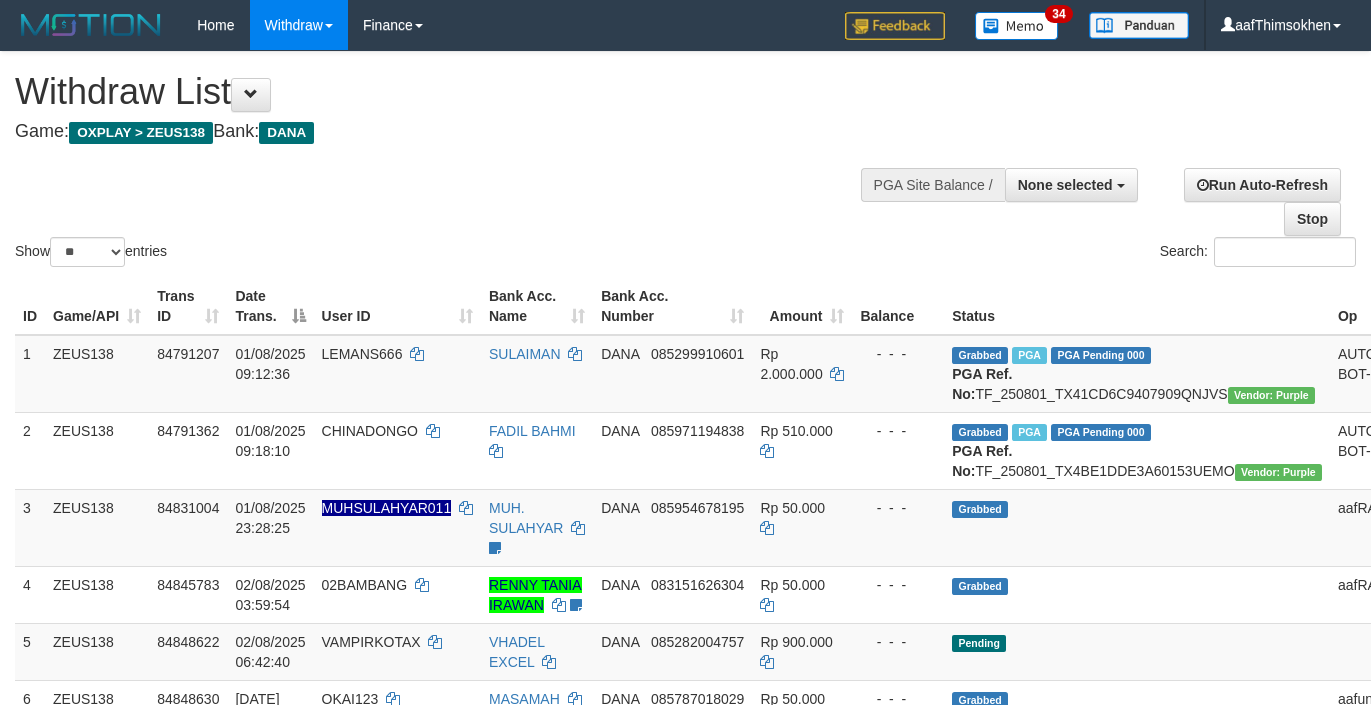 select 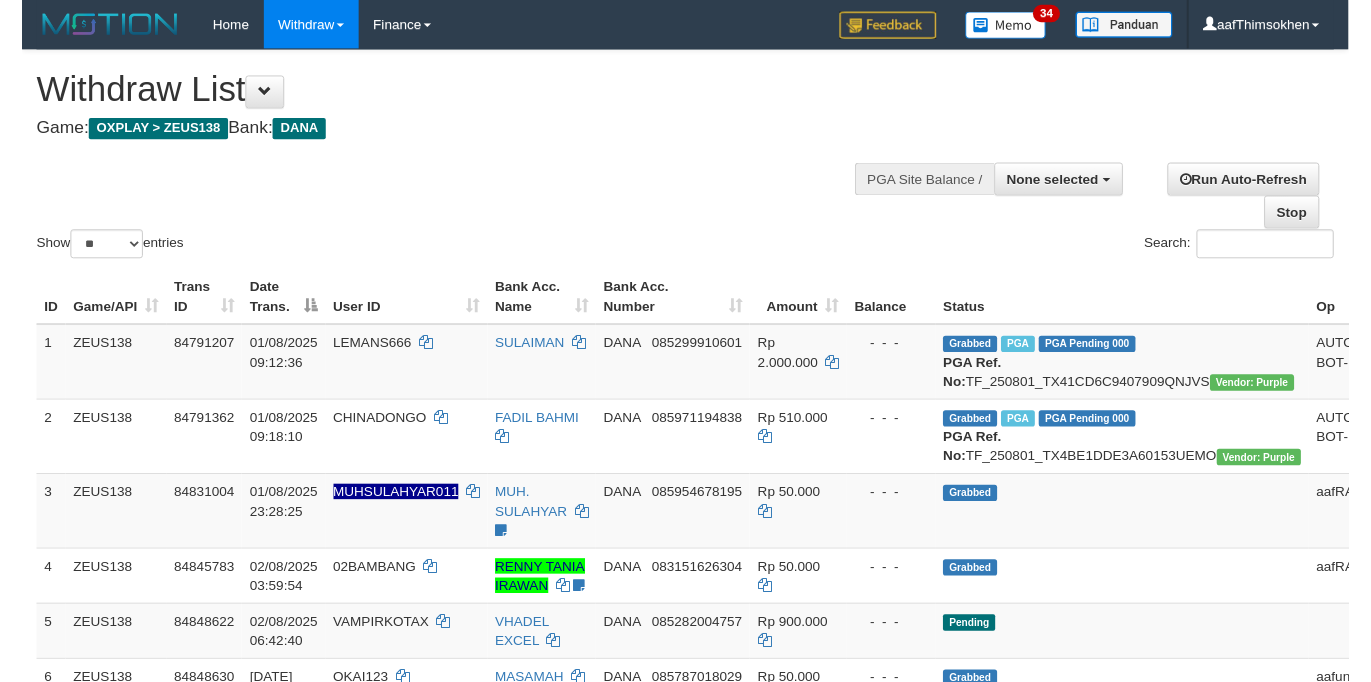 scroll, scrollTop: 349, scrollLeft: 0, axis: vertical 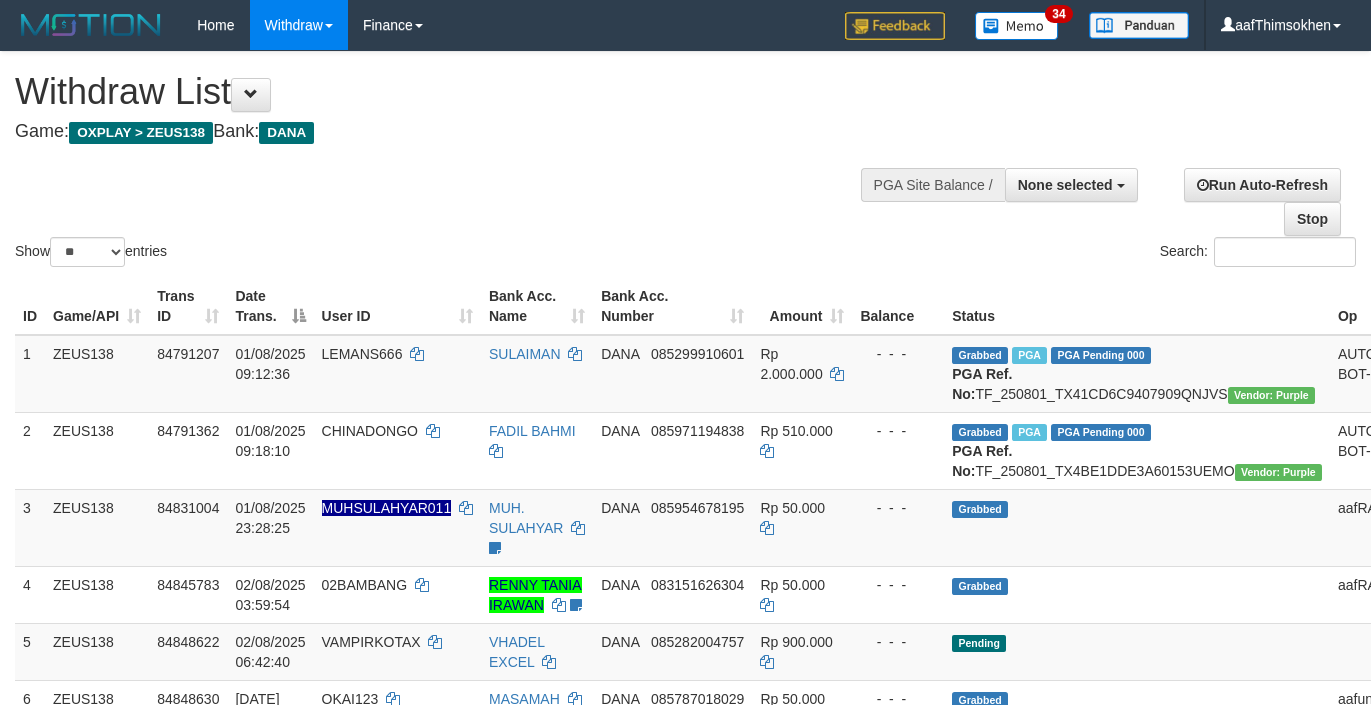 select 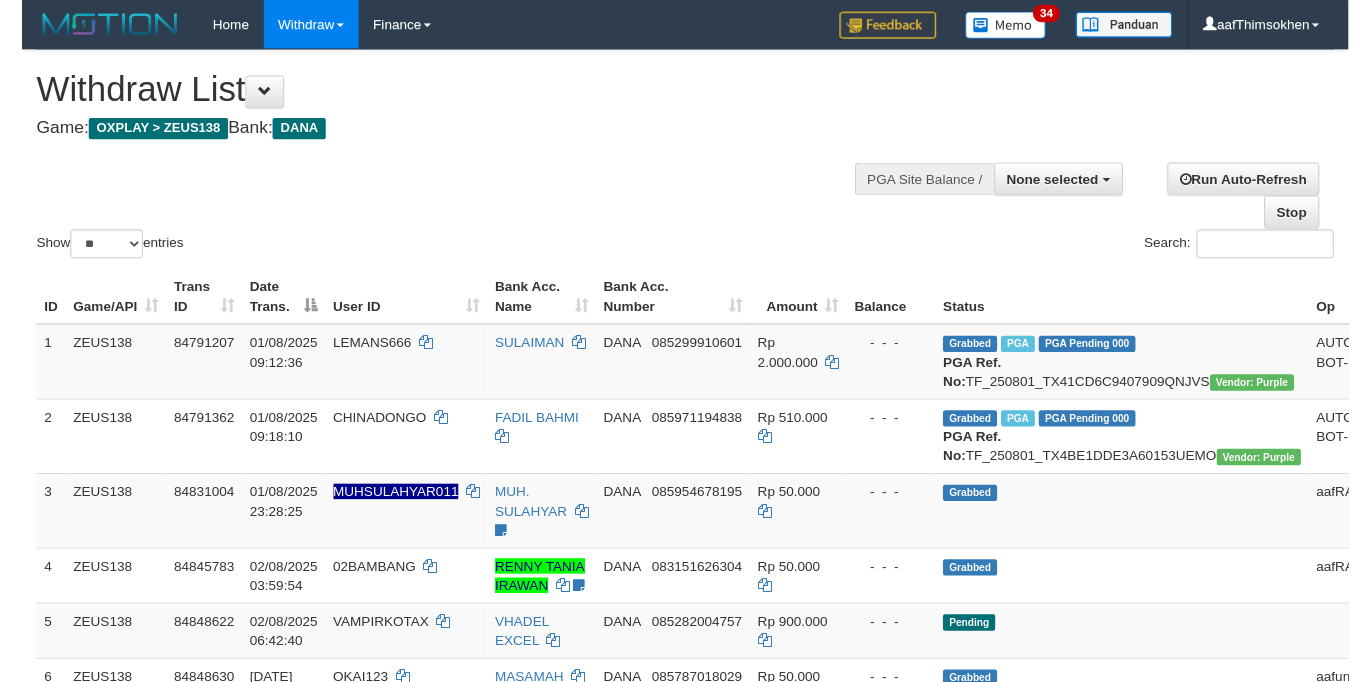 scroll, scrollTop: 349, scrollLeft: 0, axis: vertical 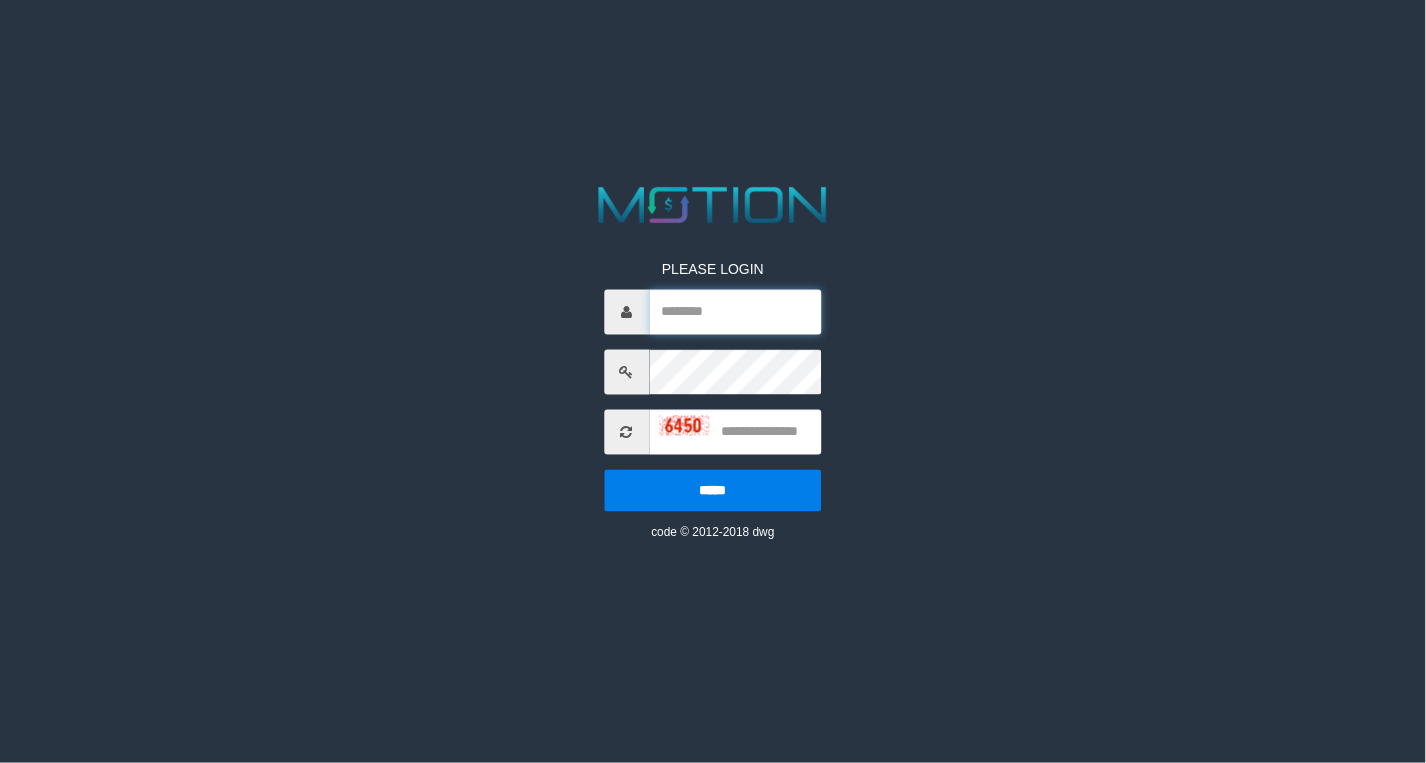 type on "**********" 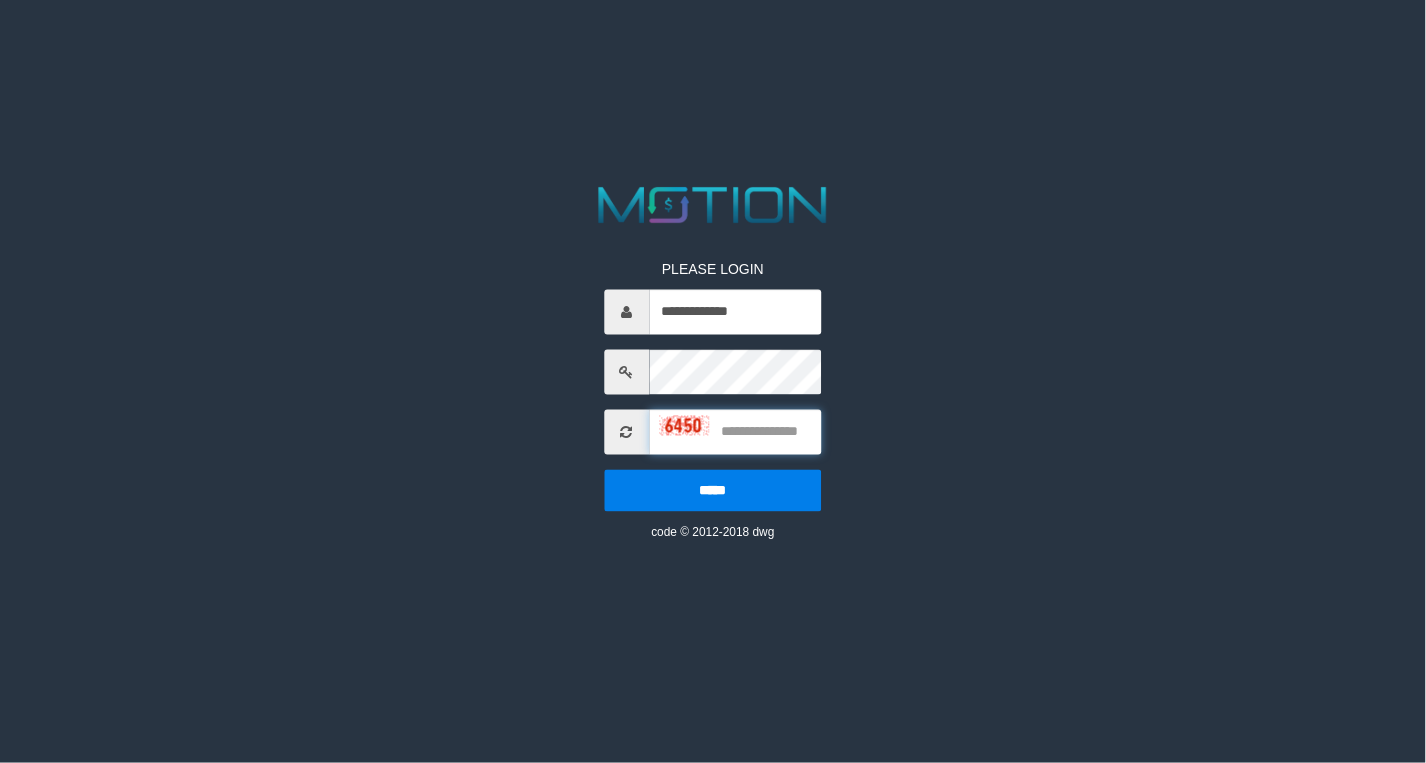 click at bounding box center (735, 432) 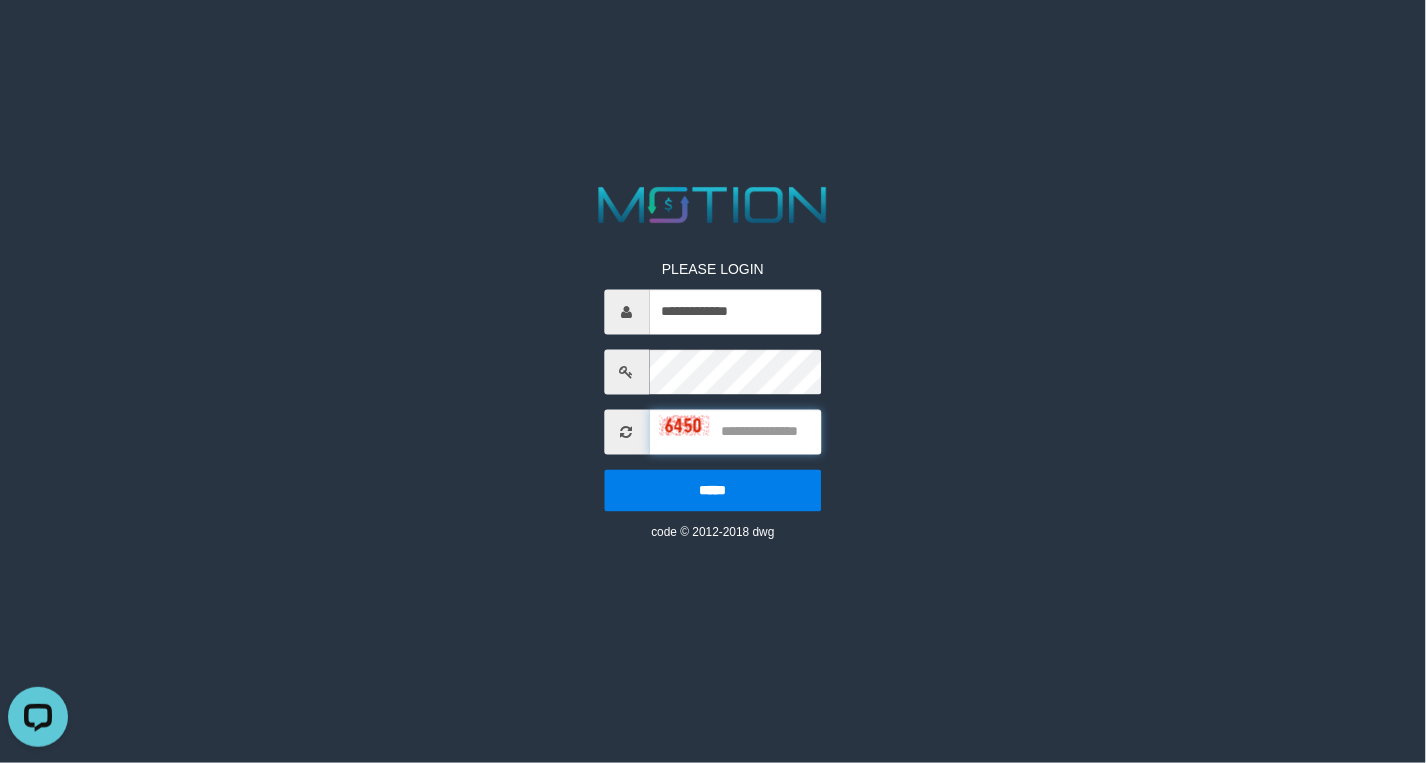 scroll, scrollTop: 0, scrollLeft: 0, axis: both 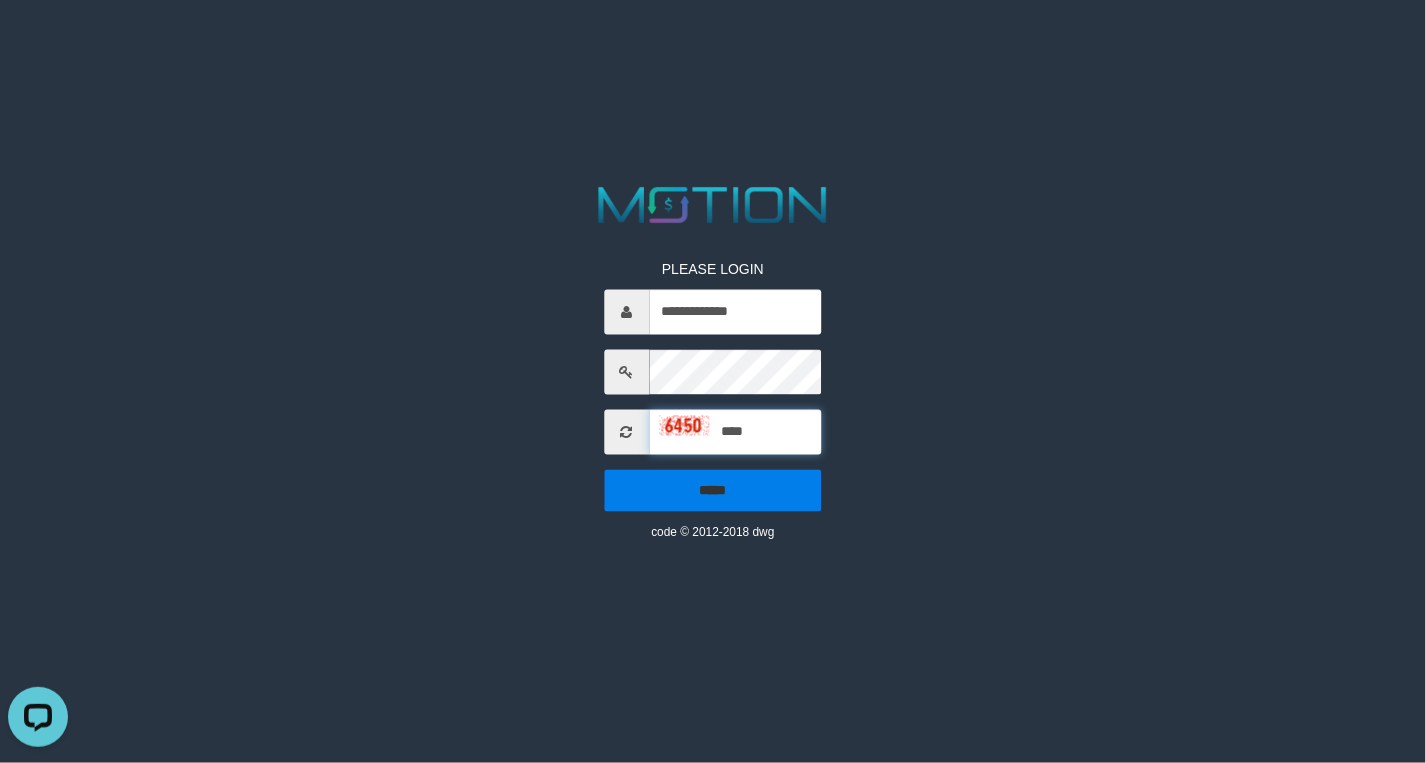type on "****" 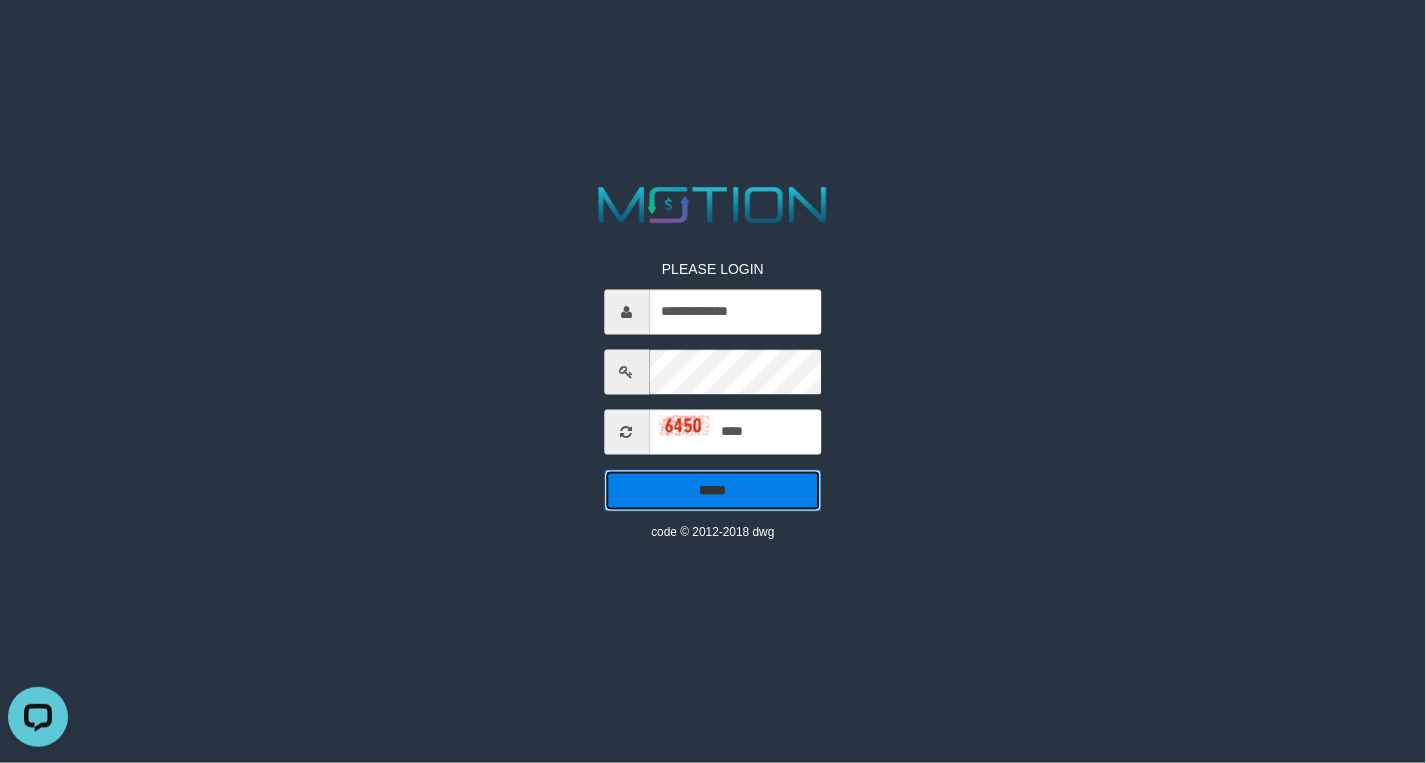 click on "*****" at bounding box center [713, 491] 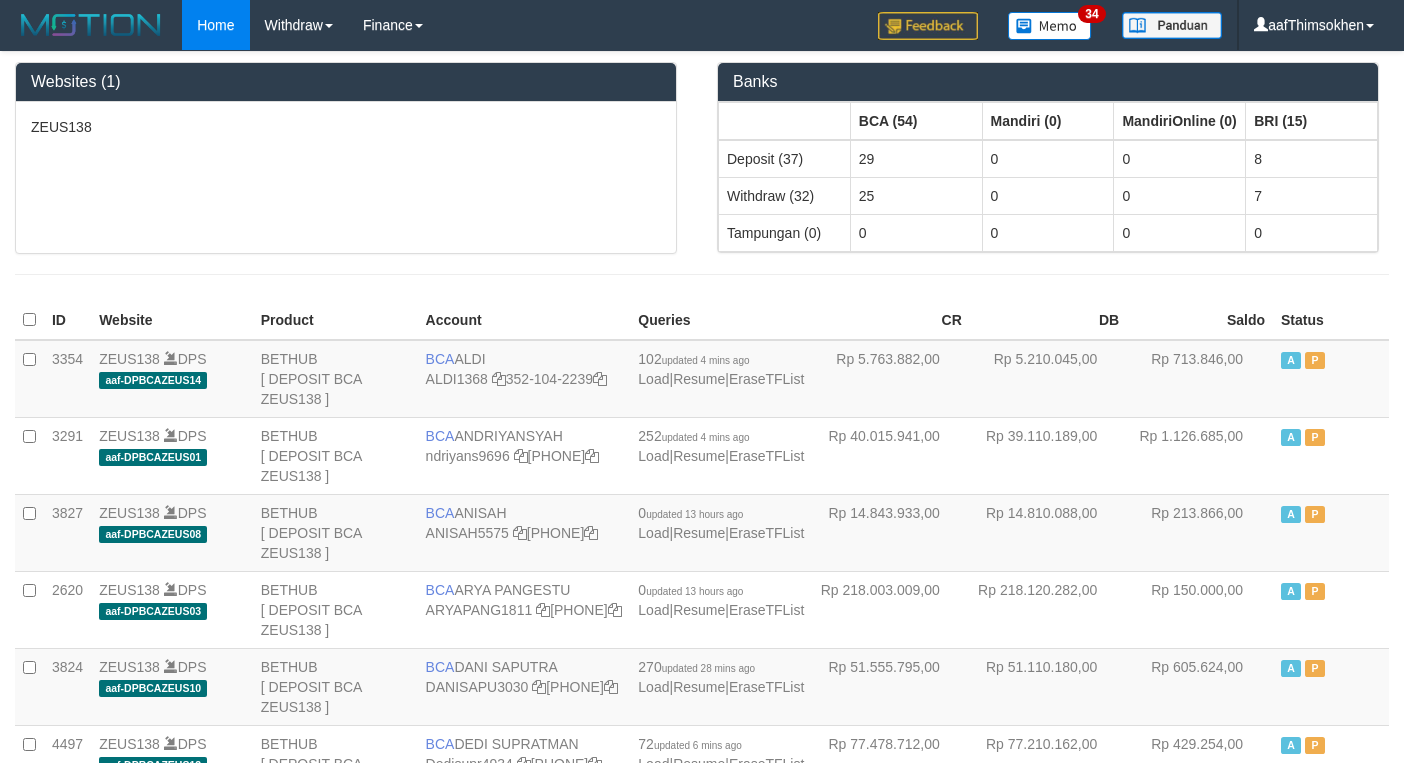scroll, scrollTop: 0, scrollLeft: 0, axis: both 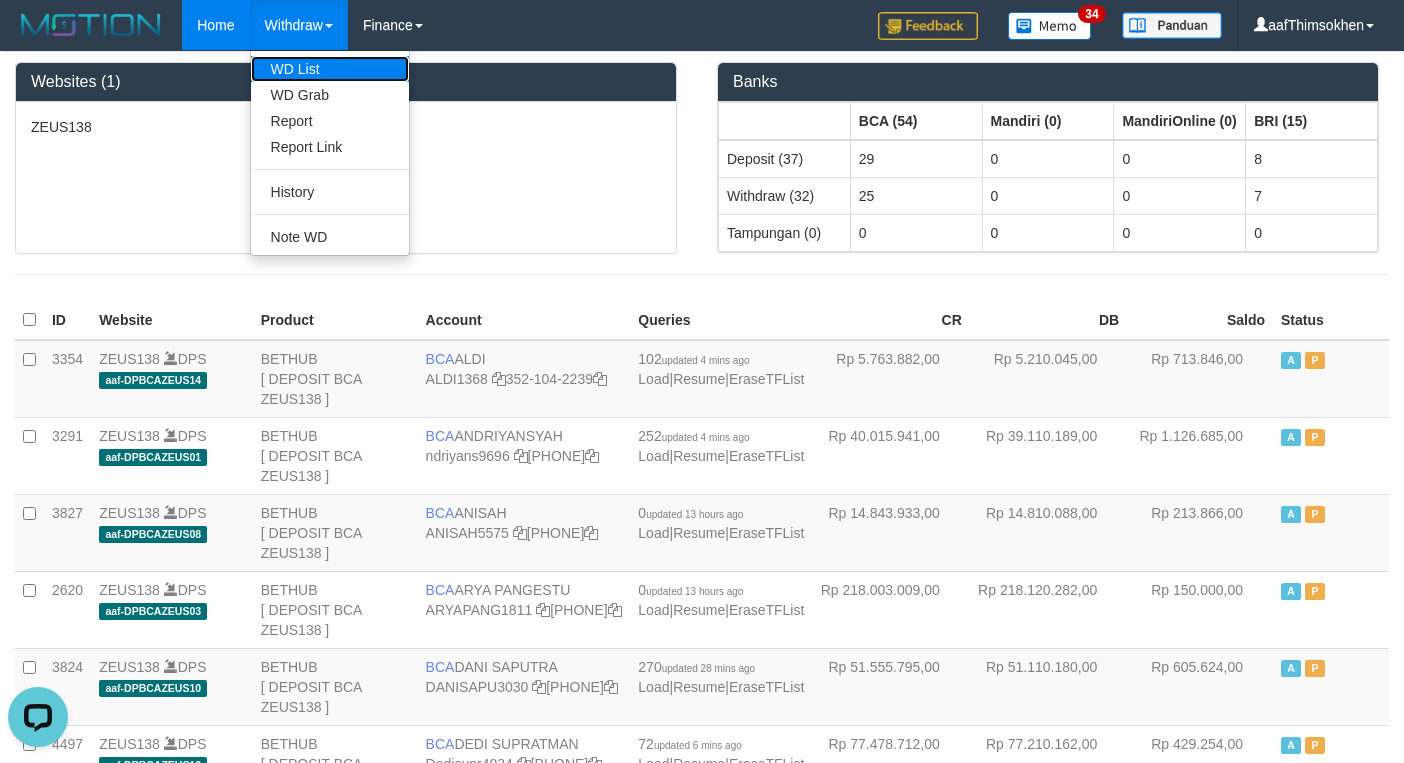 click on "WD List" at bounding box center (330, 69) 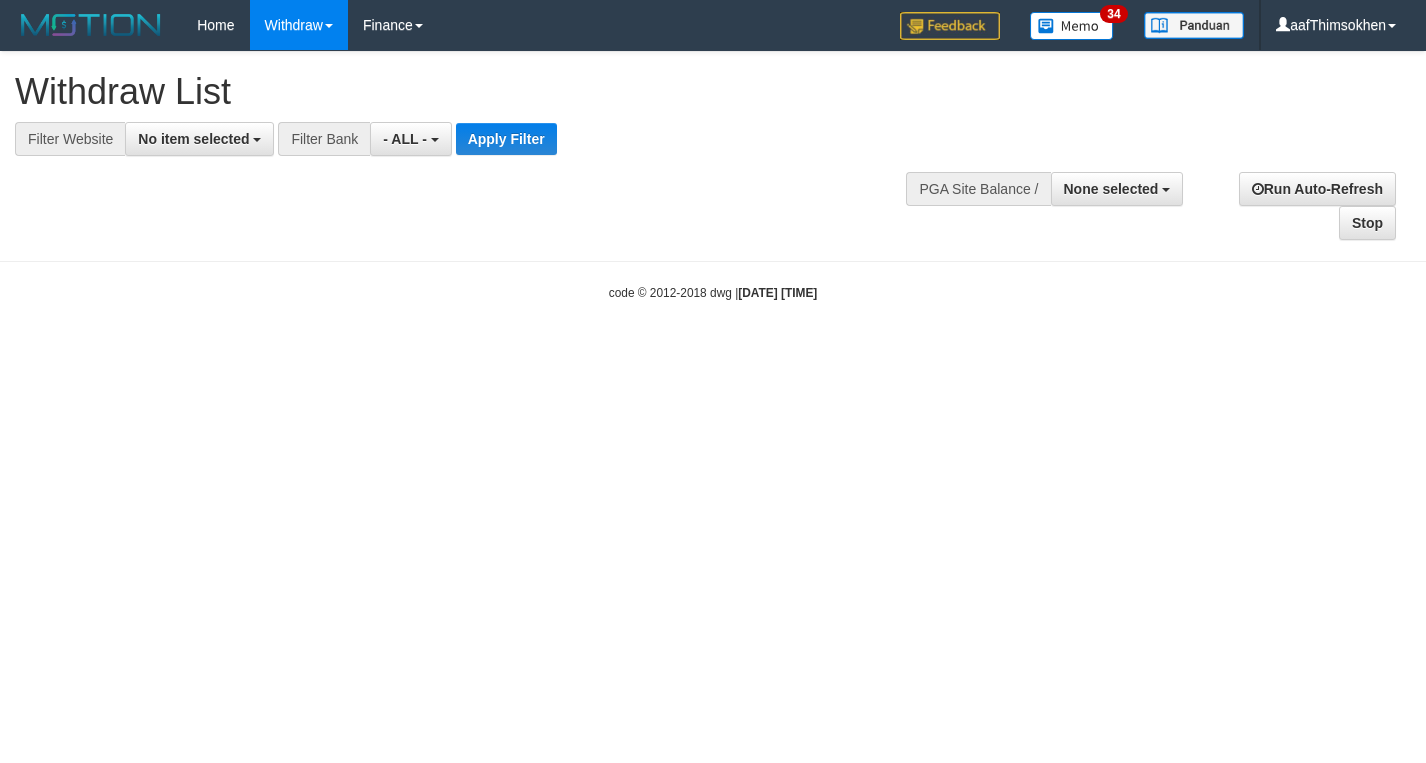 select 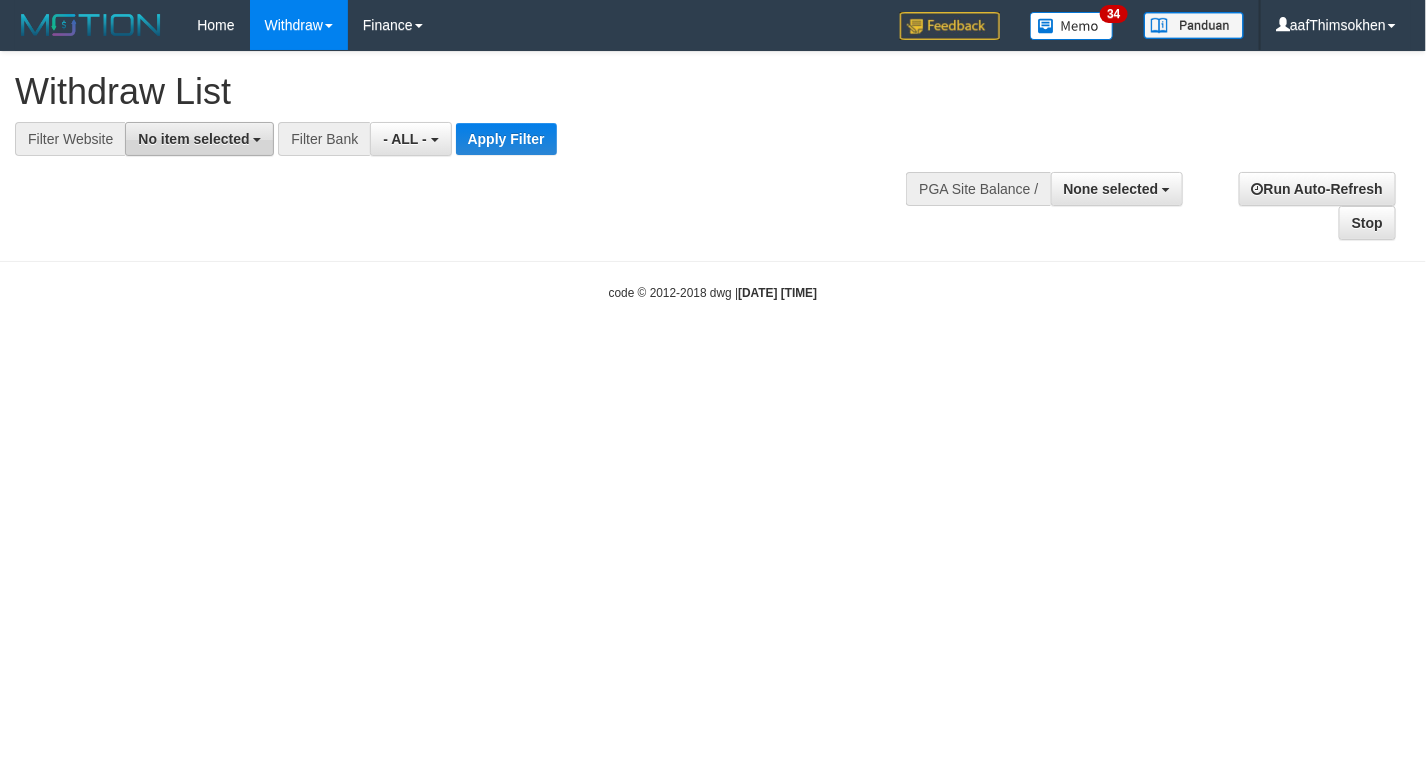 click on "No item selected" at bounding box center (199, 139) 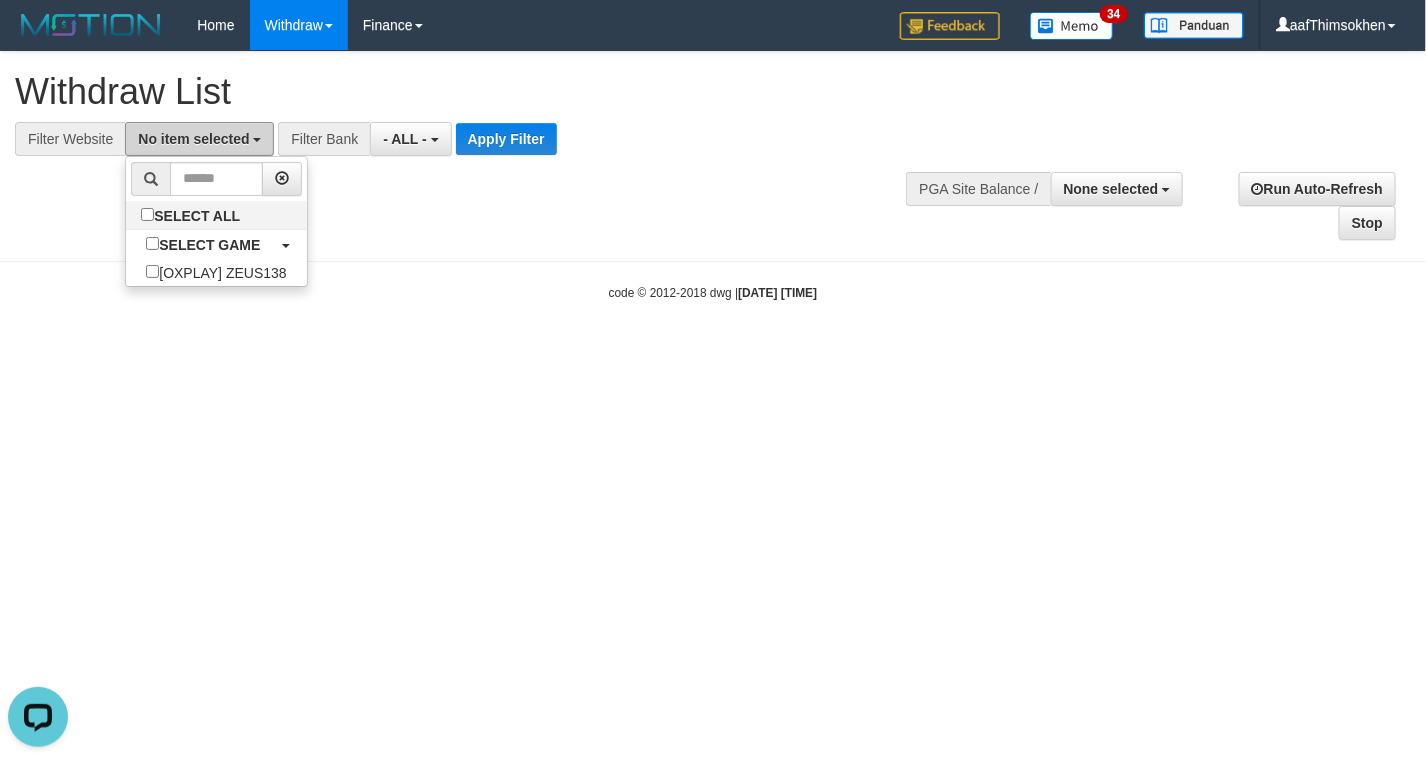 scroll, scrollTop: 0, scrollLeft: 0, axis: both 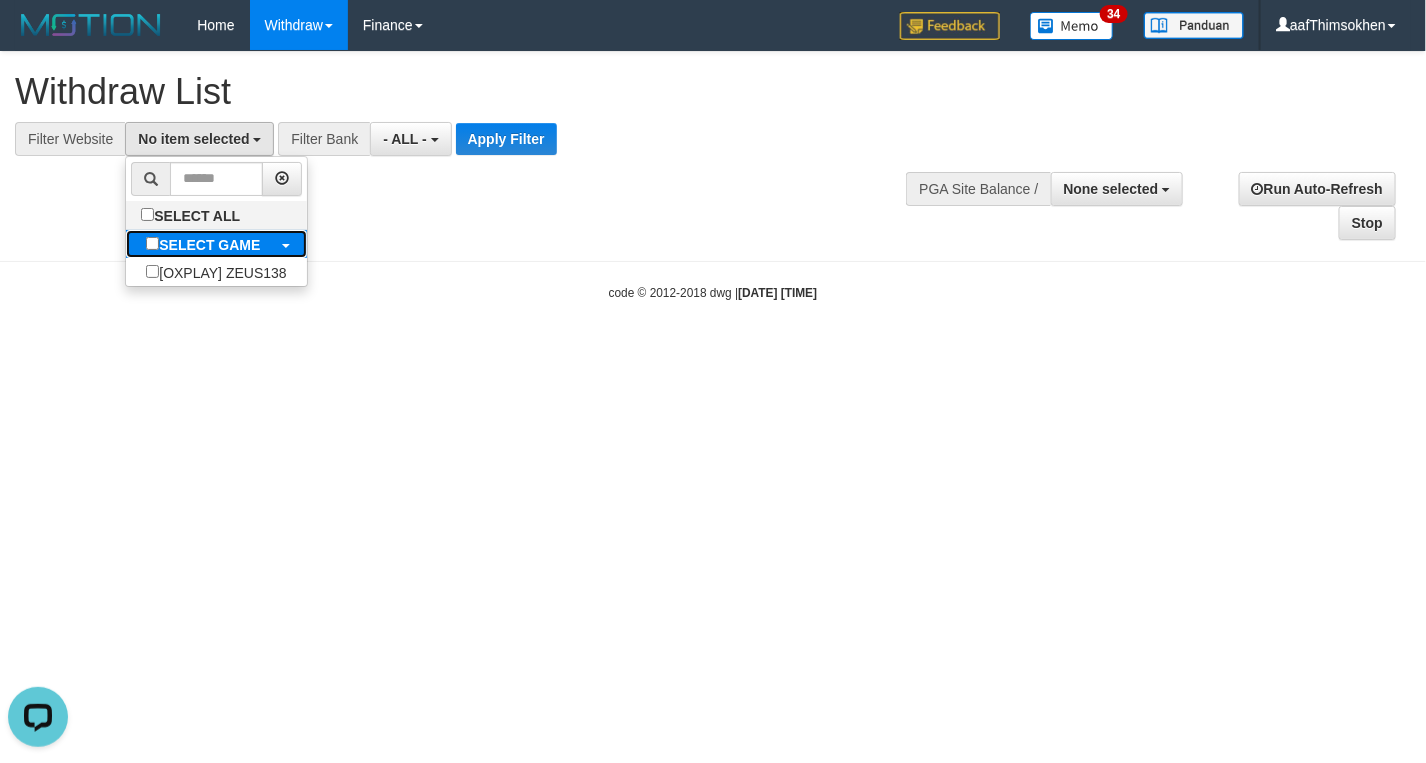 click on "SELECT GAME" at bounding box center [203, 244] 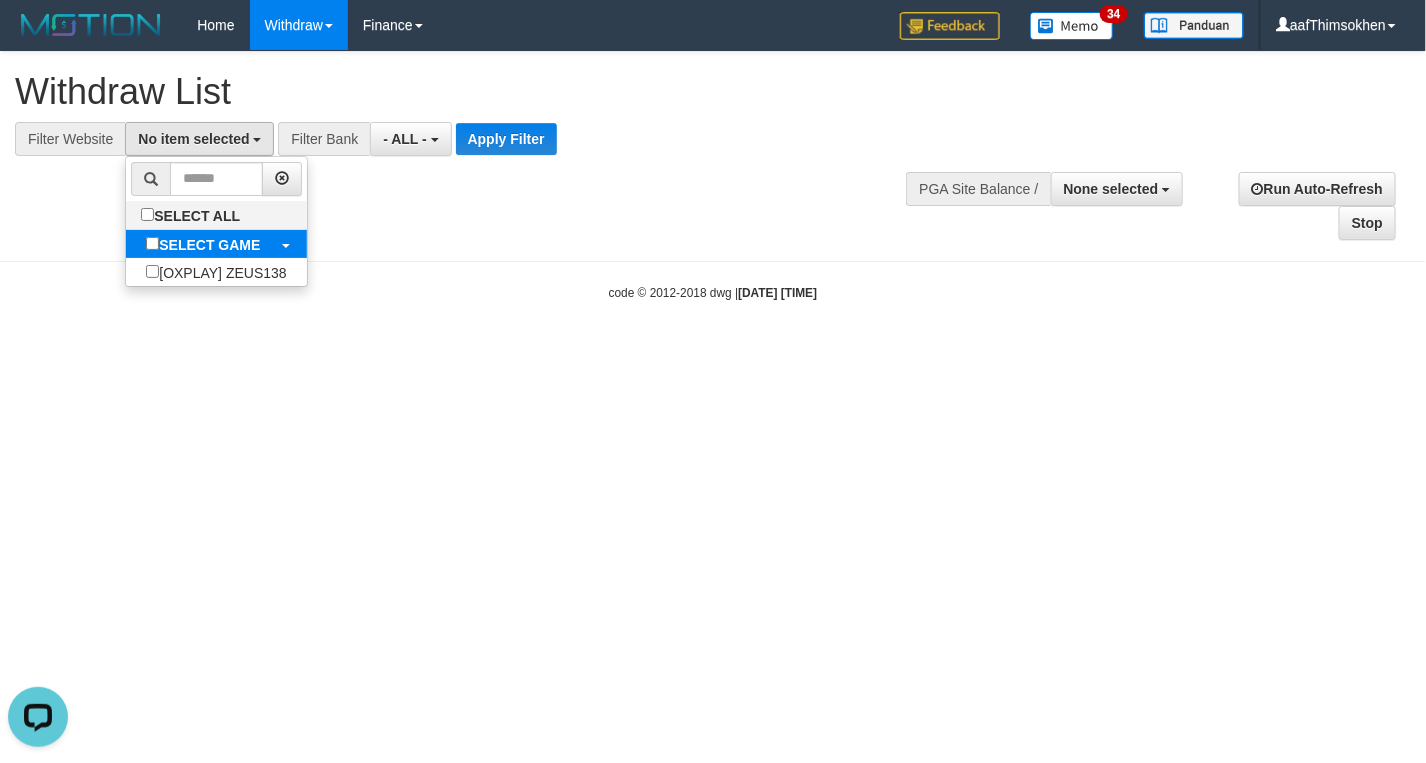 select on "***" 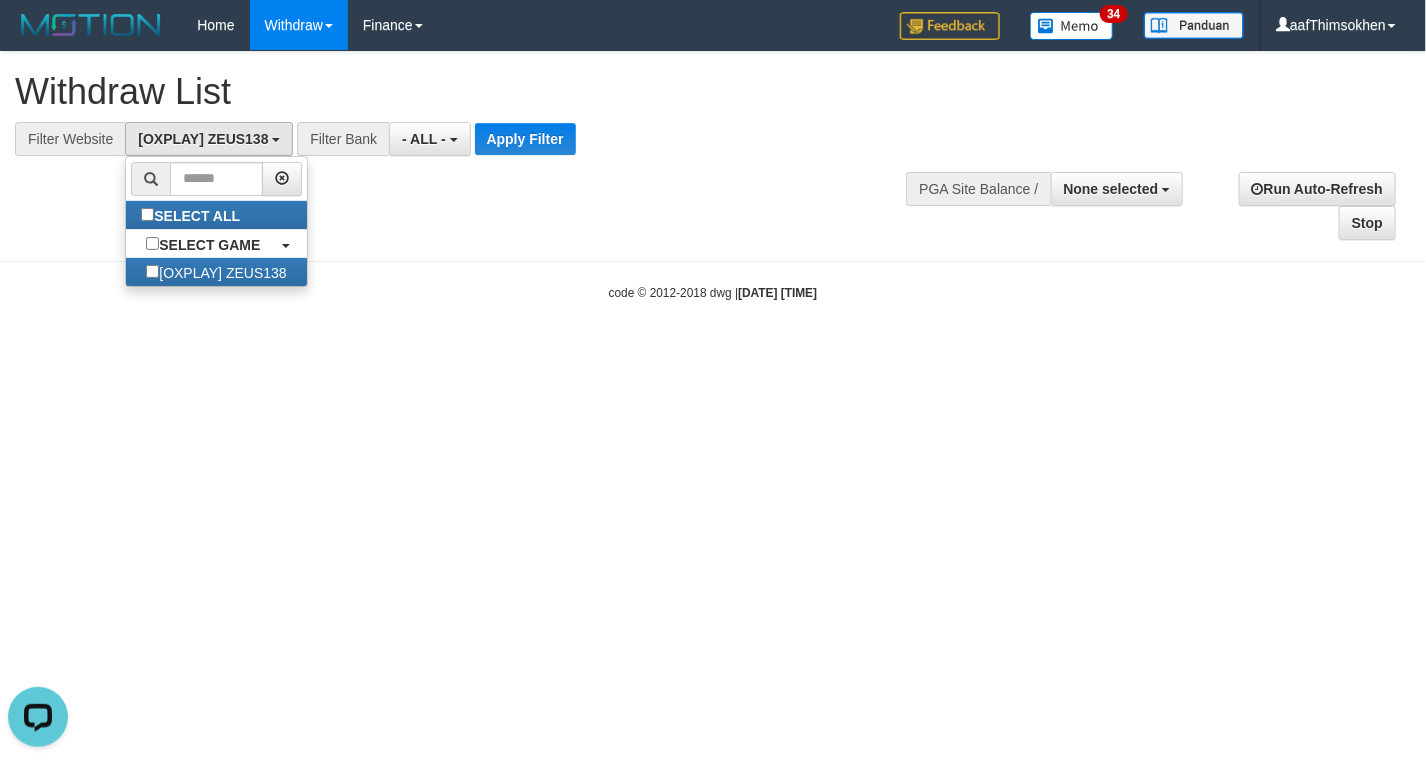 scroll, scrollTop: 18, scrollLeft: 0, axis: vertical 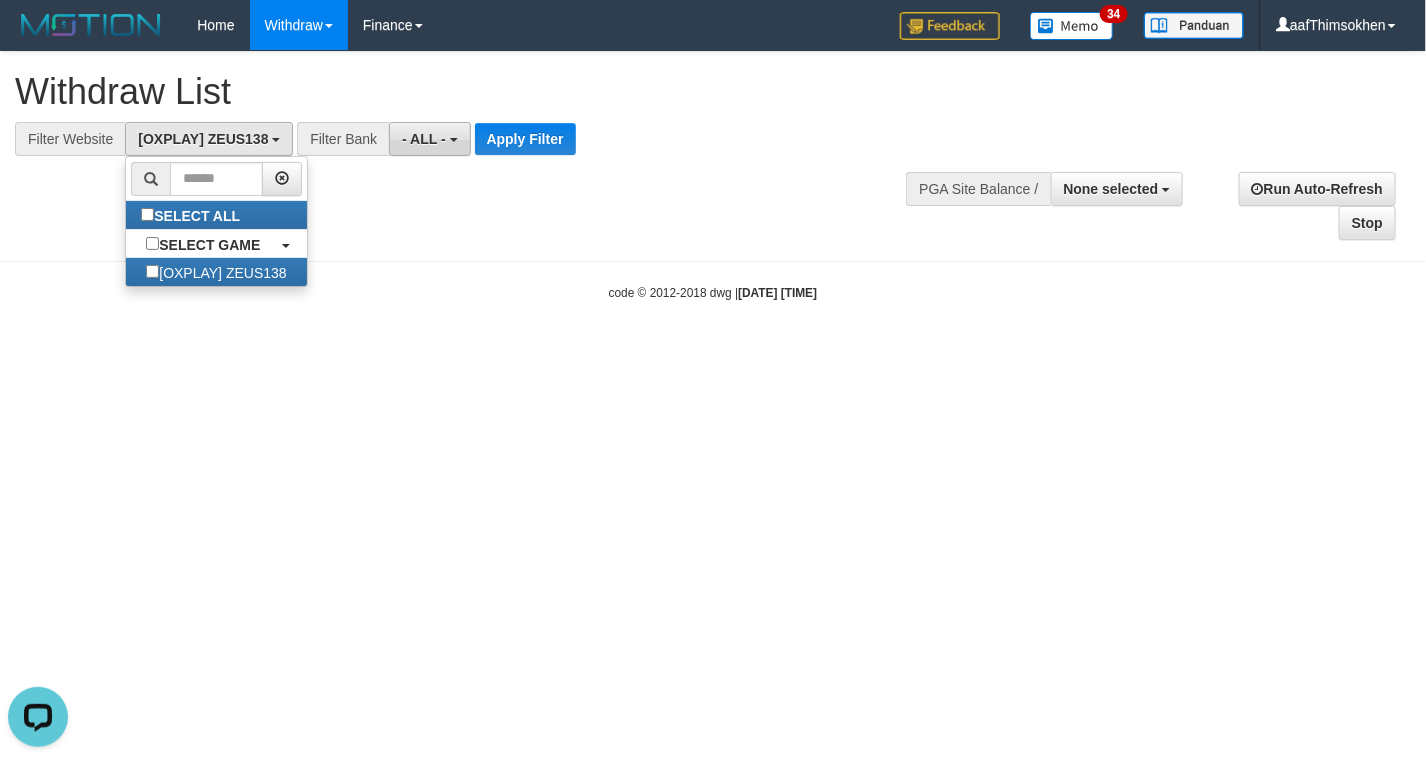 click on "- ALL -" at bounding box center [429, 139] 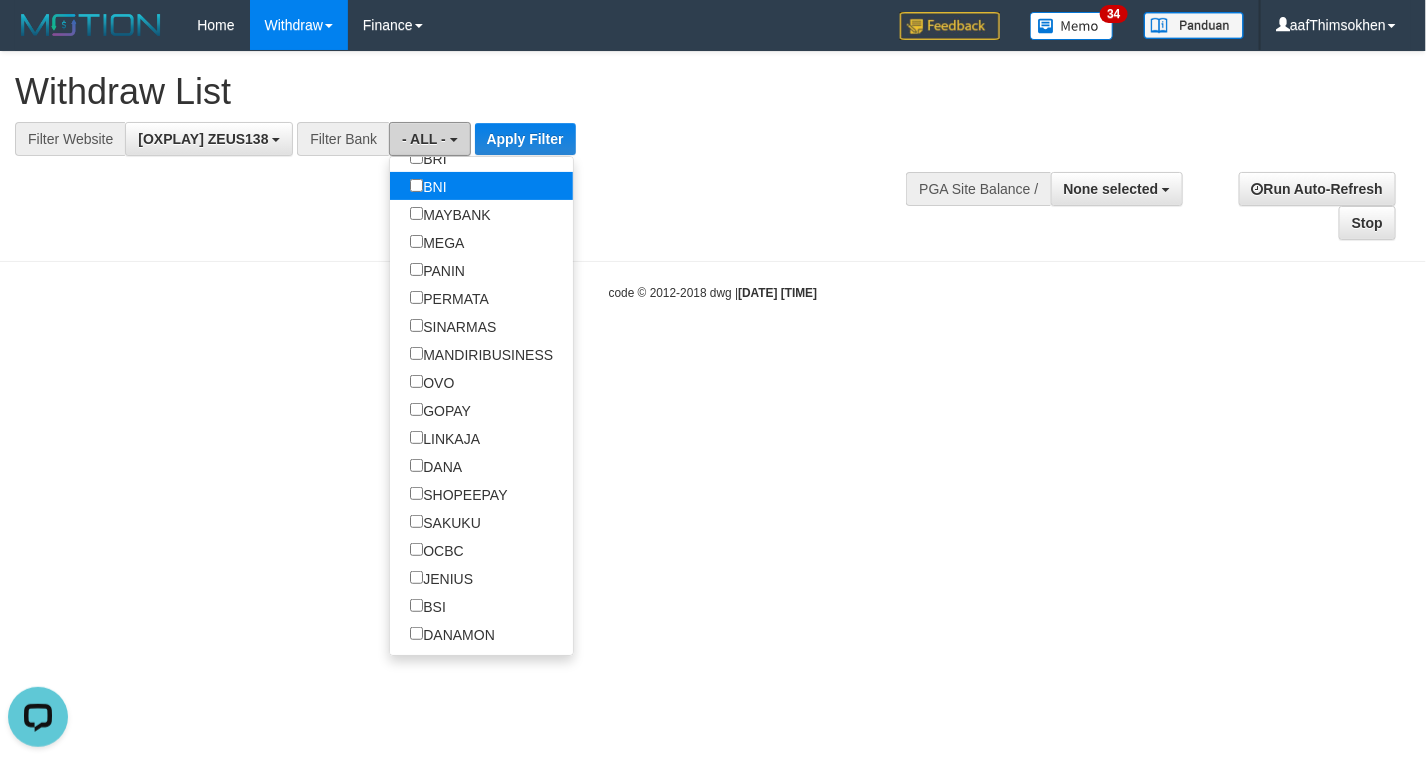 scroll, scrollTop: 300, scrollLeft: 0, axis: vertical 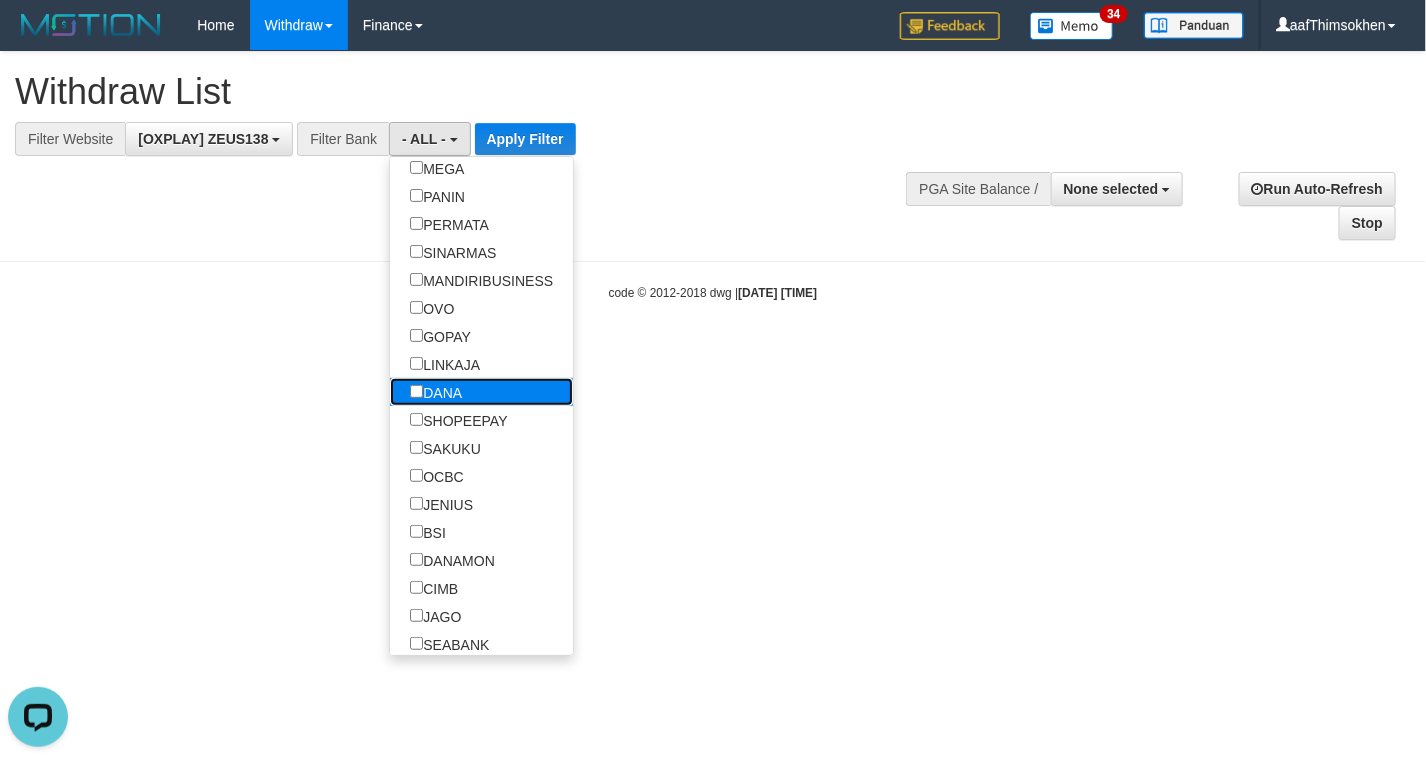 click on "DANA" at bounding box center [436, 392] 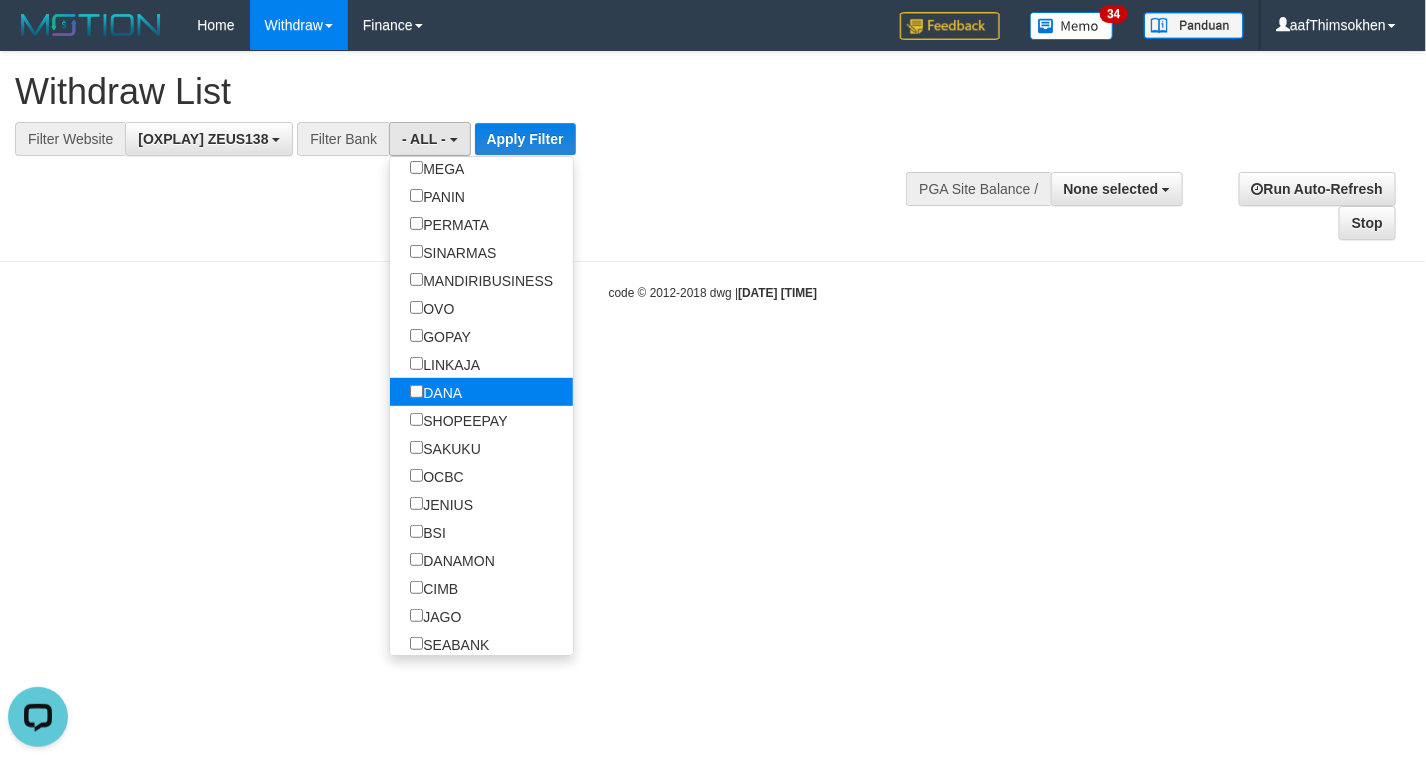 select on "****" 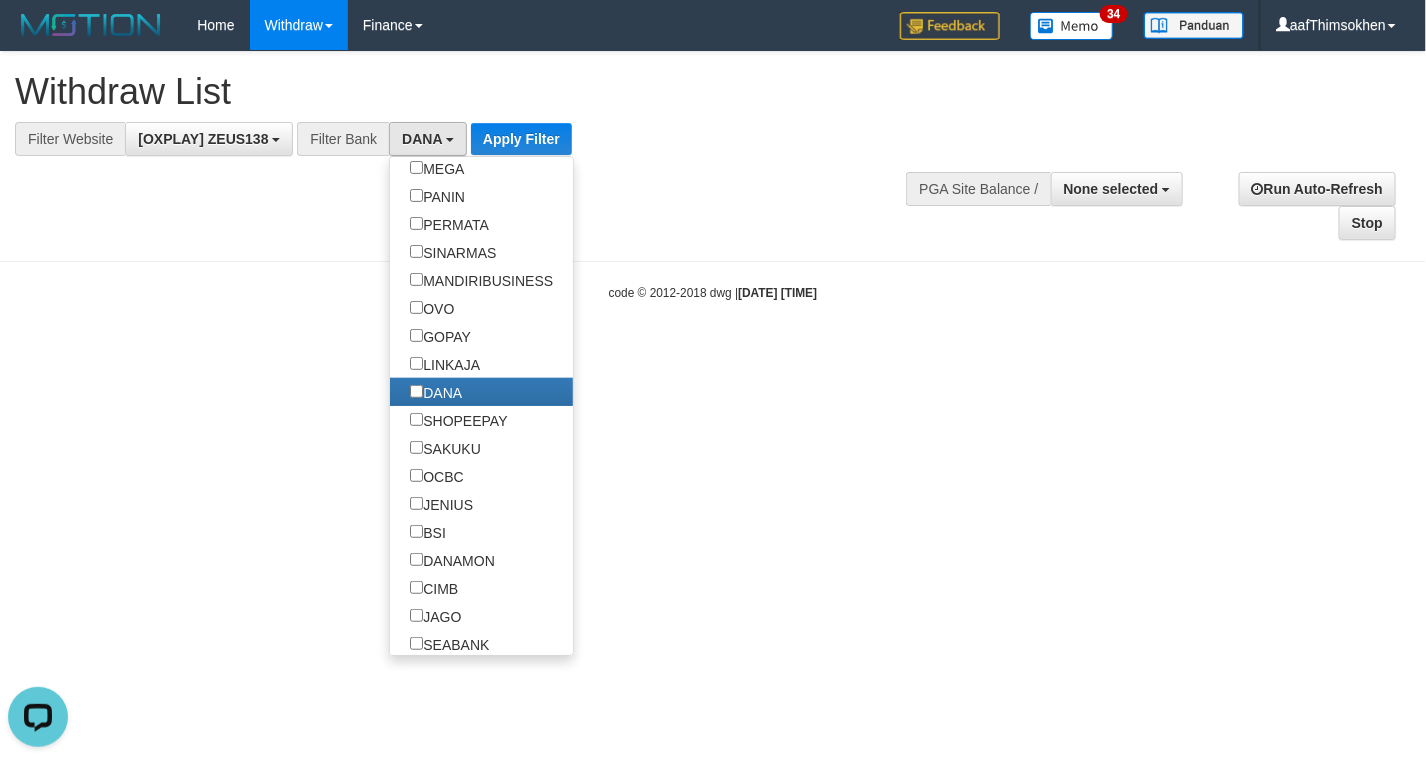 click on "**********" at bounding box center (480, 104) 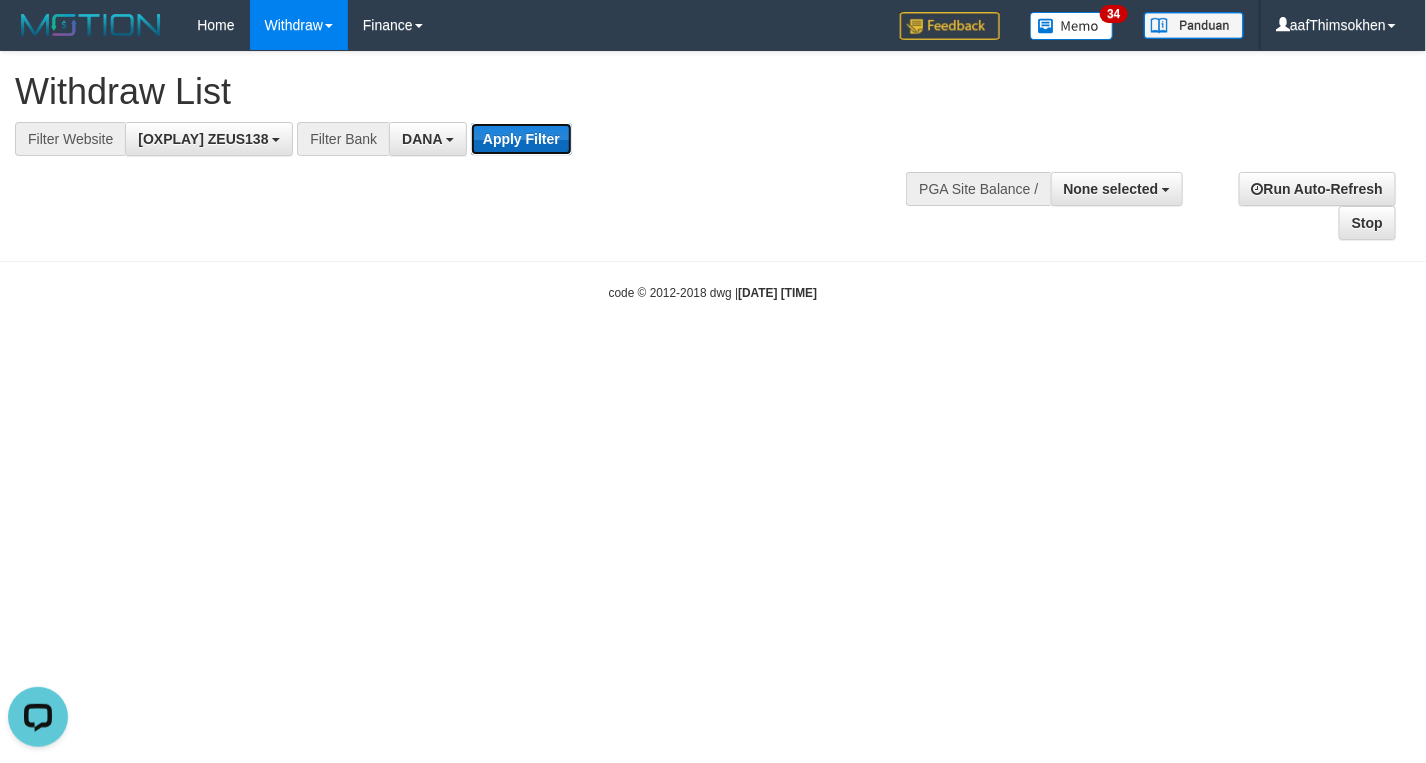 click on "Apply Filter" at bounding box center (521, 139) 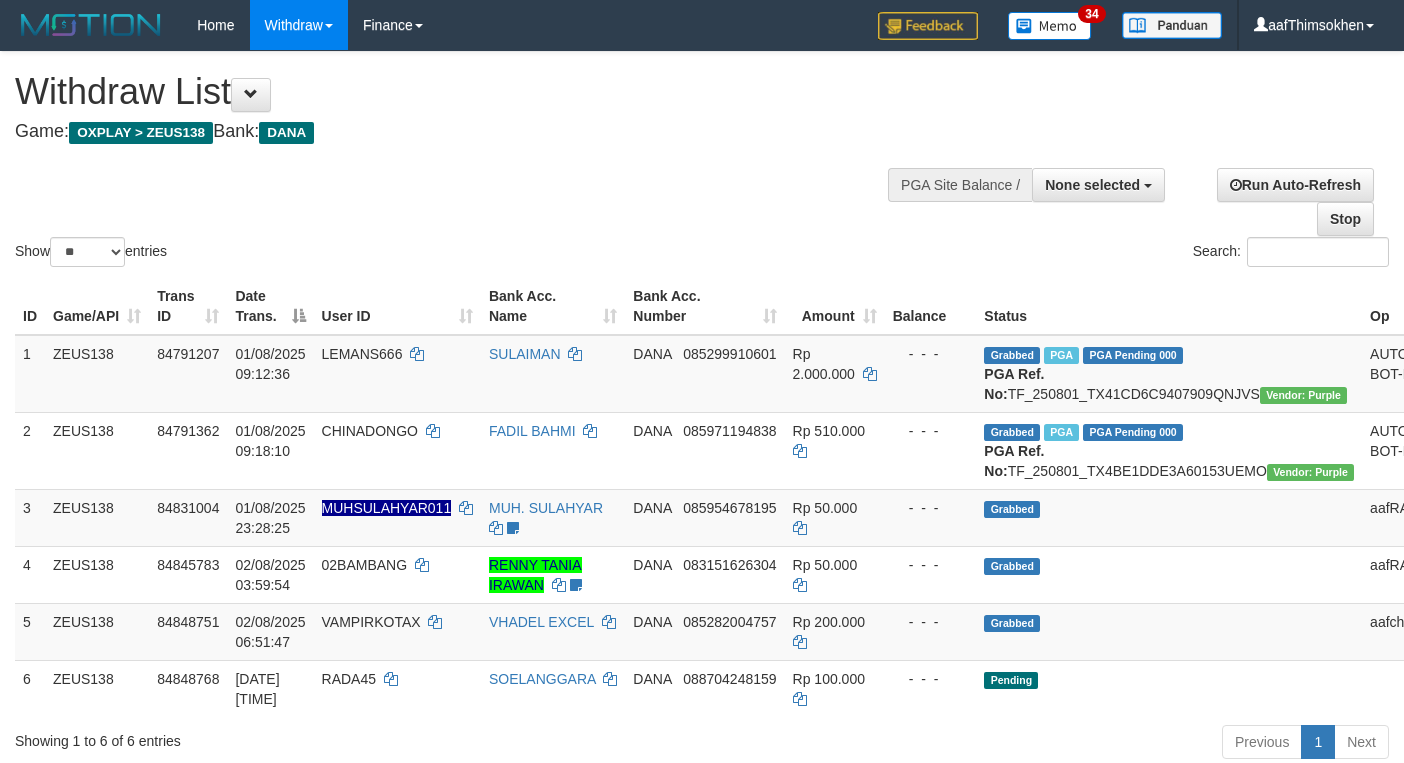 select 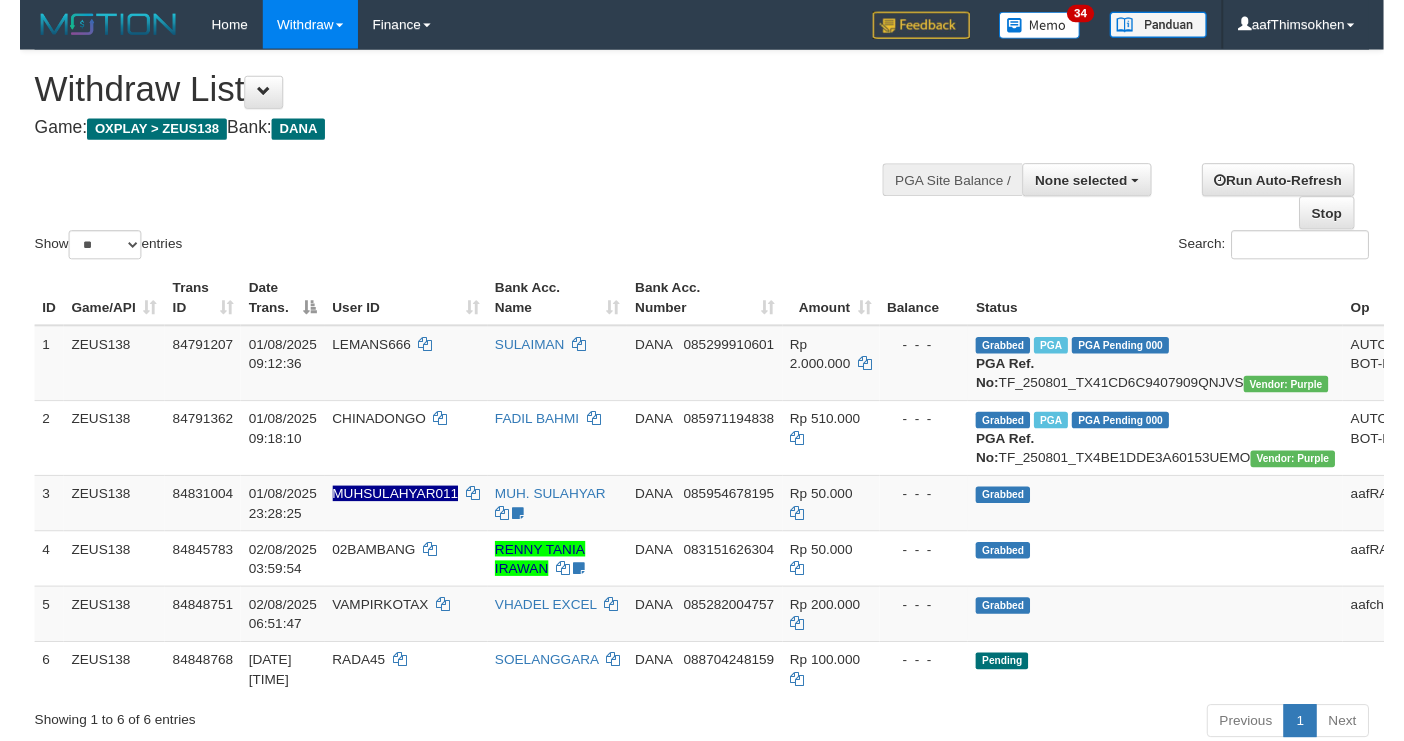 scroll, scrollTop: 0, scrollLeft: 0, axis: both 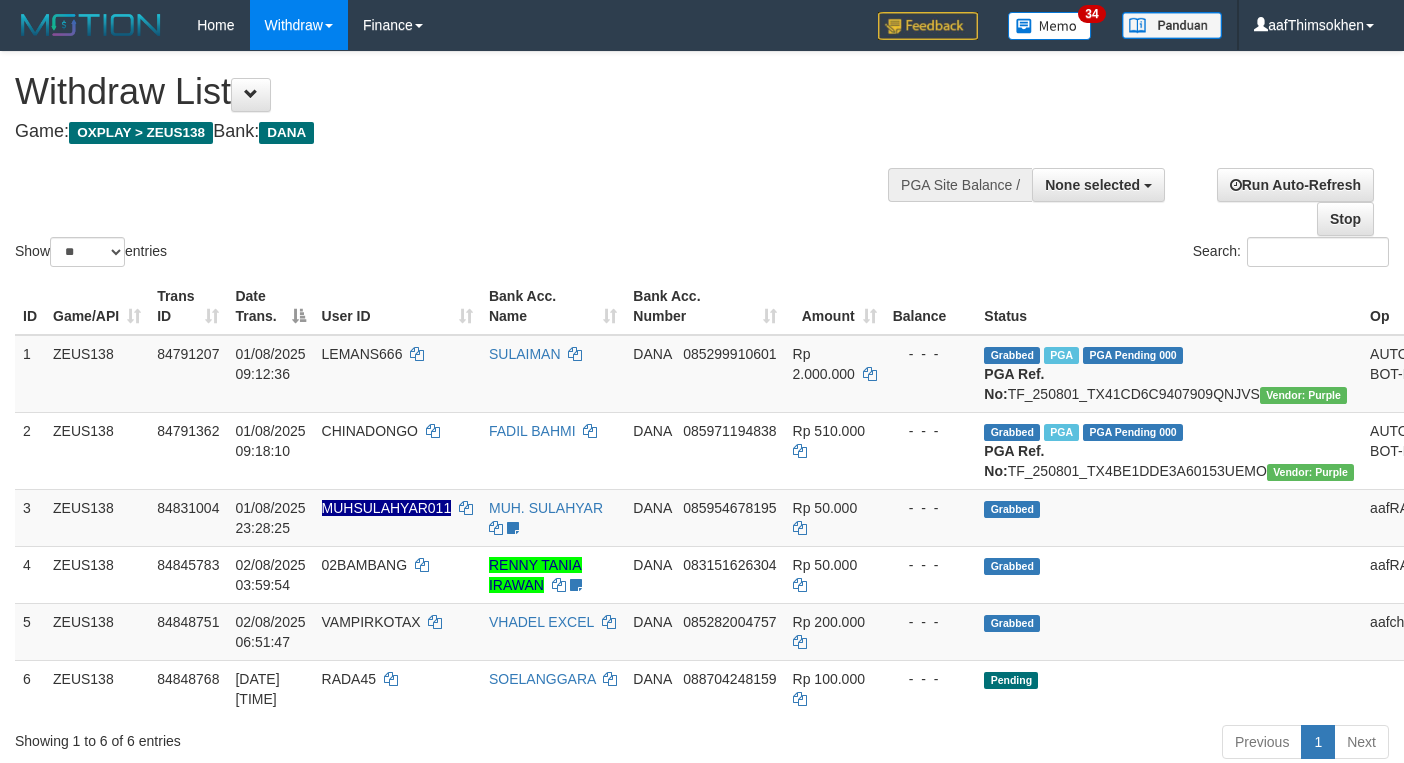 select 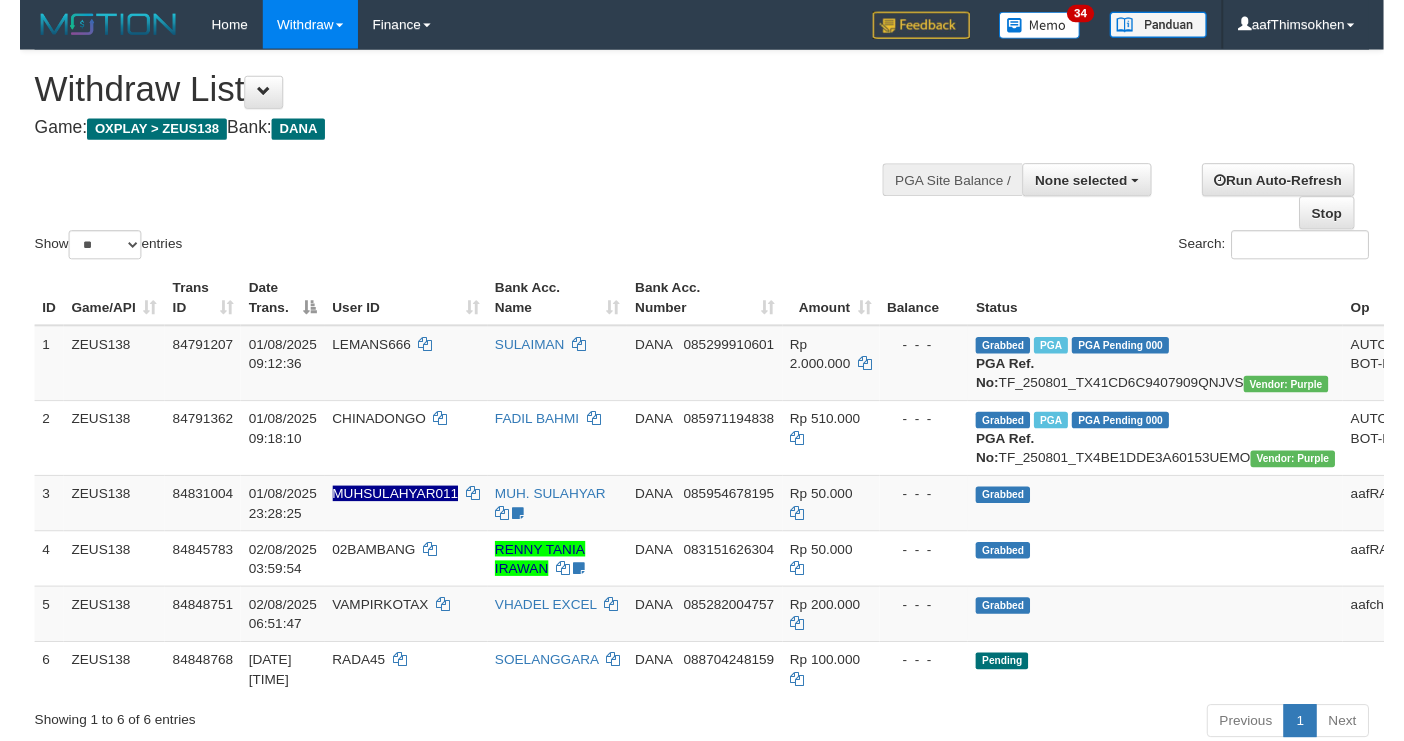 scroll, scrollTop: 0, scrollLeft: 0, axis: both 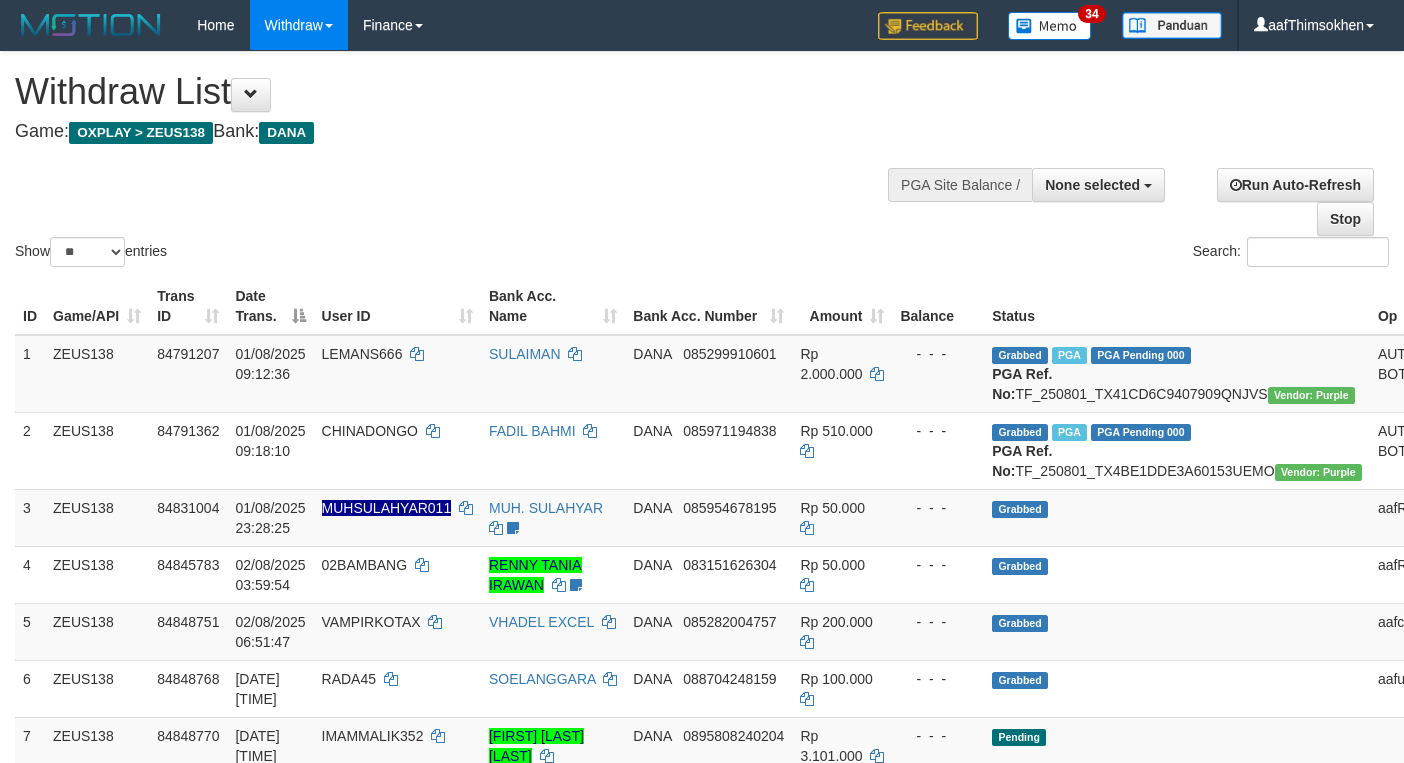 select 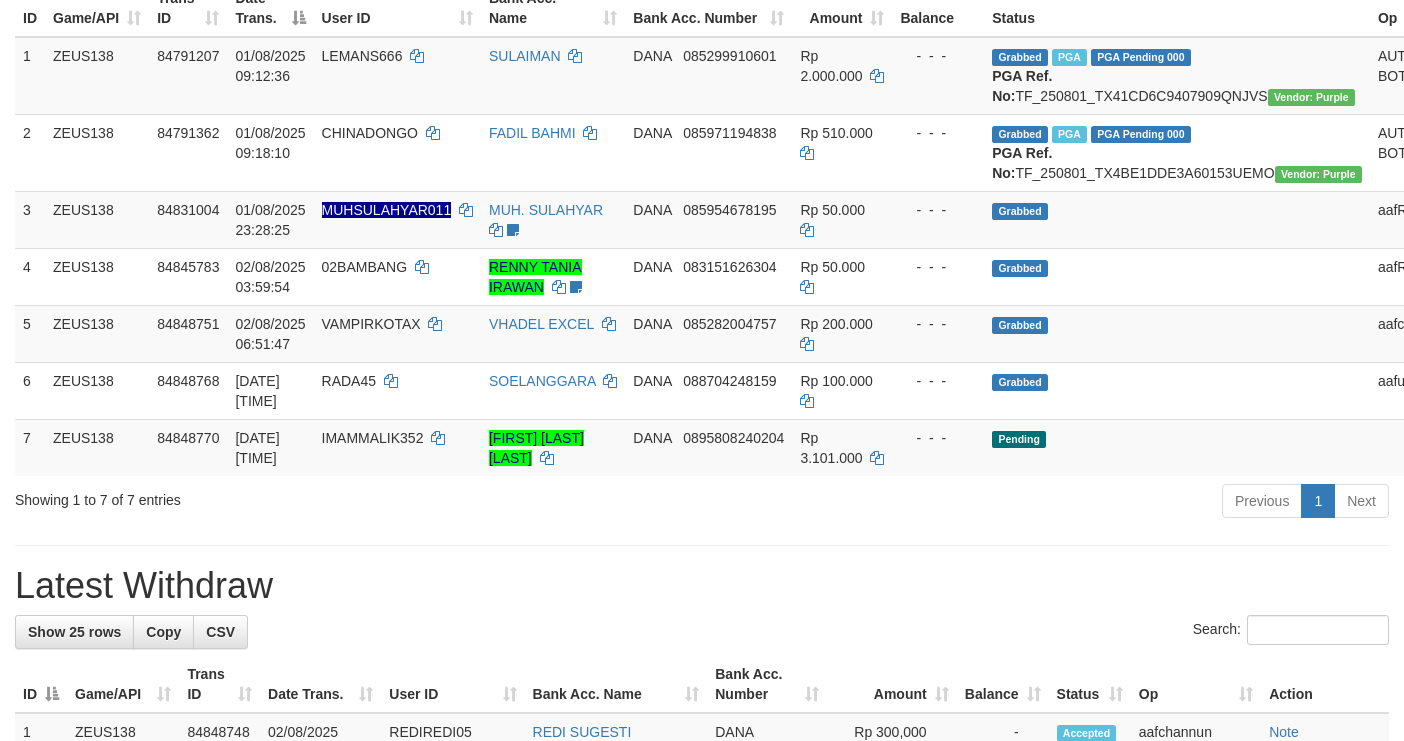 scroll, scrollTop: 300, scrollLeft: 0, axis: vertical 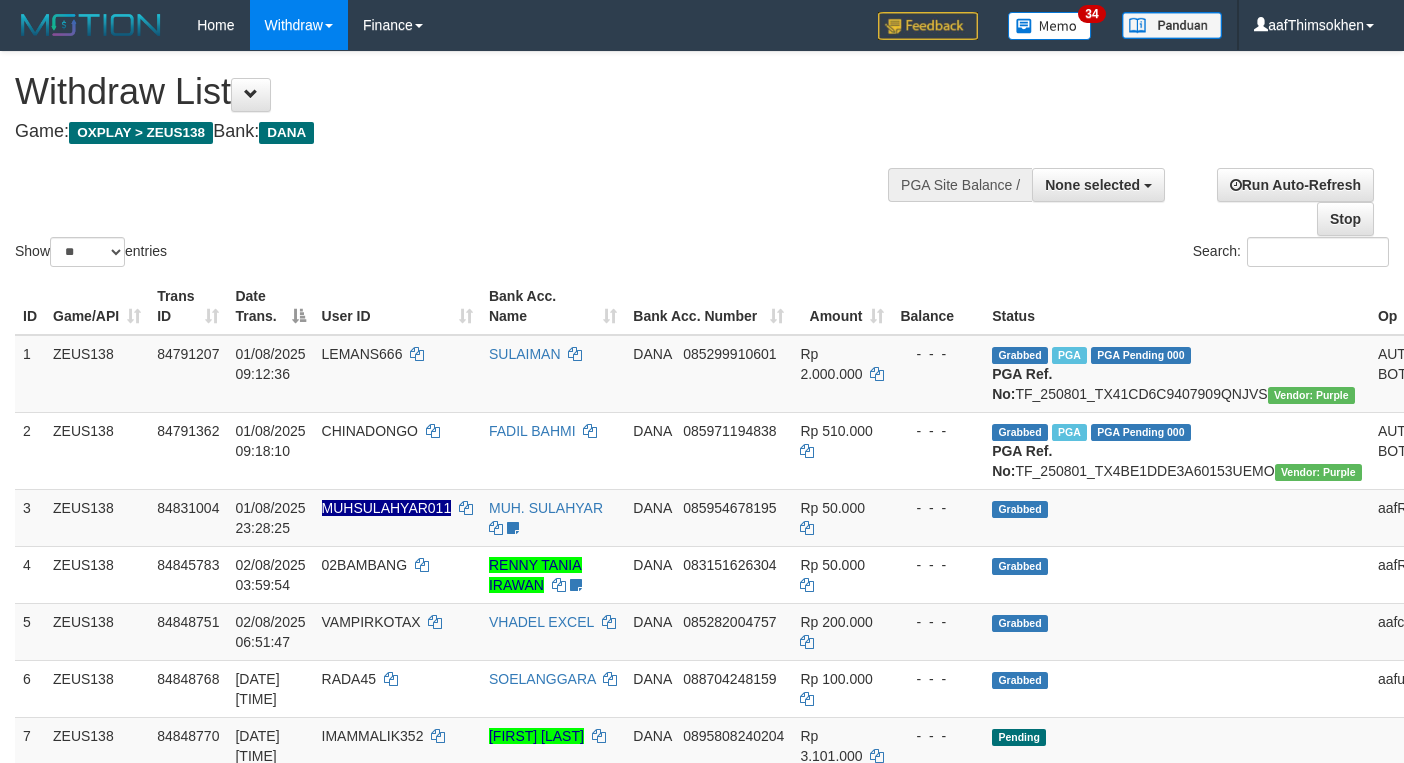 select 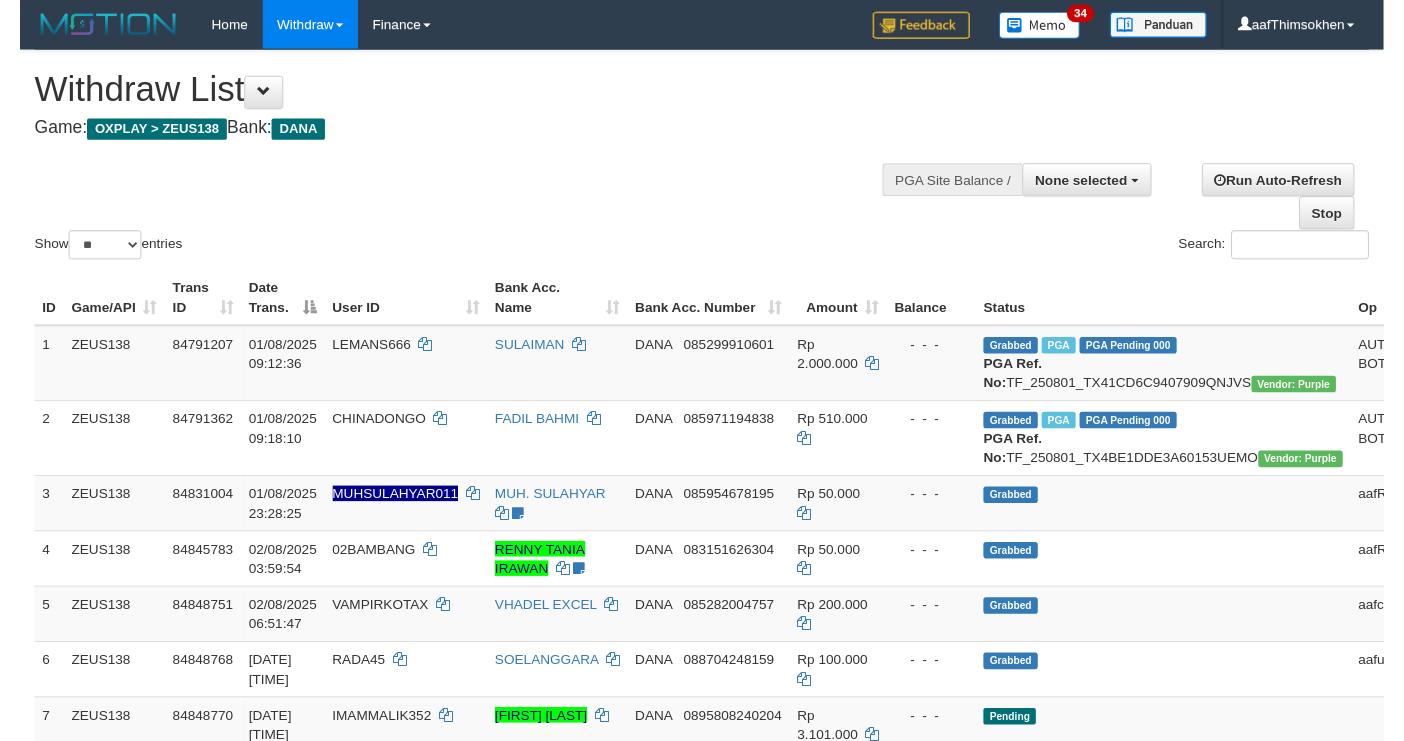 scroll, scrollTop: 229, scrollLeft: 0, axis: vertical 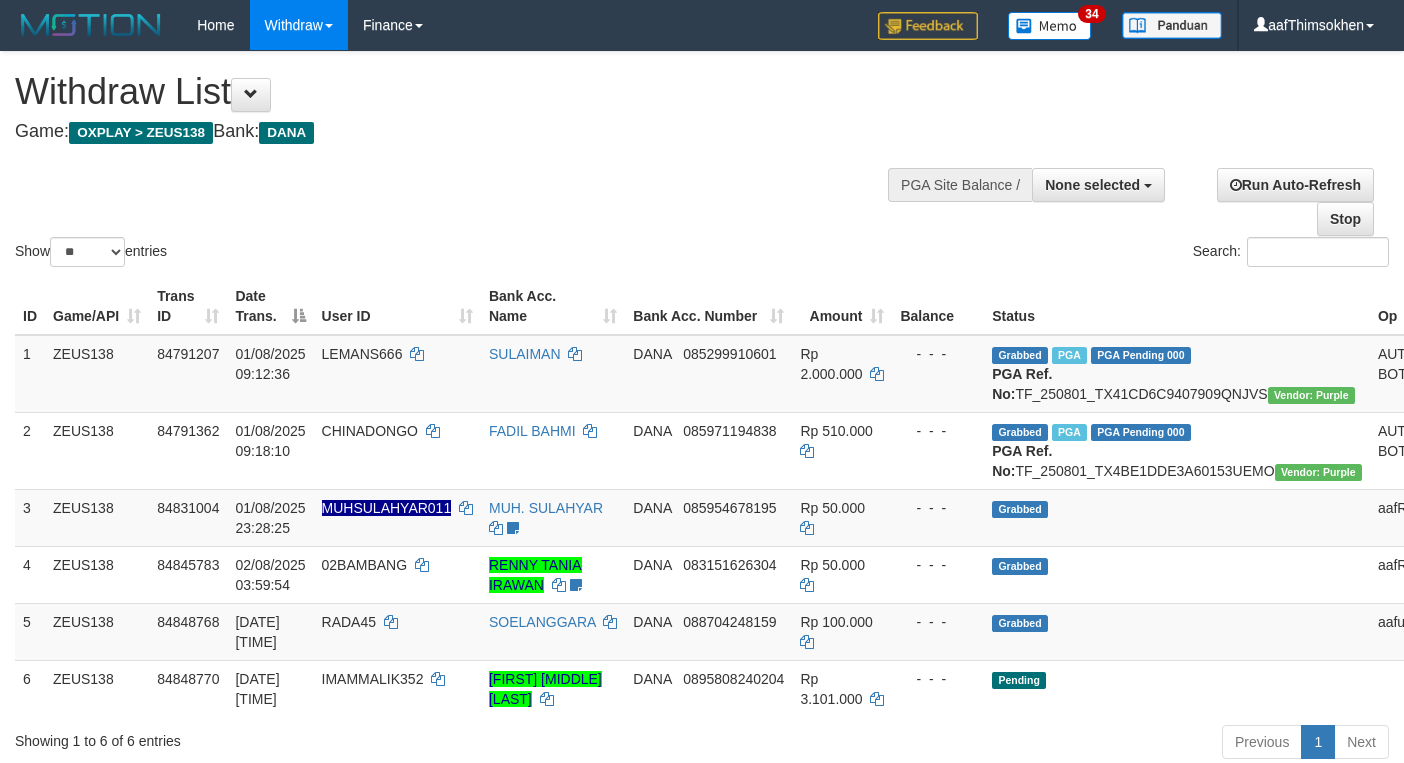 select 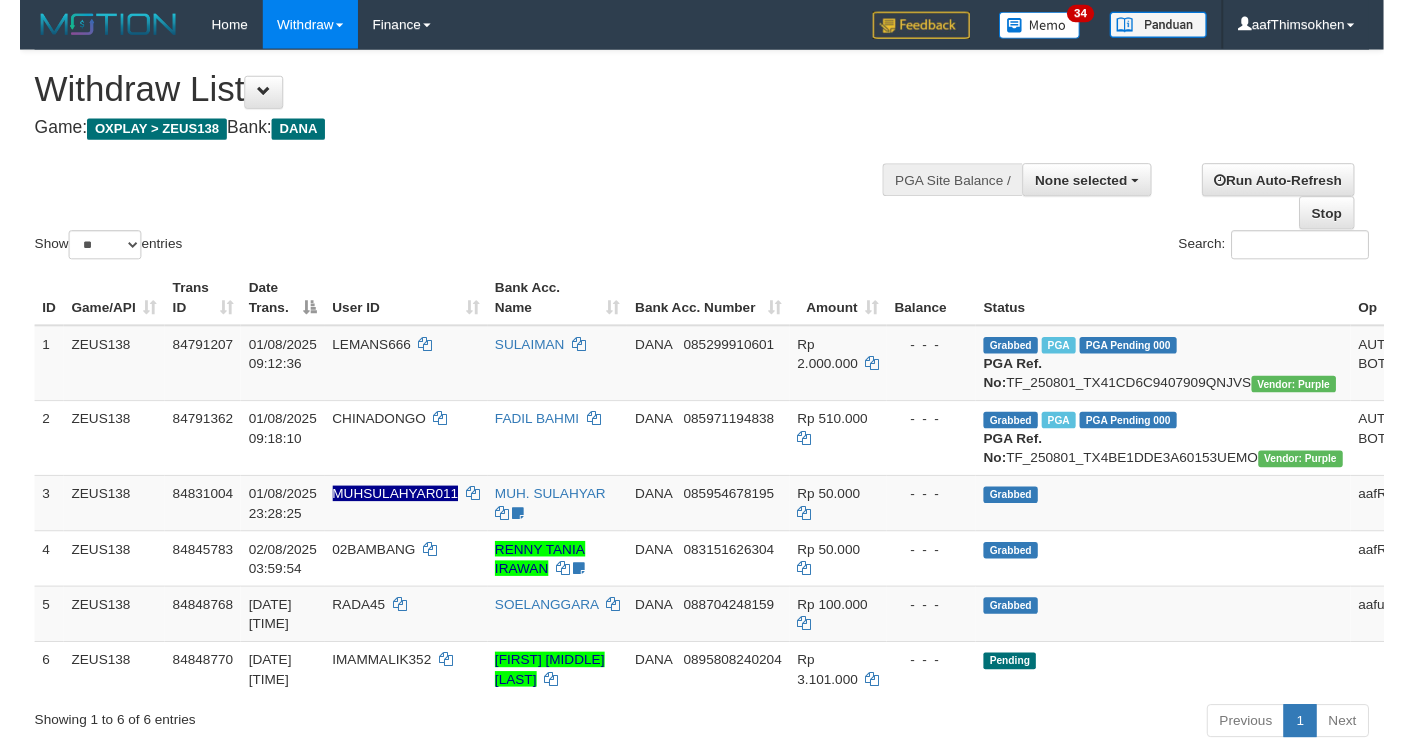 scroll, scrollTop: 315, scrollLeft: 0, axis: vertical 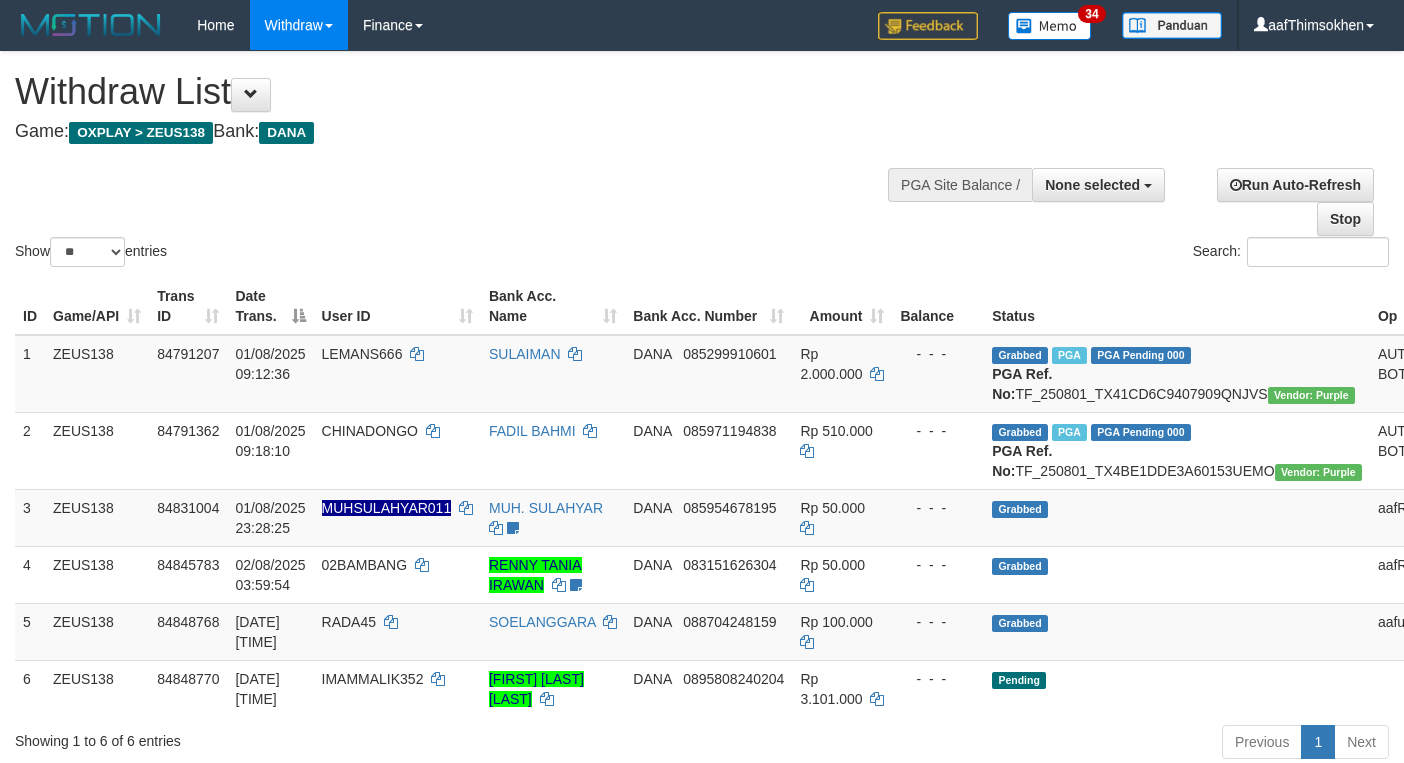 select 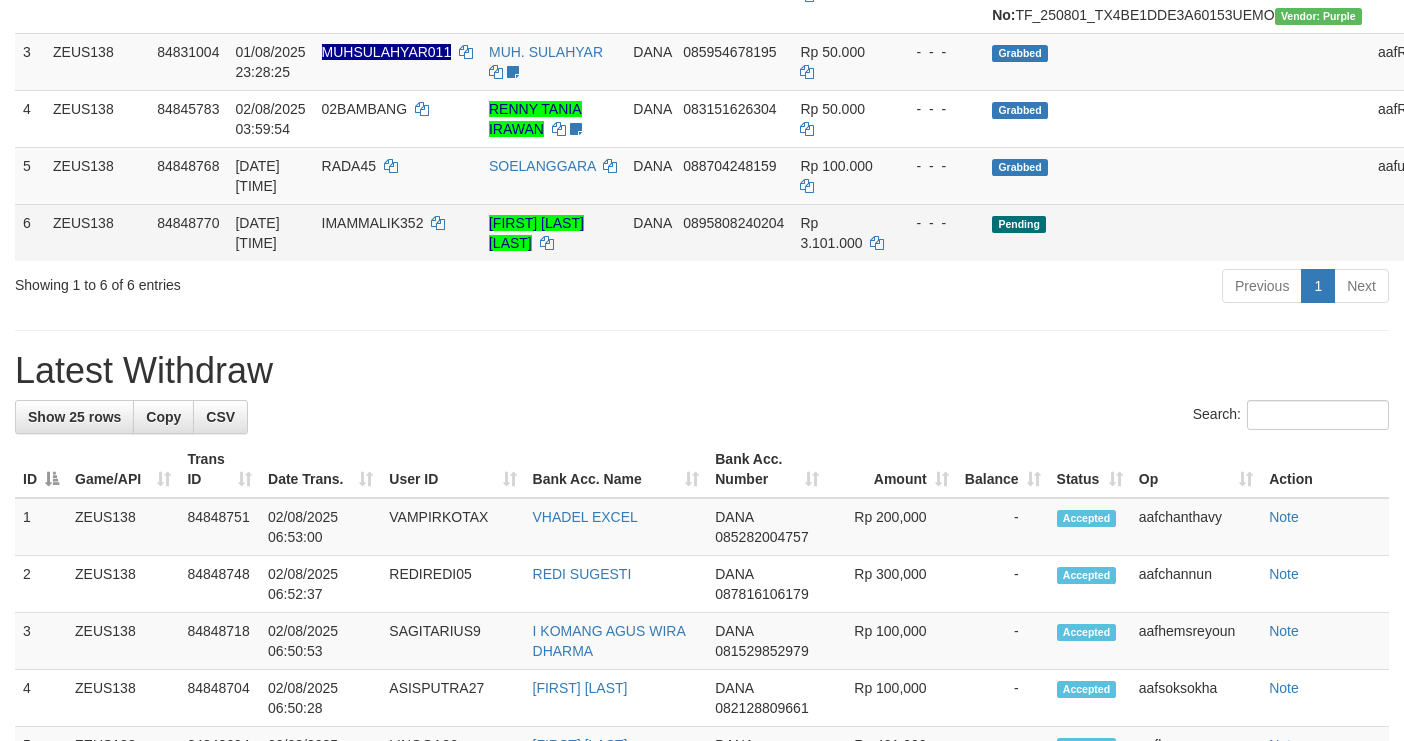scroll, scrollTop: 315, scrollLeft: 0, axis: vertical 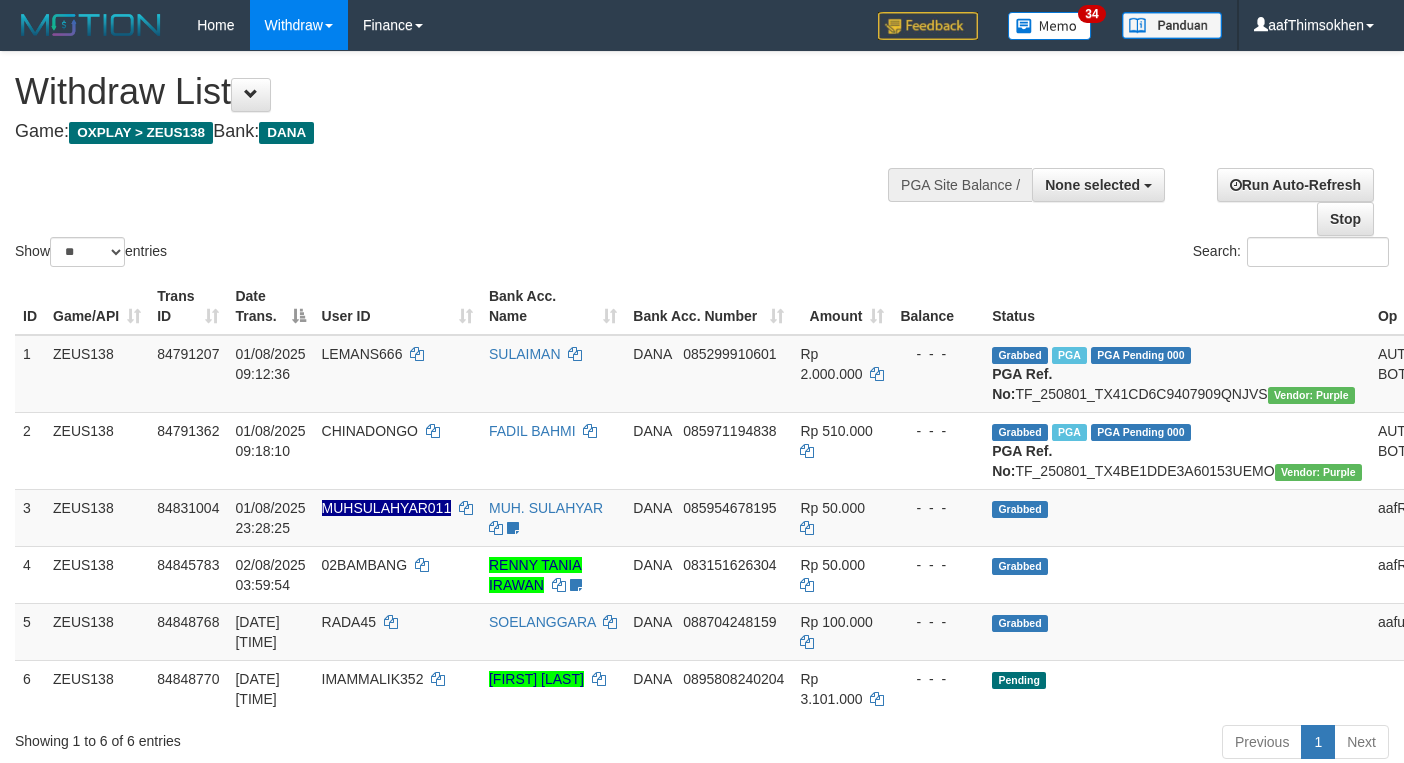 select 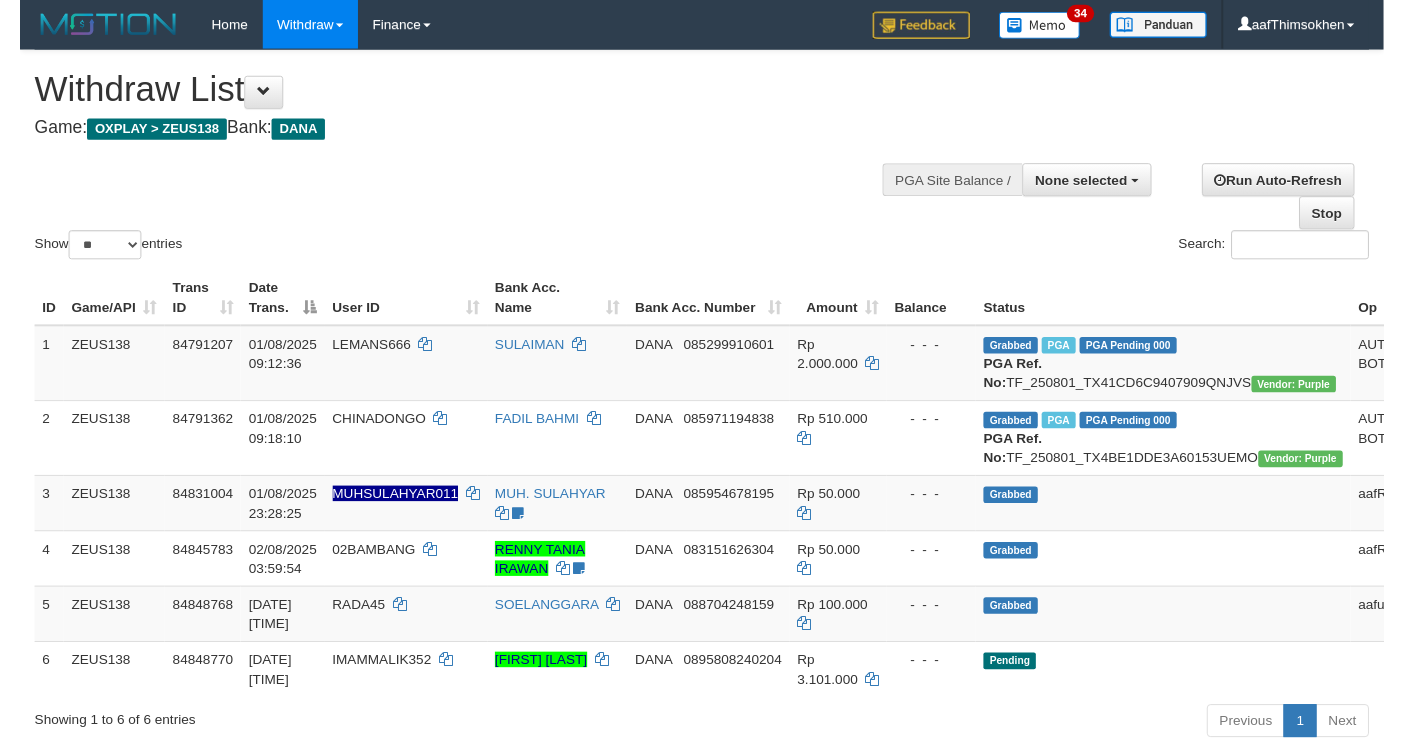 scroll, scrollTop: 244, scrollLeft: 0, axis: vertical 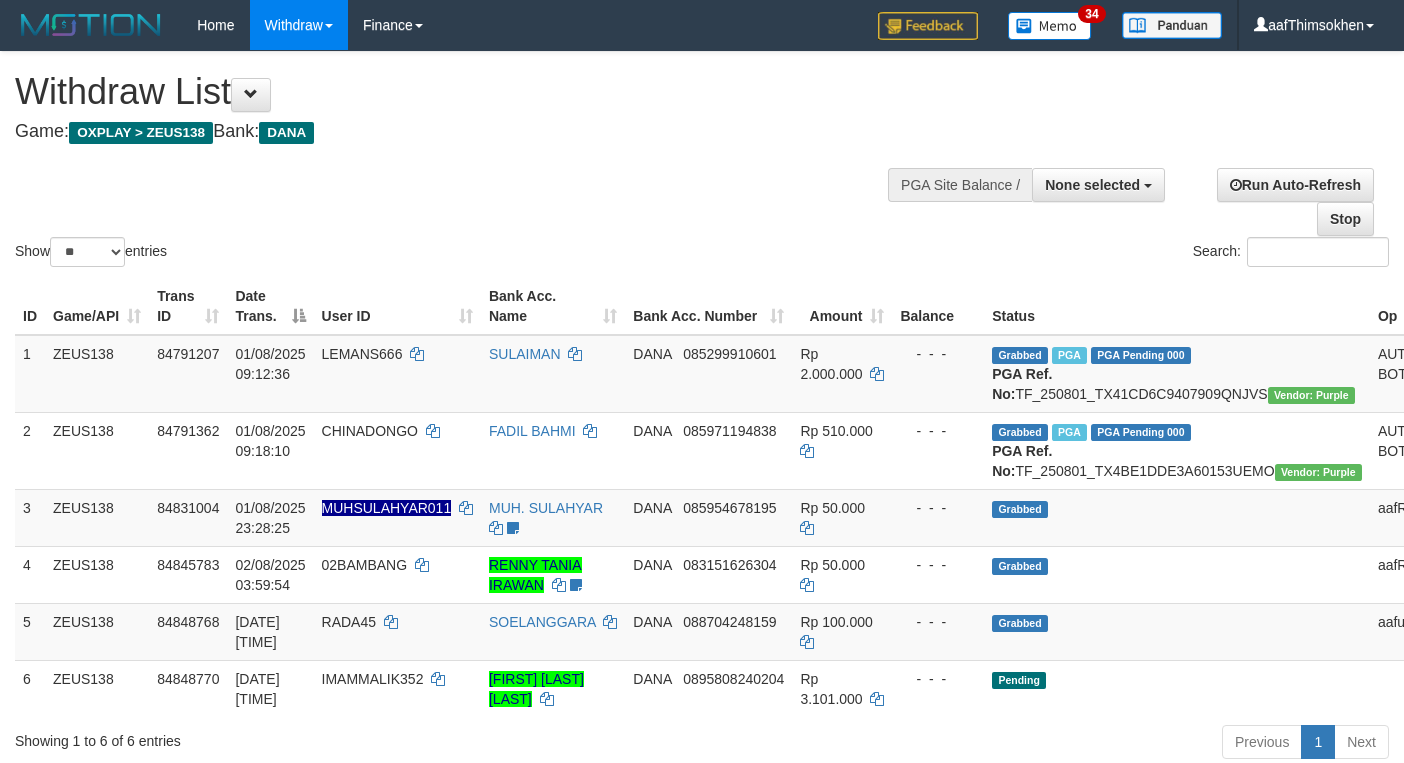 select 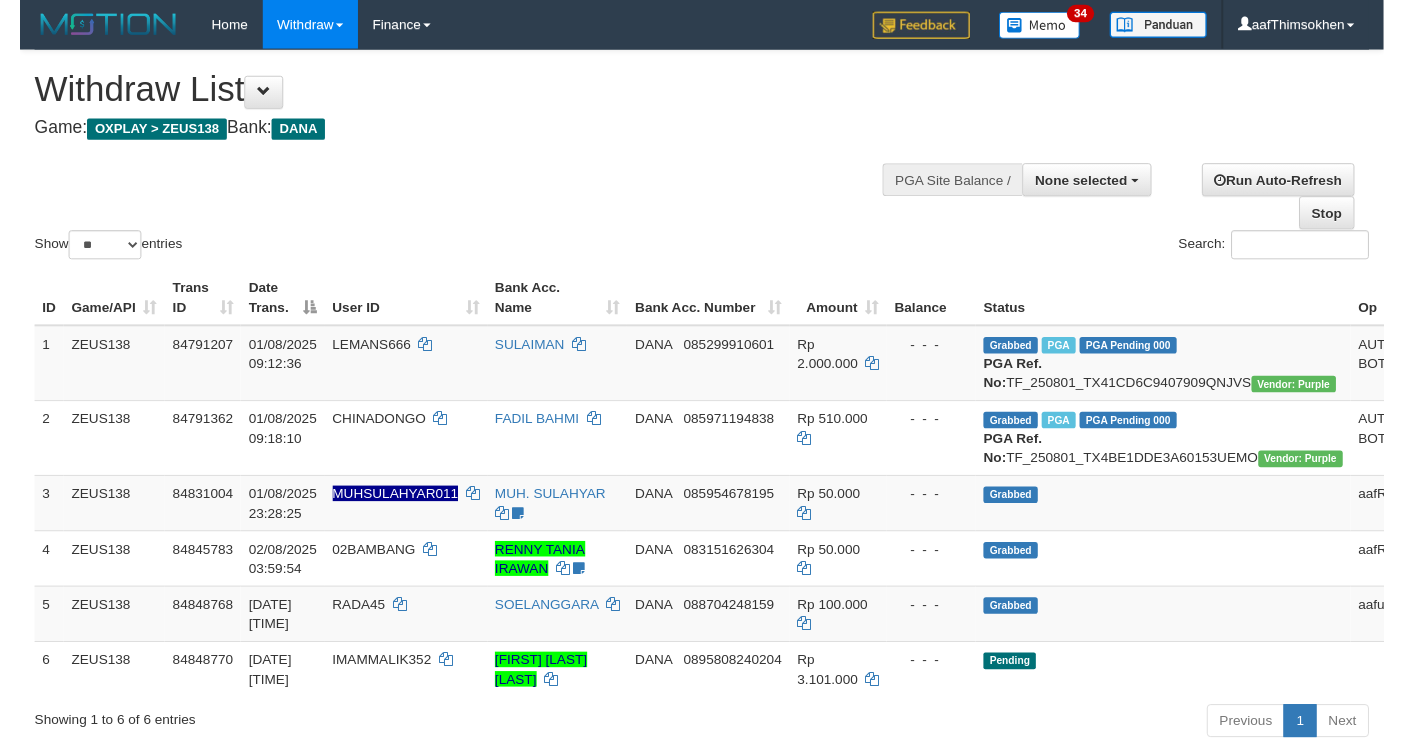 scroll, scrollTop: 330, scrollLeft: 0, axis: vertical 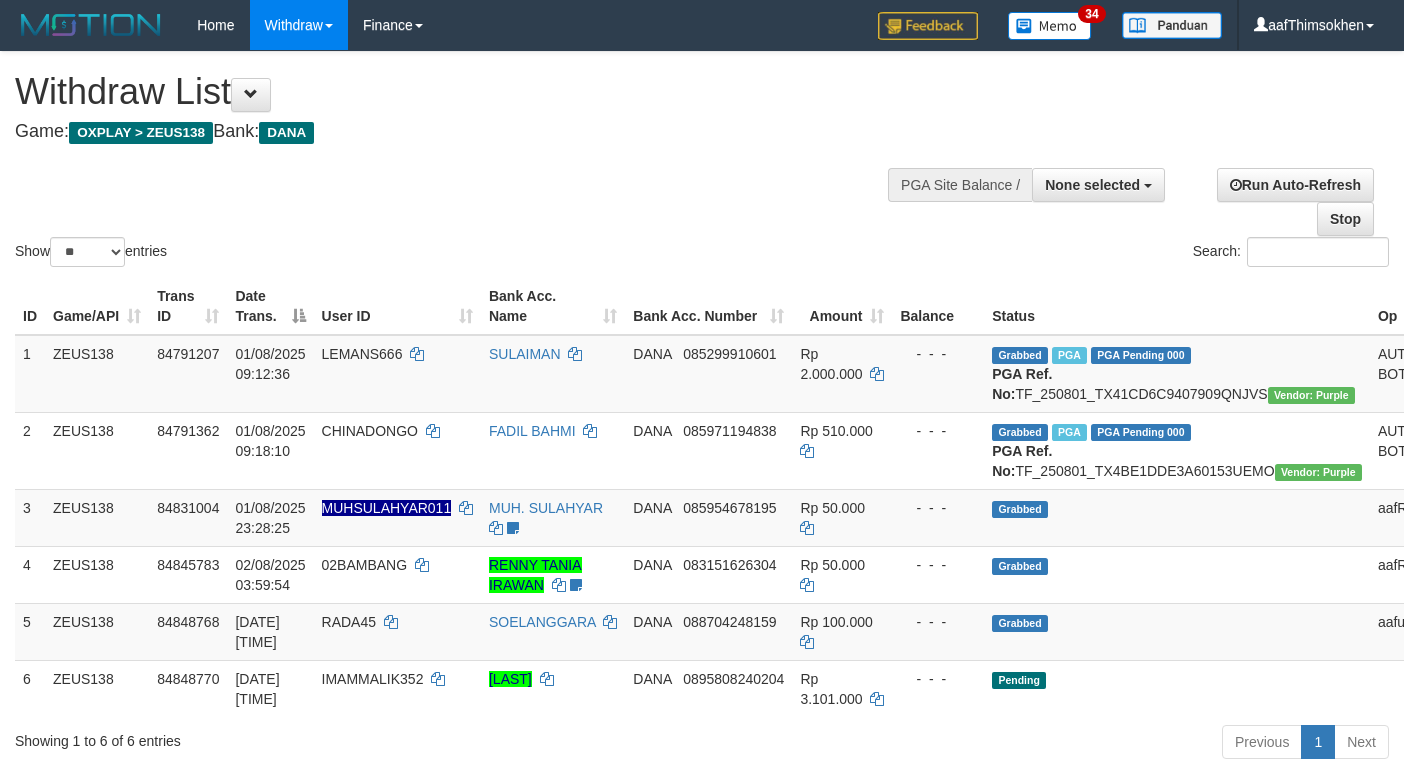 select 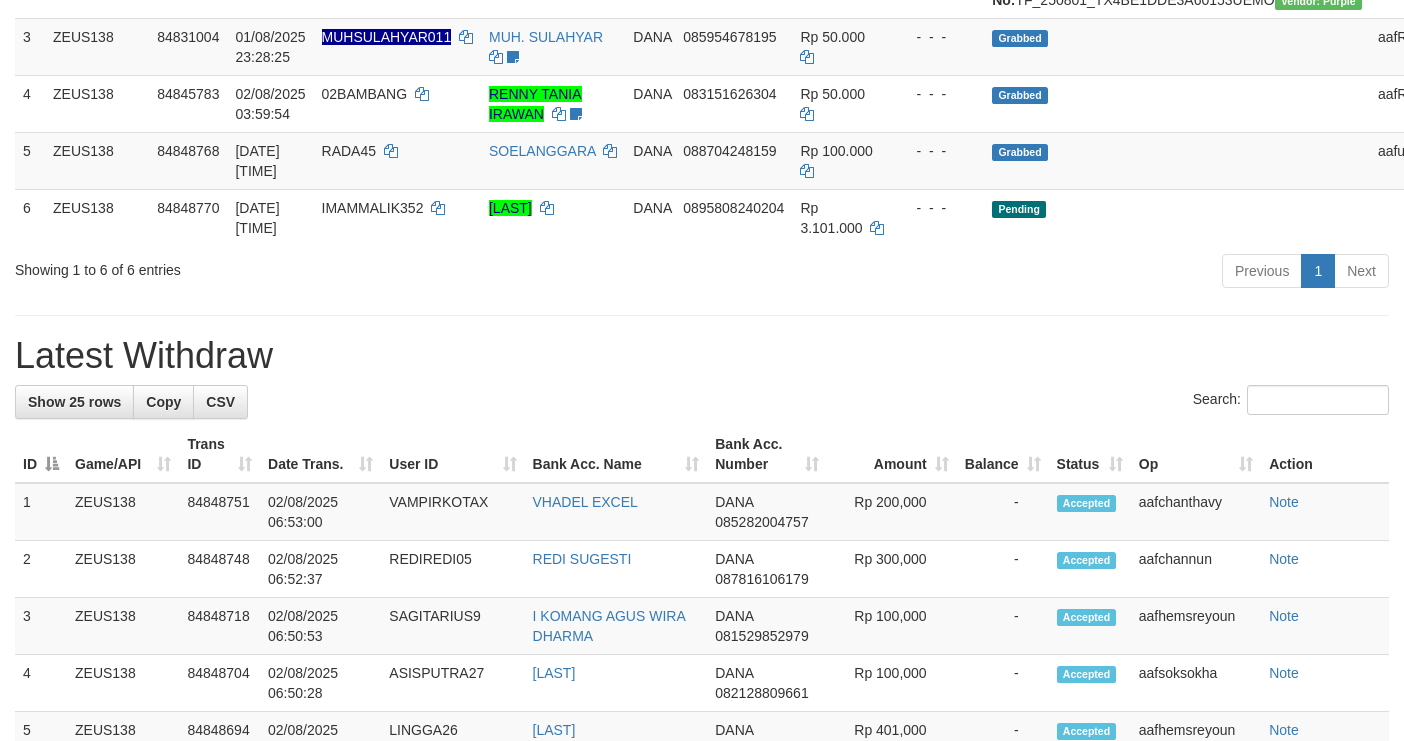 scroll, scrollTop: 330, scrollLeft: 0, axis: vertical 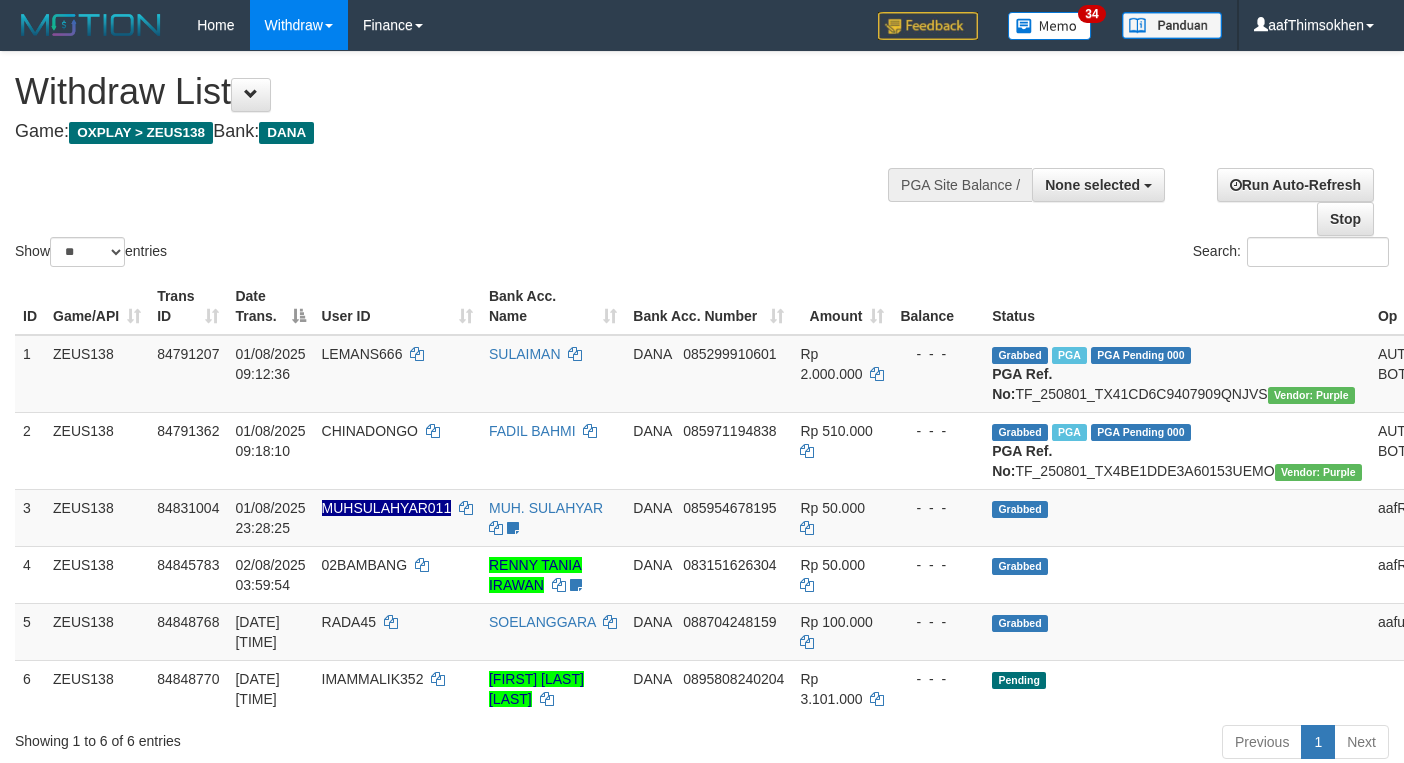 select 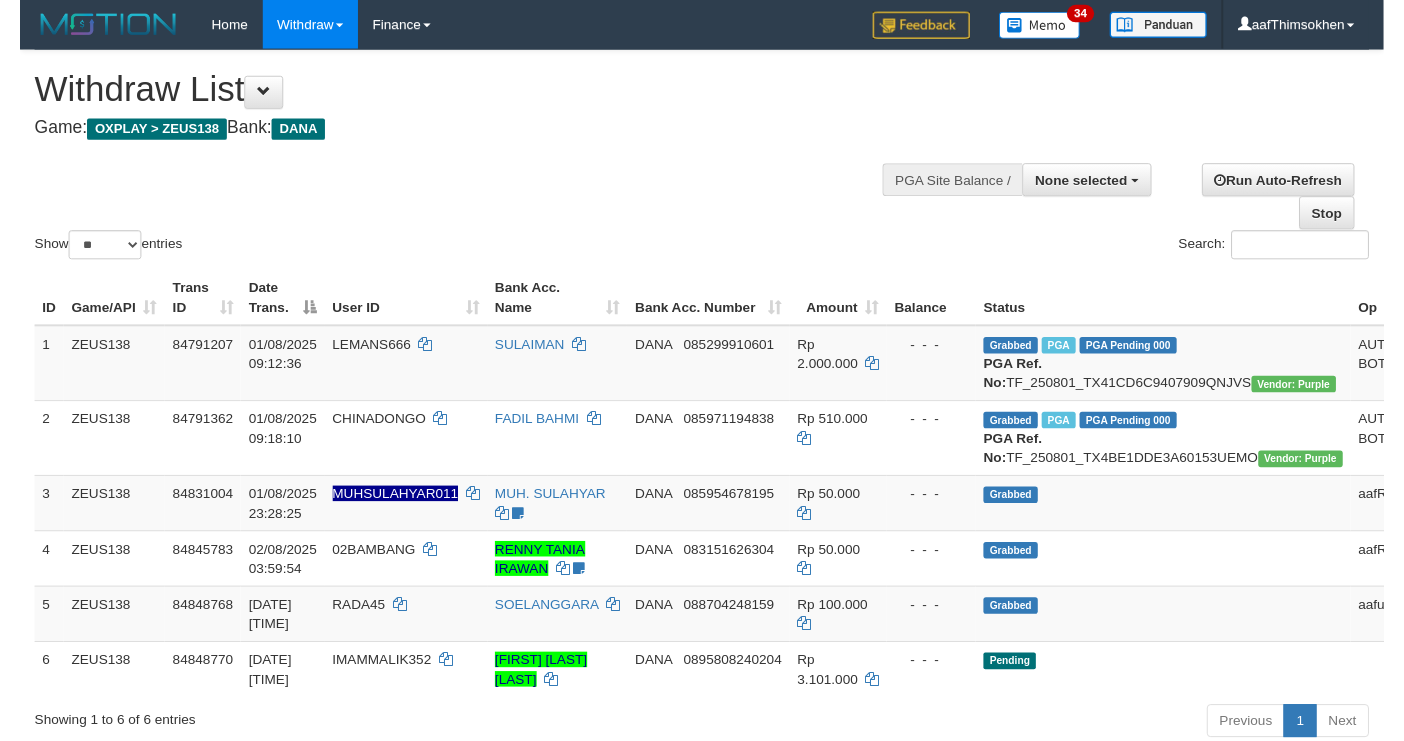 scroll, scrollTop: 288, scrollLeft: 0, axis: vertical 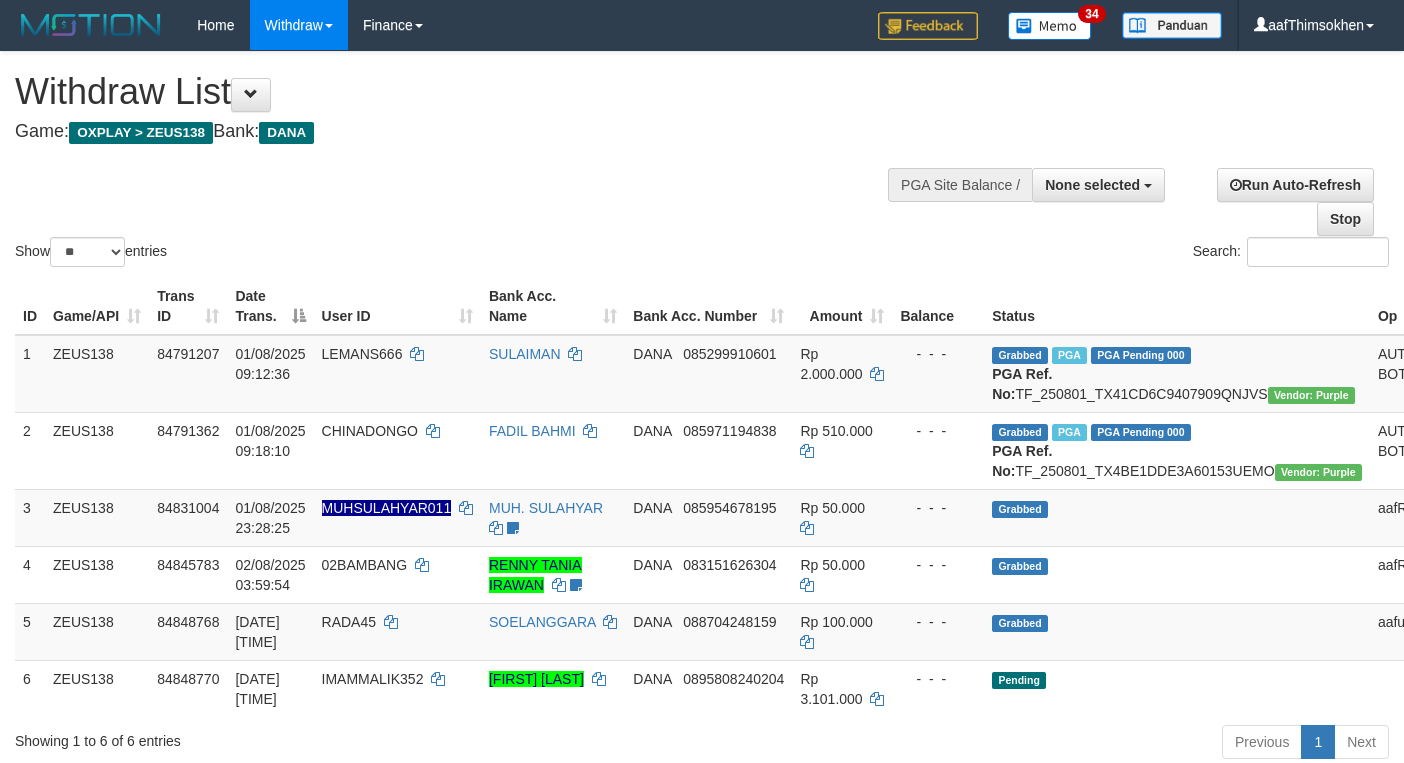 select 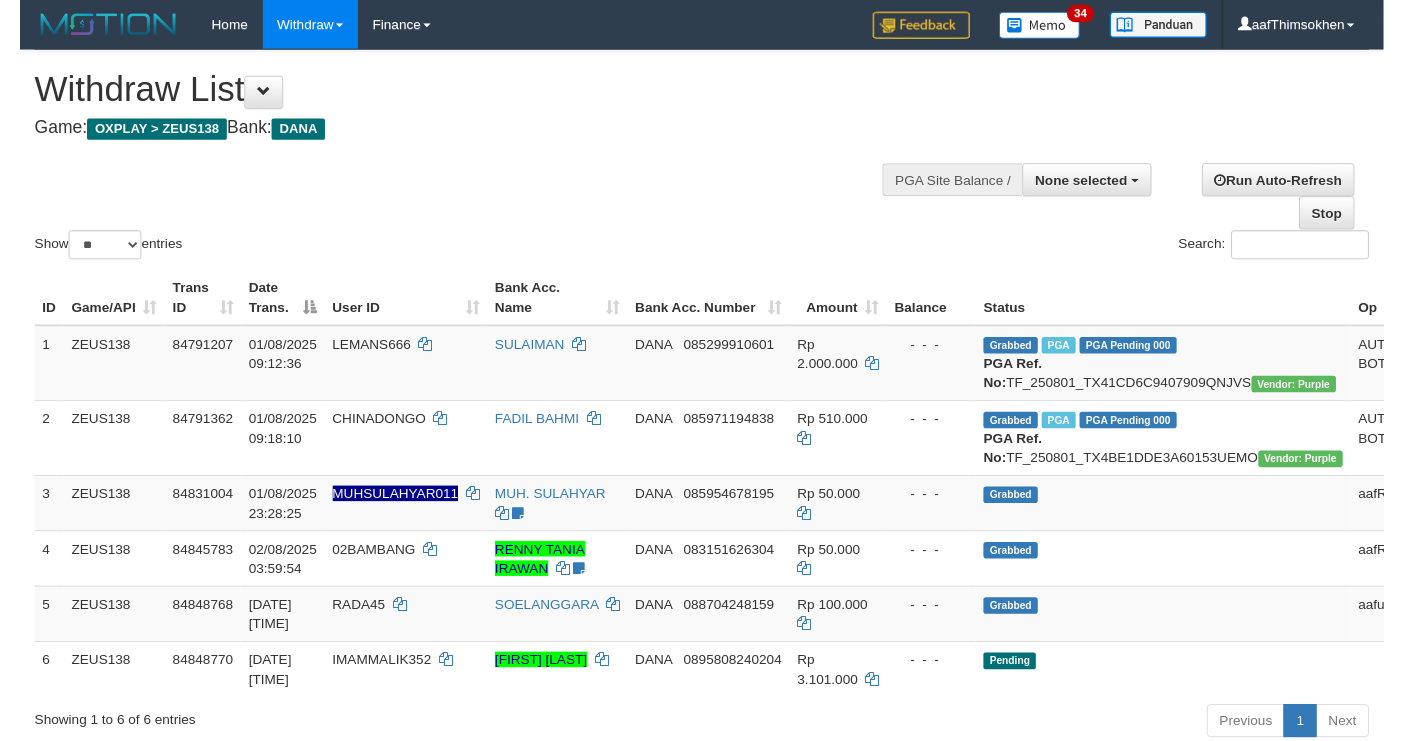 scroll, scrollTop: 889, scrollLeft: 0, axis: vertical 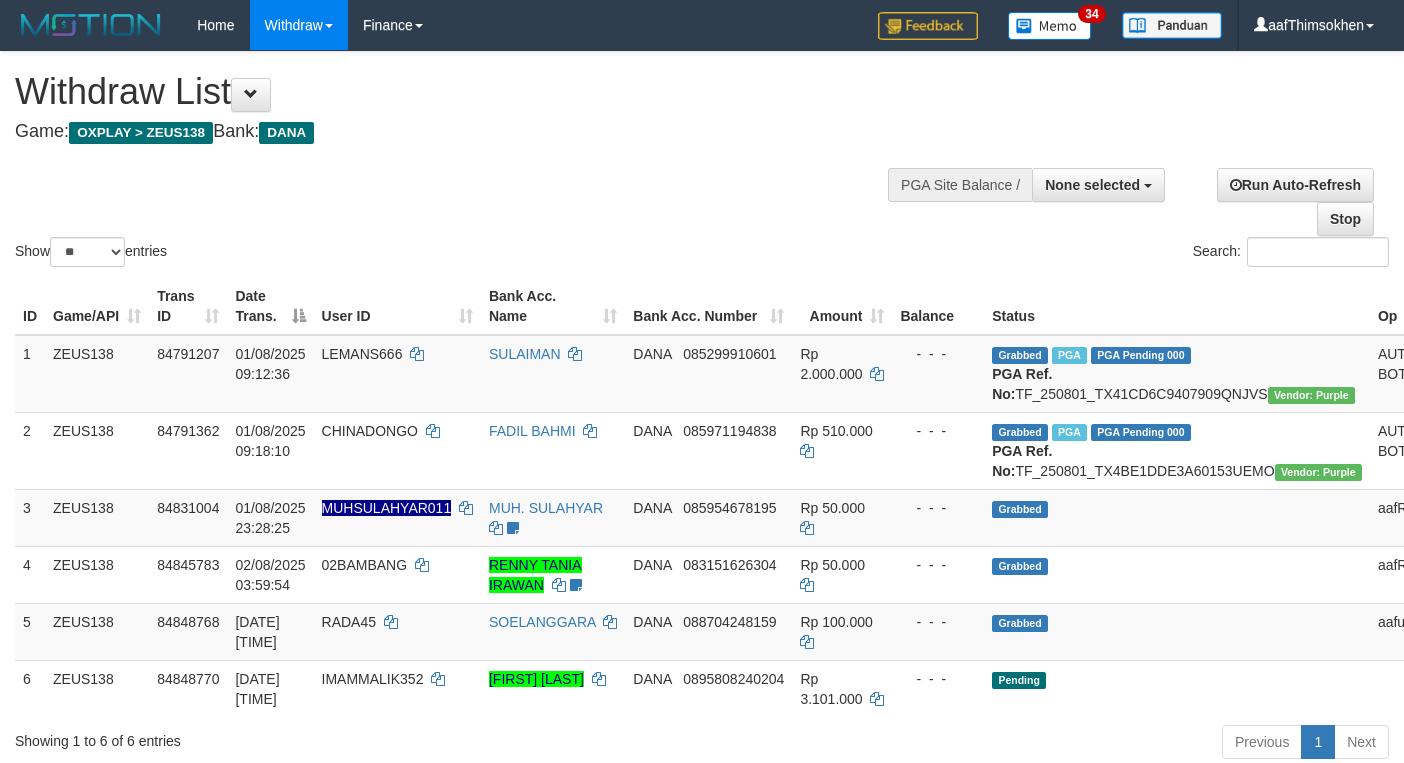 select 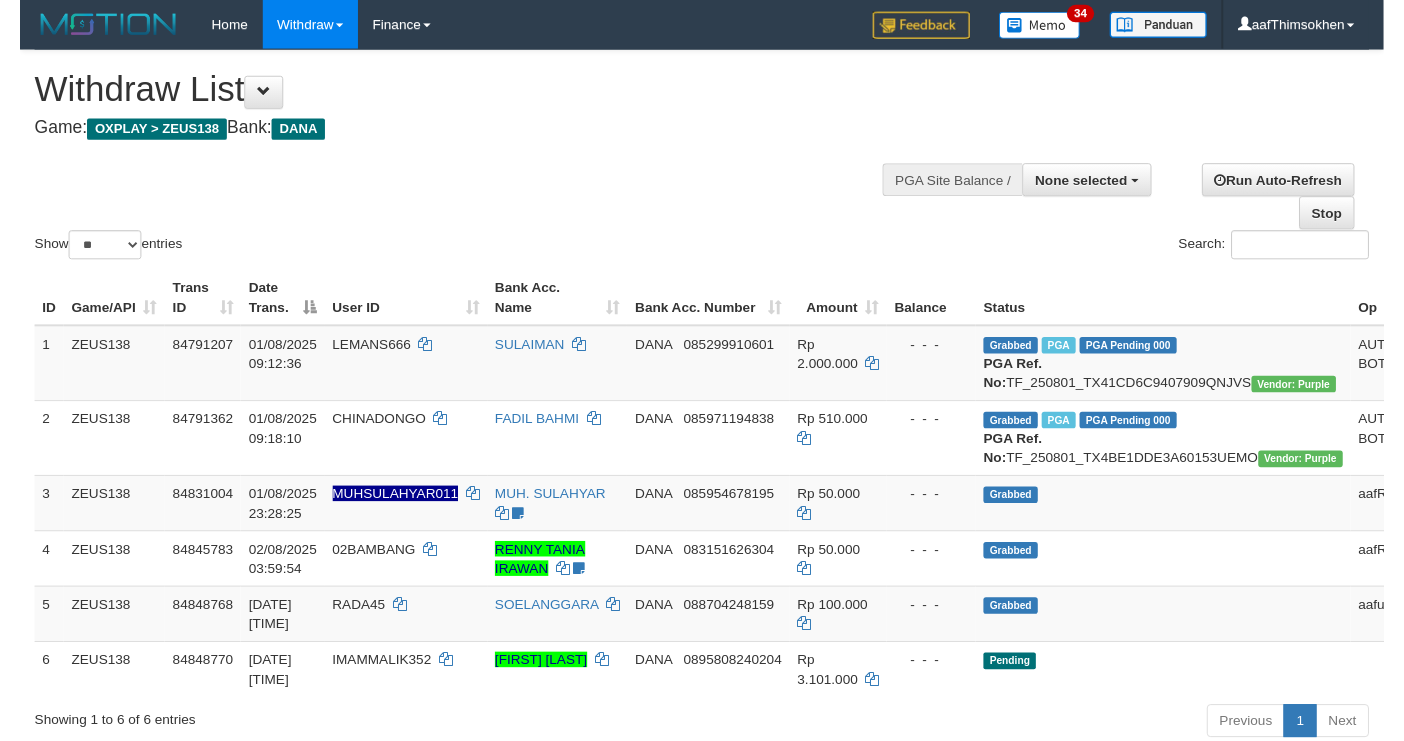 scroll, scrollTop: 276, scrollLeft: 0, axis: vertical 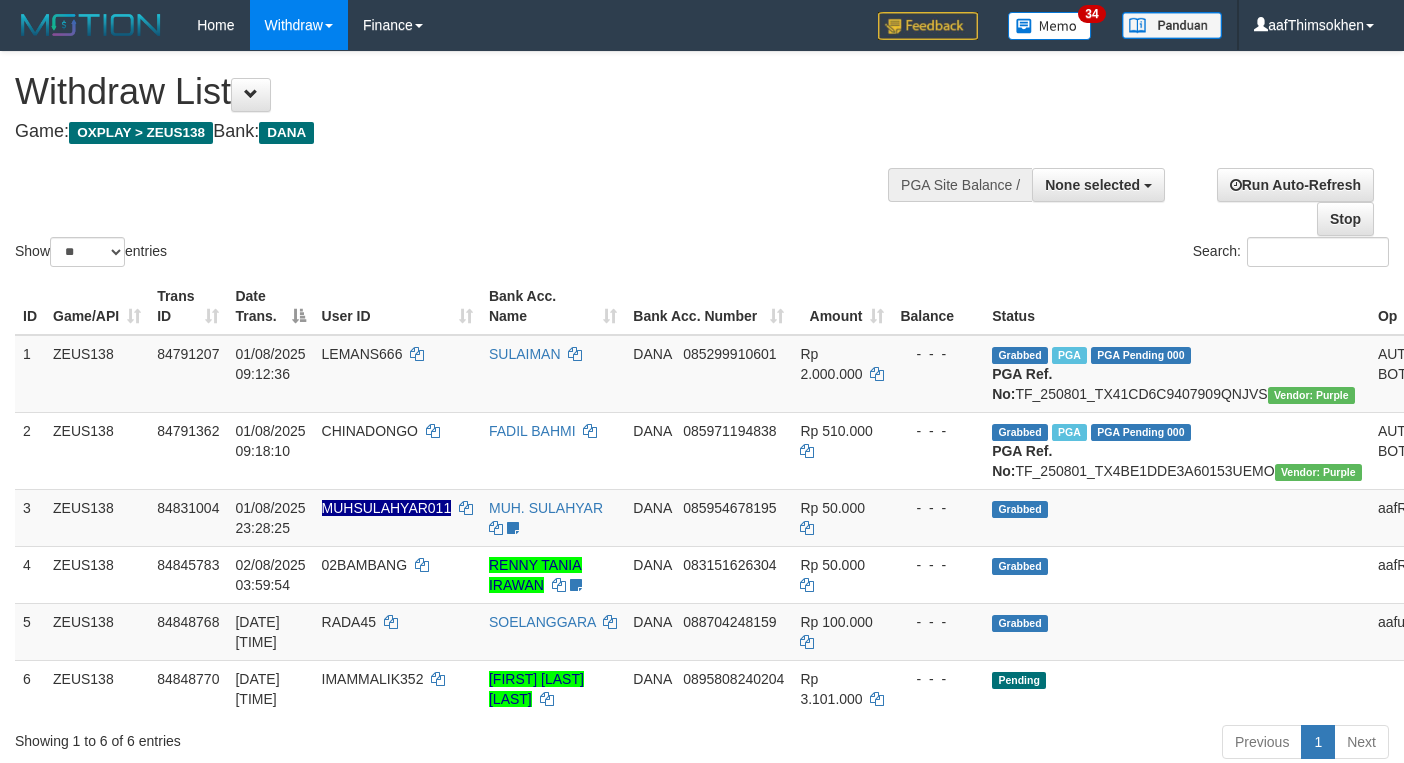 select 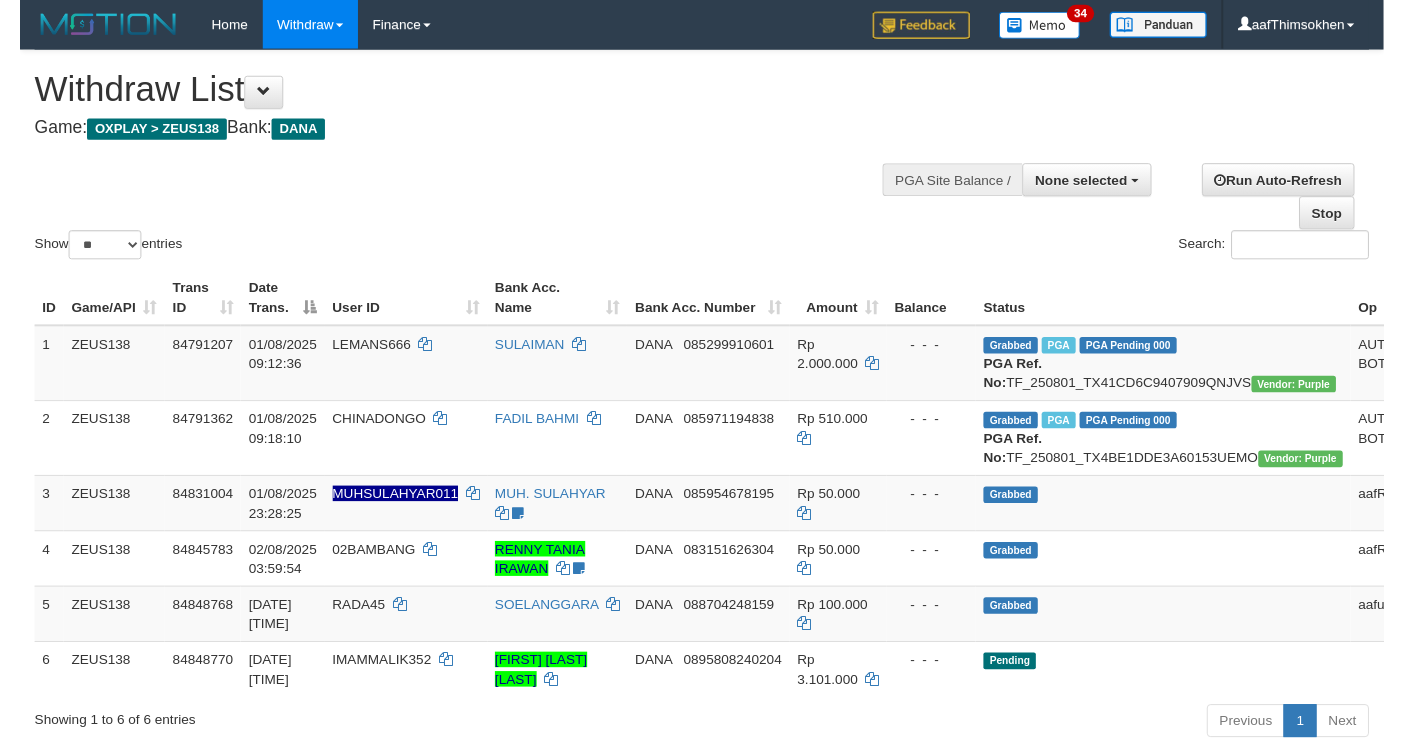 scroll, scrollTop: 877, scrollLeft: 0, axis: vertical 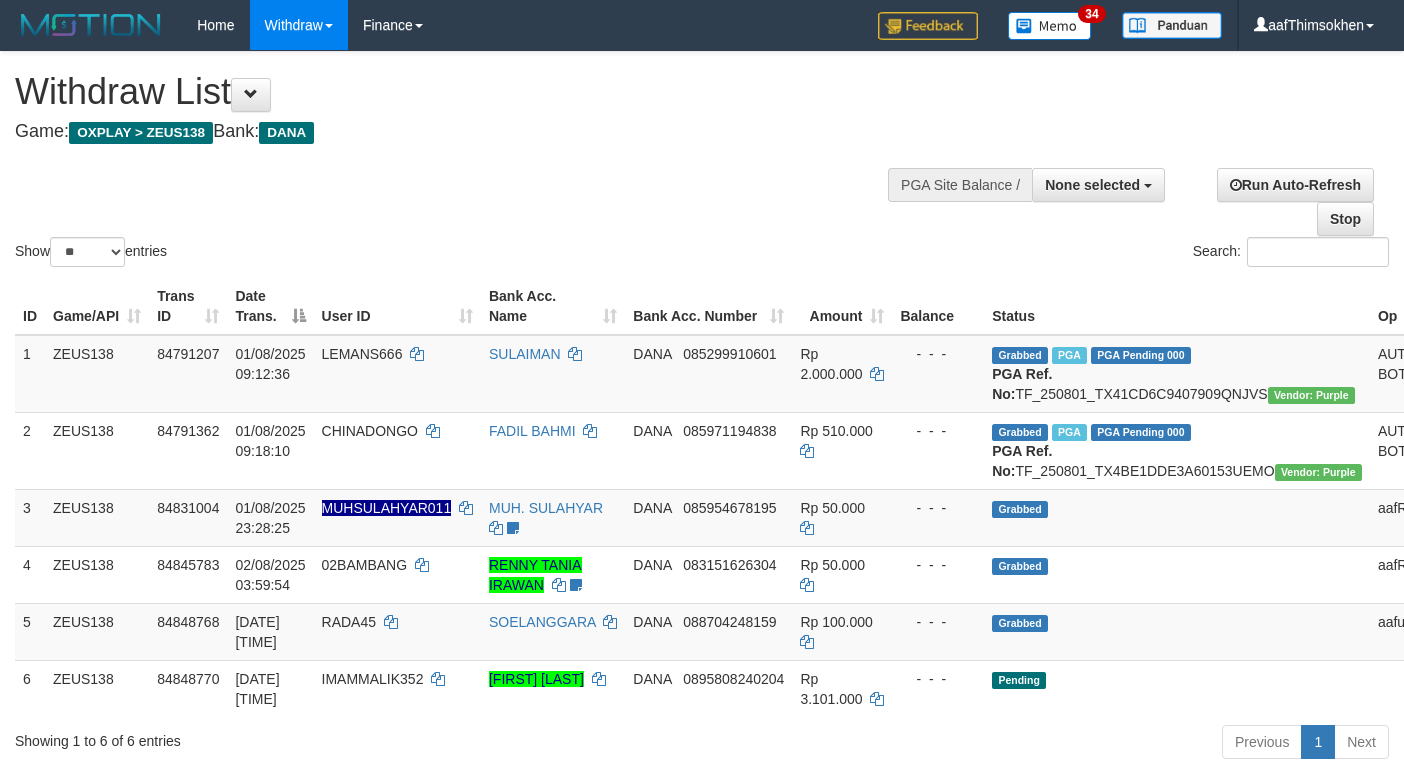 select 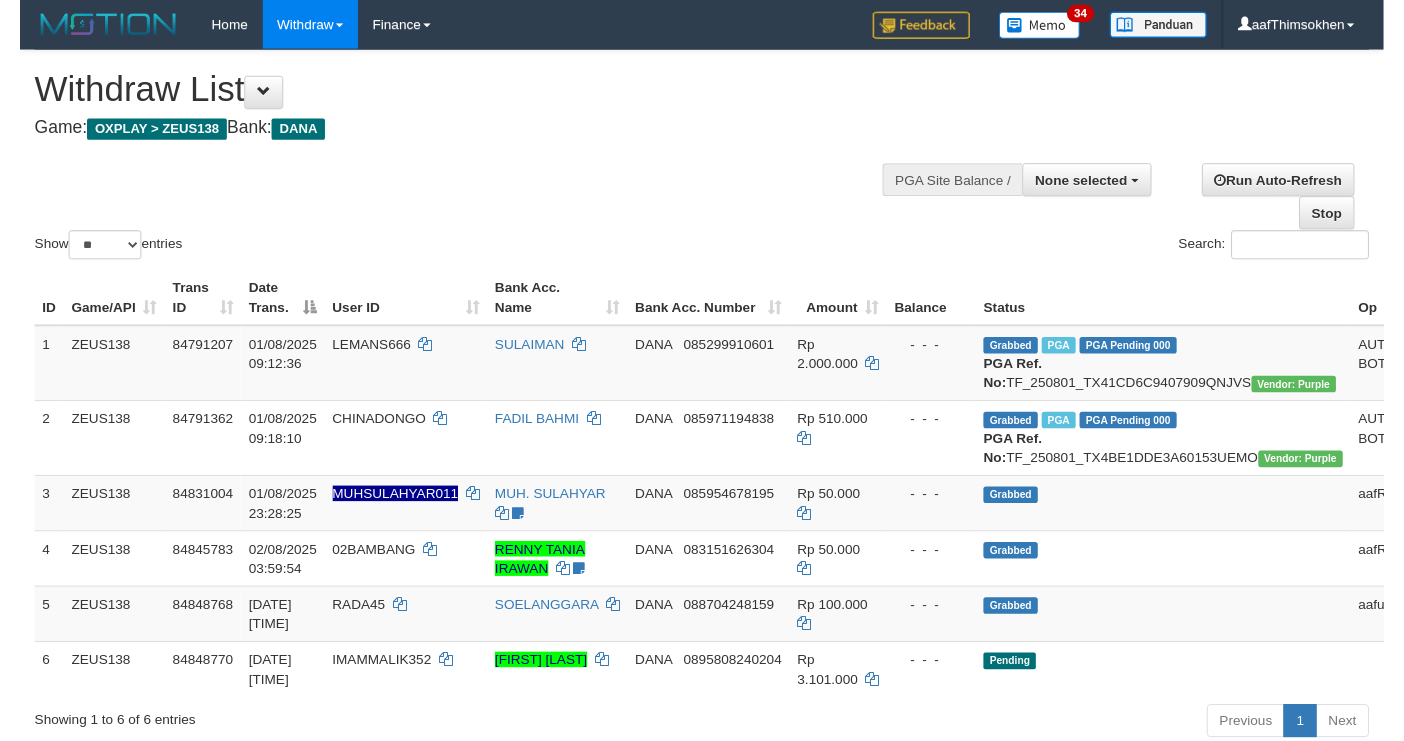 scroll, scrollTop: 264, scrollLeft: 0, axis: vertical 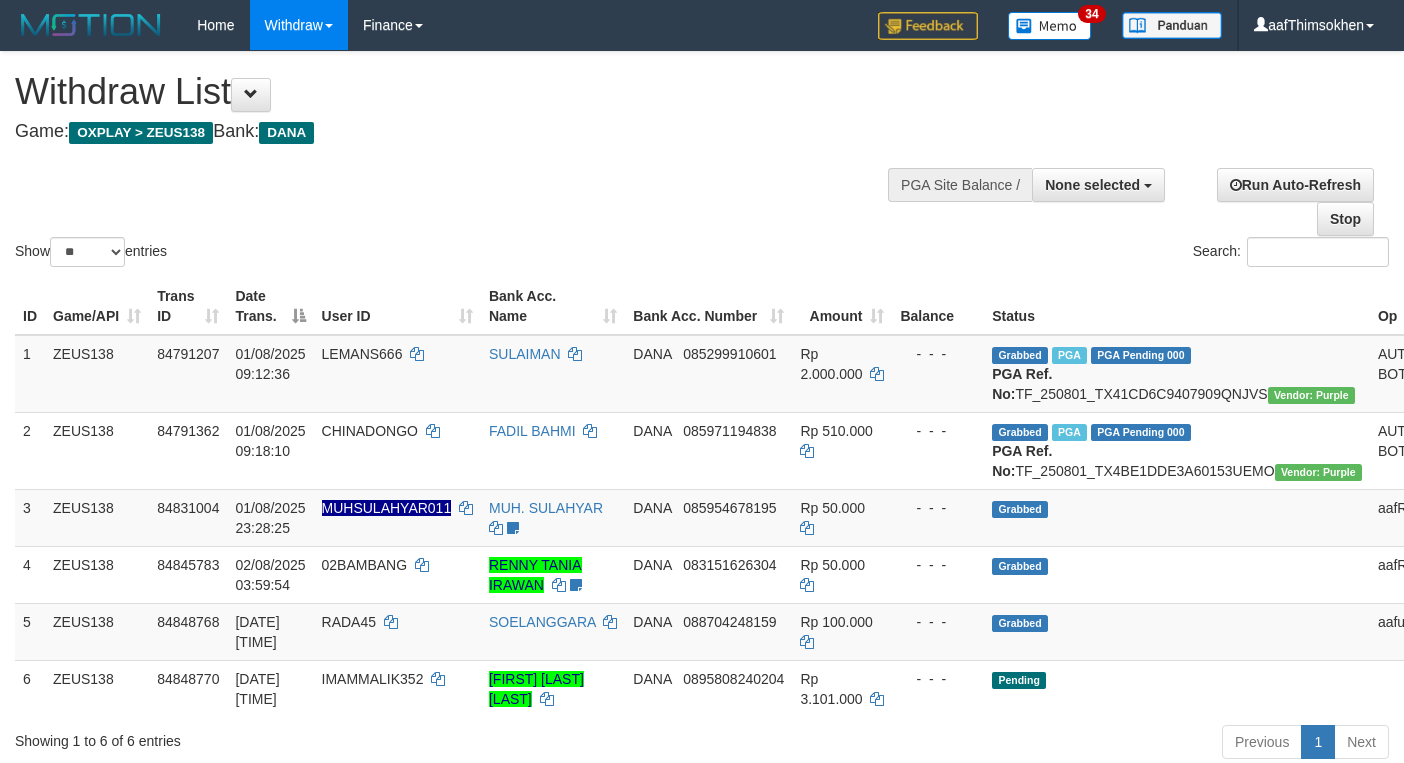 select 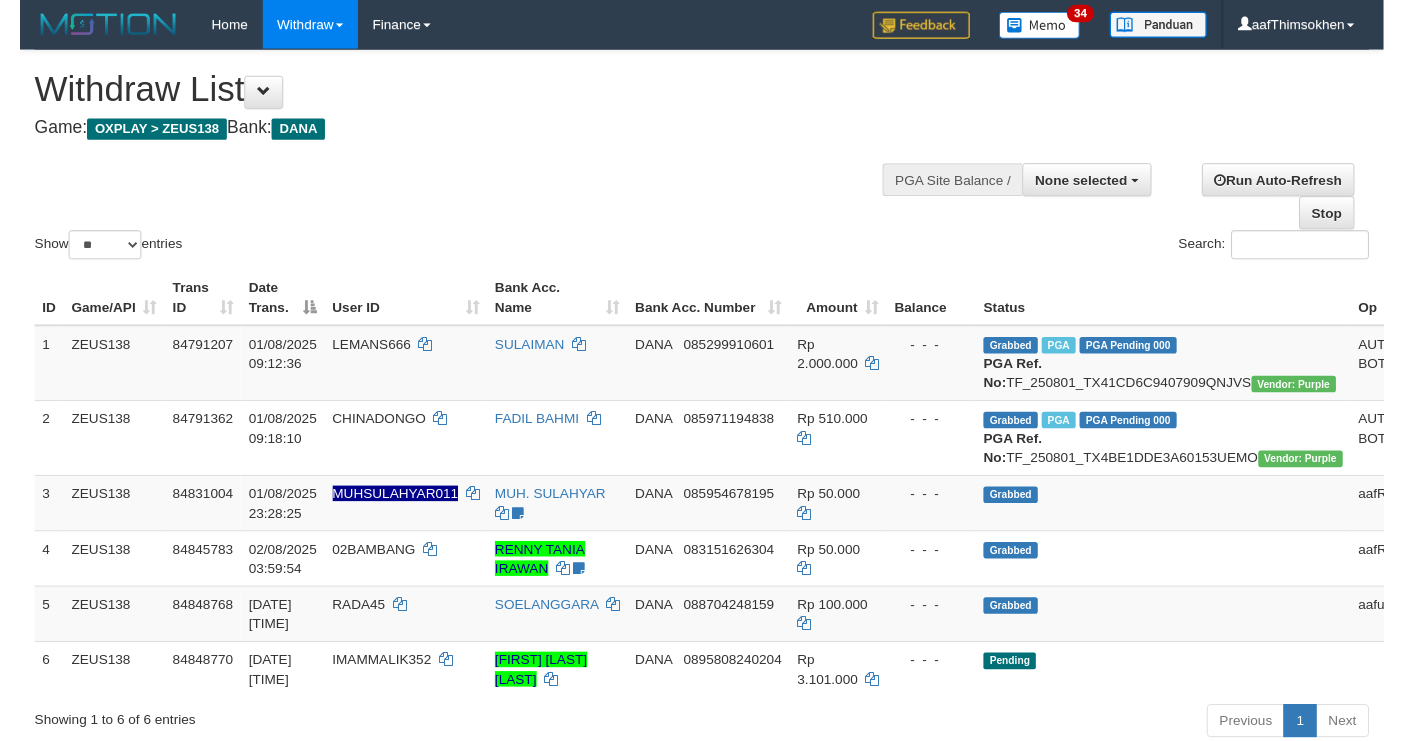 scroll, scrollTop: 349, scrollLeft: 0, axis: vertical 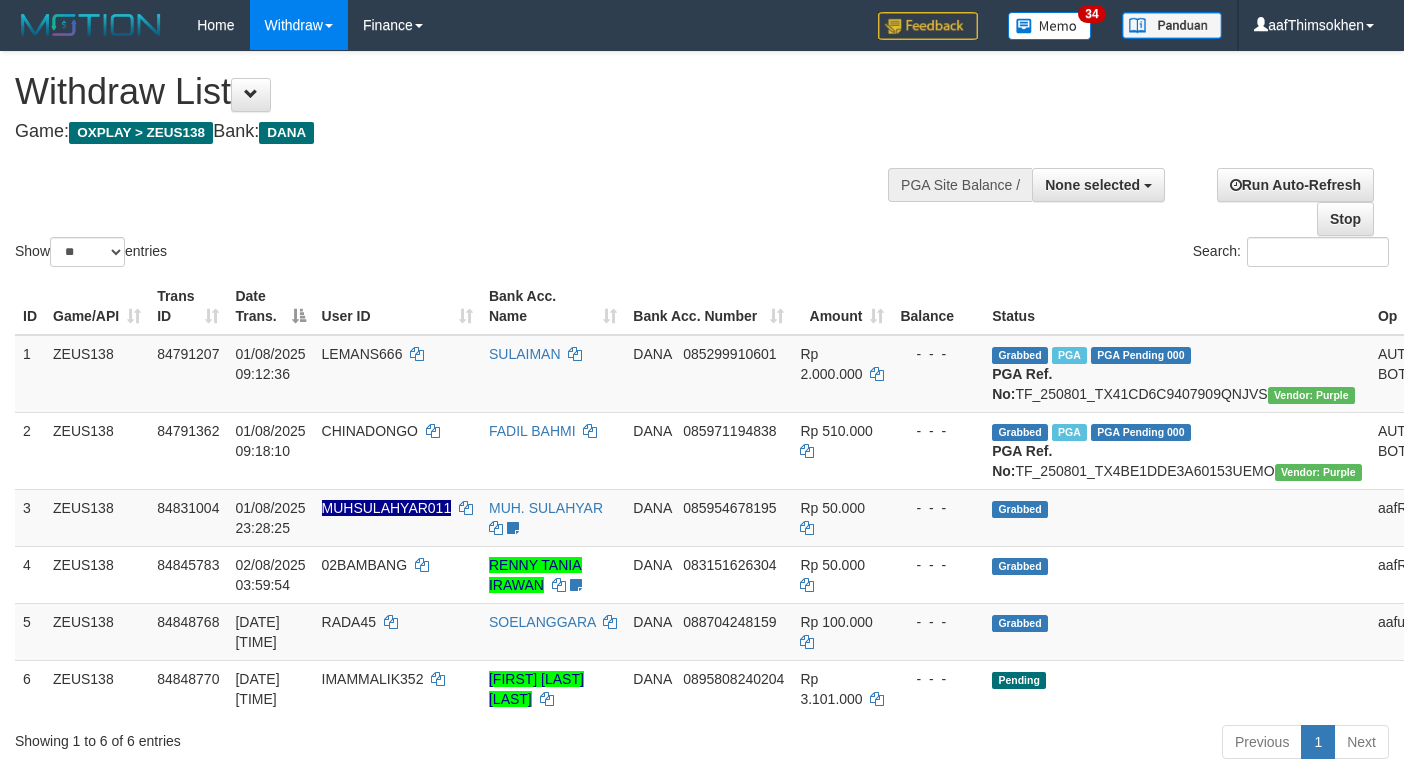 select 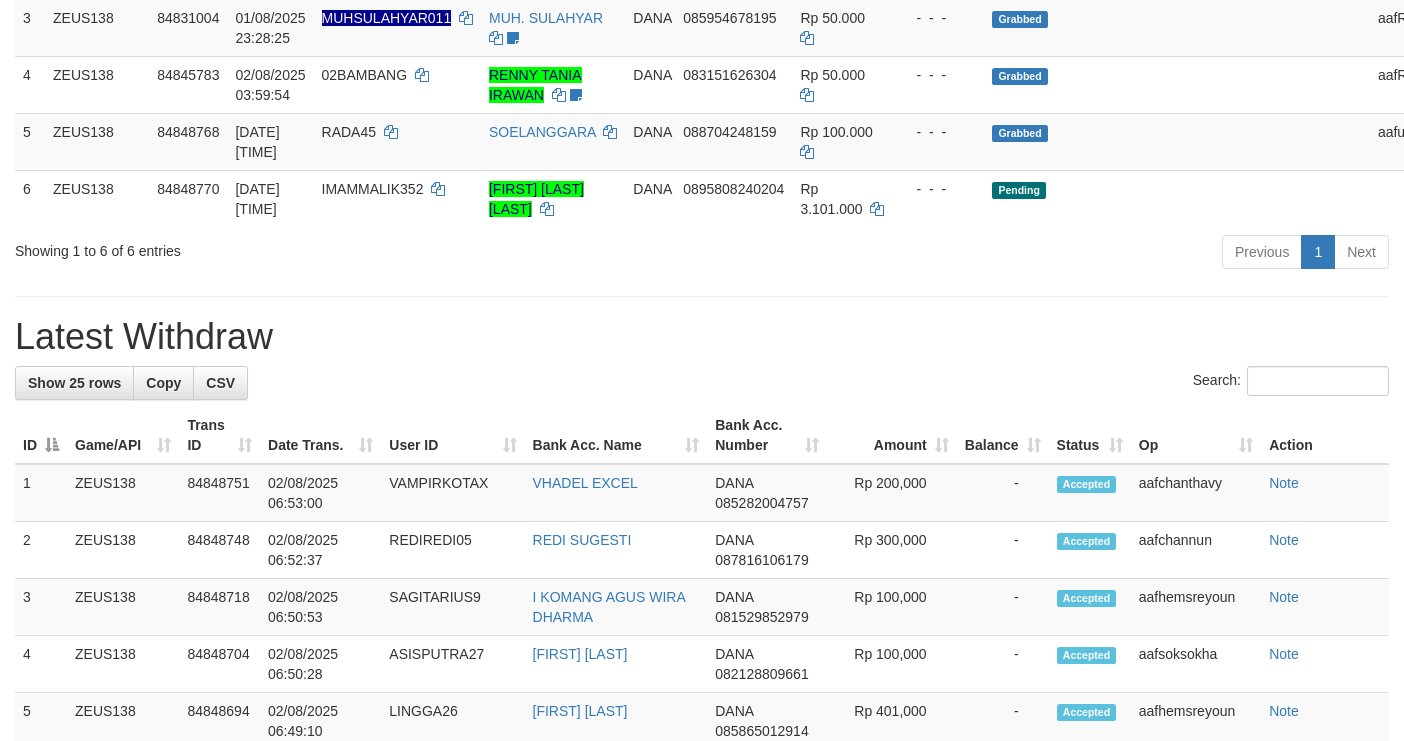 scroll, scrollTop: 349, scrollLeft: 0, axis: vertical 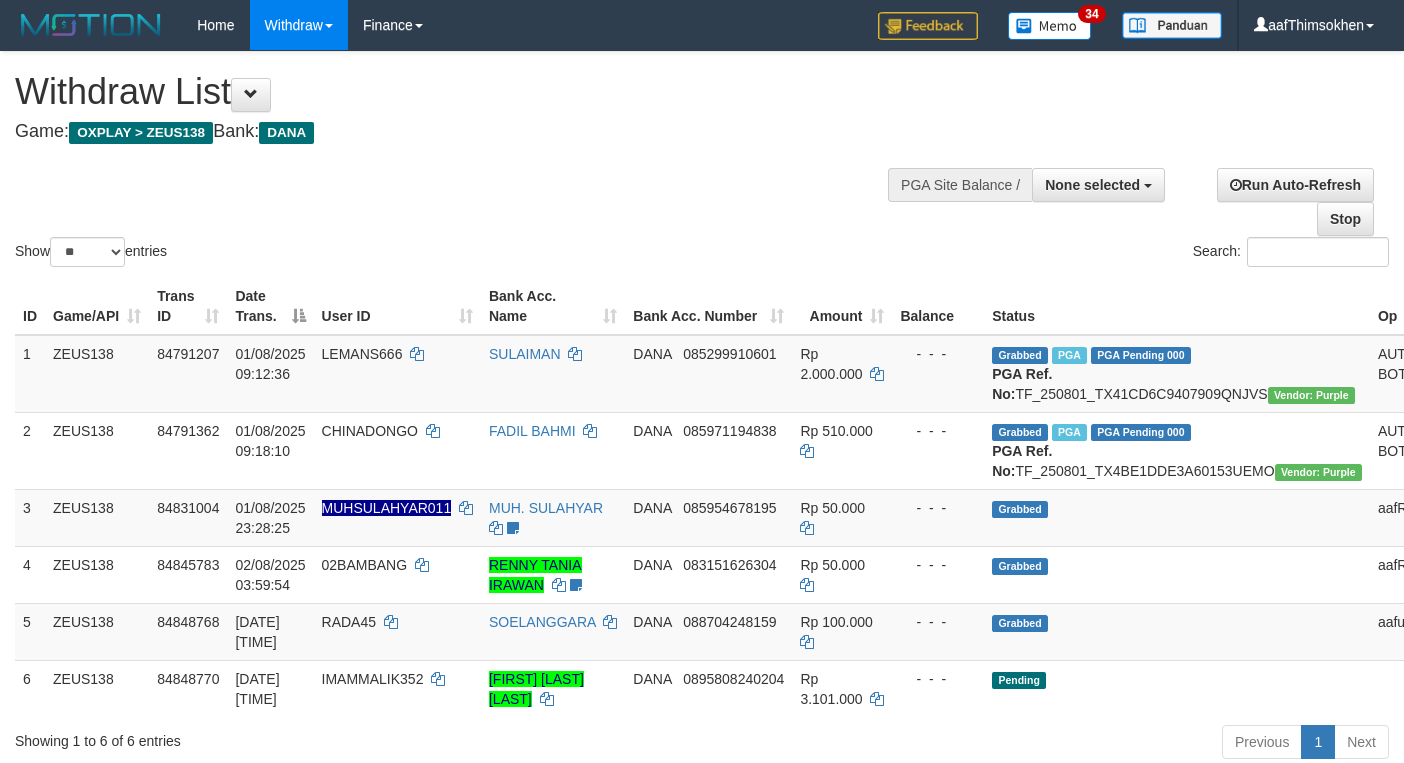 select 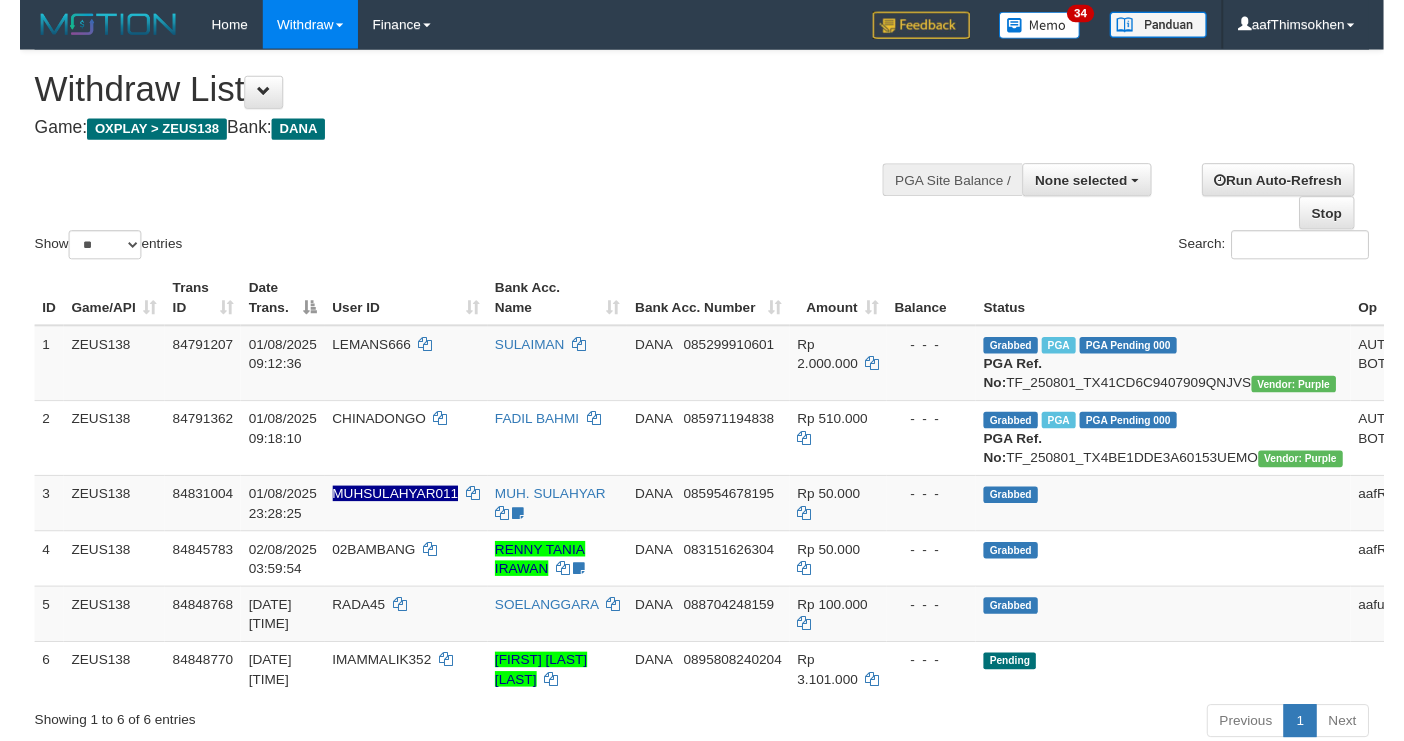 scroll, scrollTop: 349, scrollLeft: 0, axis: vertical 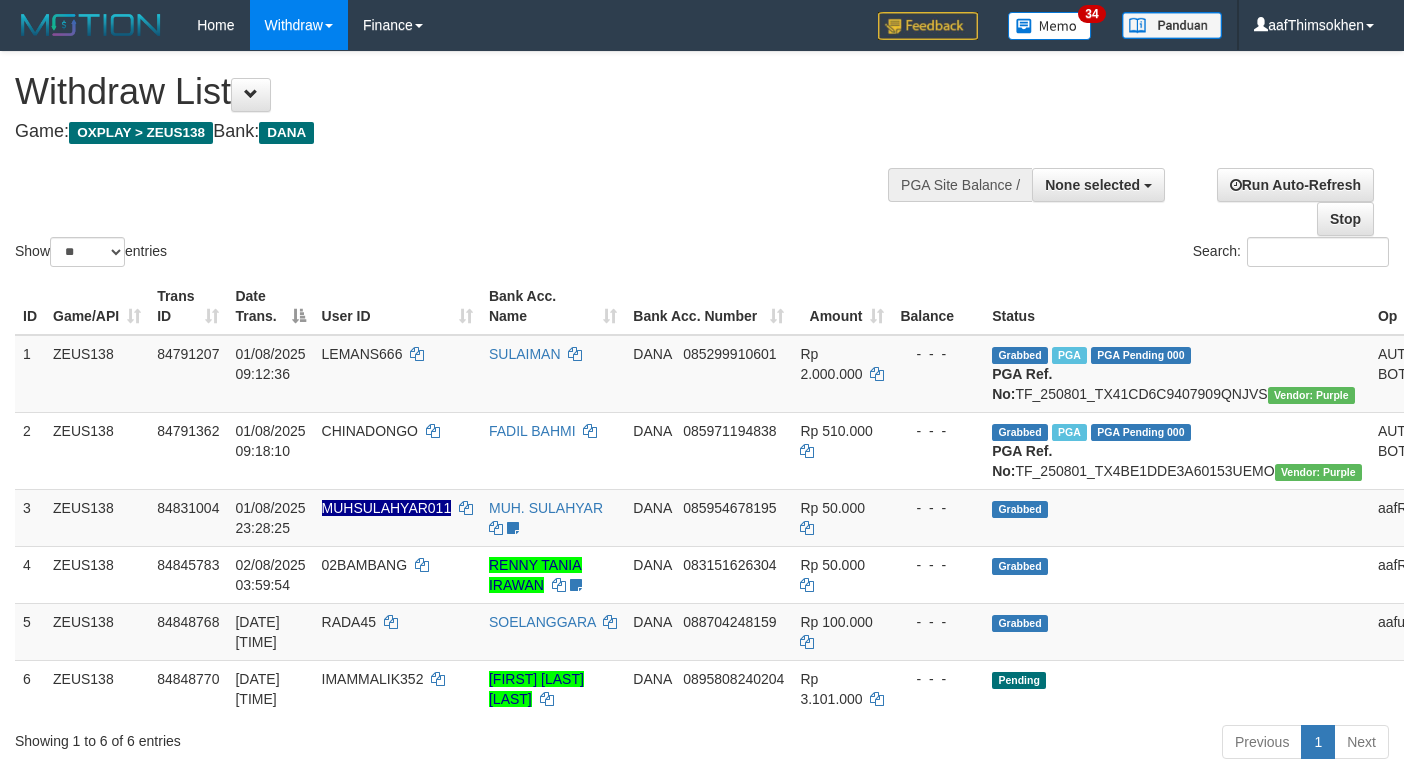 select 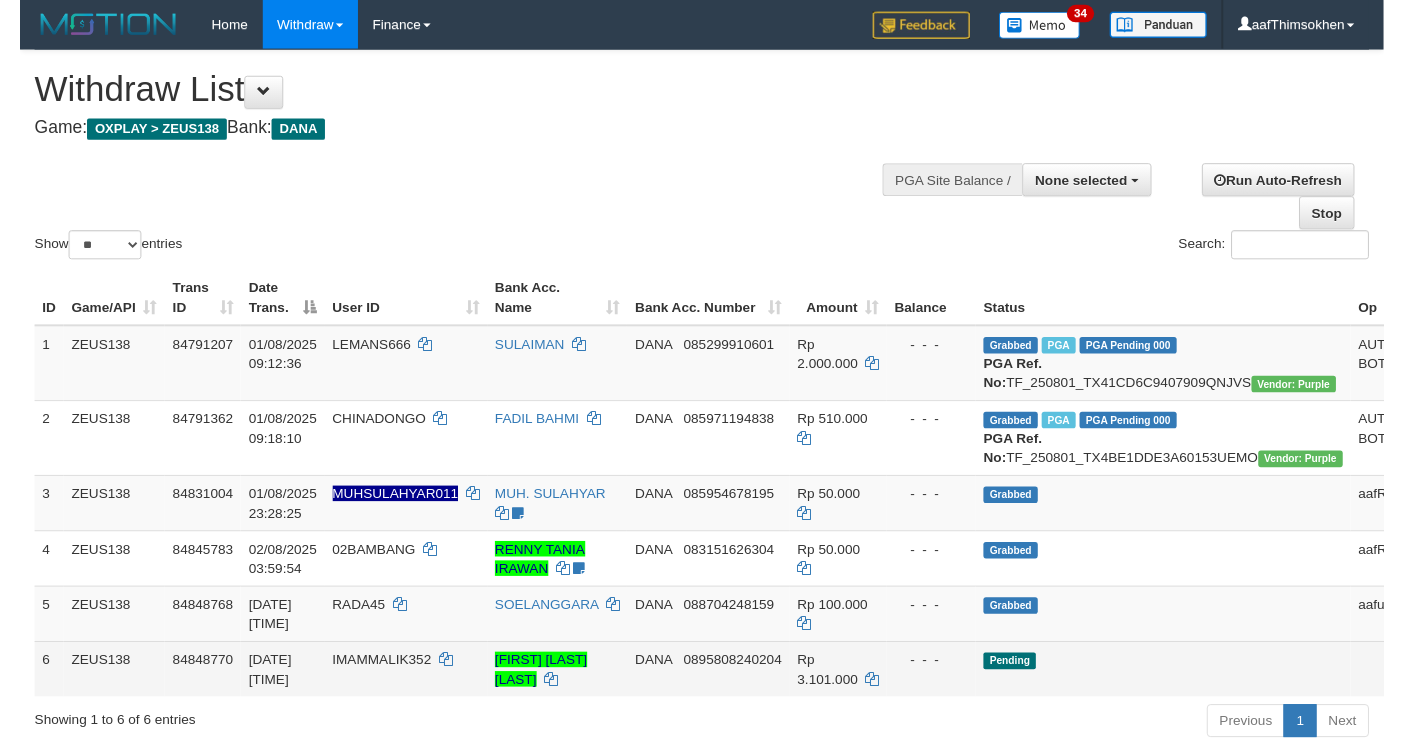 scroll, scrollTop: 349, scrollLeft: 0, axis: vertical 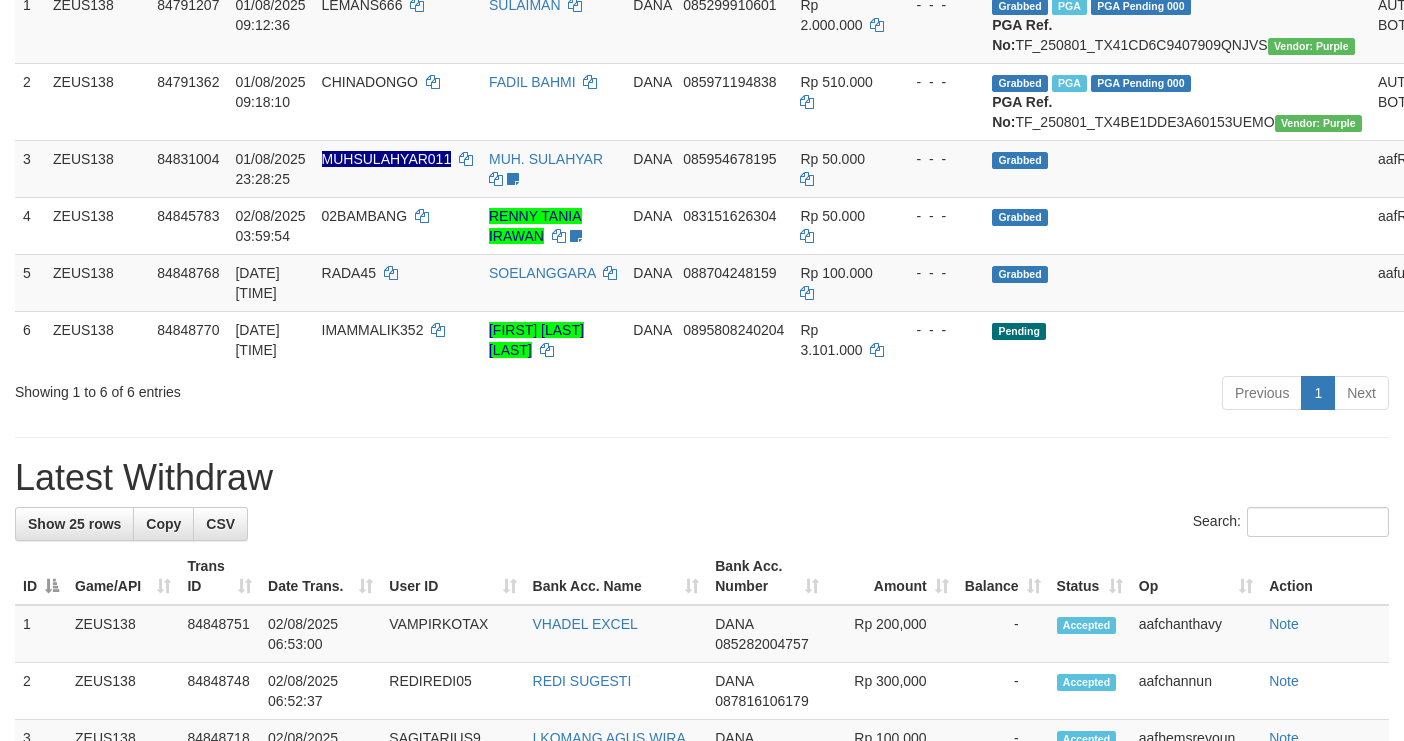click on "**********" at bounding box center (702, 933) 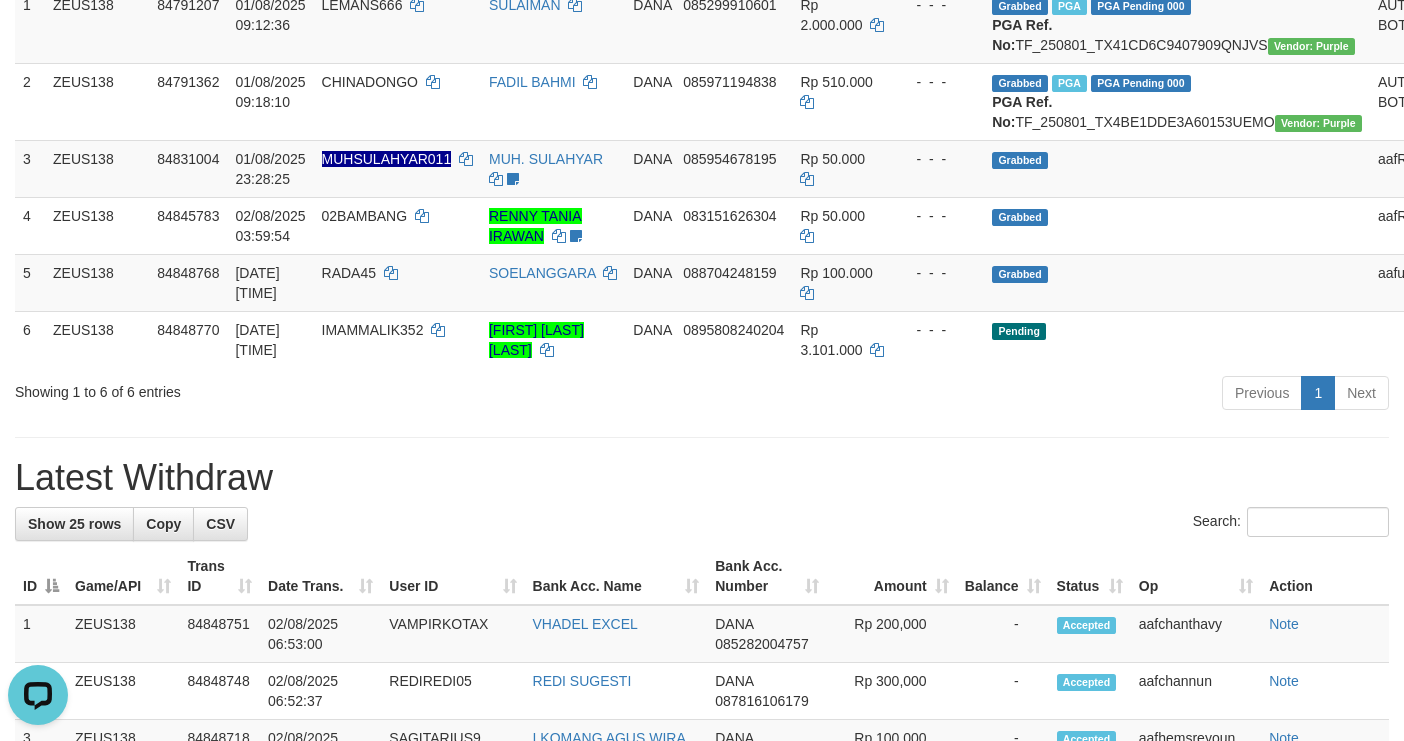 scroll, scrollTop: 0, scrollLeft: 0, axis: both 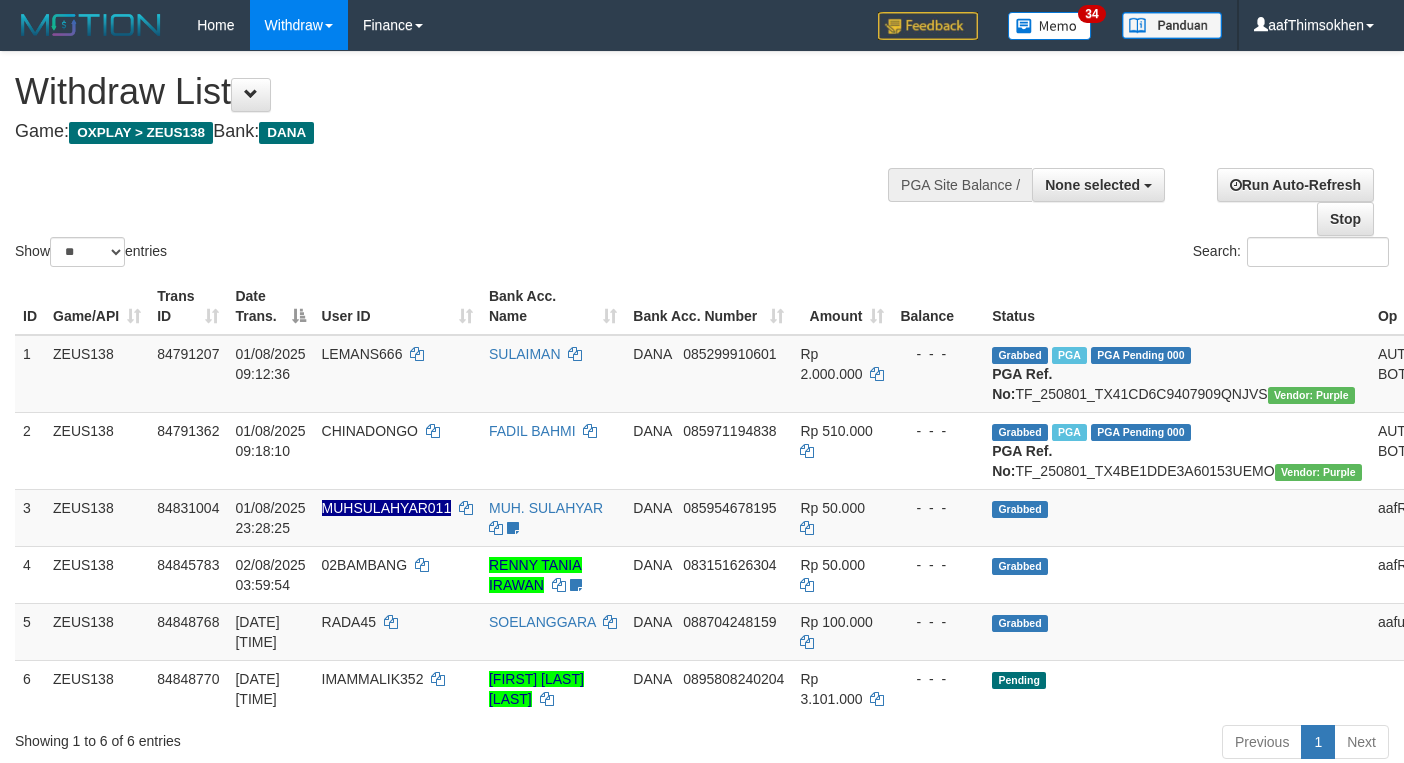 select 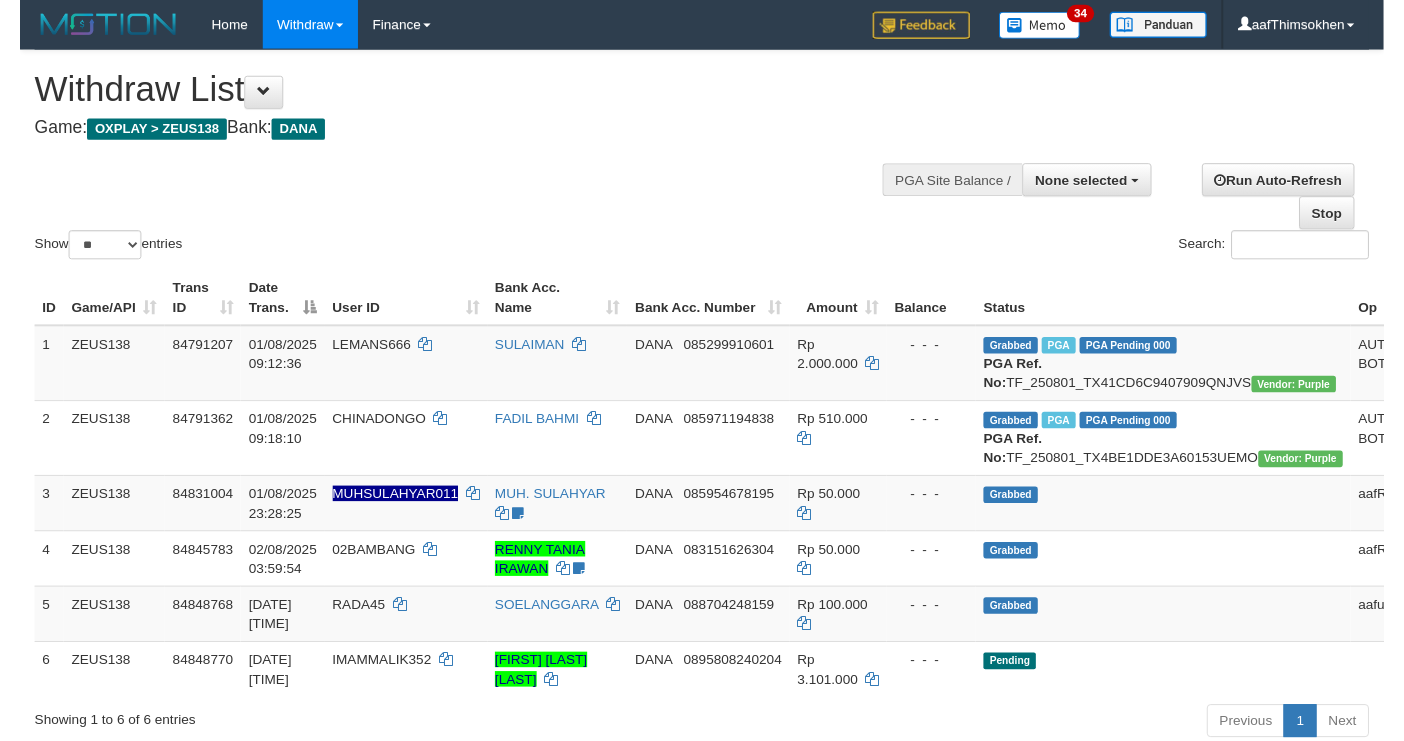scroll, scrollTop: 349, scrollLeft: 0, axis: vertical 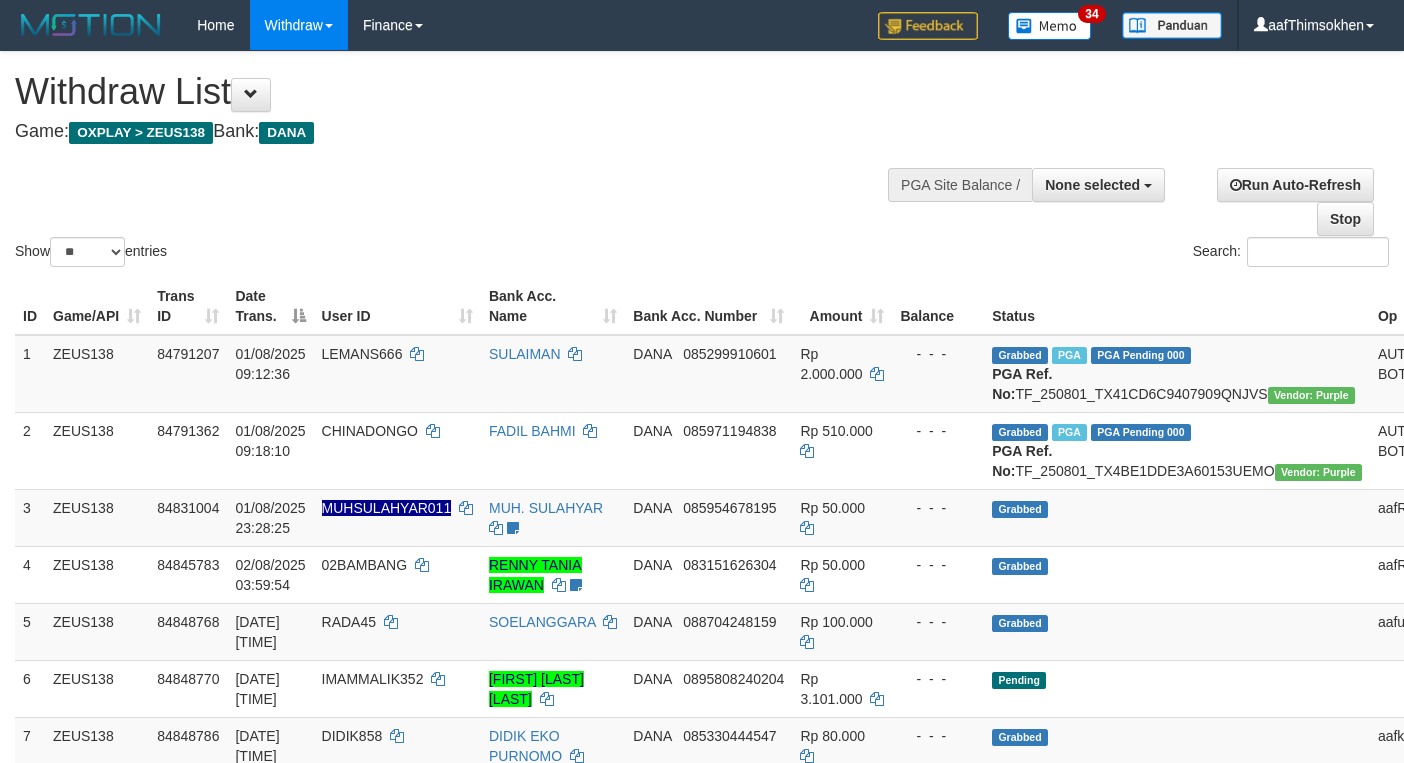 select 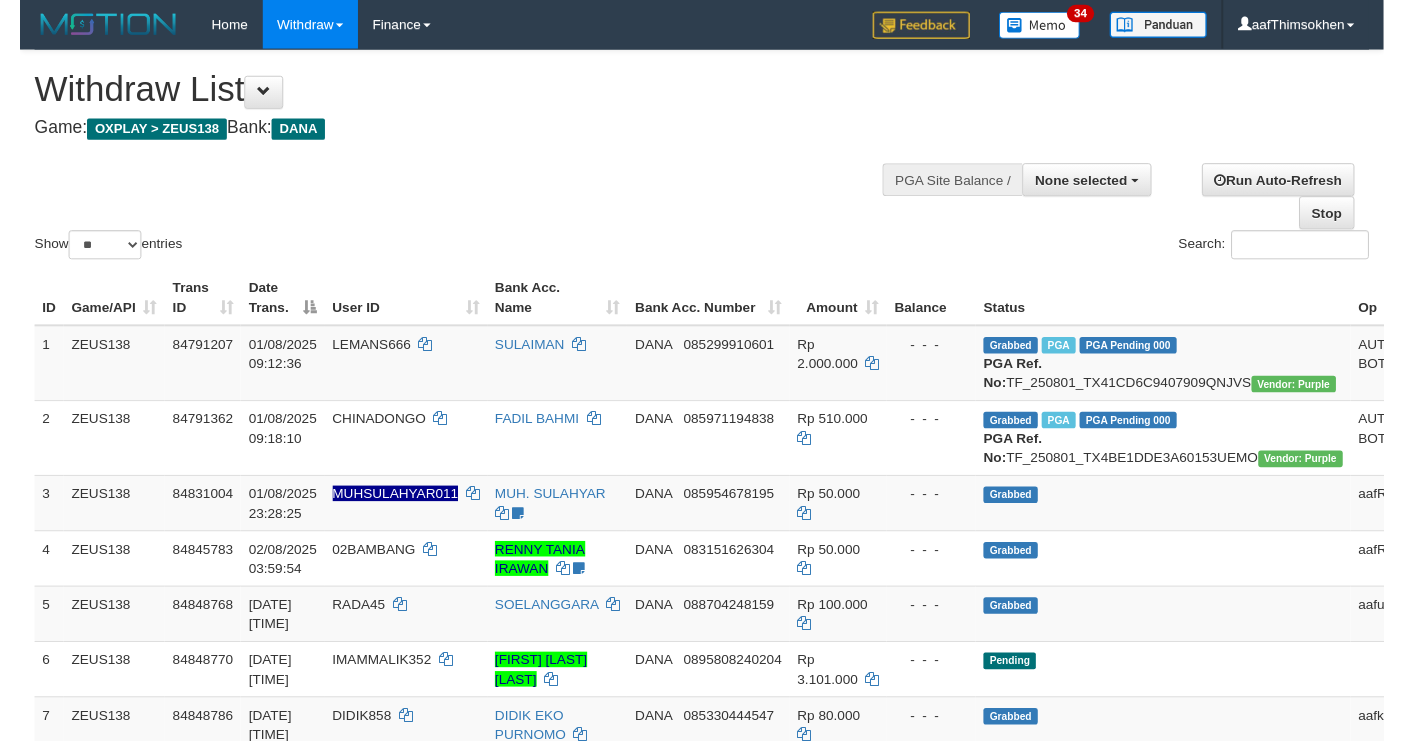 scroll, scrollTop: 349, scrollLeft: 0, axis: vertical 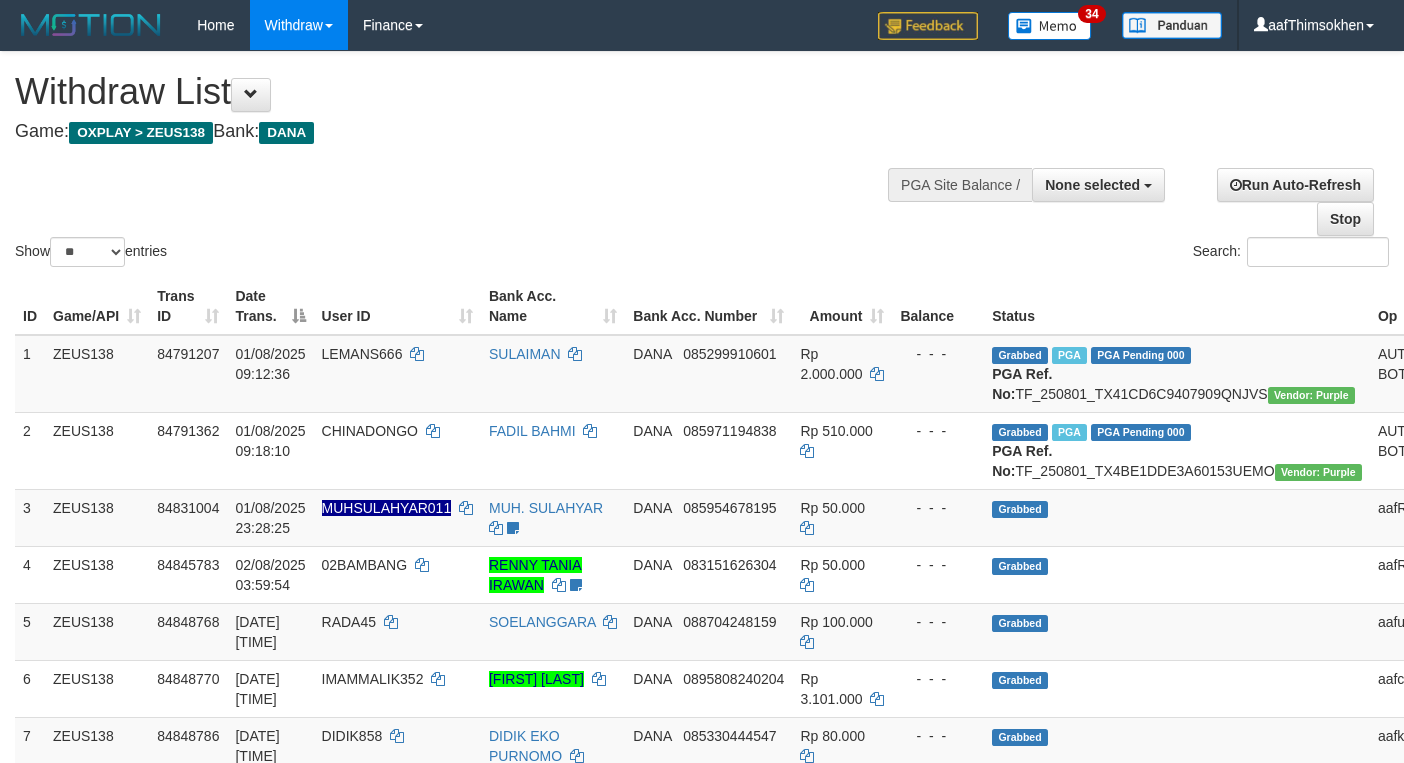 select 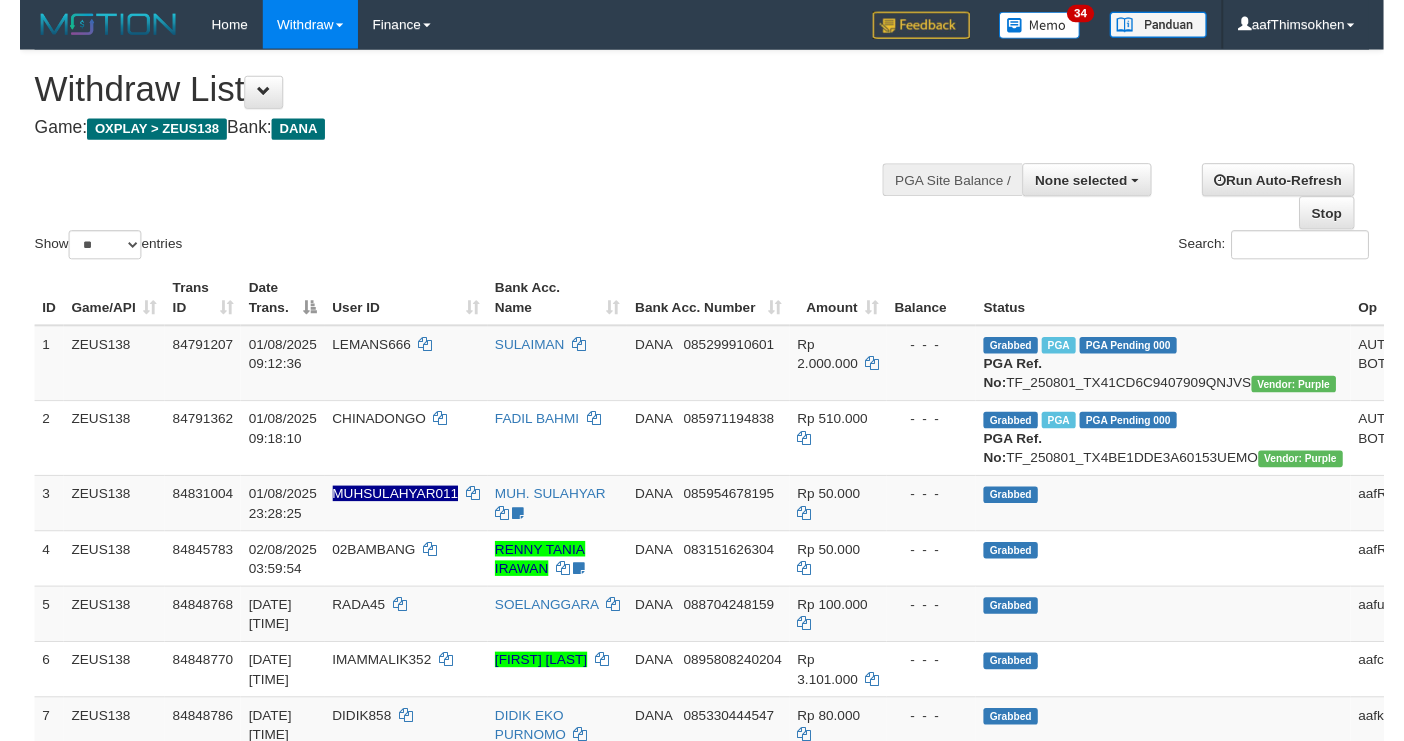 scroll, scrollTop: 349, scrollLeft: 0, axis: vertical 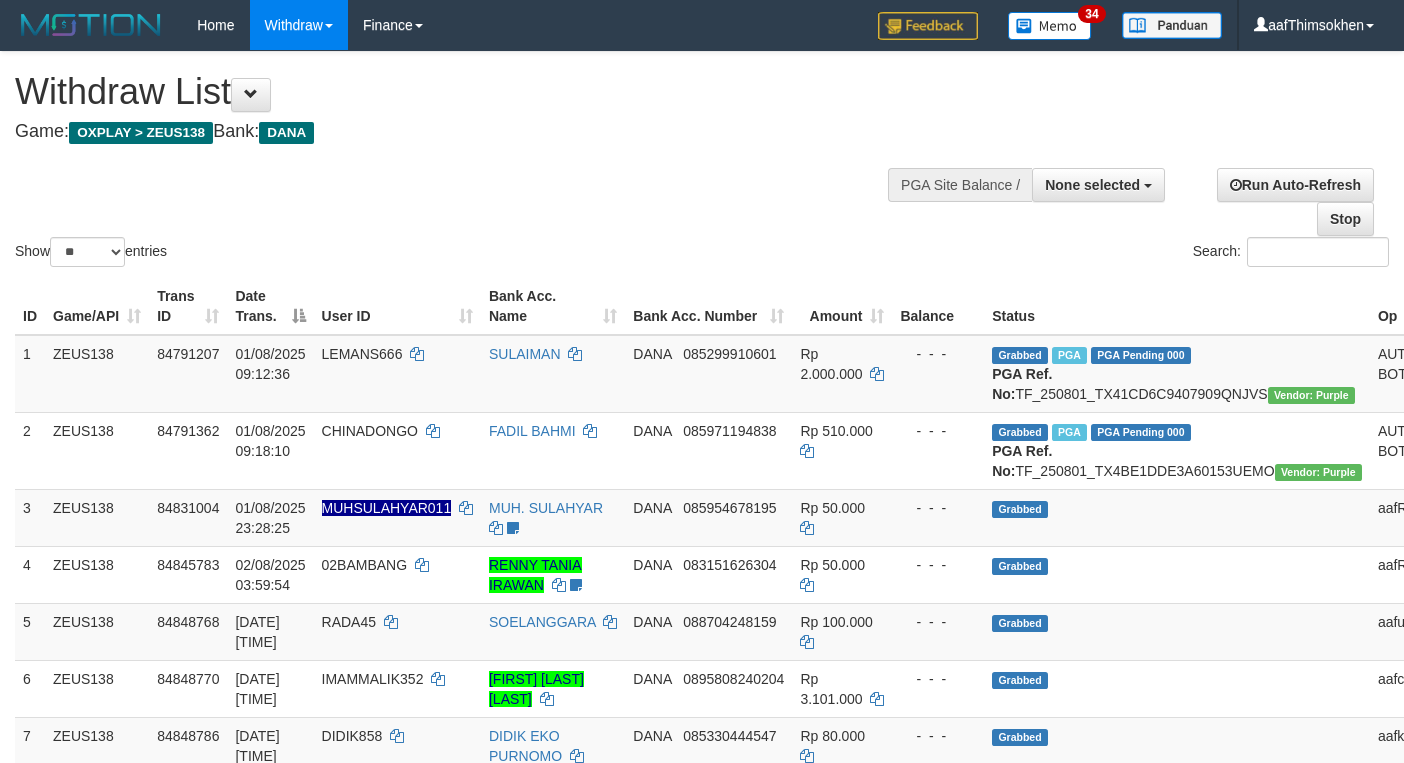 select 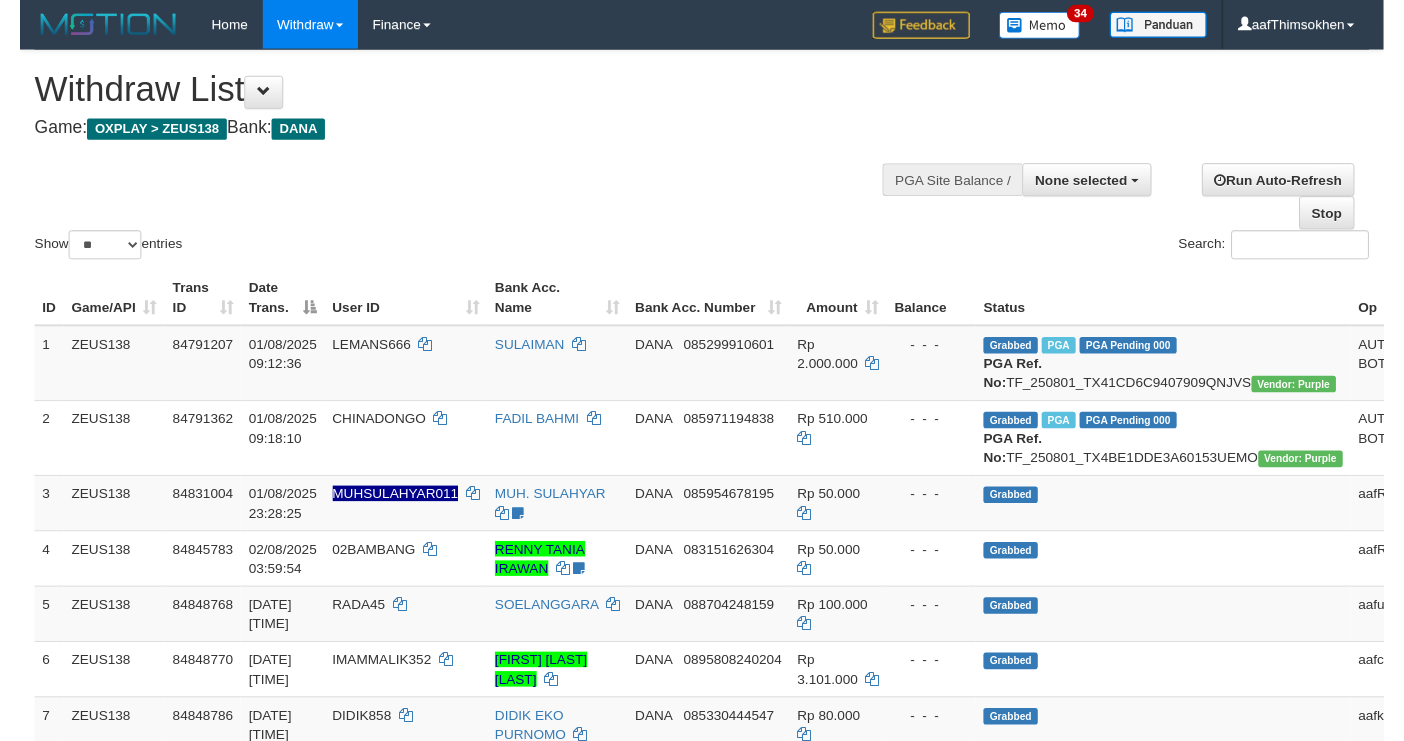 scroll, scrollTop: 349, scrollLeft: 0, axis: vertical 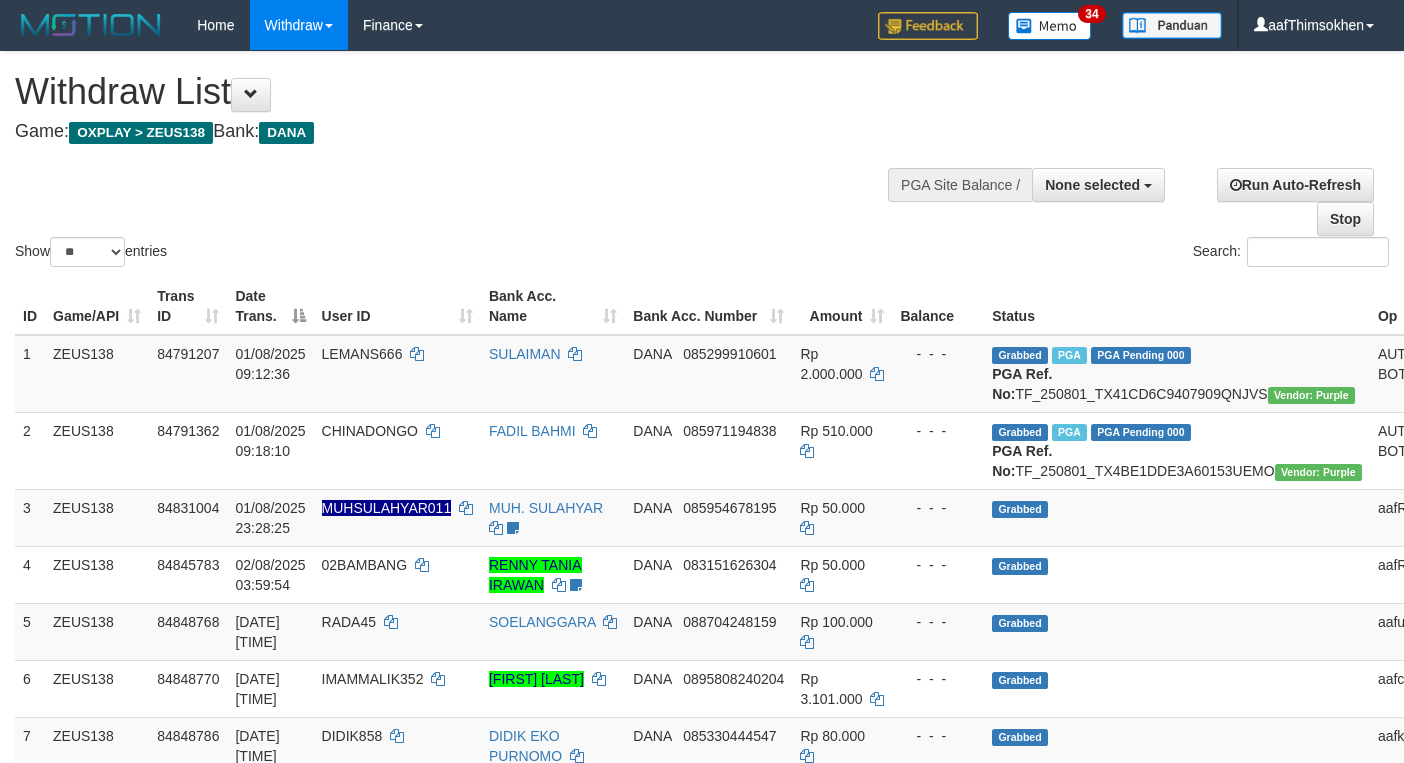 select 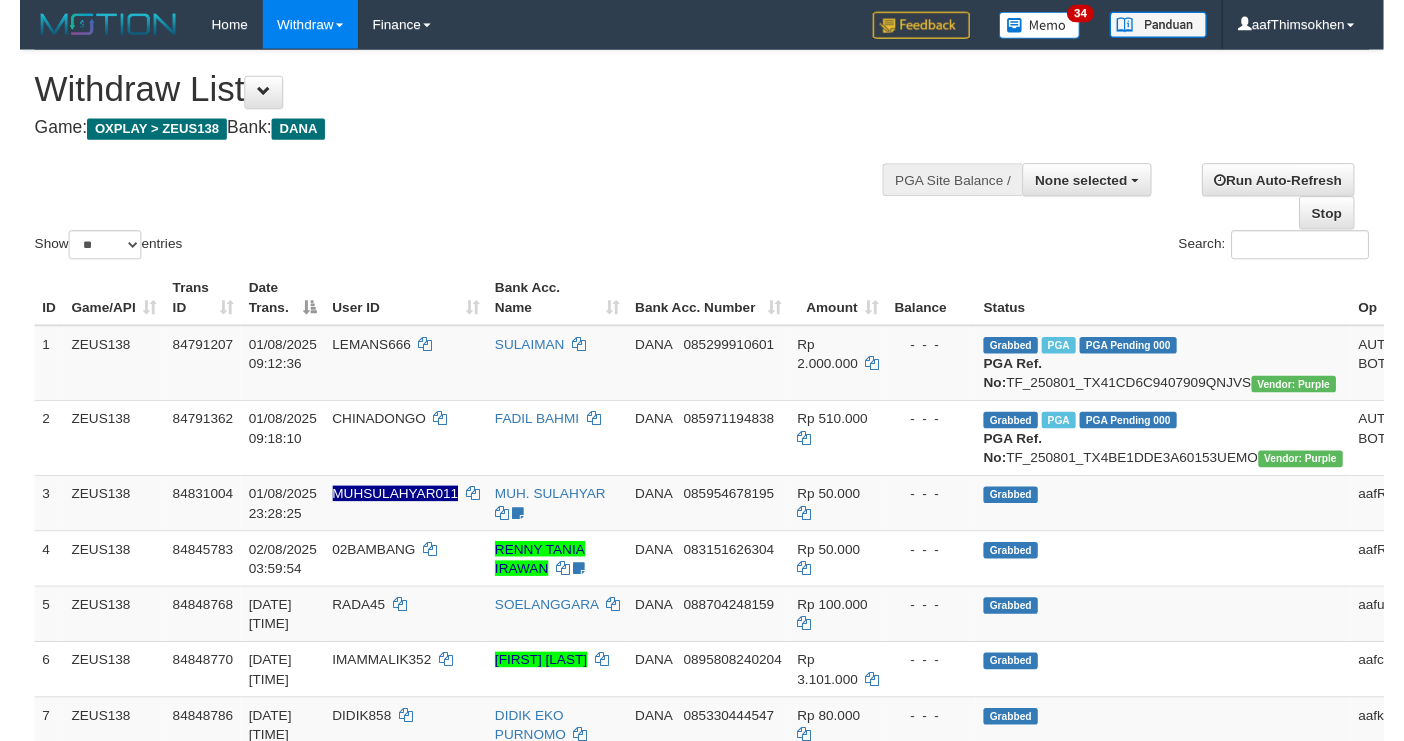 scroll, scrollTop: 349, scrollLeft: 0, axis: vertical 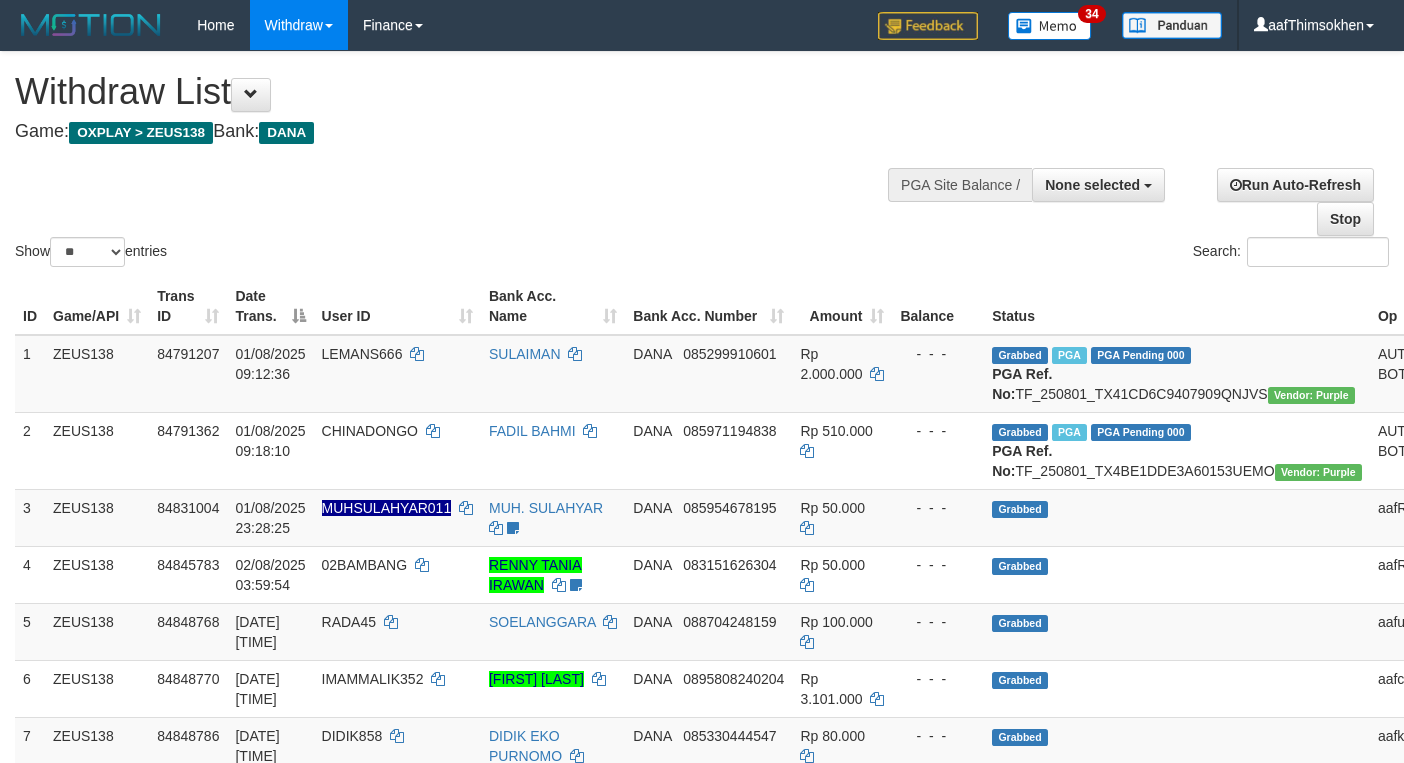 select 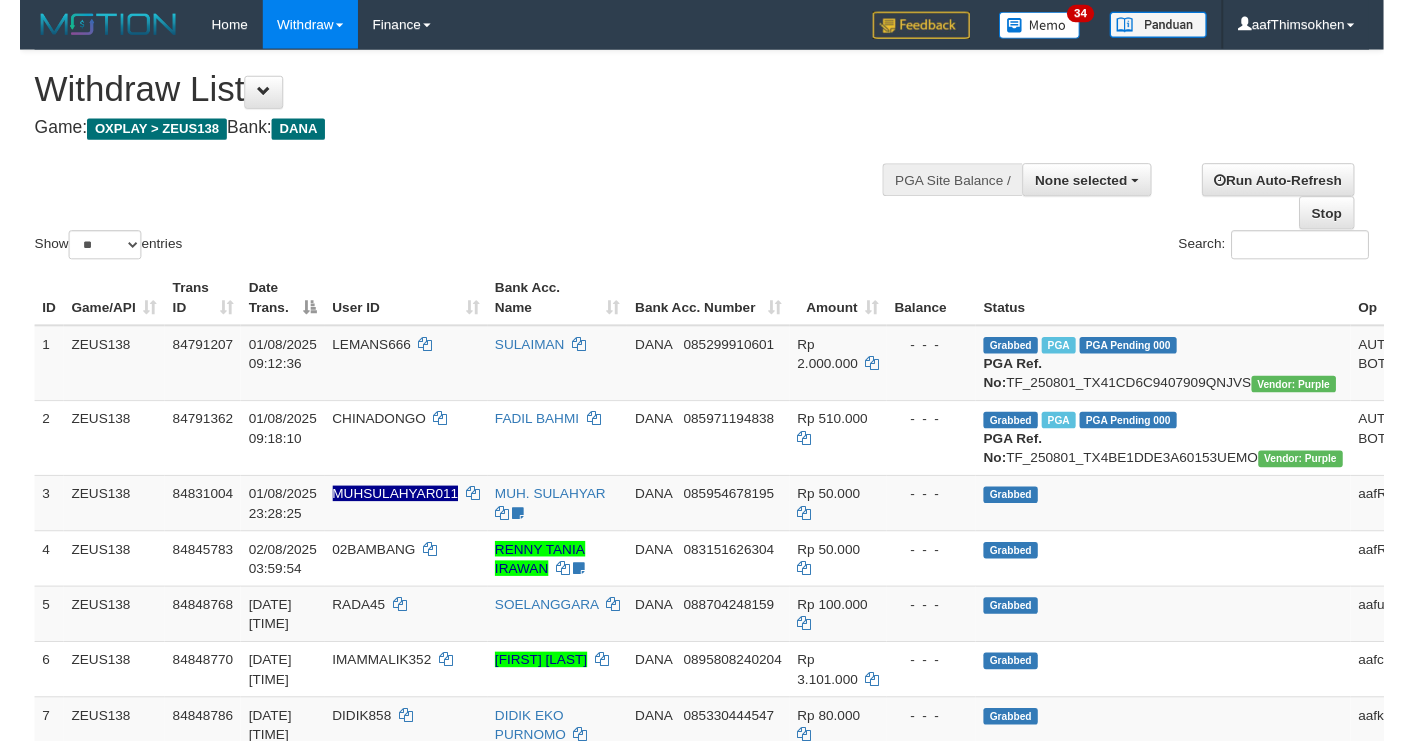 scroll, scrollTop: 349, scrollLeft: 0, axis: vertical 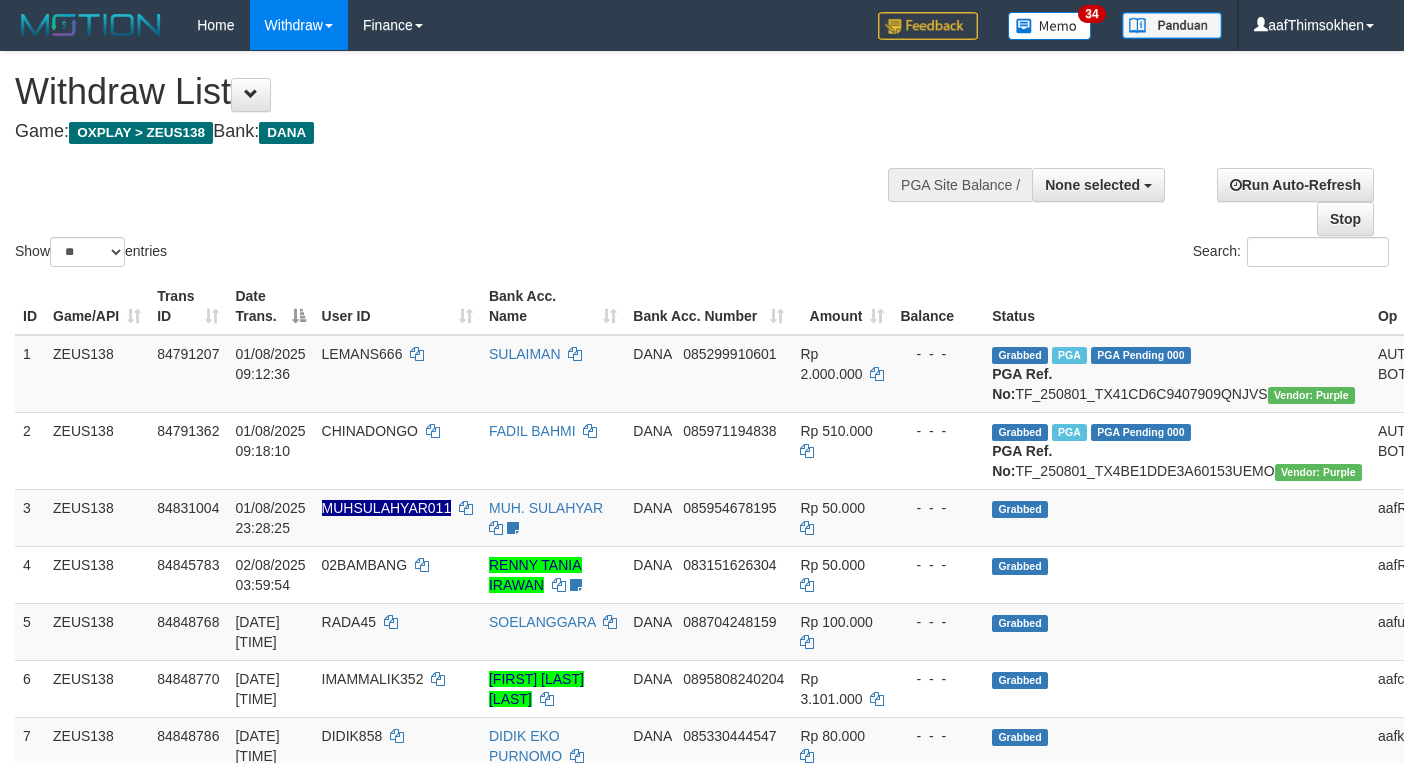 select 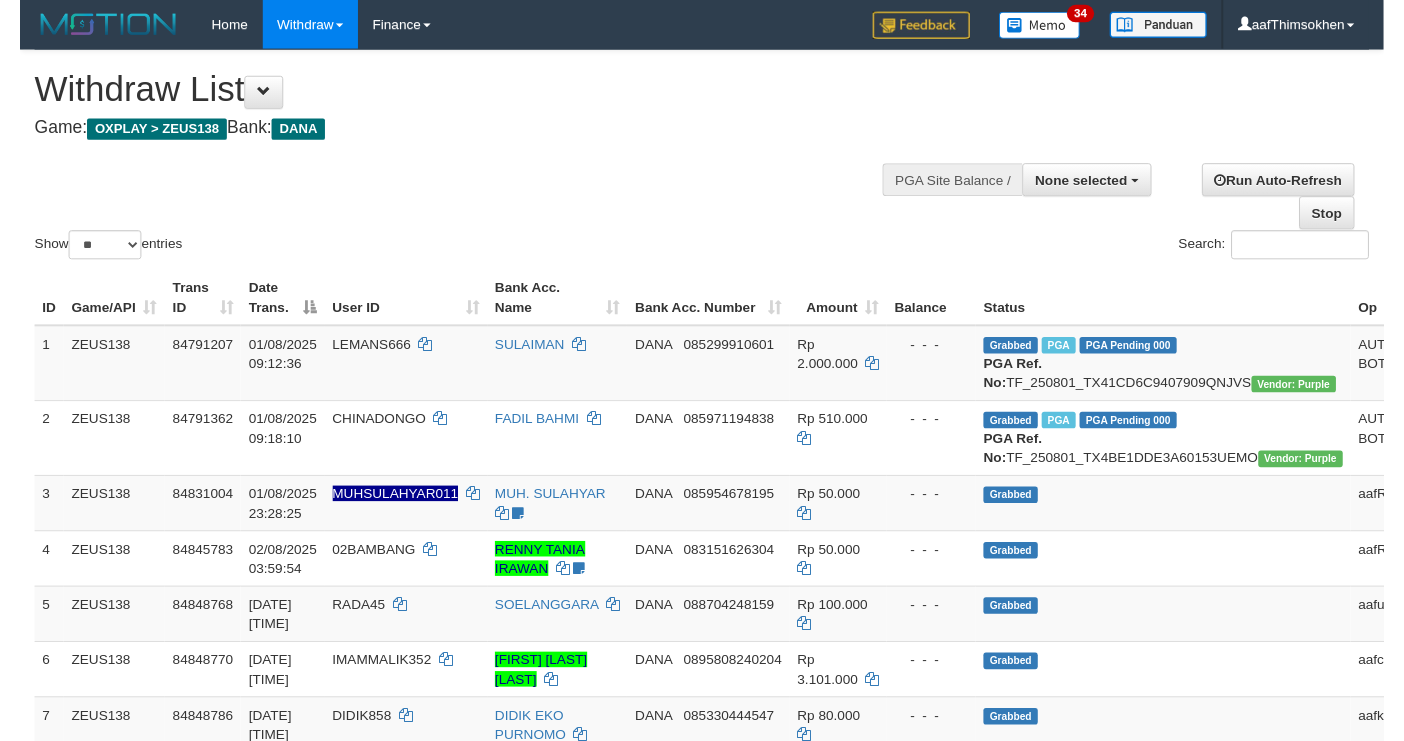 scroll, scrollTop: 349, scrollLeft: 0, axis: vertical 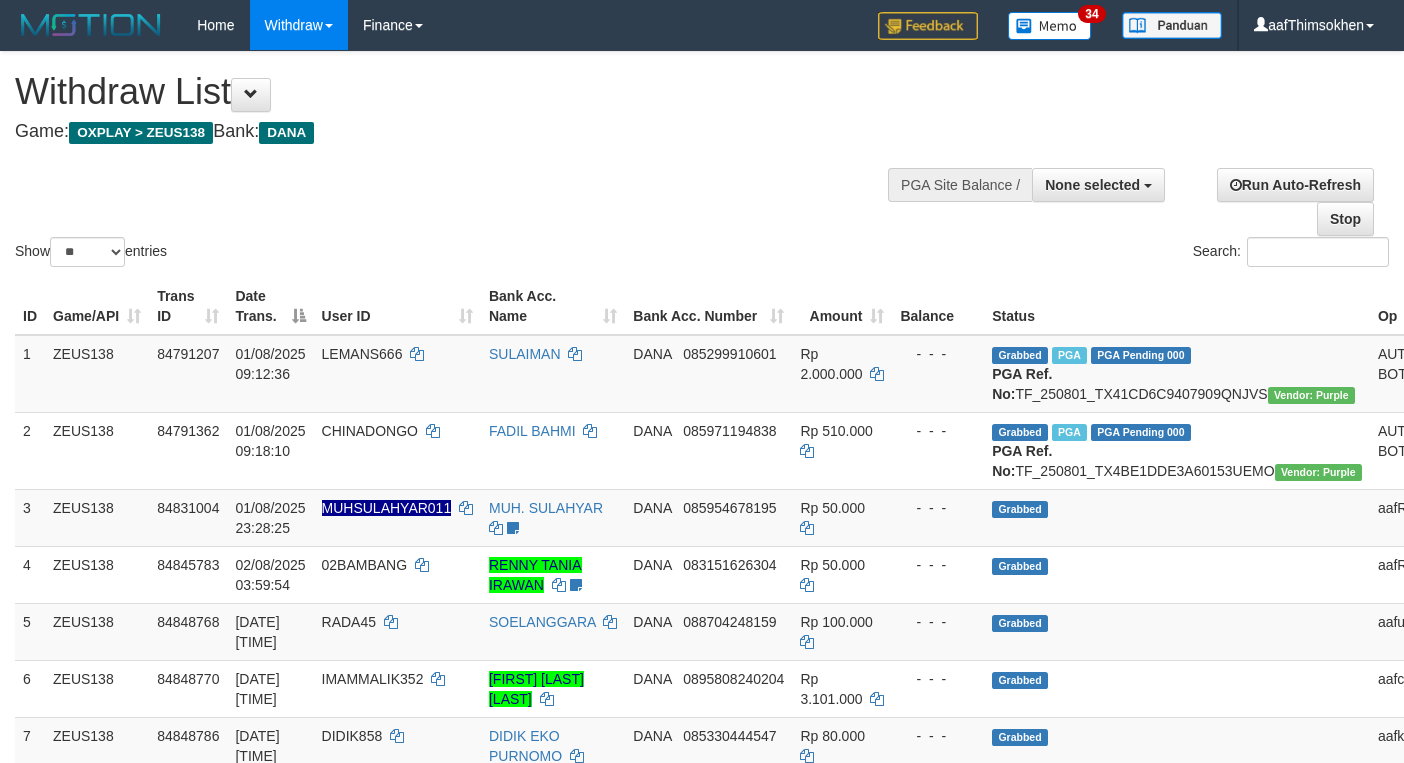 select 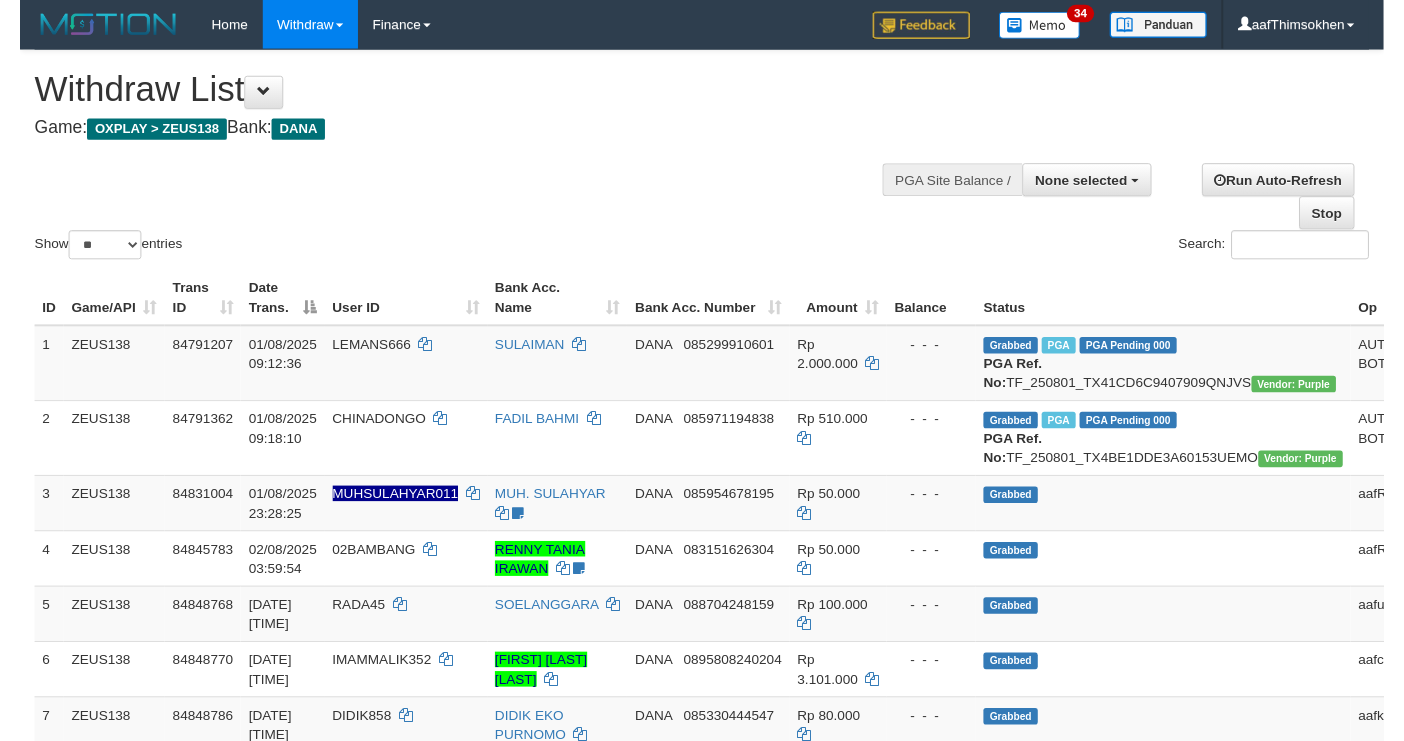scroll, scrollTop: 349, scrollLeft: 0, axis: vertical 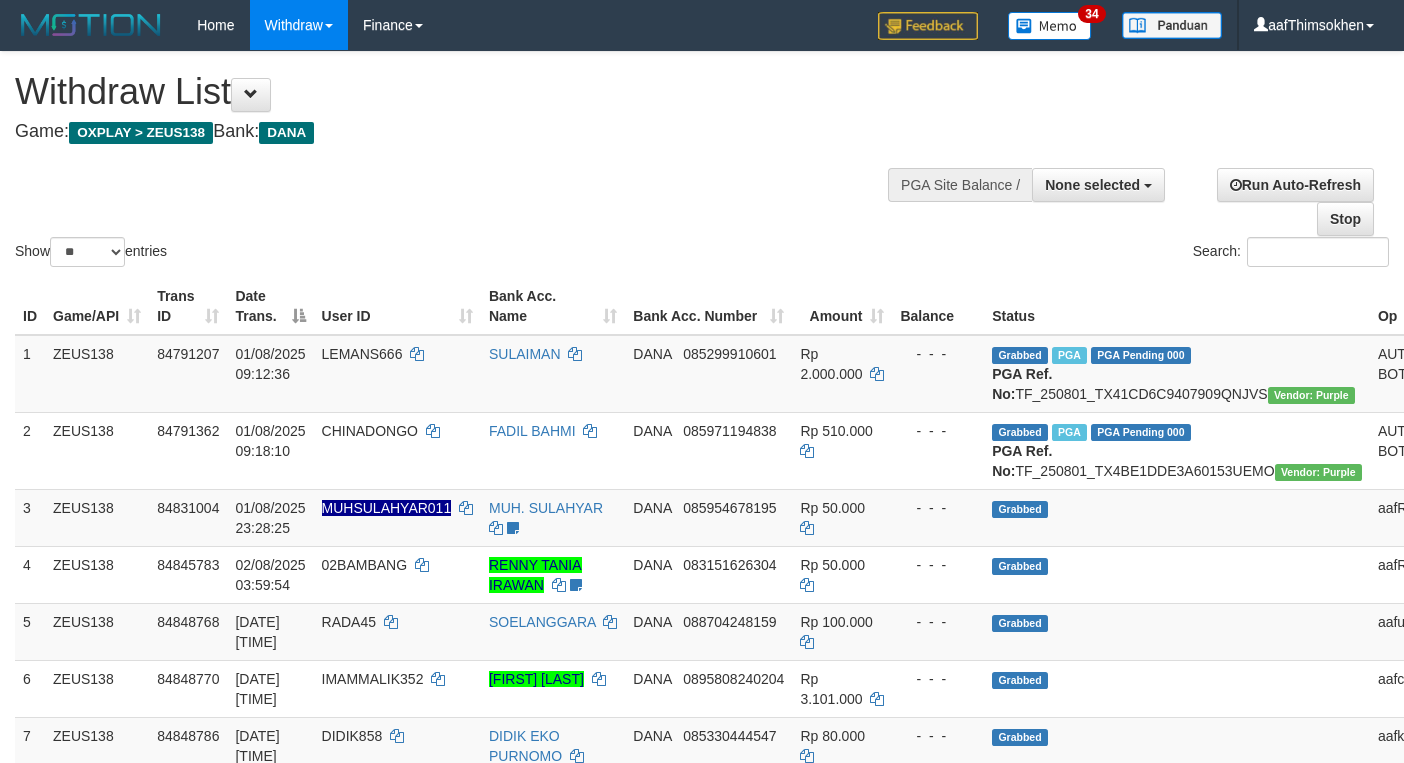 select 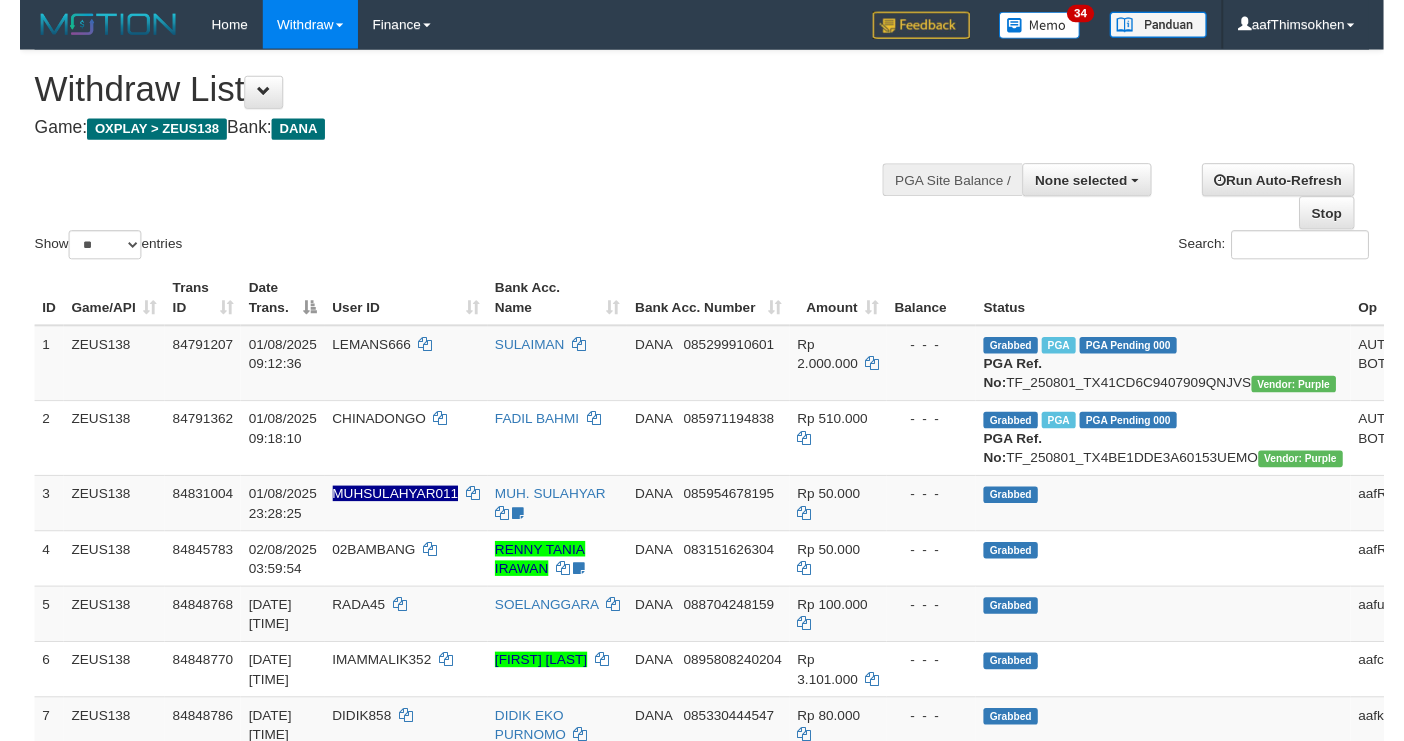 scroll, scrollTop: 349, scrollLeft: 0, axis: vertical 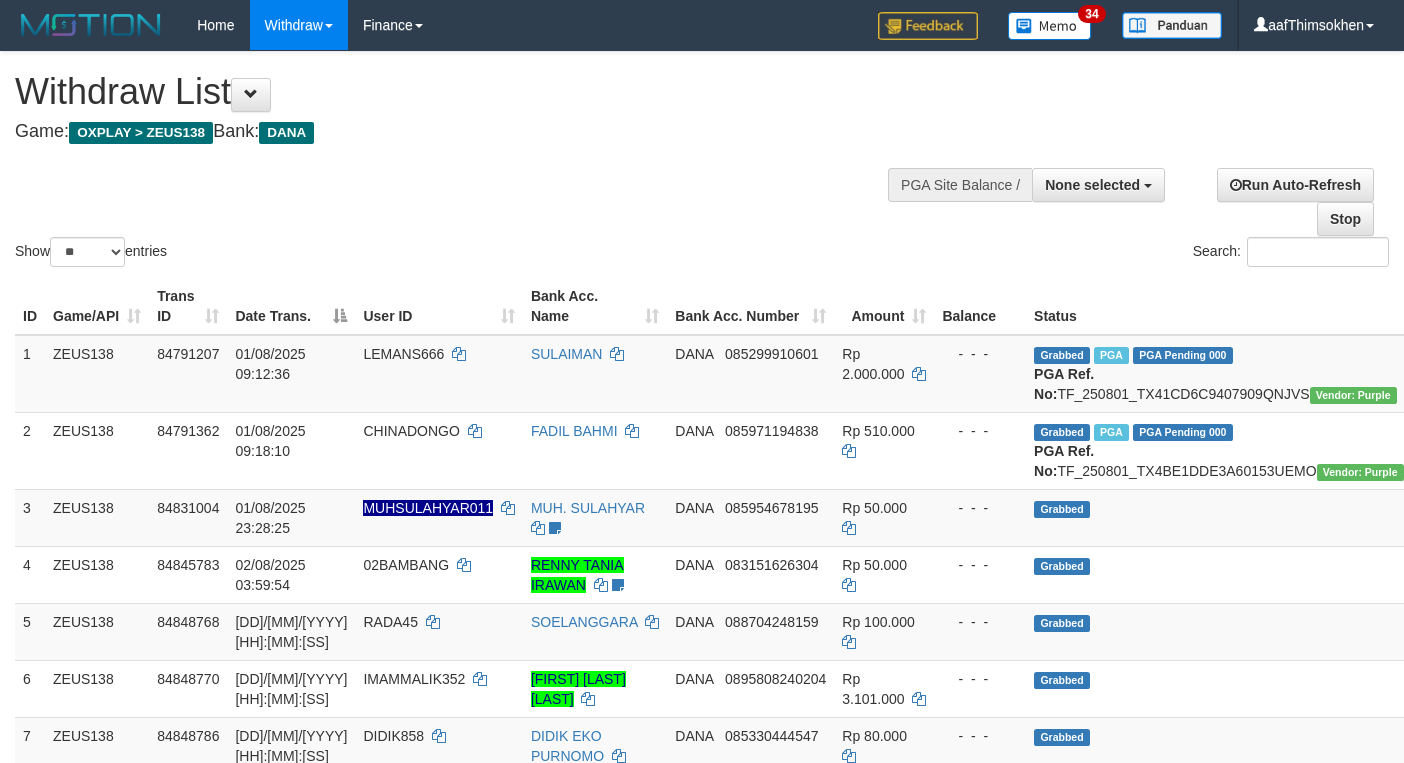 select 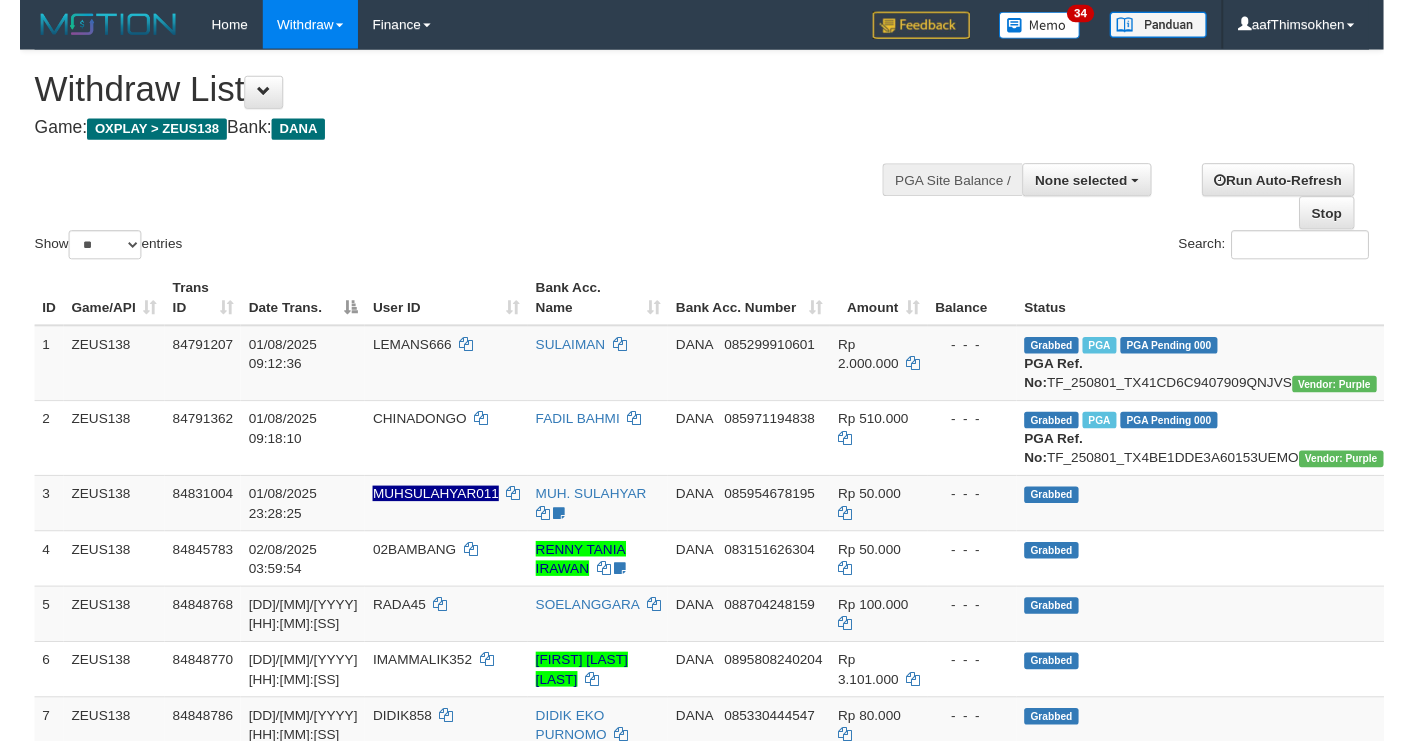 scroll, scrollTop: 349, scrollLeft: 0, axis: vertical 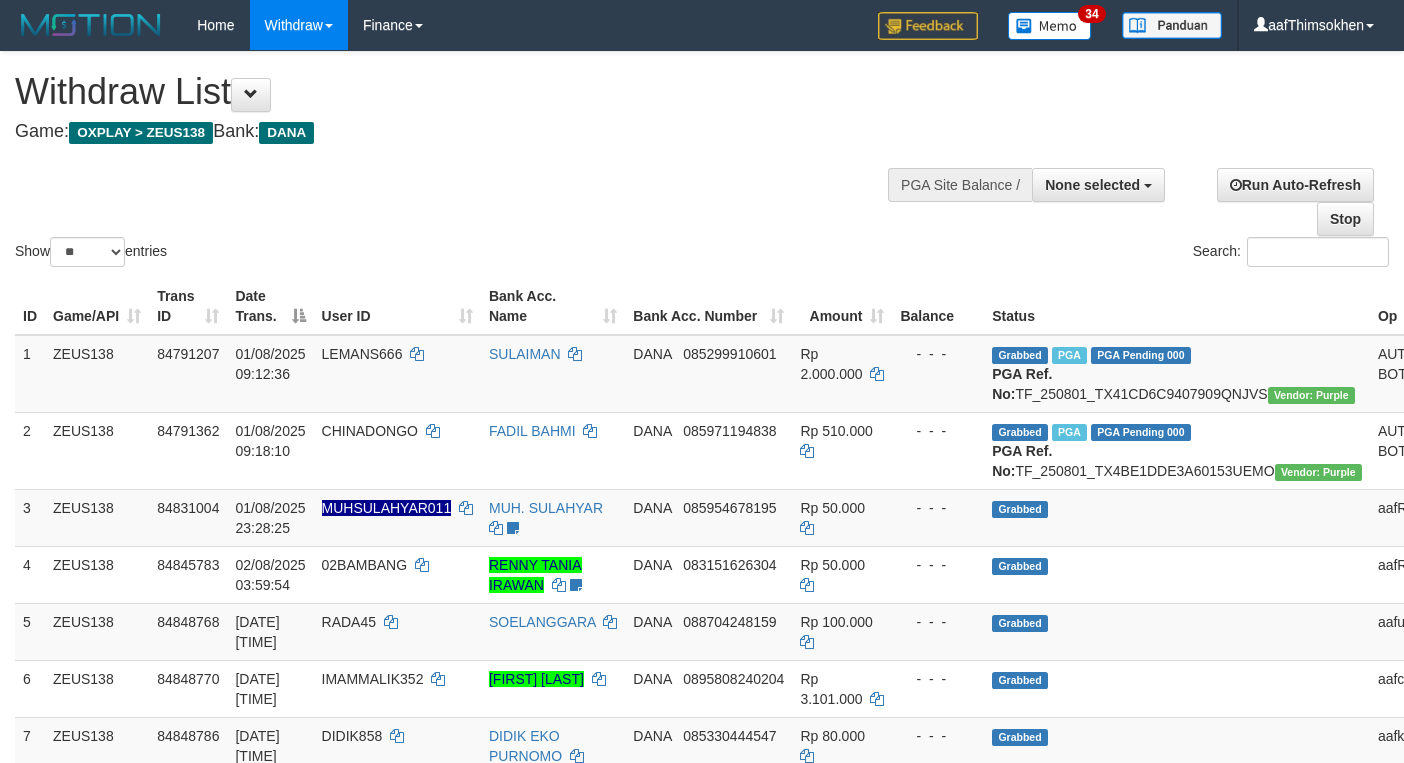 select 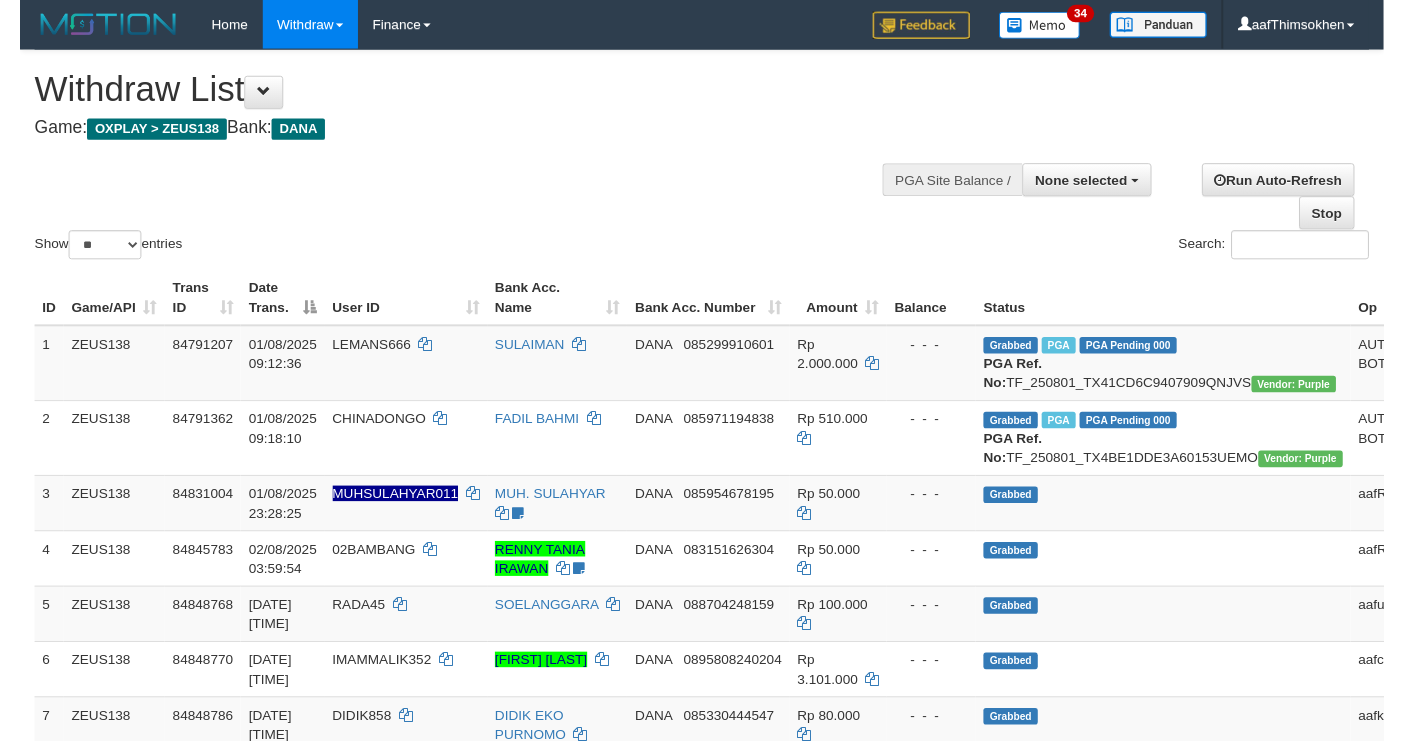 scroll, scrollTop: 349, scrollLeft: 0, axis: vertical 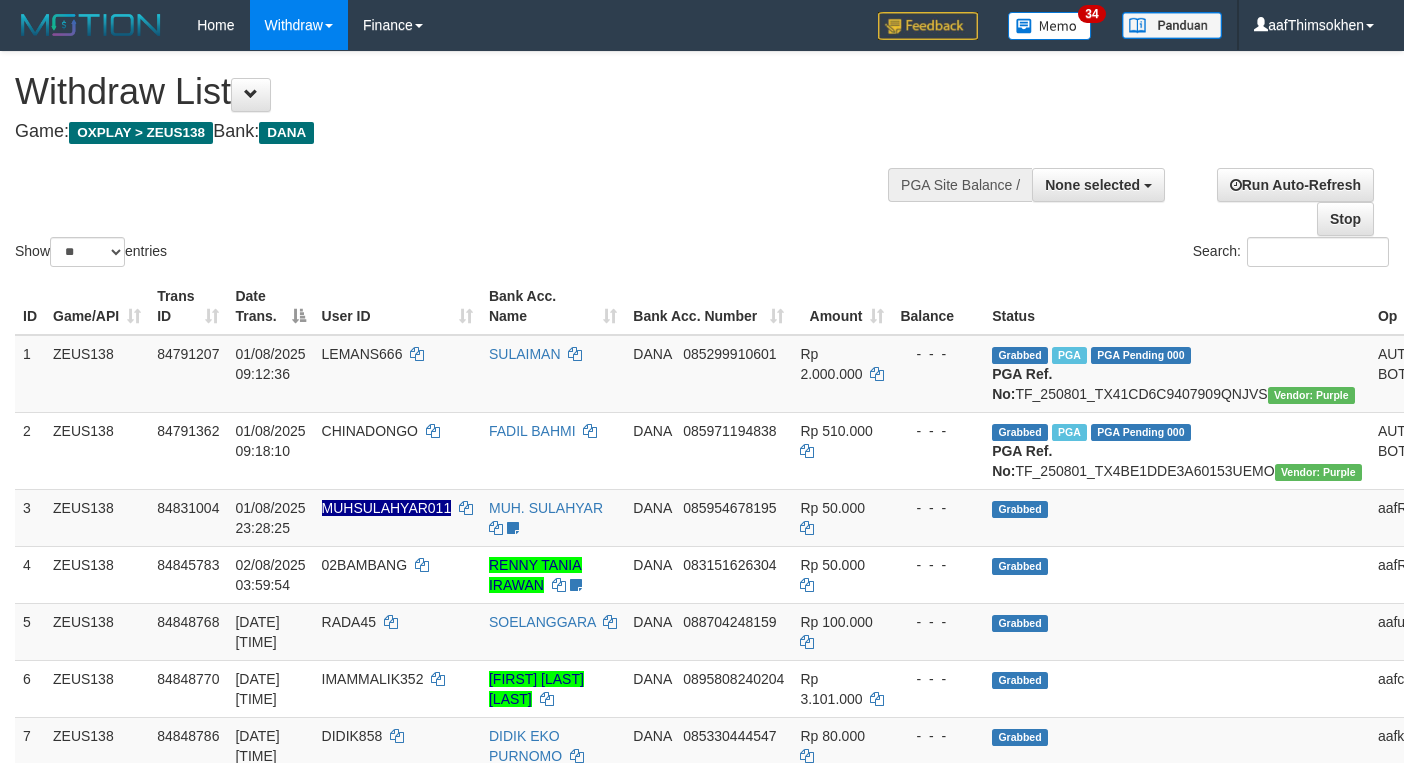 select 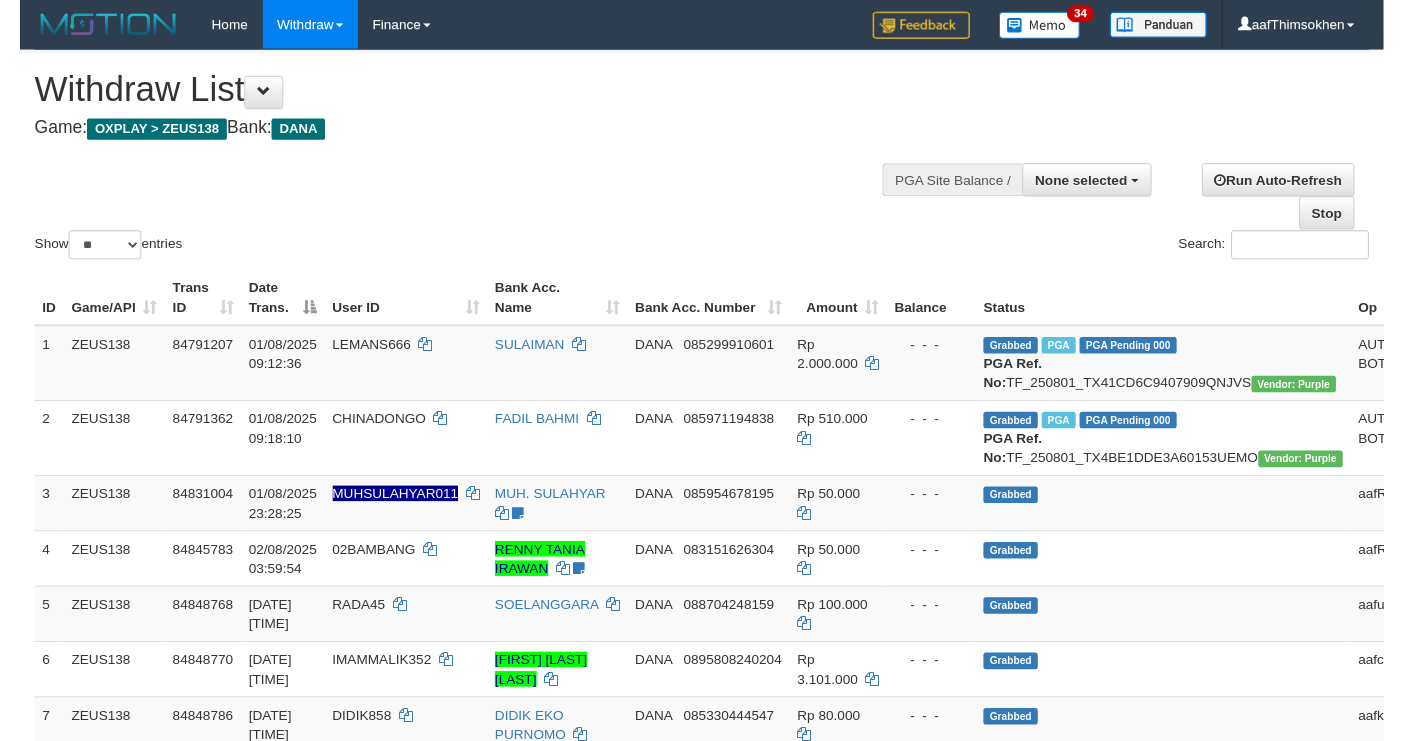 scroll, scrollTop: 349, scrollLeft: 0, axis: vertical 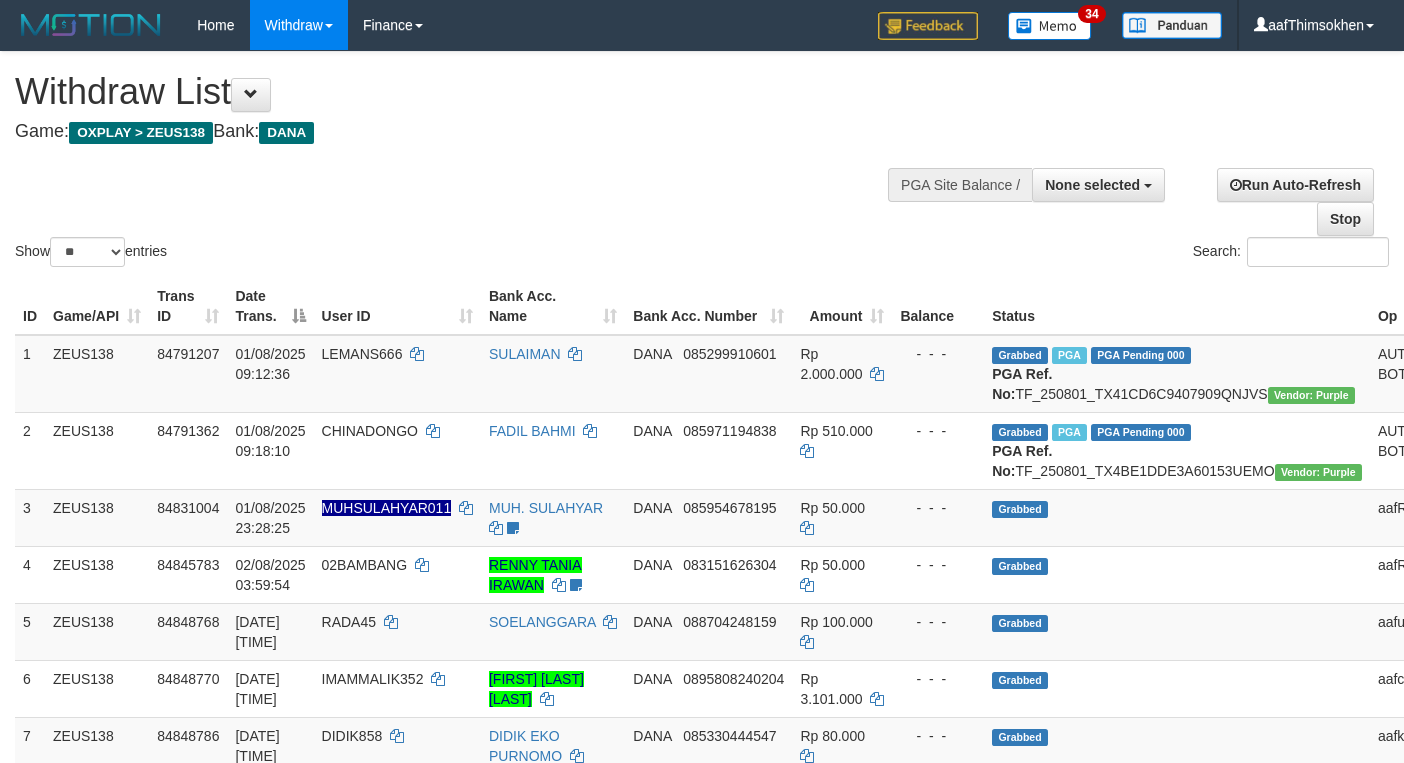 select 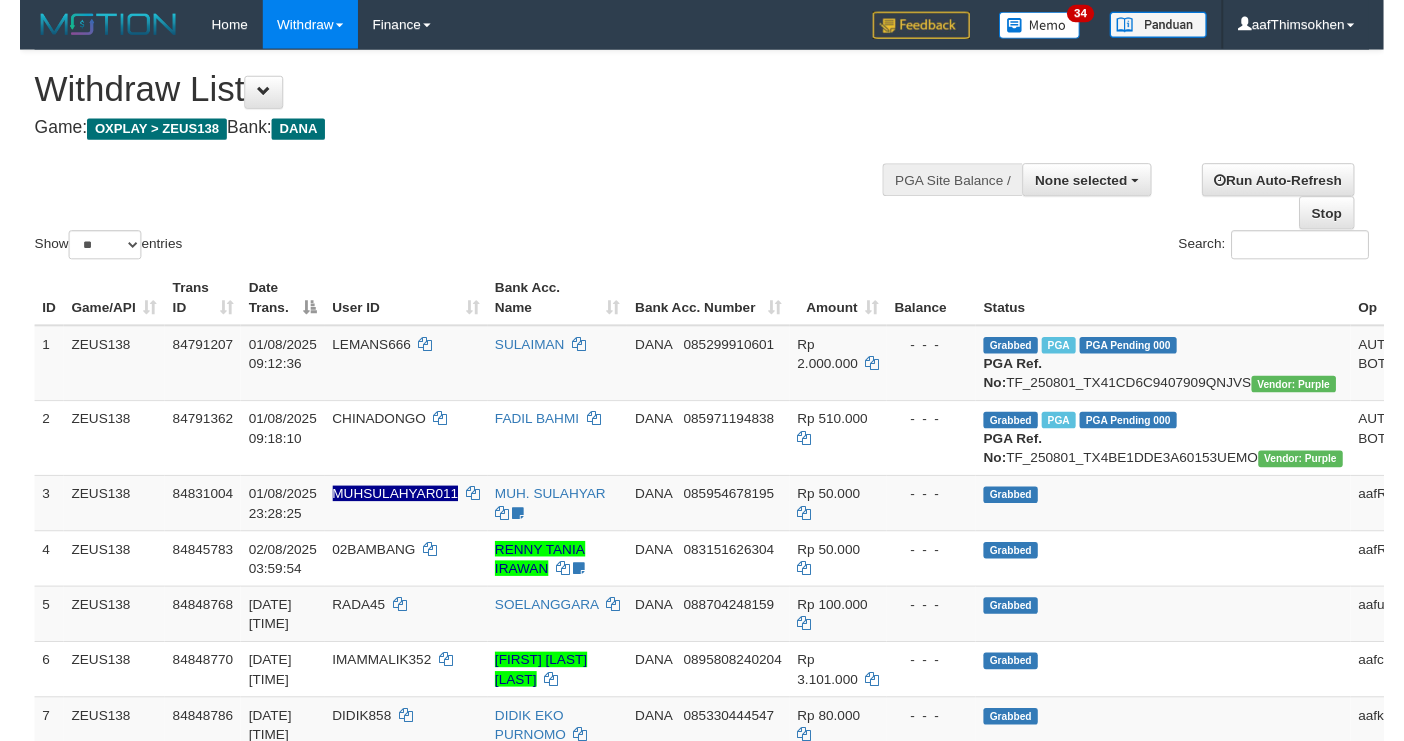 scroll, scrollTop: 349, scrollLeft: 0, axis: vertical 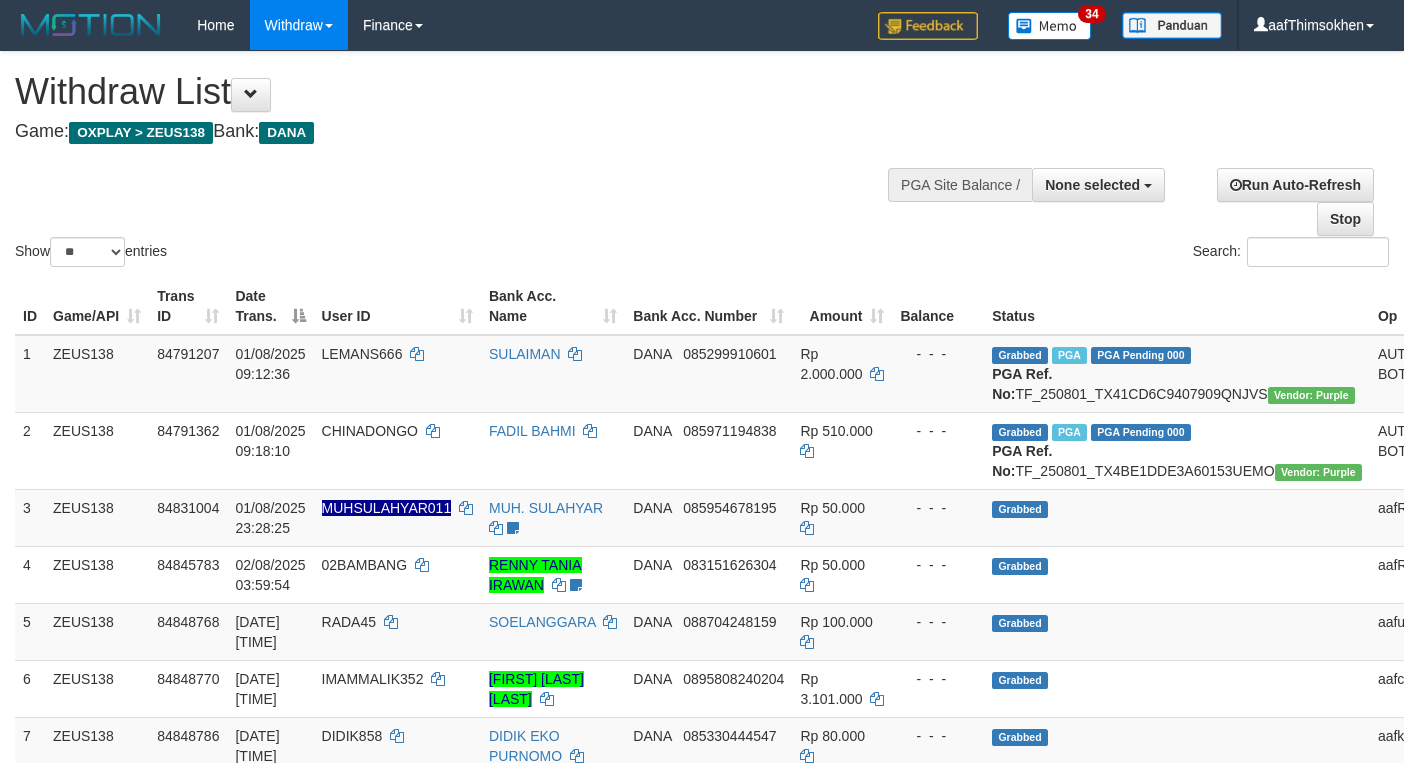 select 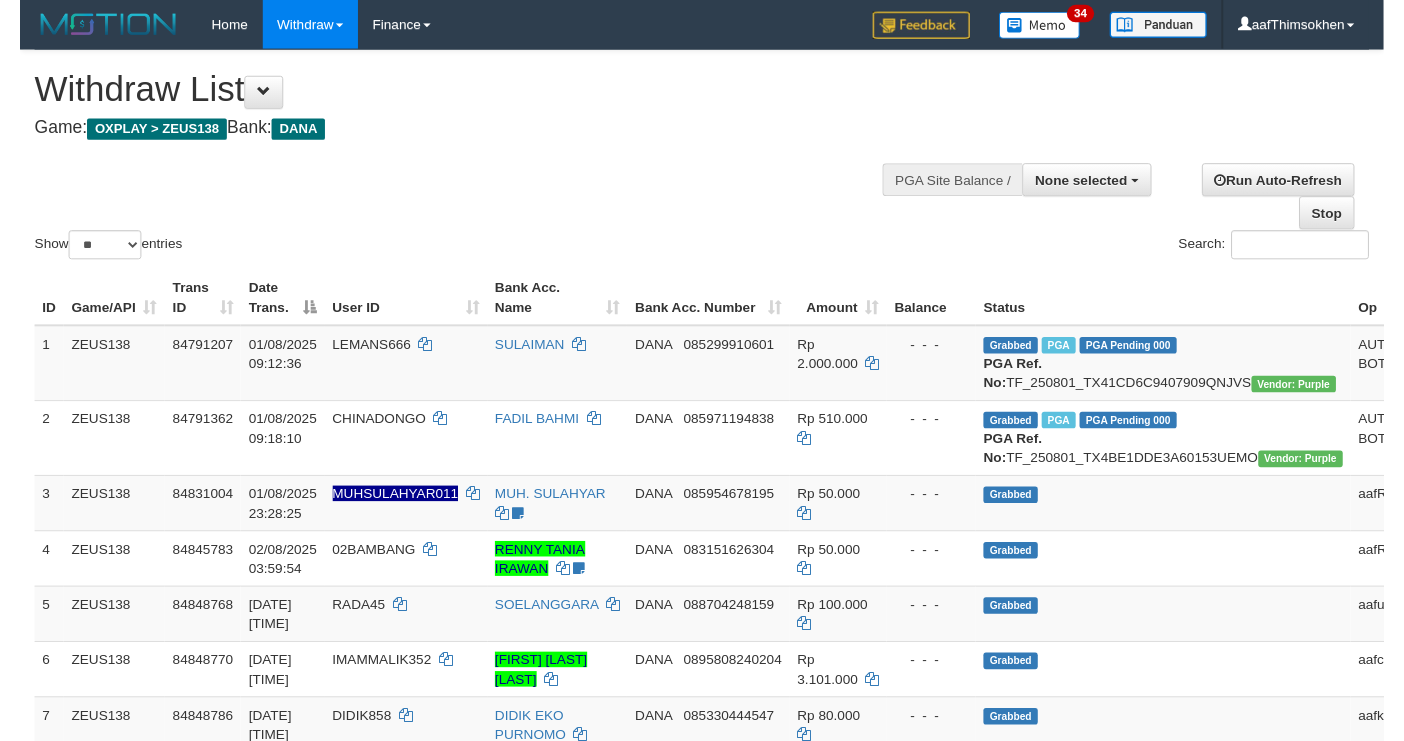 scroll, scrollTop: 349, scrollLeft: 0, axis: vertical 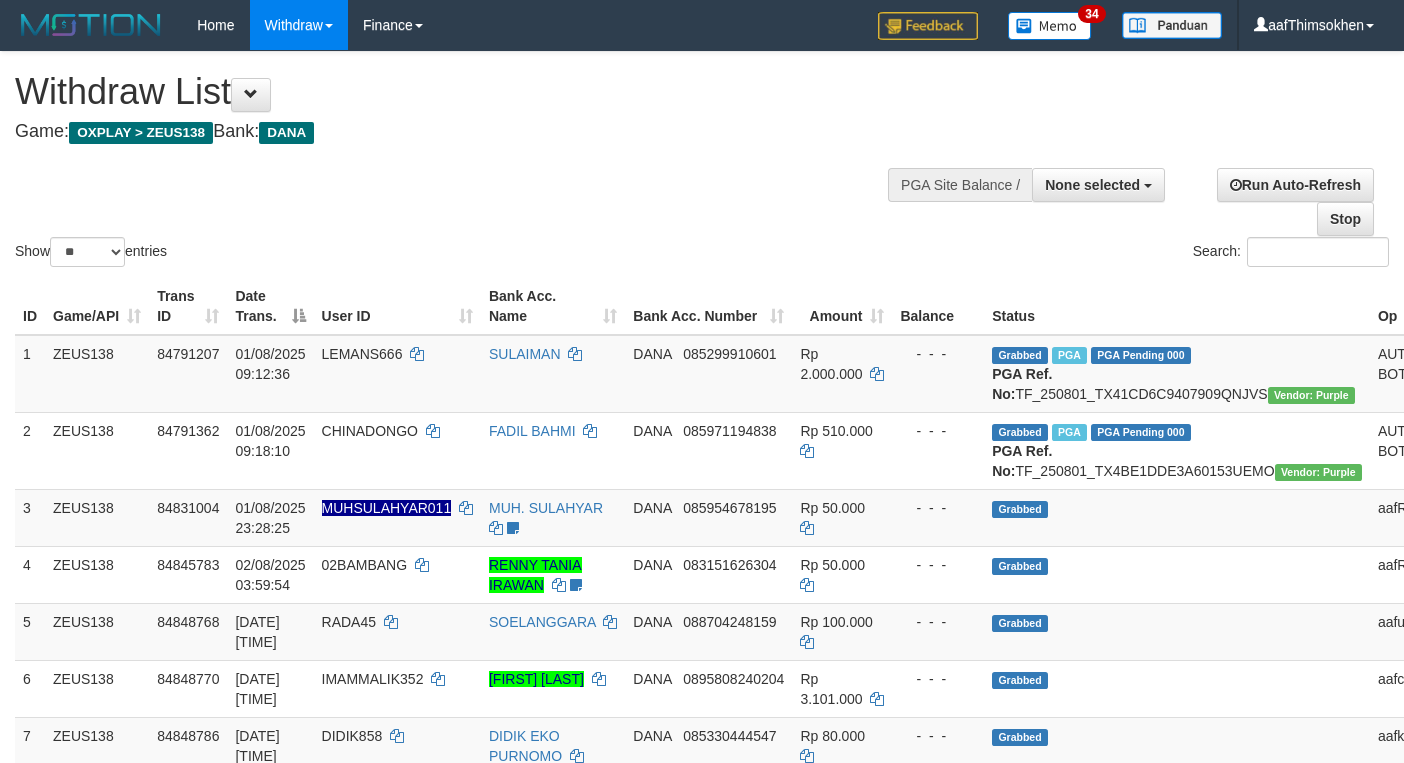 select 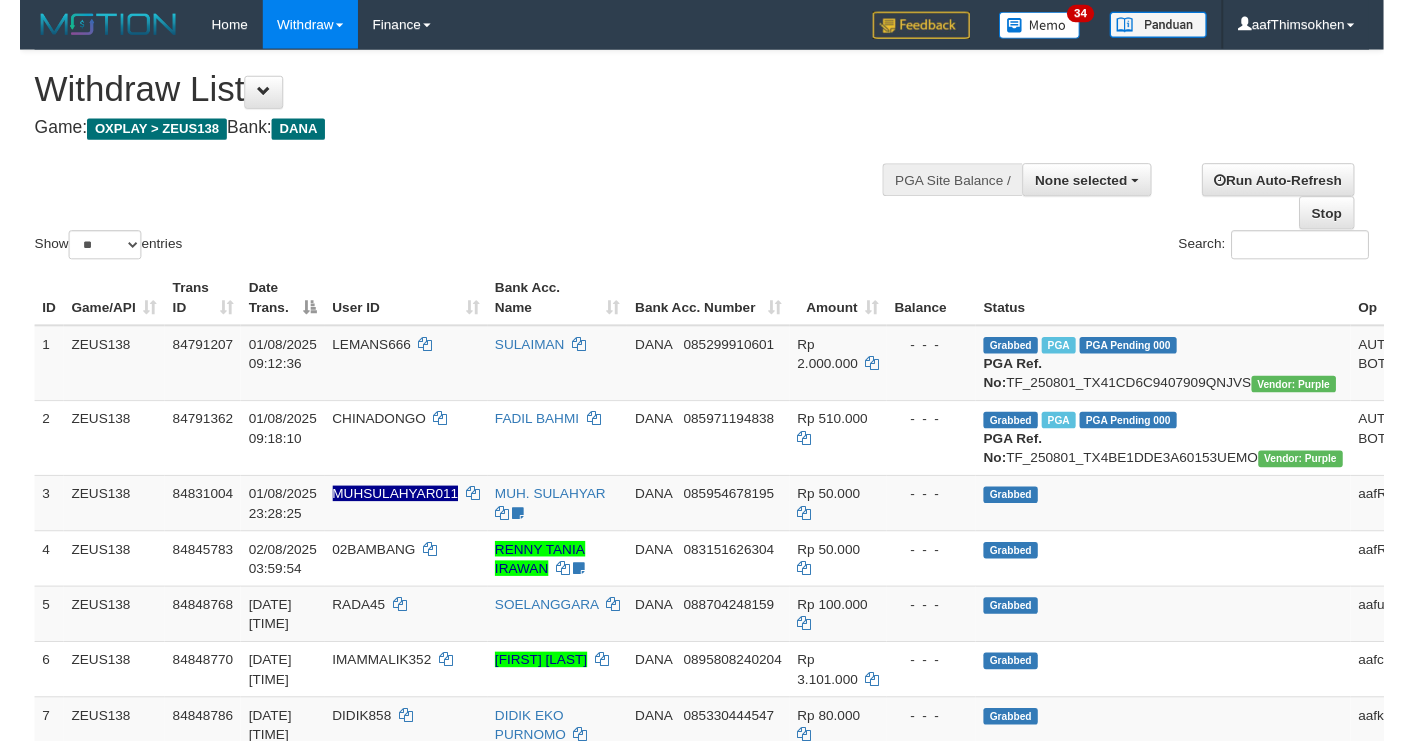 scroll, scrollTop: 349, scrollLeft: 0, axis: vertical 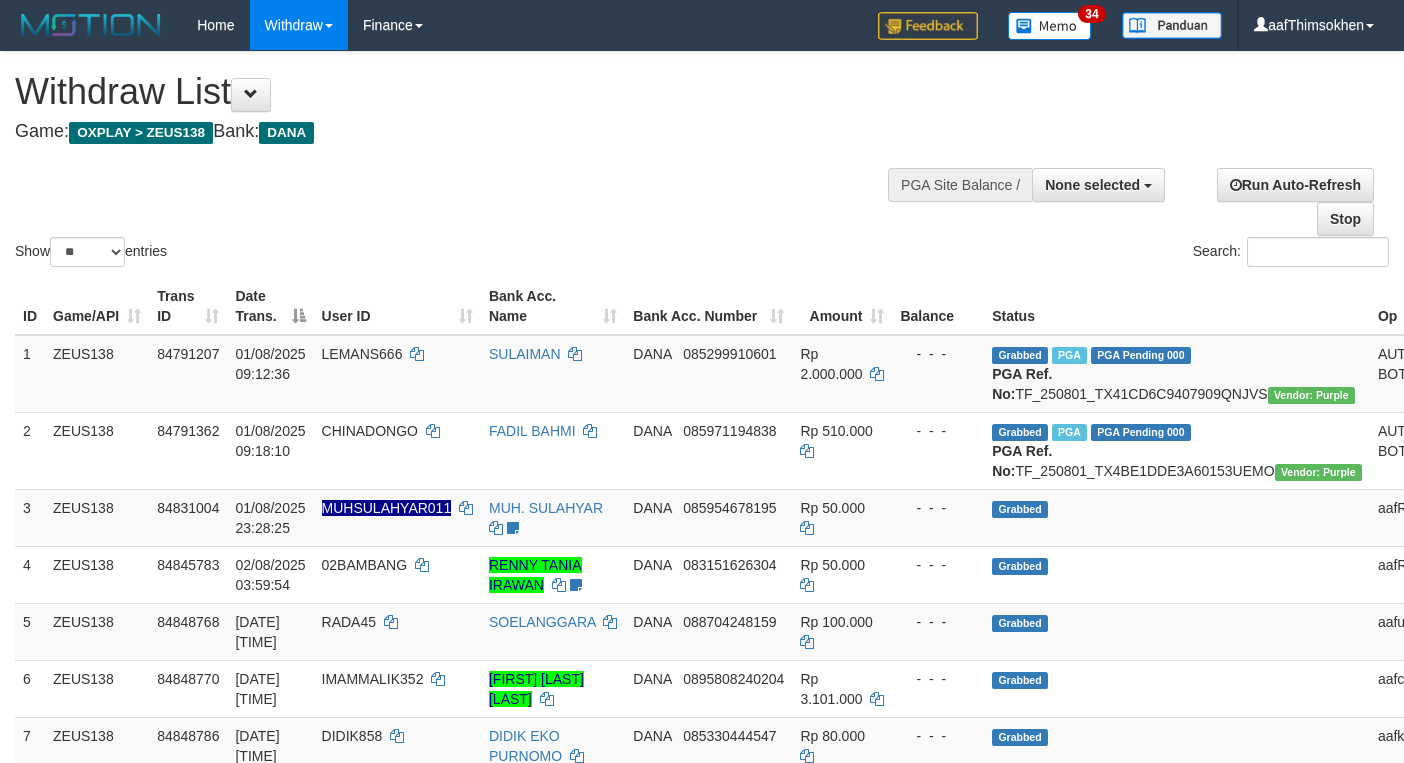select 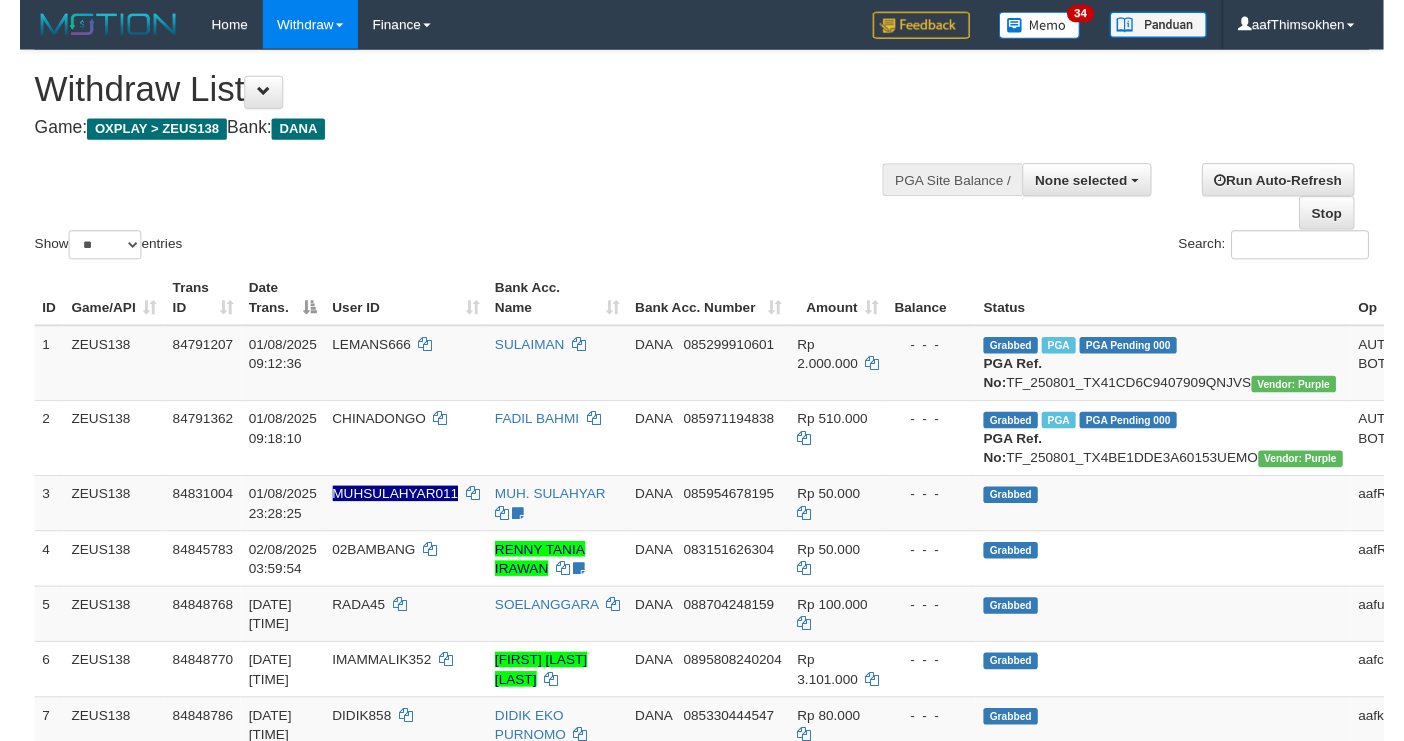 scroll, scrollTop: 349, scrollLeft: 0, axis: vertical 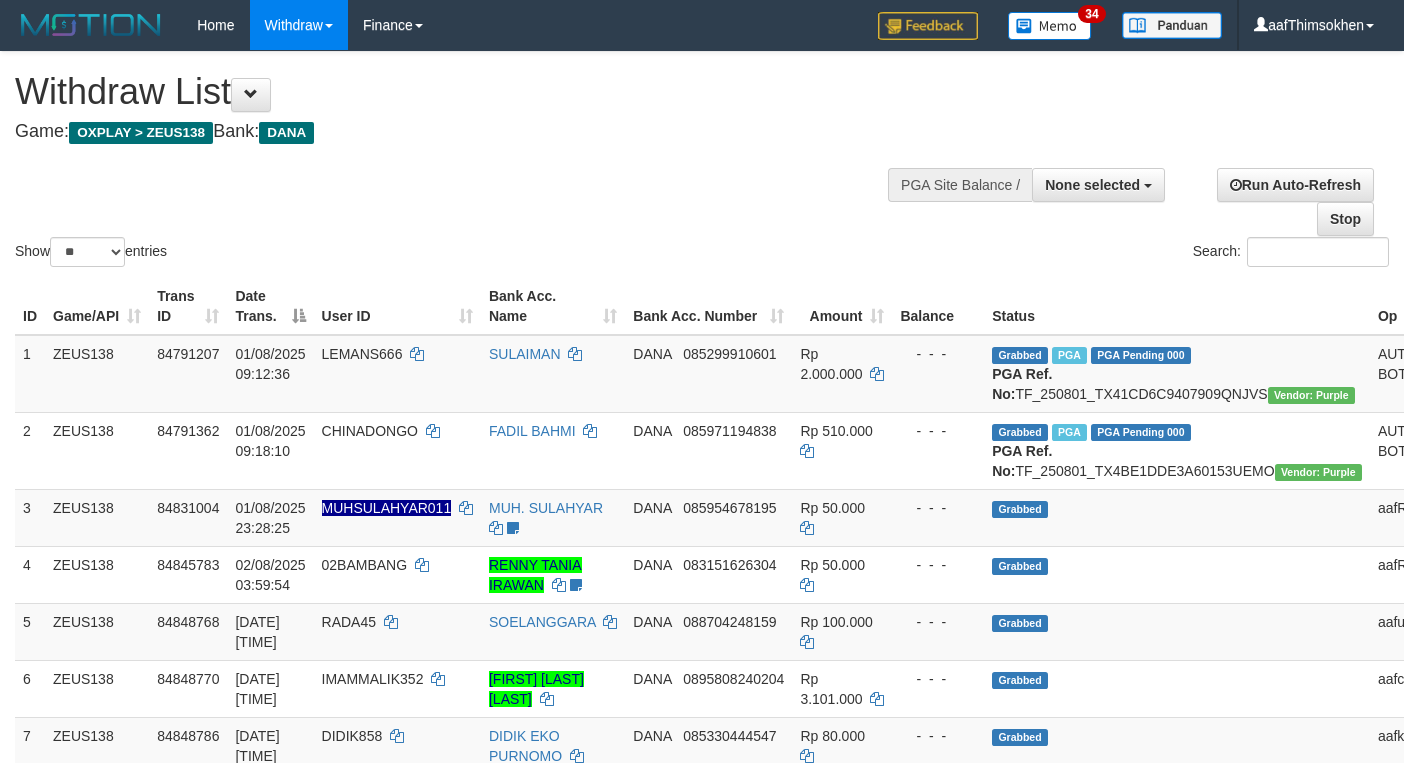 select 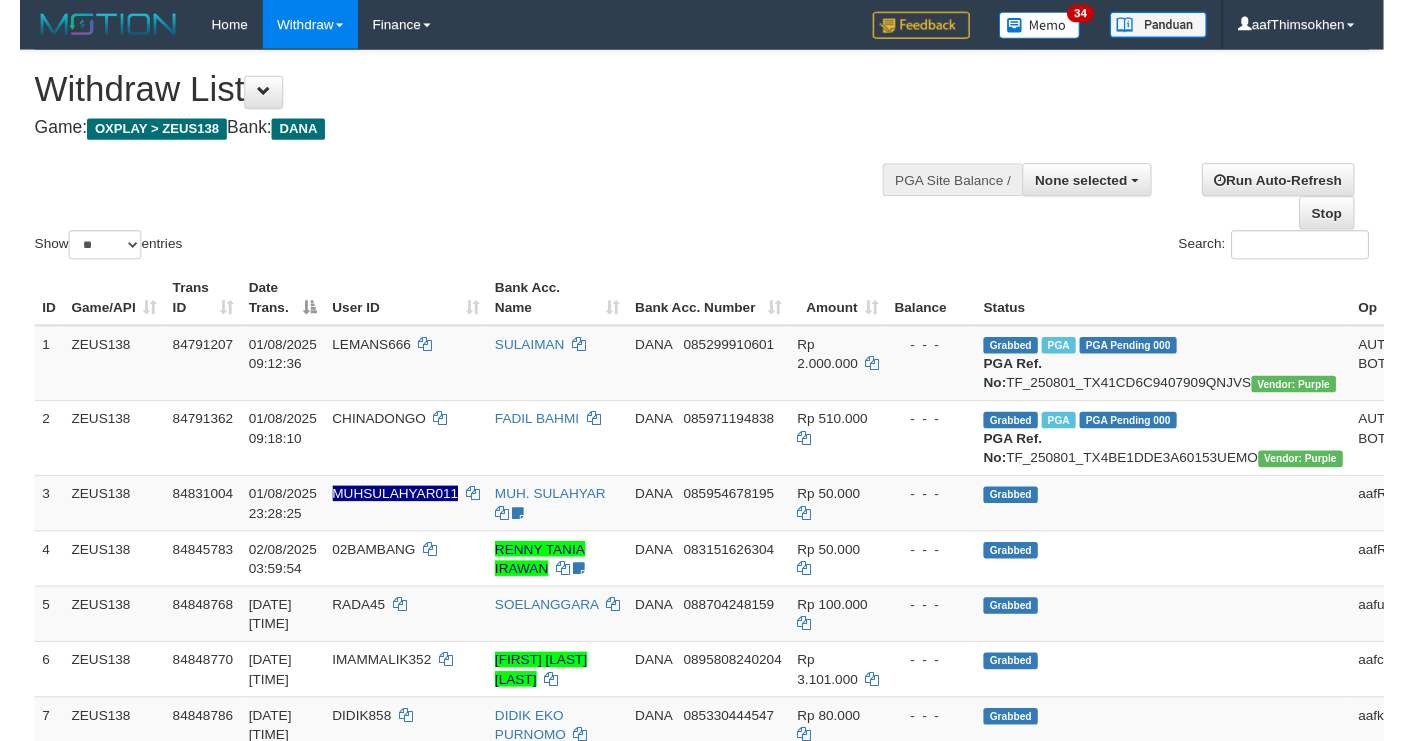 scroll, scrollTop: 349, scrollLeft: 0, axis: vertical 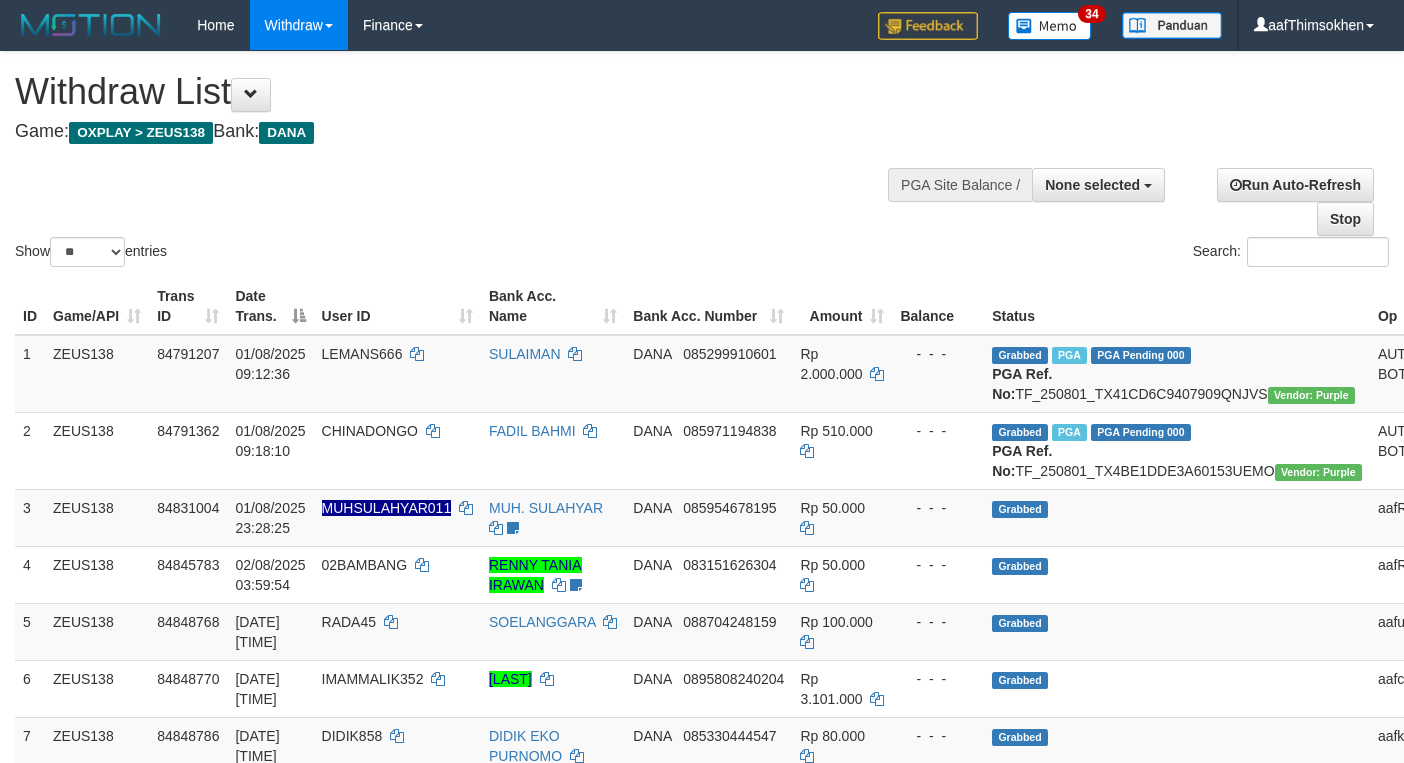 select 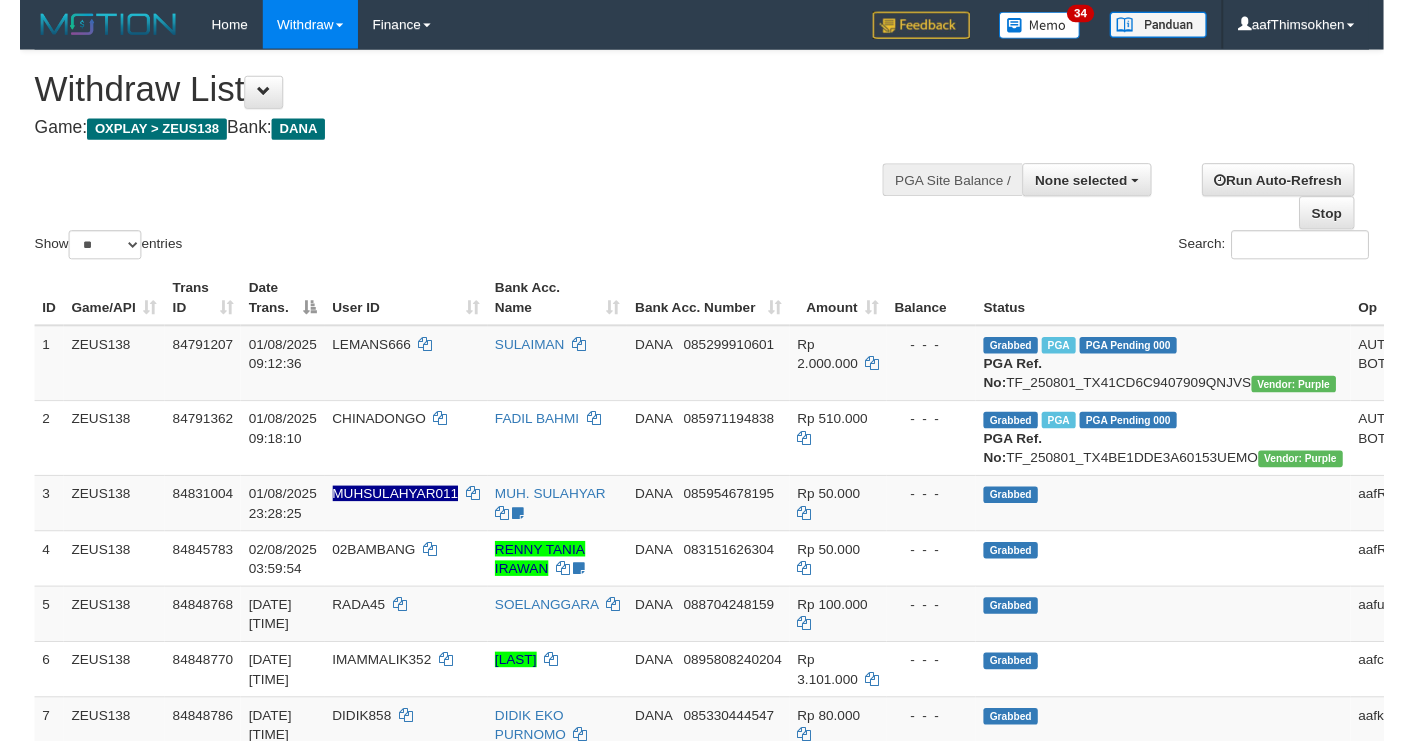 scroll, scrollTop: 349, scrollLeft: 0, axis: vertical 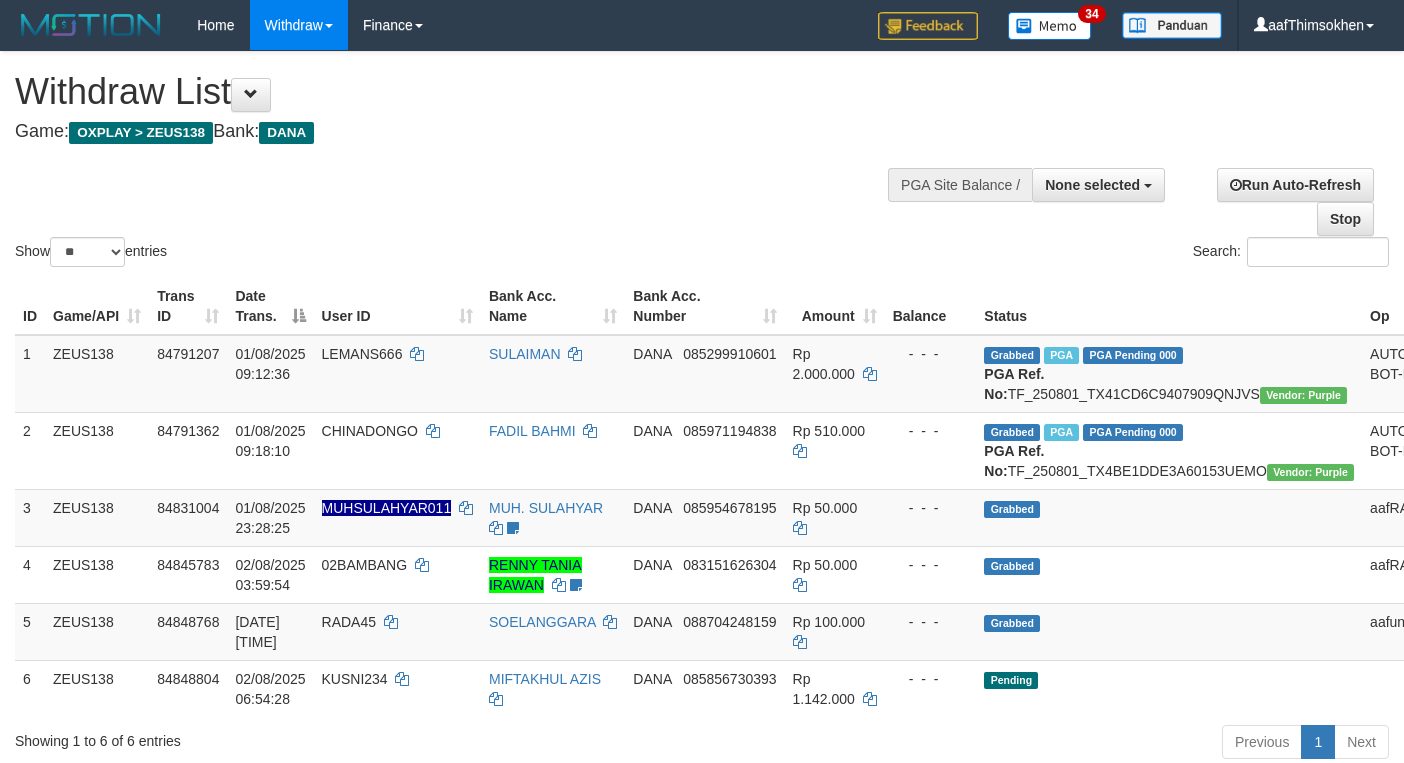 select 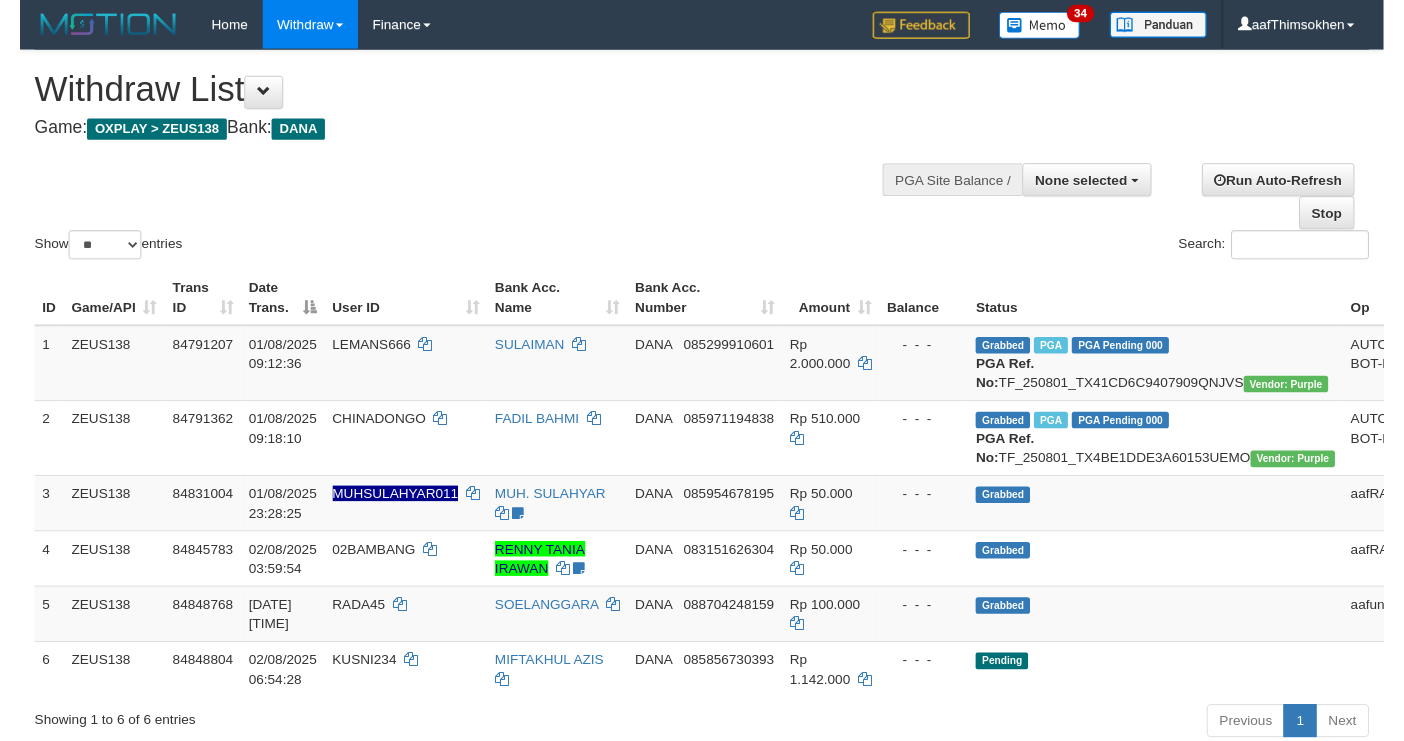 scroll, scrollTop: 349, scrollLeft: 0, axis: vertical 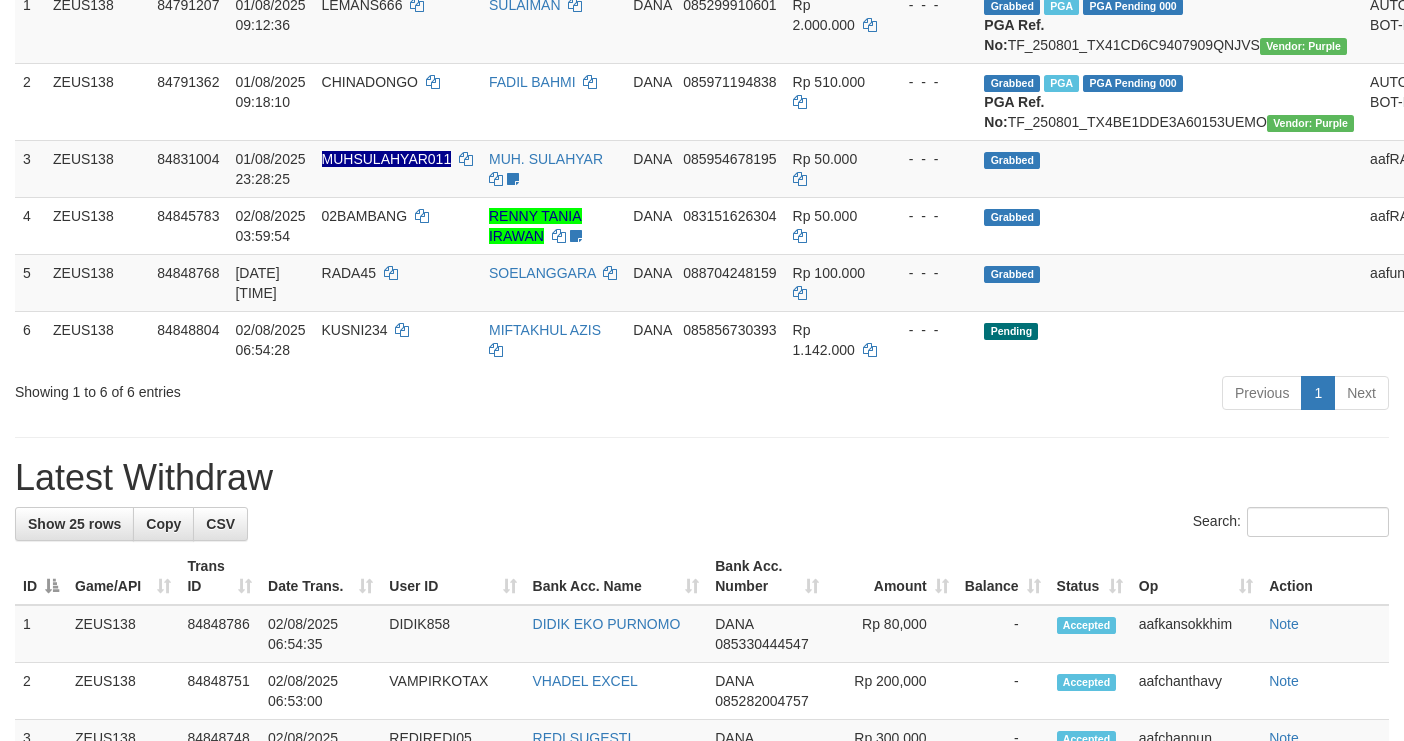 click on "**********" at bounding box center (702, 933) 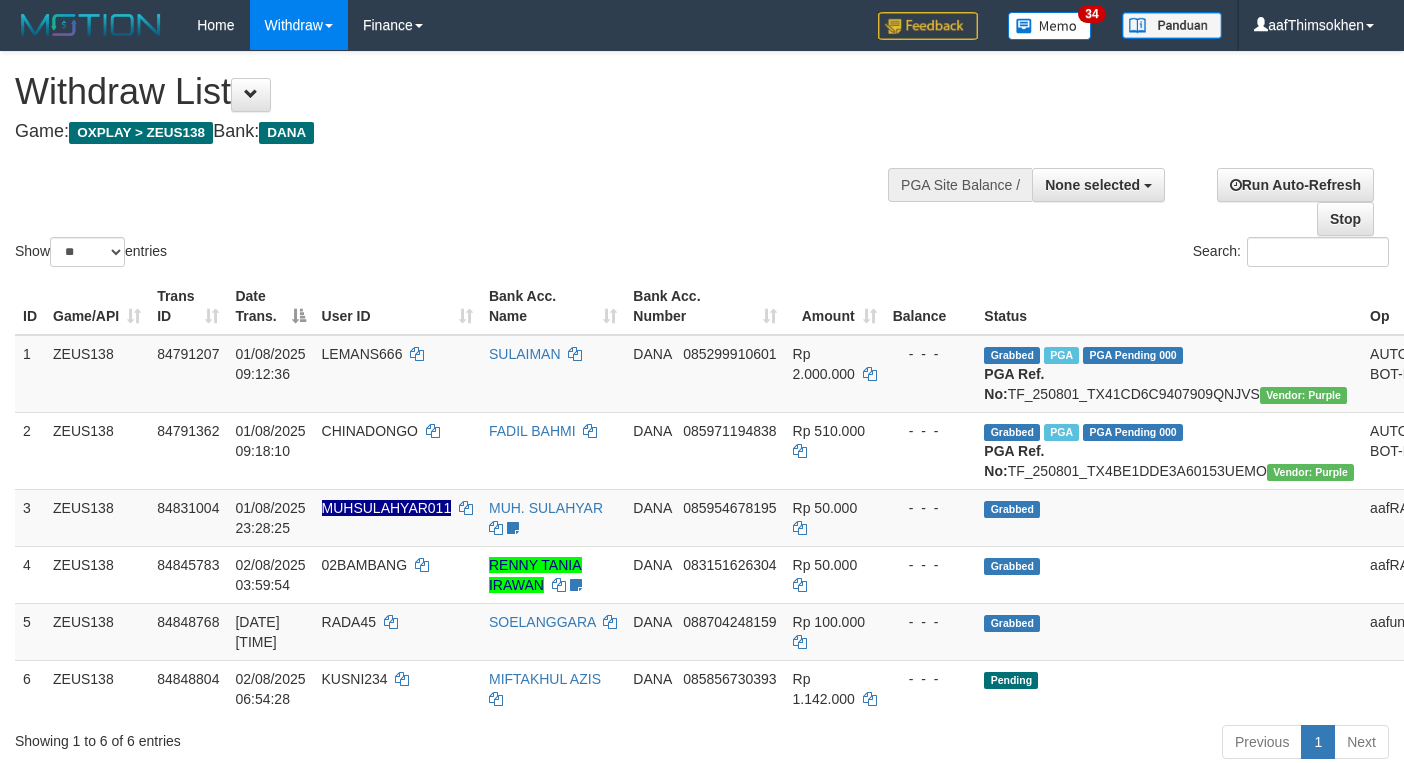select 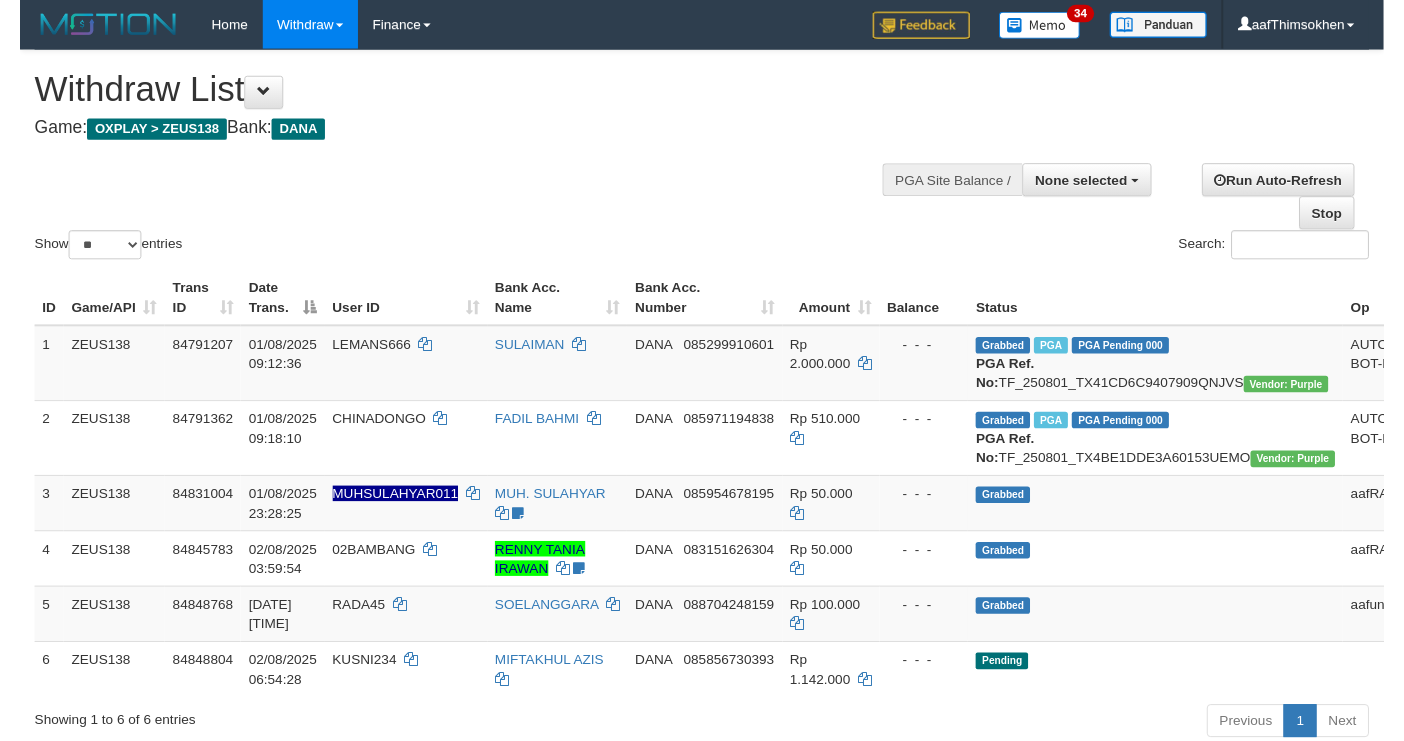 scroll, scrollTop: 349, scrollLeft: 0, axis: vertical 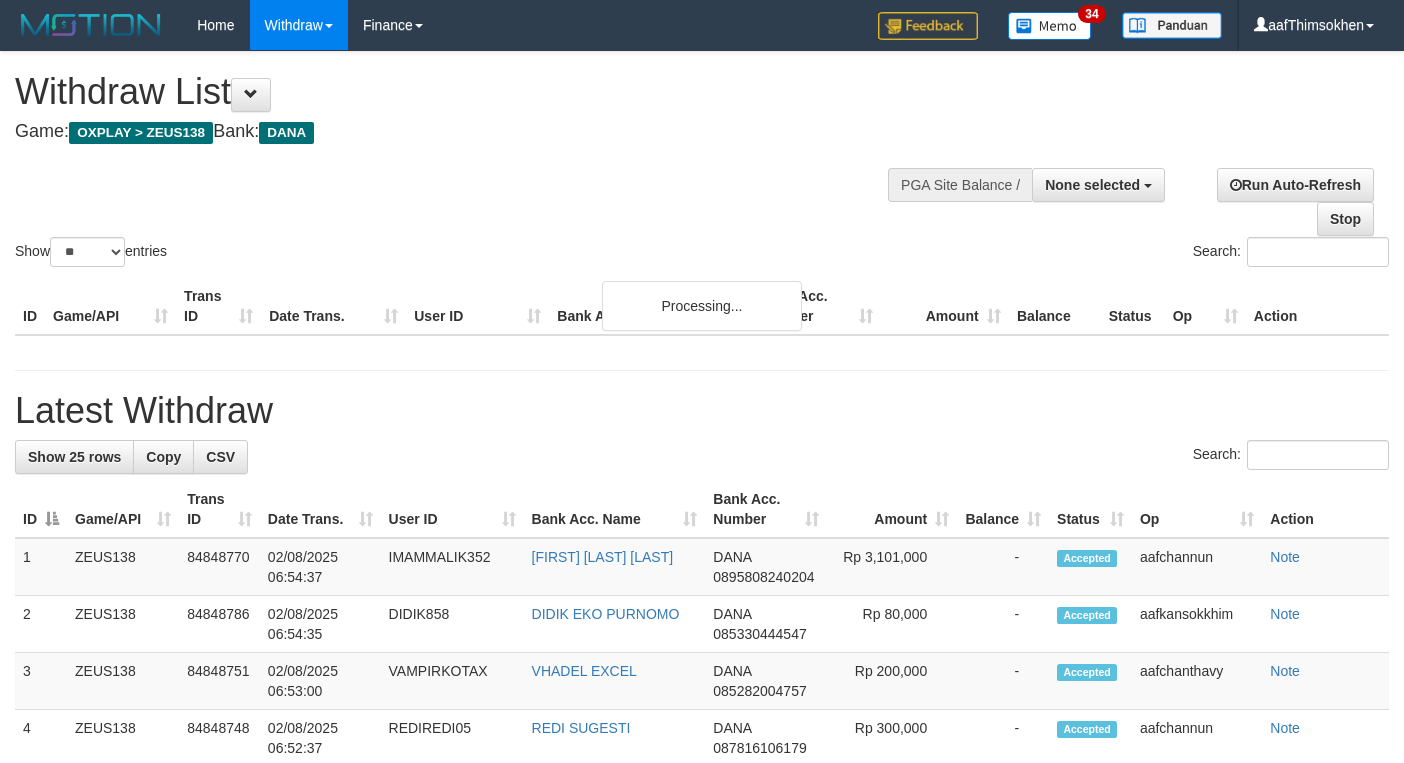 select 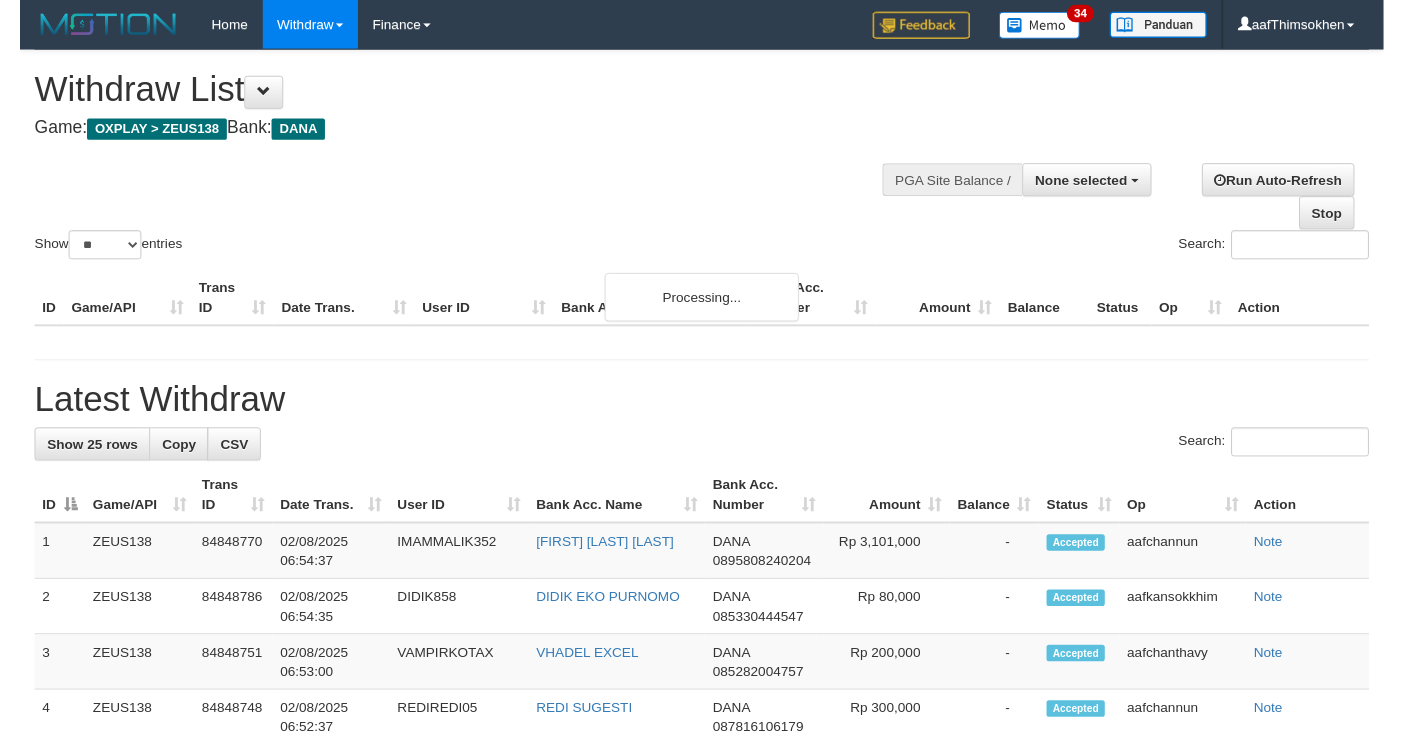 scroll, scrollTop: 349, scrollLeft: 0, axis: vertical 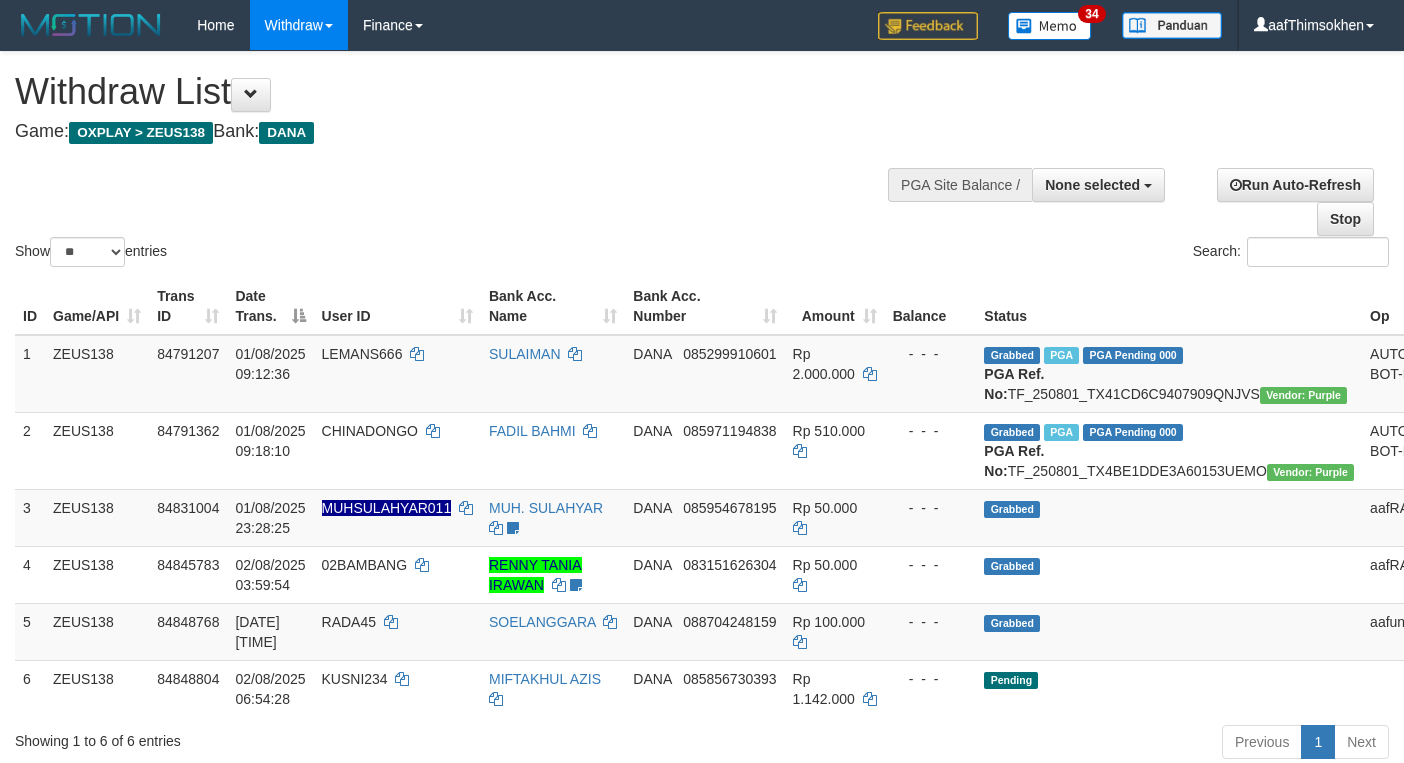 select 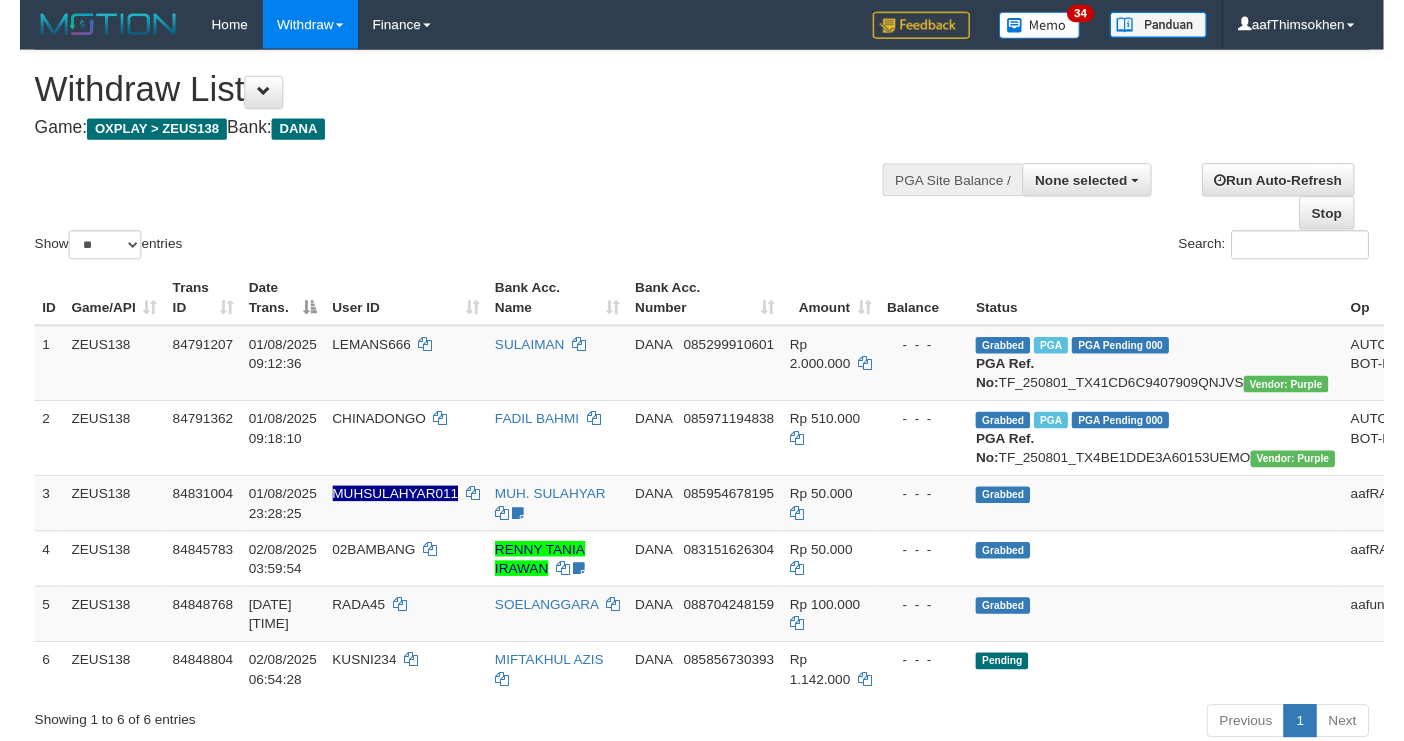 scroll, scrollTop: 349, scrollLeft: 0, axis: vertical 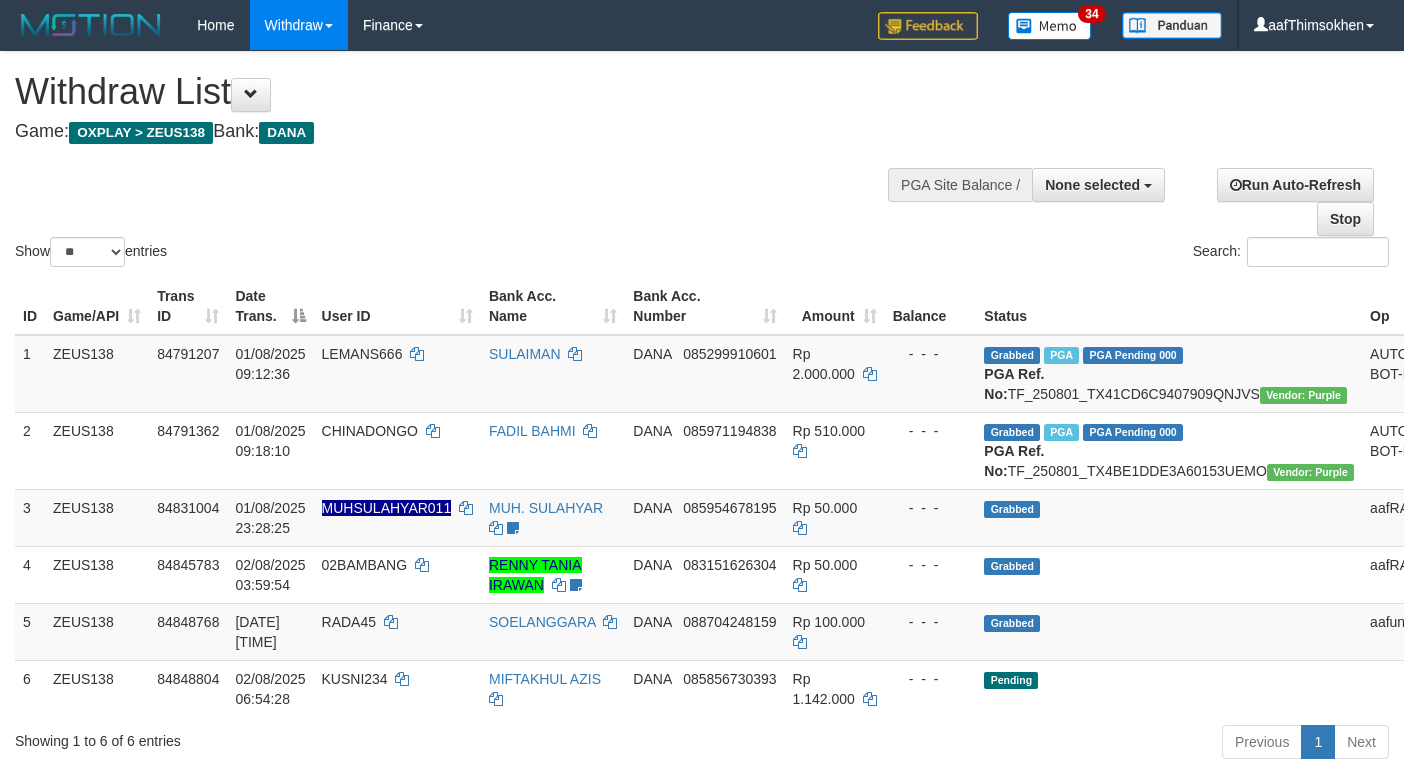 select 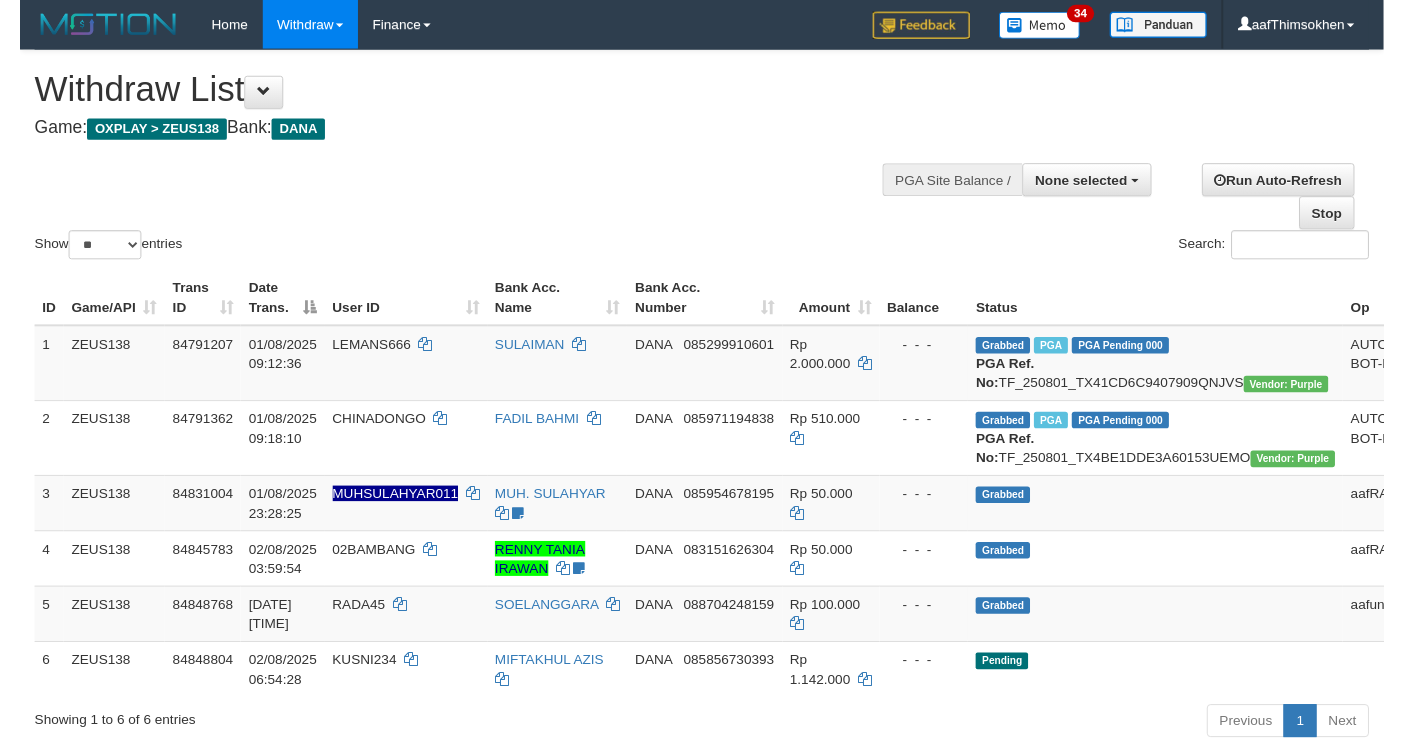 scroll, scrollTop: 349, scrollLeft: 0, axis: vertical 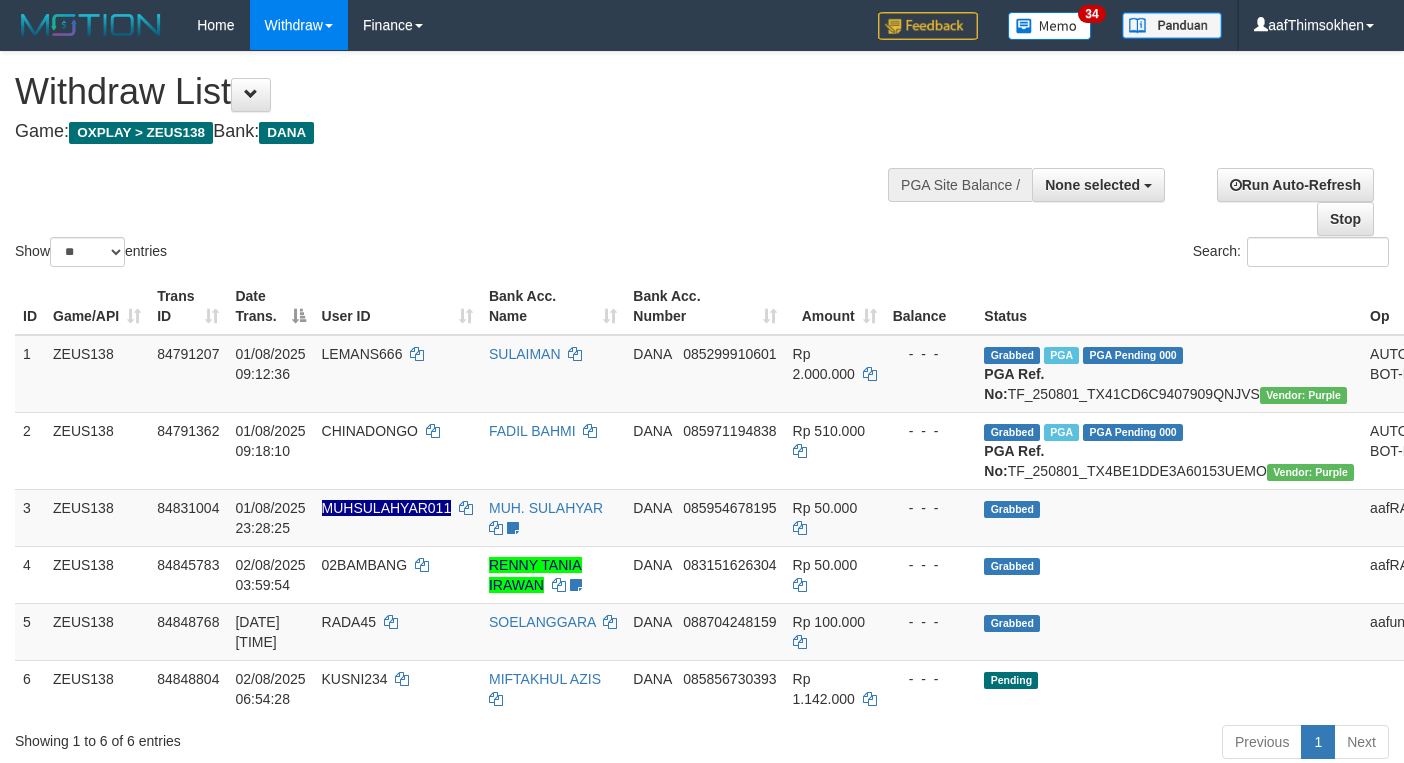select 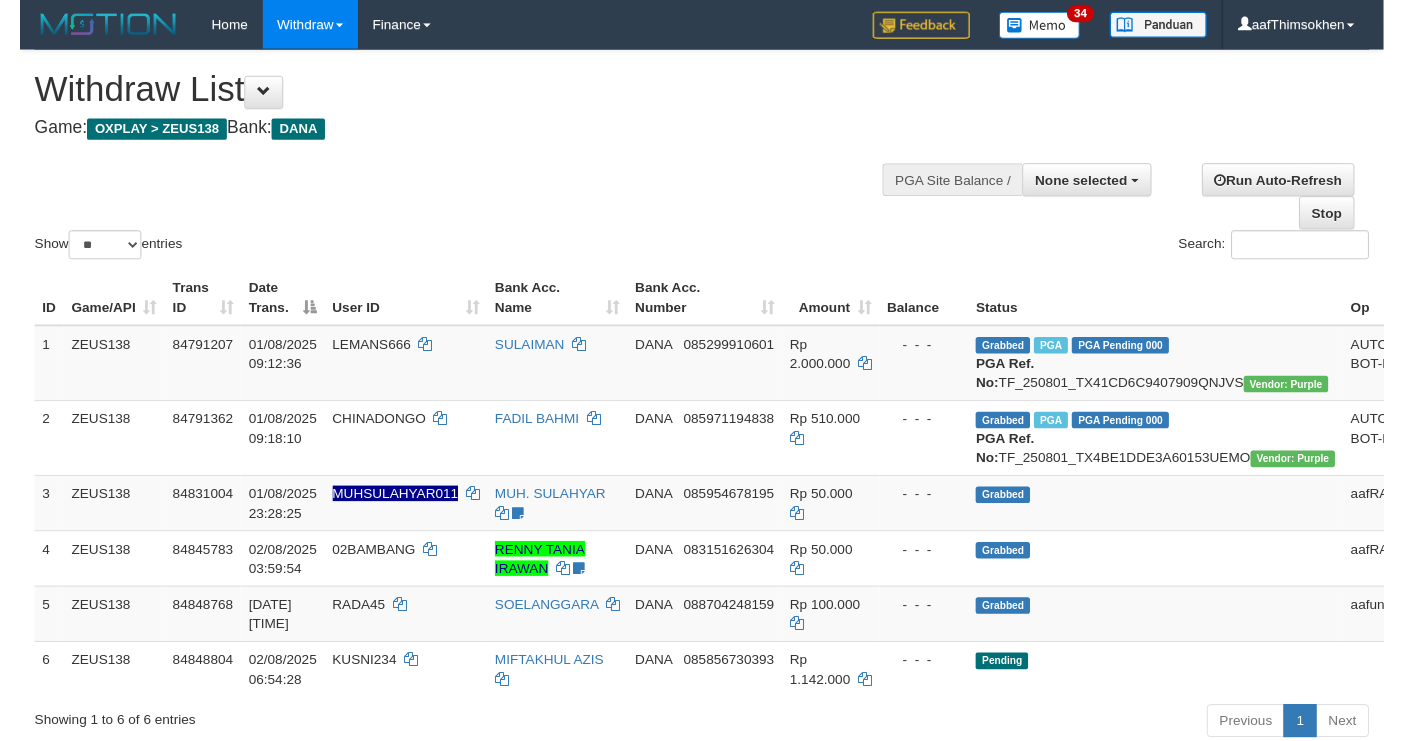scroll, scrollTop: 349, scrollLeft: 0, axis: vertical 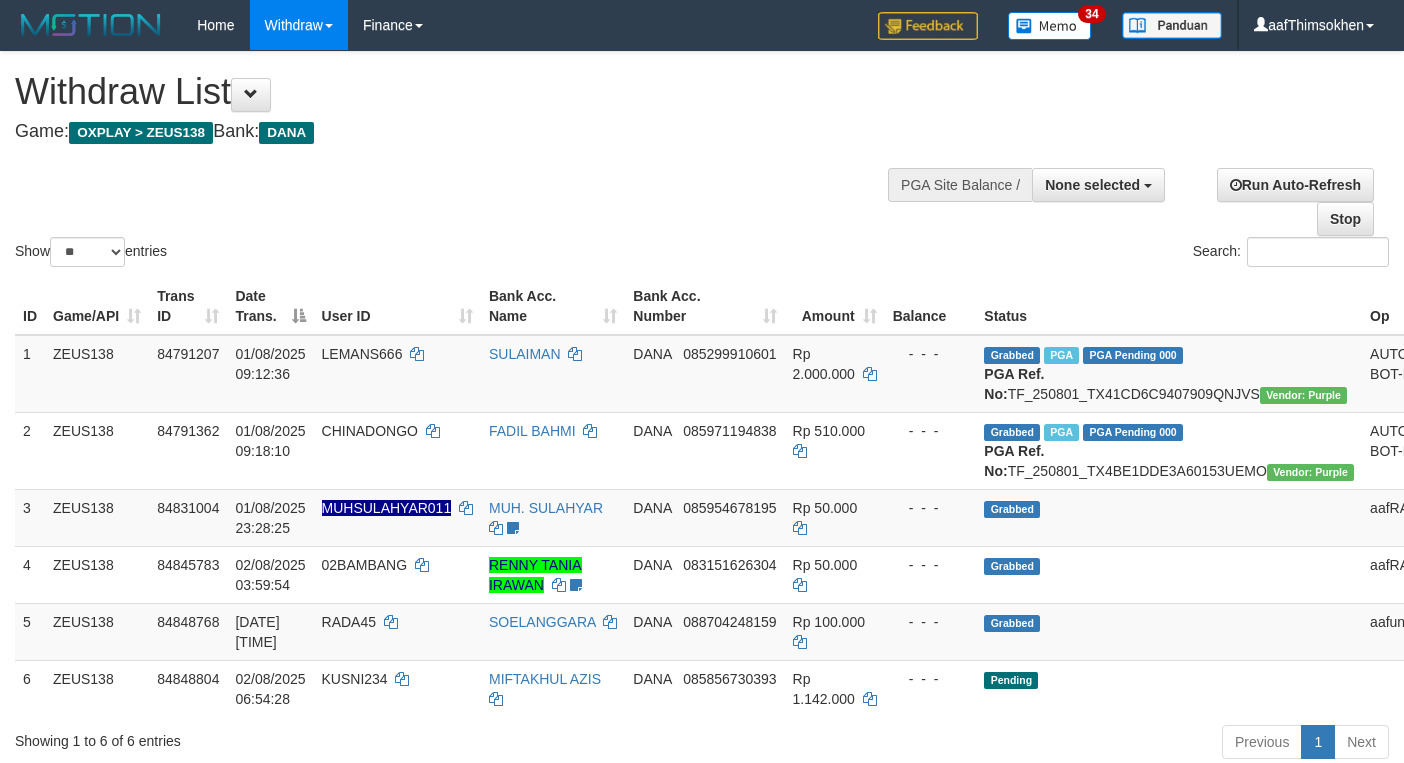 select 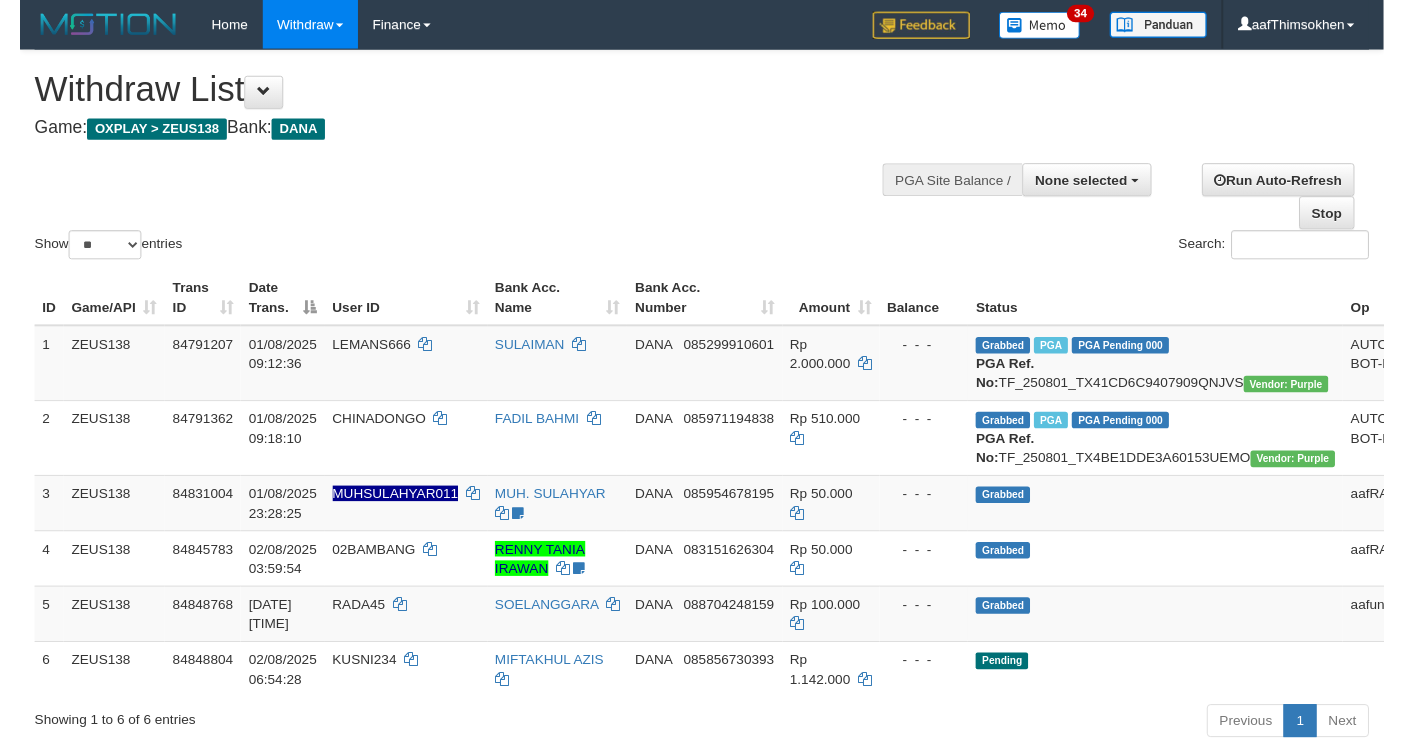 scroll, scrollTop: 349, scrollLeft: 0, axis: vertical 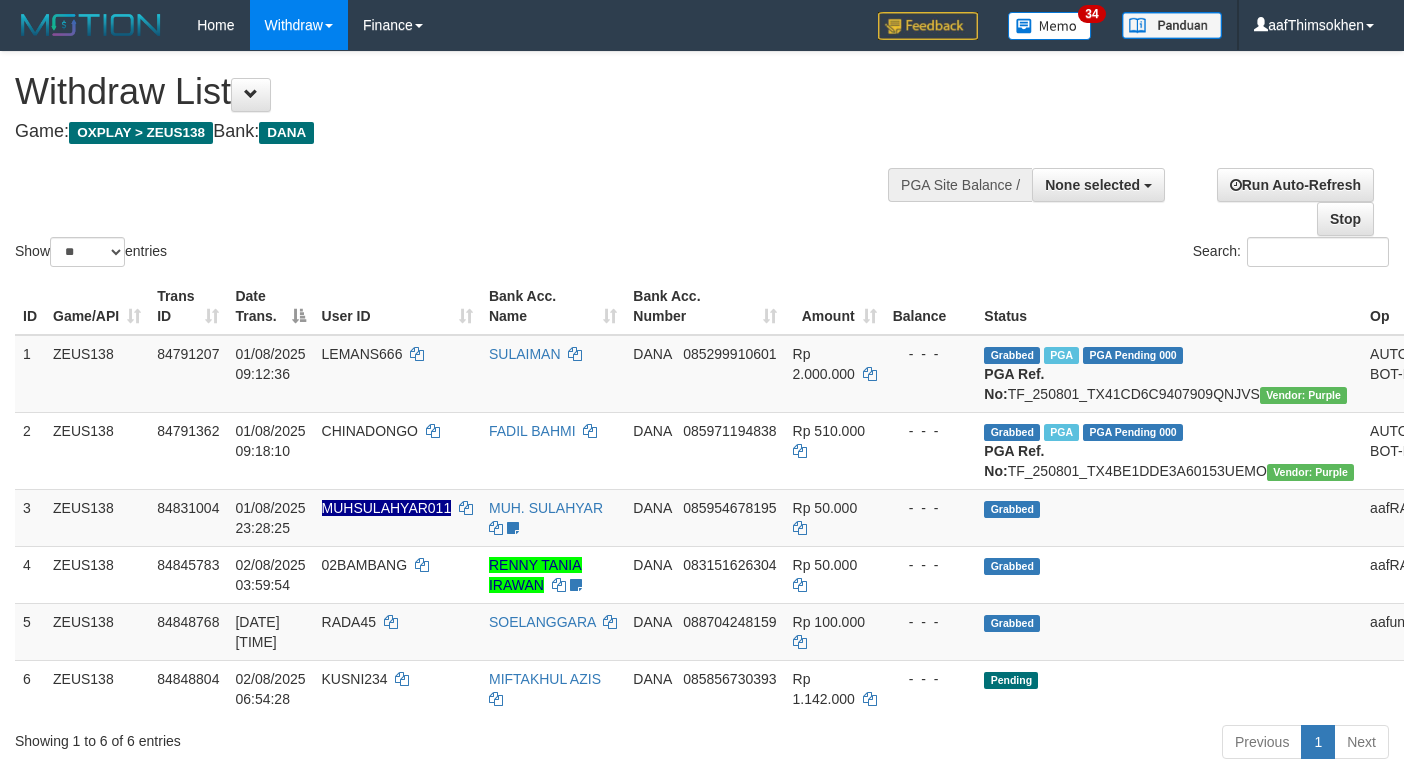 select 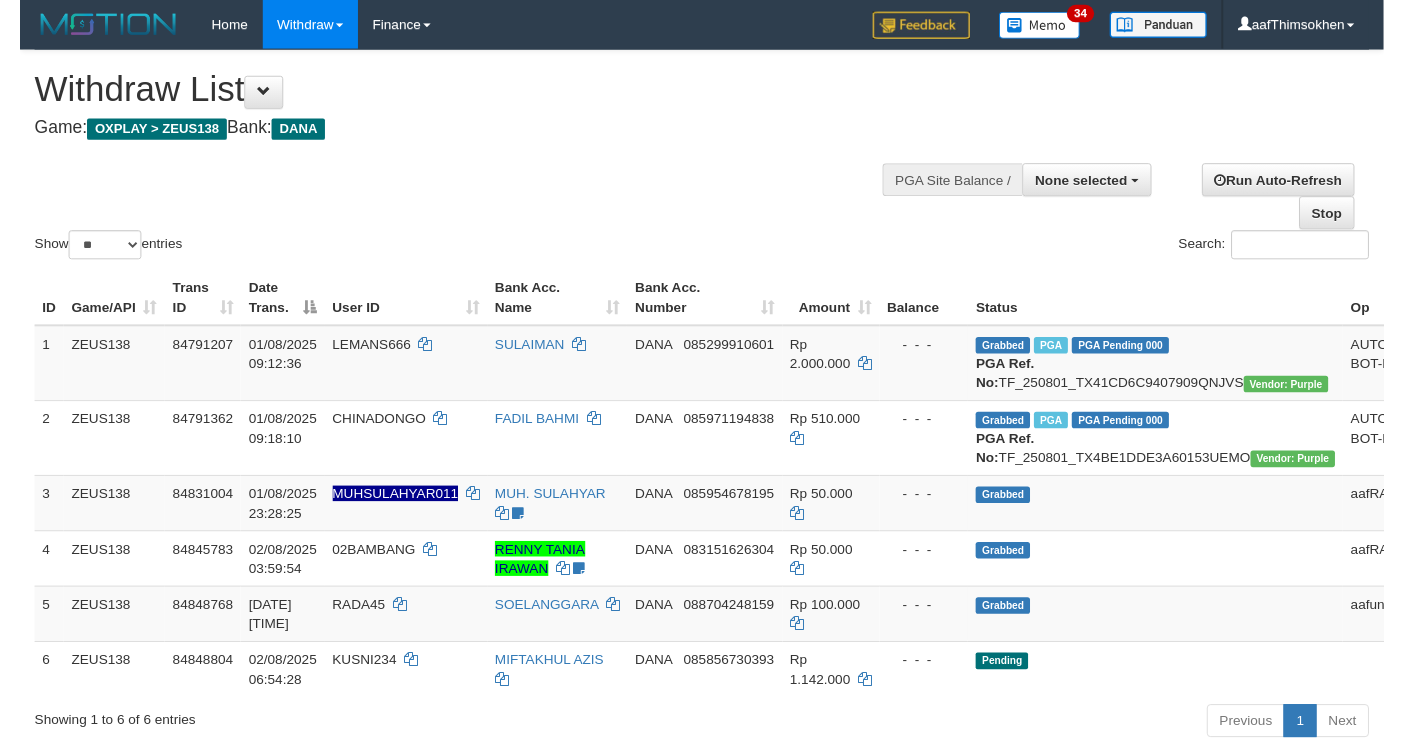 scroll, scrollTop: 349, scrollLeft: 0, axis: vertical 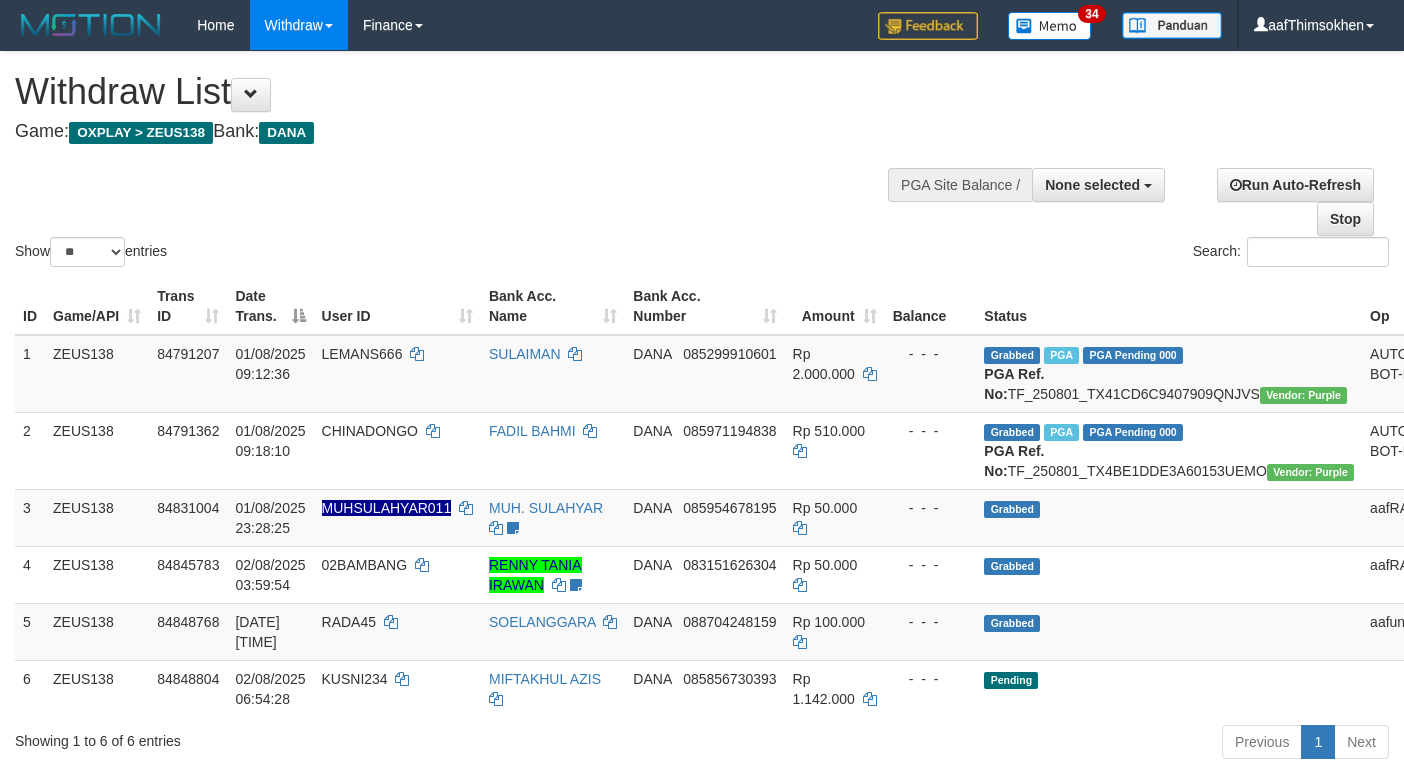 select 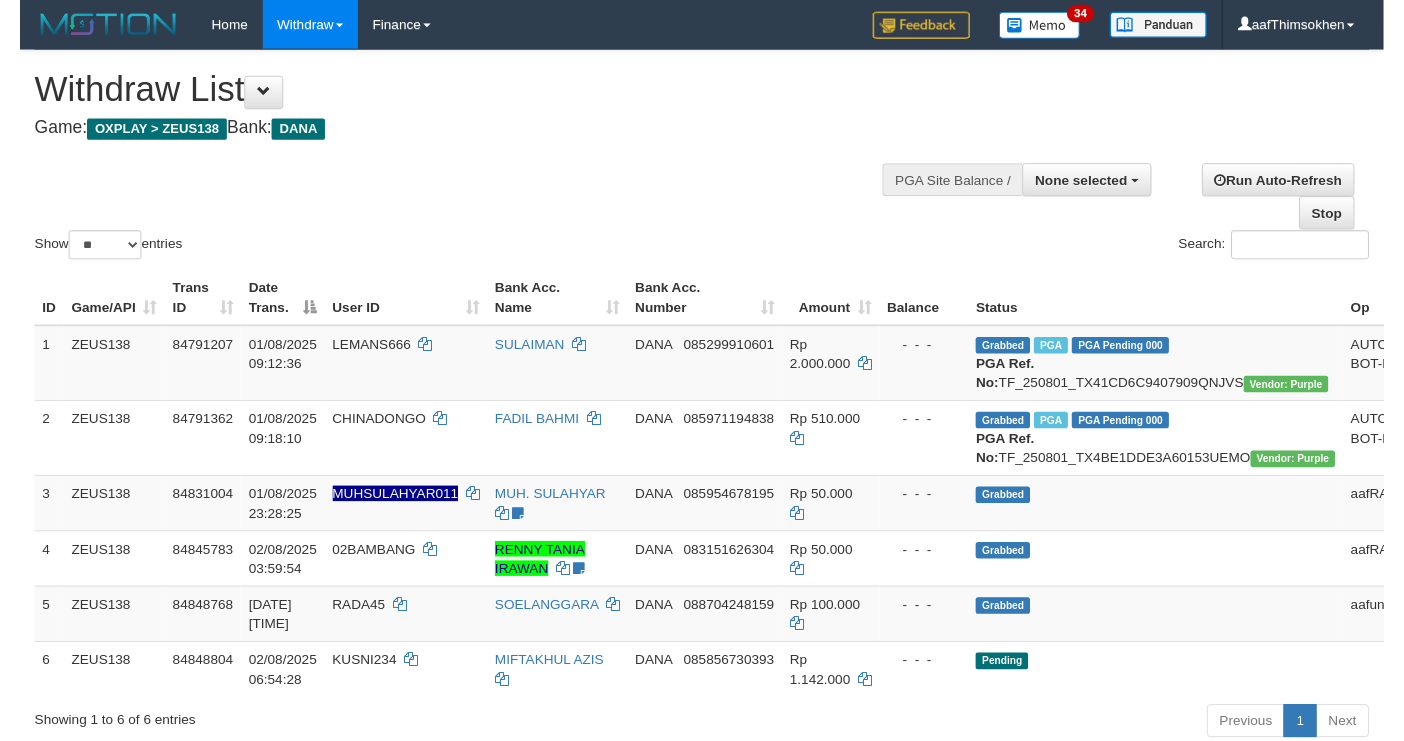 scroll, scrollTop: 349, scrollLeft: 0, axis: vertical 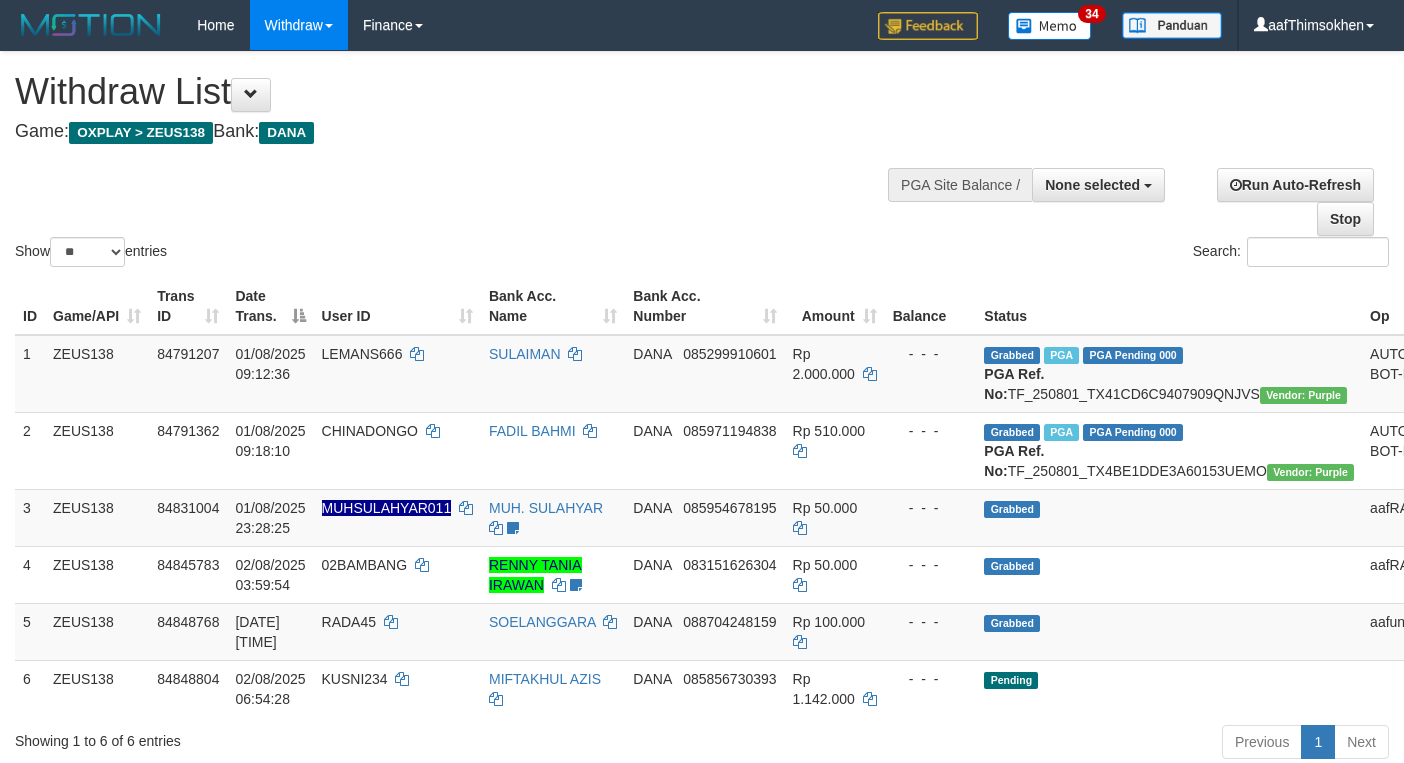 select 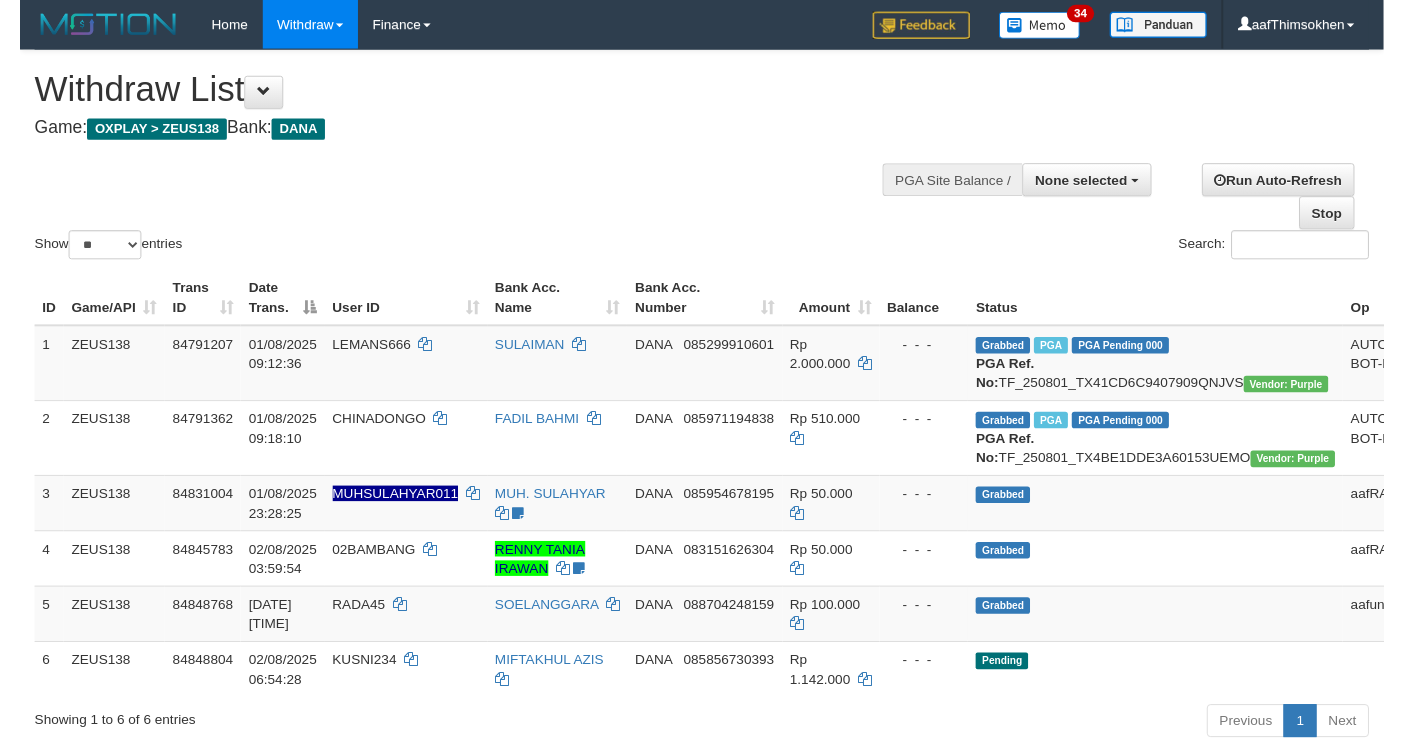 scroll, scrollTop: 349, scrollLeft: 0, axis: vertical 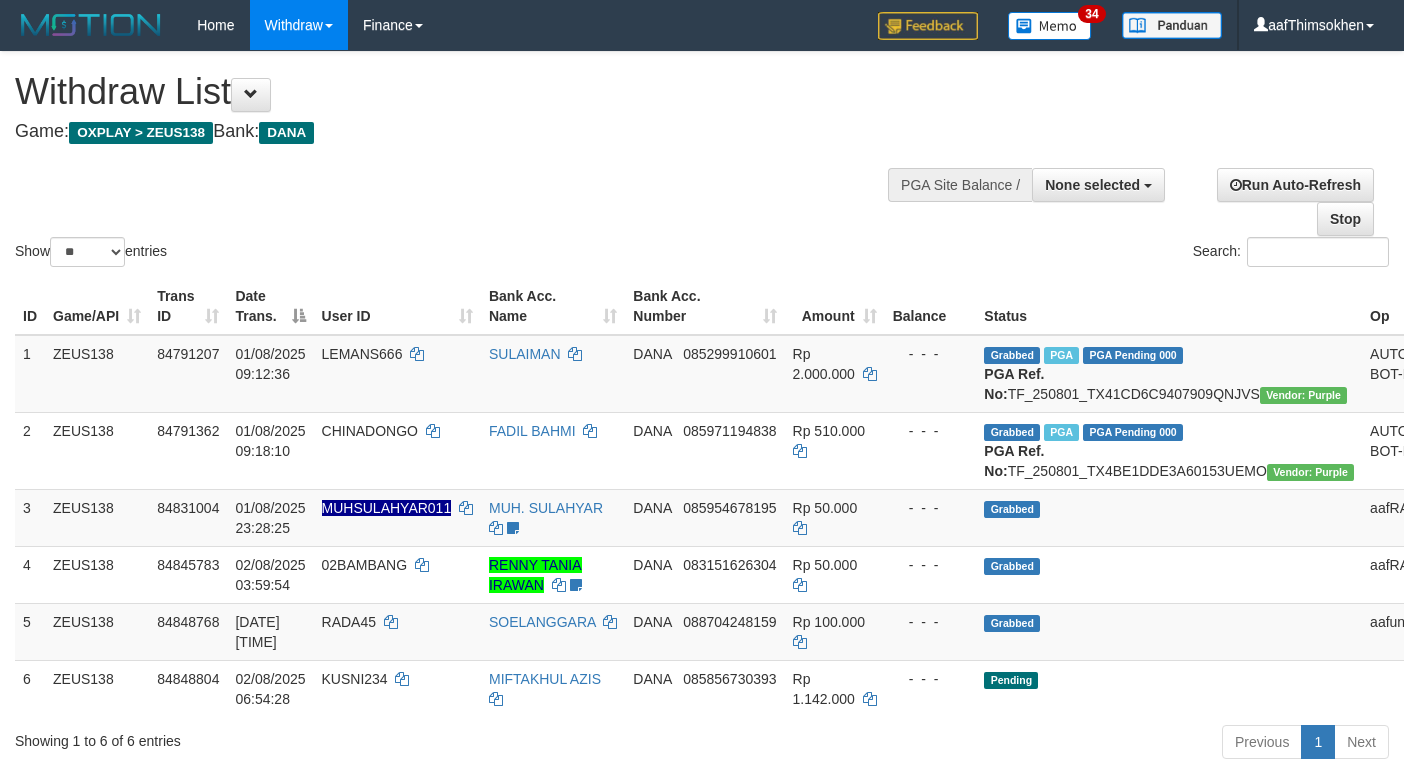 select 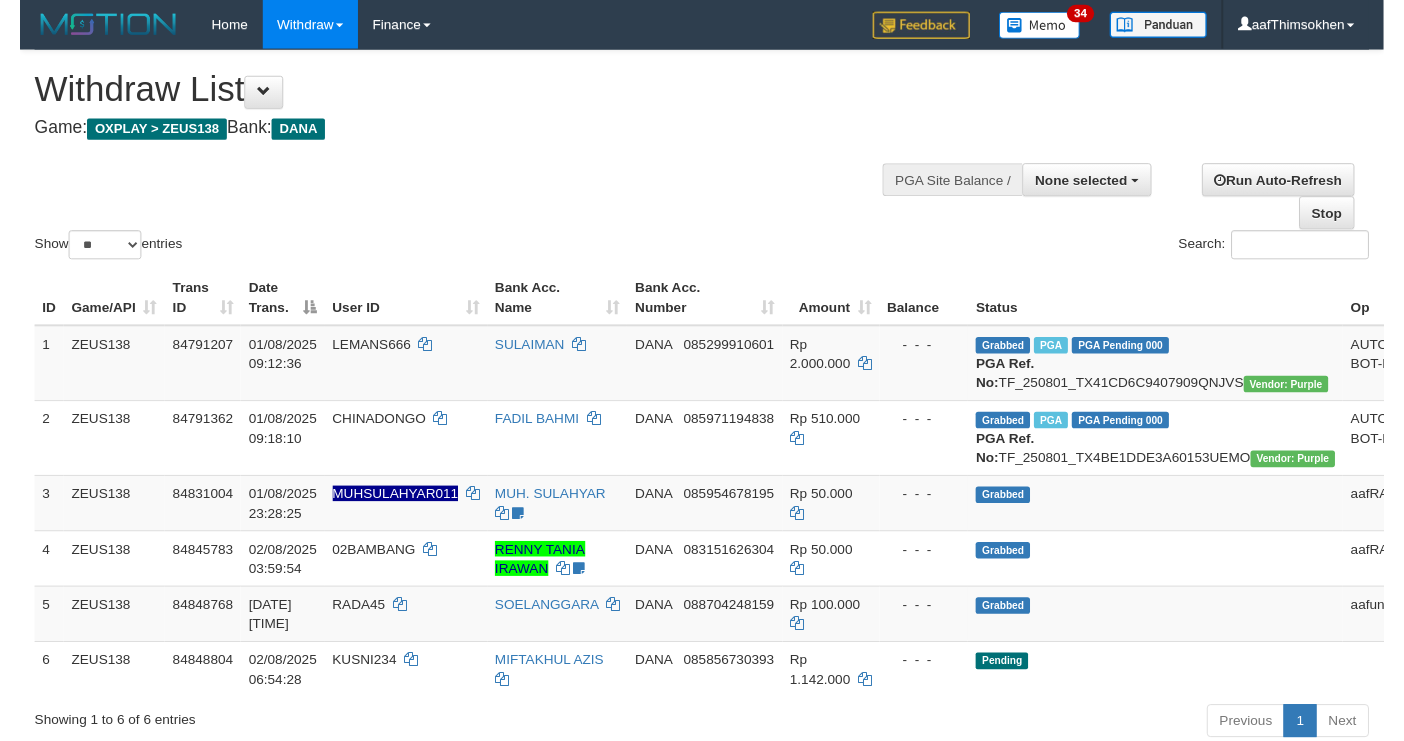 scroll, scrollTop: 349, scrollLeft: 0, axis: vertical 